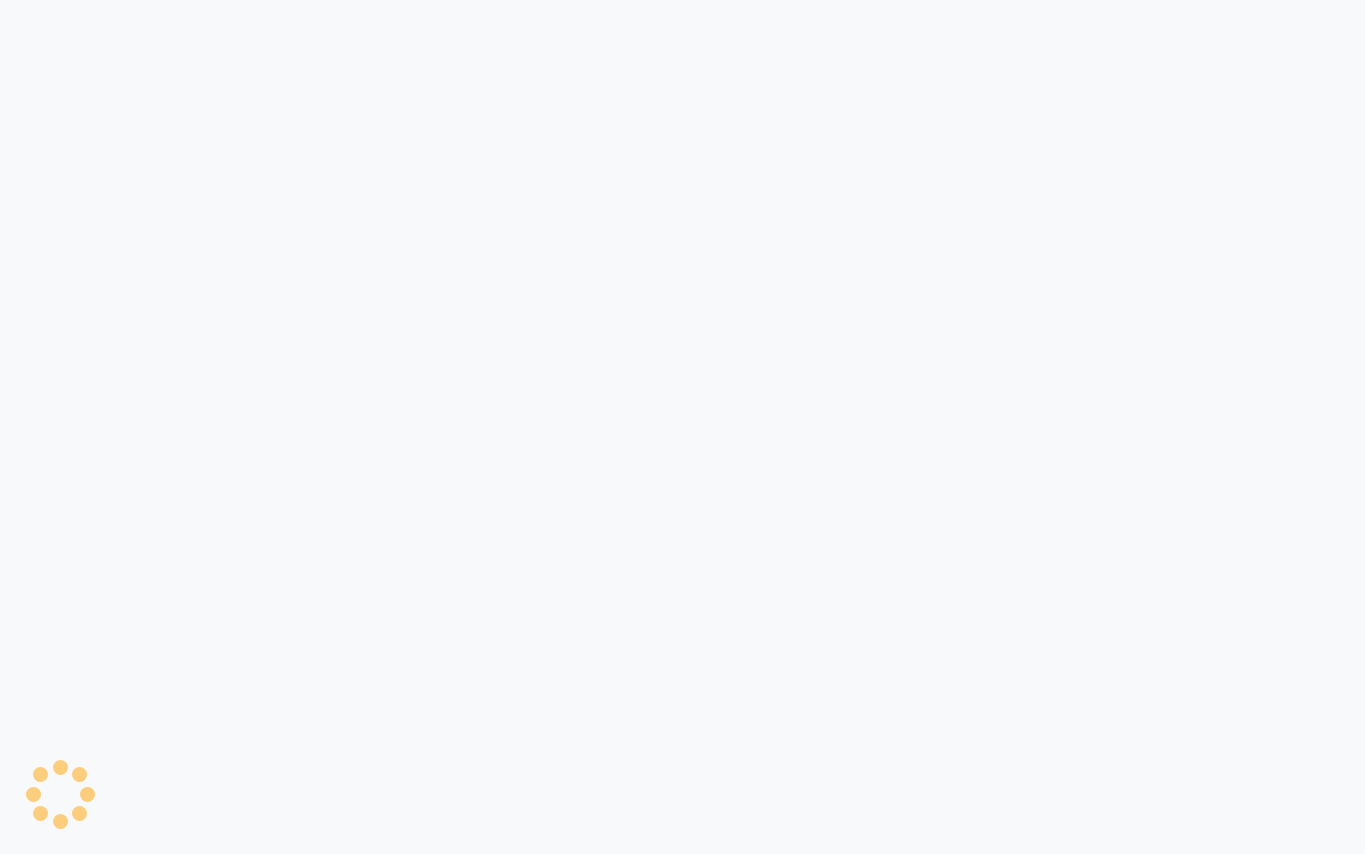 scroll, scrollTop: 0, scrollLeft: 0, axis: both 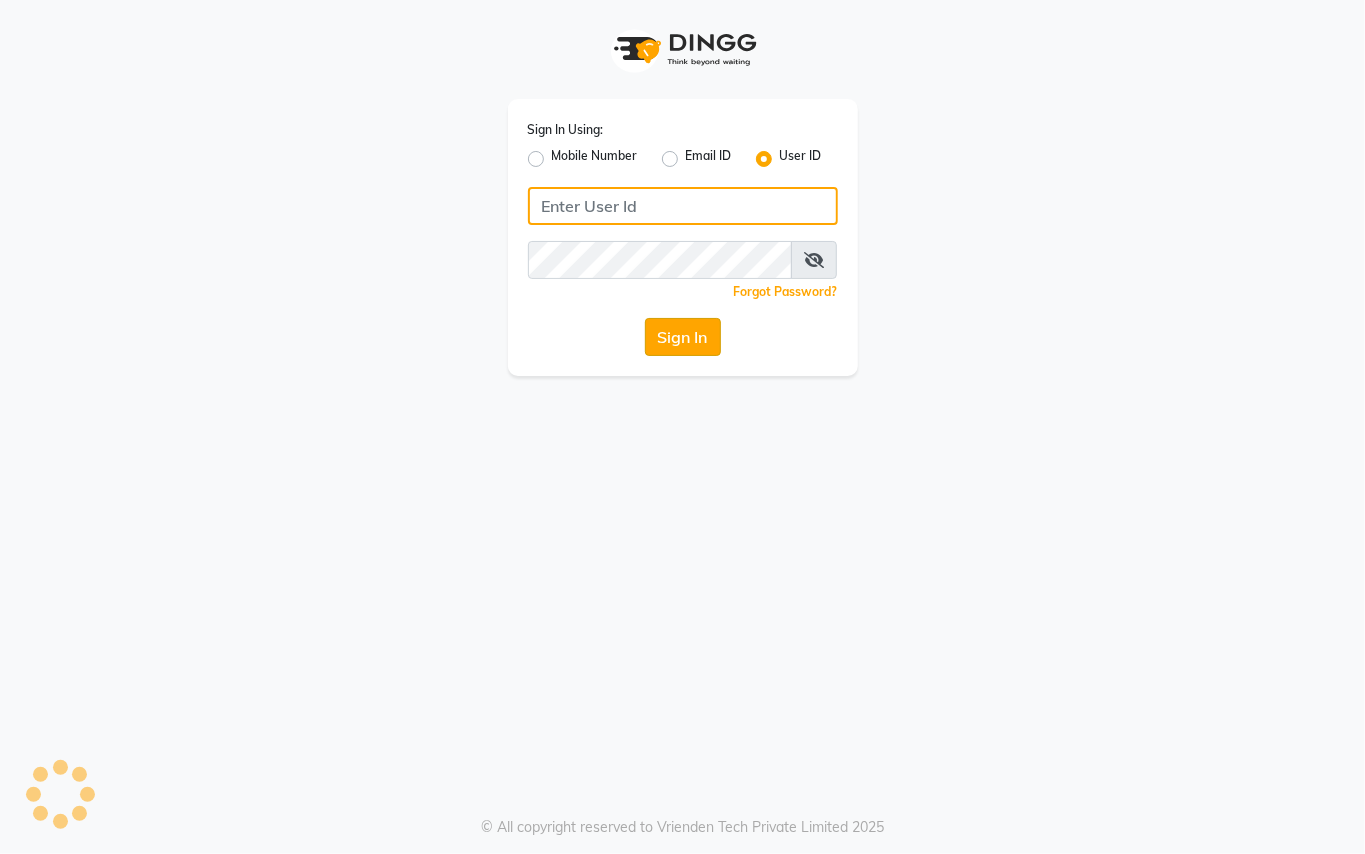 type on "prince&princess" 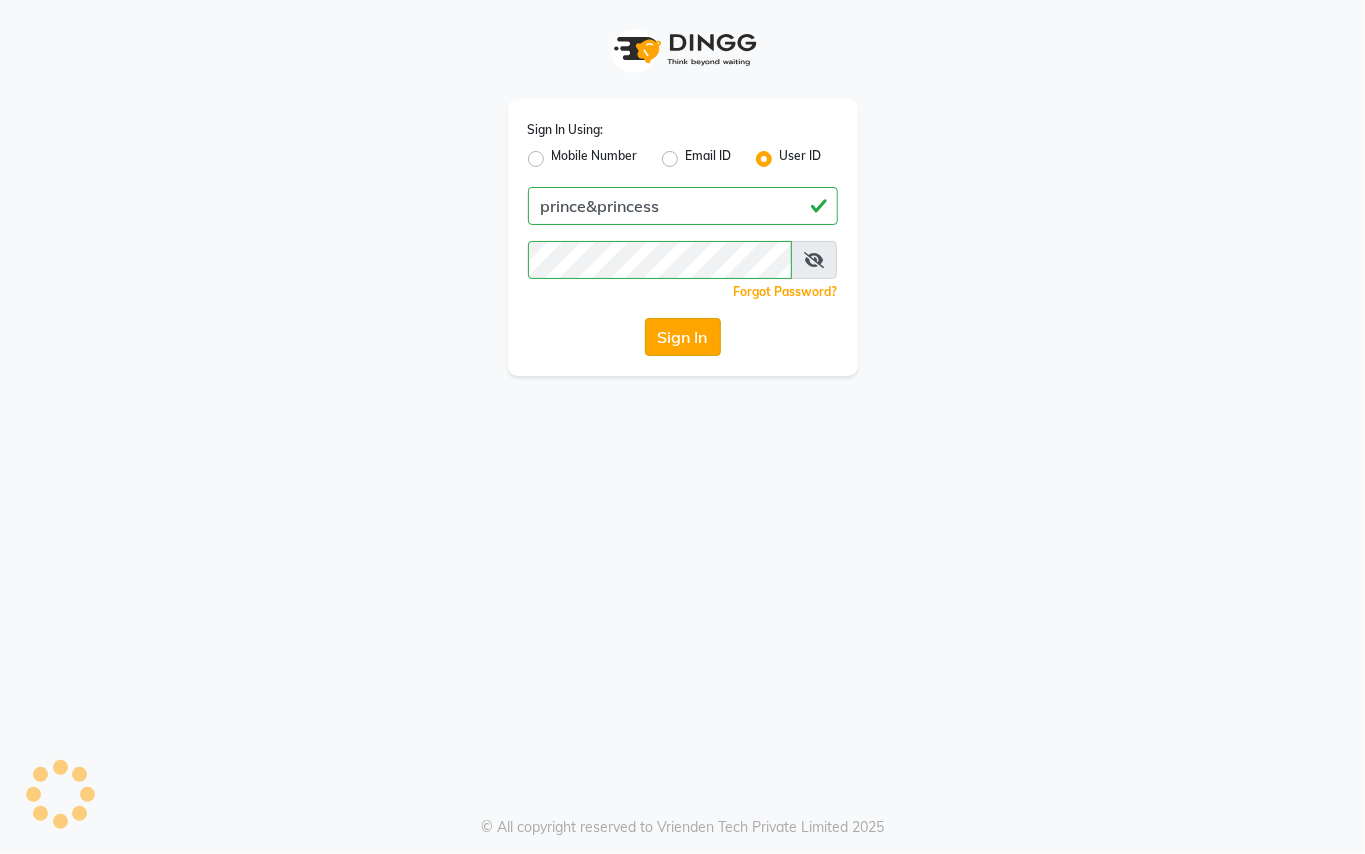 click on "Sign In" 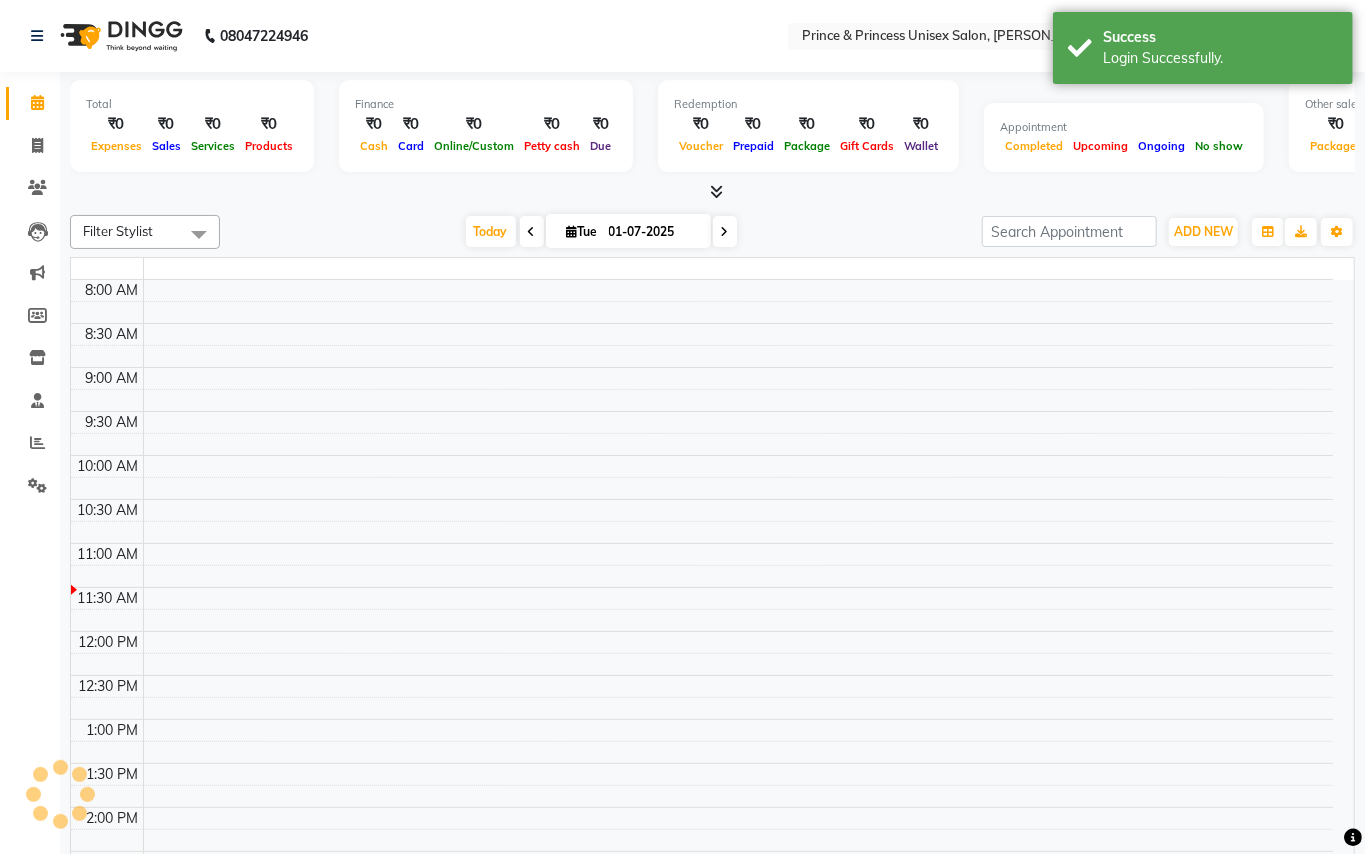 select on "en" 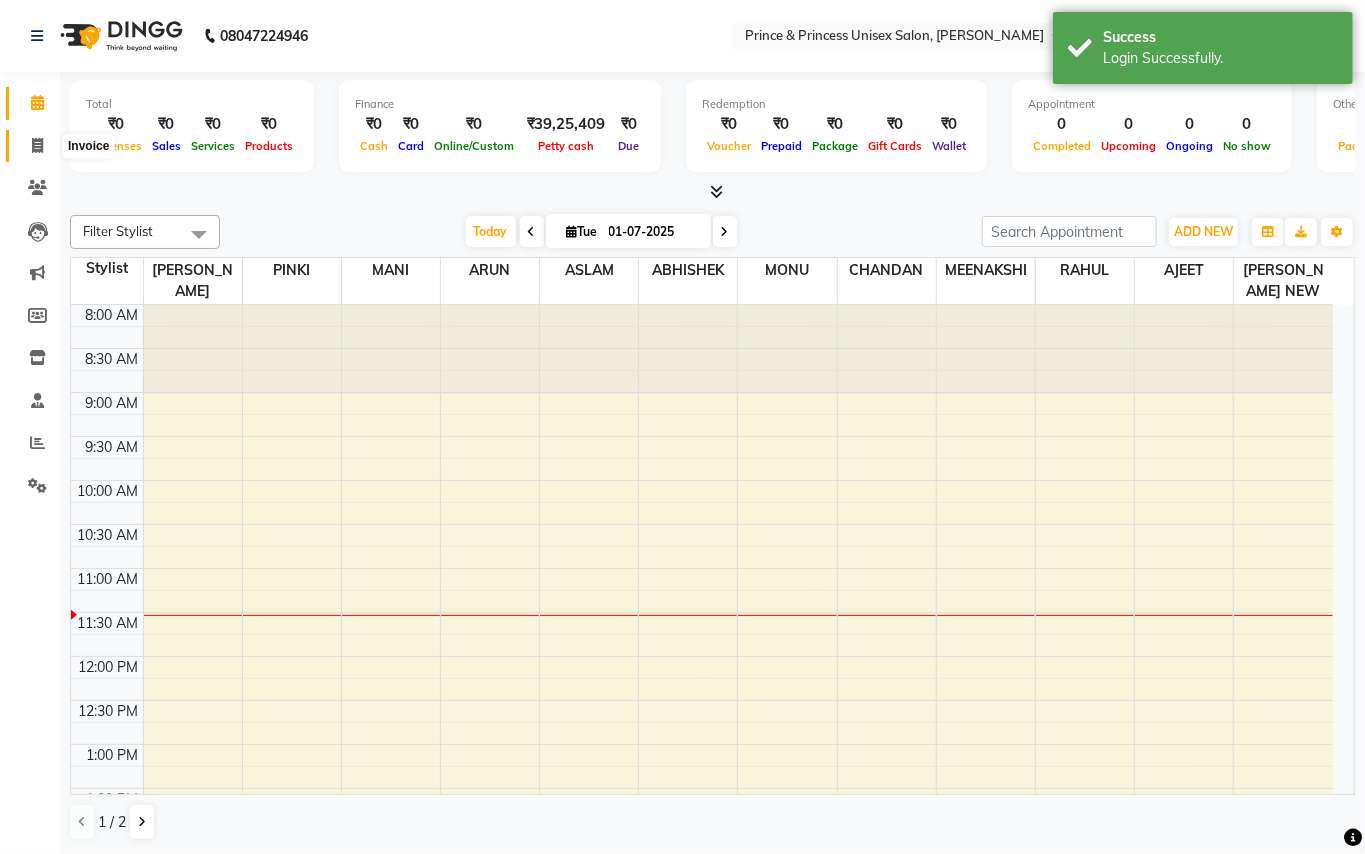 scroll, scrollTop: 0, scrollLeft: 0, axis: both 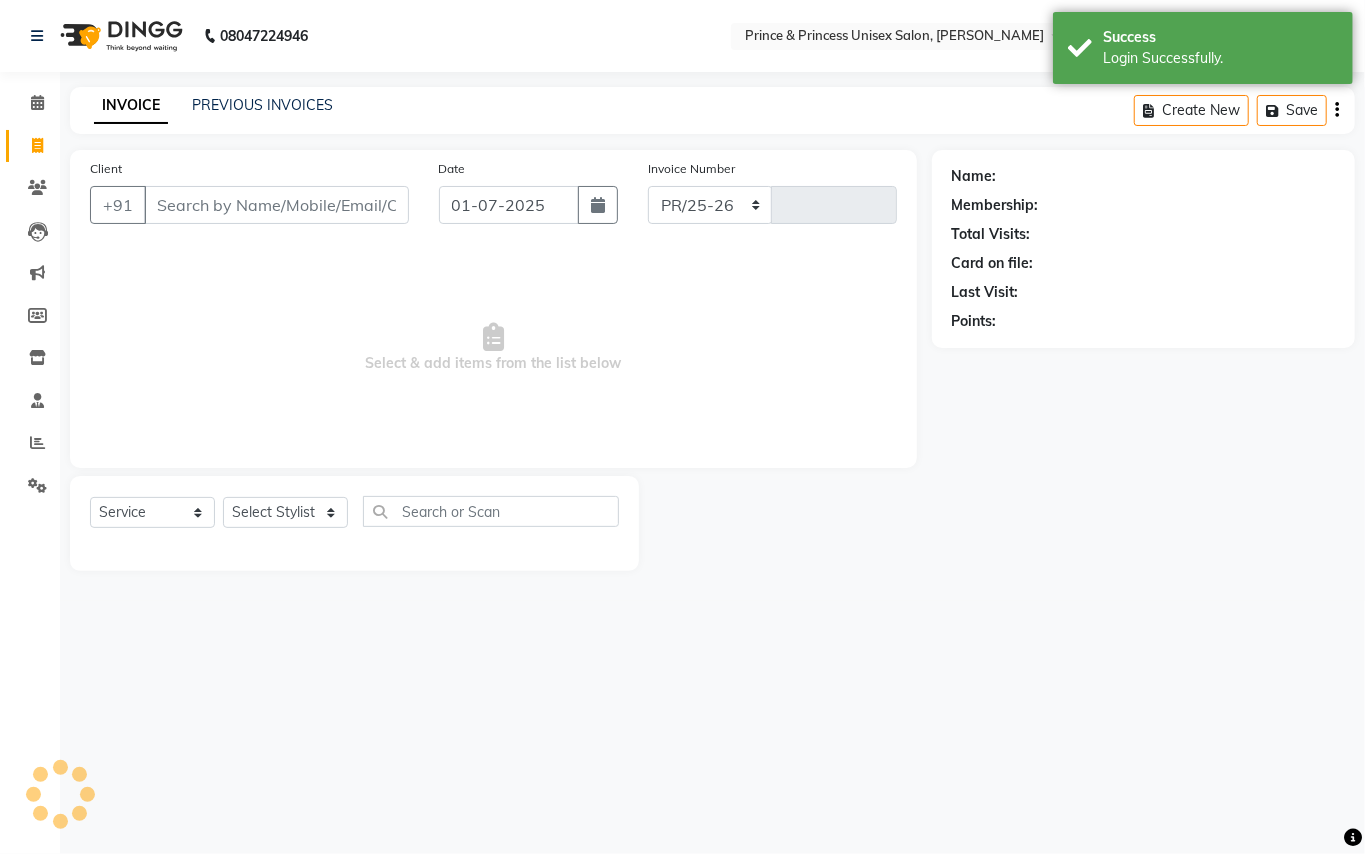 select on "3760" 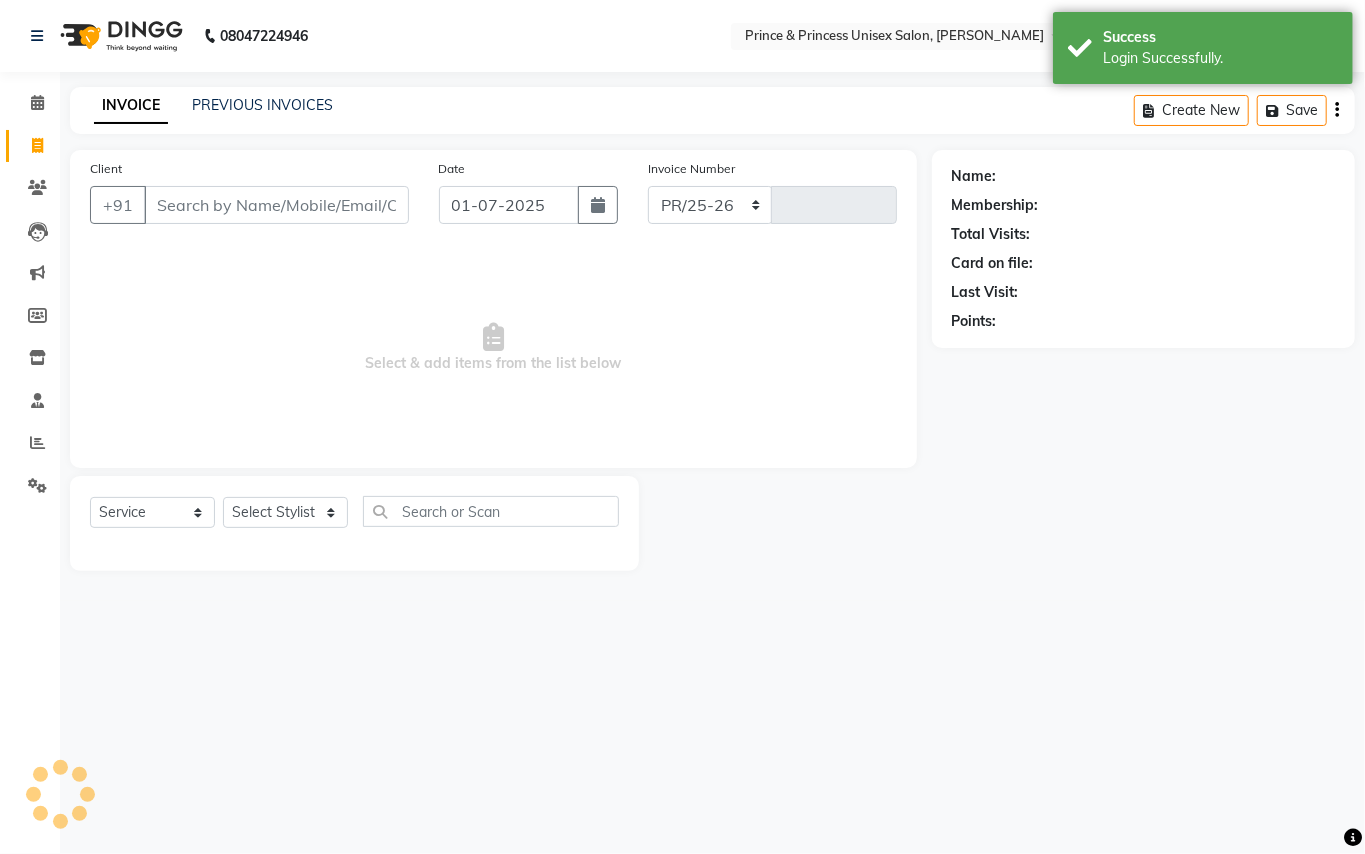 type on "2156" 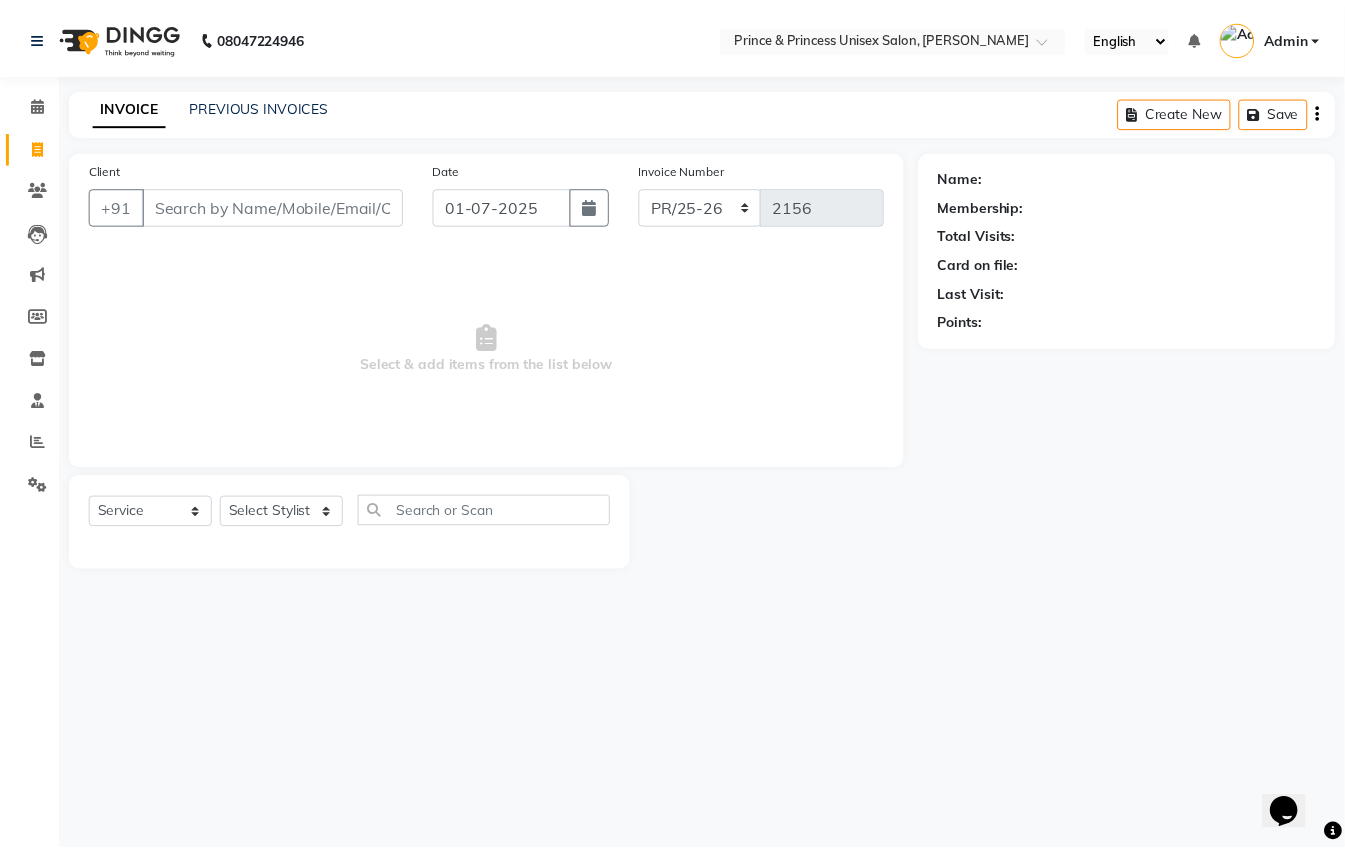 scroll, scrollTop: 0, scrollLeft: 0, axis: both 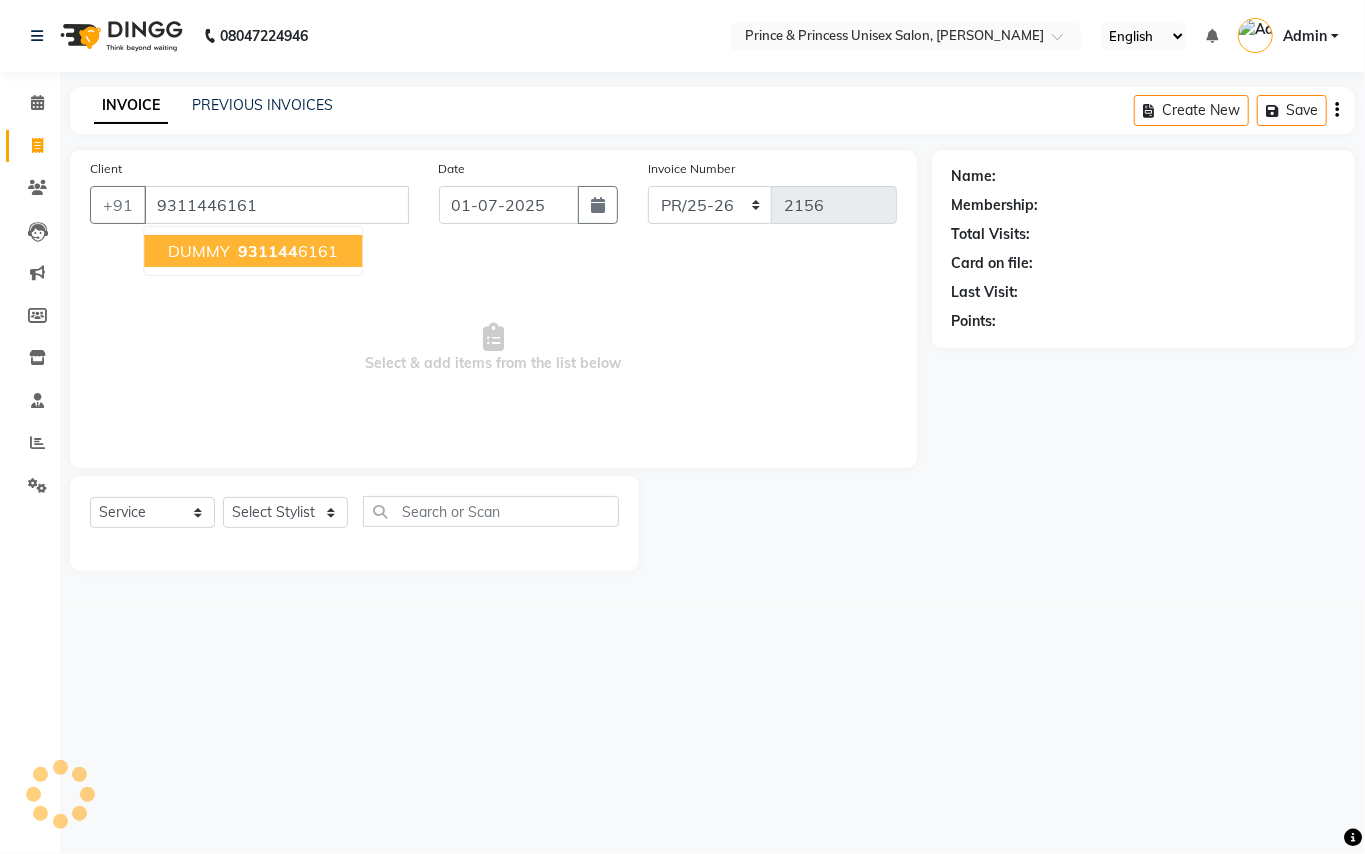 type on "9311446161" 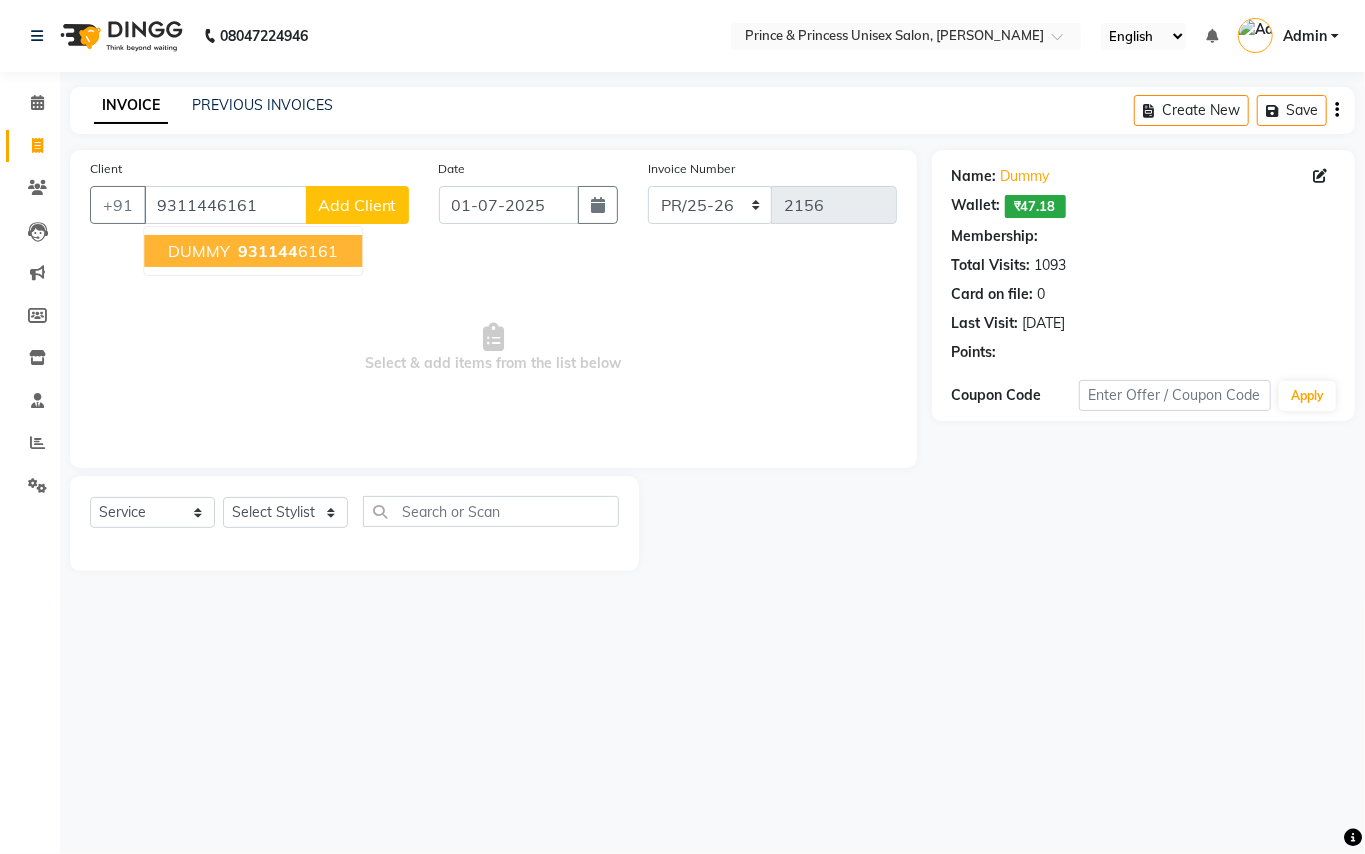 click on "931144 6161" at bounding box center (286, 251) 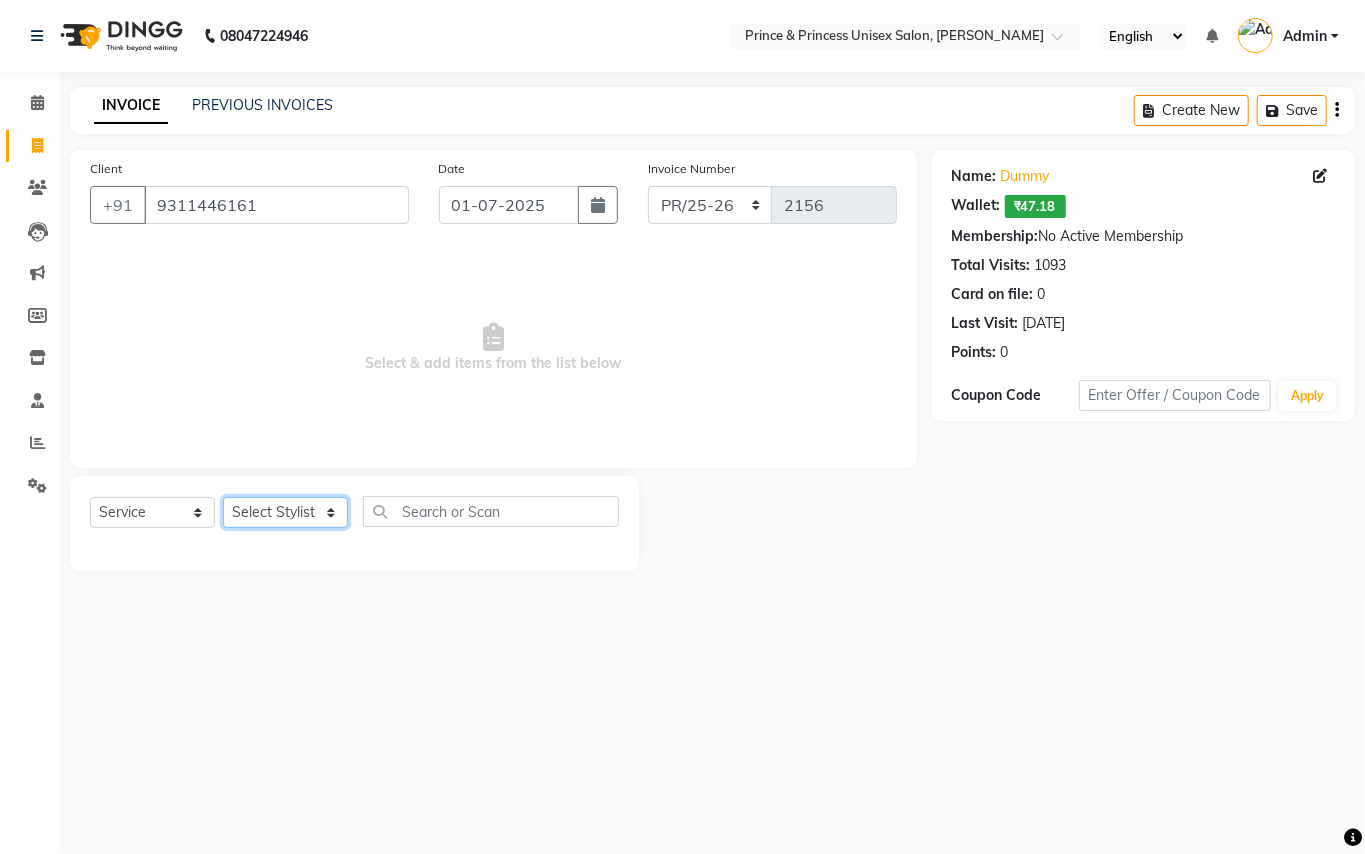 click on "Select Stylist ABHISHEK [PERSON_NAME] NEW [PERSON_NAME] CHANDAN [PERSON_NAME] MEENAKSHI [PERSON_NAME] RAHUL SANDEEP [PERSON_NAME] XYZ" 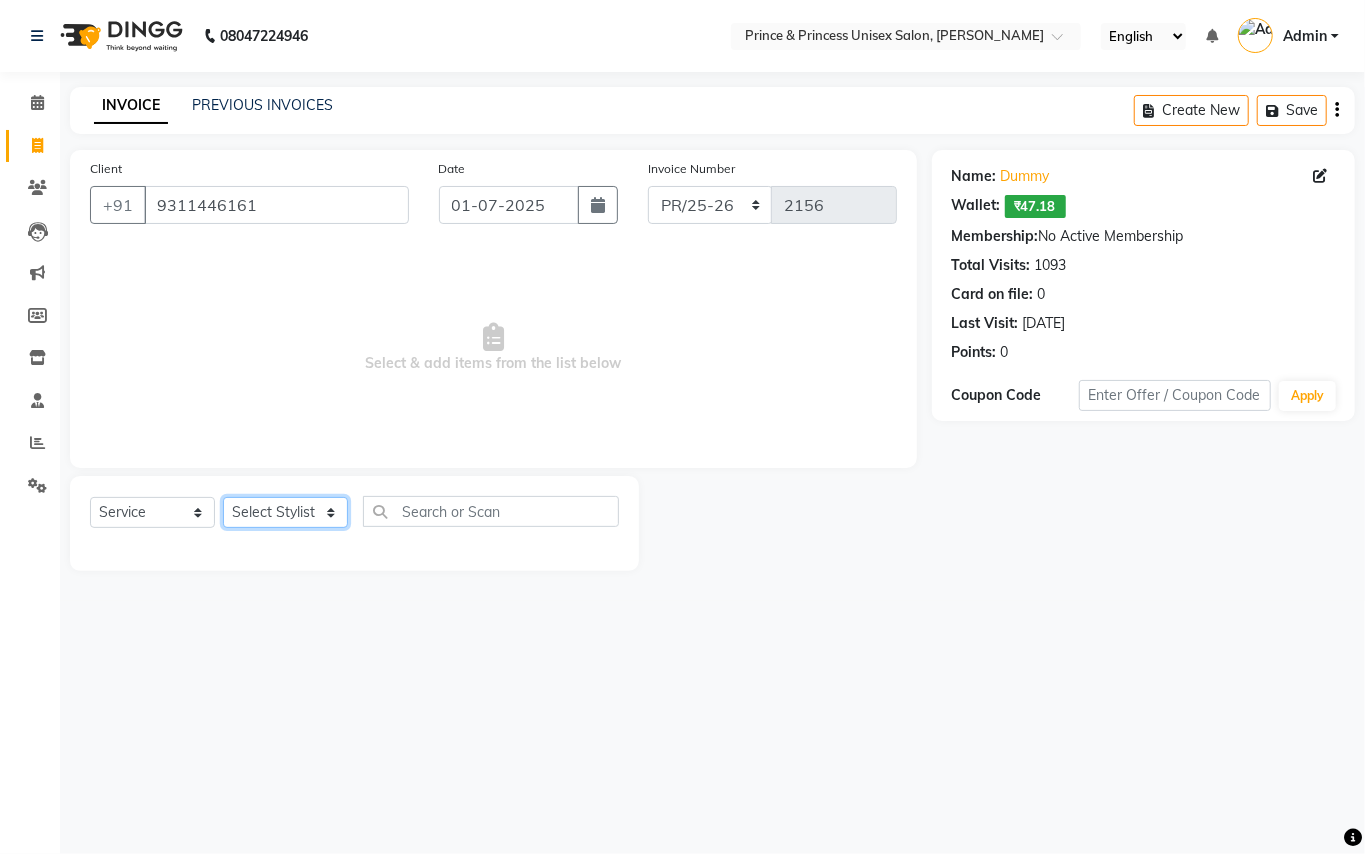 select on "37313" 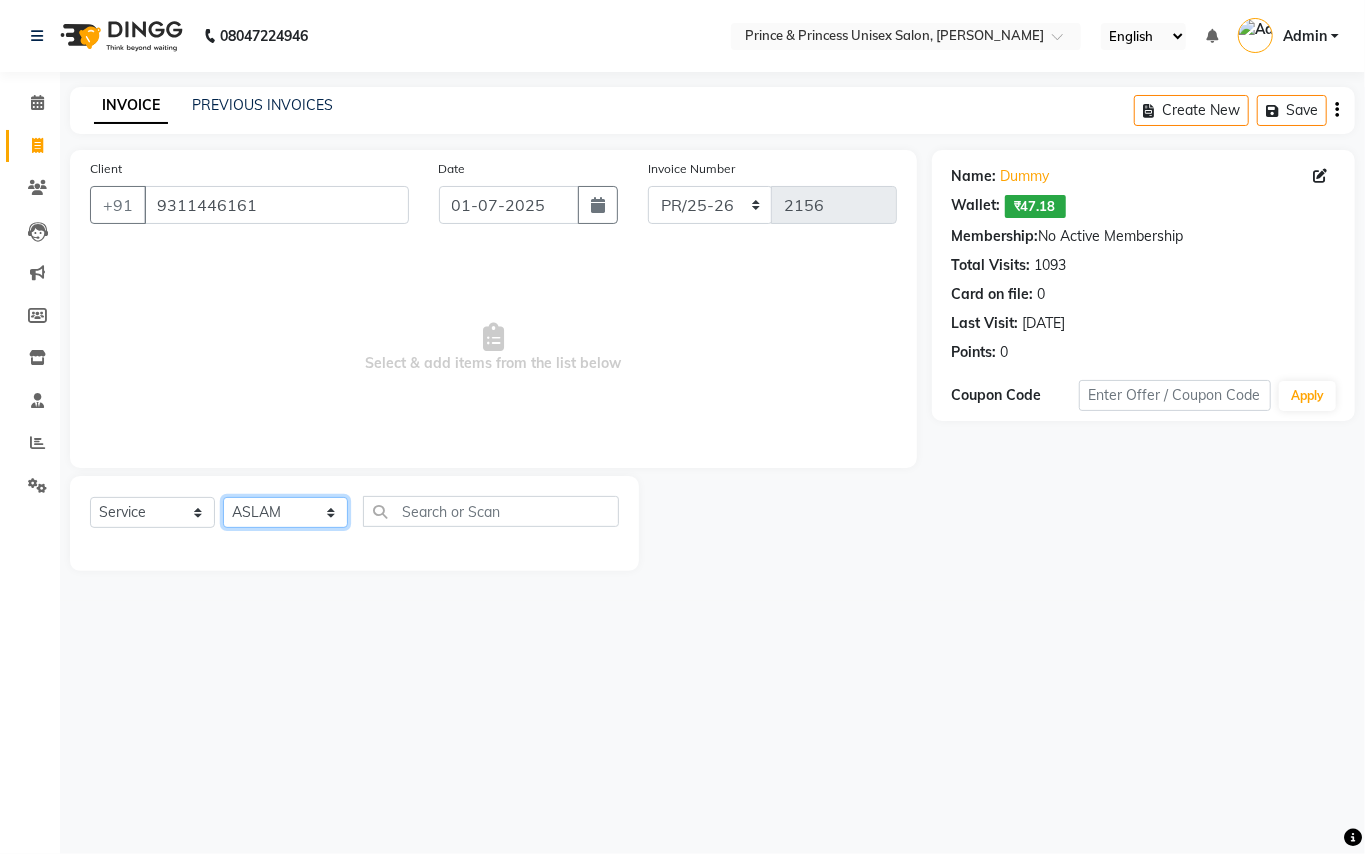 click on "Select Stylist ABHISHEK [PERSON_NAME] NEW [PERSON_NAME] CHANDAN [PERSON_NAME] MEENAKSHI [PERSON_NAME] RAHUL SANDEEP [PERSON_NAME] XYZ" 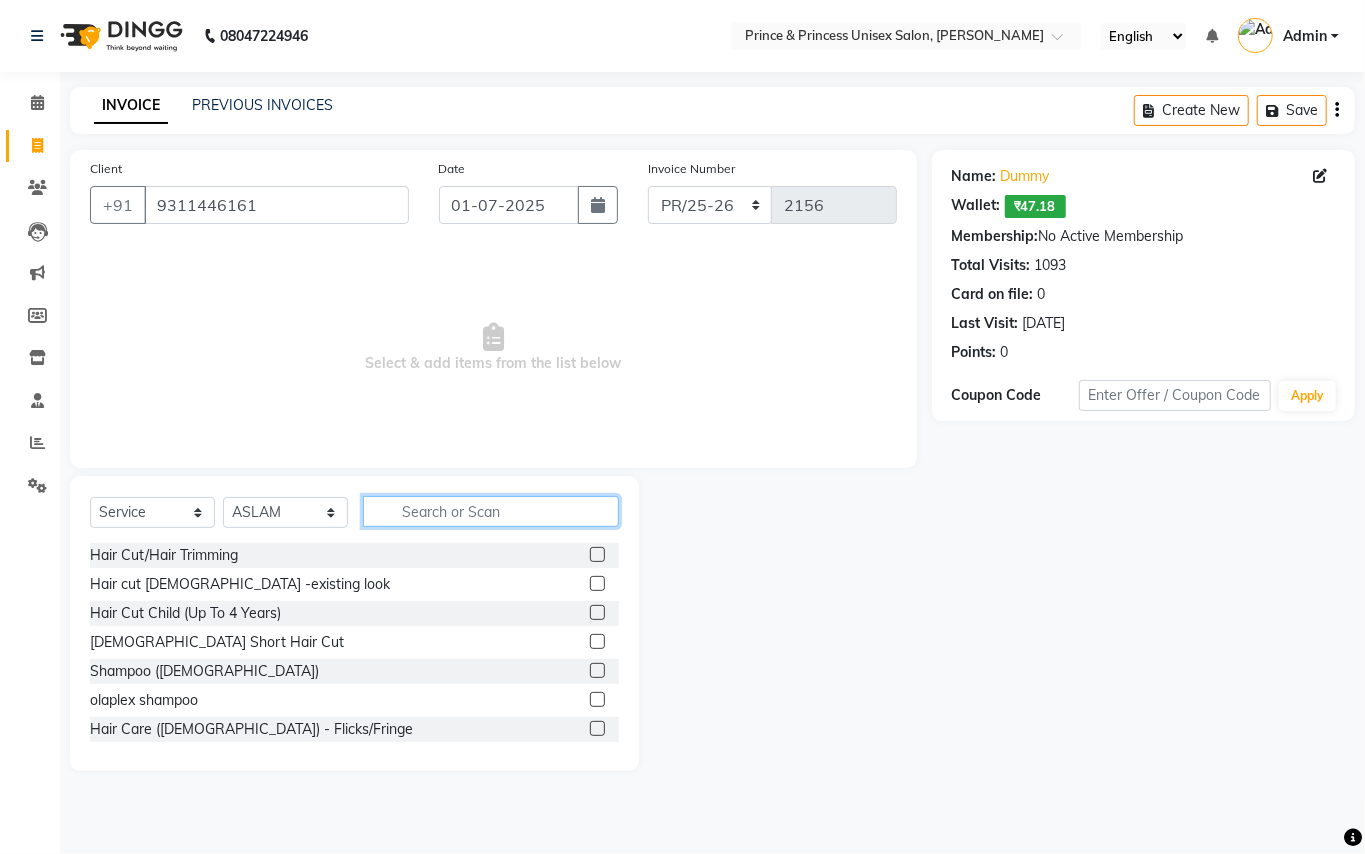 click 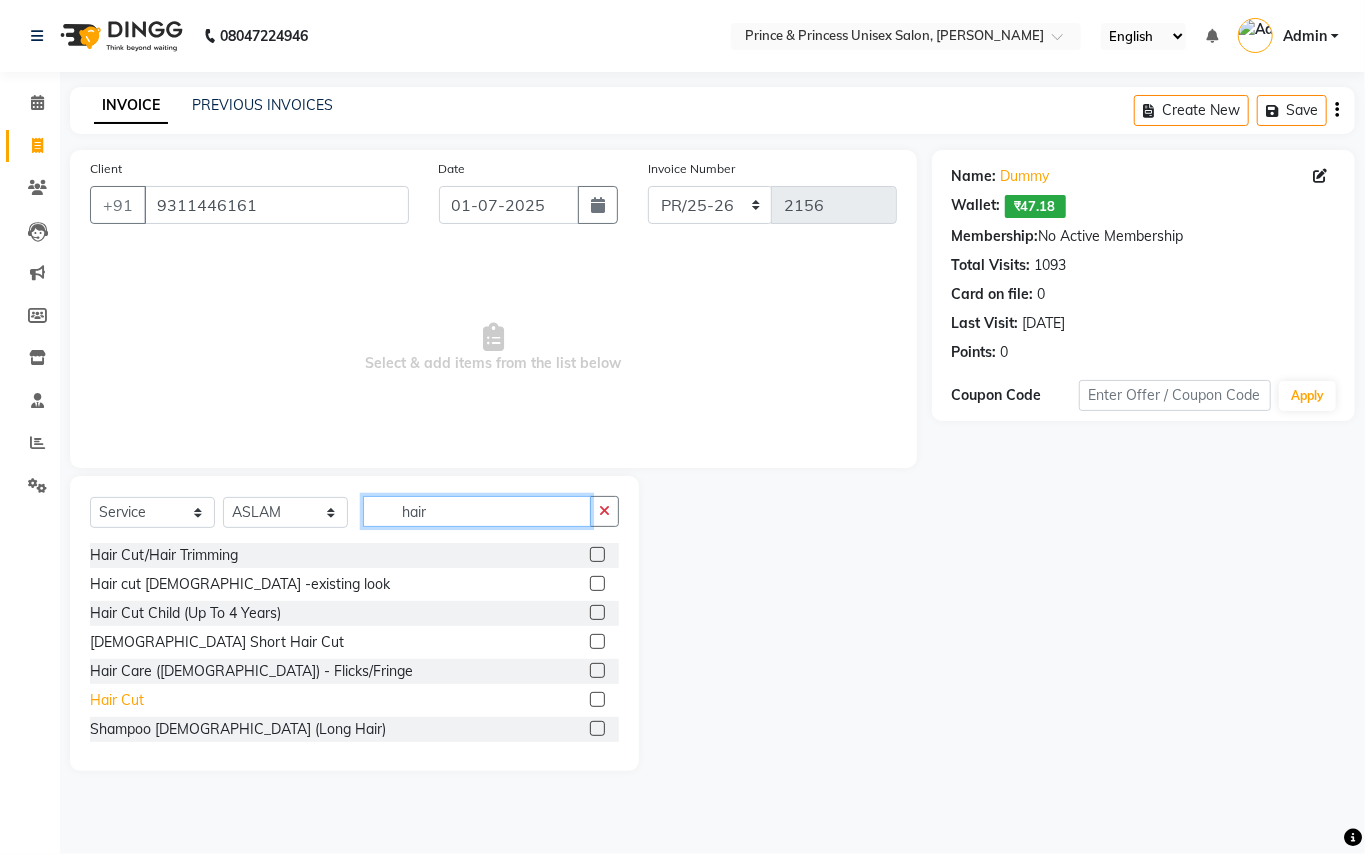 type on "hair" 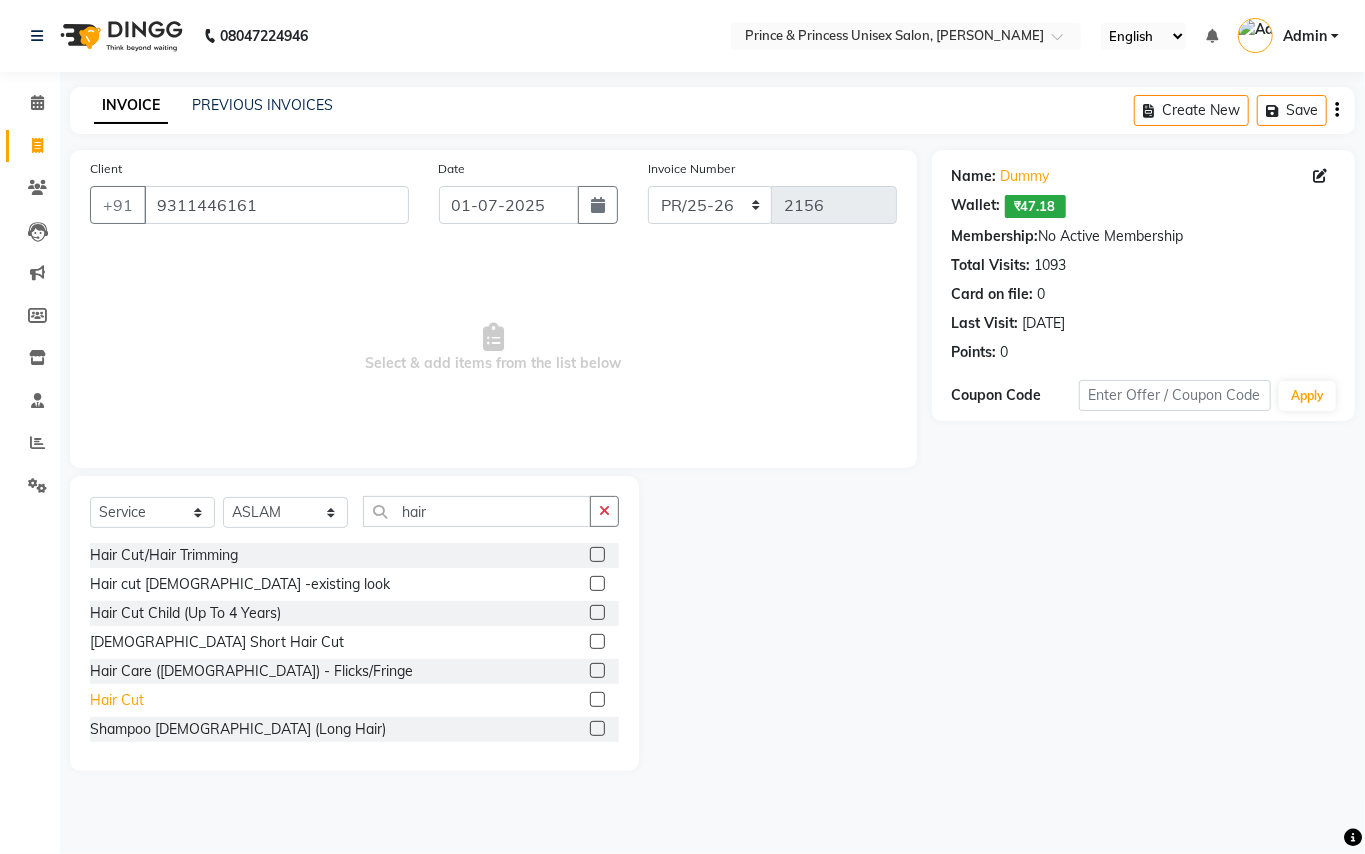 click on "Hair Cut" 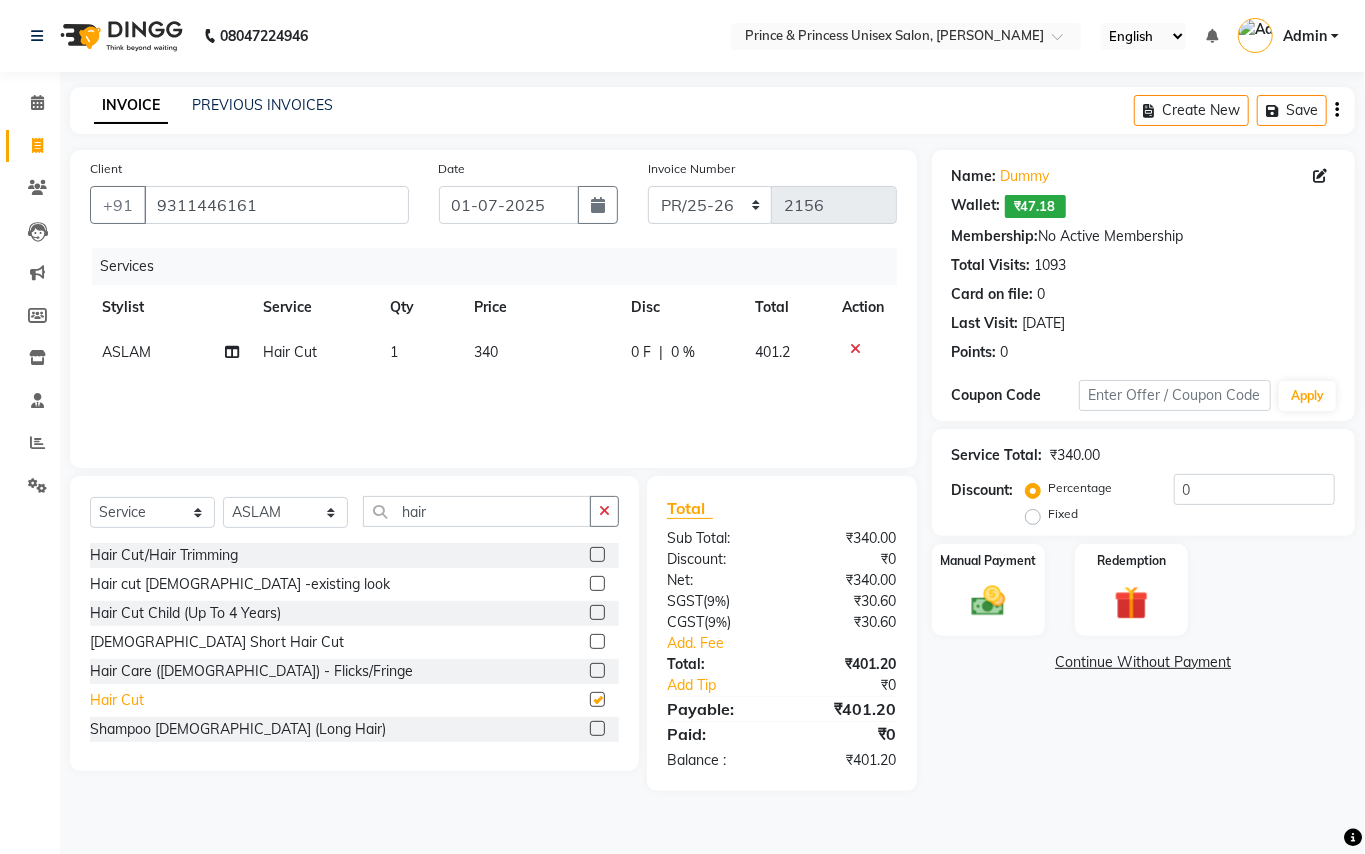 checkbox on "false" 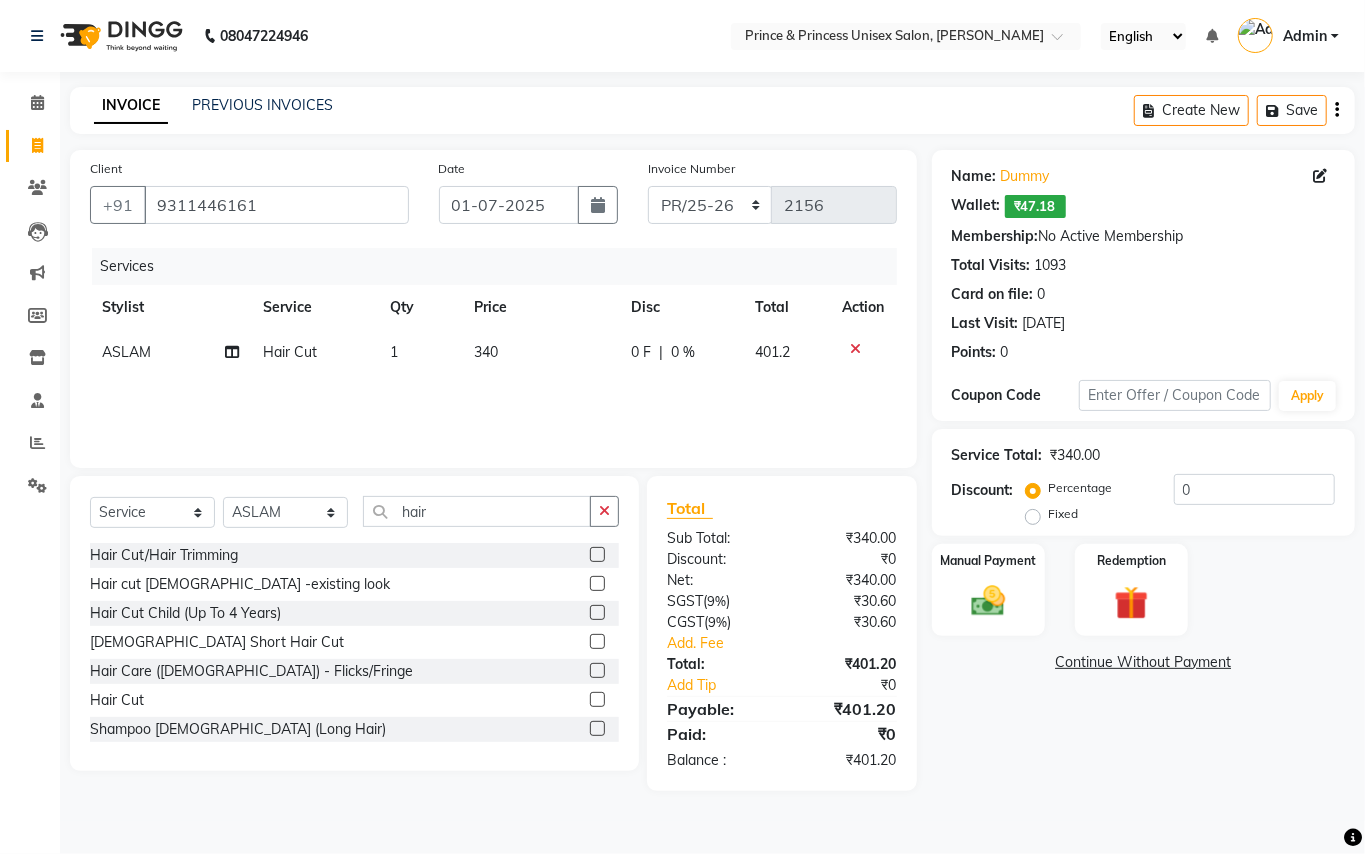 click on "1" 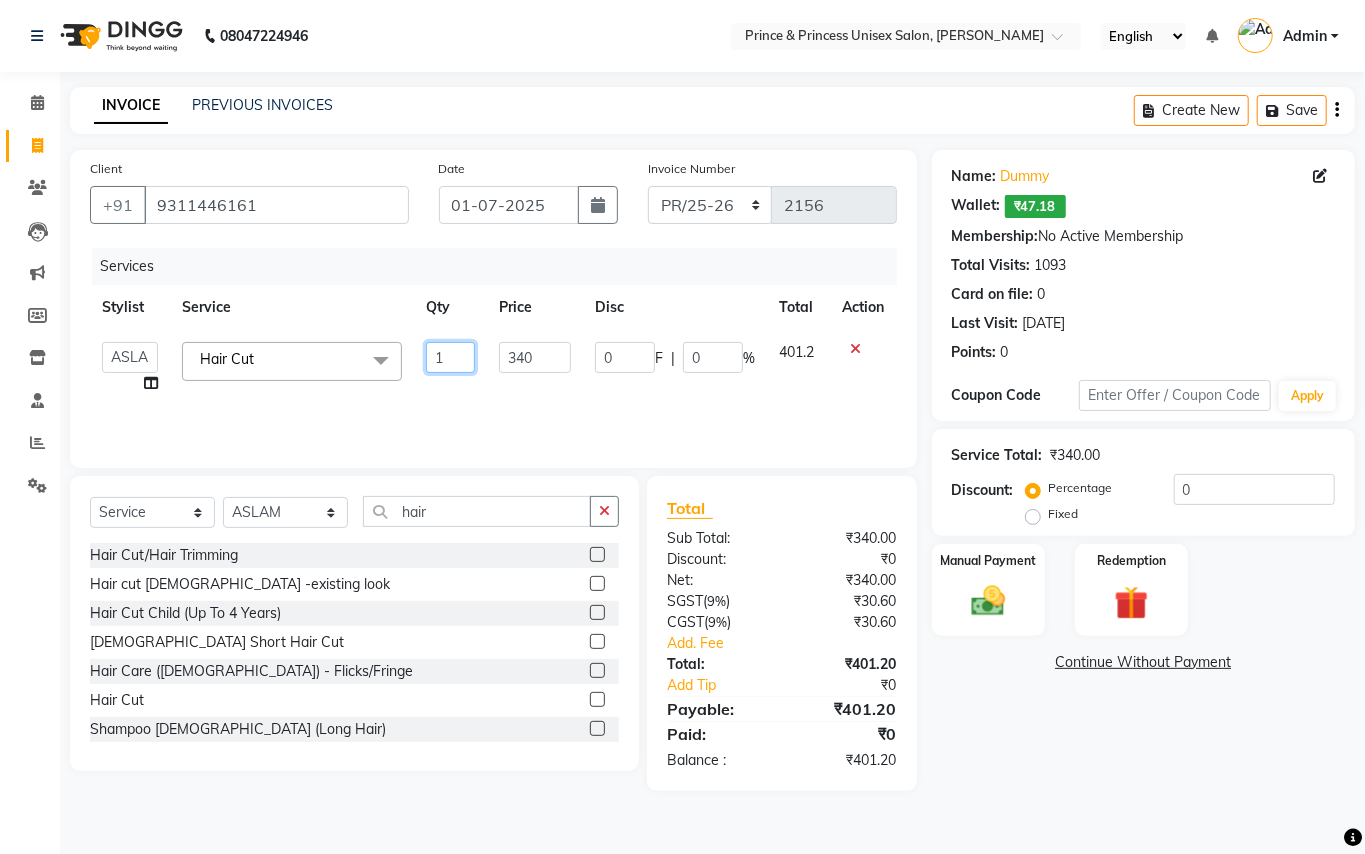 click on "1" 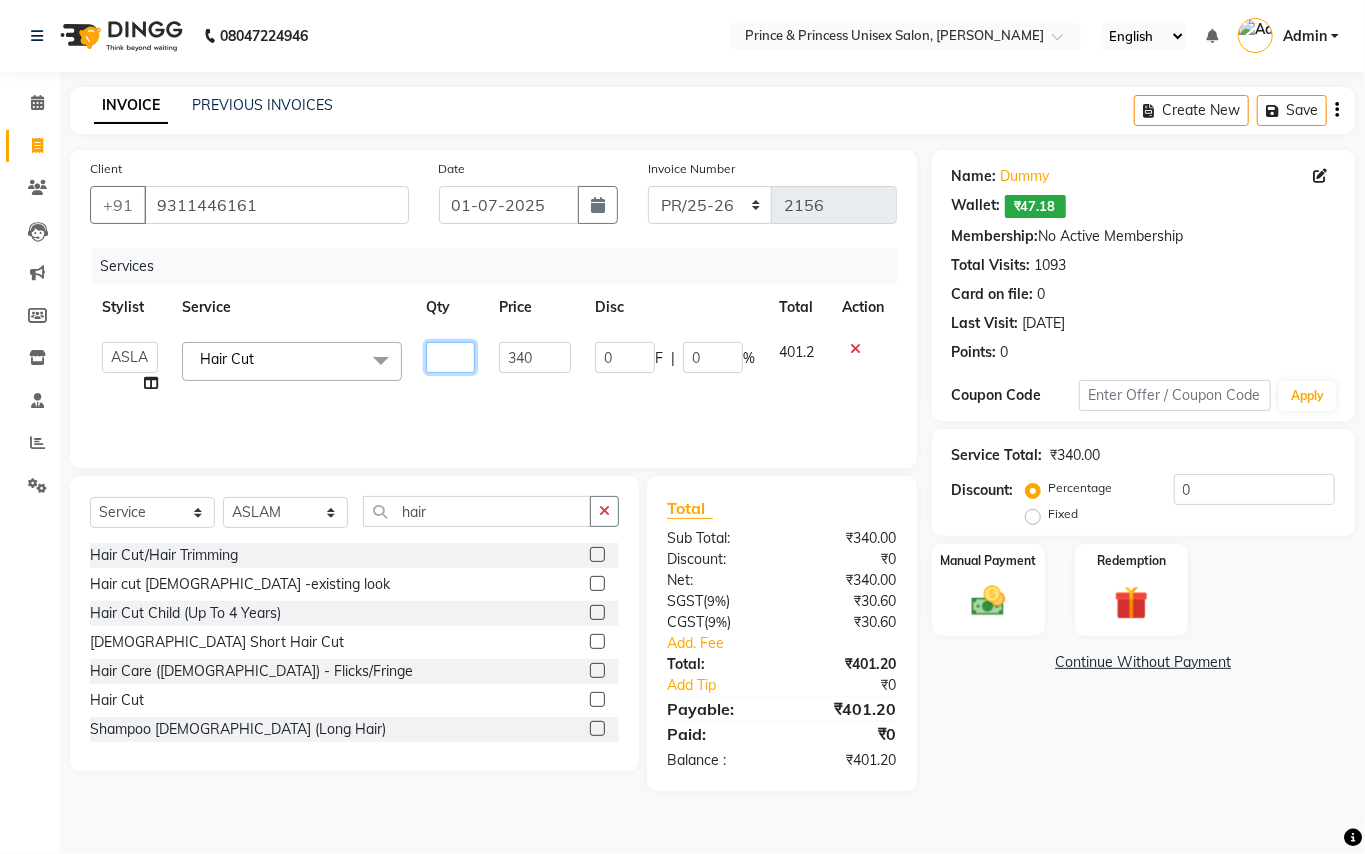 type on "2" 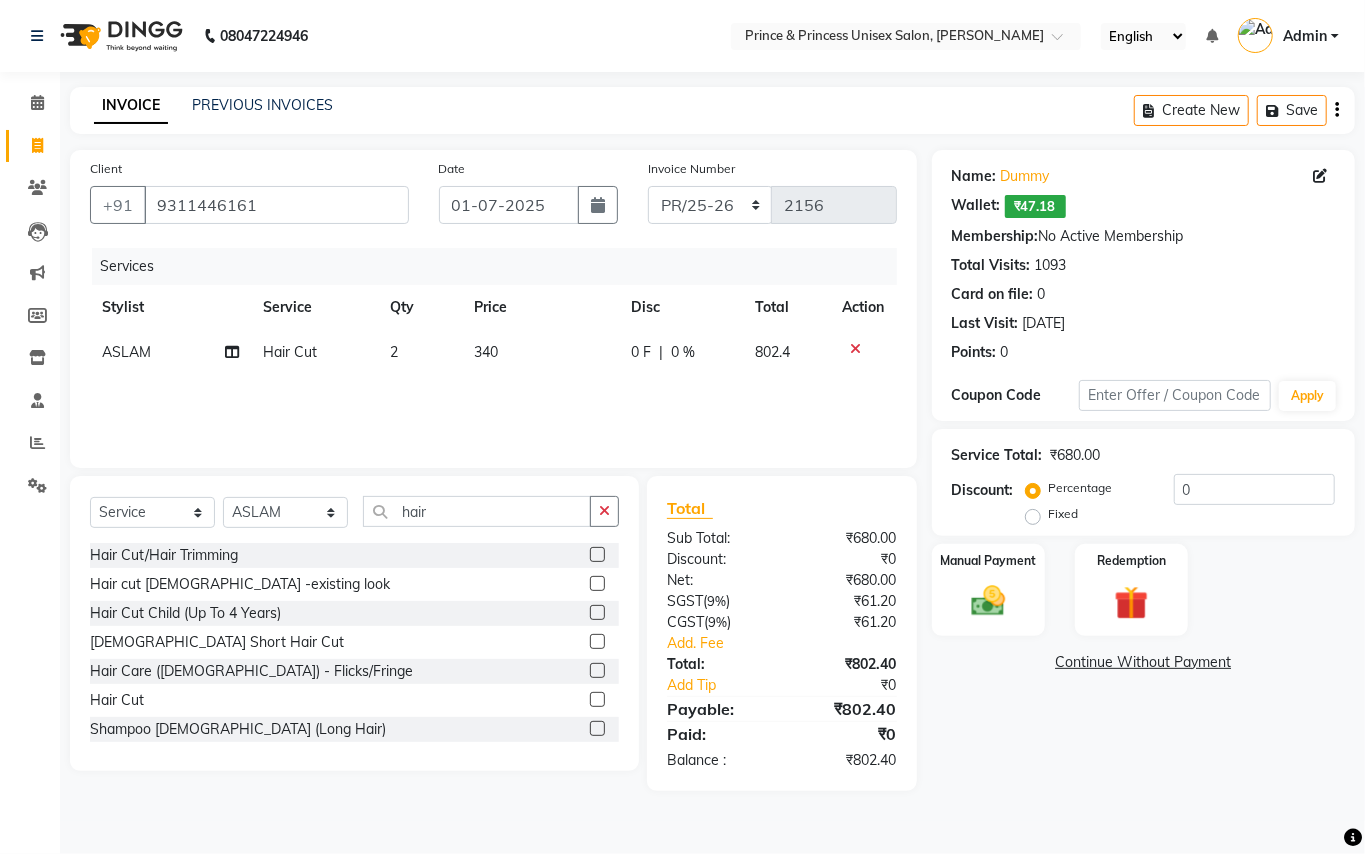 click on "Hair Care ([DEMOGRAPHIC_DATA]) - Flicks/Fringe" 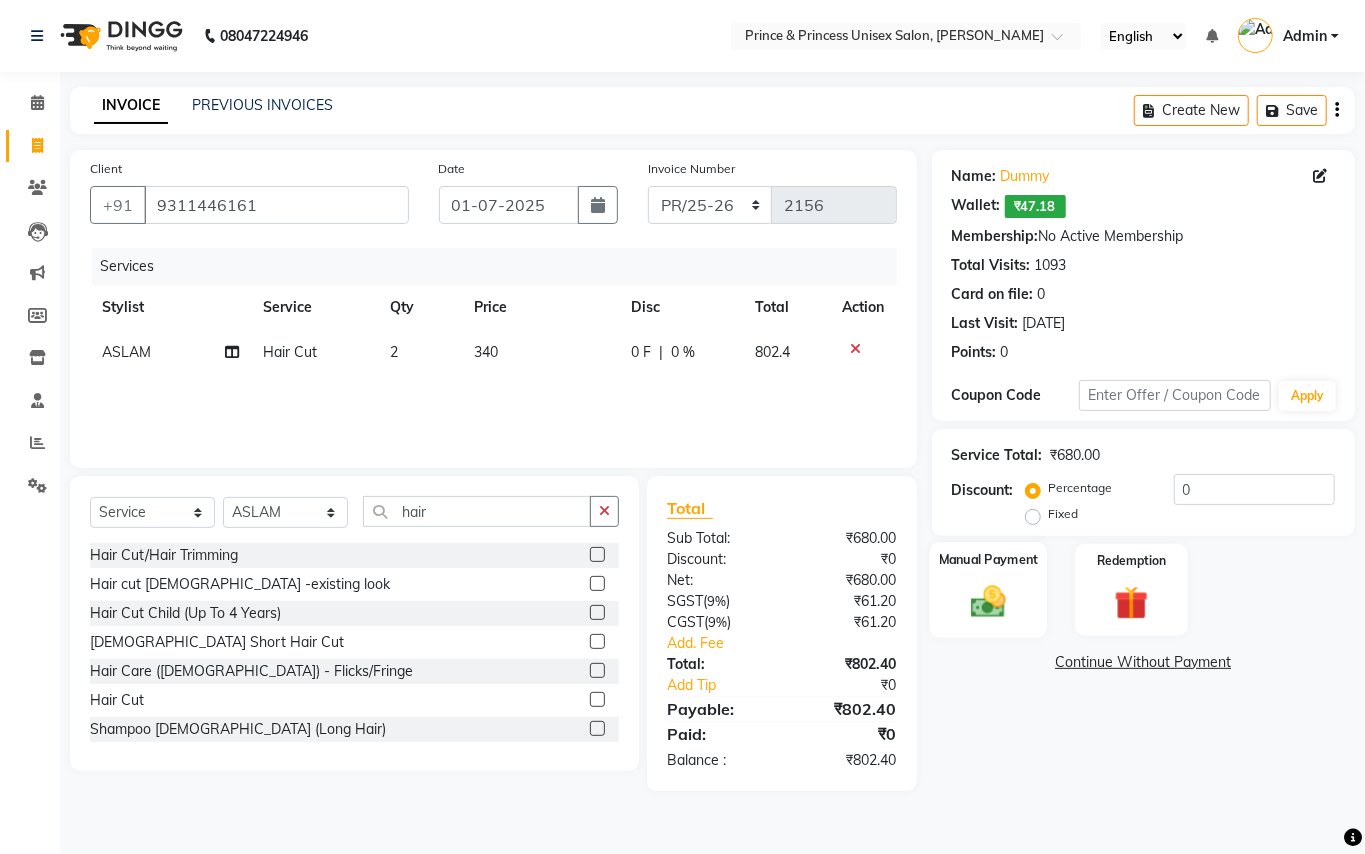 click 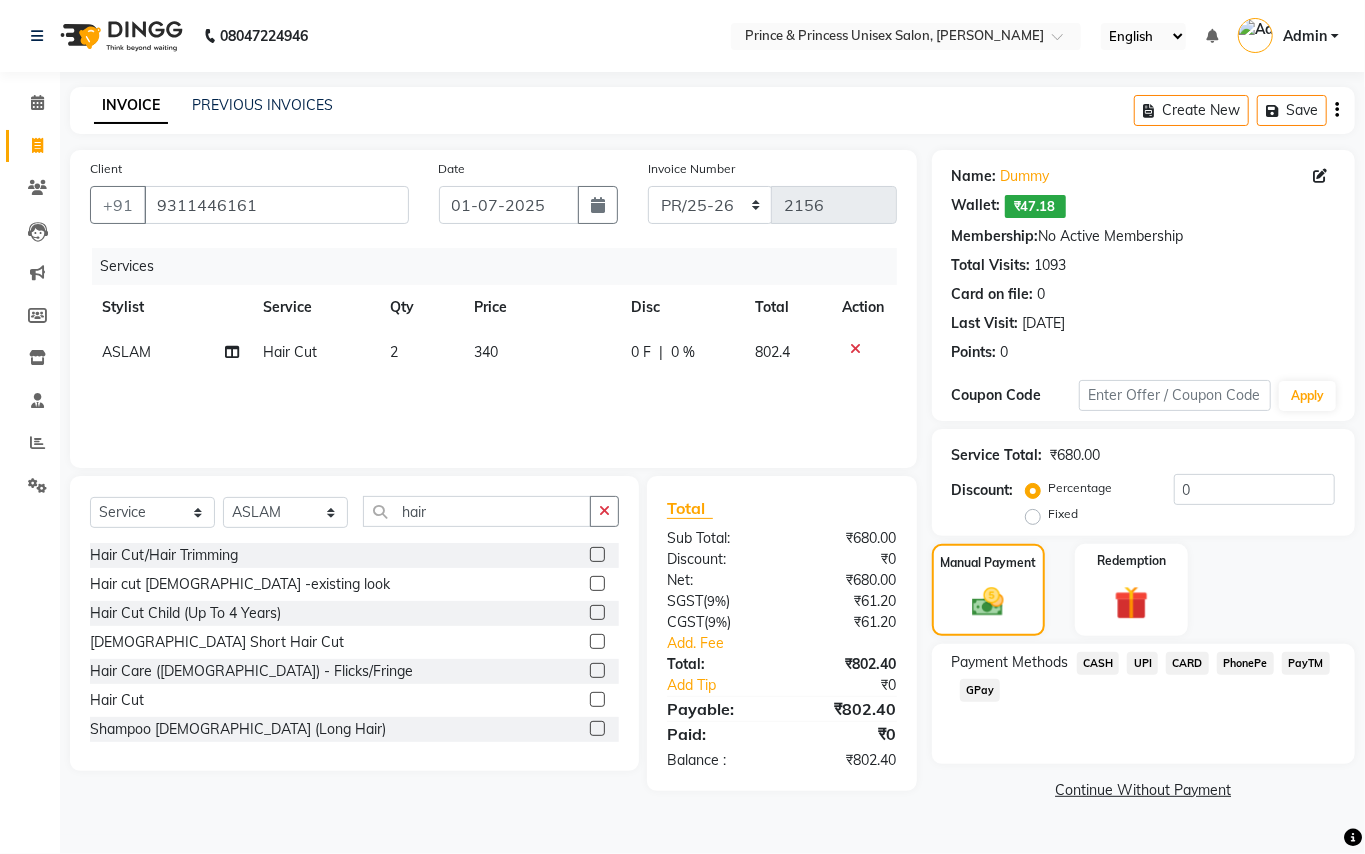 click on "CARD" 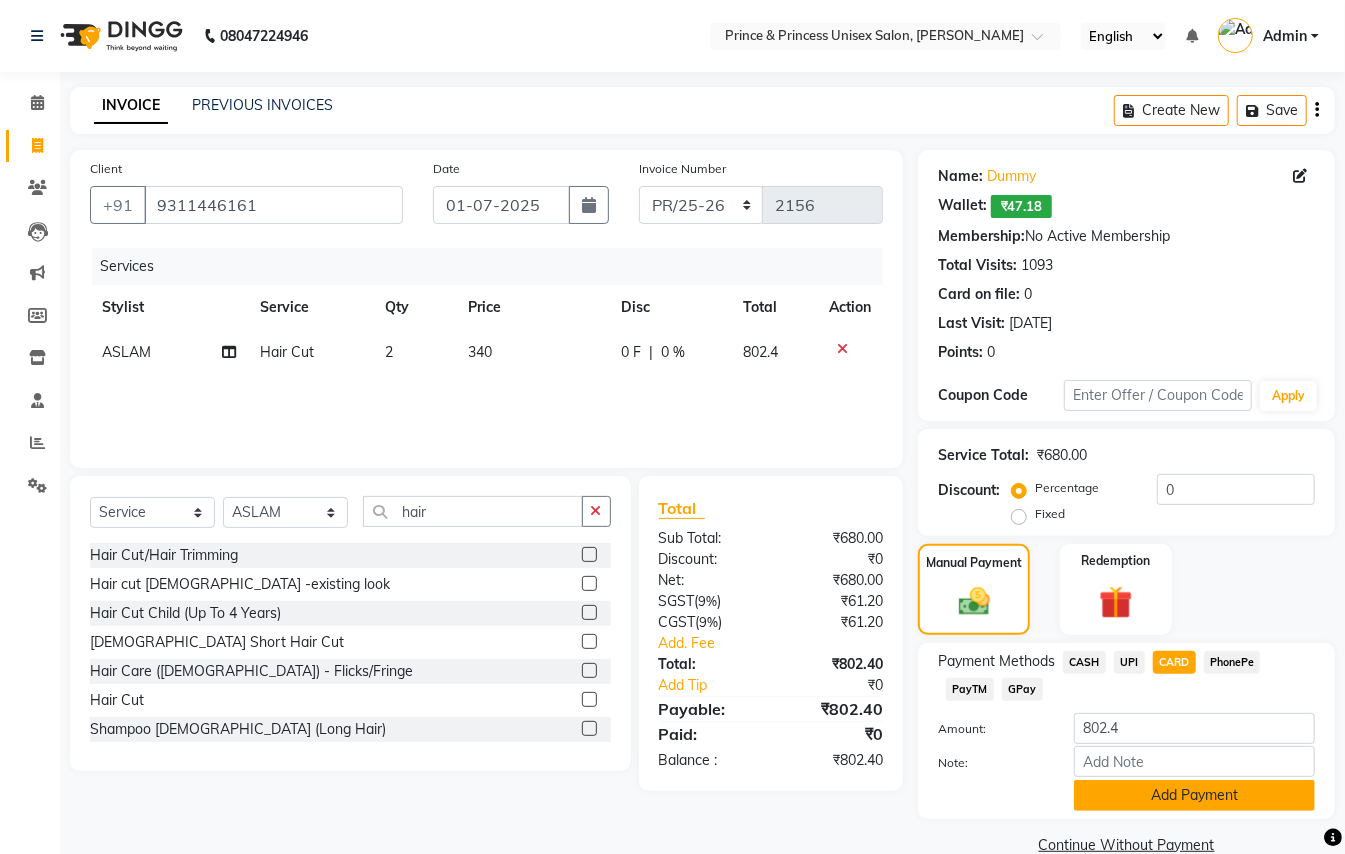 click on "Add Payment" 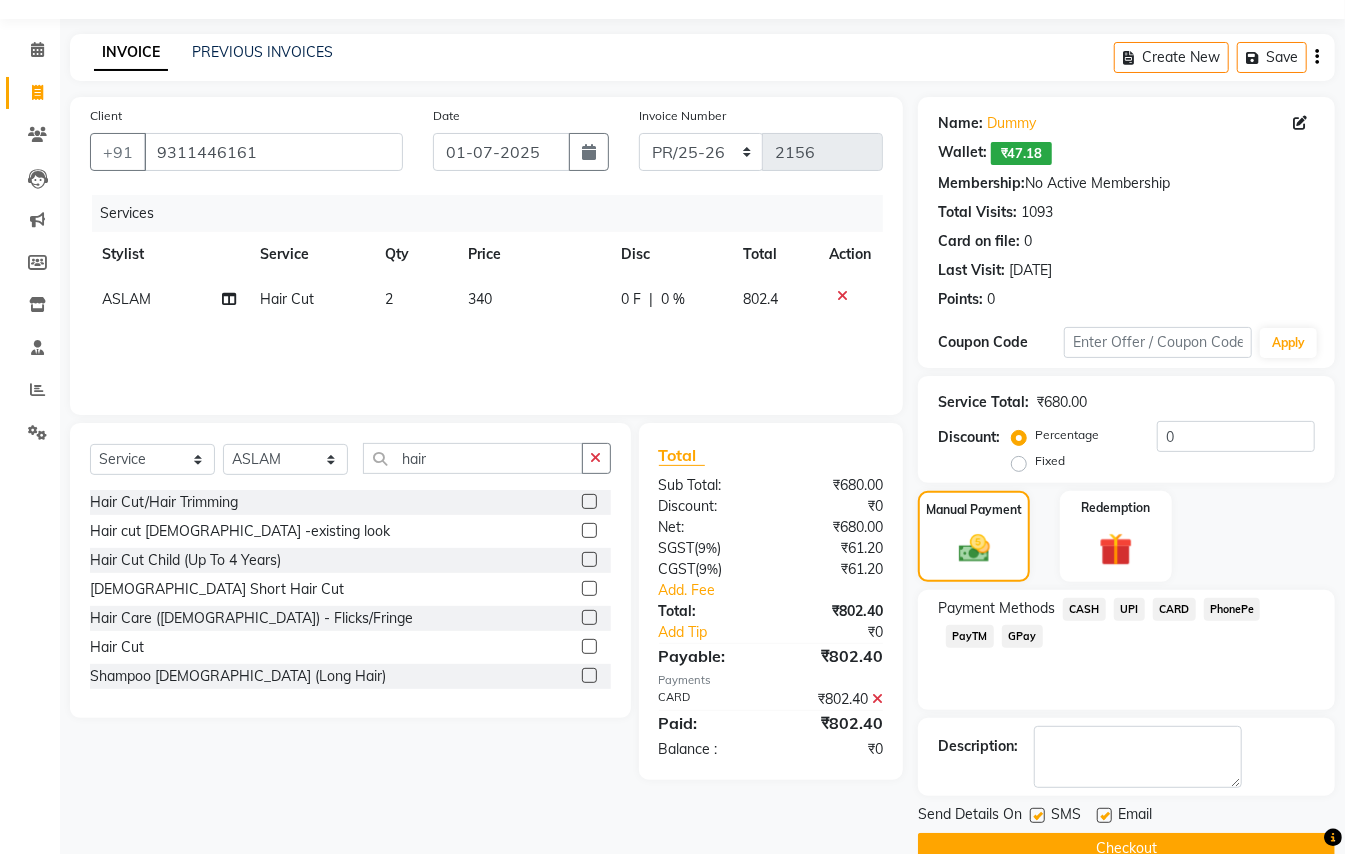 scroll, scrollTop: 94, scrollLeft: 0, axis: vertical 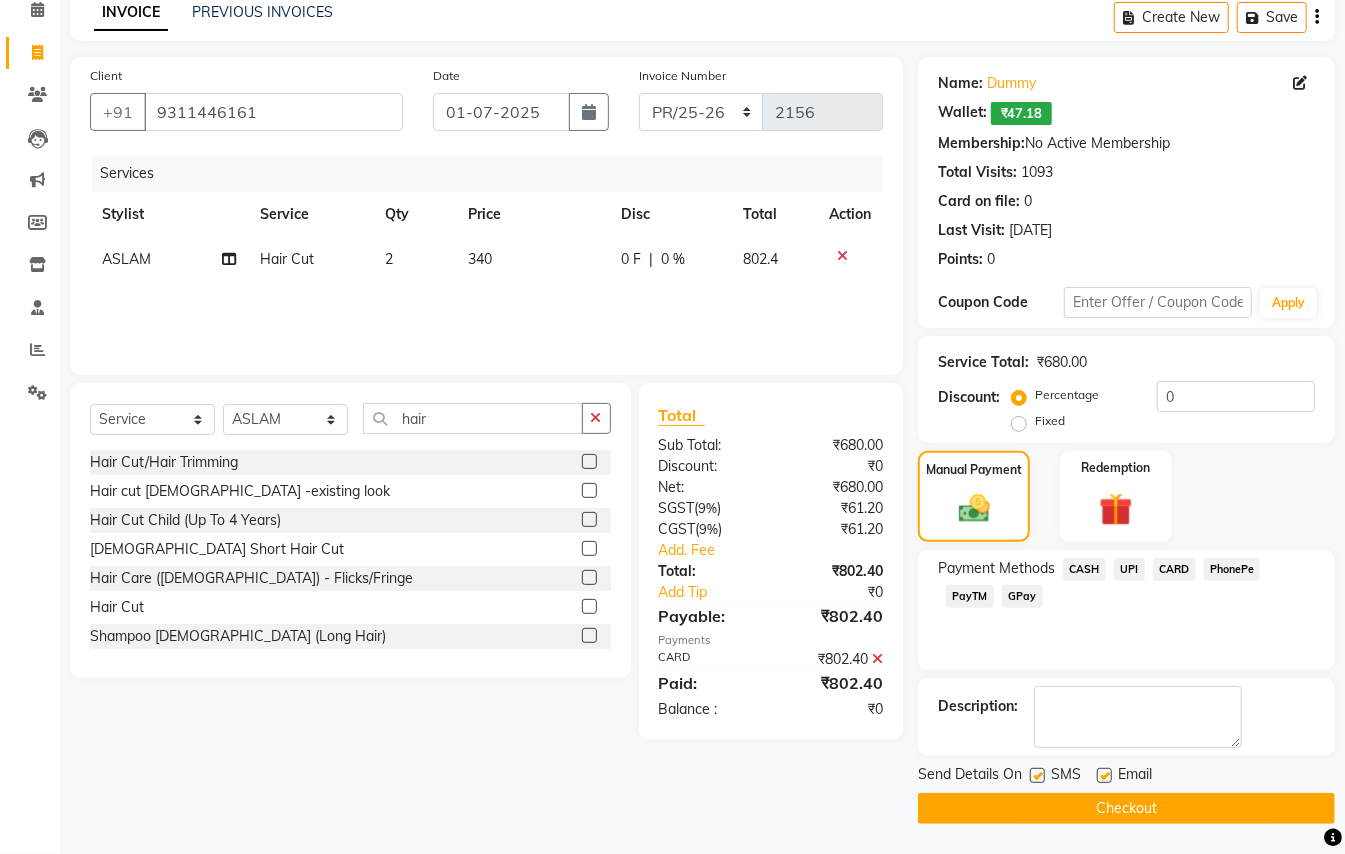 click on "Checkout" 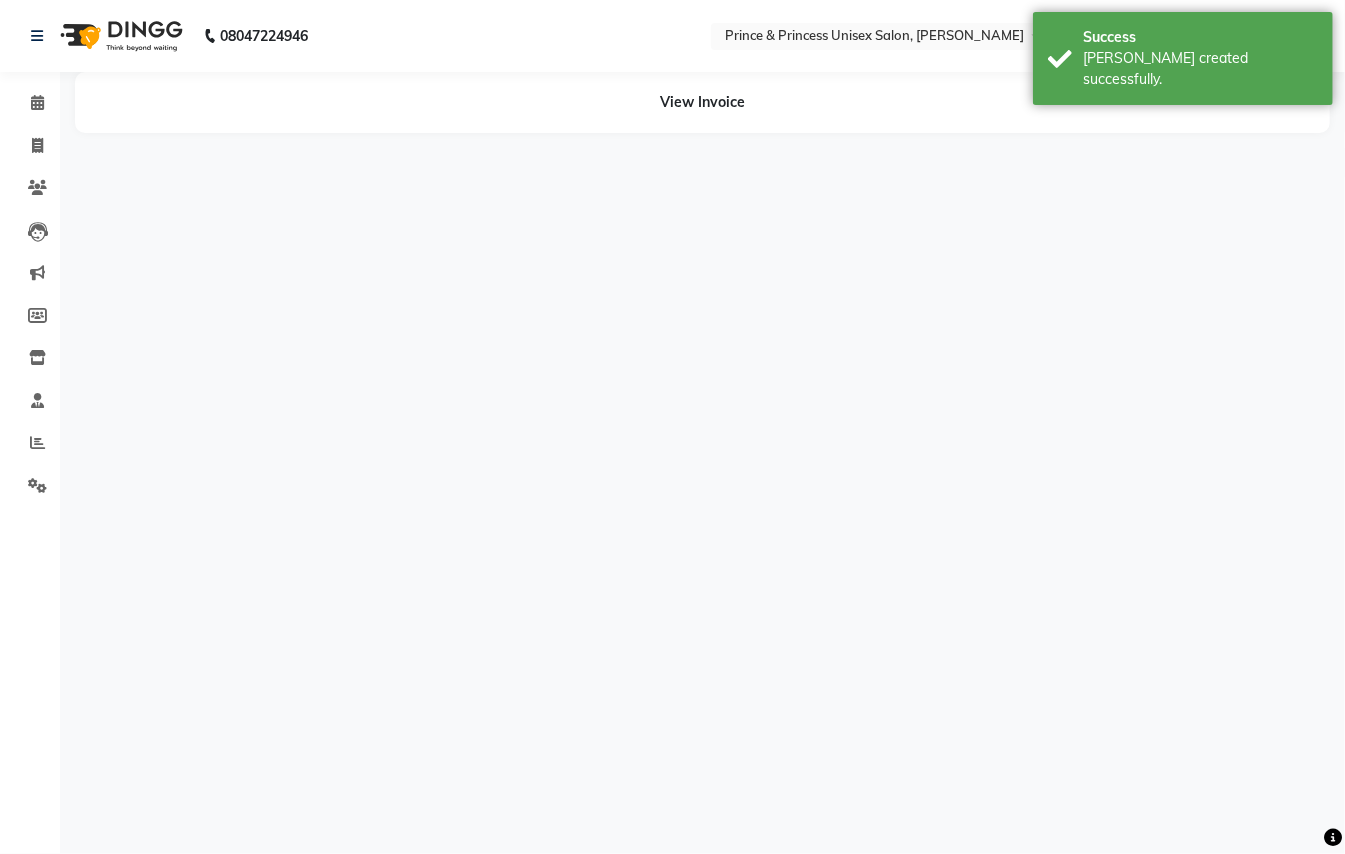 scroll, scrollTop: 0, scrollLeft: 0, axis: both 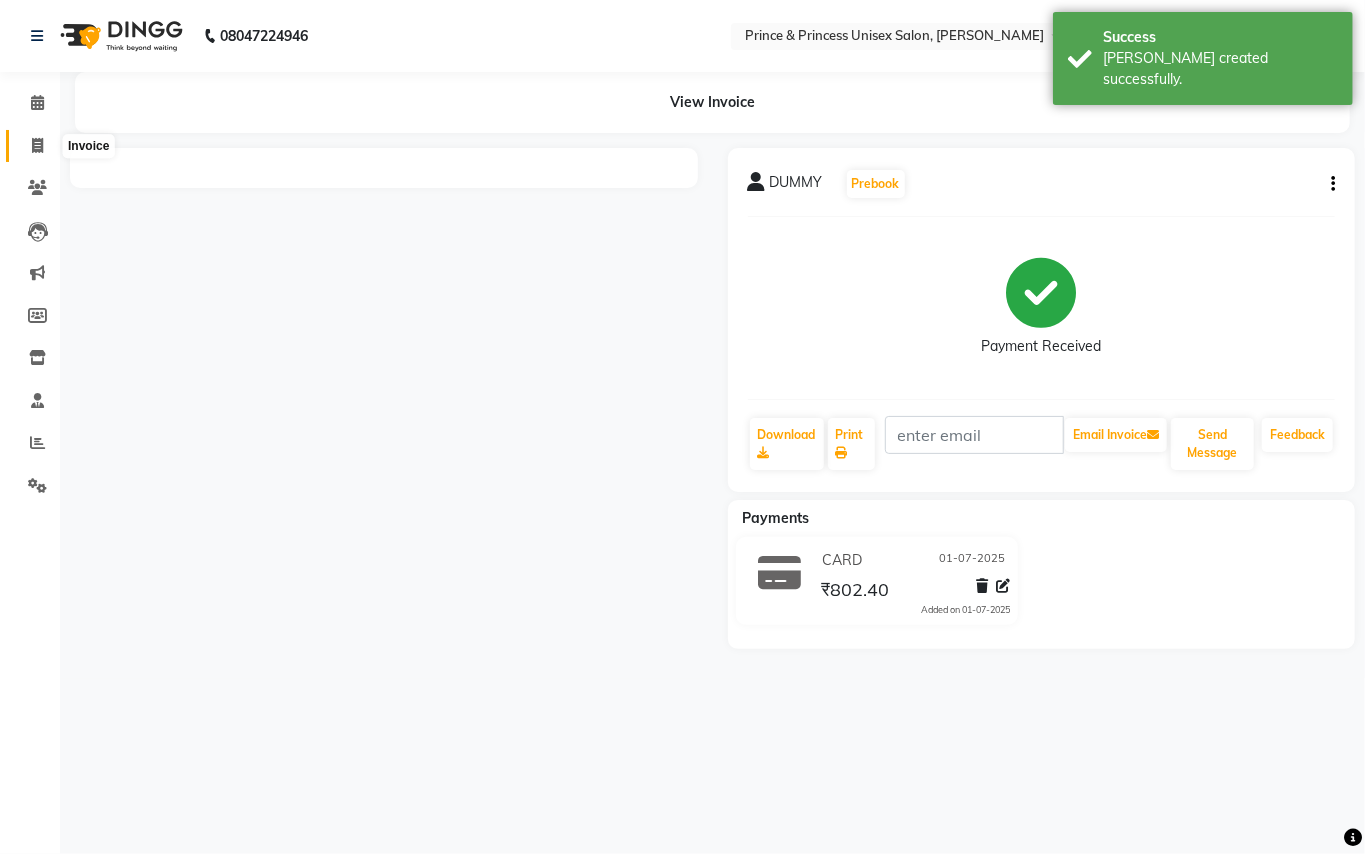 click 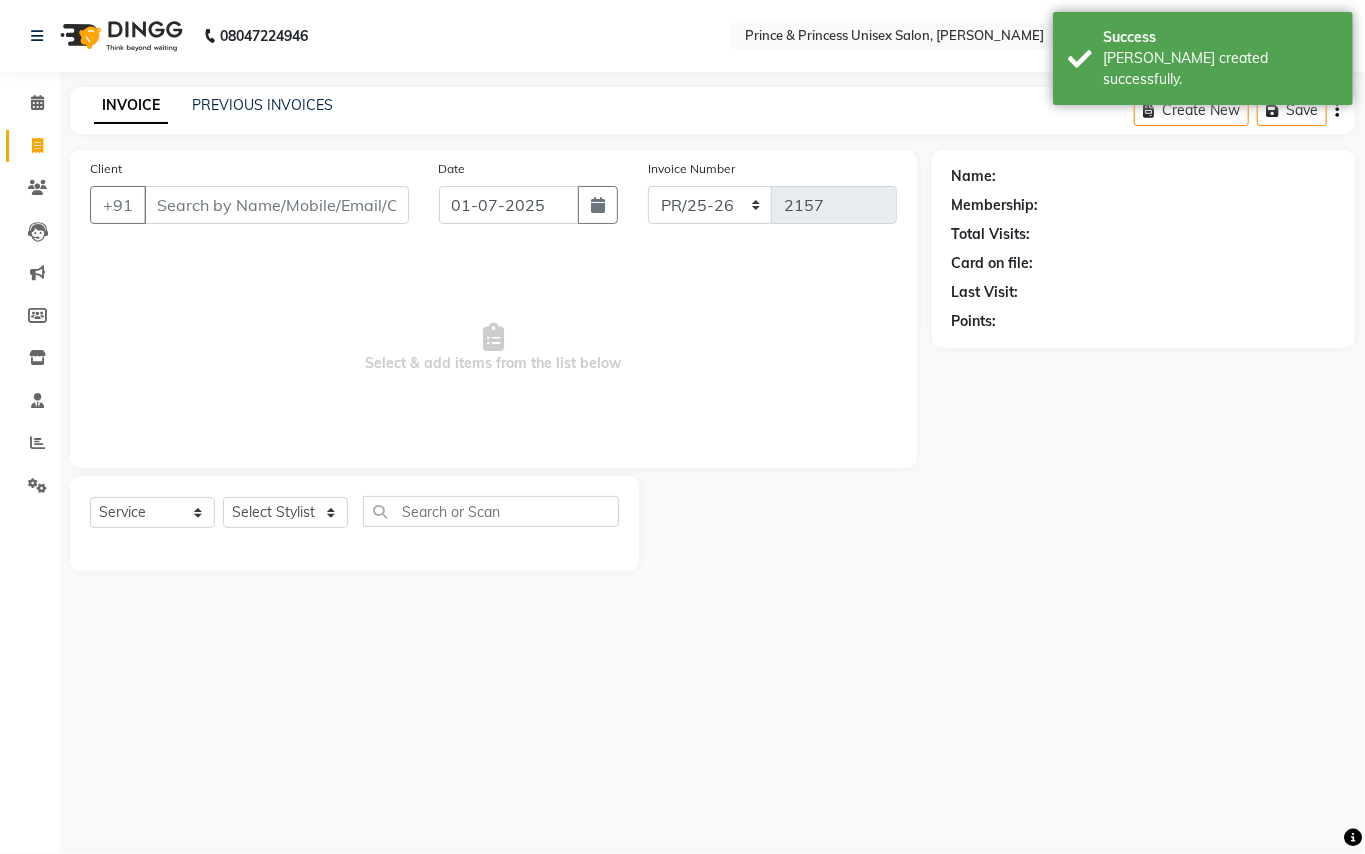 click on "+91" 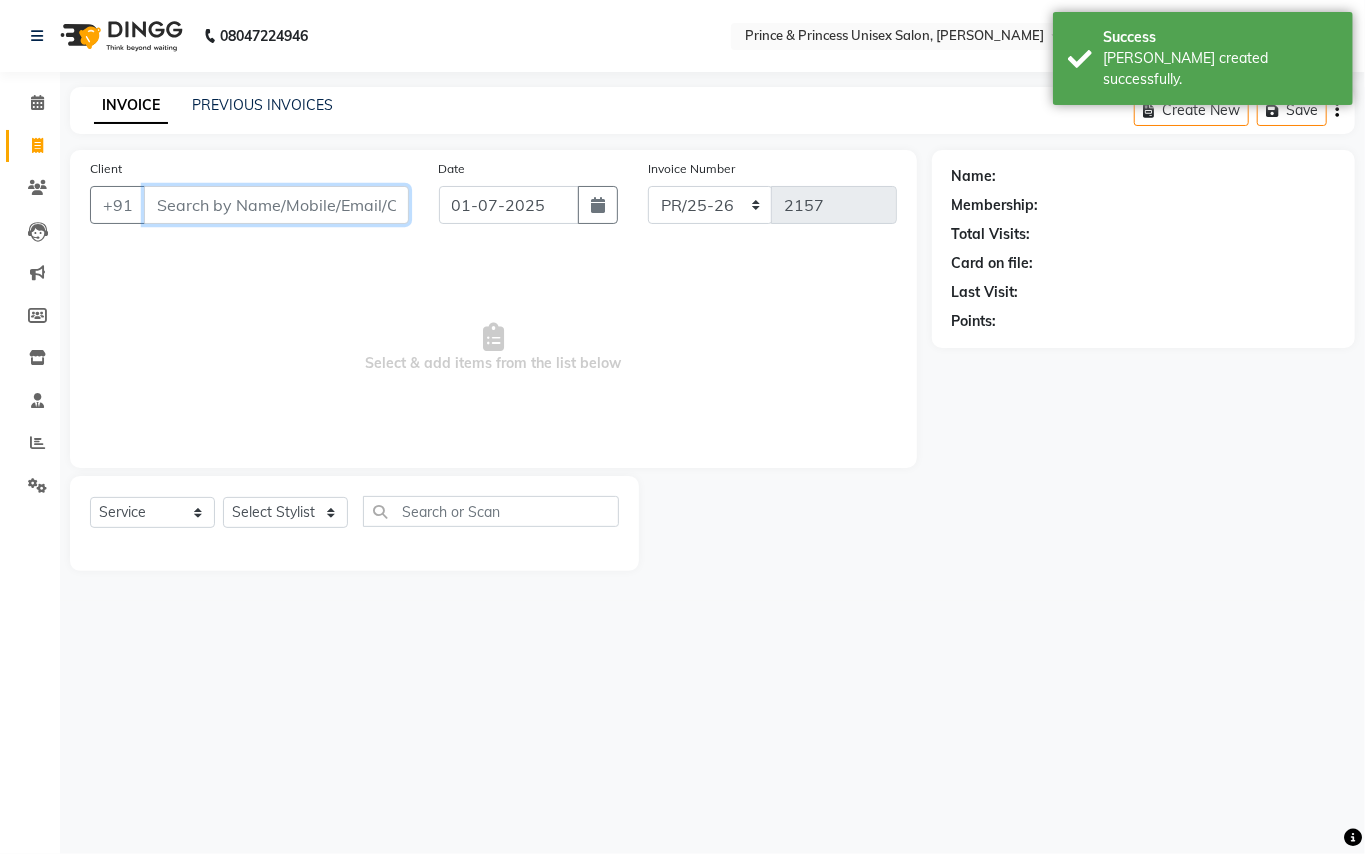 click on "Client" at bounding box center (276, 205) 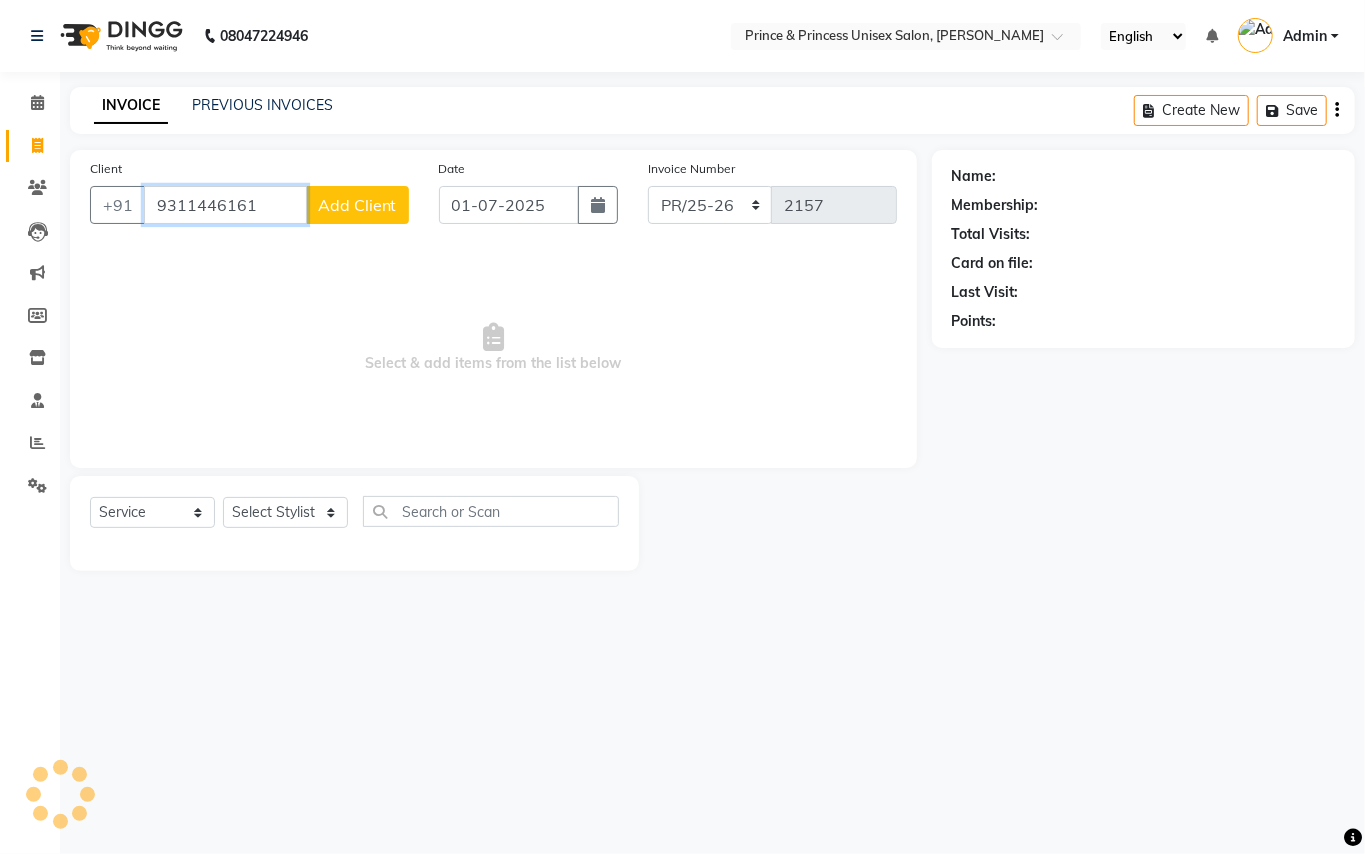 type on "9311446161" 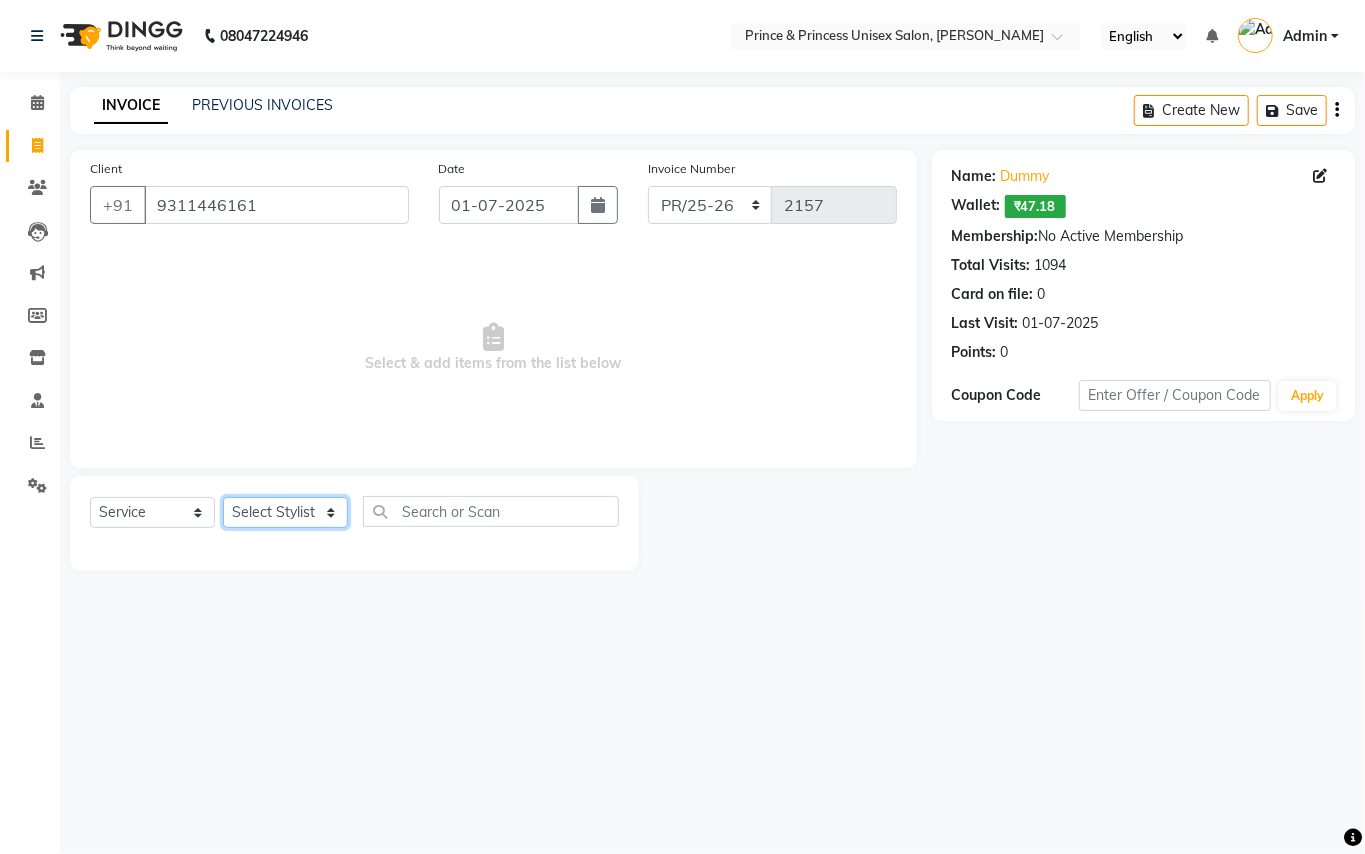 click on "Select Stylist ABHISHEK [PERSON_NAME] NEW [PERSON_NAME] CHANDAN [PERSON_NAME] MEENAKSHI [PERSON_NAME] RAHUL SANDEEP [PERSON_NAME] XYZ" 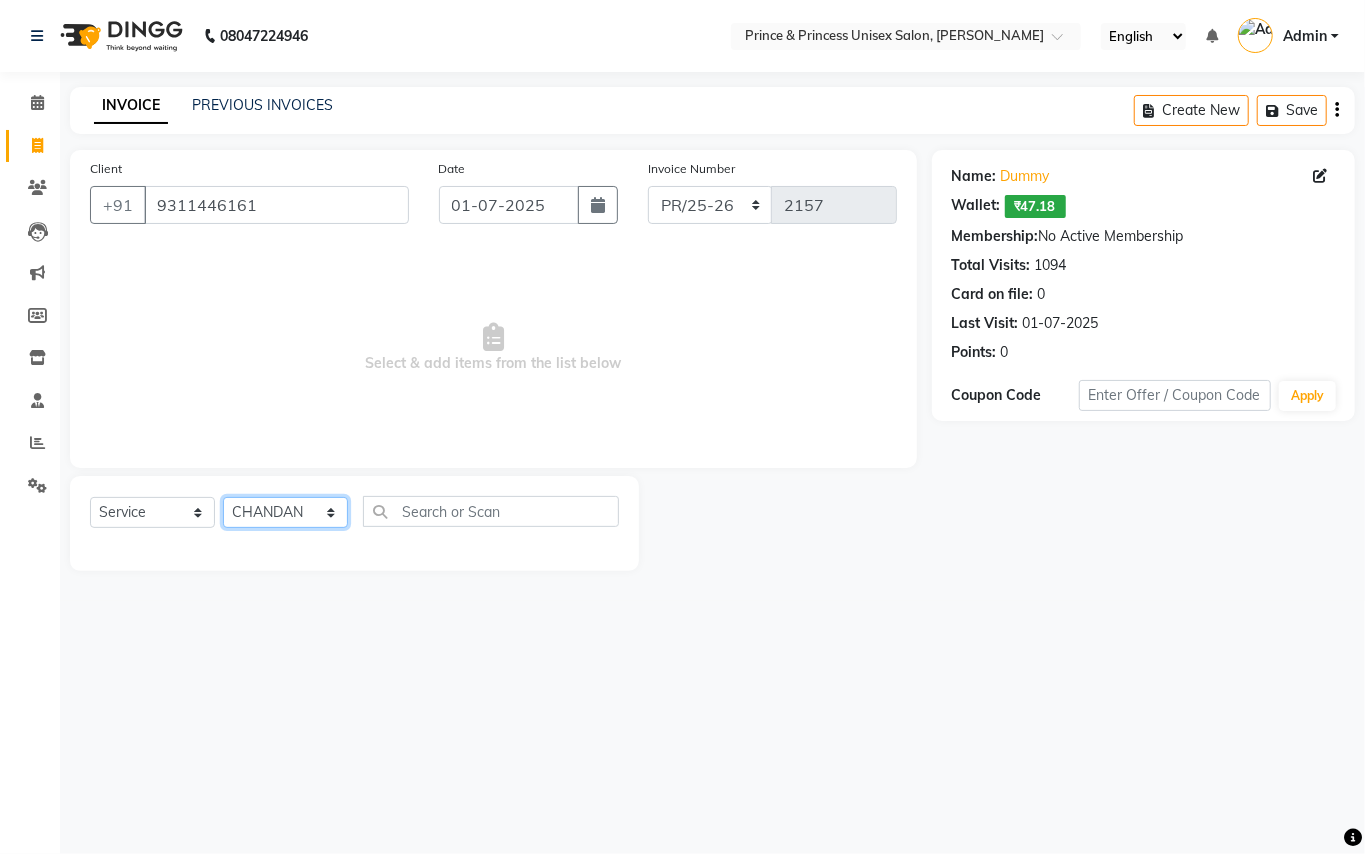 drag, startPoint x: 277, startPoint y: 509, endPoint x: 461, endPoint y: 501, distance: 184.17383 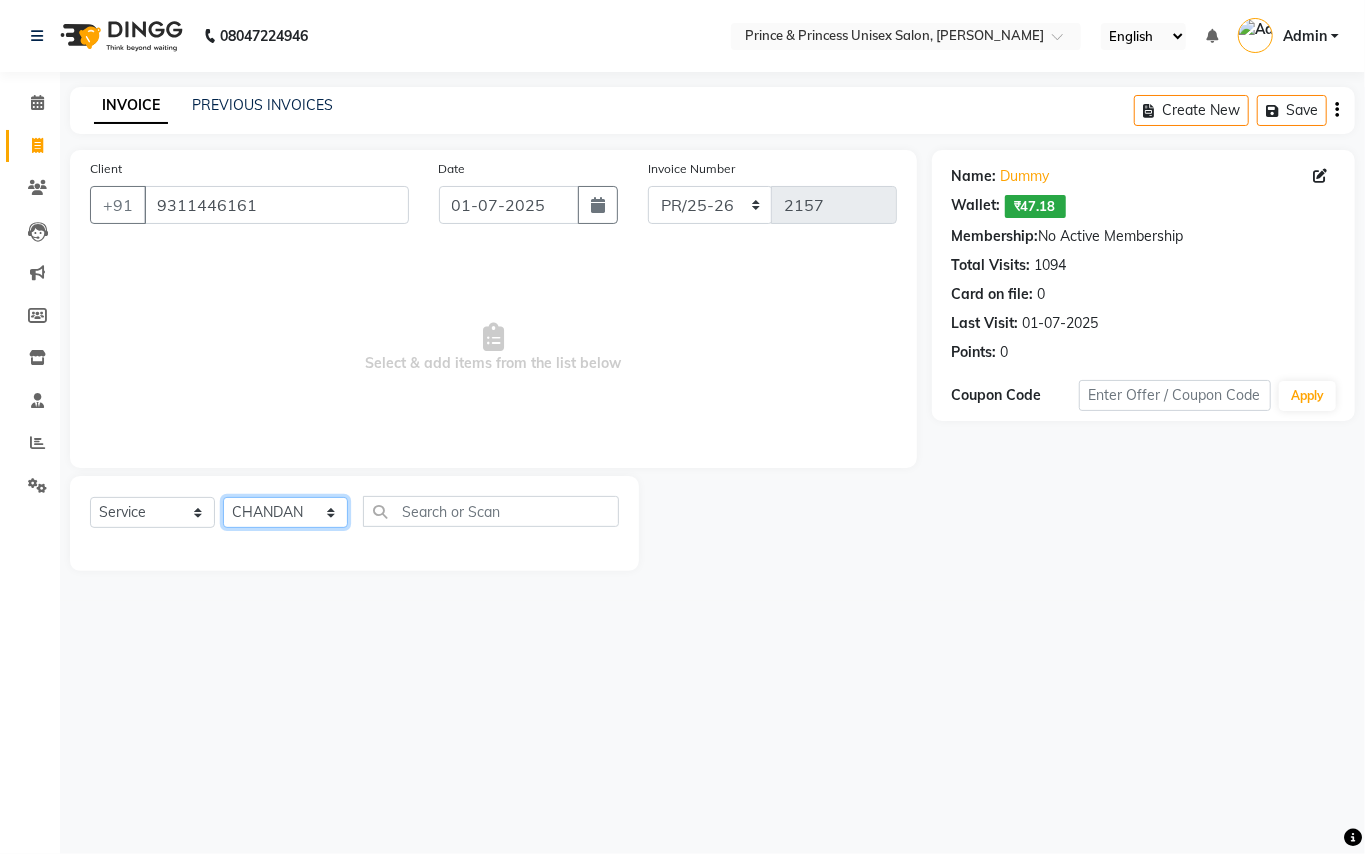 click on "Select Stylist ABHISHEK [PERSON_NAME] NEW [PERSON_NAME] CHANDAN [PERSON_NAME] MEENAKSHI [PERSON_NAME] RAHUL SANDEEP [PERSON_NAME] XYZ" 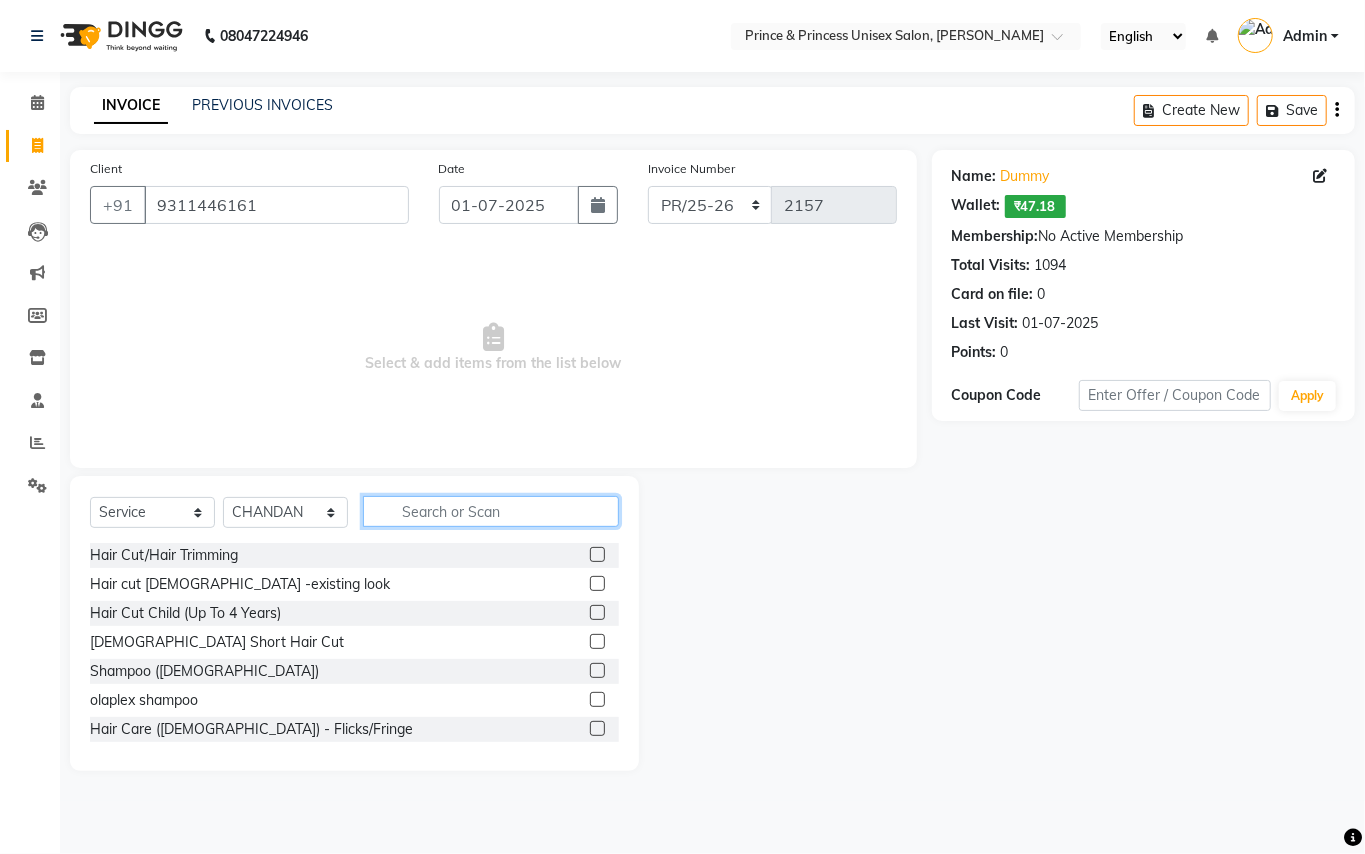 click 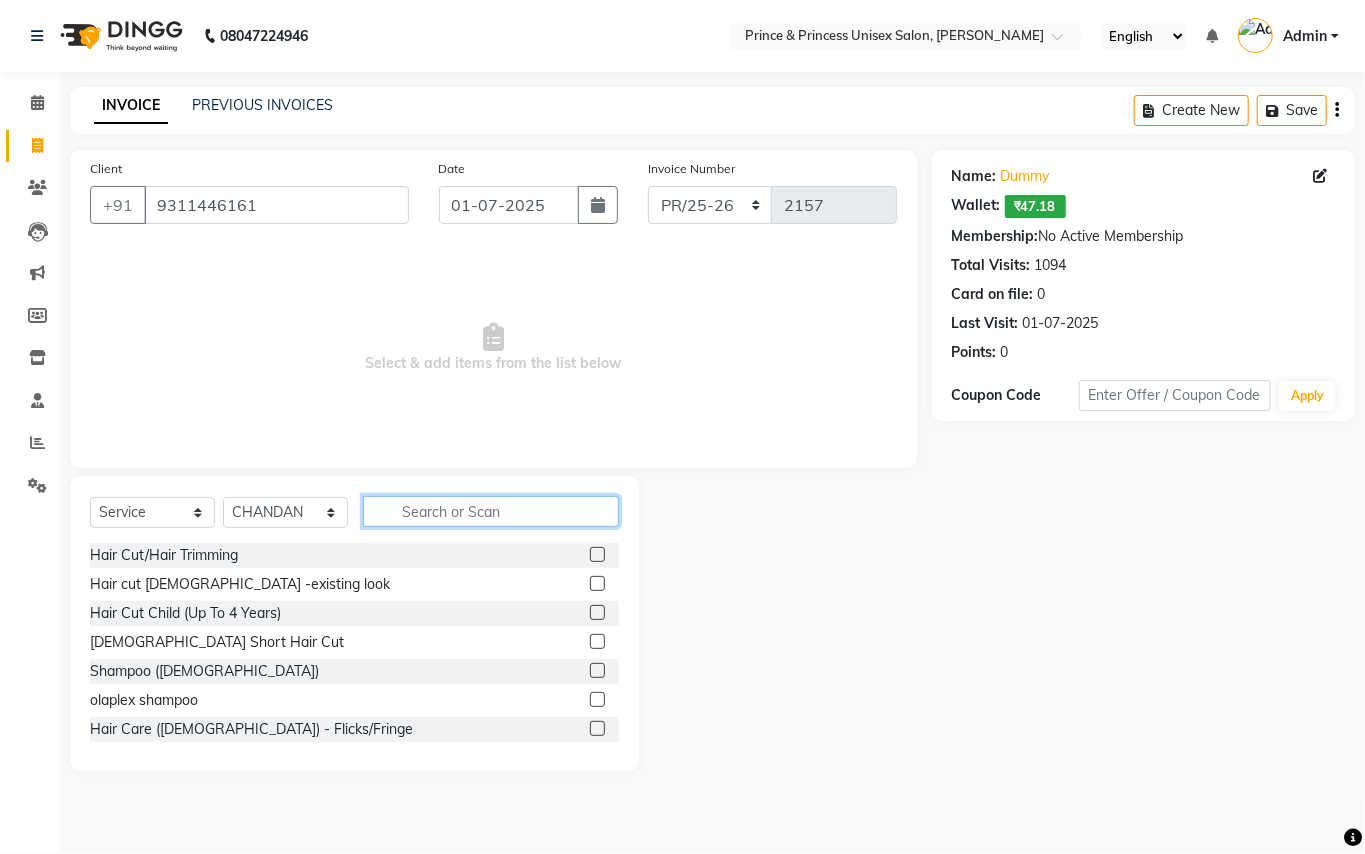 click 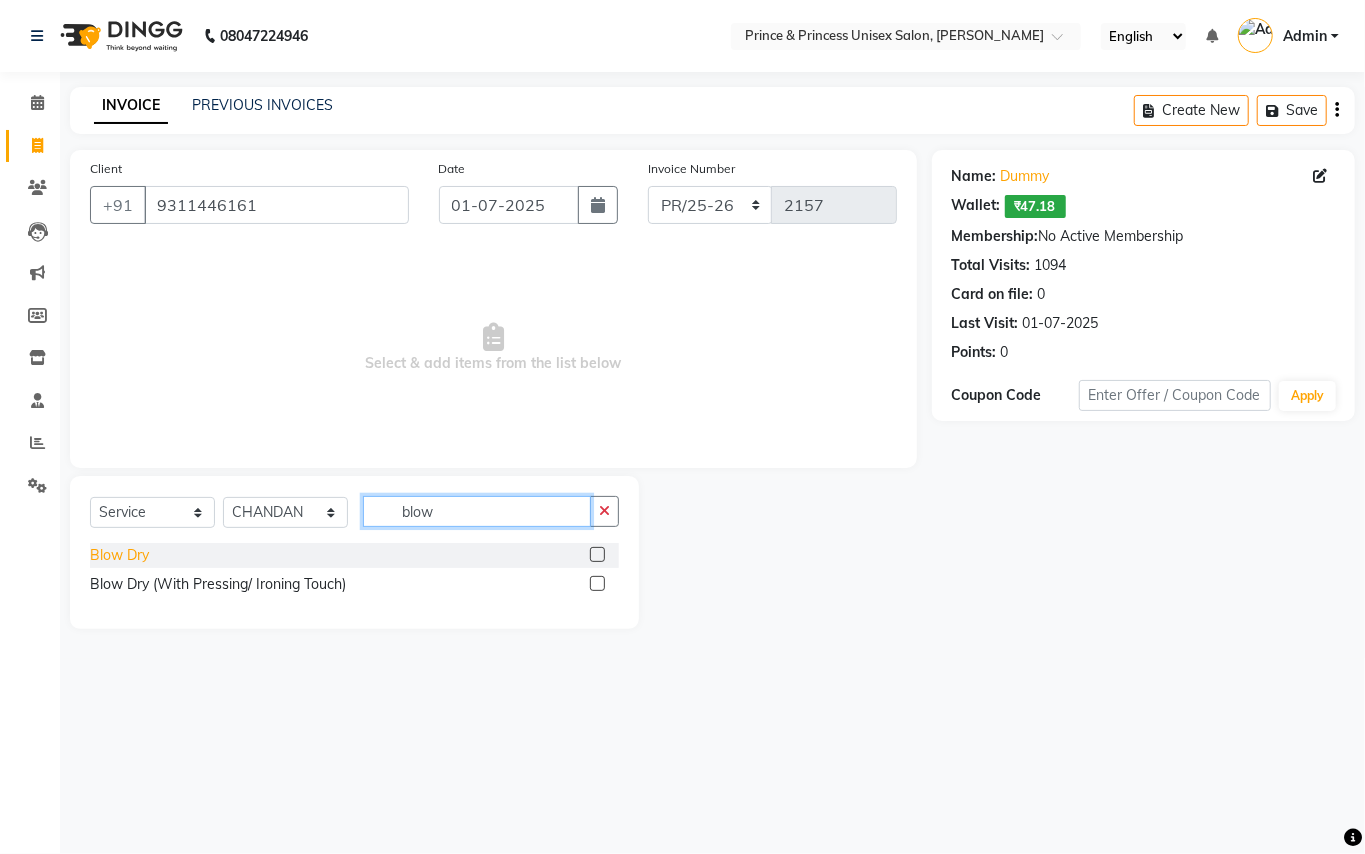 type on "blow" 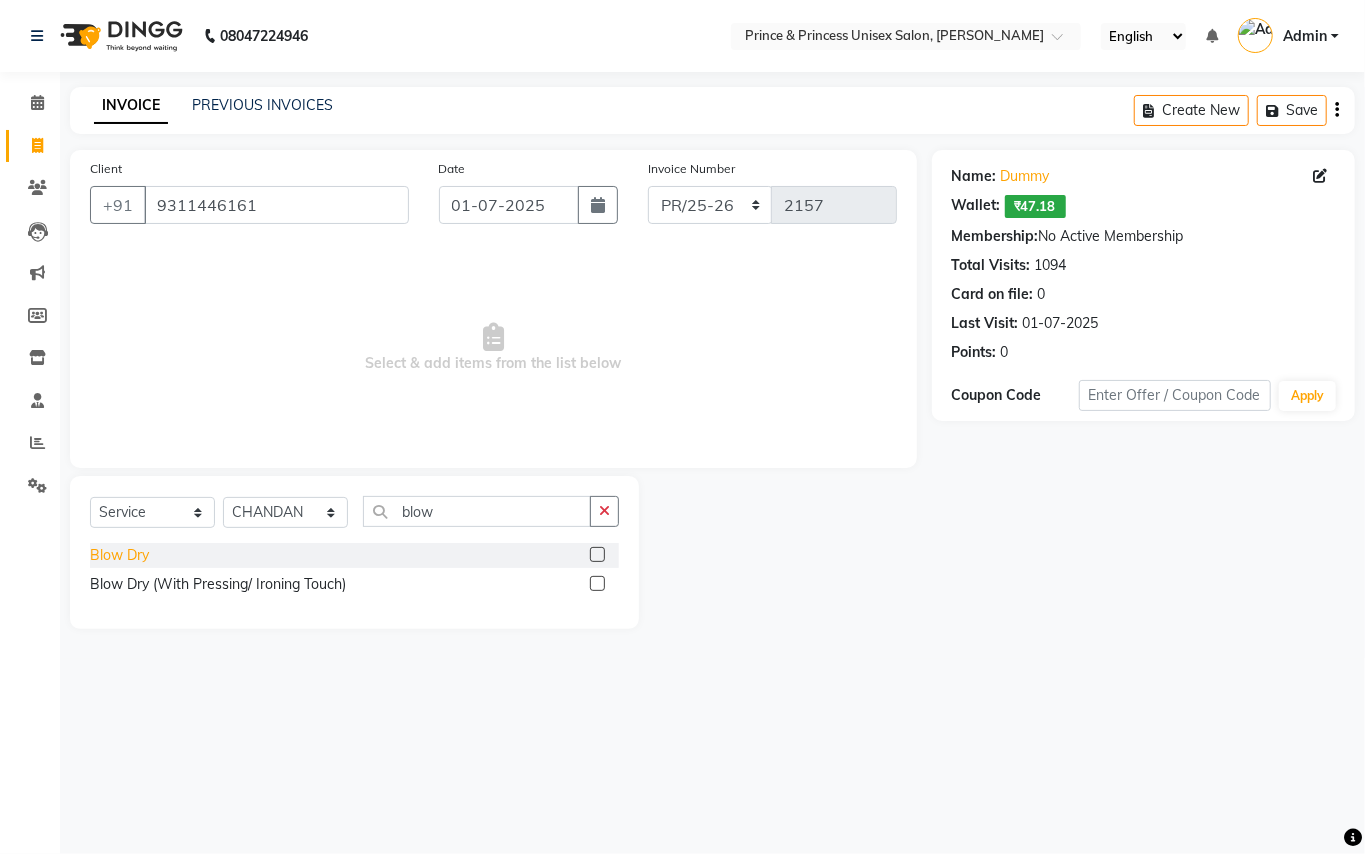 click on "Blow Dry" 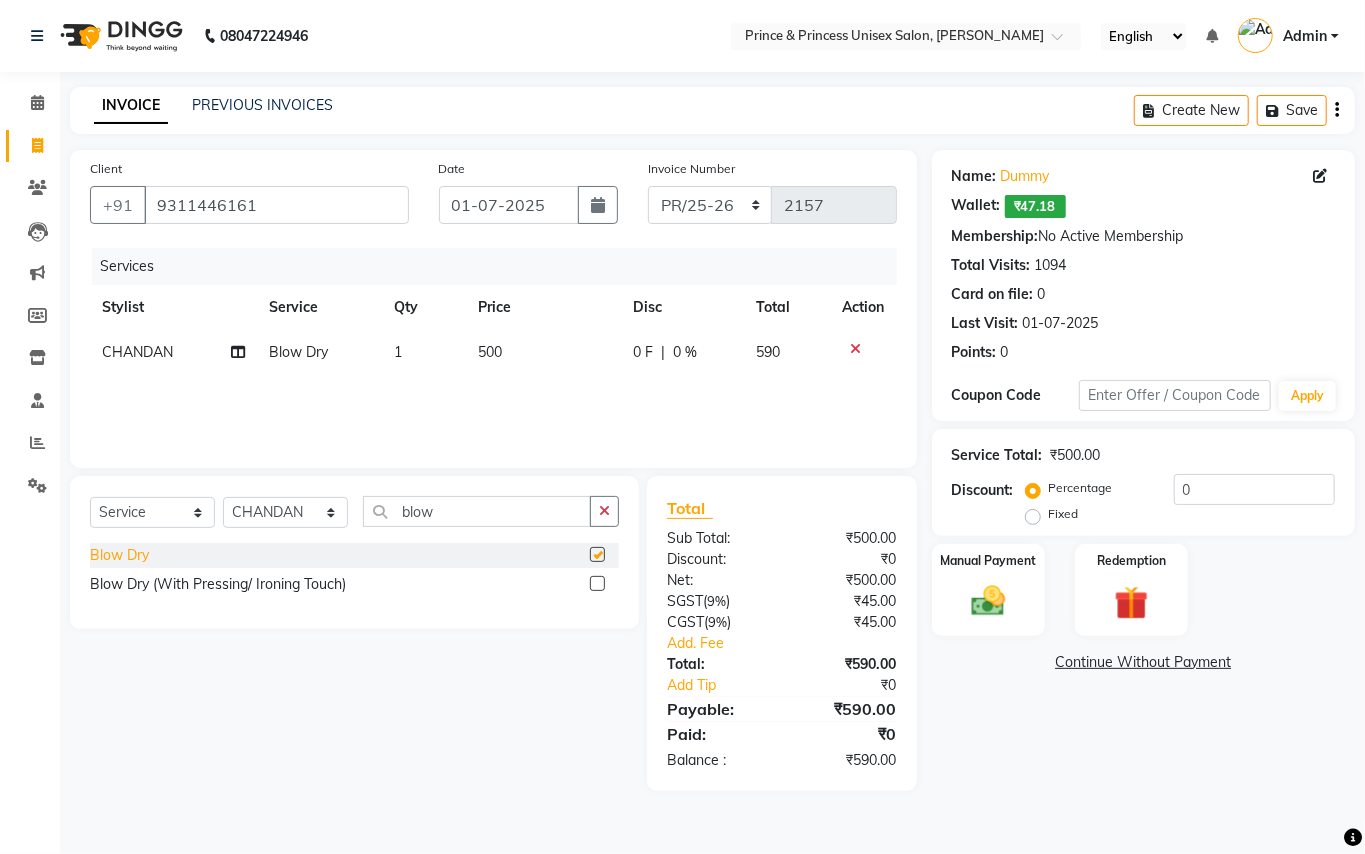 checkbox on "false" 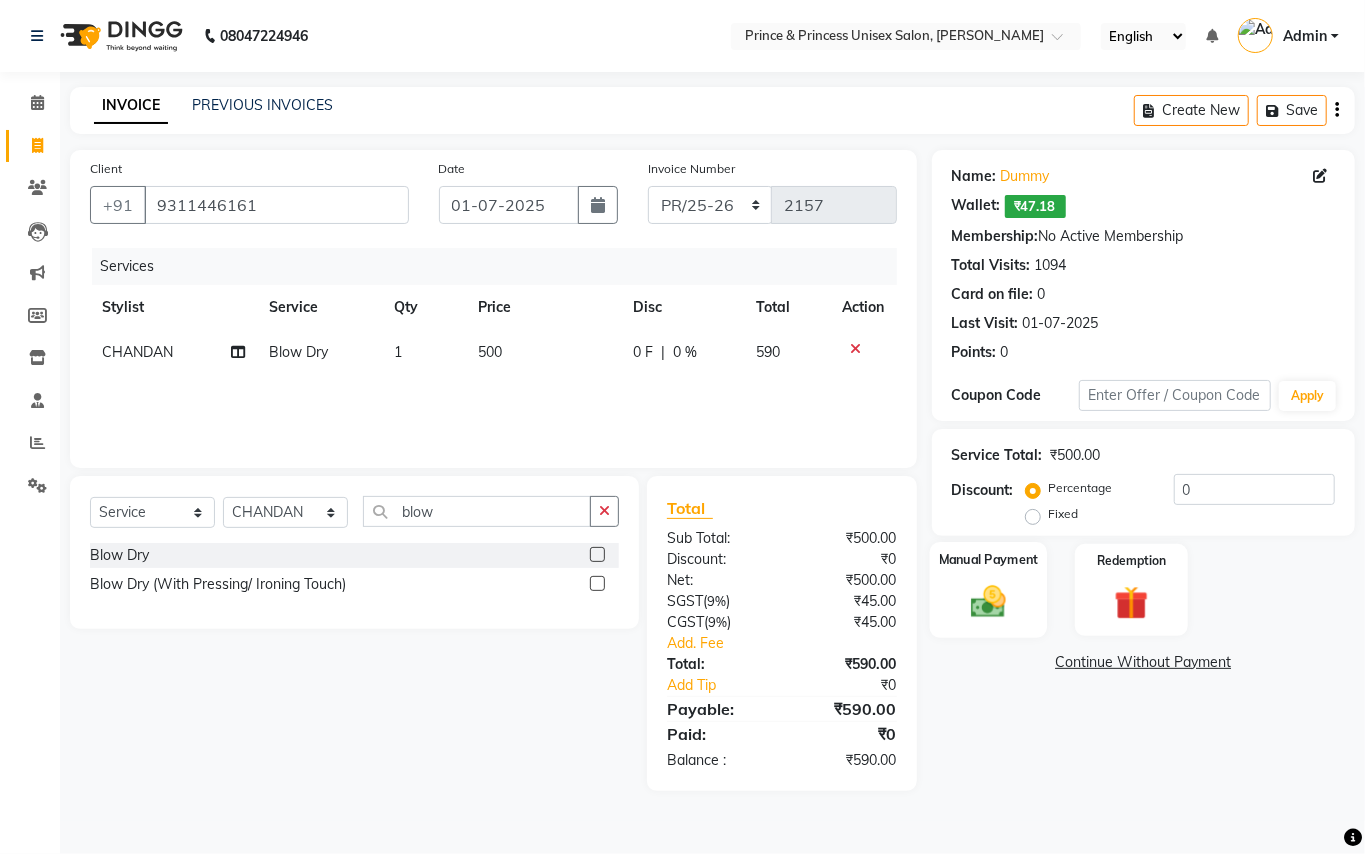 click 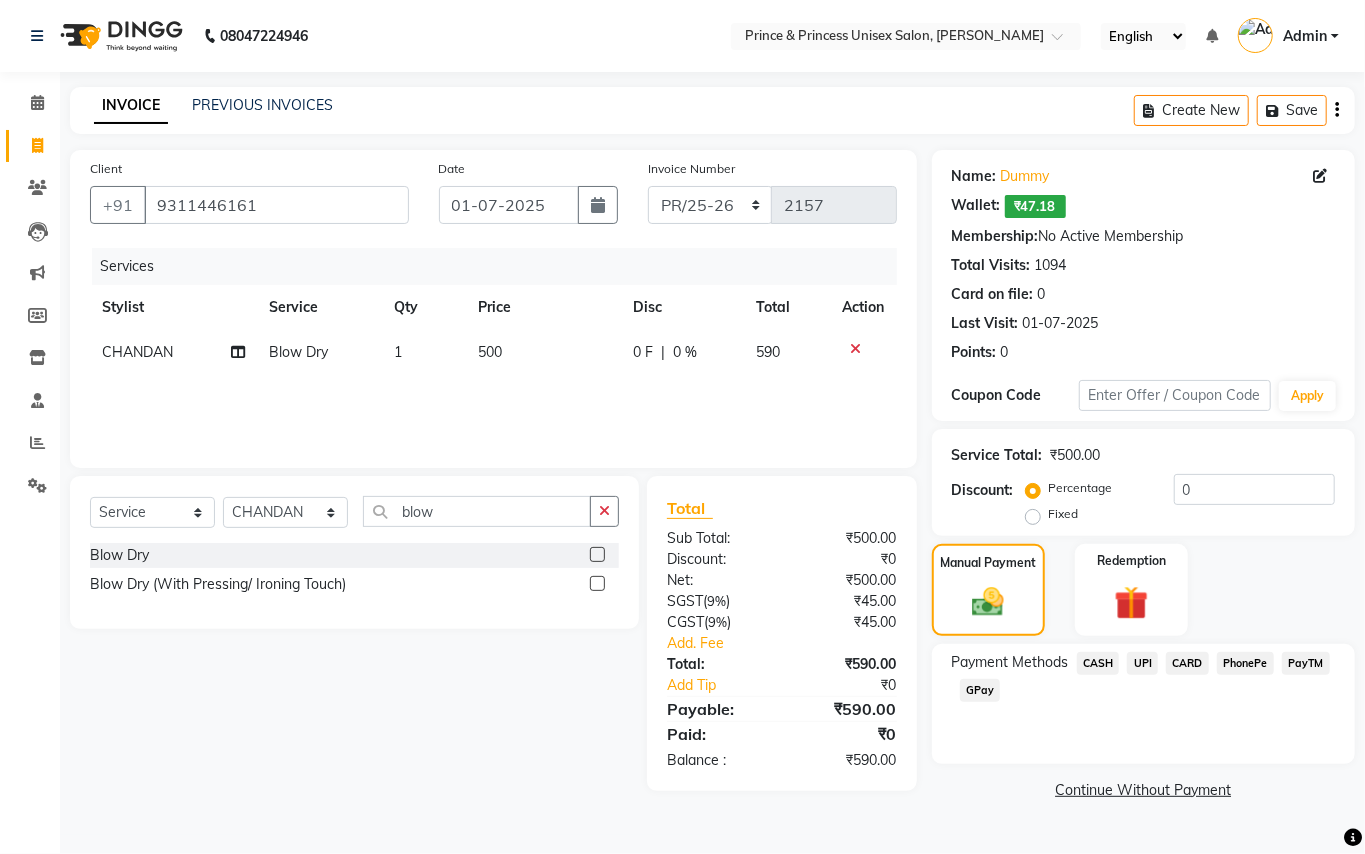 click on "CASH" 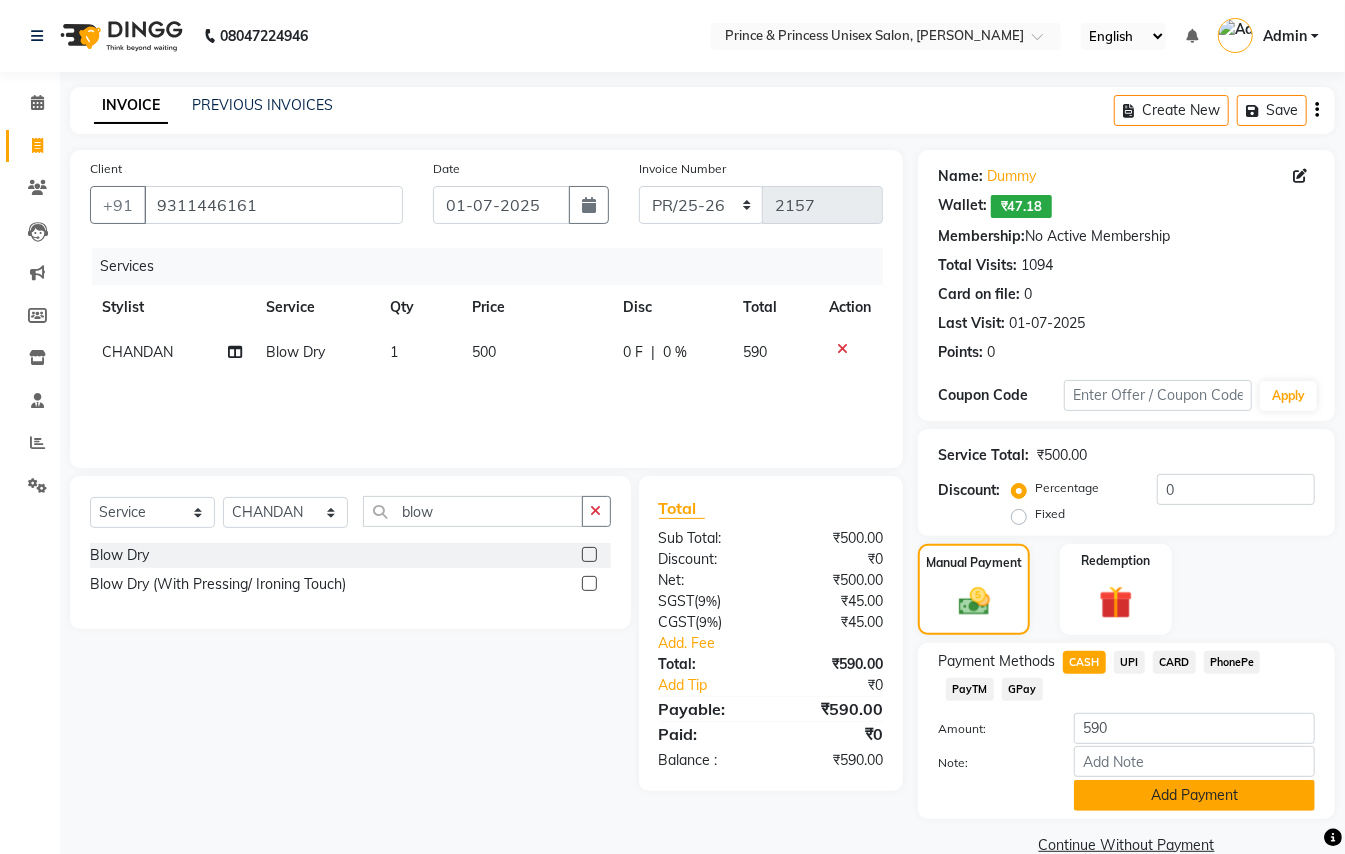 click on "Add Payment" 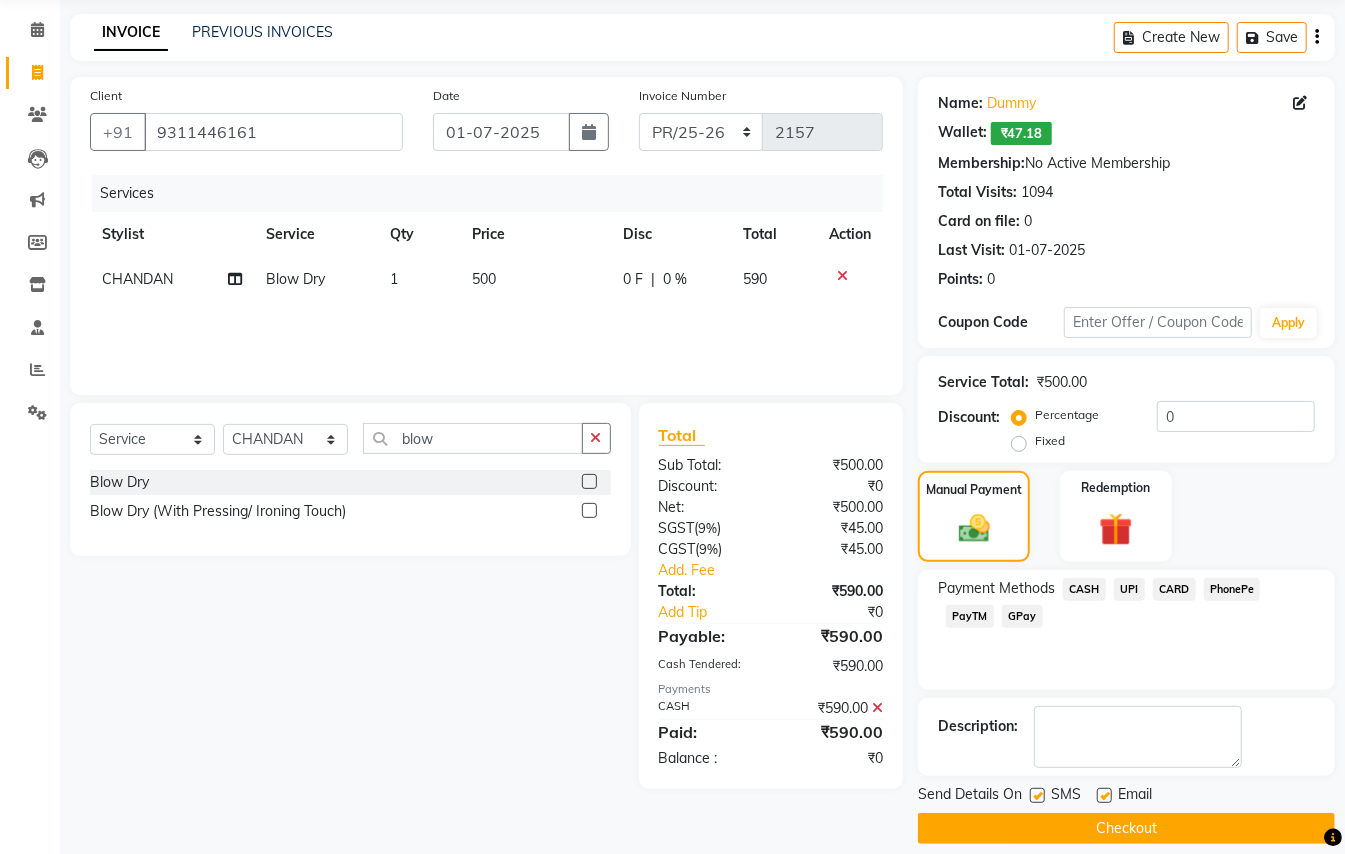 scroll, scrollTop: 94, scrollLeft: 0, axis: vertical 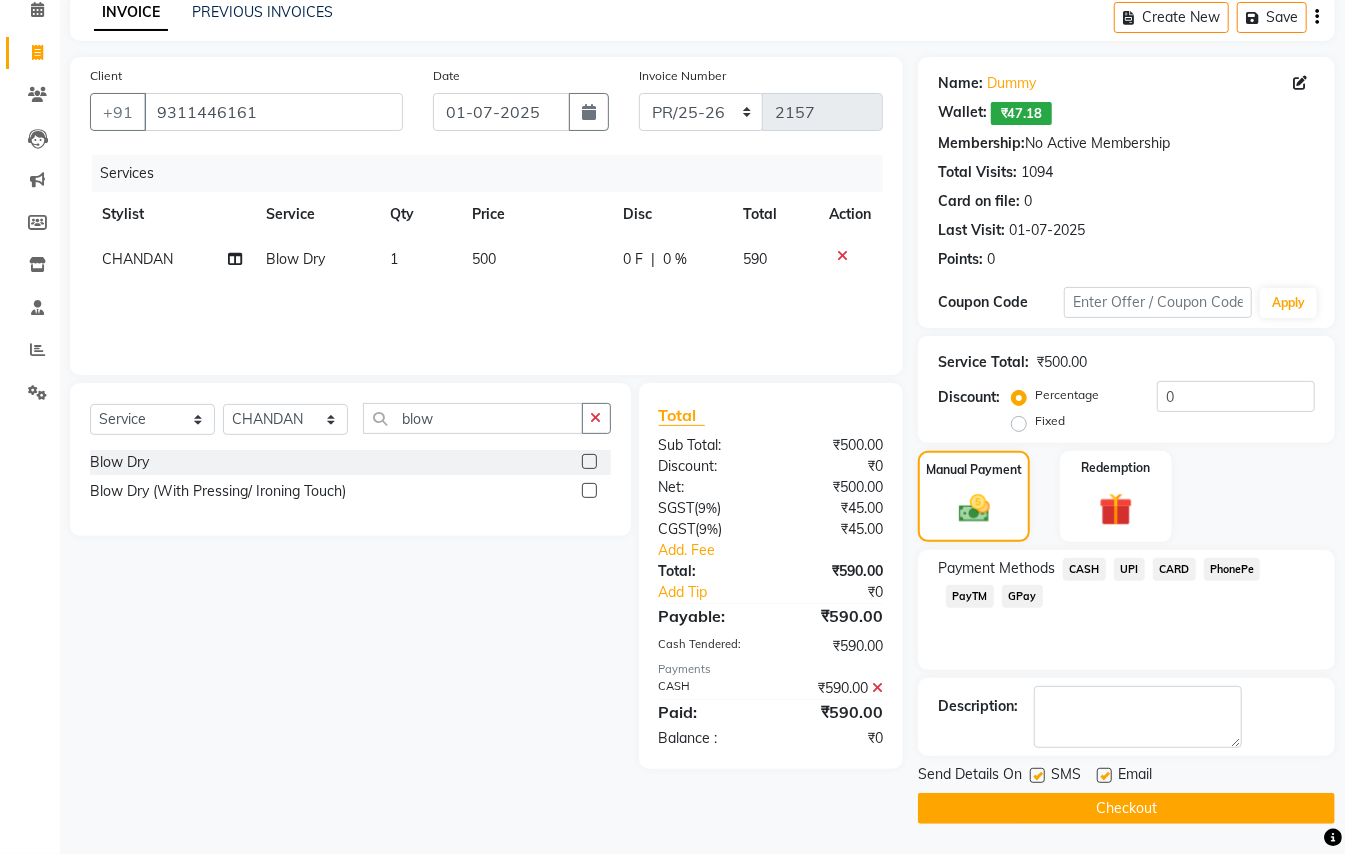 click on "Checkout" 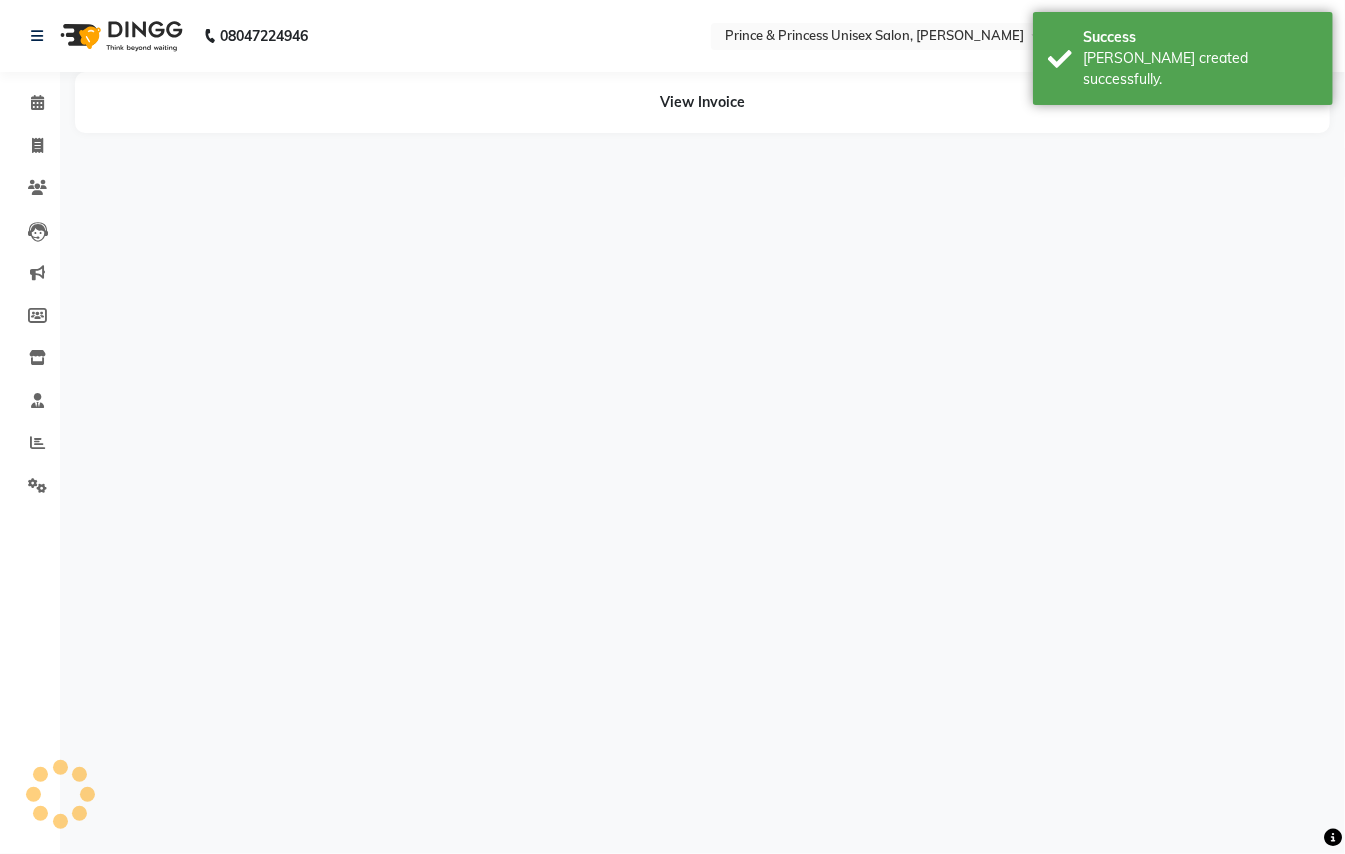 scroll, scrollTop: 0, scrollLeft: 0, axis: both 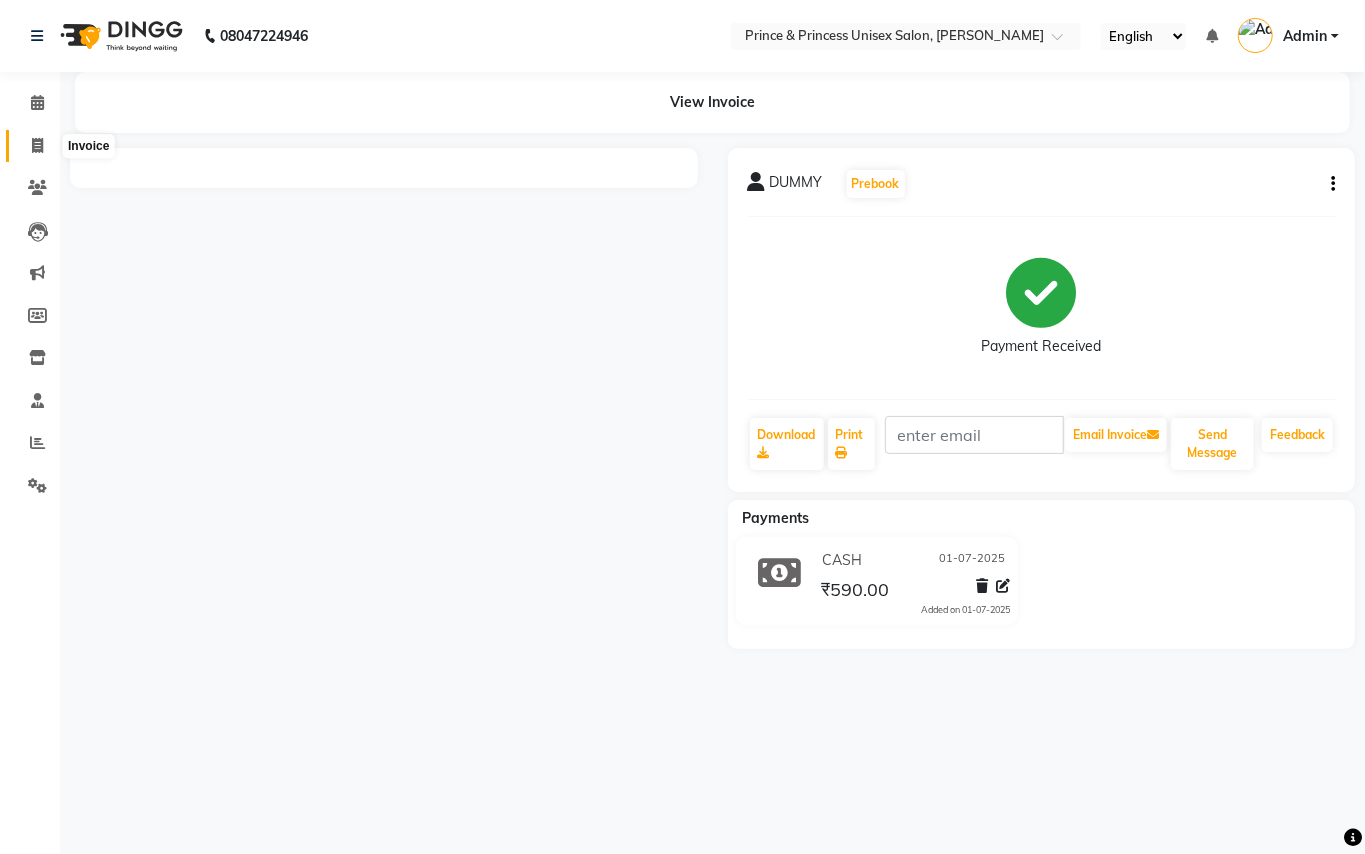 click 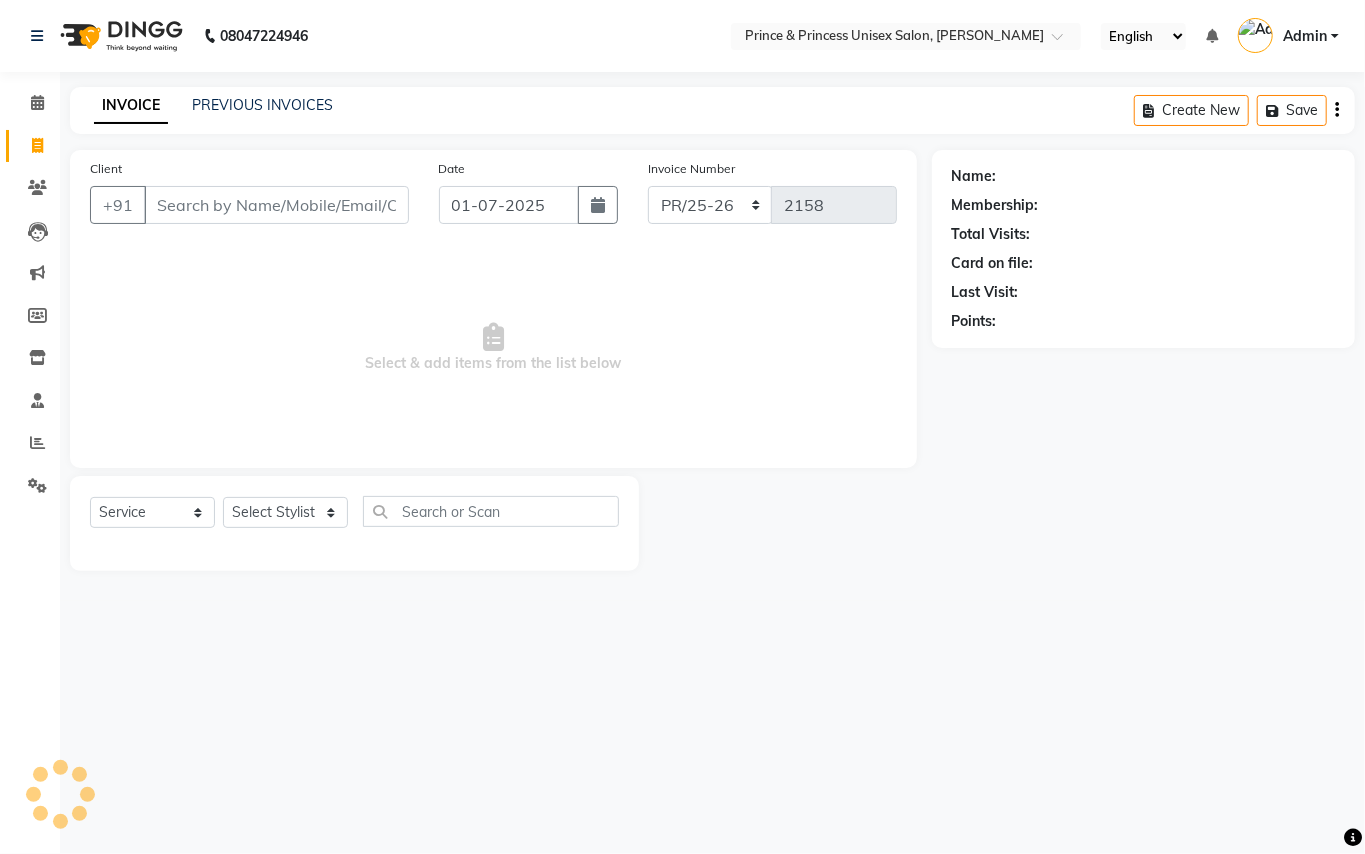 click on "Client" at bounding box center [276, 205] 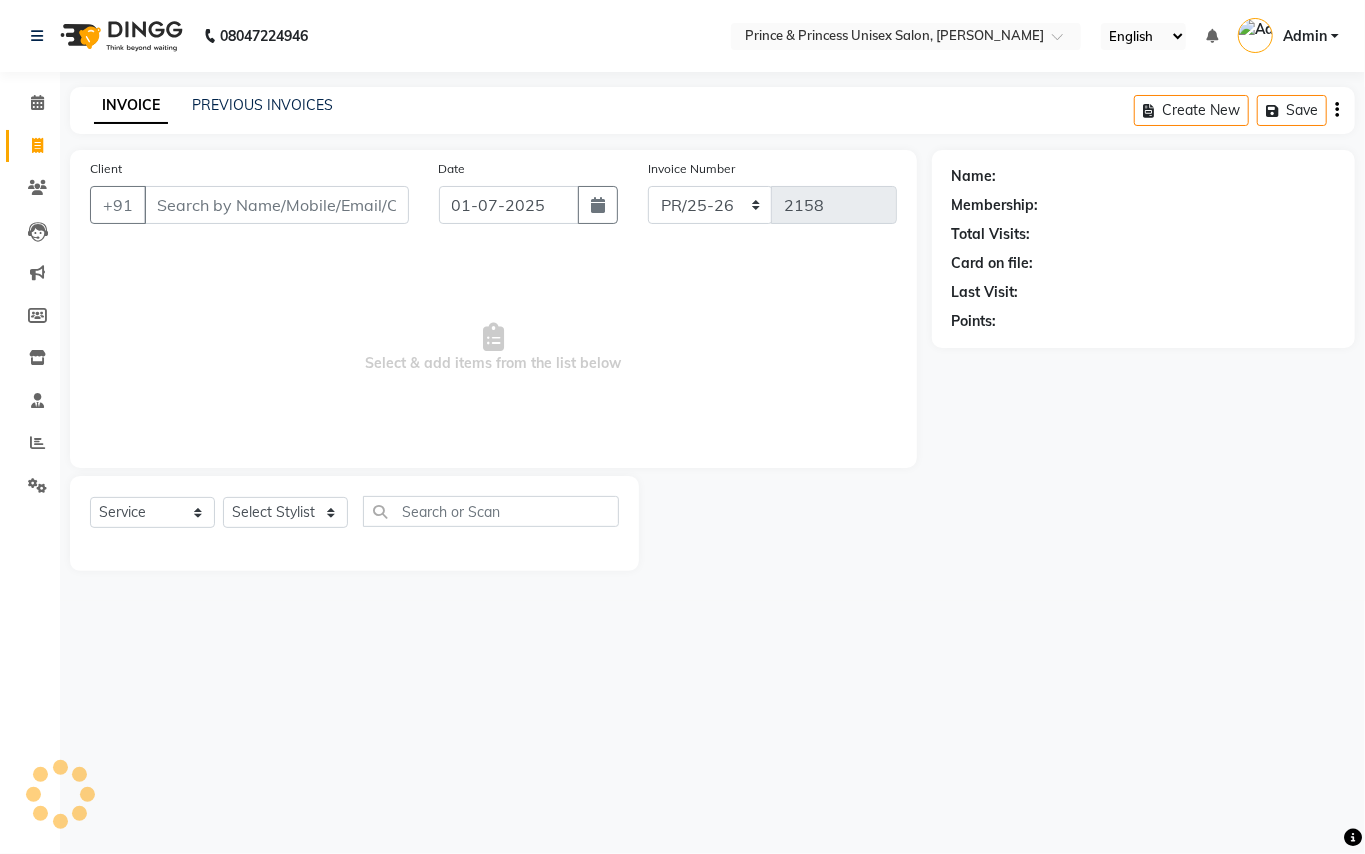 click on "Client" at bounding box center [276, 205] 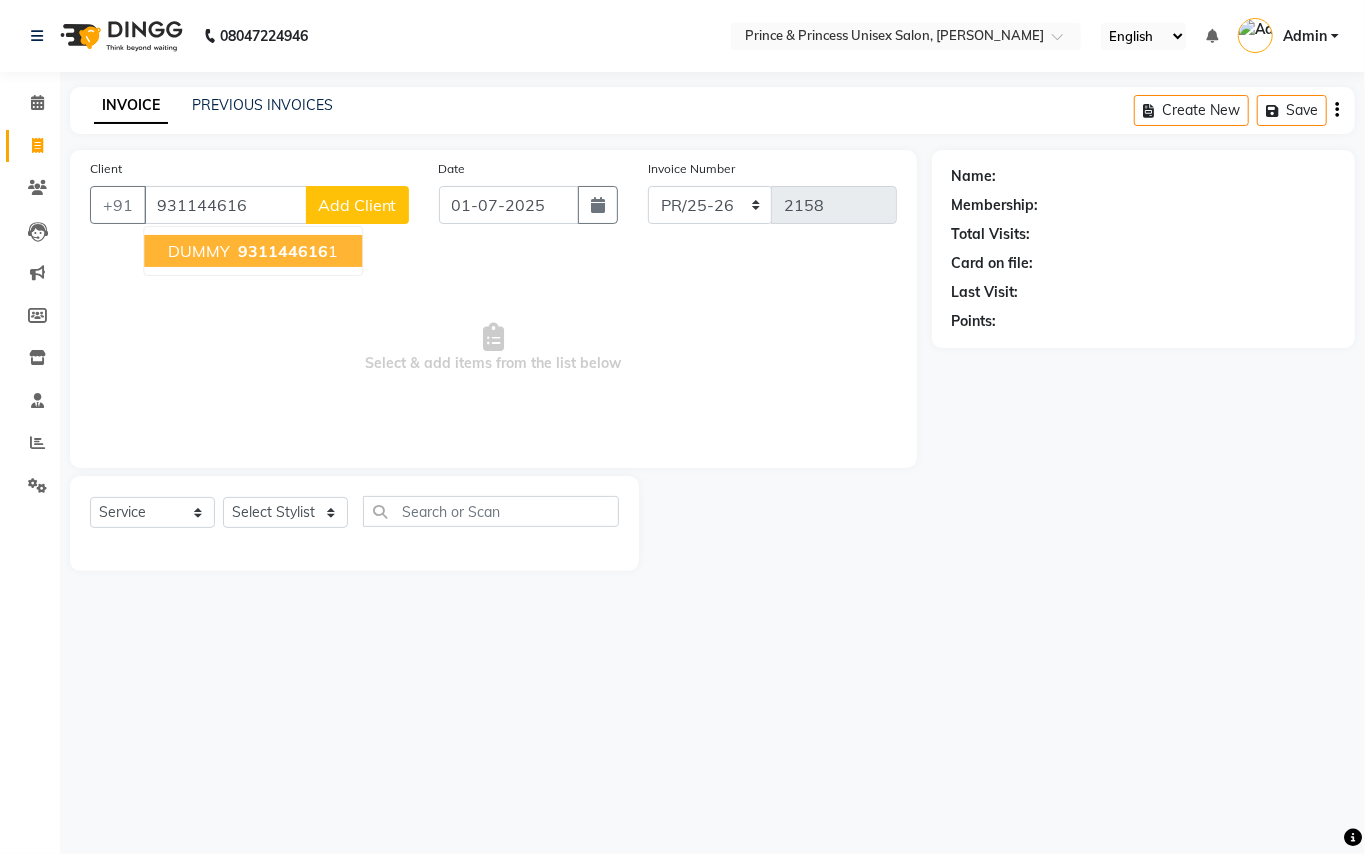 click on "DUMMY   931144616 1" at bounding box center (253, 251) 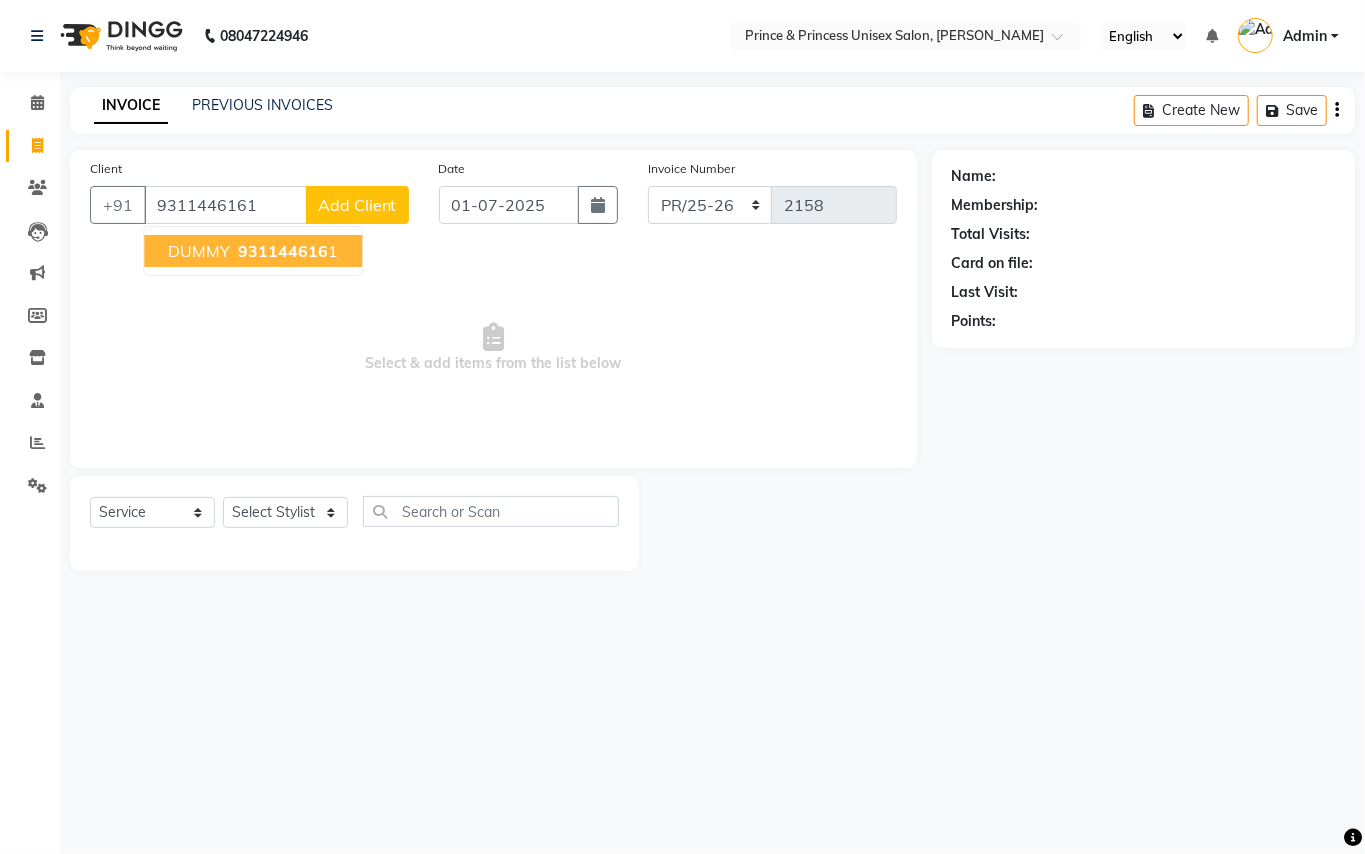 type on "9311446161" 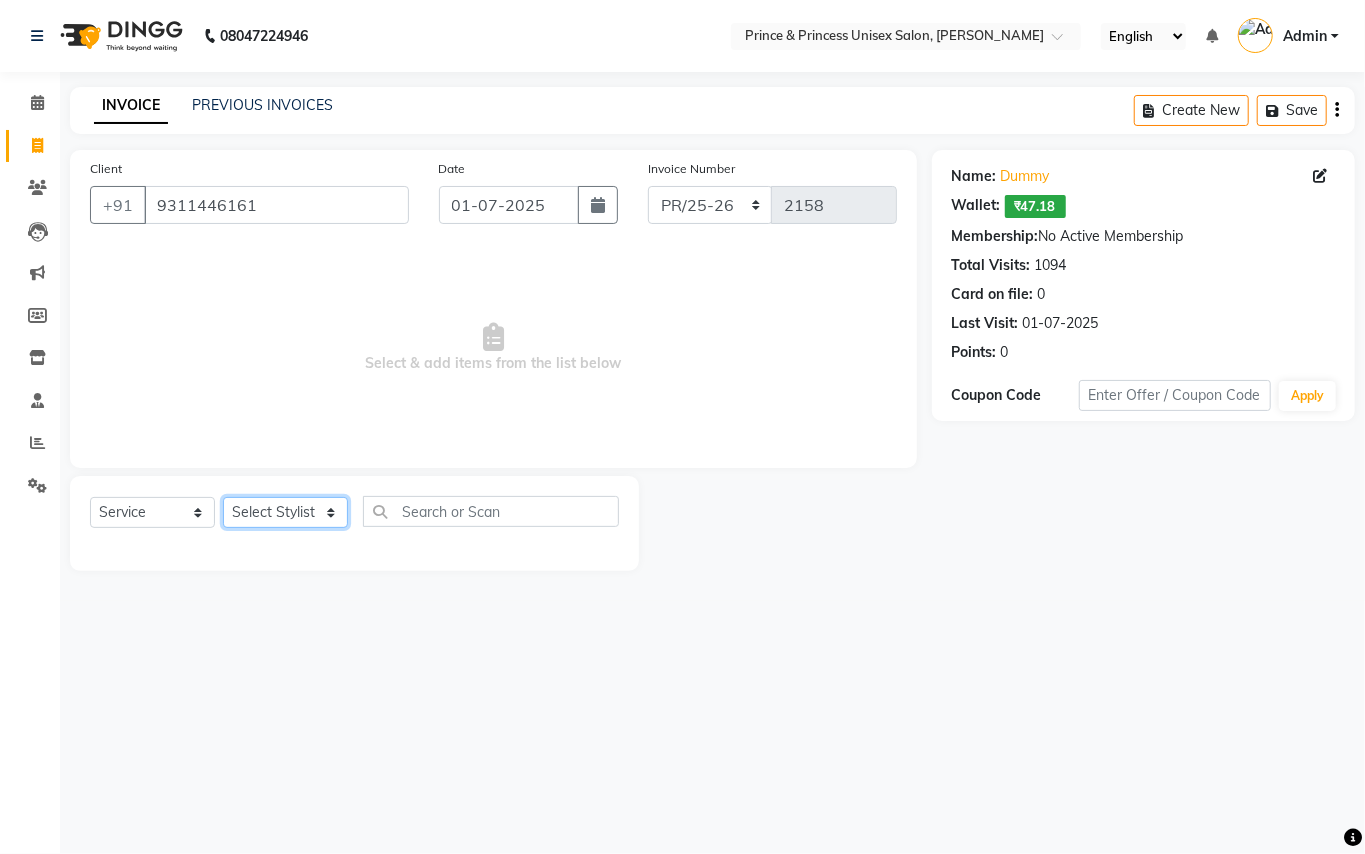 click on "Select Stylist ABHISHEK [PERSON_NAME] NEW [PERSON_NAME] CHANDAN [PERSON_NAME] MEENAKSHI [PERSON_NAME] RAHUL SANDEEP [PERSON_NAME] XYZ" 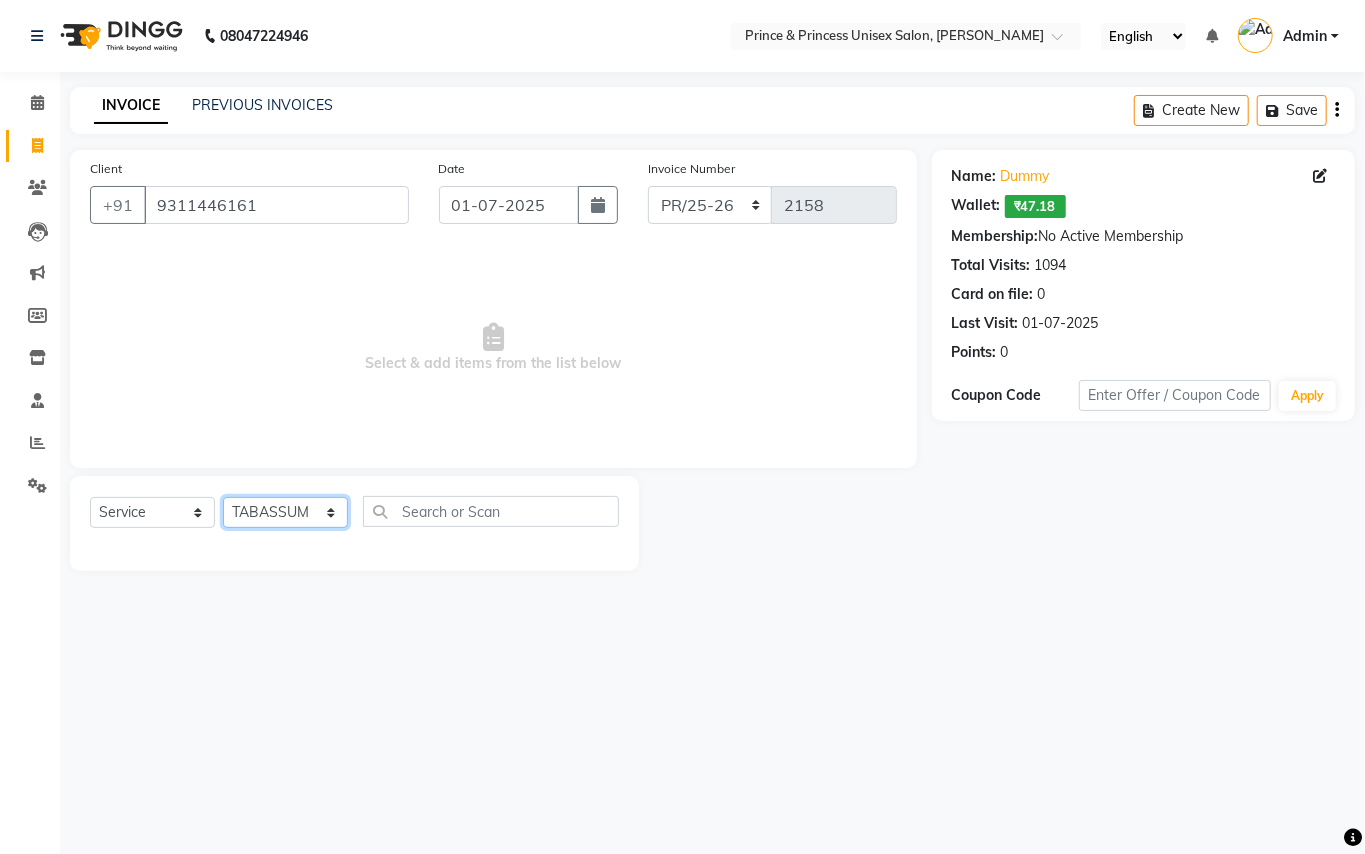 drag, startPoint x: 308, startPoint y: 516, endPoint x: 401, endPoint y: 513, distance: 93.04838 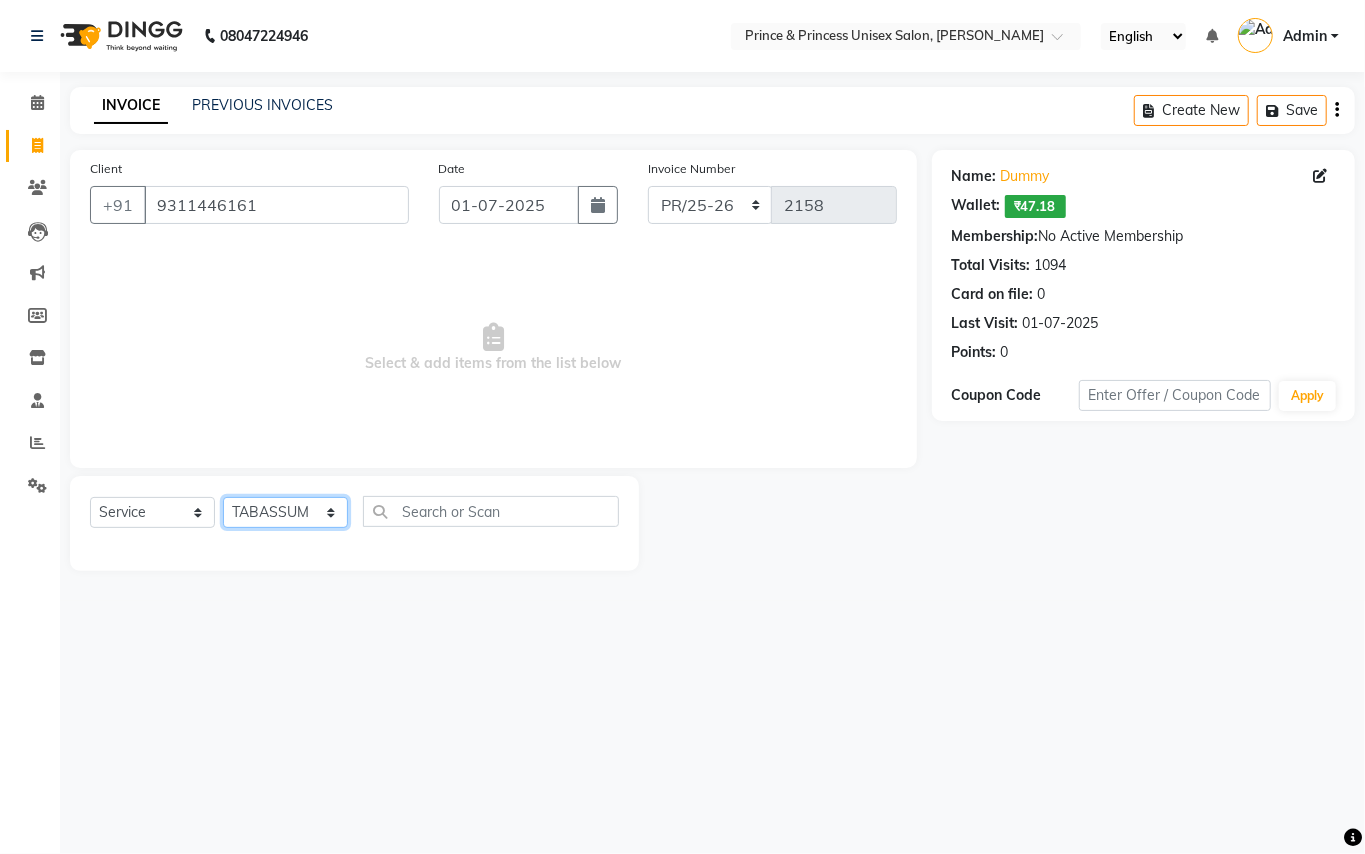 click on "Select Stylist ABHISHEK [PERSON_NAME] NEW [PERSON_NAME] CHANDAN [PERSON_NAME] MEENAKSHI [PERSON_NAME] RAHUL SANDEEP [PERSON_NAME] XYZ" 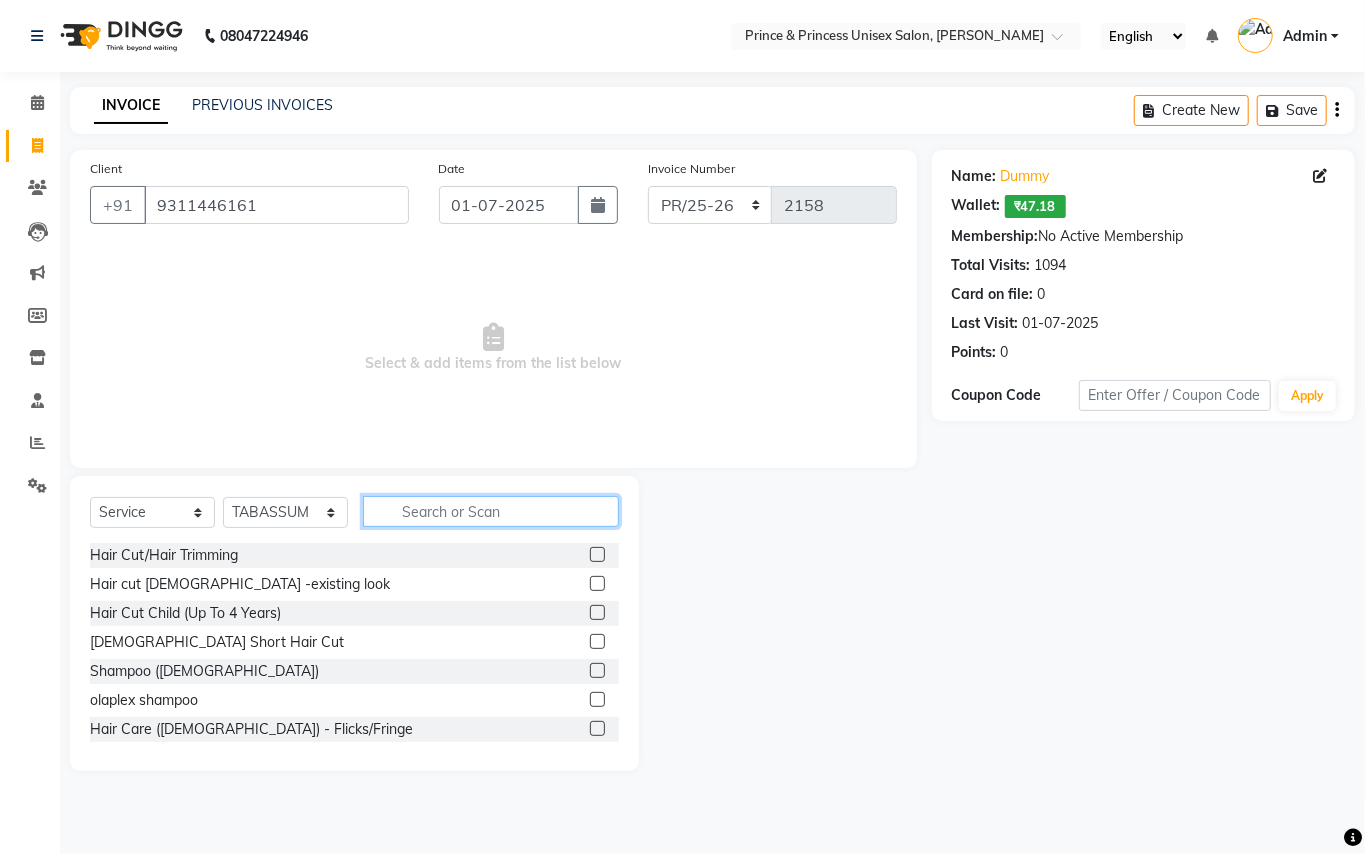 click 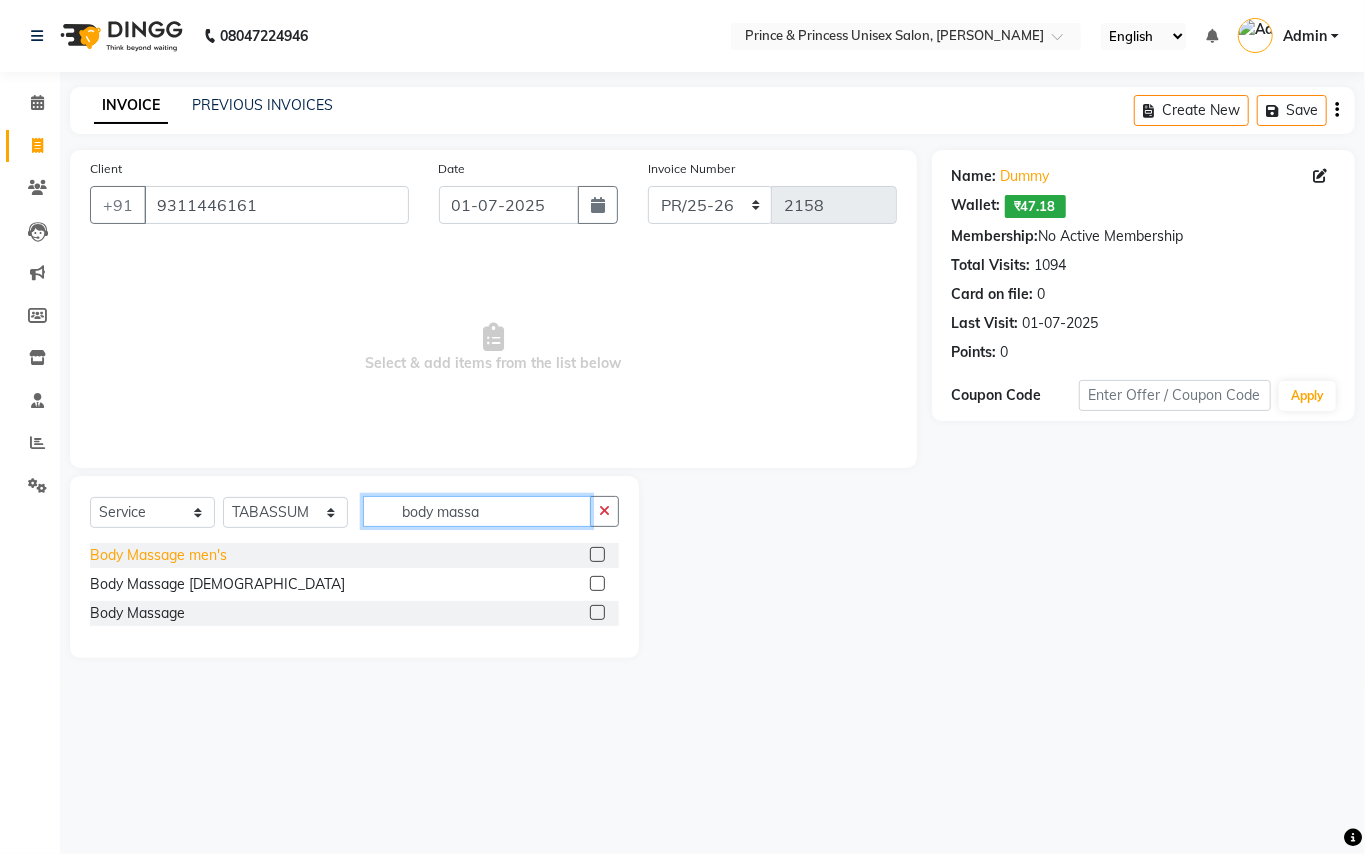 type on "body massa" 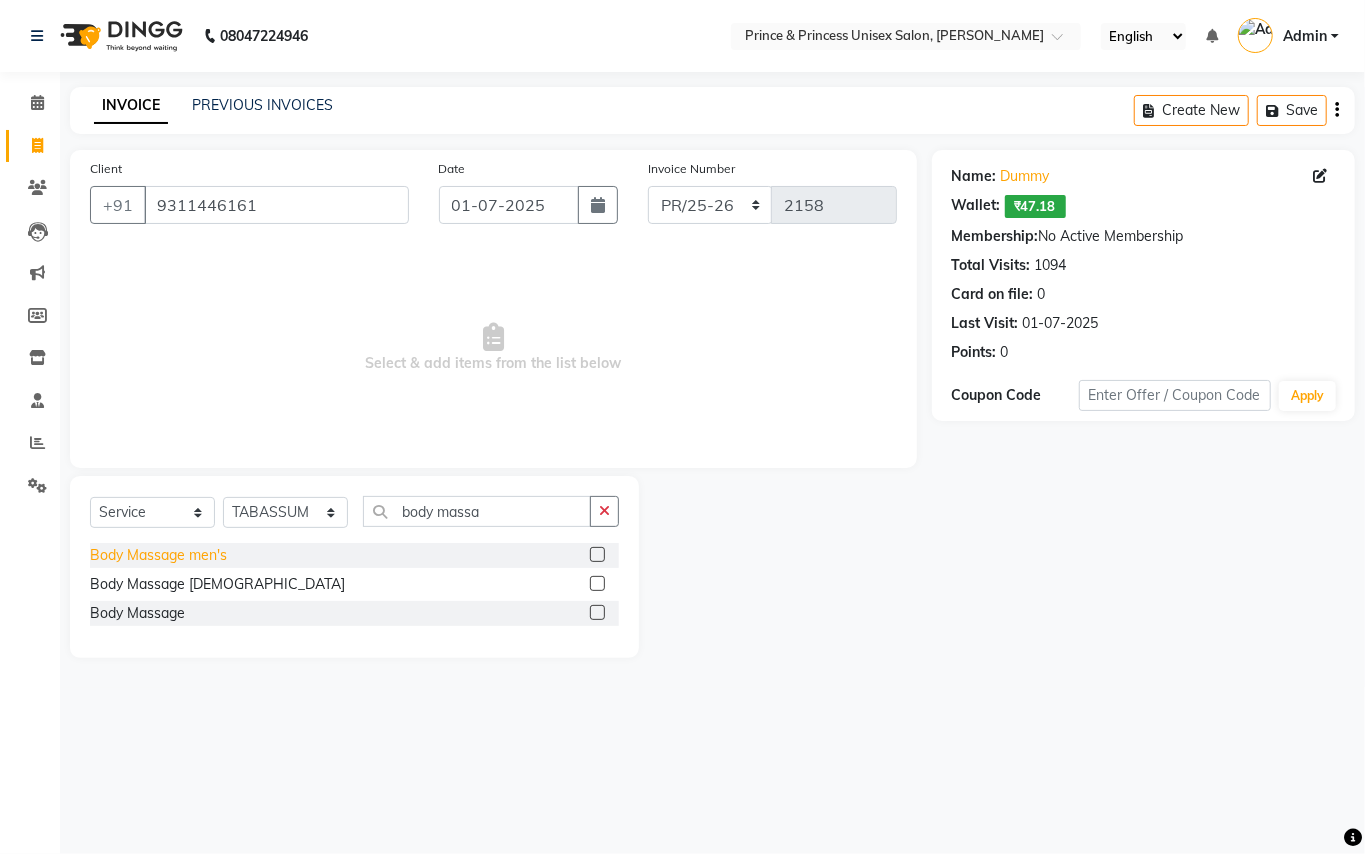 click on "Body Massage men's" 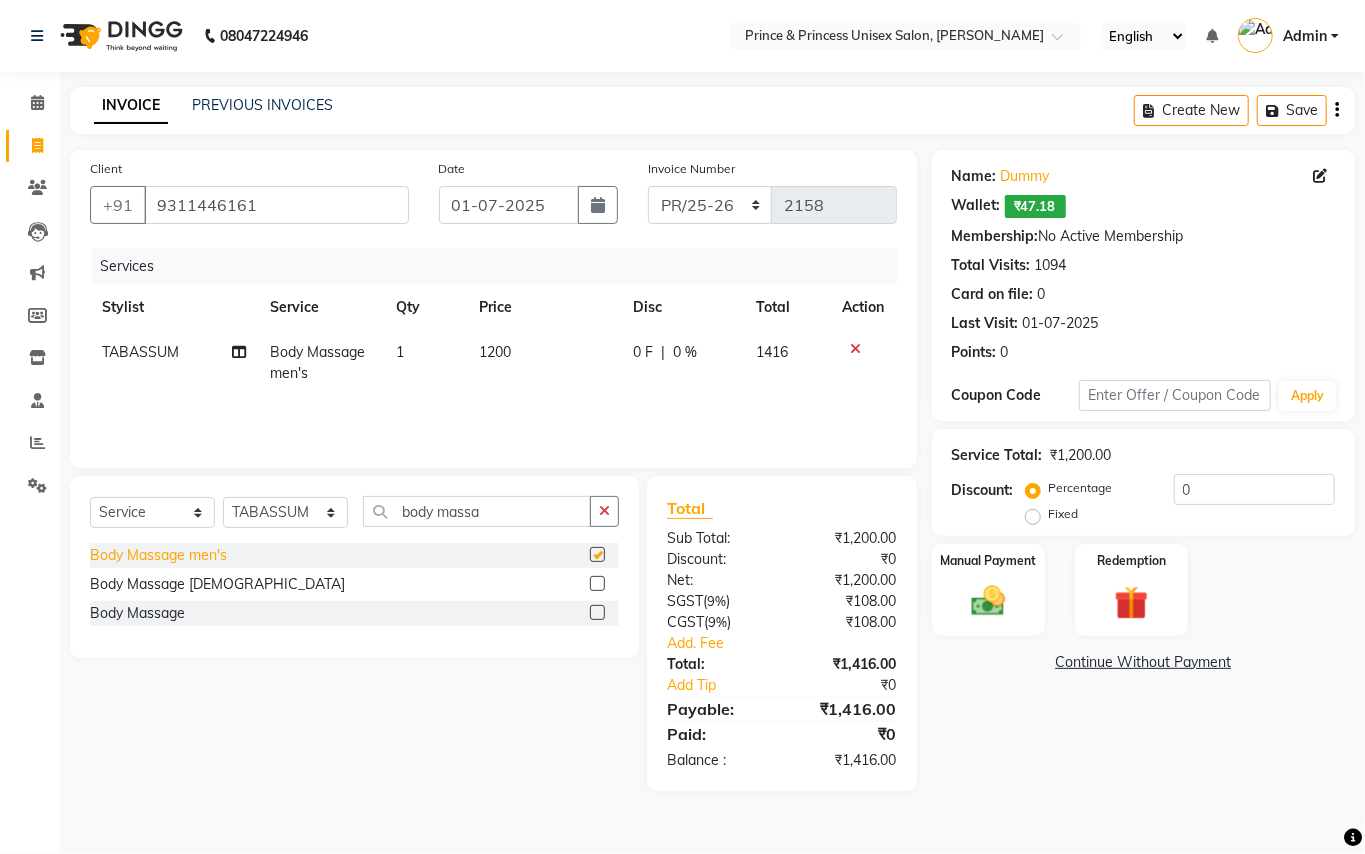 checkbox on "false" 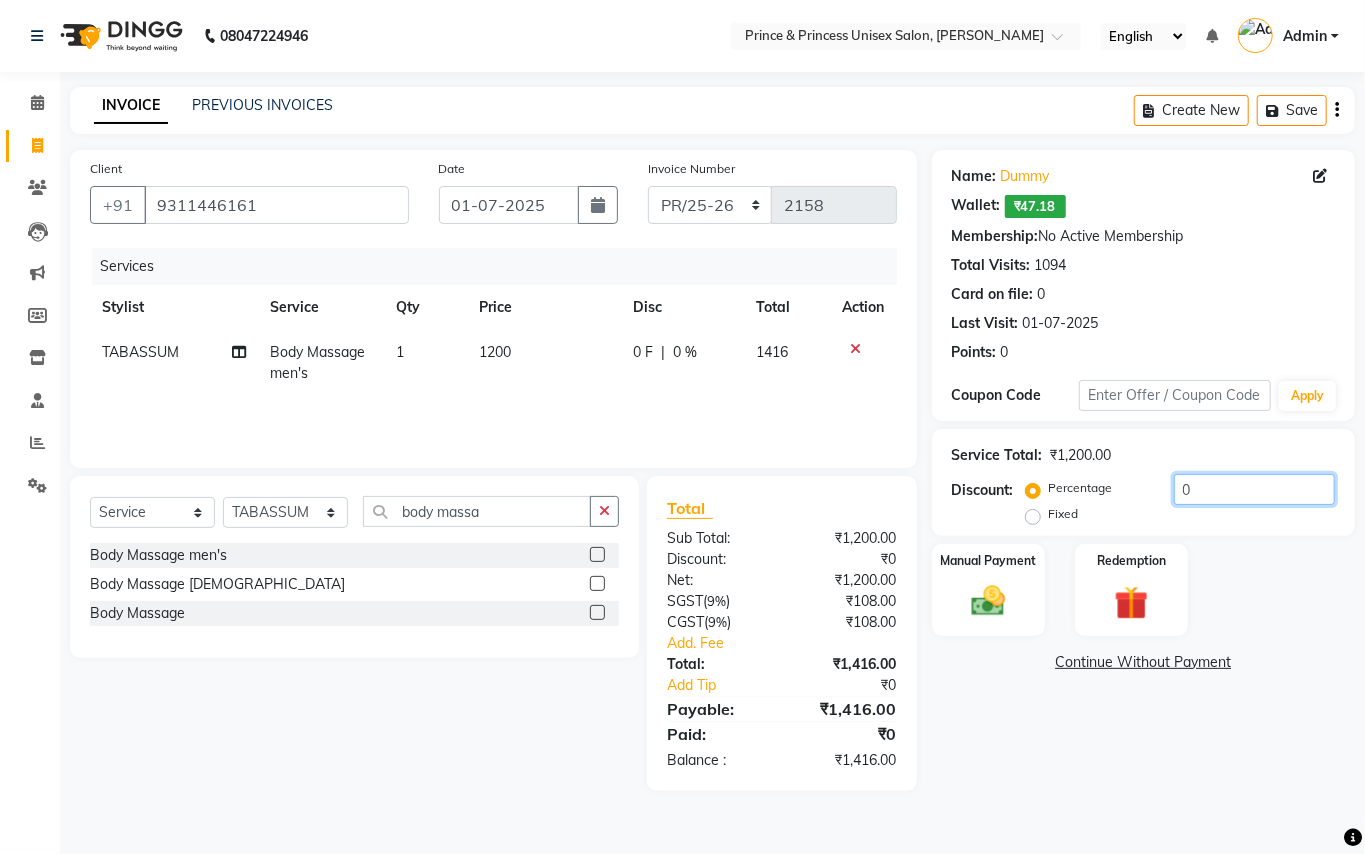 drag, startPoint x: 1201, startPoint y: 486, endPoint x: 820, endPoint y: 54, distance: 576.0078 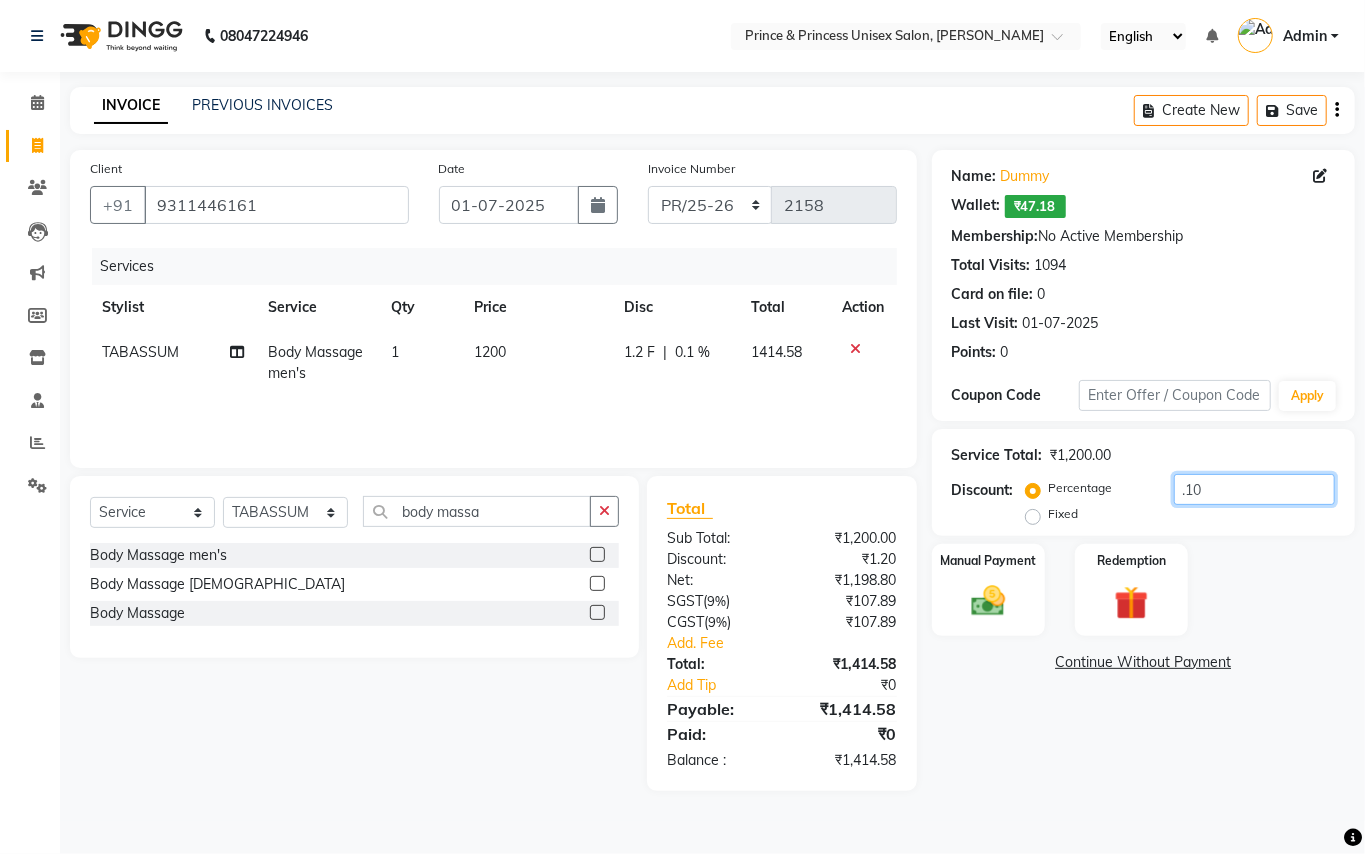 type on ".1" 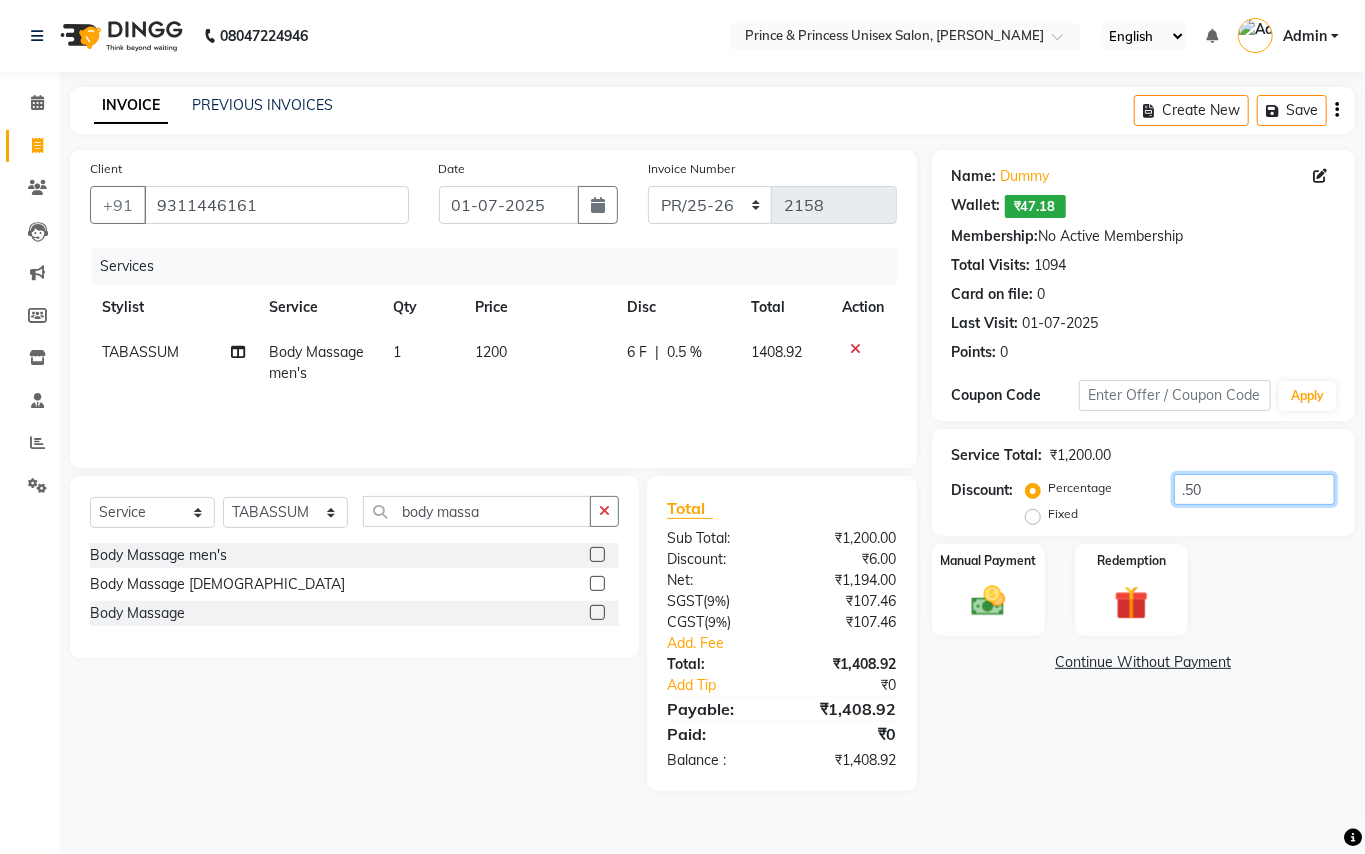 type on ".5" 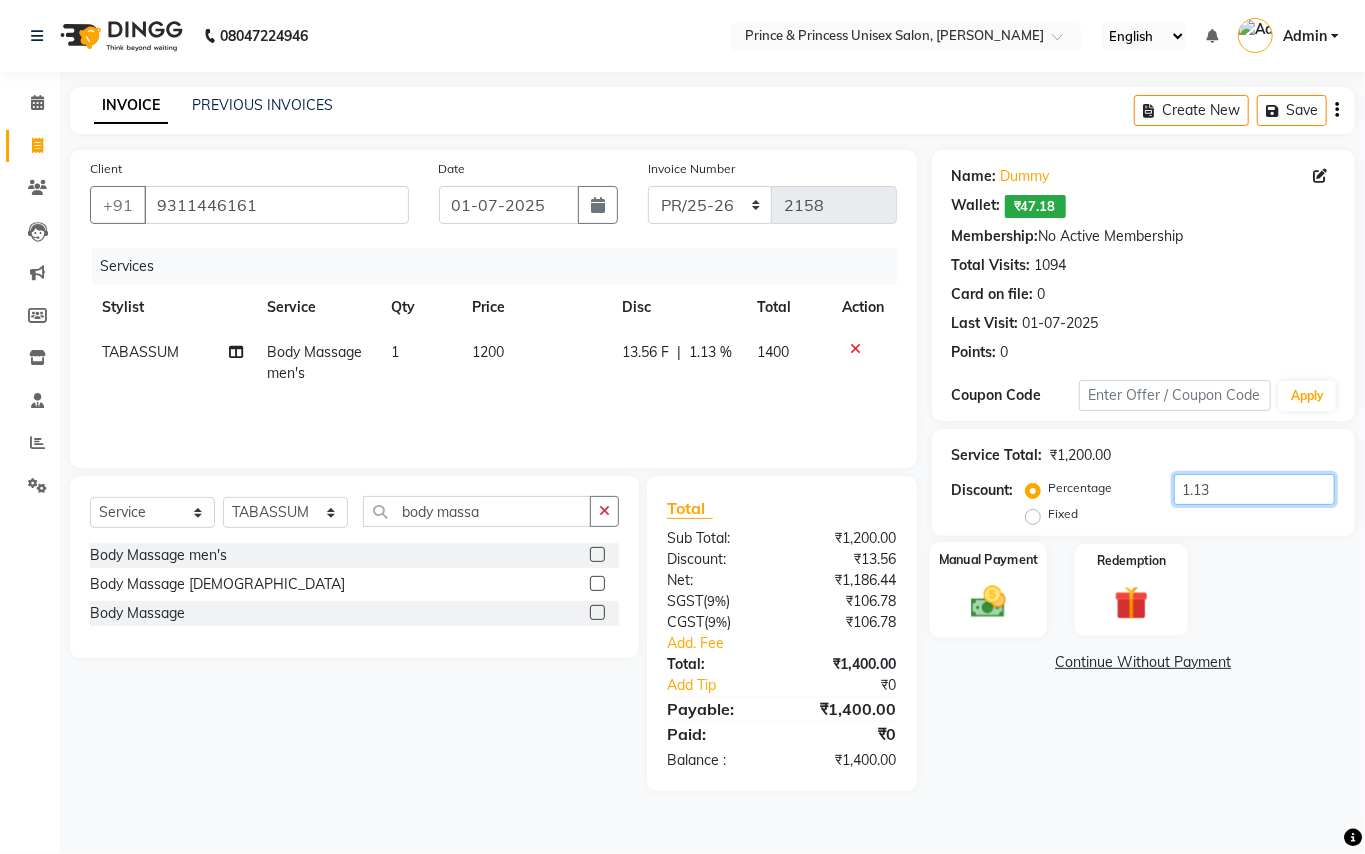 type on "1.13" 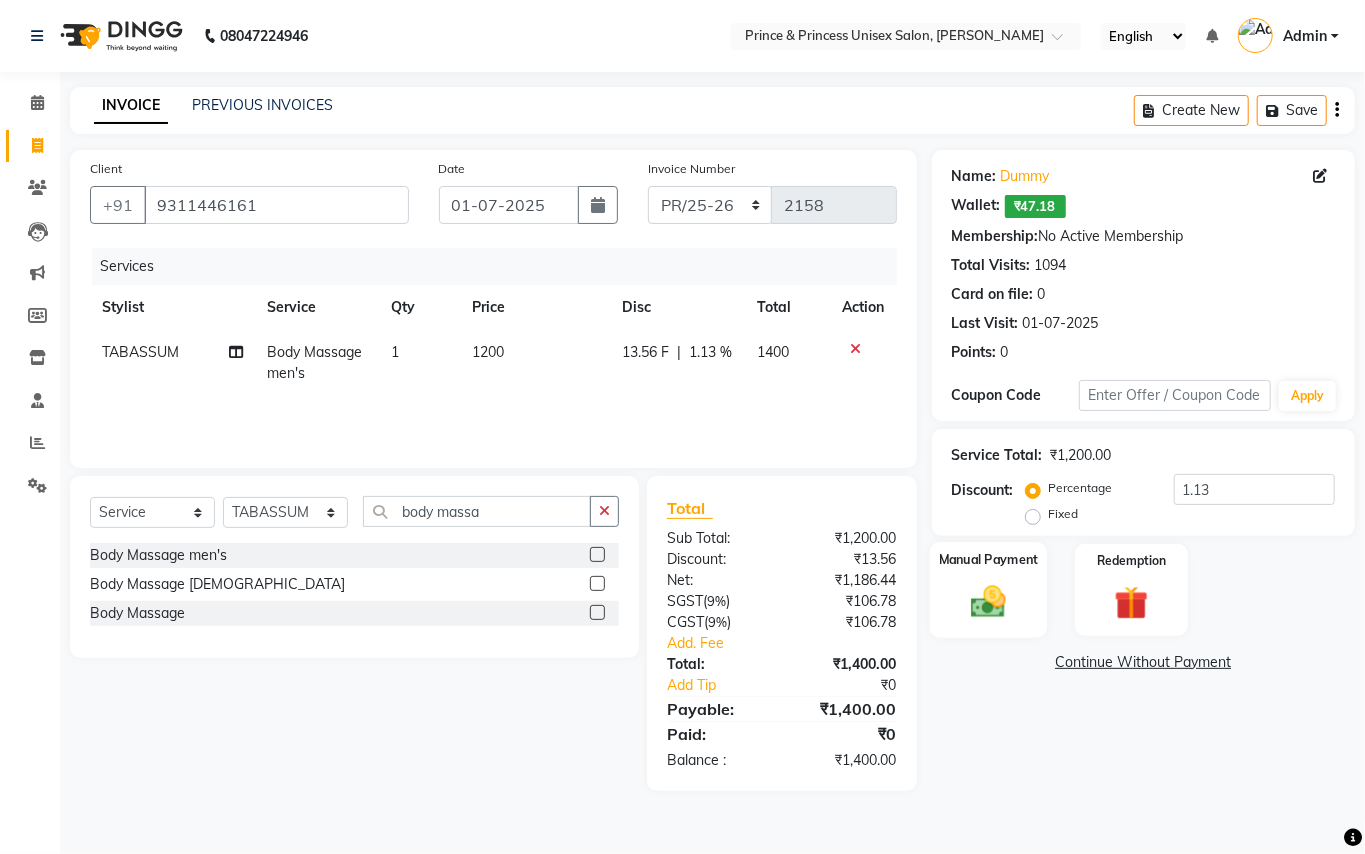 click 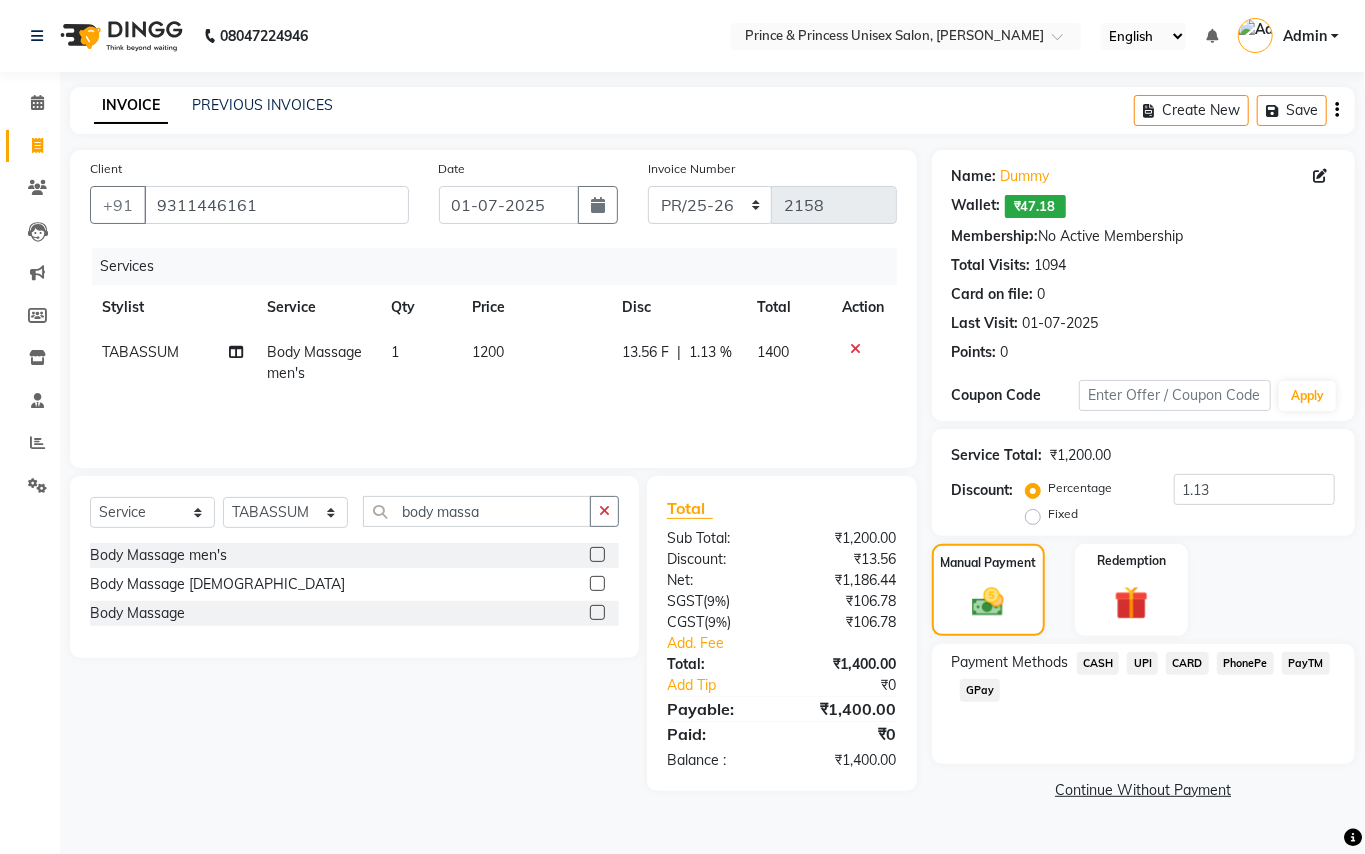 click on "CASH" 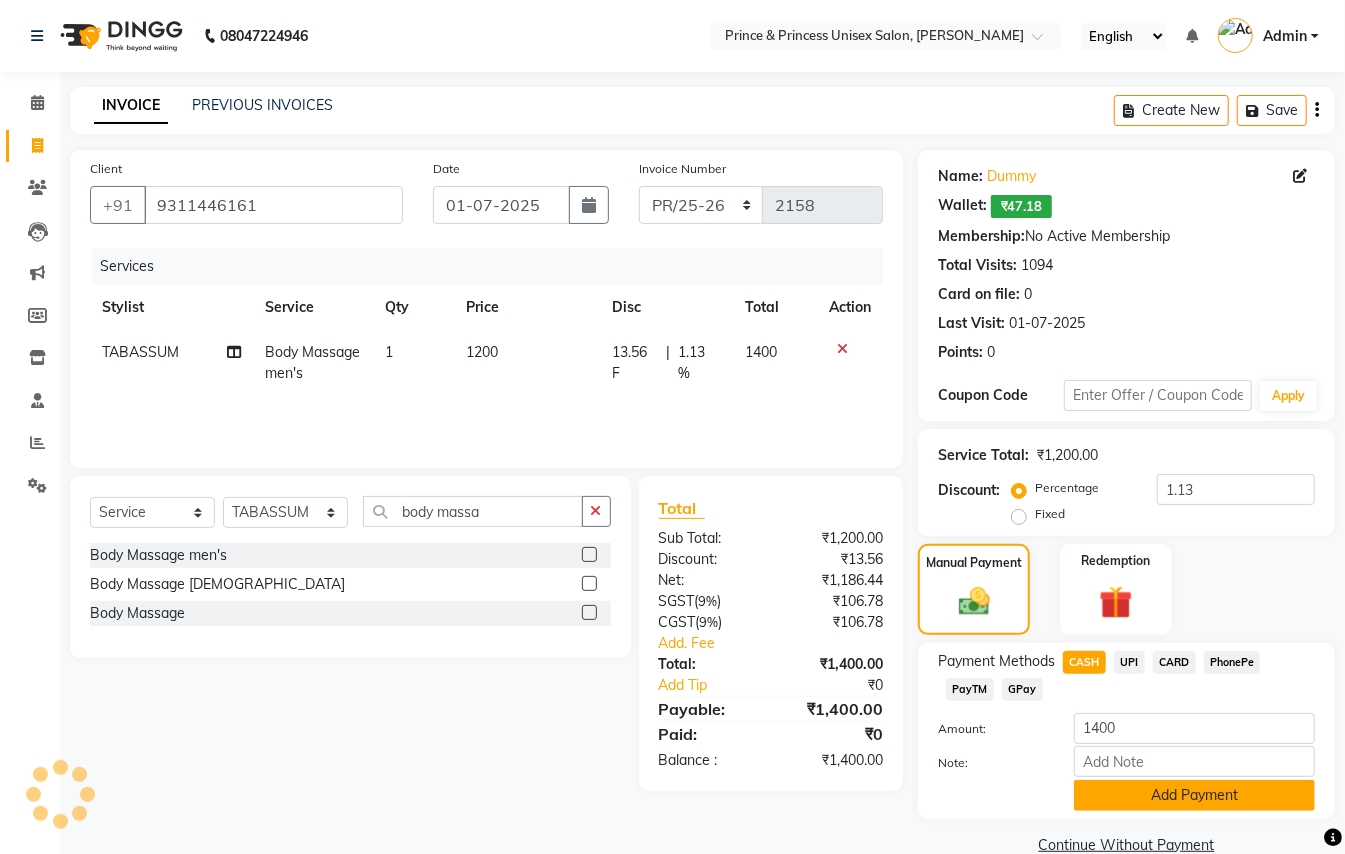 click on "Add Payment" 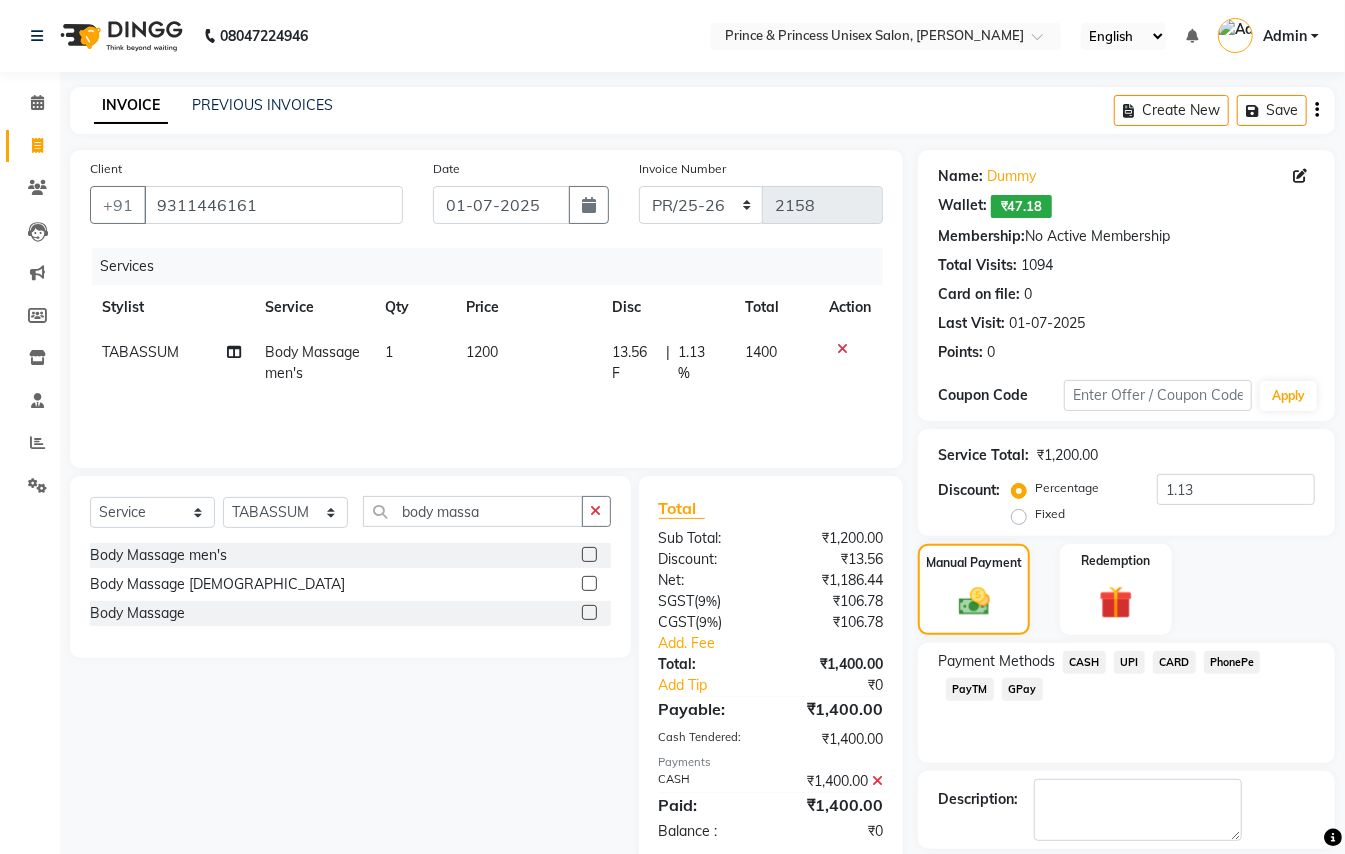scroll, scrollTop: 94, scrollLeft: 0, axis: vertical 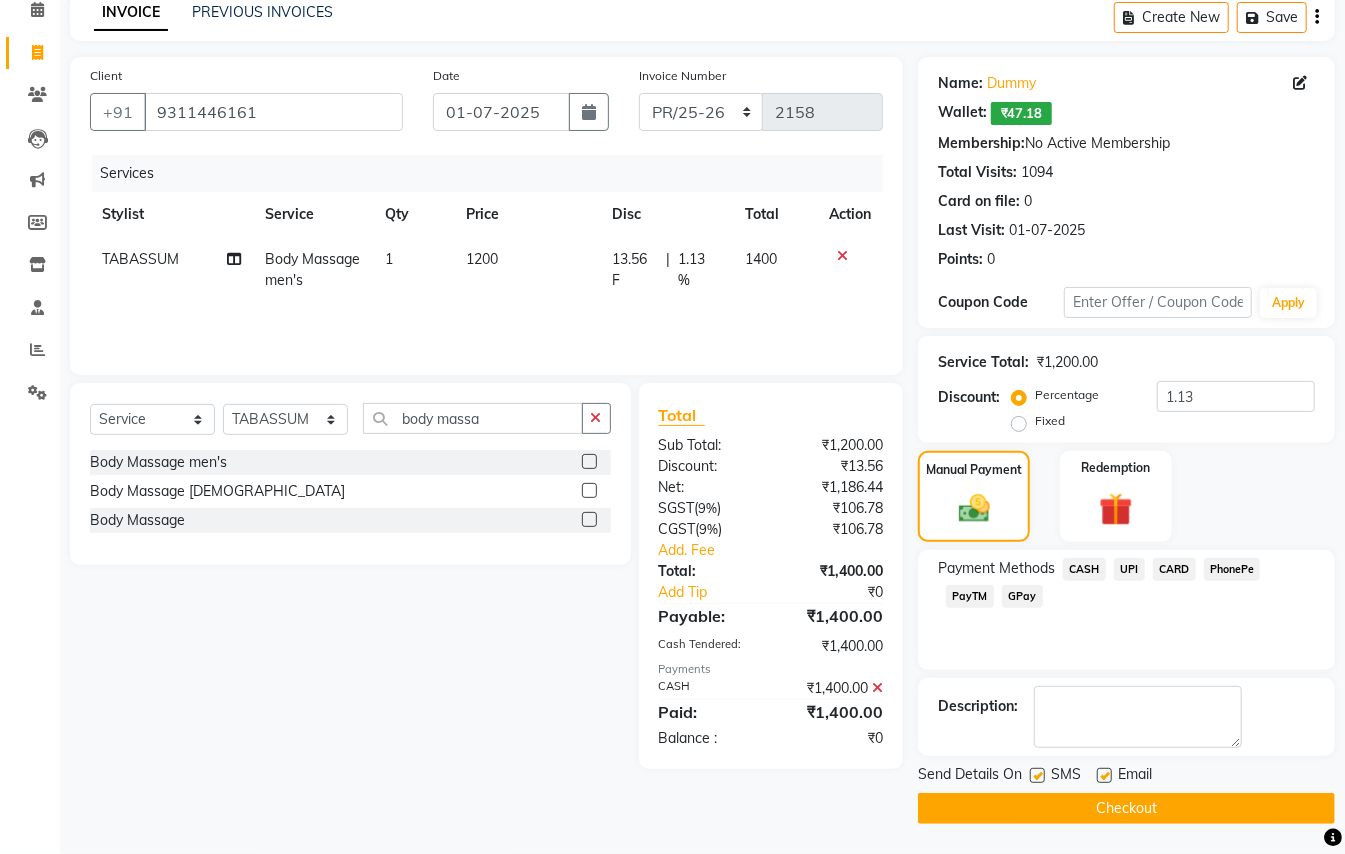 click on "Checkout" 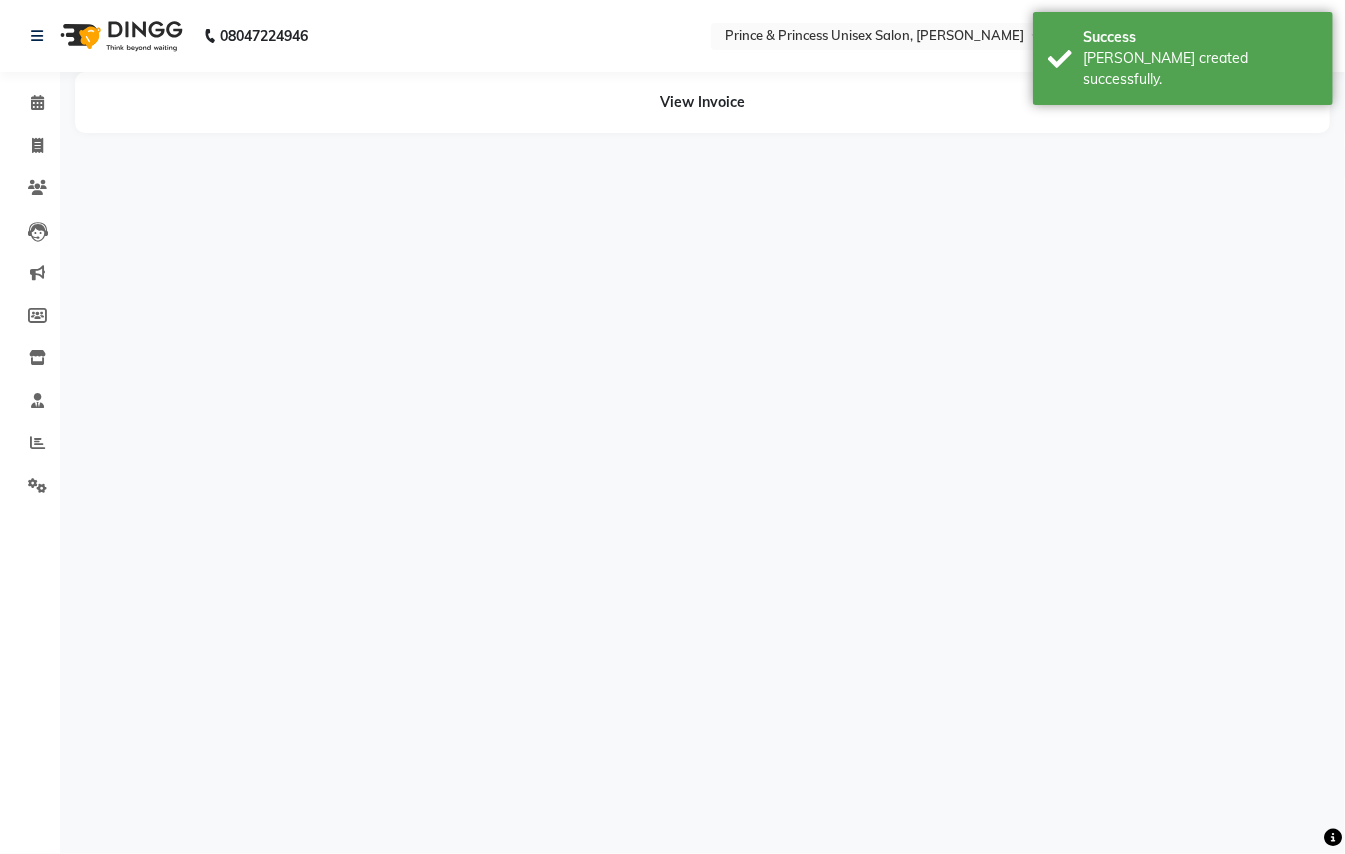 scroll, scrollTop: 0, scrollLeft: 0, axis: both 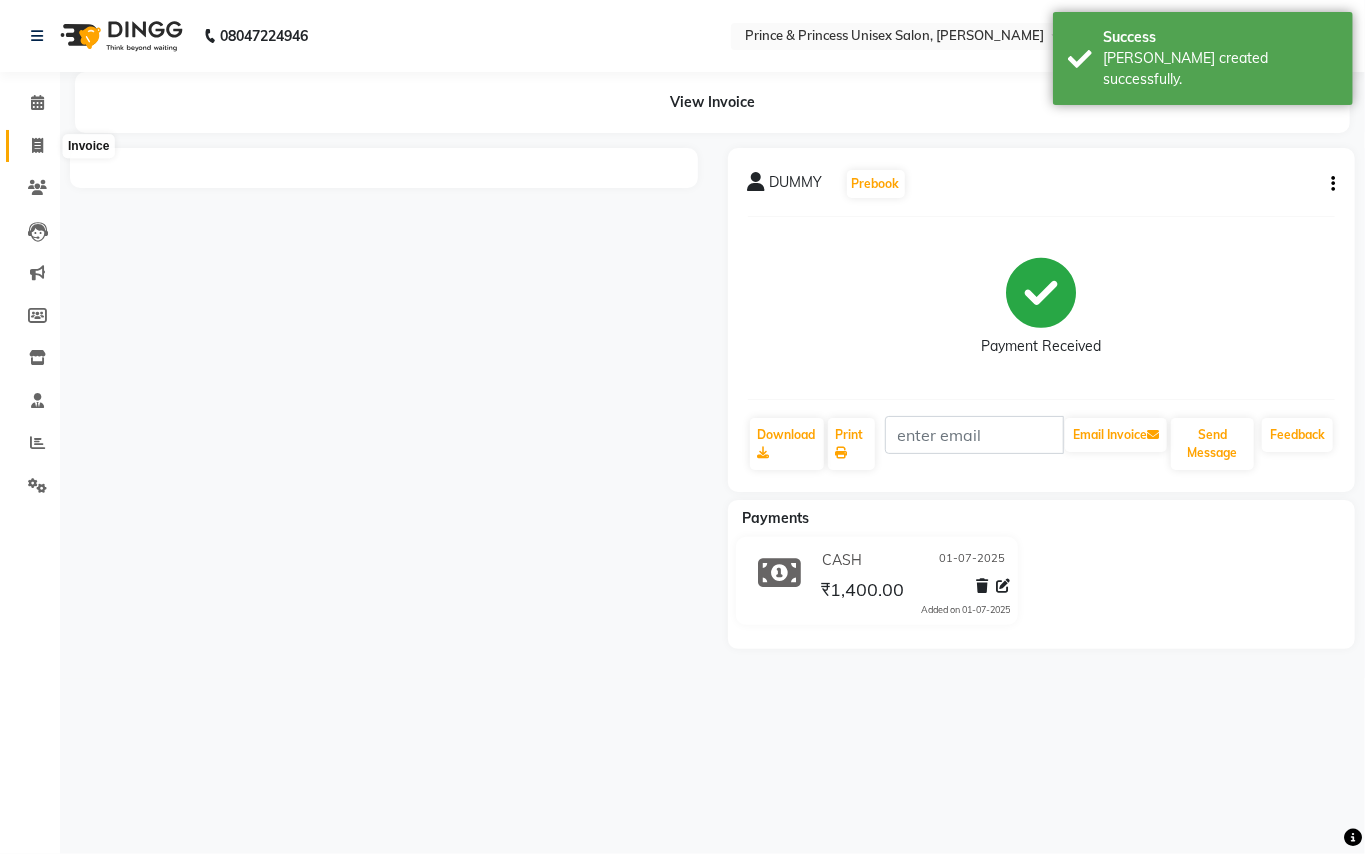 click 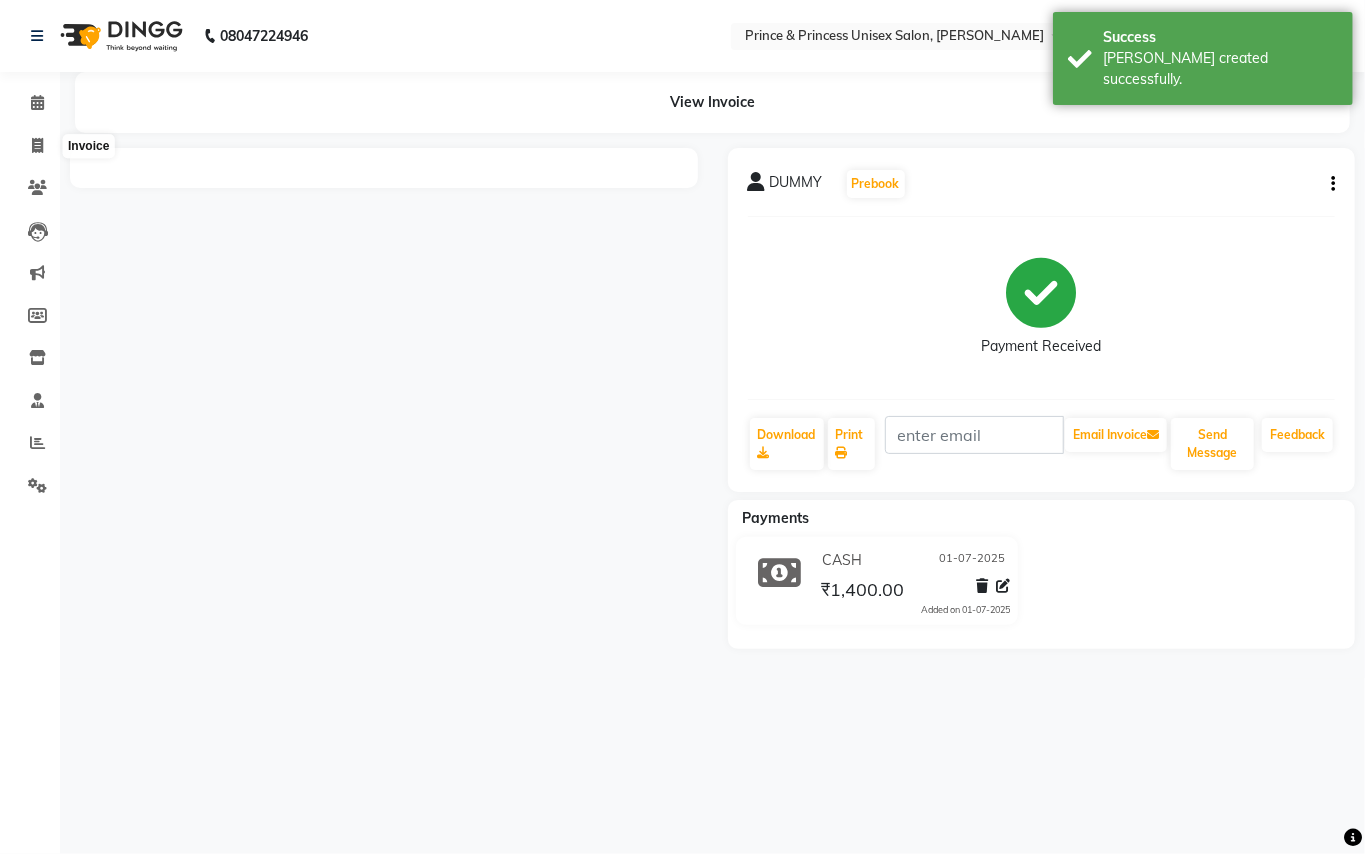 select on "service" 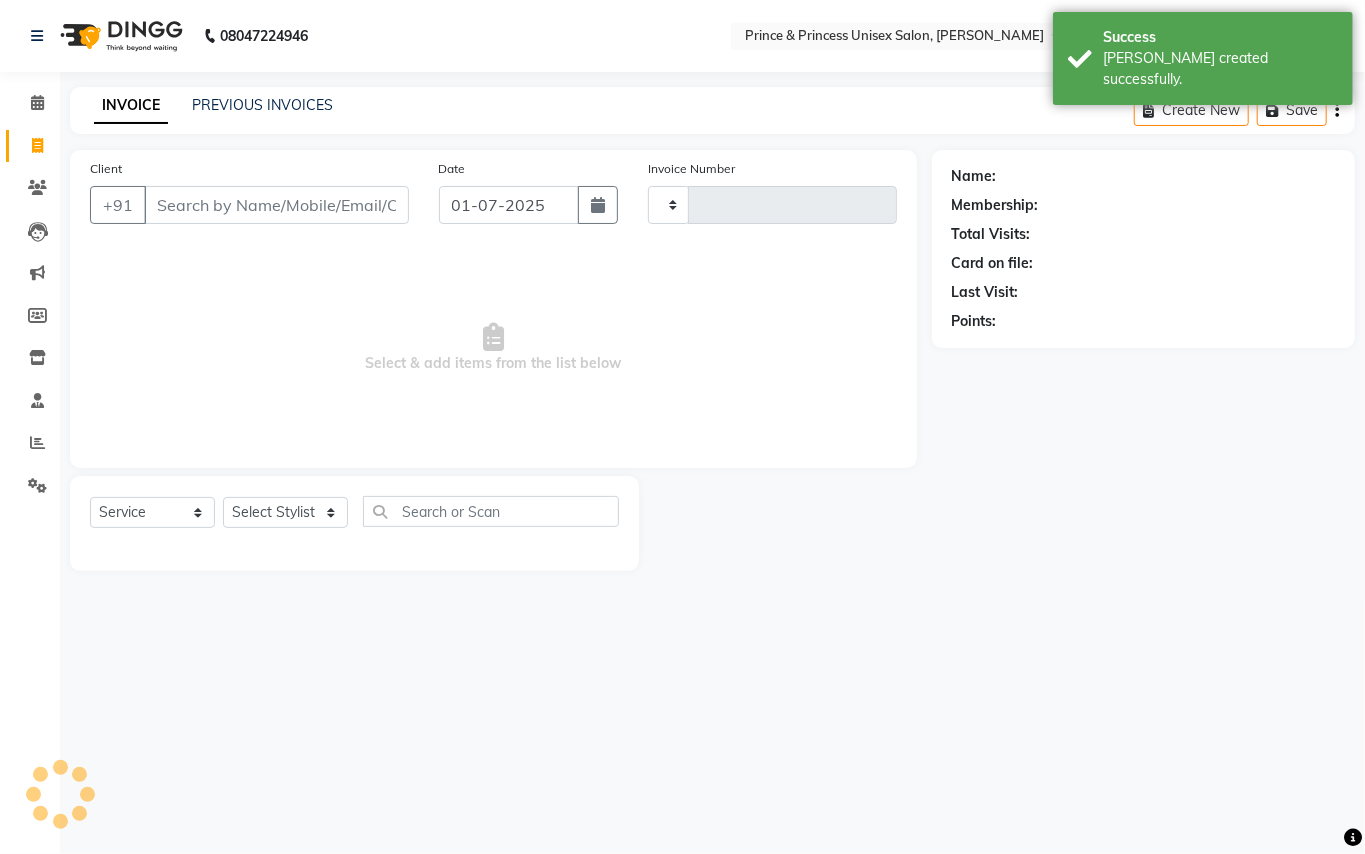 type on "2159" 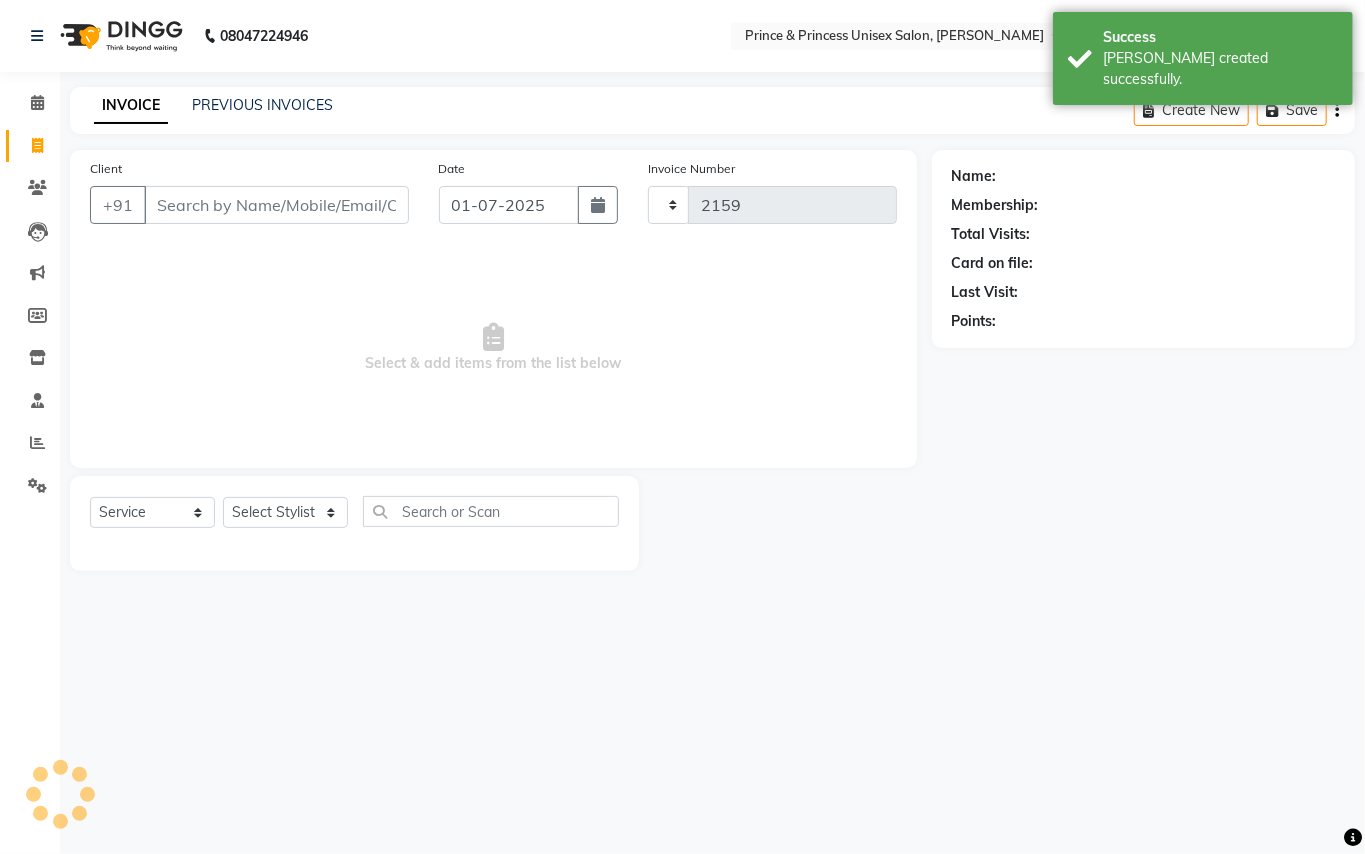 select on "3760" 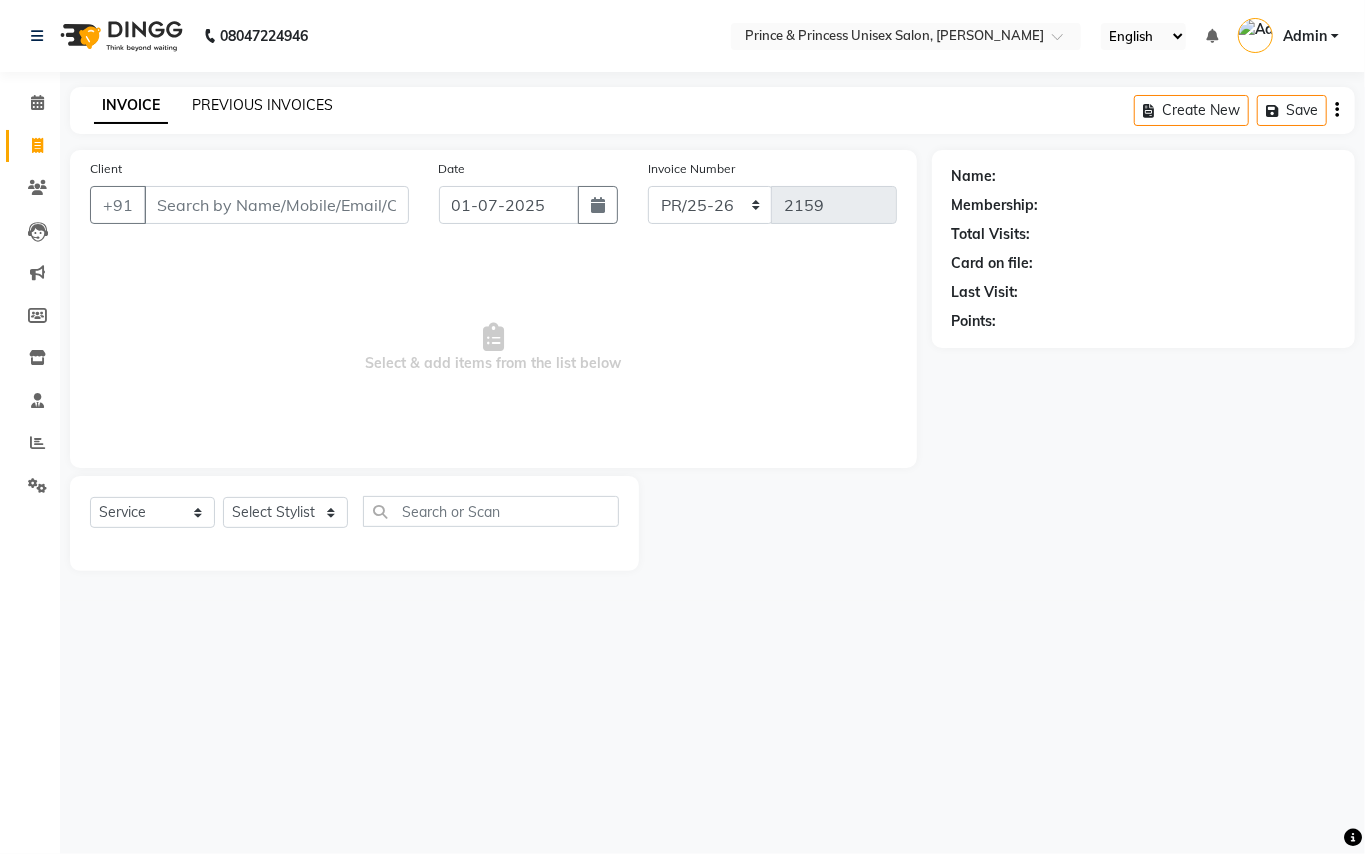 click on "PREVIOUS INVOICES" 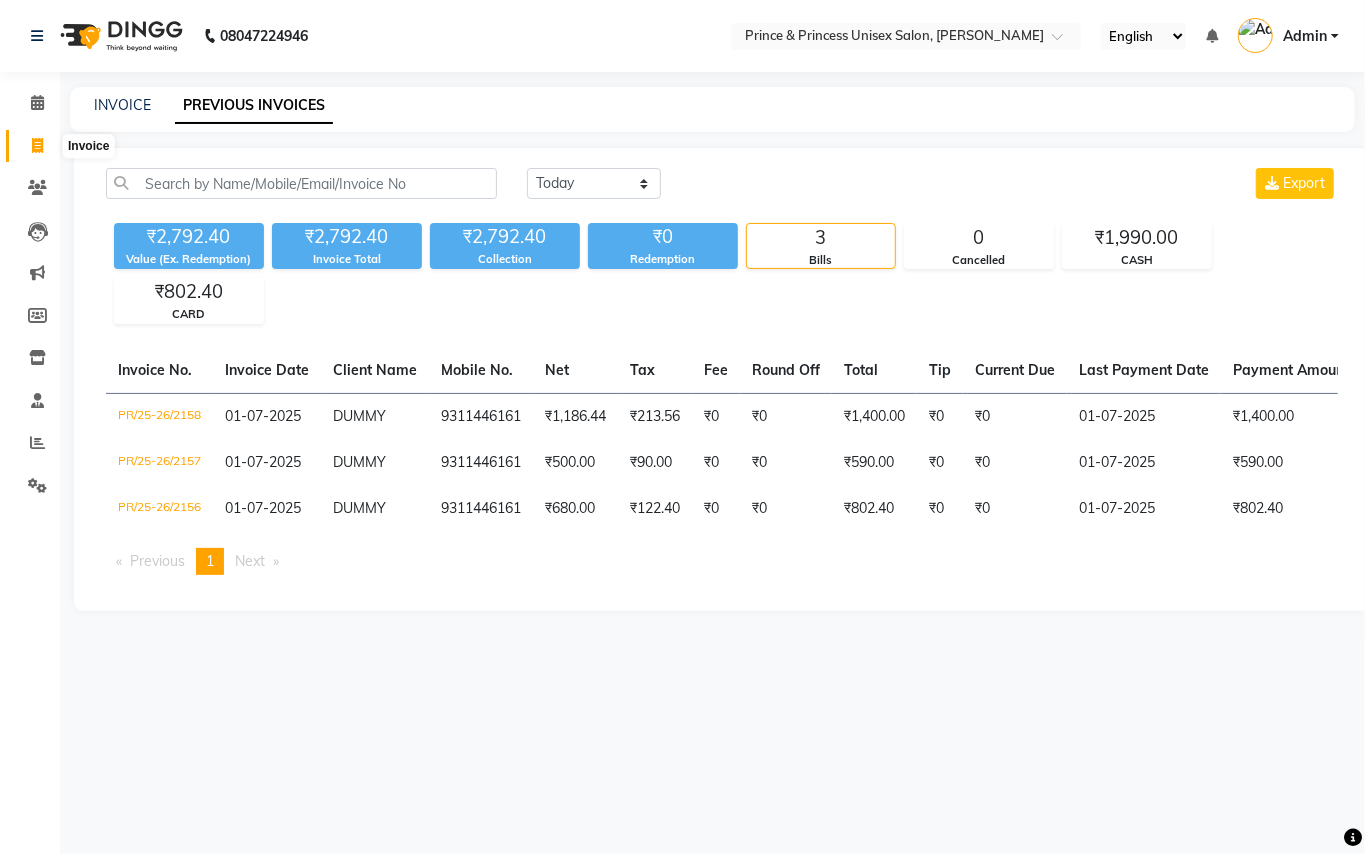 drag, startPoint x: 40, startPoint y: 145, endPoint x: 120, endPoint y: 148, distance: 80.05623 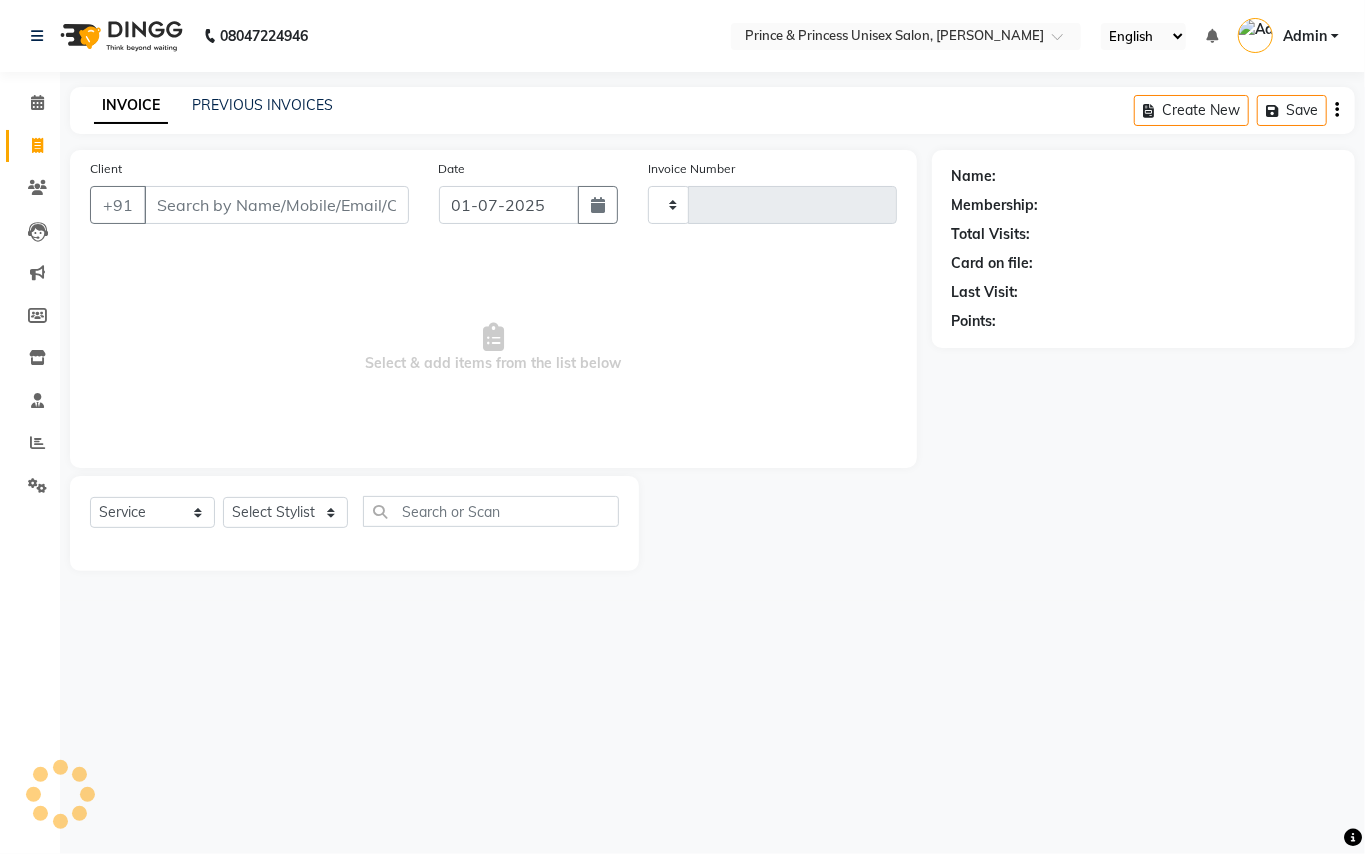 click on "Client" at bounding box center [276, 205] 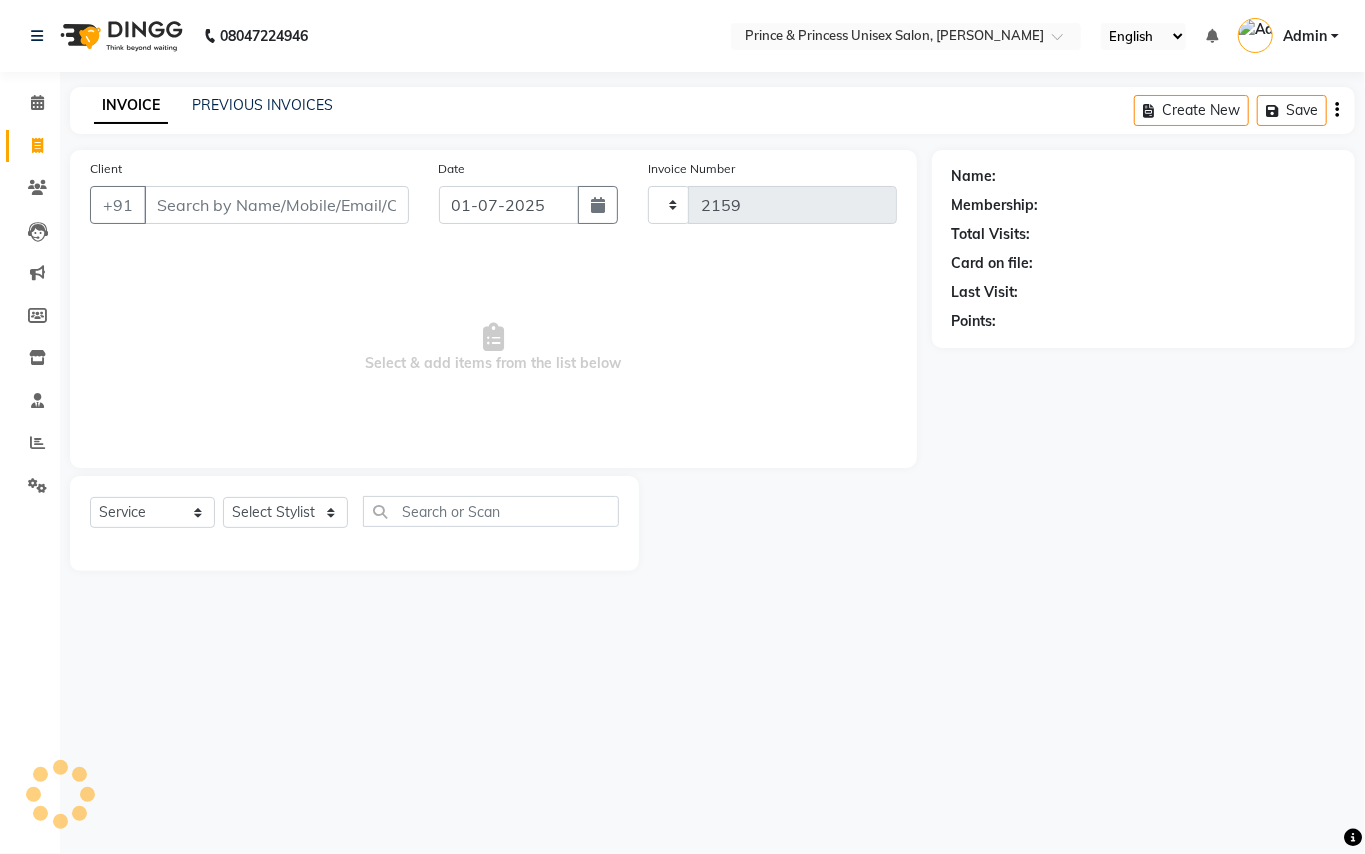 select on "3760" 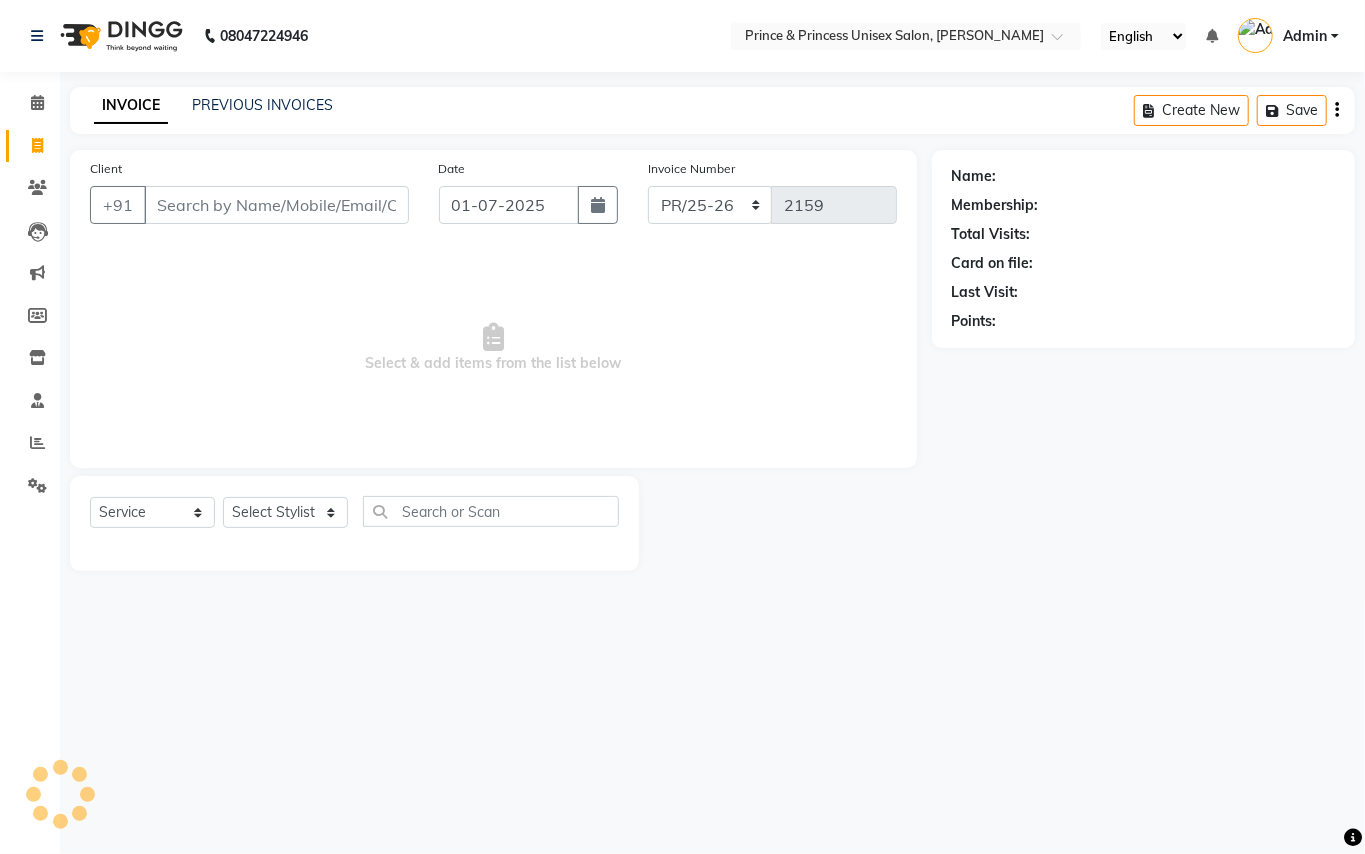 click on "Client" at bounding box center (276, 205) 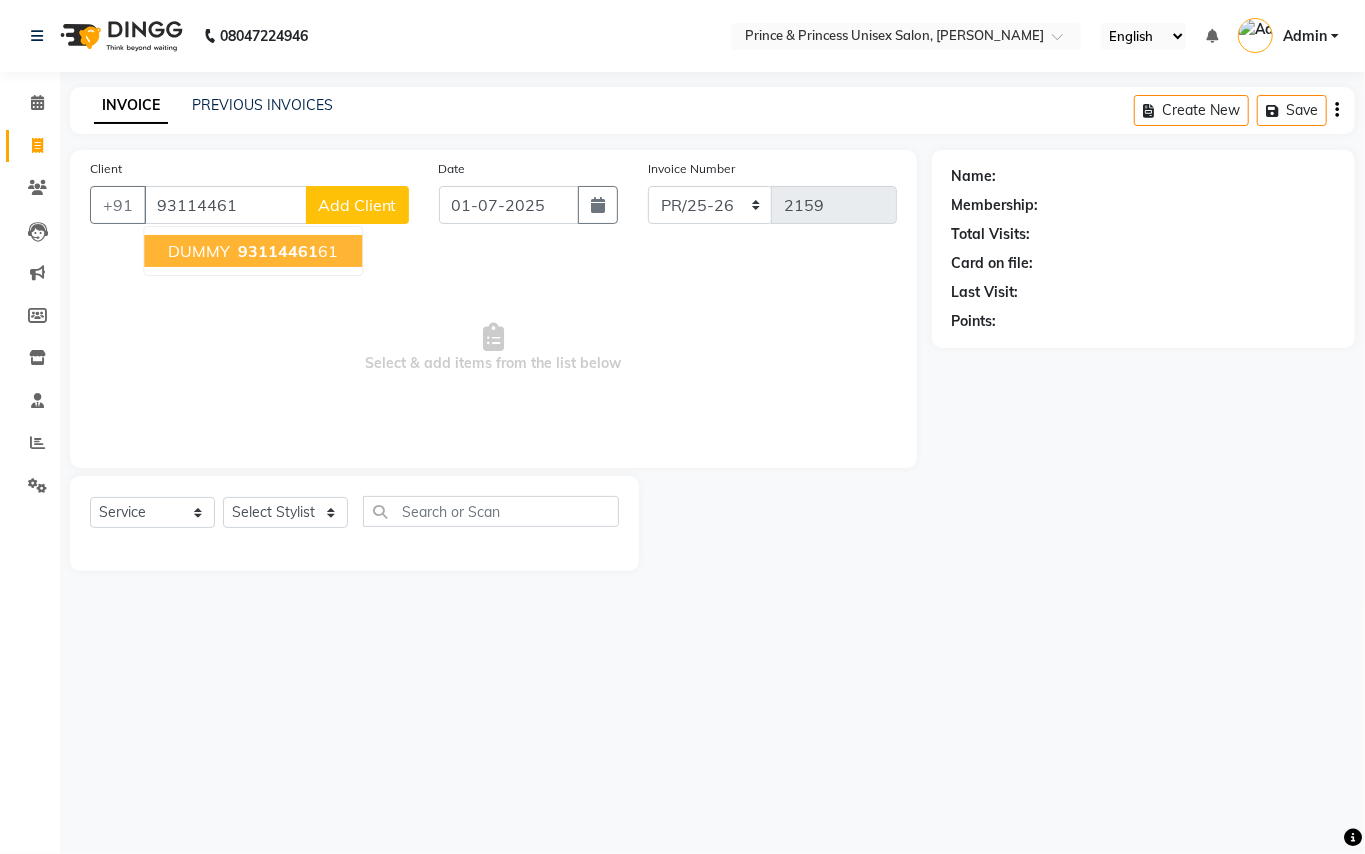 click on "DUMMY   93114461 61" at bounding box center (253, 251) 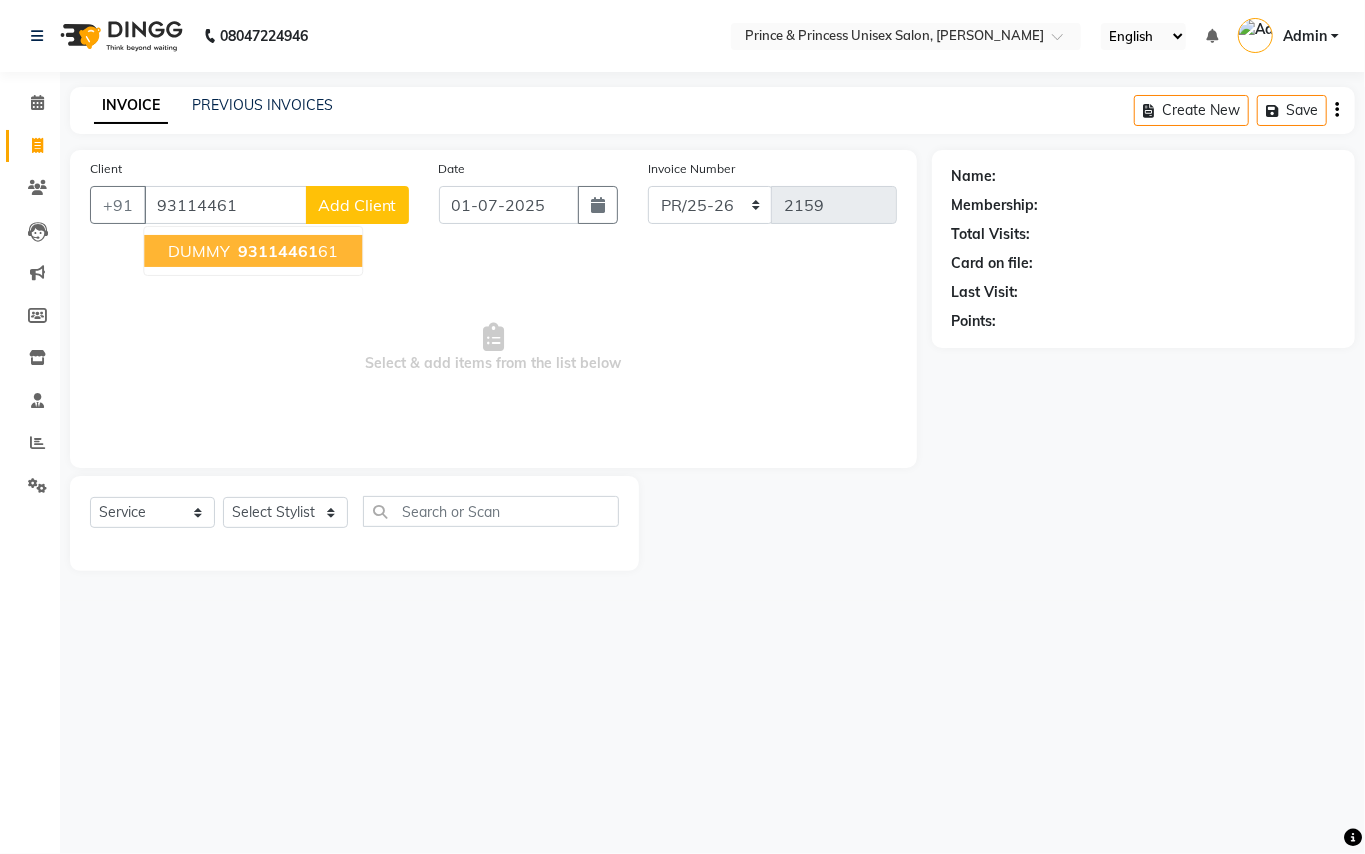 drag, startPoint x: 270, startPoint y: 256, endPoint x: 285, endPoint y: 260, distance: 15.524175 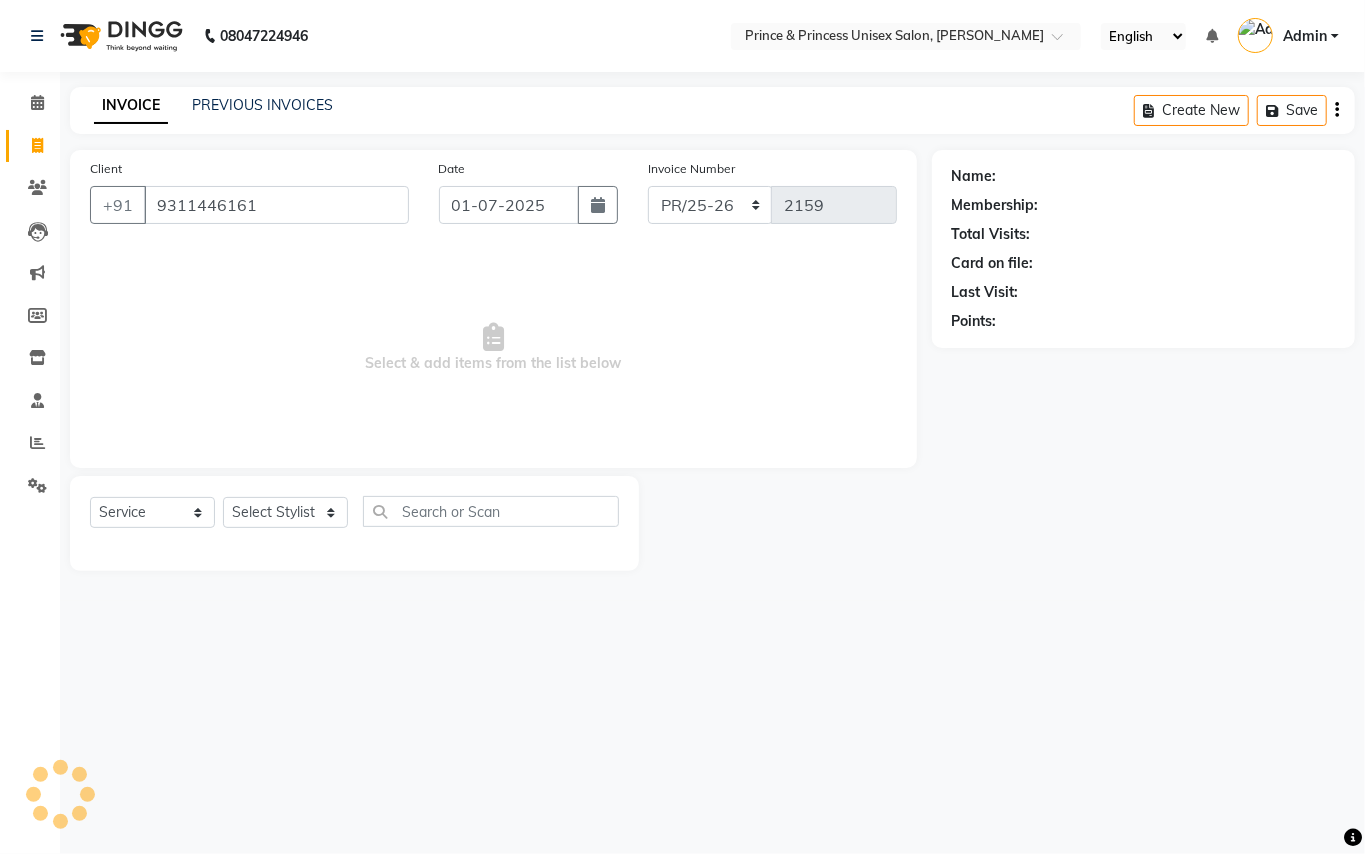 type on "9311446161" 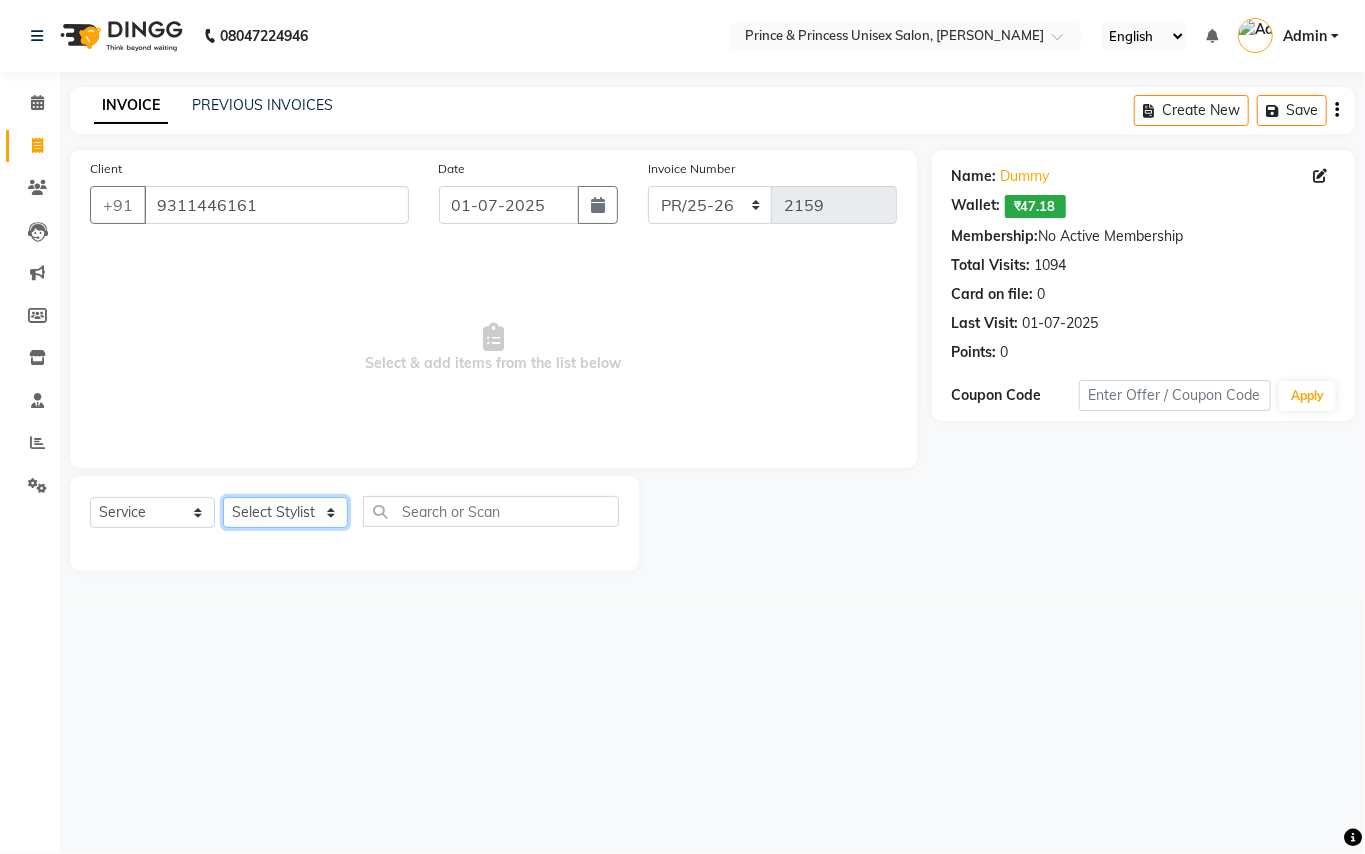 click on "Select Stylist ABHISHEK [PERSON_NAME] NEW [PERSON_NAME] CHANDAN [PERSON_NAME] MEENAKSHI [PERSON_NAME] RAHUL SANDEEP [PERSON_NAME] XYZ" 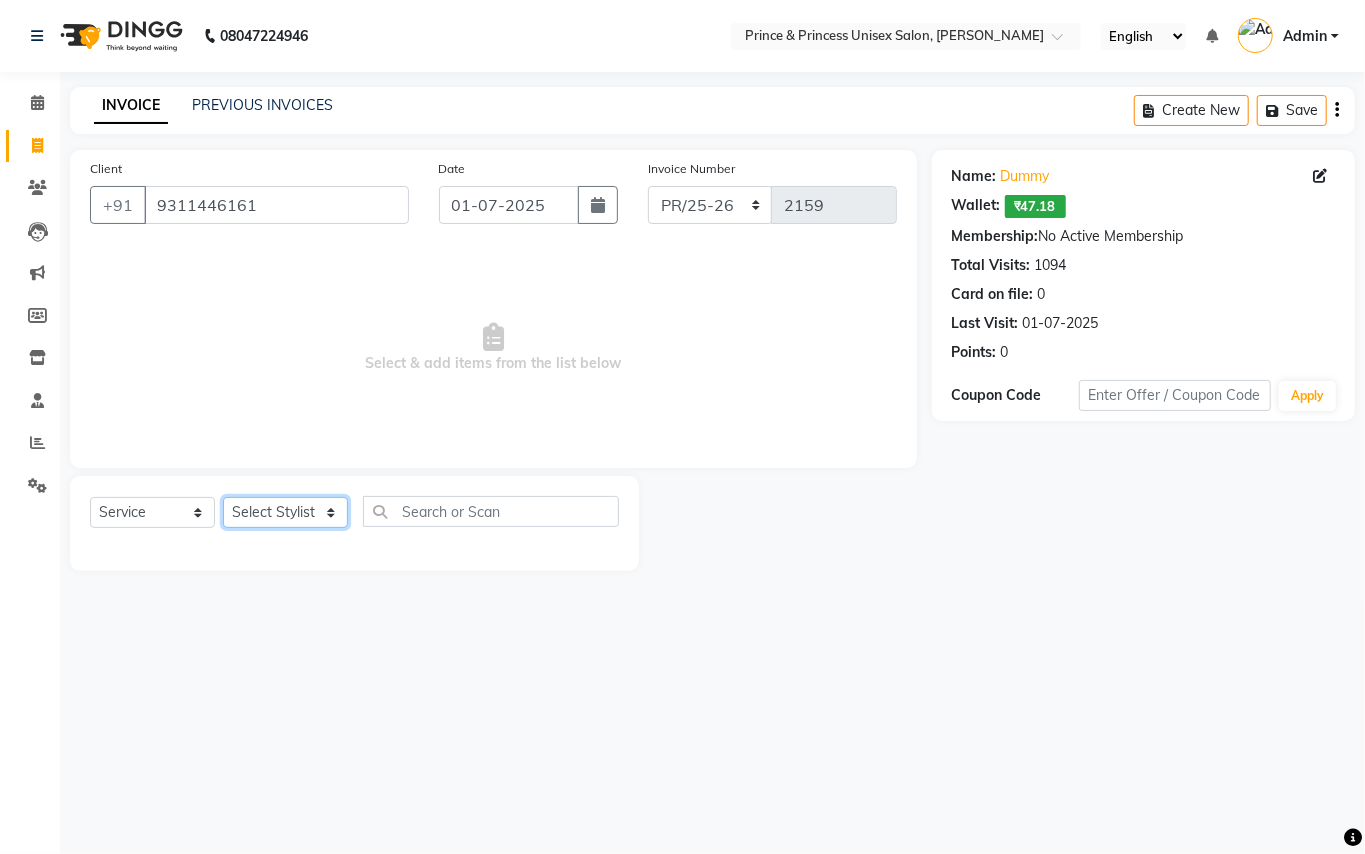 select on "63056" 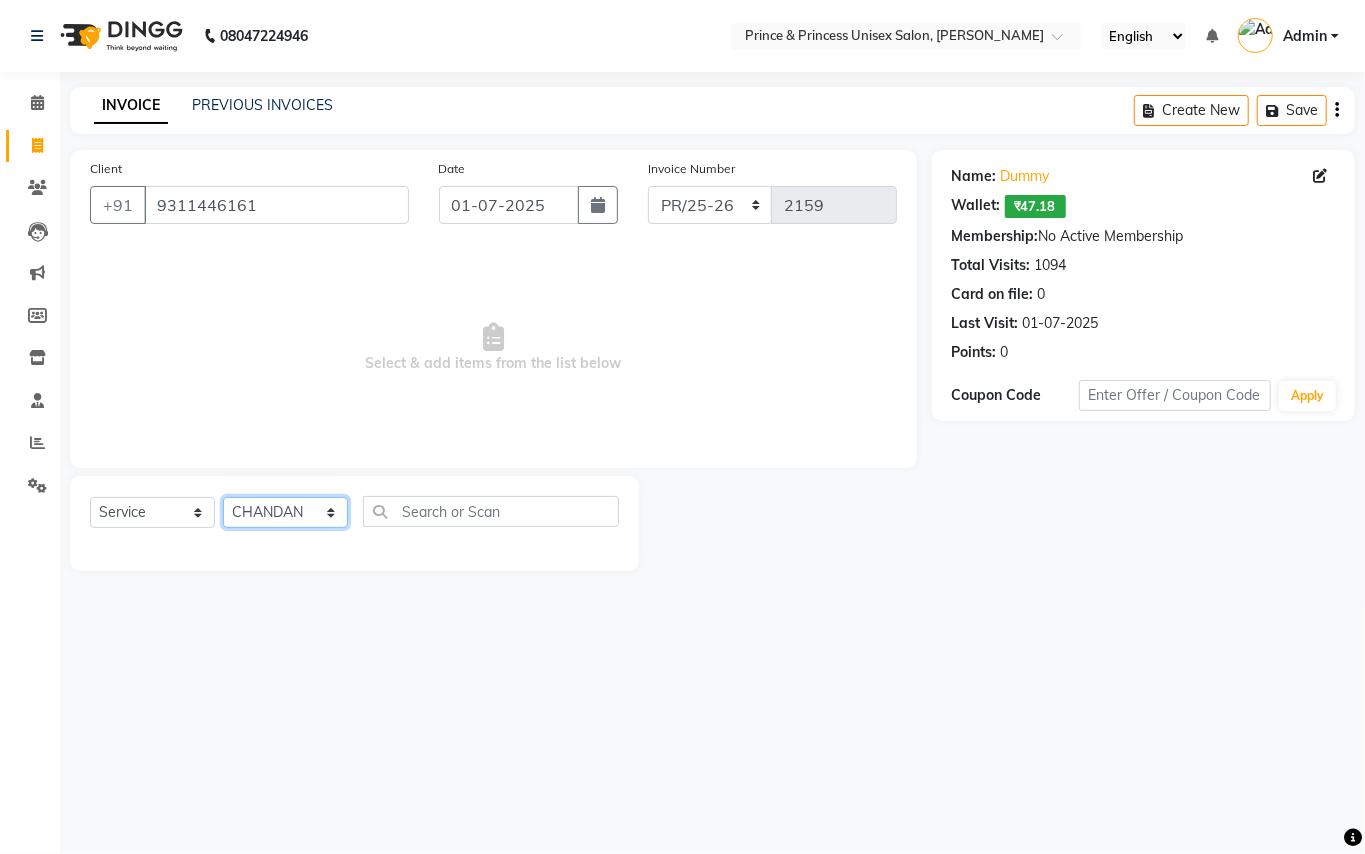 drag, startPoint x: 324, startPoint y: 521, endPoint x: 381, endPoint y: 520, distance: 57.00877 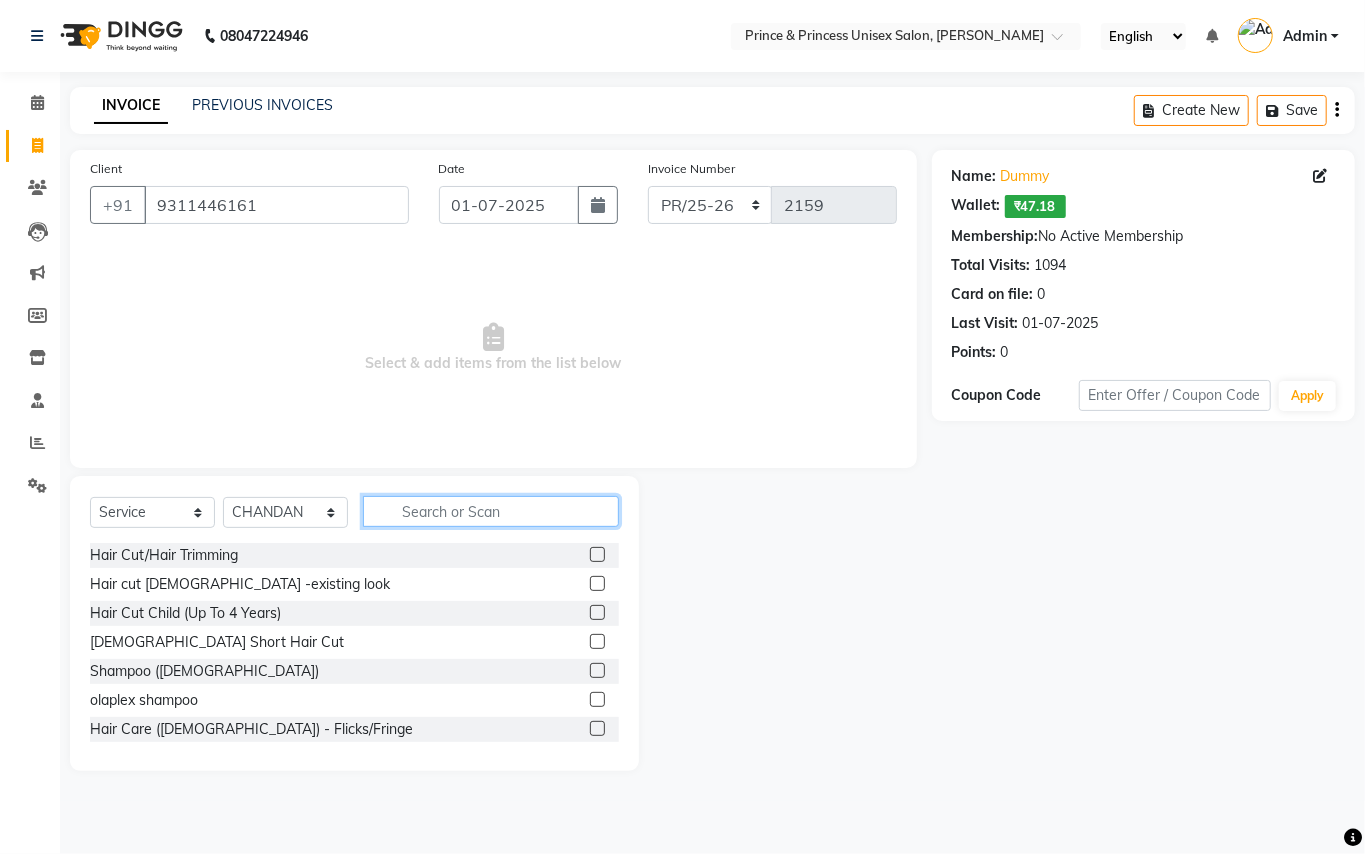 click 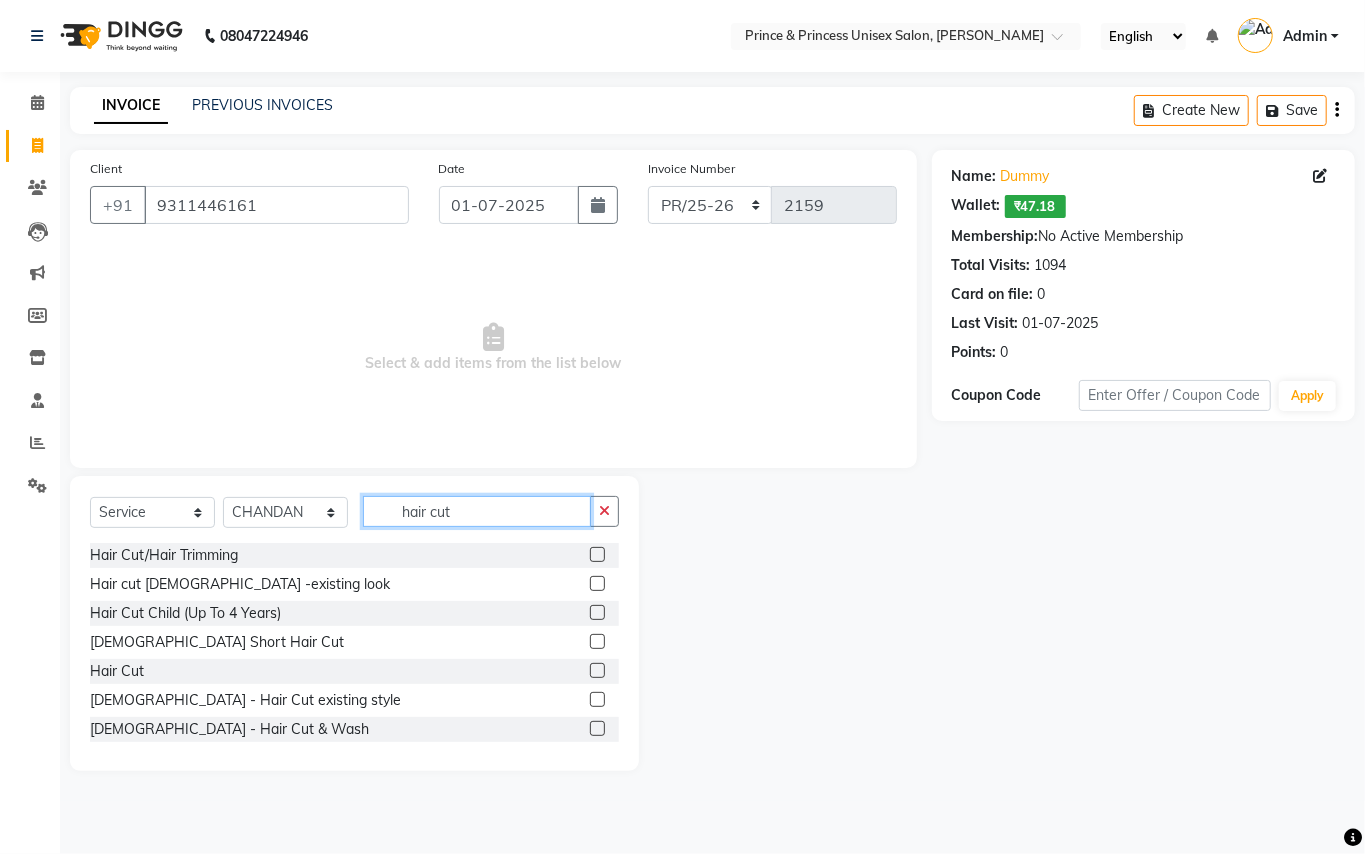 type on "hair cut" 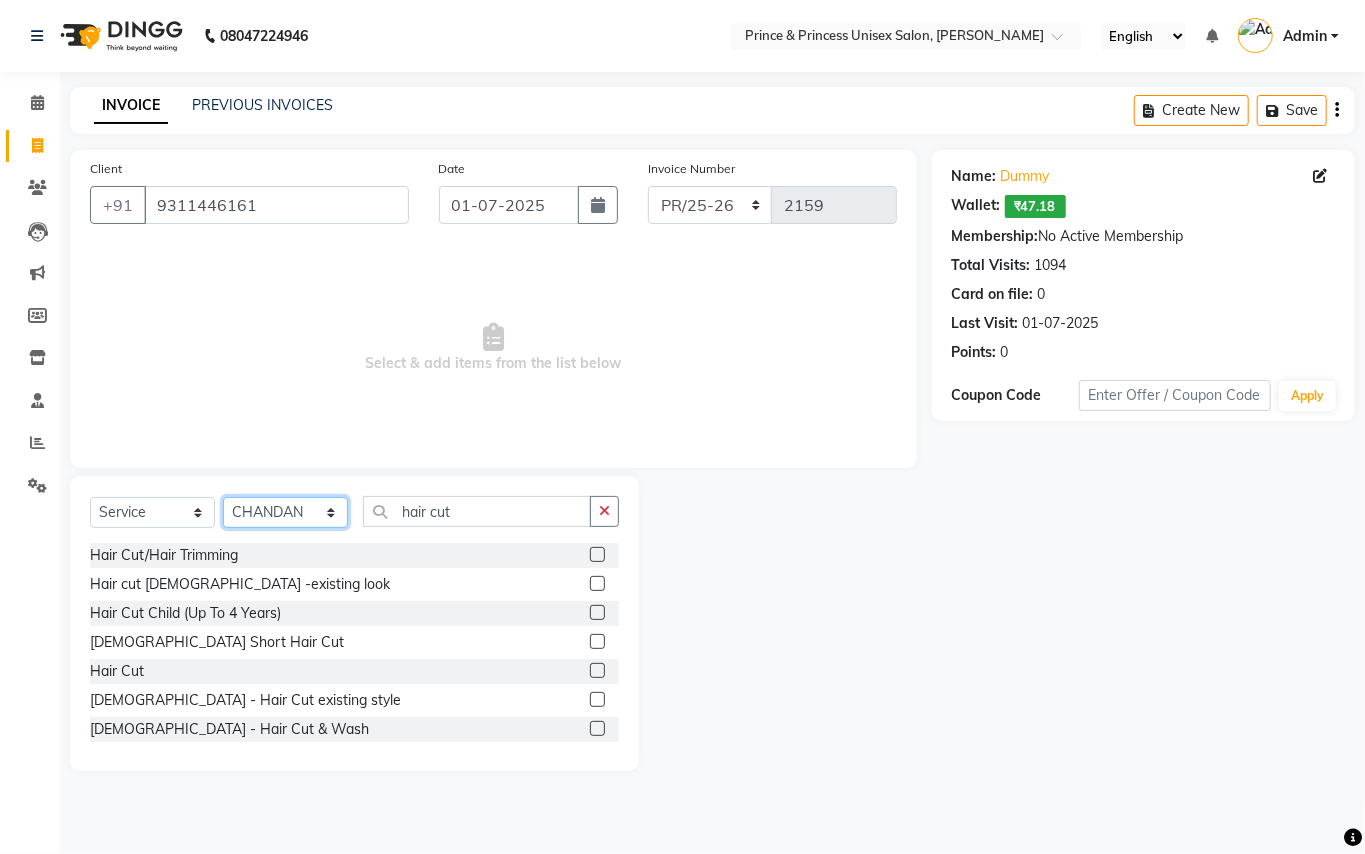 click on "Select Stylist ABHISHEK [PERSON_NAME] NEW [PERSON_NAME] CHANDAN [PERSON_NAME] MEENAKSHI [PERSON_NAME] RAHUL SANDEEP [PERSON_NAME] XYZ" 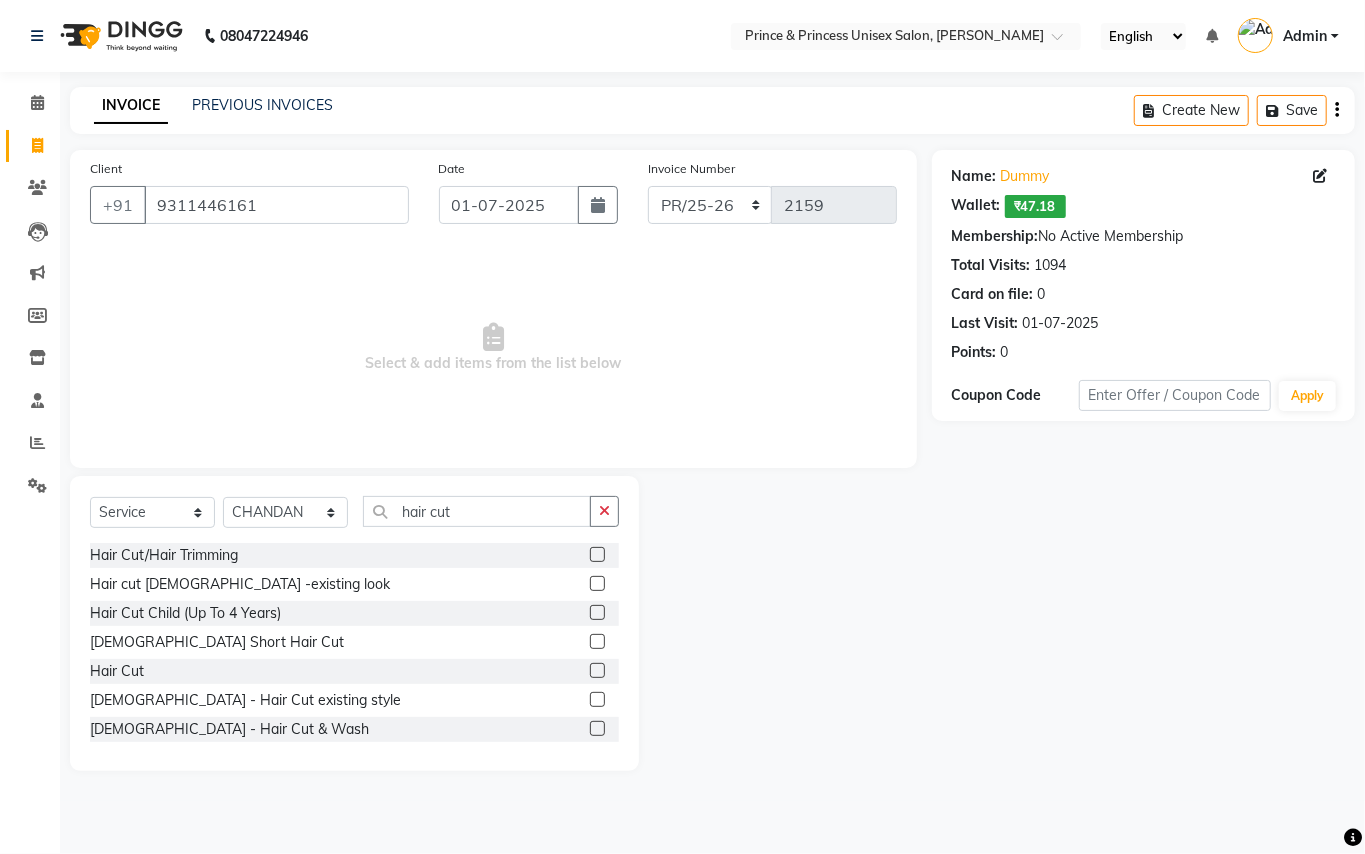 click on "Name: Dummy   Wallet:   ₹47.18  Membership:  No Active Membership  Total Visits:  1094 Card on file:  0 Last Visit:   01-07-2025 Points:   0  Coupon Code Apply" 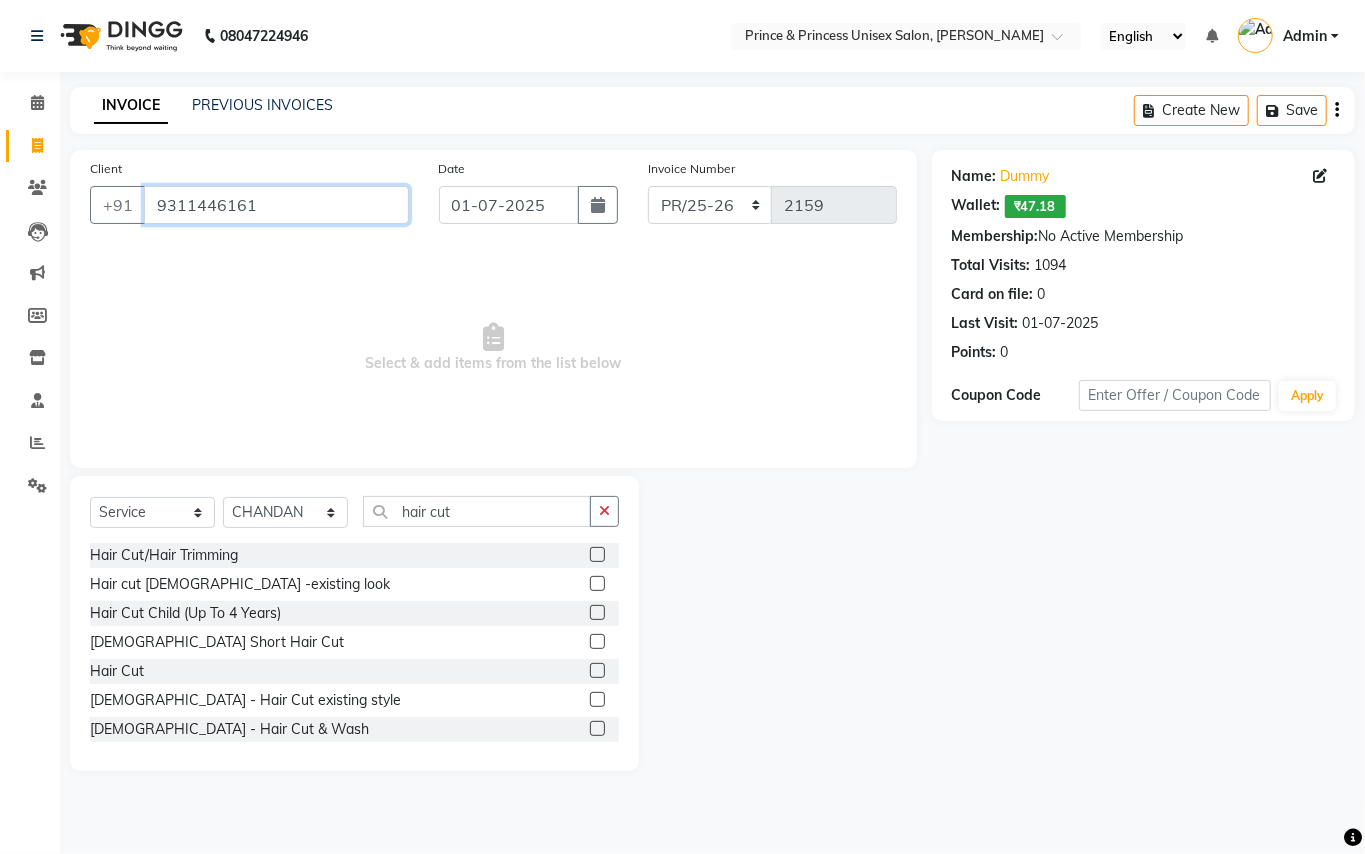 drag, startPoint x: 262, startPoint y: 198, endPoint x: 0, endPoint y: -99, distance: 396.04672 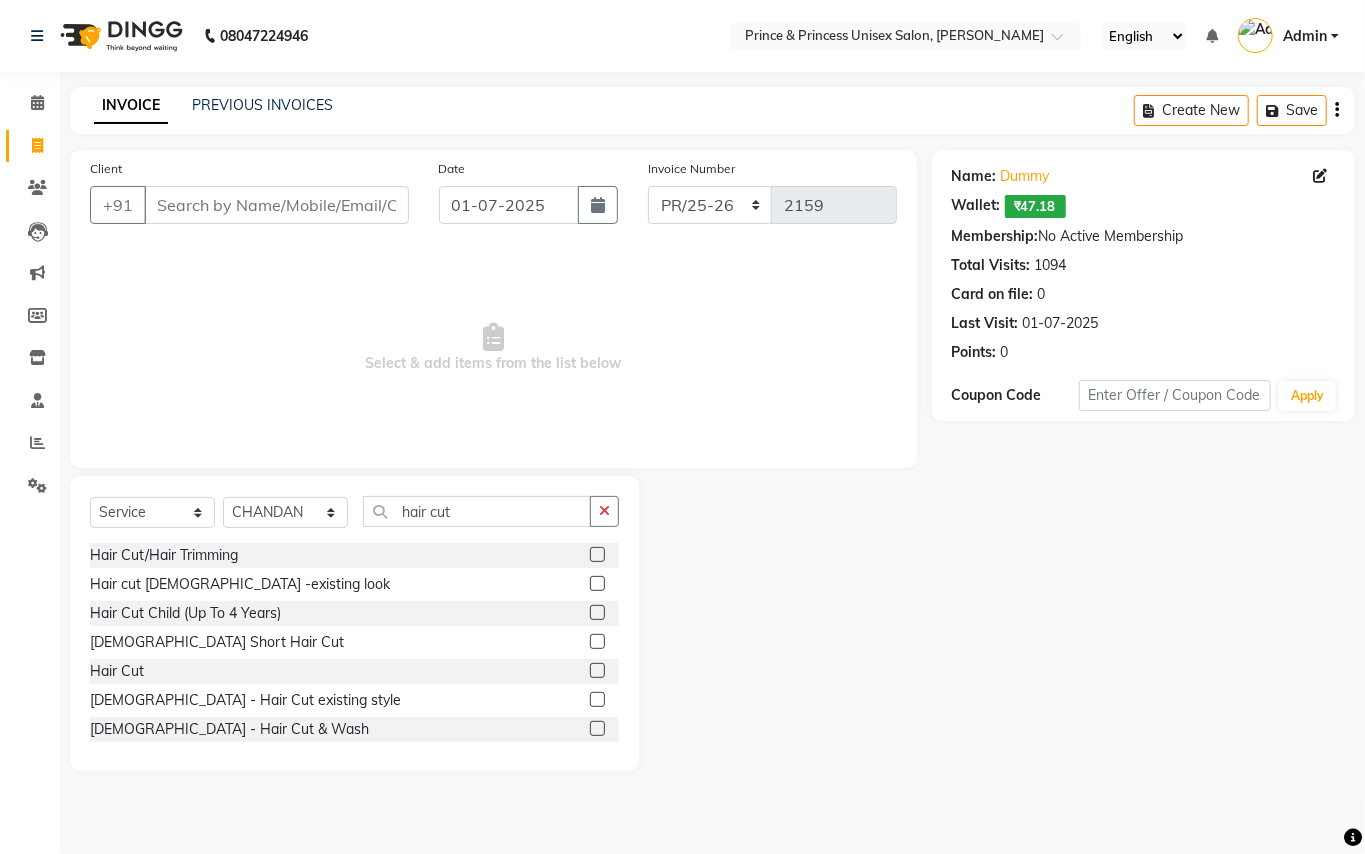 drag, startPoint x: 214, startPoint y: 340, endPoint x: 274, endPoint y: 204, distance: 148.64723 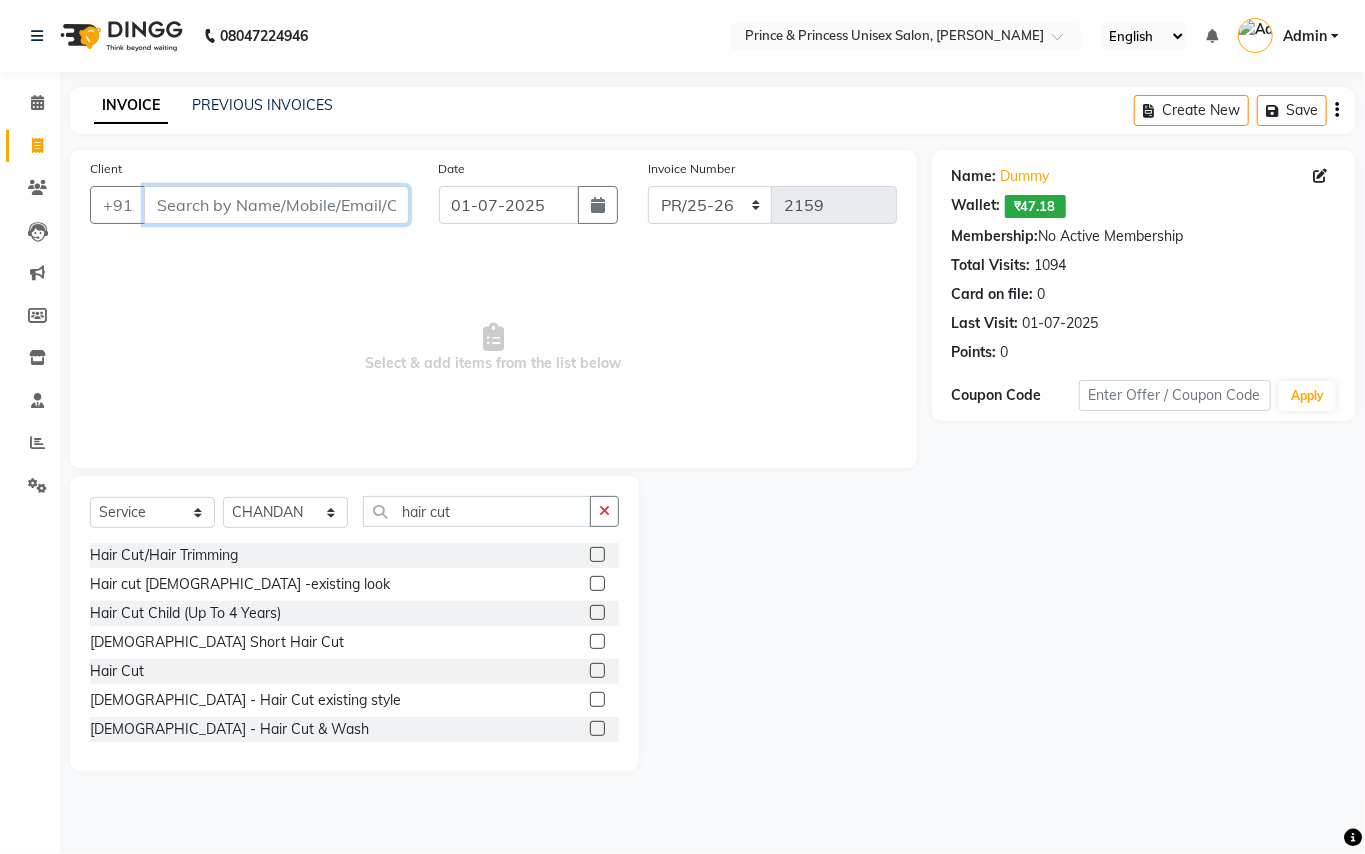 click on "Client" at bounding box center (276, 205) 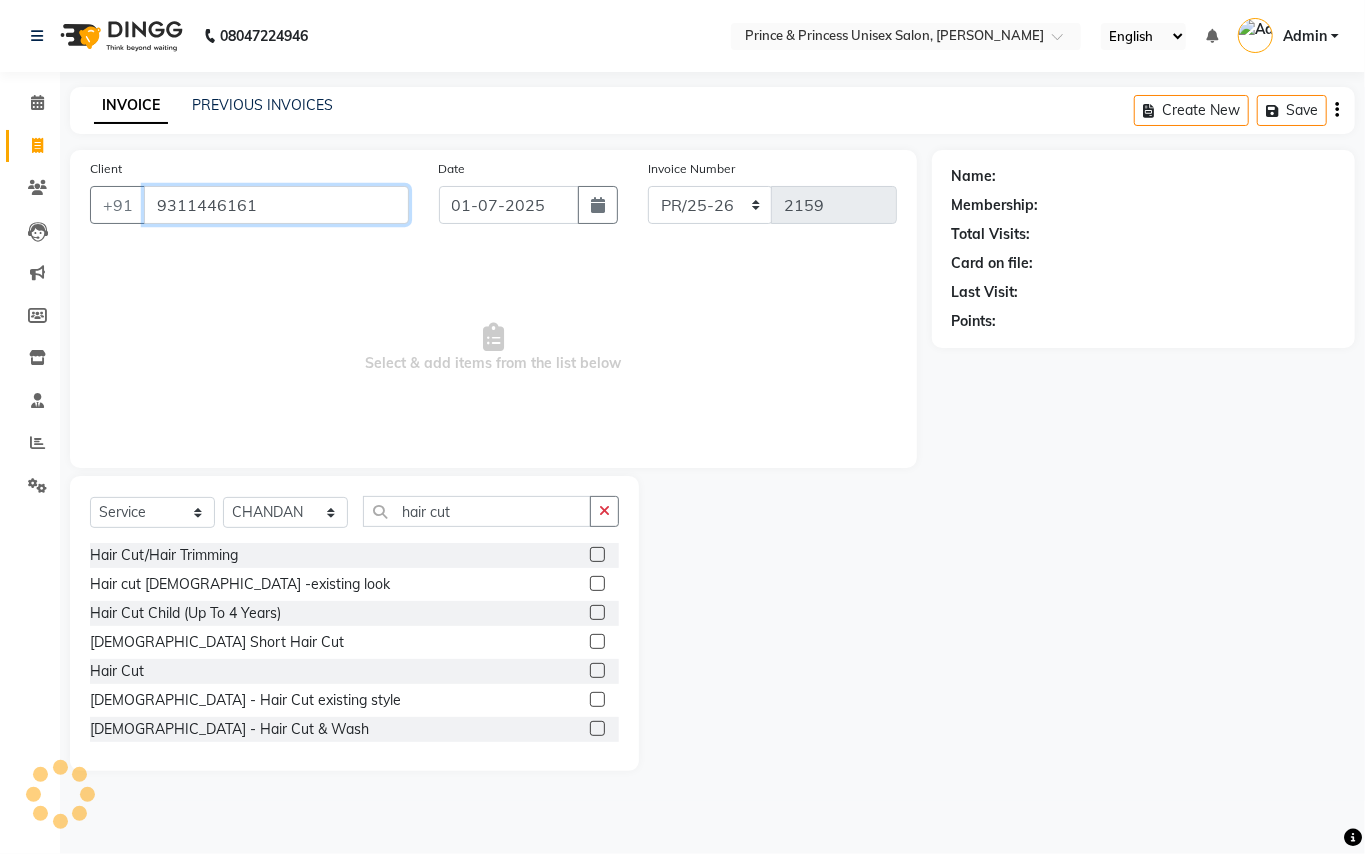 type on "9311446161" 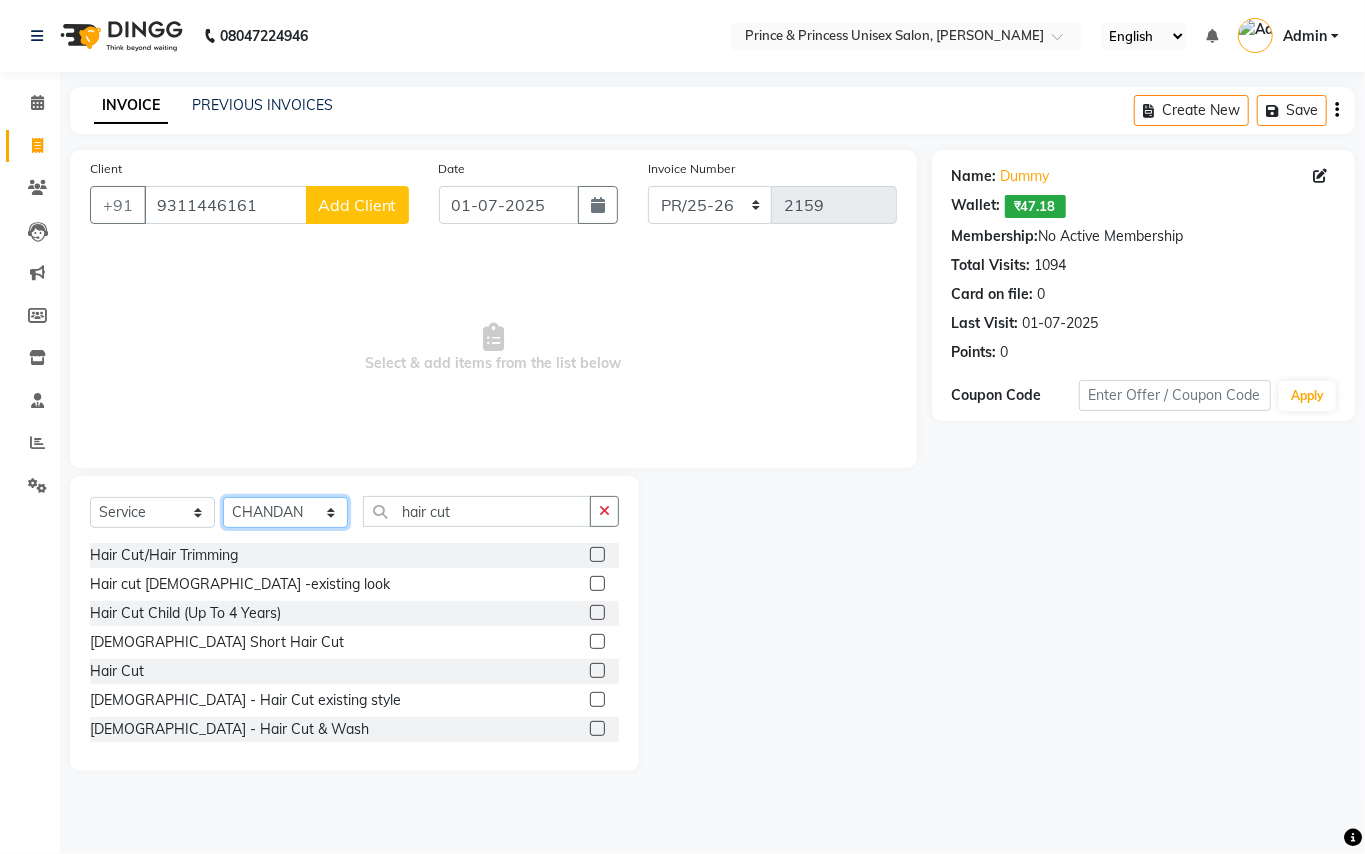 click on "Select Stylist ABHISHEK [PERSON_NAME] NEW [PERSON_NAME] CHANDAN [PERSON_NAME] MEENAKSHI [PERSON_NAME] RAHUL SANDEEP [PERSON_NAME] XYZ" 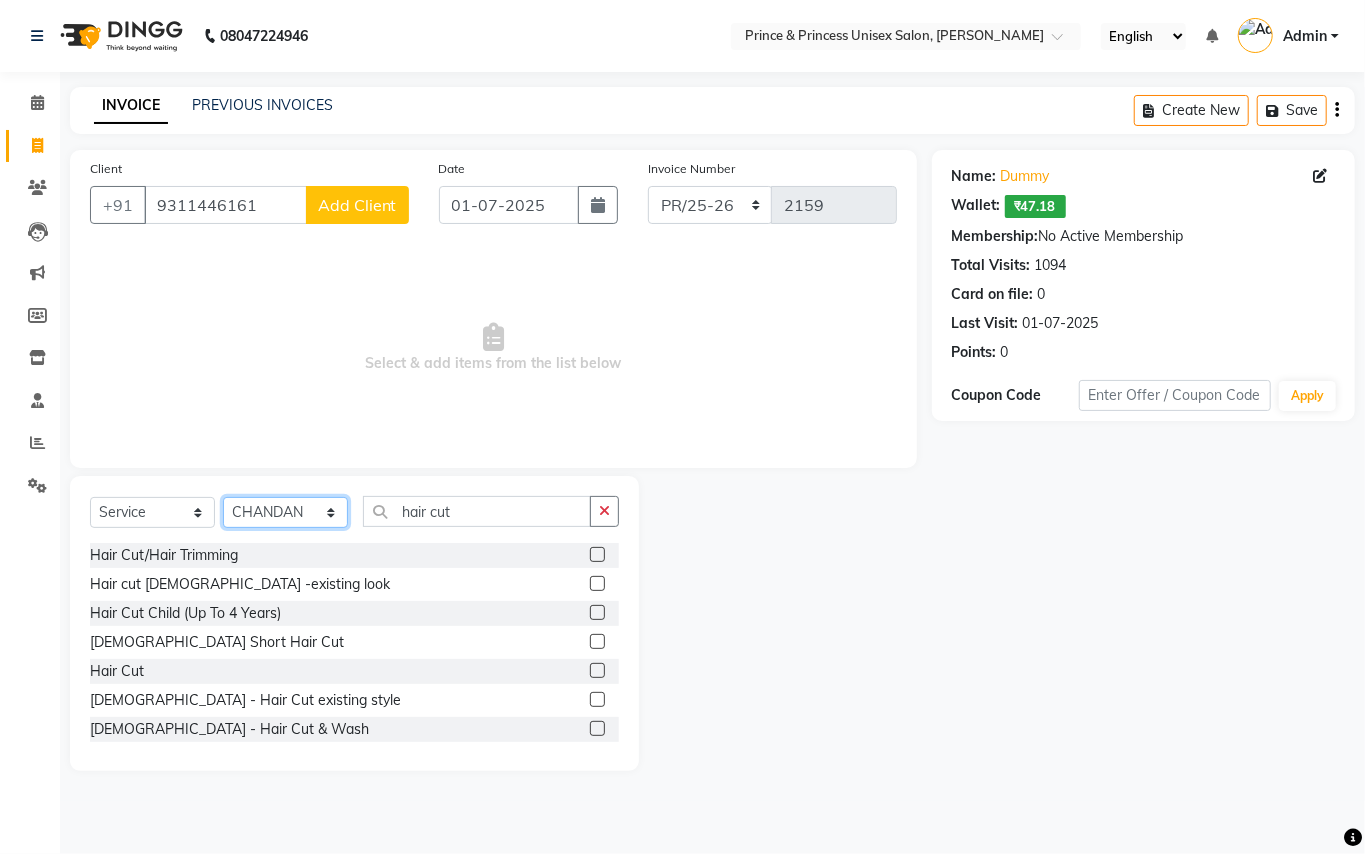 select on "44027" 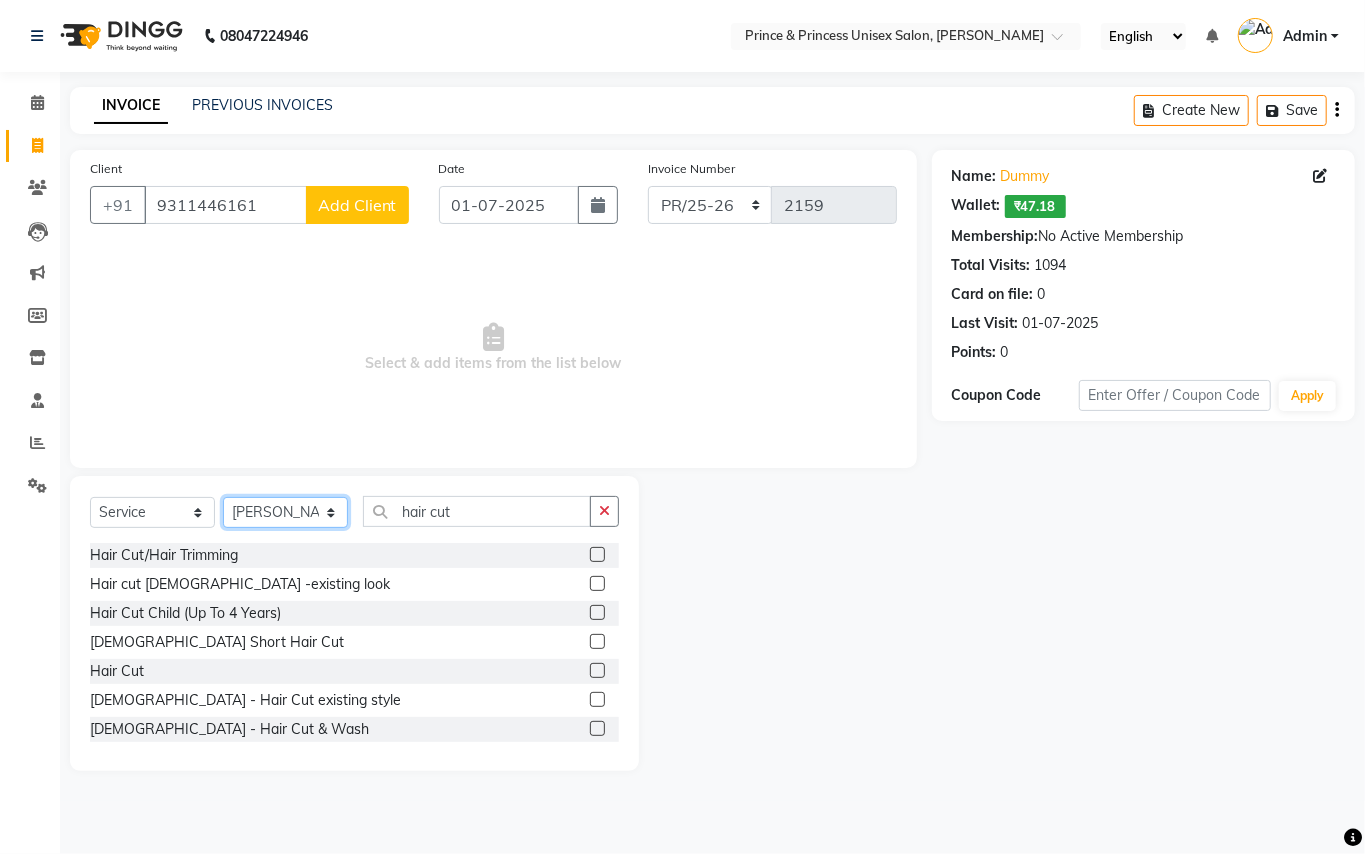 drag, startPoint x: 266, startPoint y: 505, endPoint x: 412, endPoint y: 517, distance: 146.49232 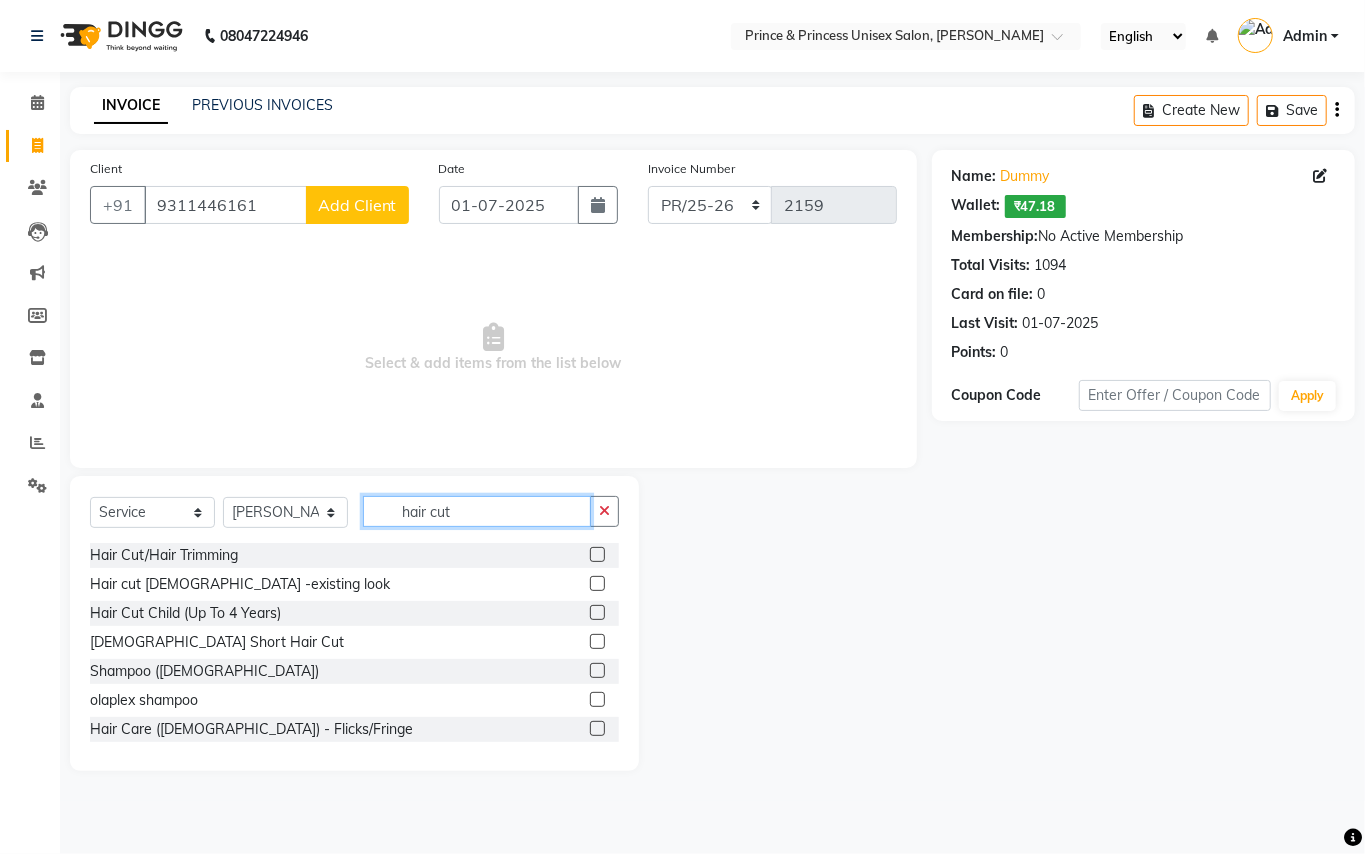 drag, startPoint x: 468, startPoint y: 513, endPoint x: 249, endPoint y: 184, distance: 395.224 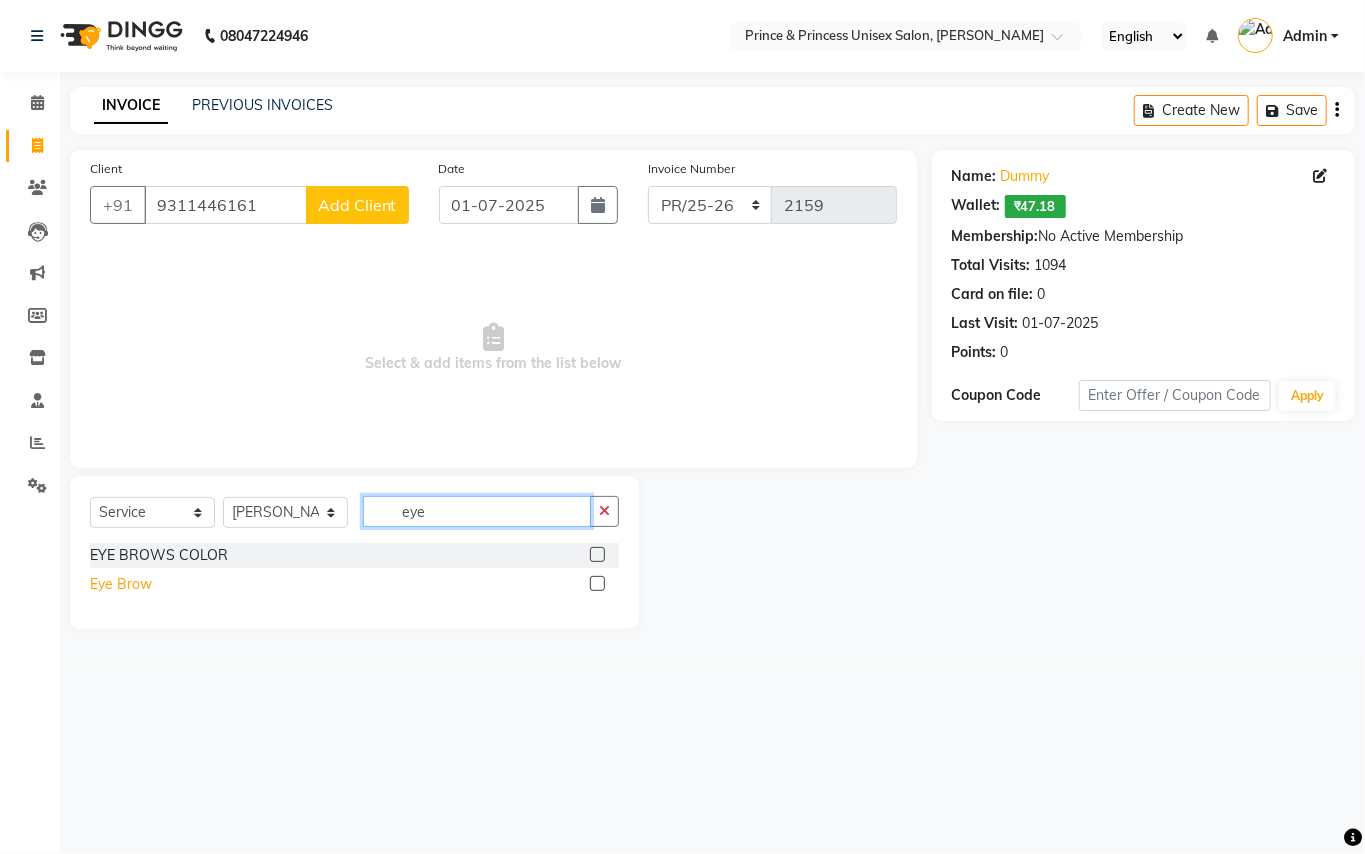 type on "eye" 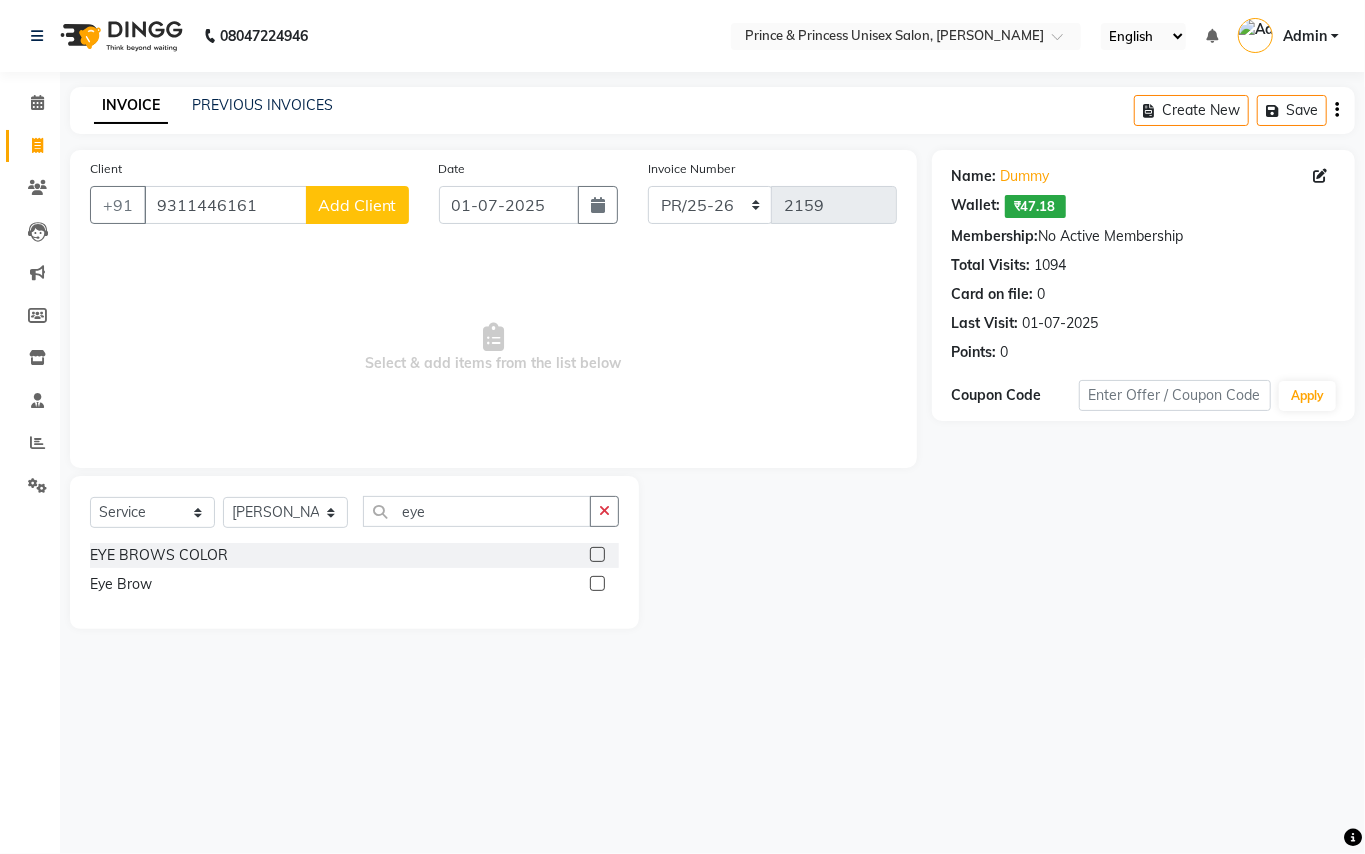 drag, startPoint x: 114, startPoint y: 582, endPoint x: 438, endPoint y: 542, distance: 326.4598 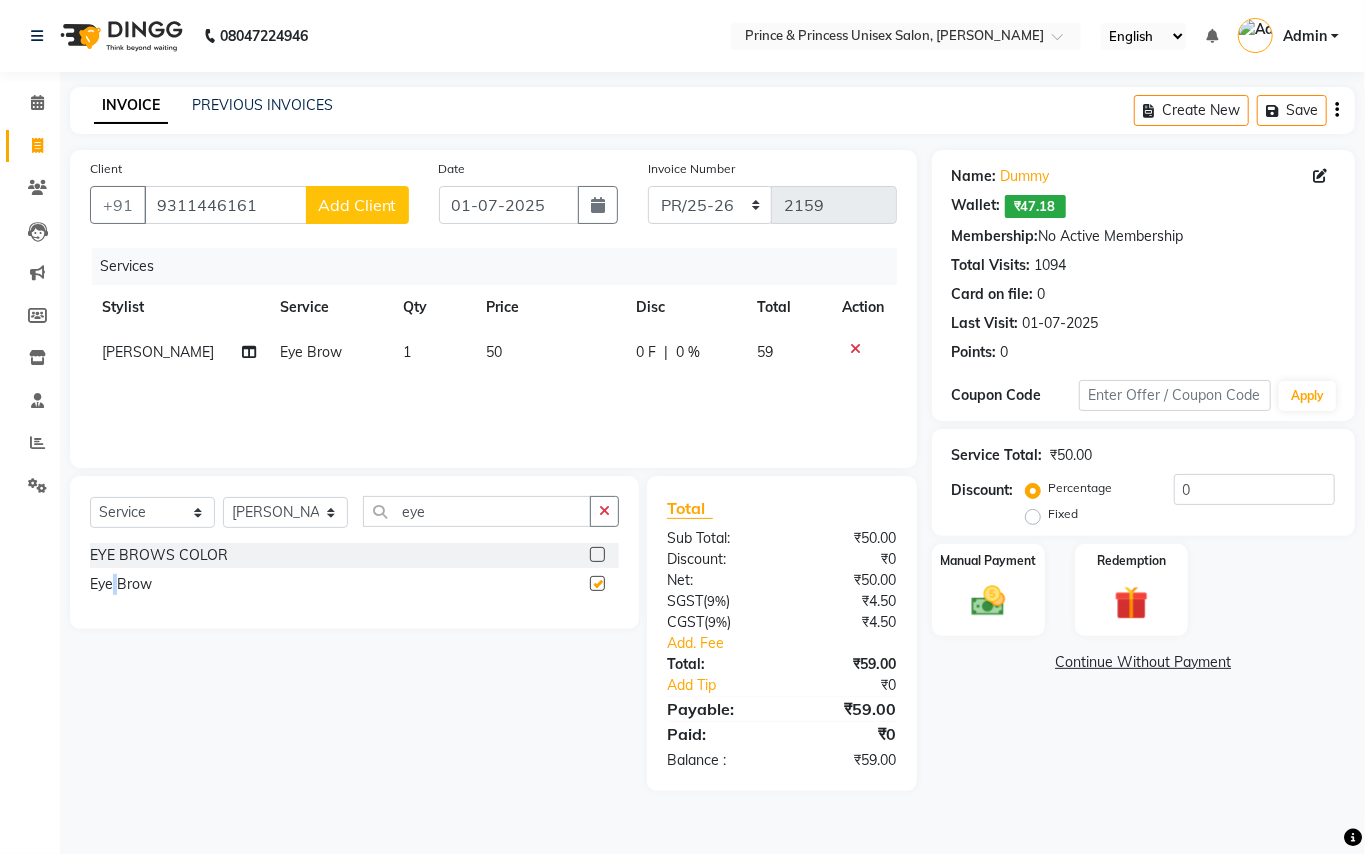 checkbox on "false" 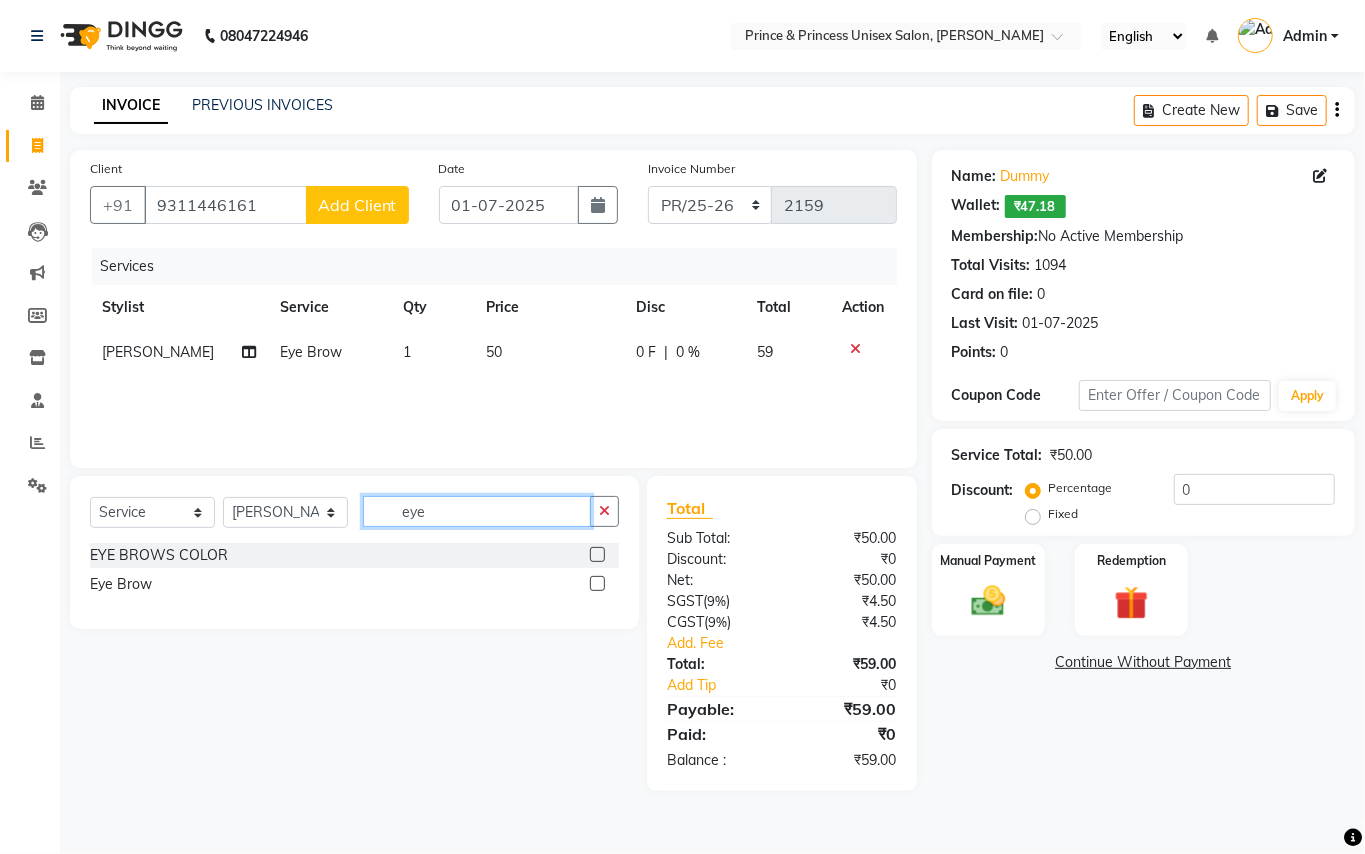 drag, startPoint x: 428, startPoint y: 510, endPoint x: 196, endPoint y: 154, distance: 424.92352 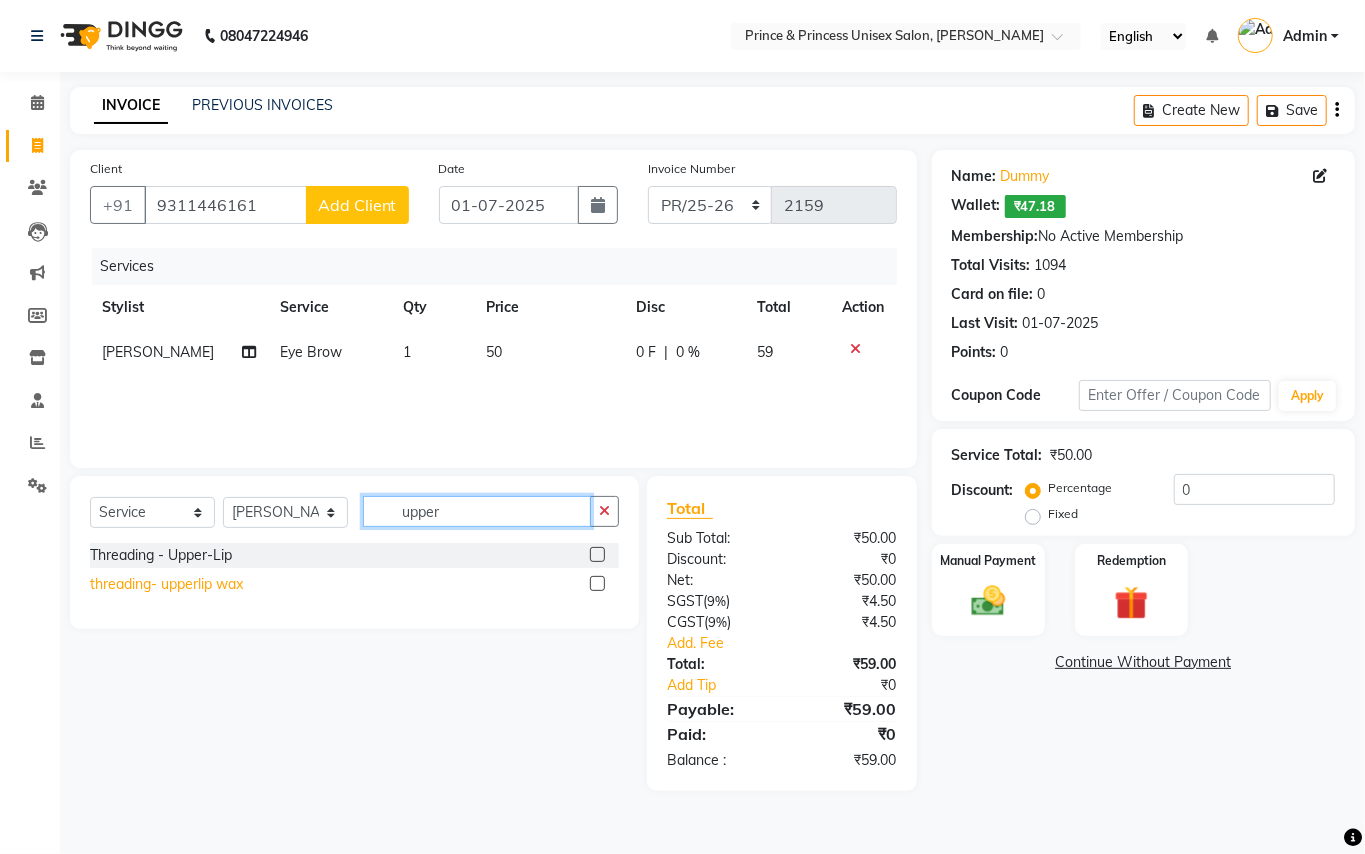 type on "upper" 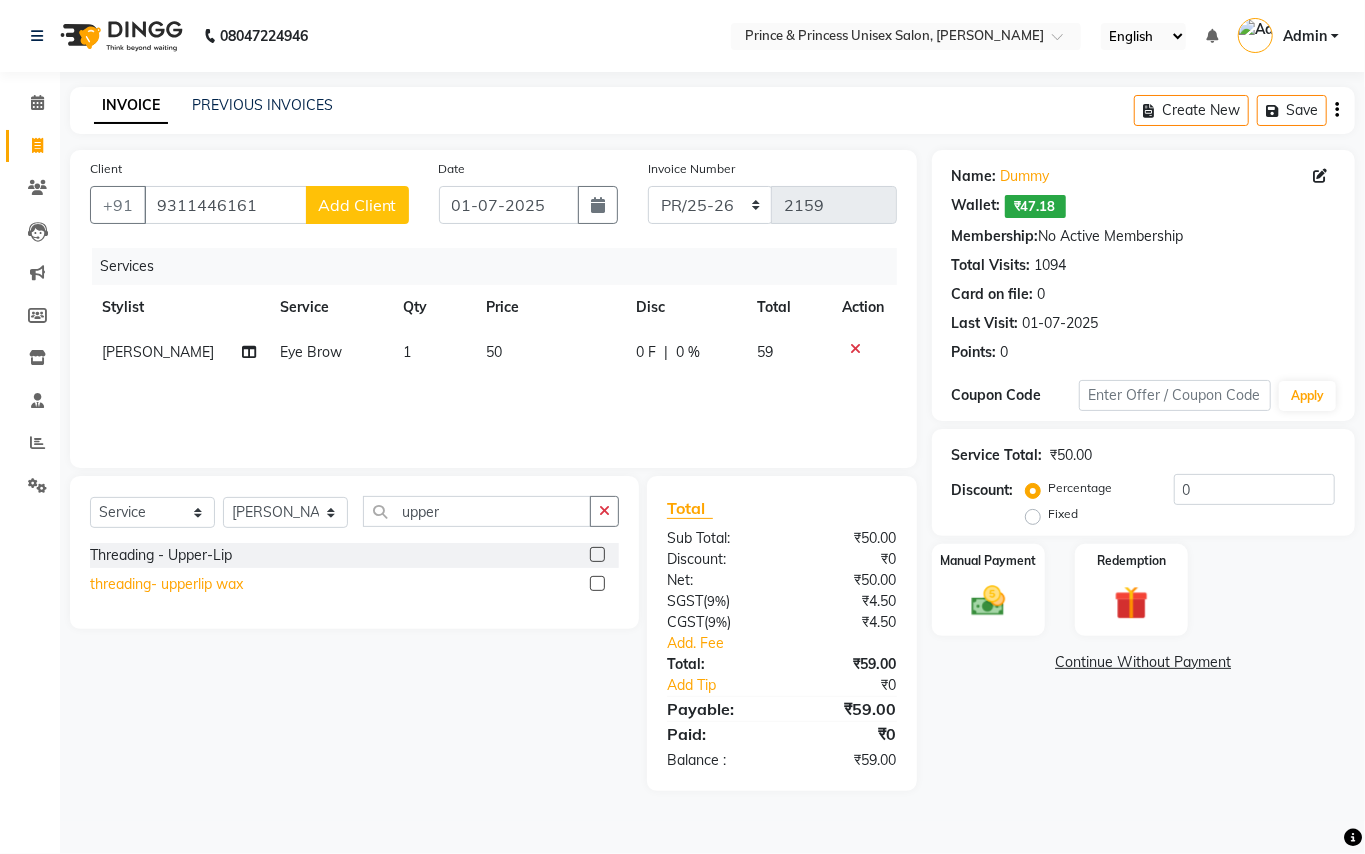 click on "threading- upperlip wax" 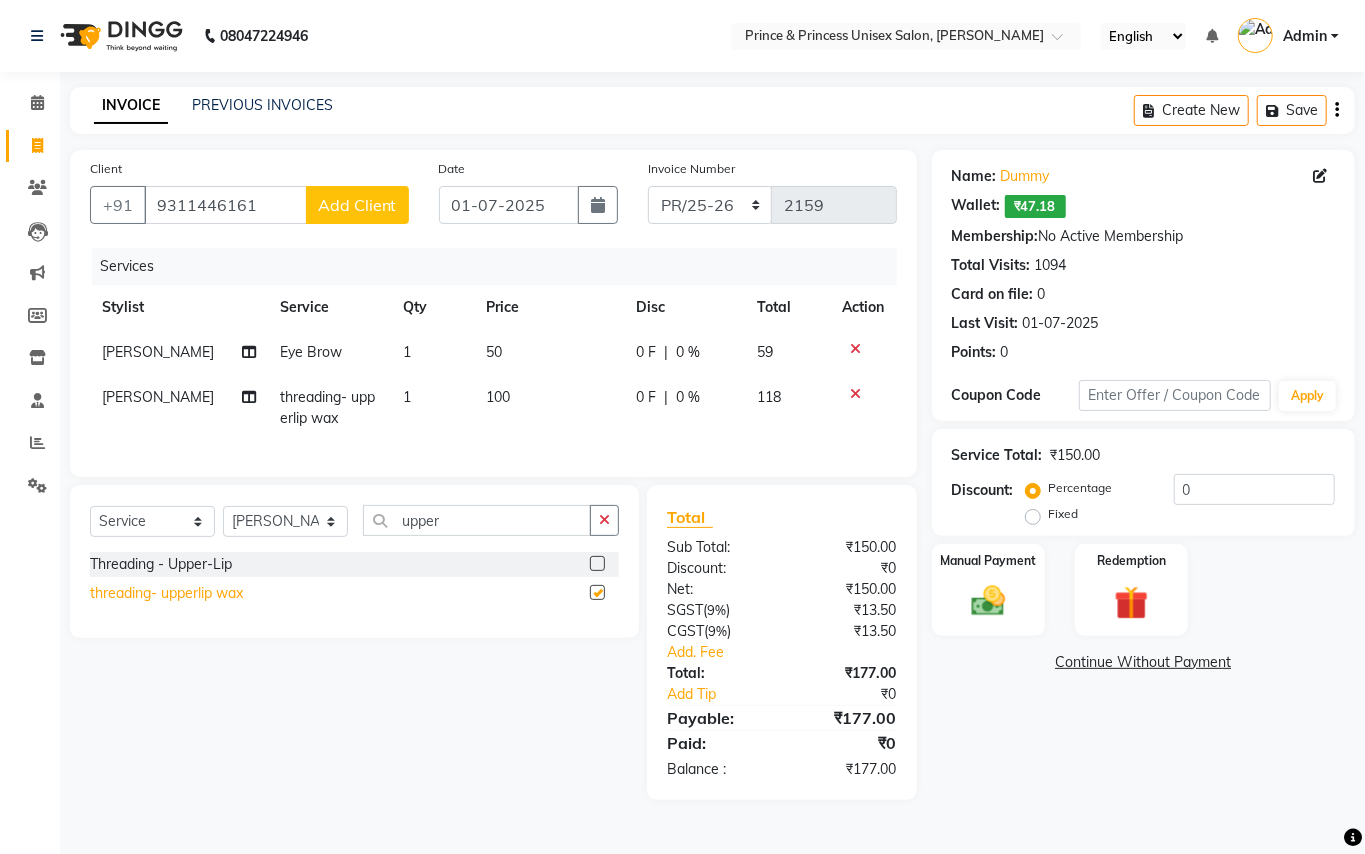 checkbox on "false" 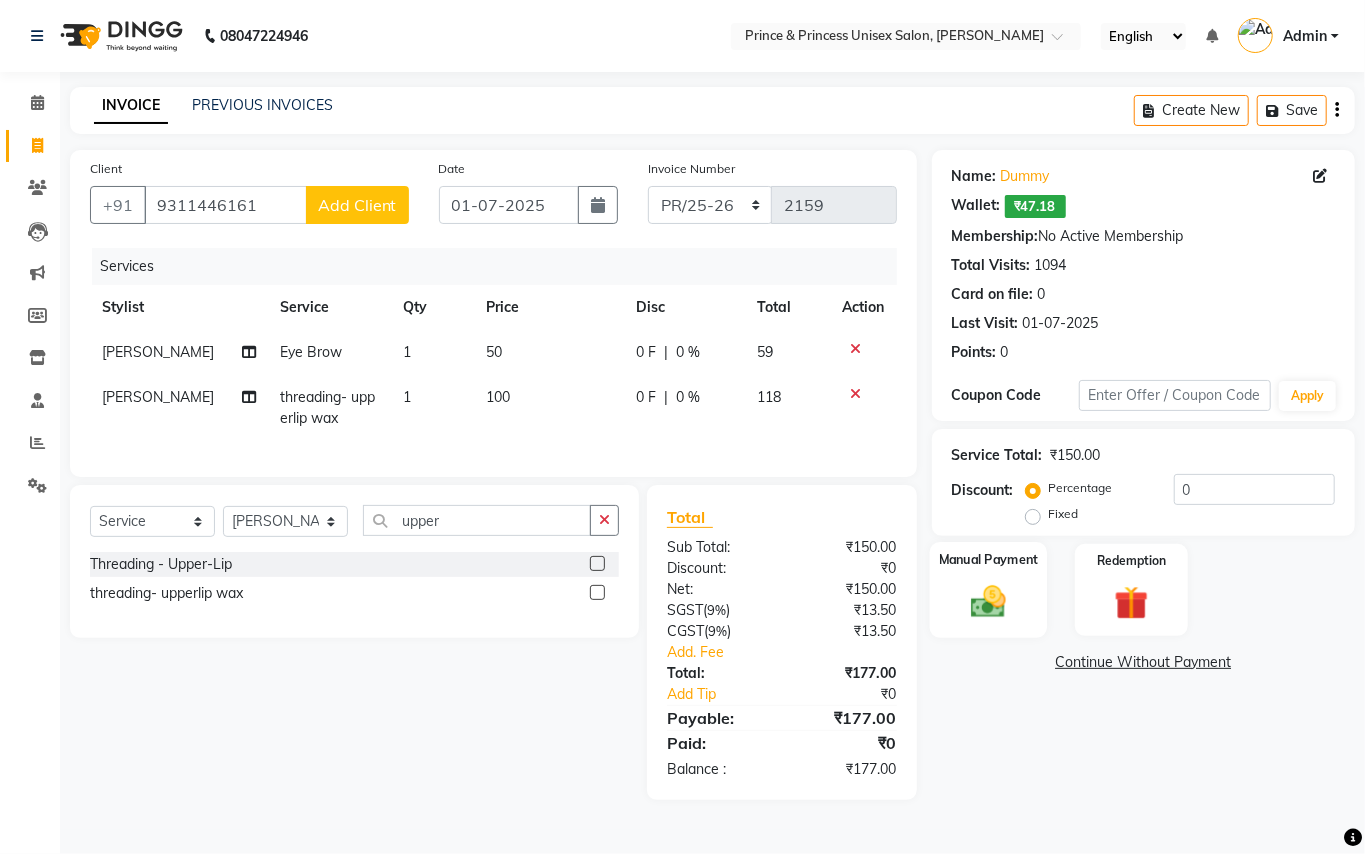 click 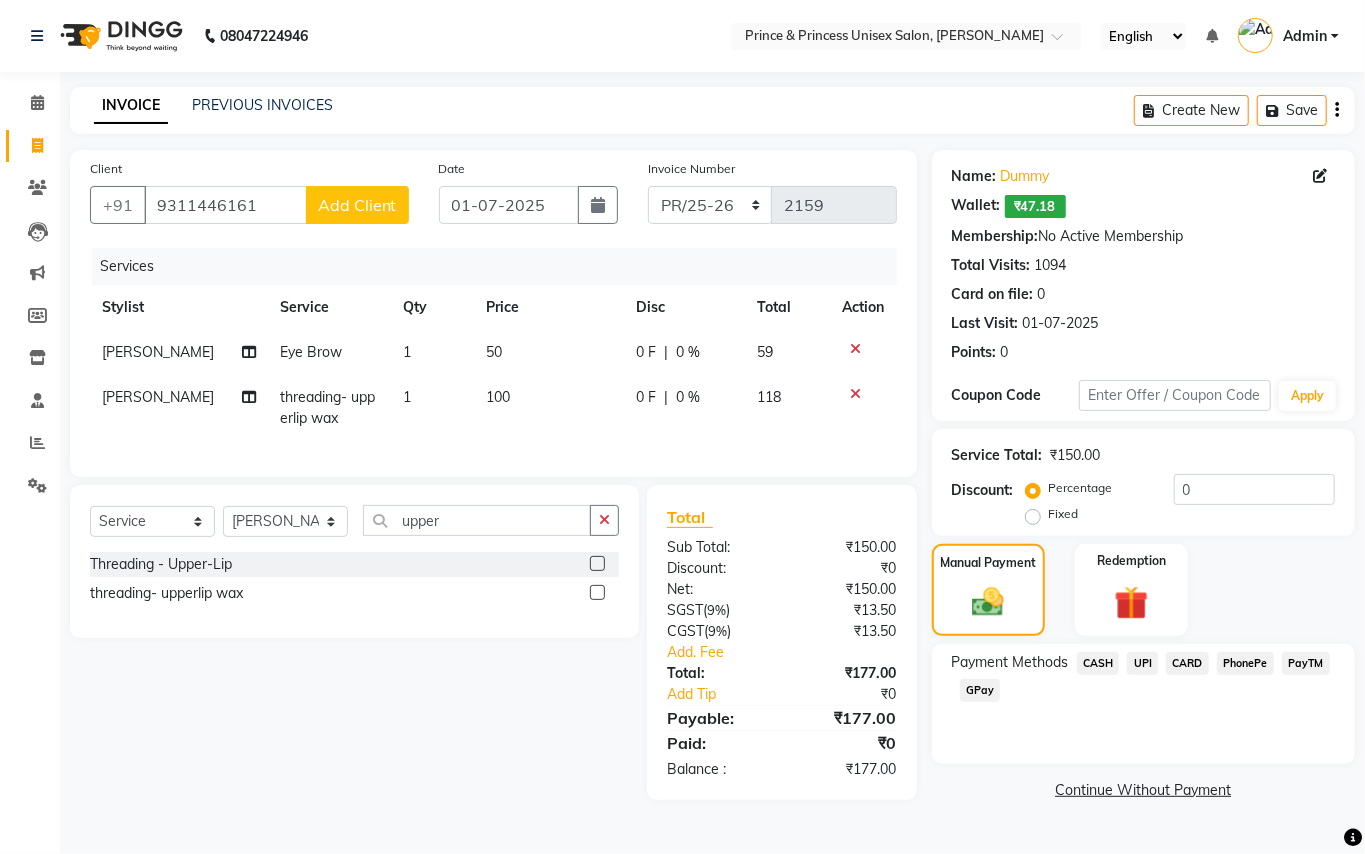 click on "CASH" 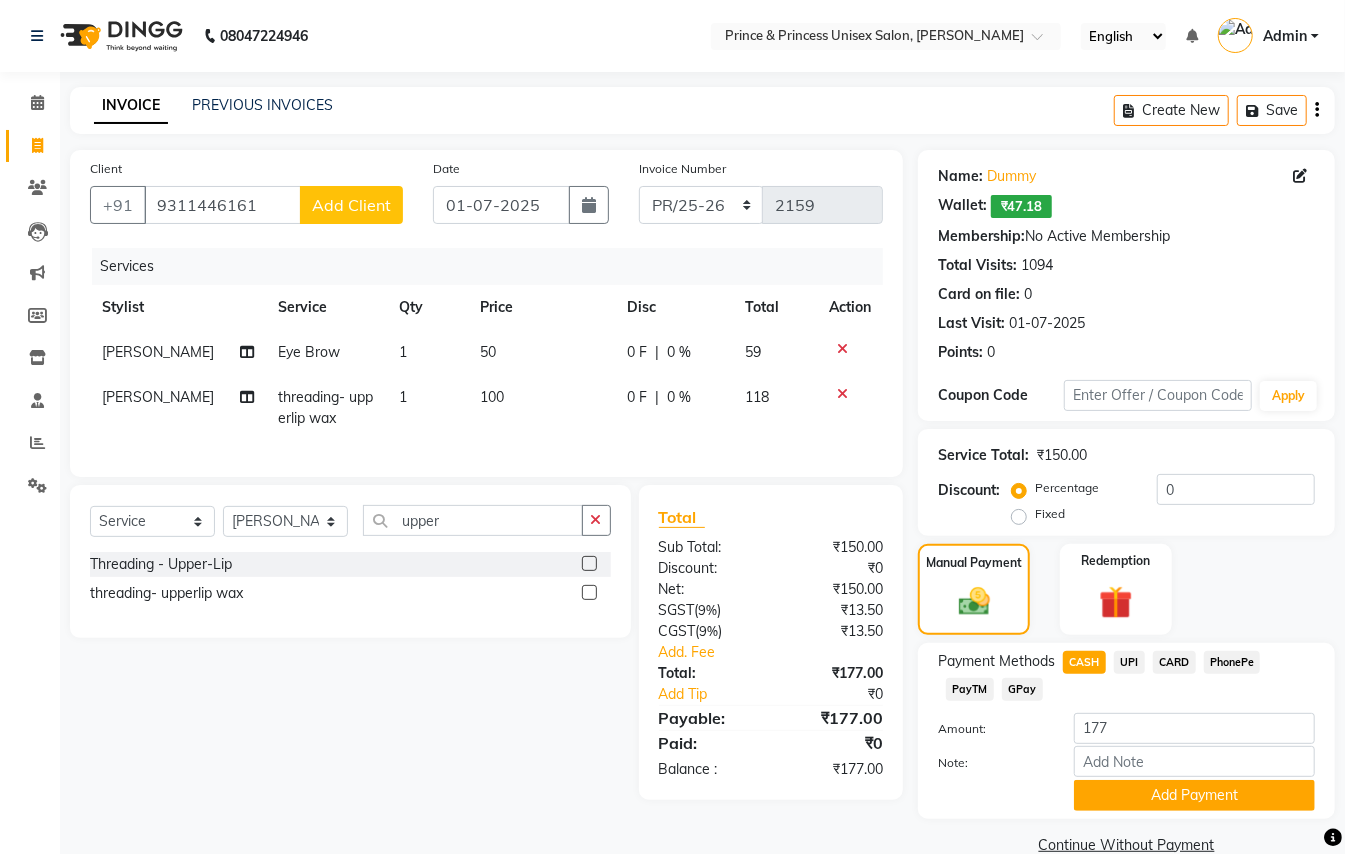 click on "CARD" 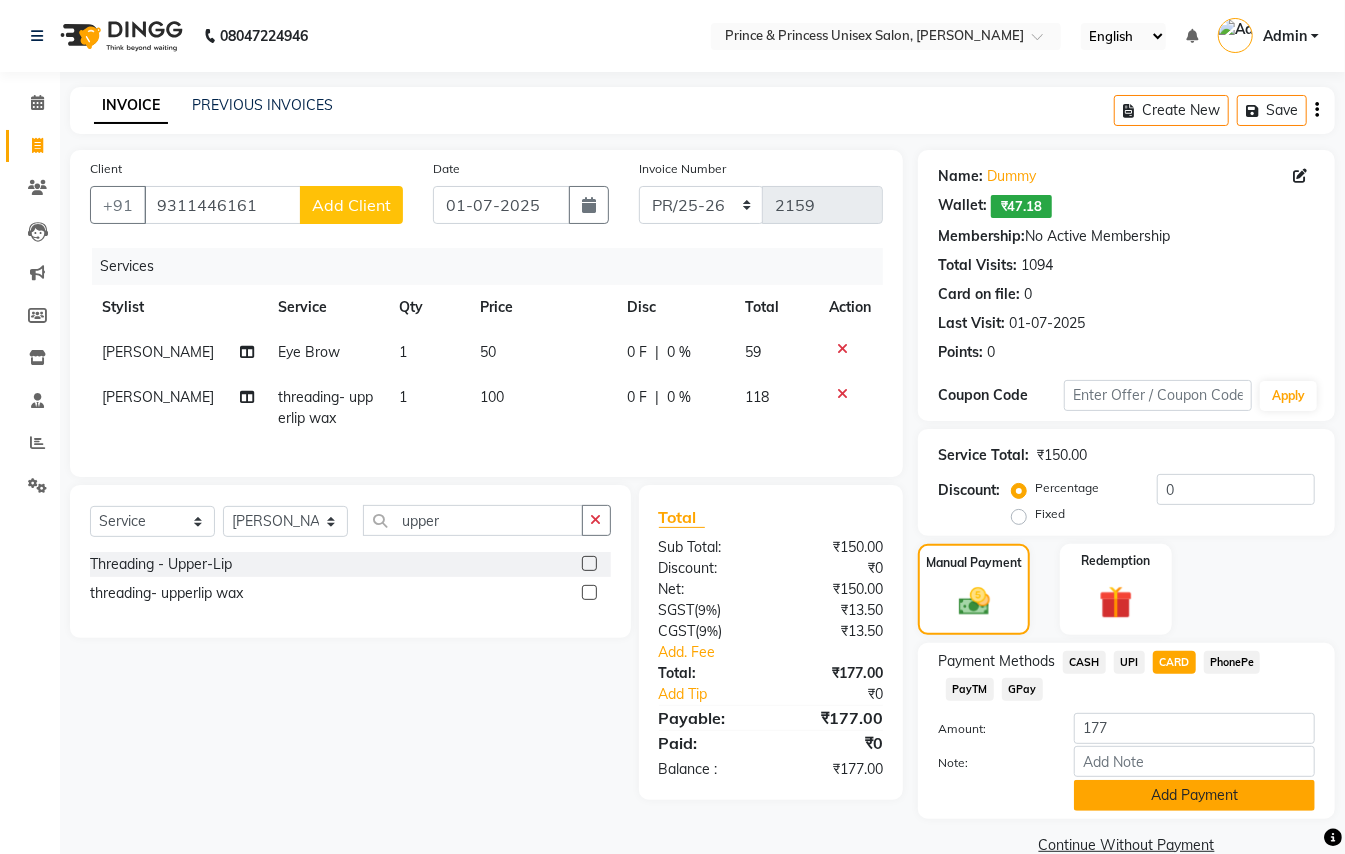click on "Add Payment" 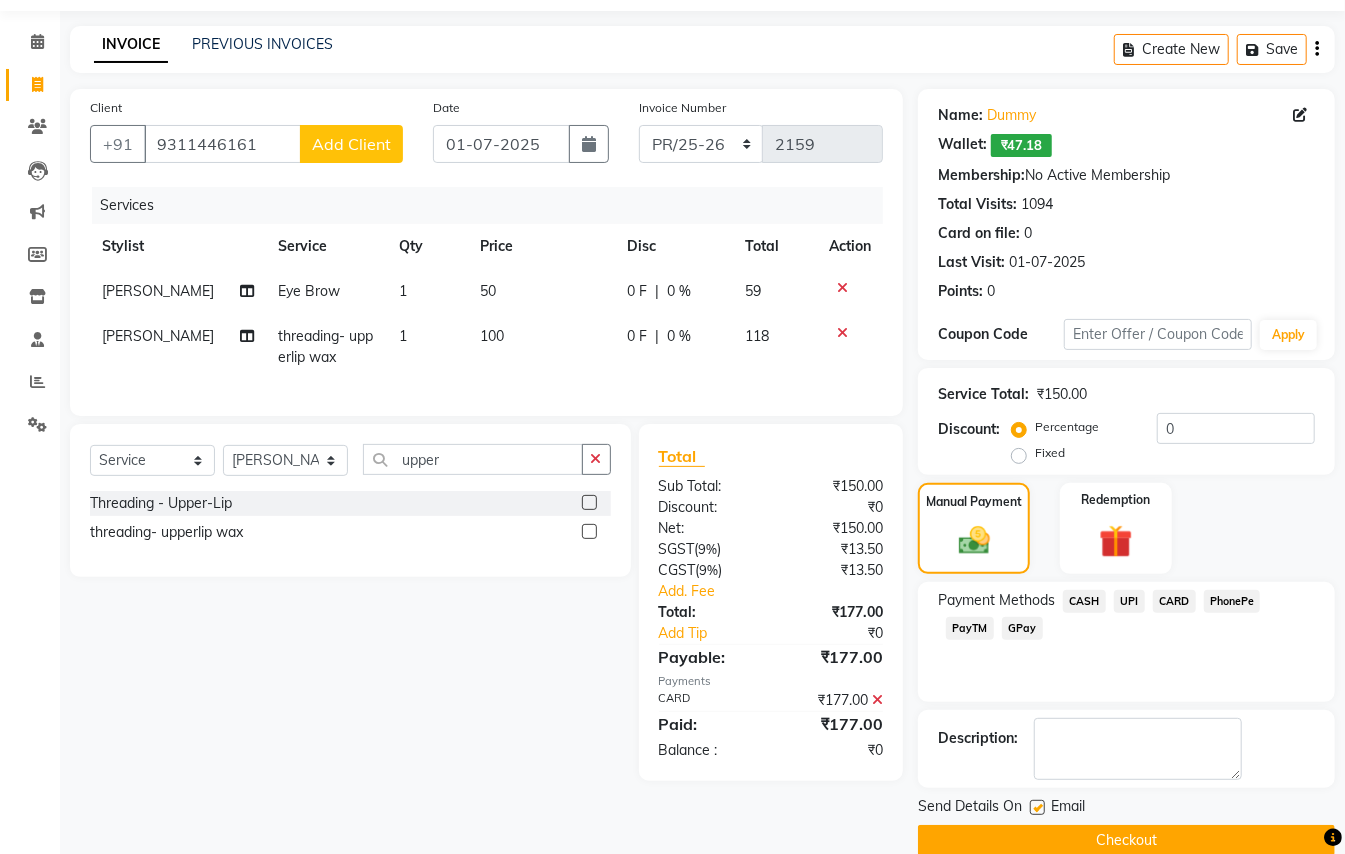 scroll, scrollTop: 94, scrollLeft: 0, axis: vertical 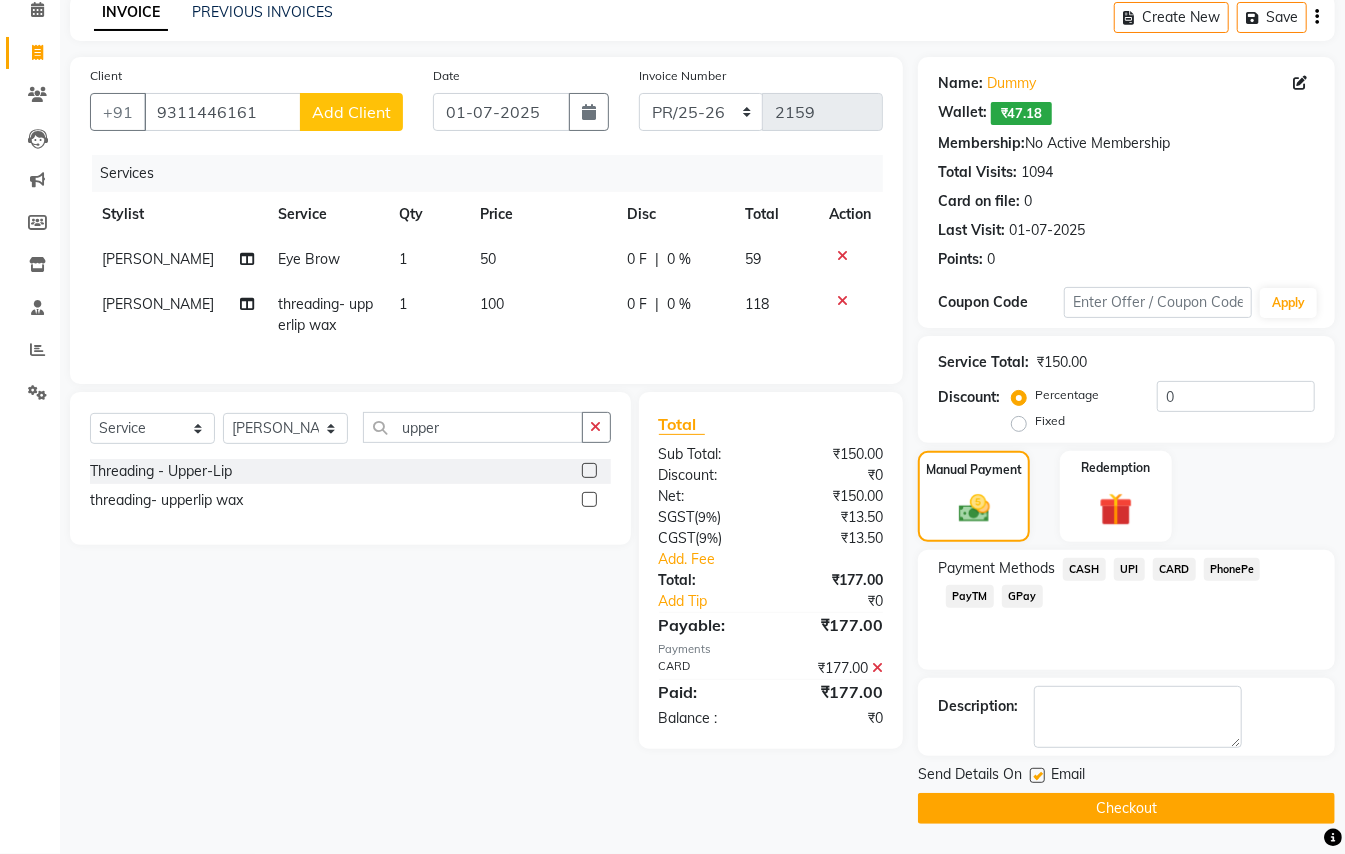 click on "Checkout" 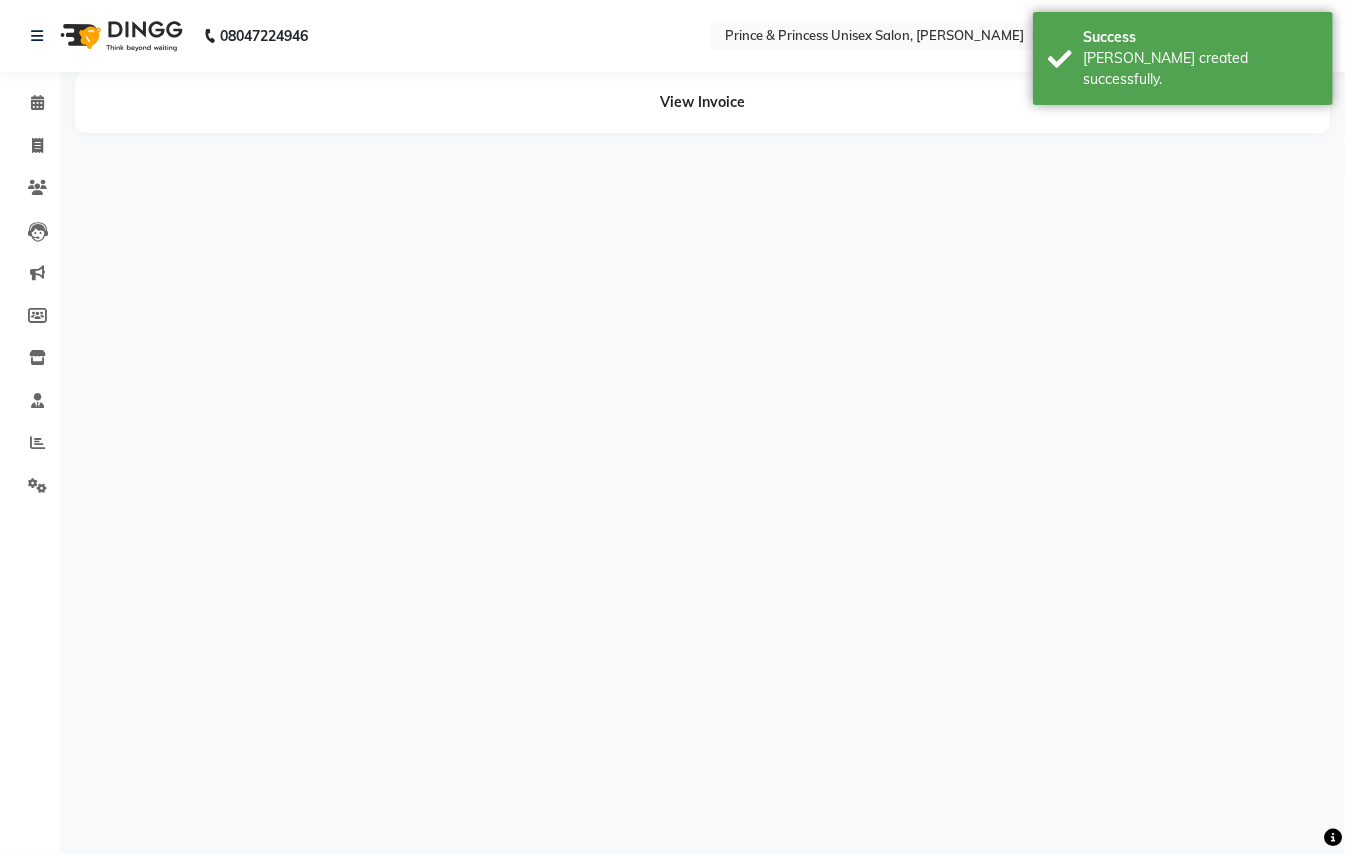 scroll, scrollTop: 0, scrollLeft: 0, axis: both 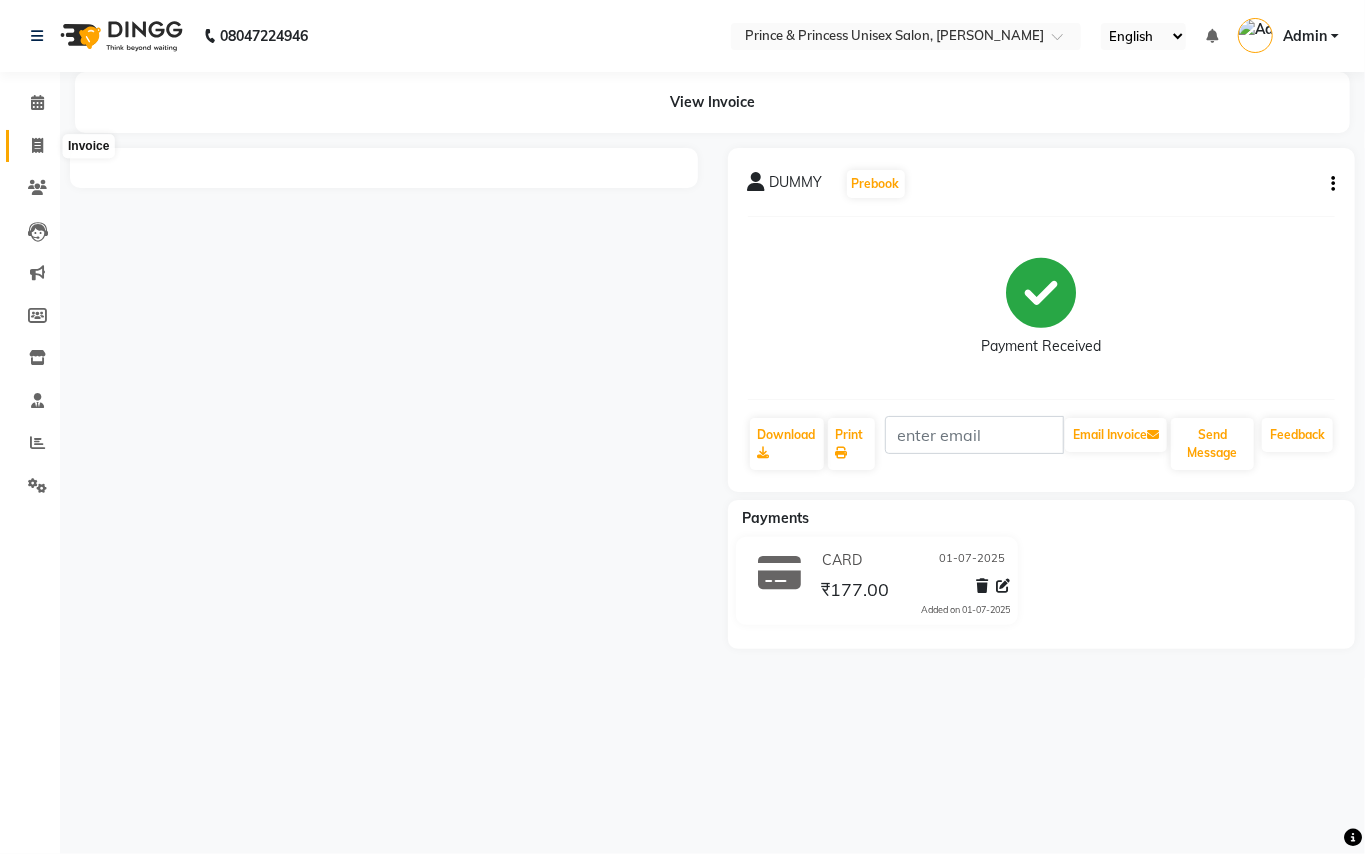 click 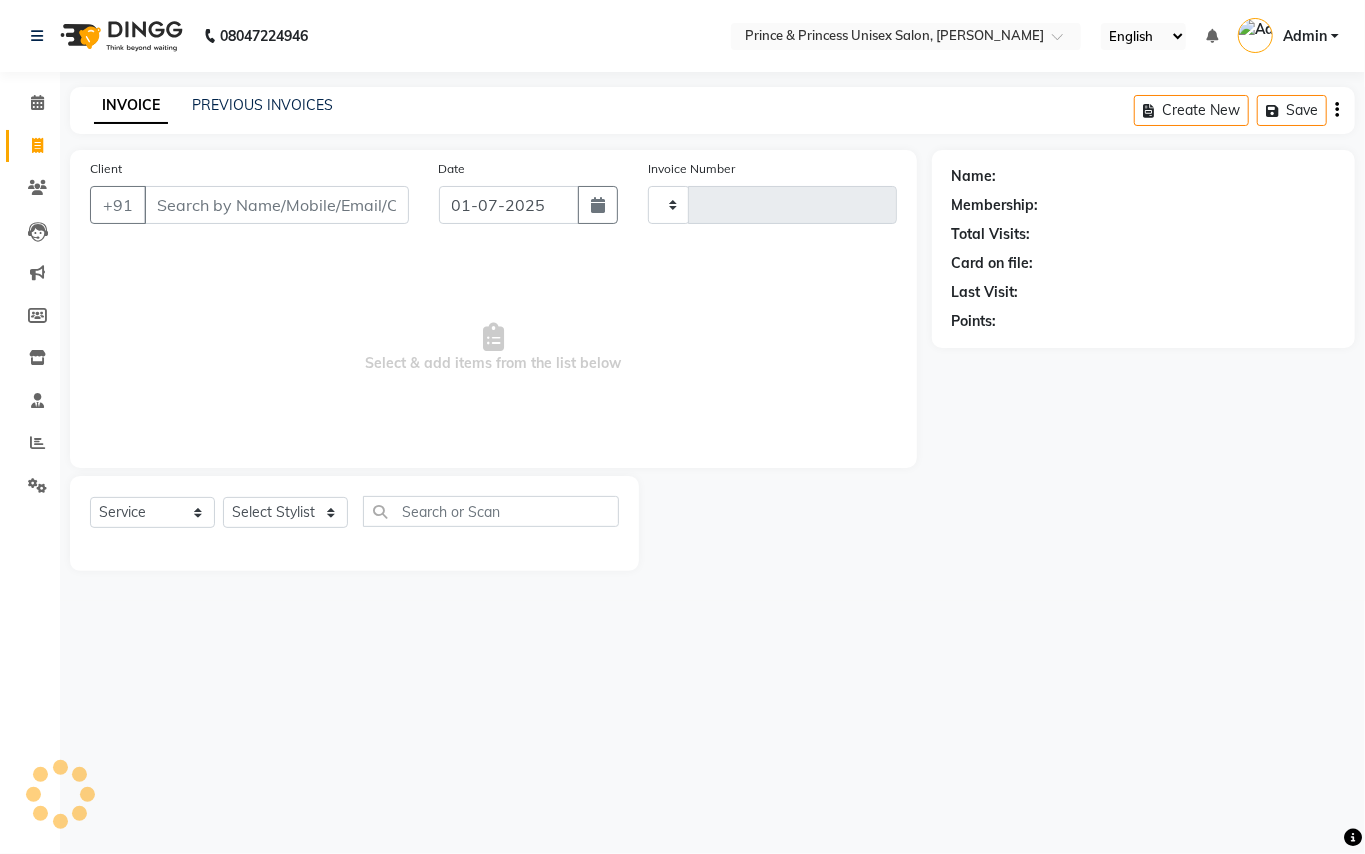 type on "2160" 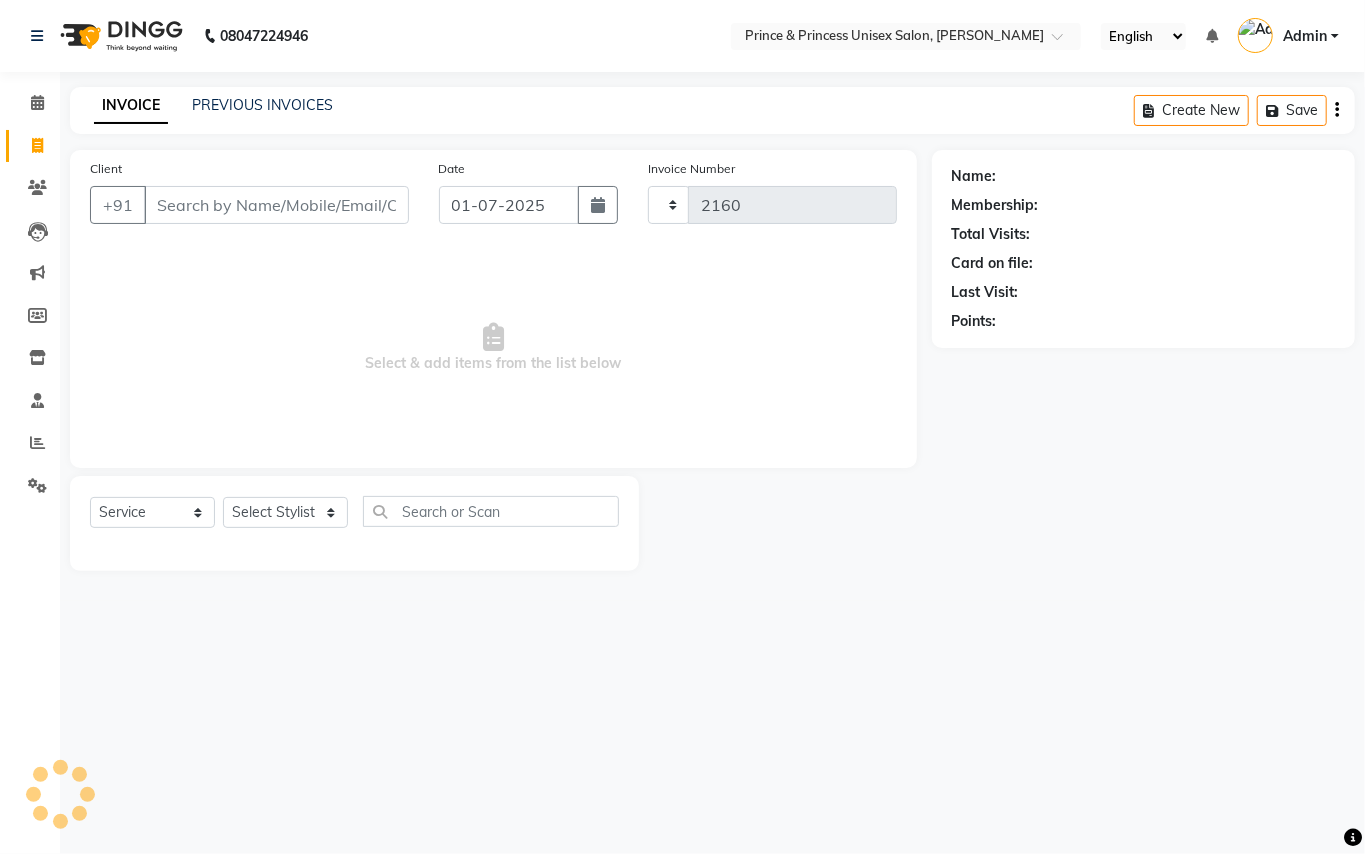 select on "3760" 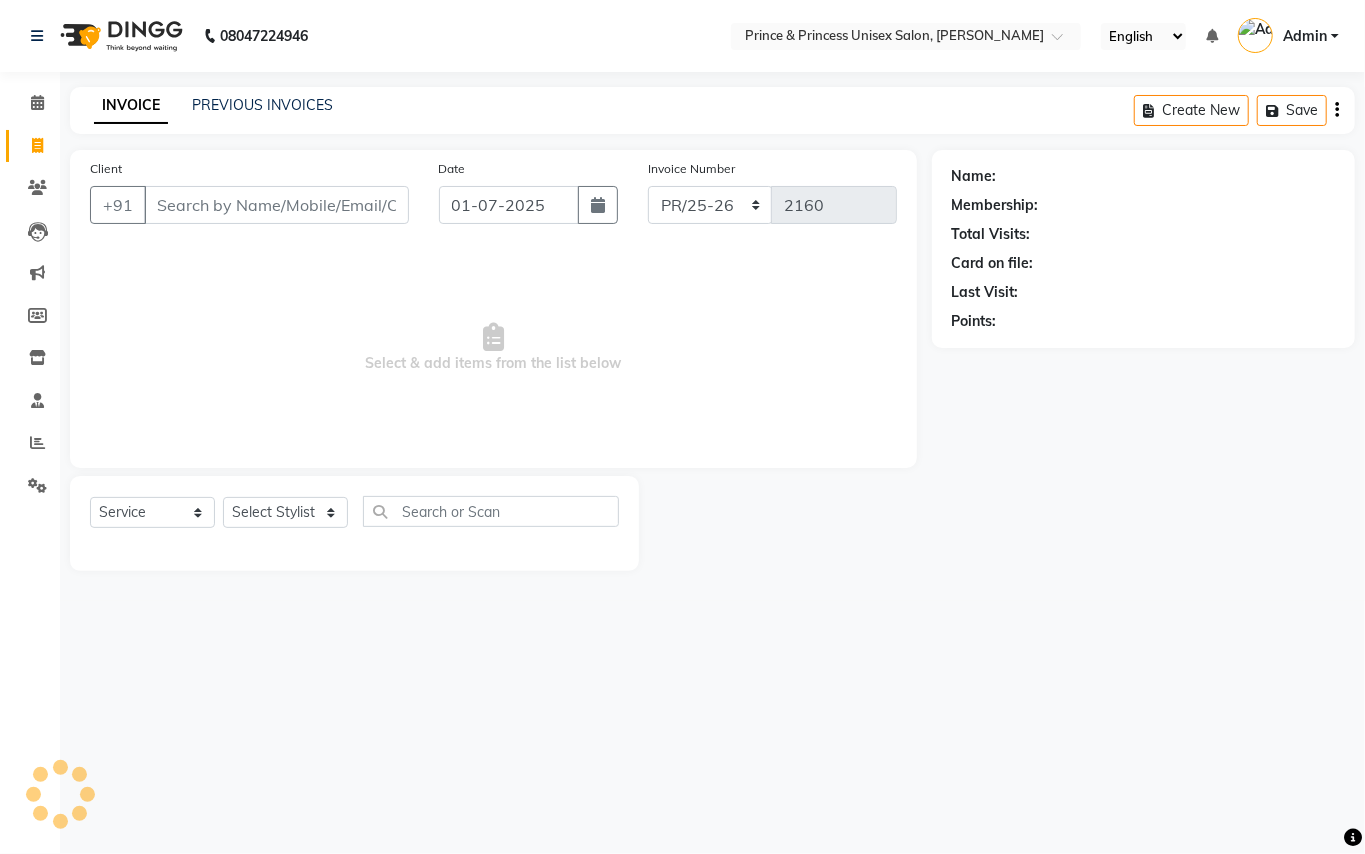 click on "+91" 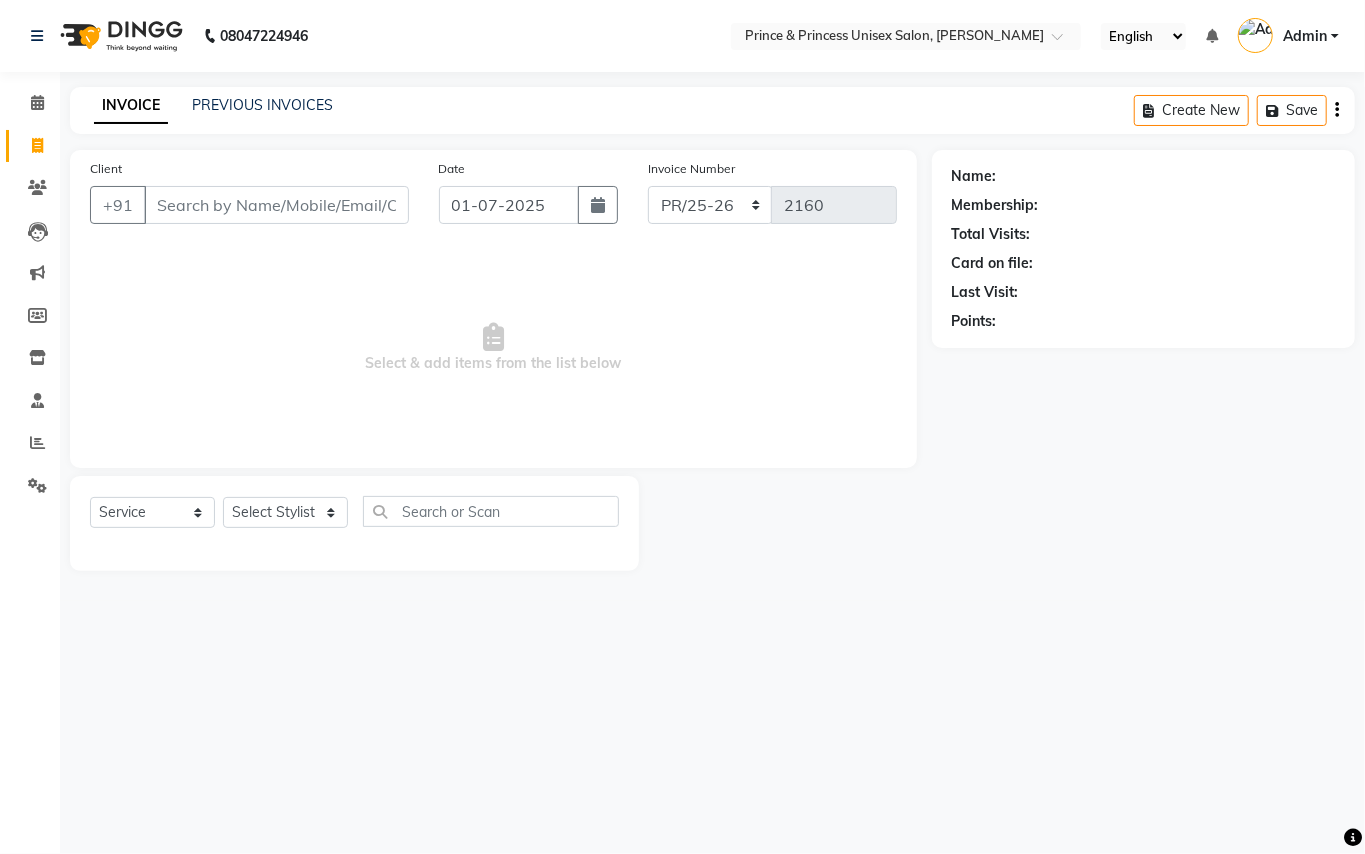 click on "Client" at bounding box center [276, 205] 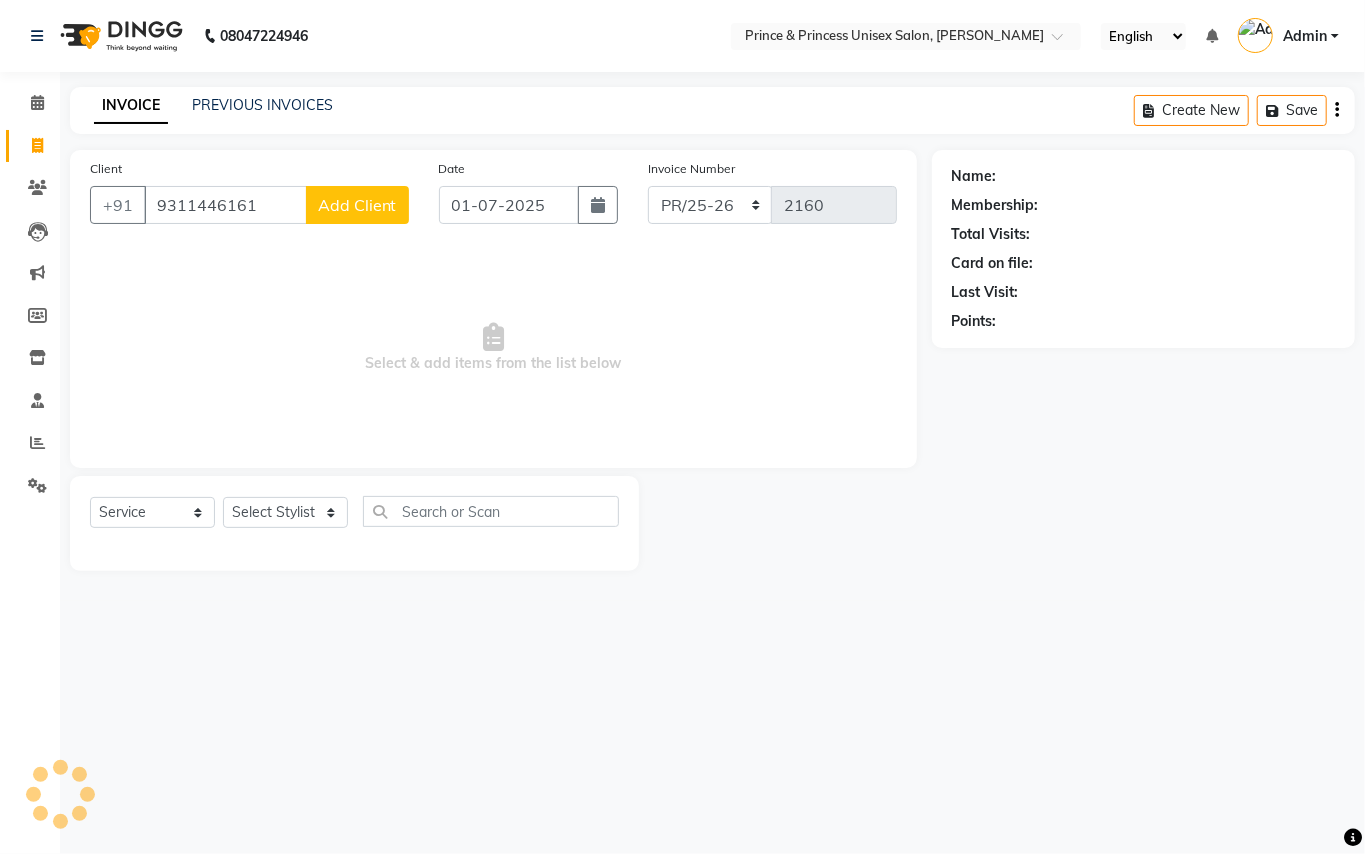type on "9311446161" 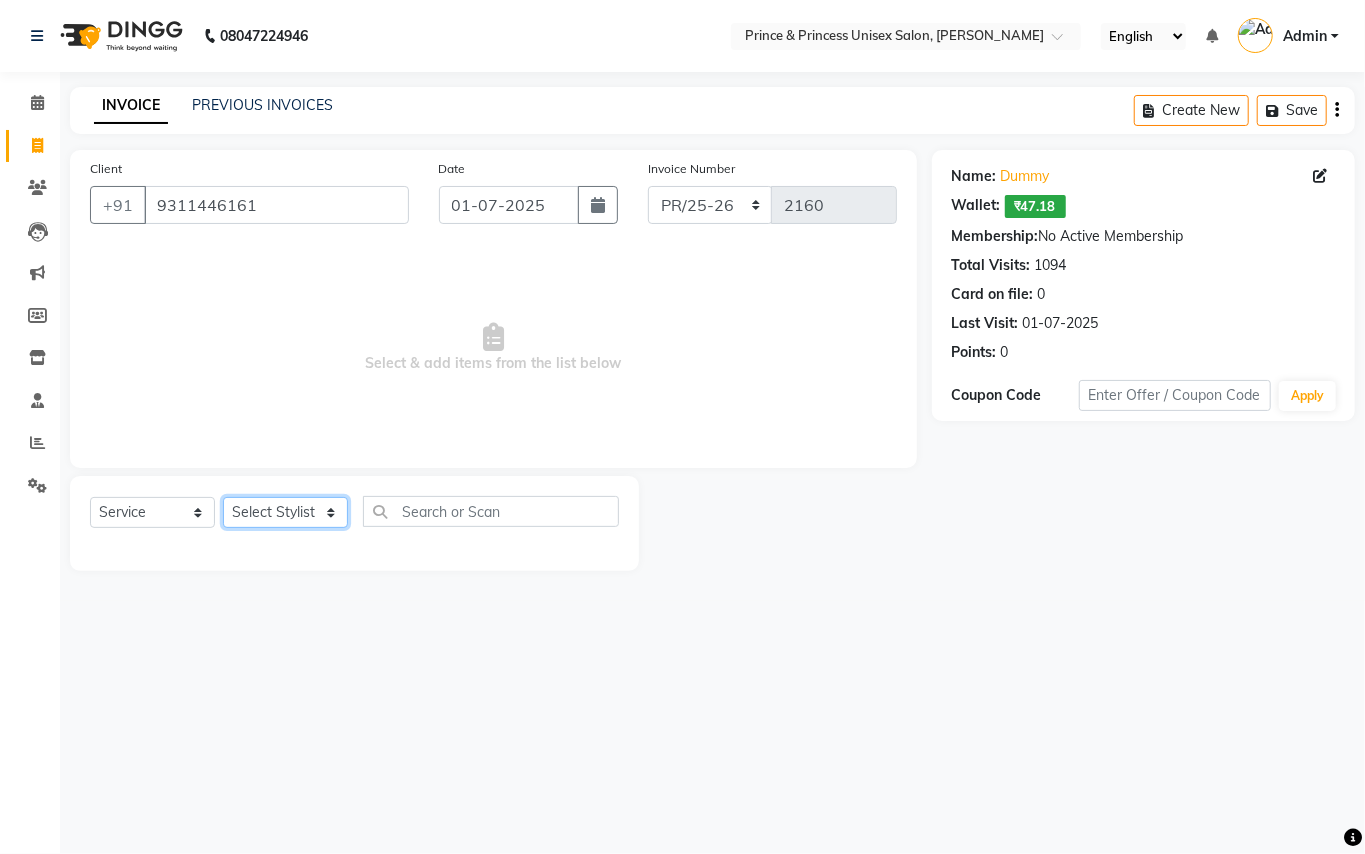 click on "Select Stylist ABHISHEK [PERSON_NAME] NEW [PERSON_NAME] CHANDAN [PERSON_NAME] MEENAKSHI [PERSON_NAME] RAHUL SANDEEP [PERSON_NAME] XYZ" 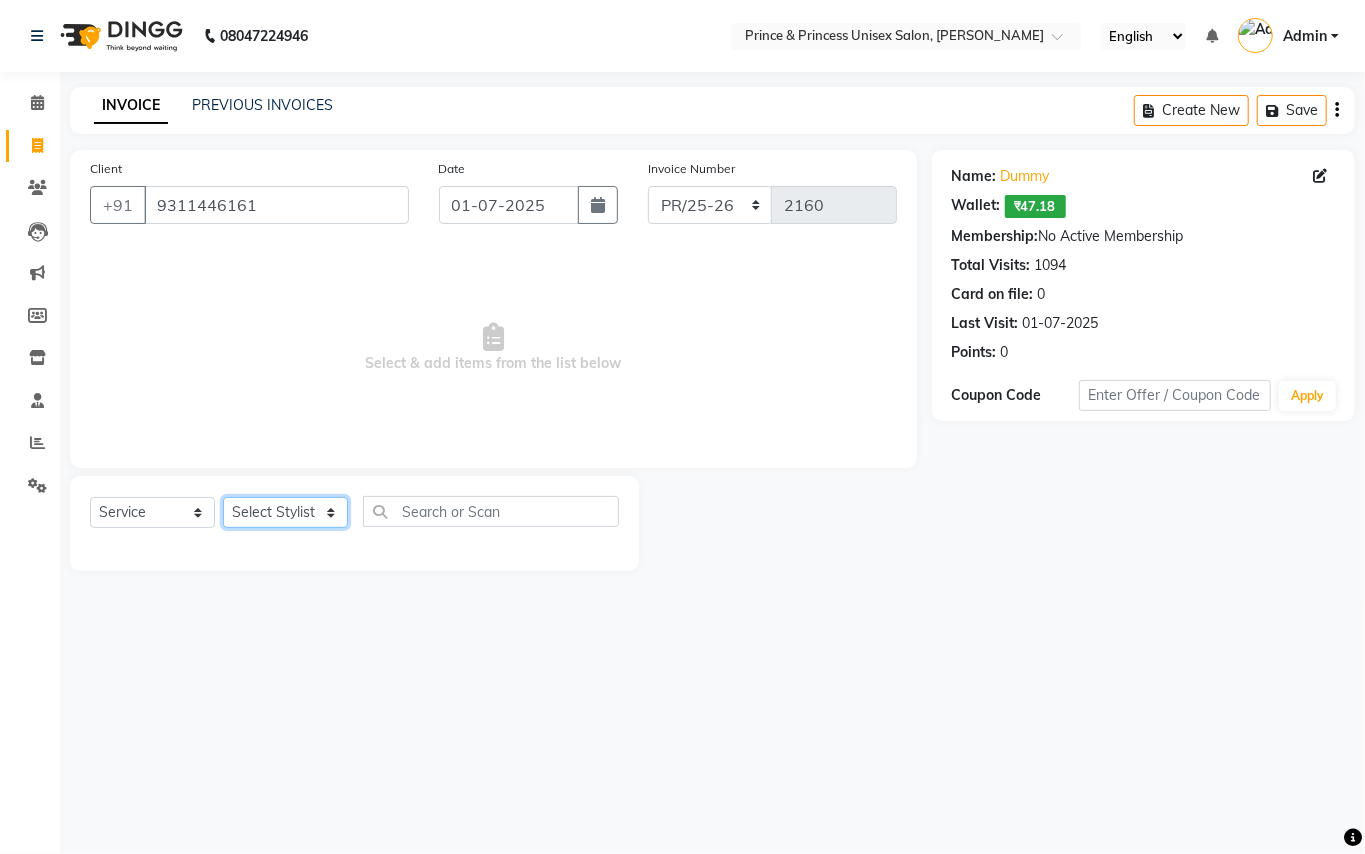 select on "44027" 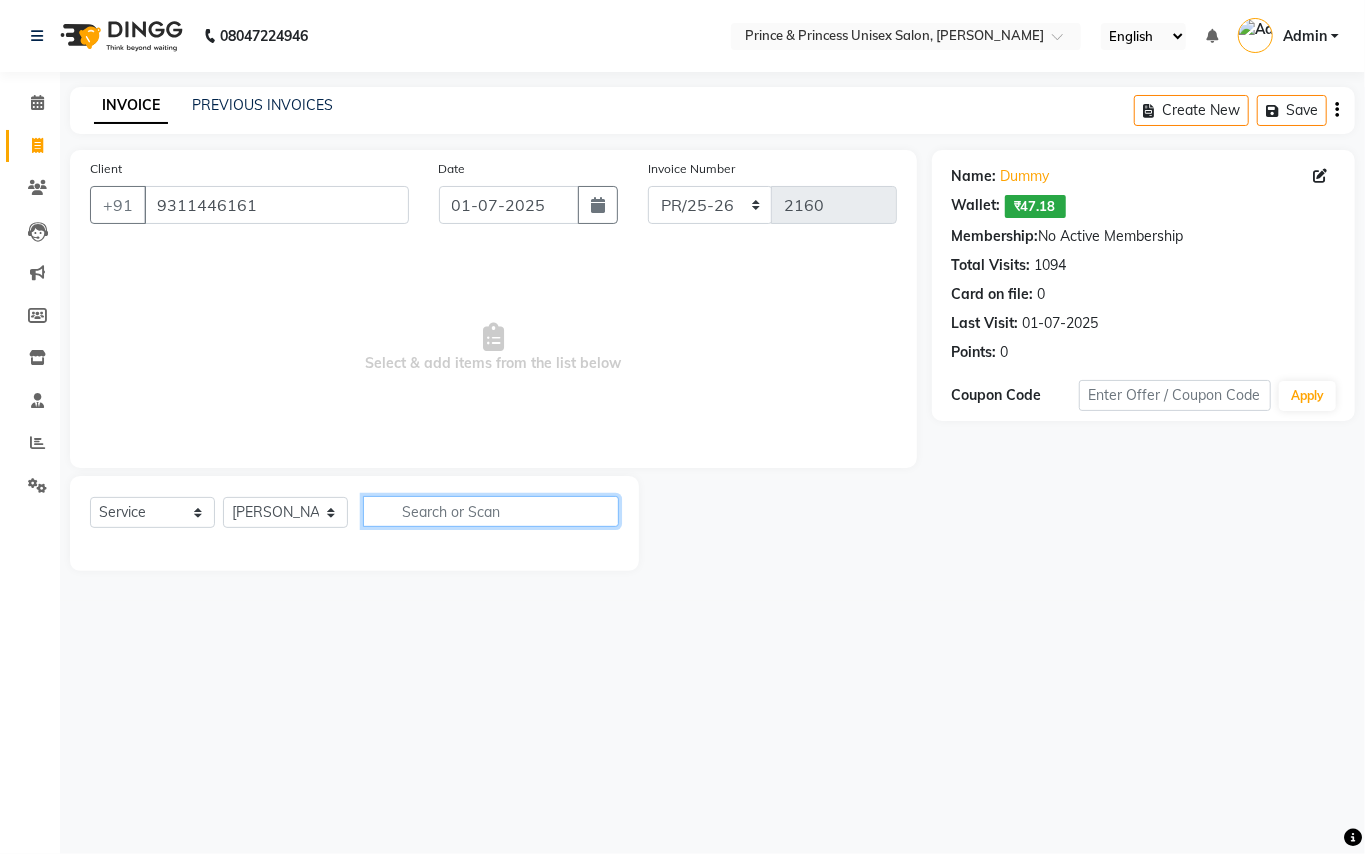 click 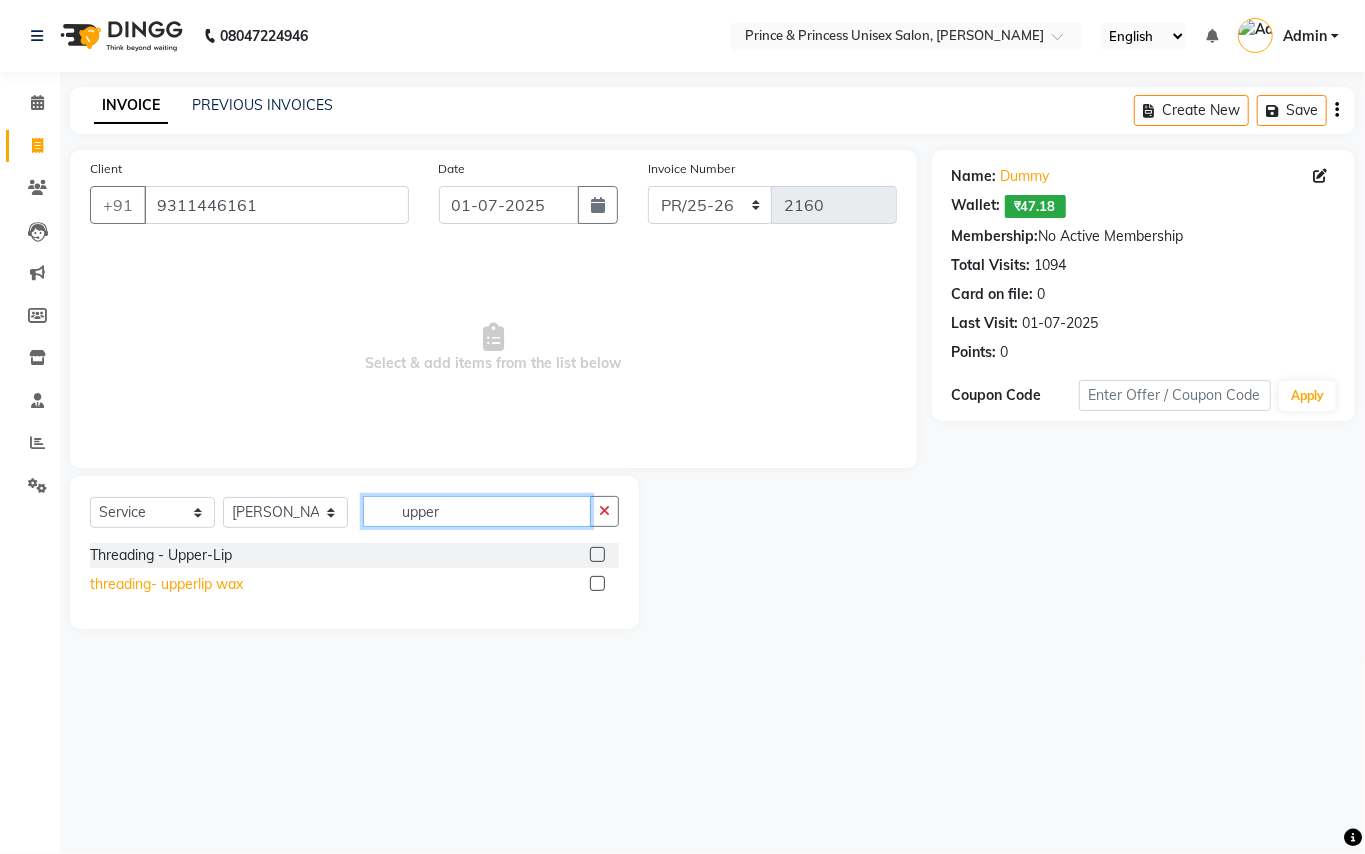 type on "upper" 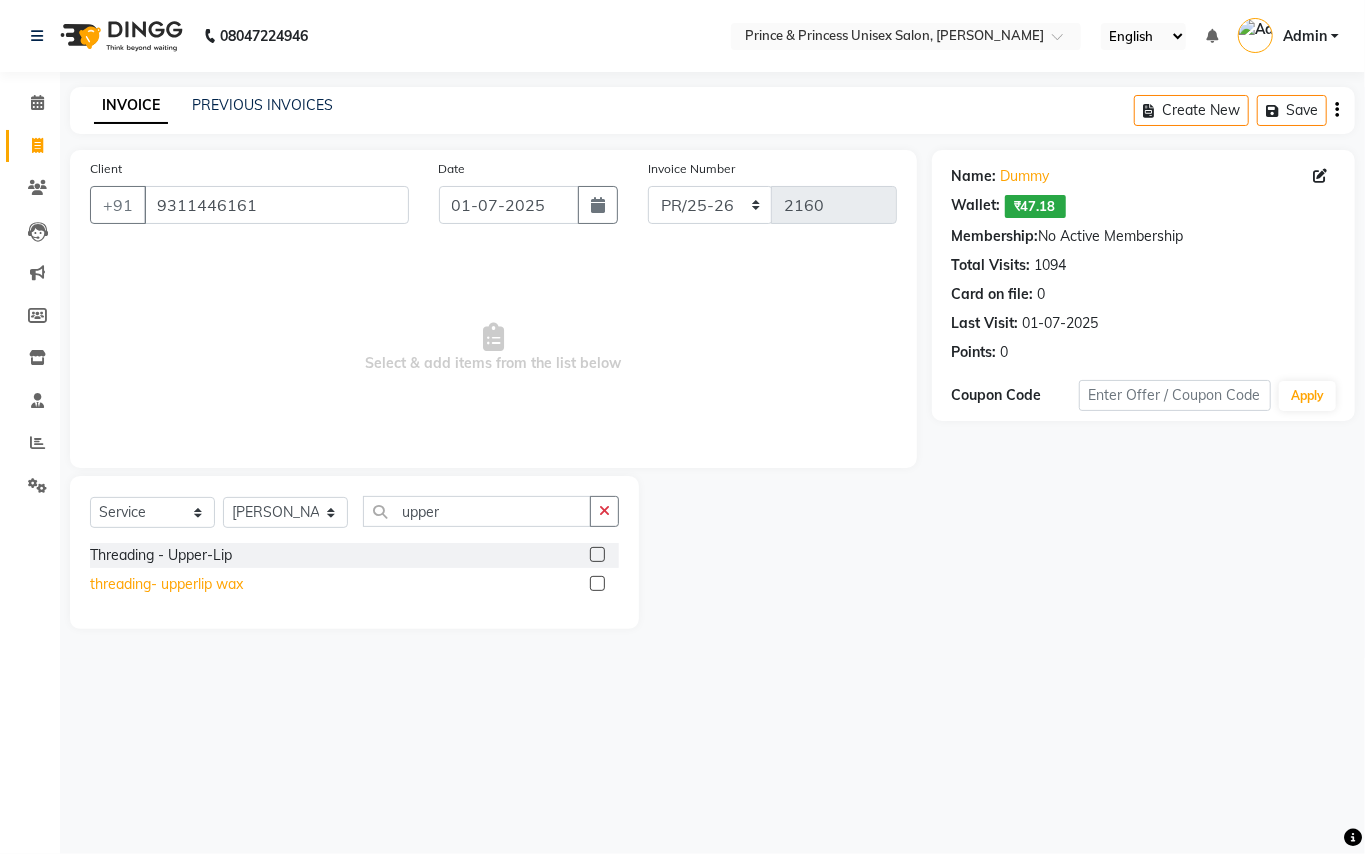 click on "threading- upperlip wax" 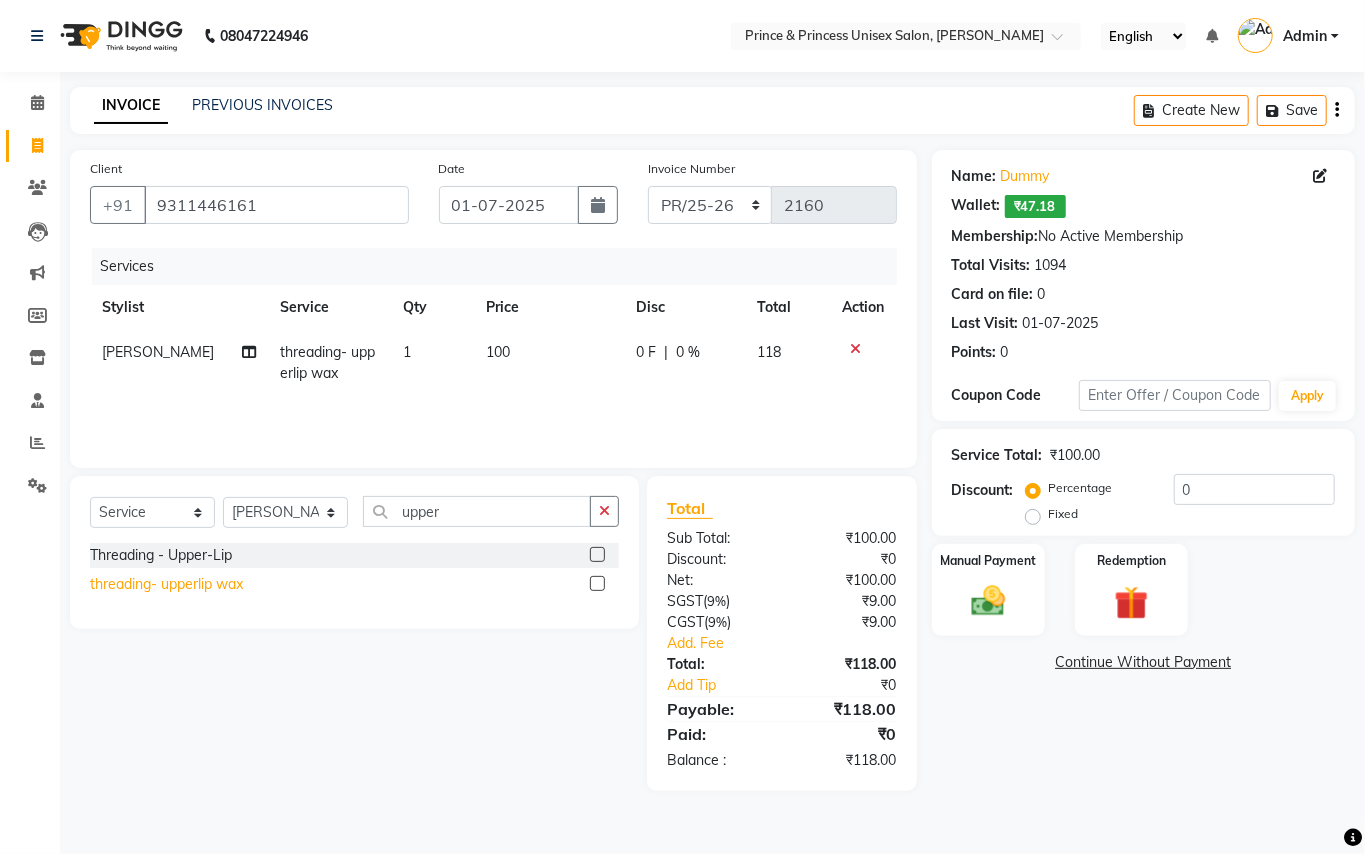 click on "threading- upperlip wax" 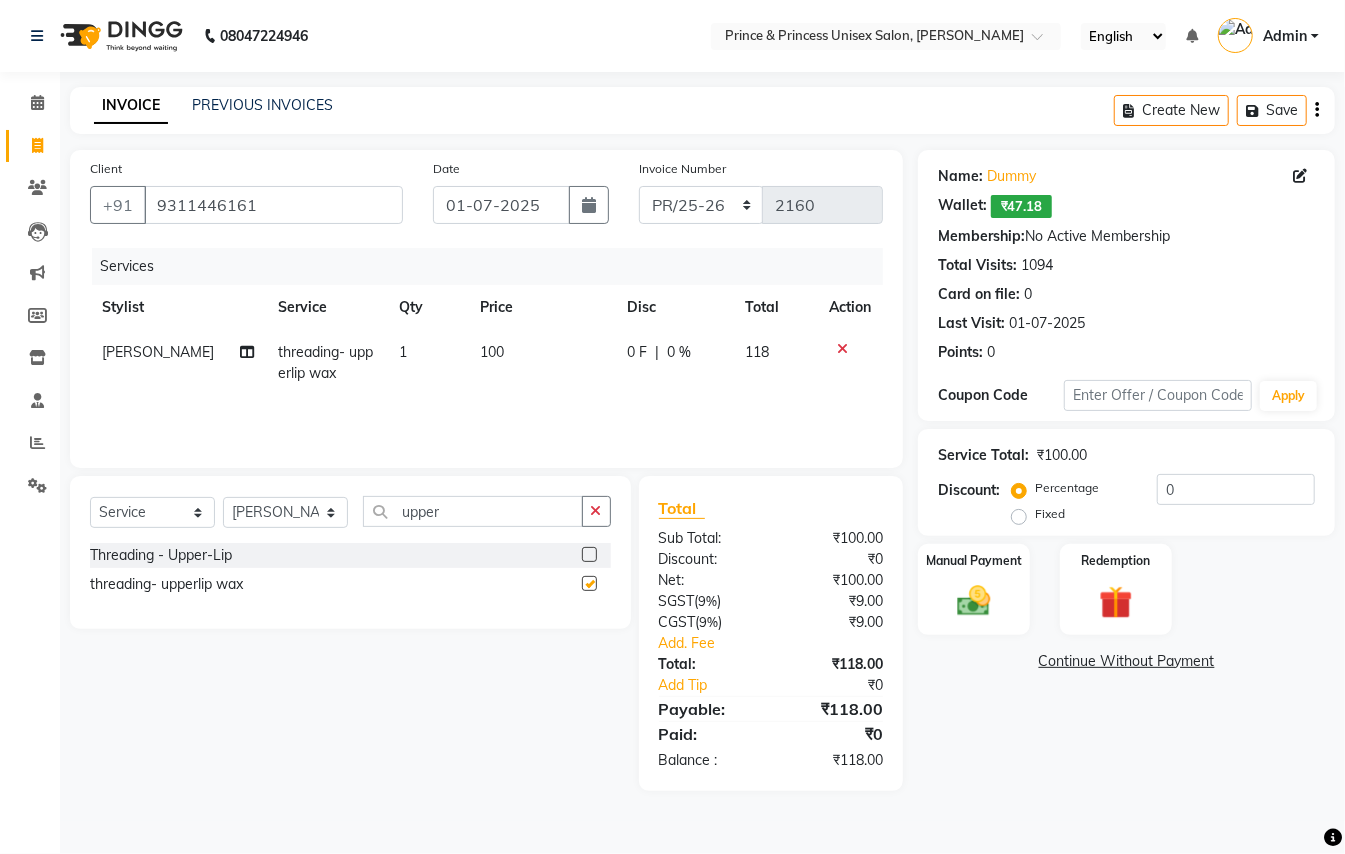 checkbox on "false" 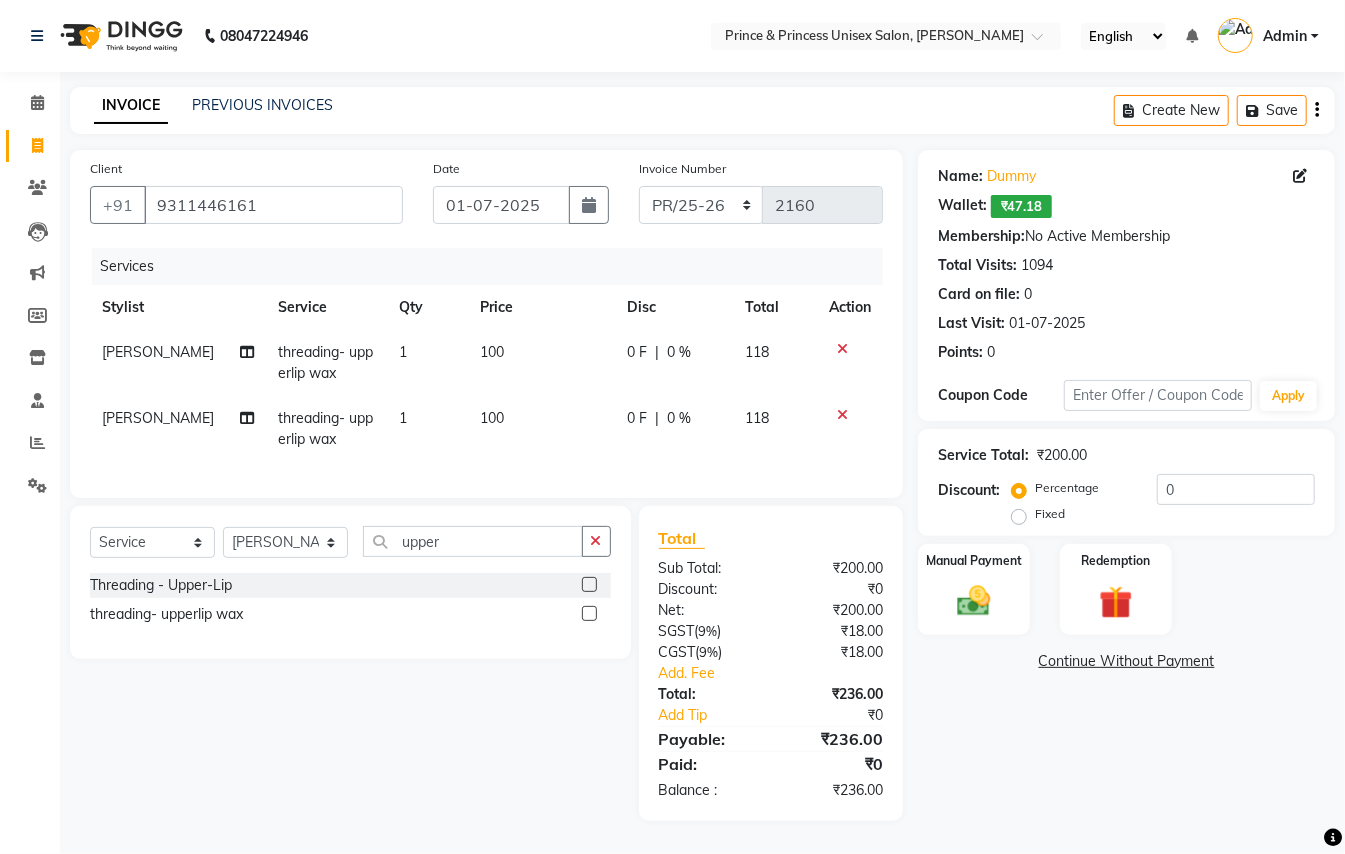click 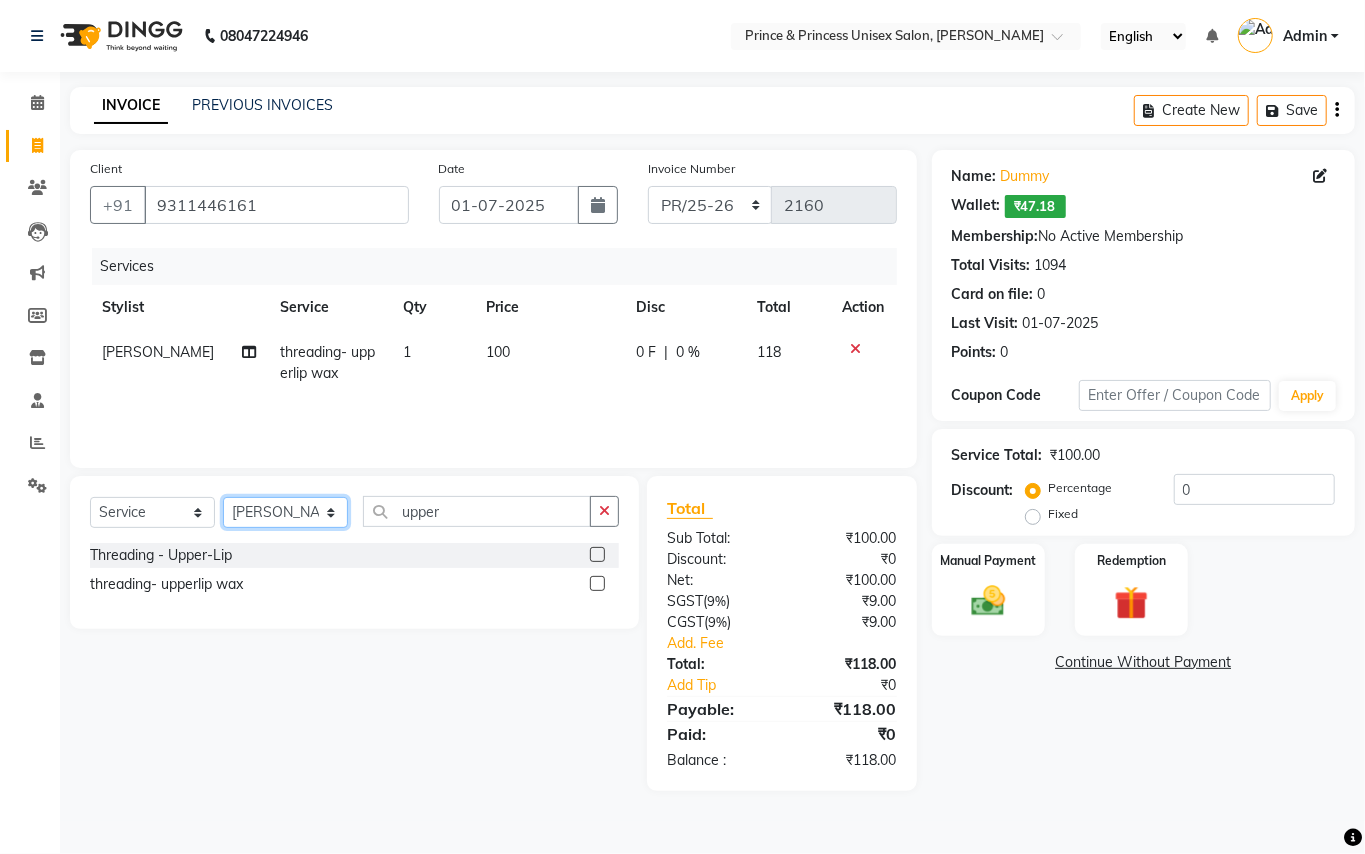 click on "Select Stylist ABHISHEK [PERSON_NAME] NEW [PERSON_NAME] CHANDAN [PERSON_NAME] MEENAKSHI [PERSON_NAME] RAHUL SANDEEP [PERSON_NAME] XYZ" 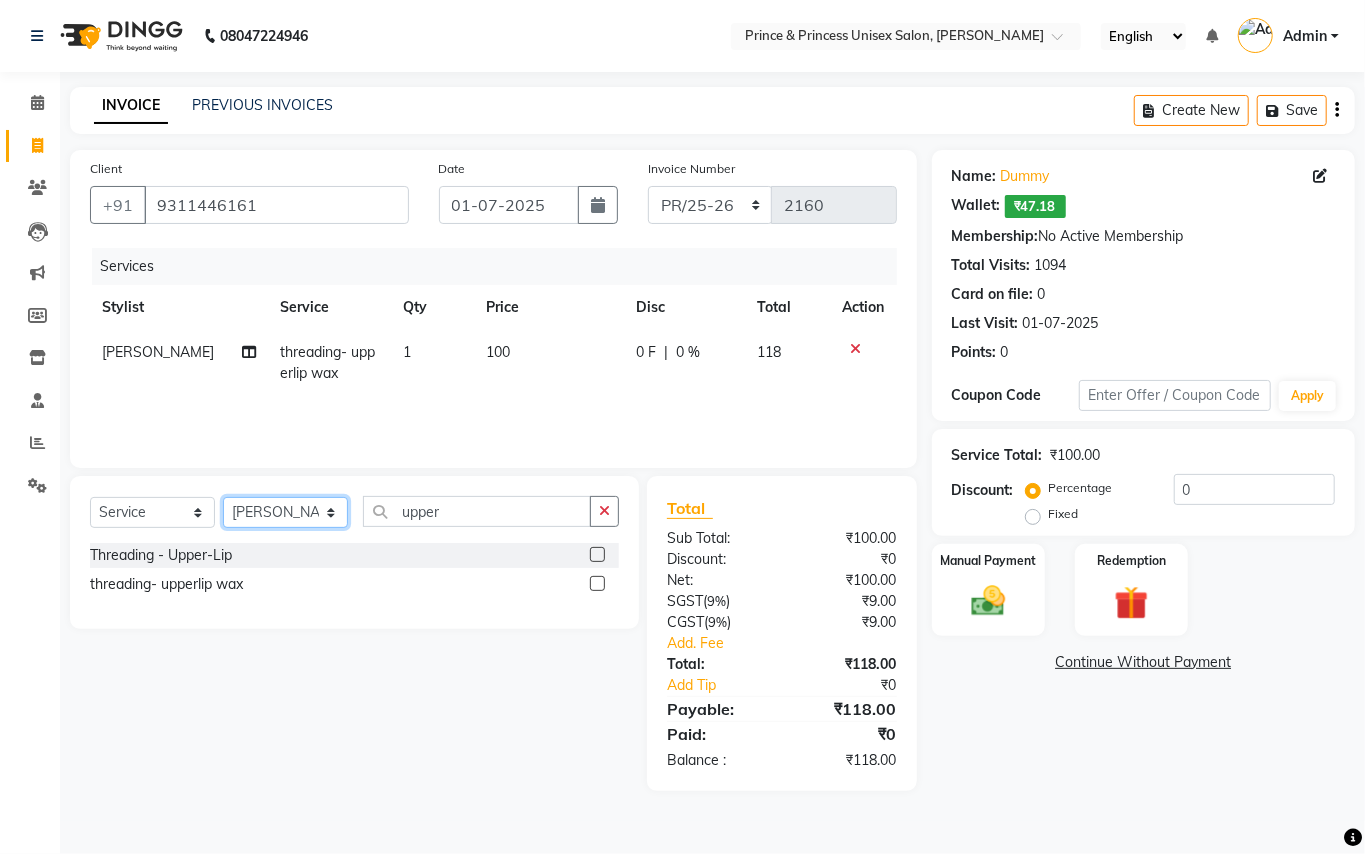 select on "63056" 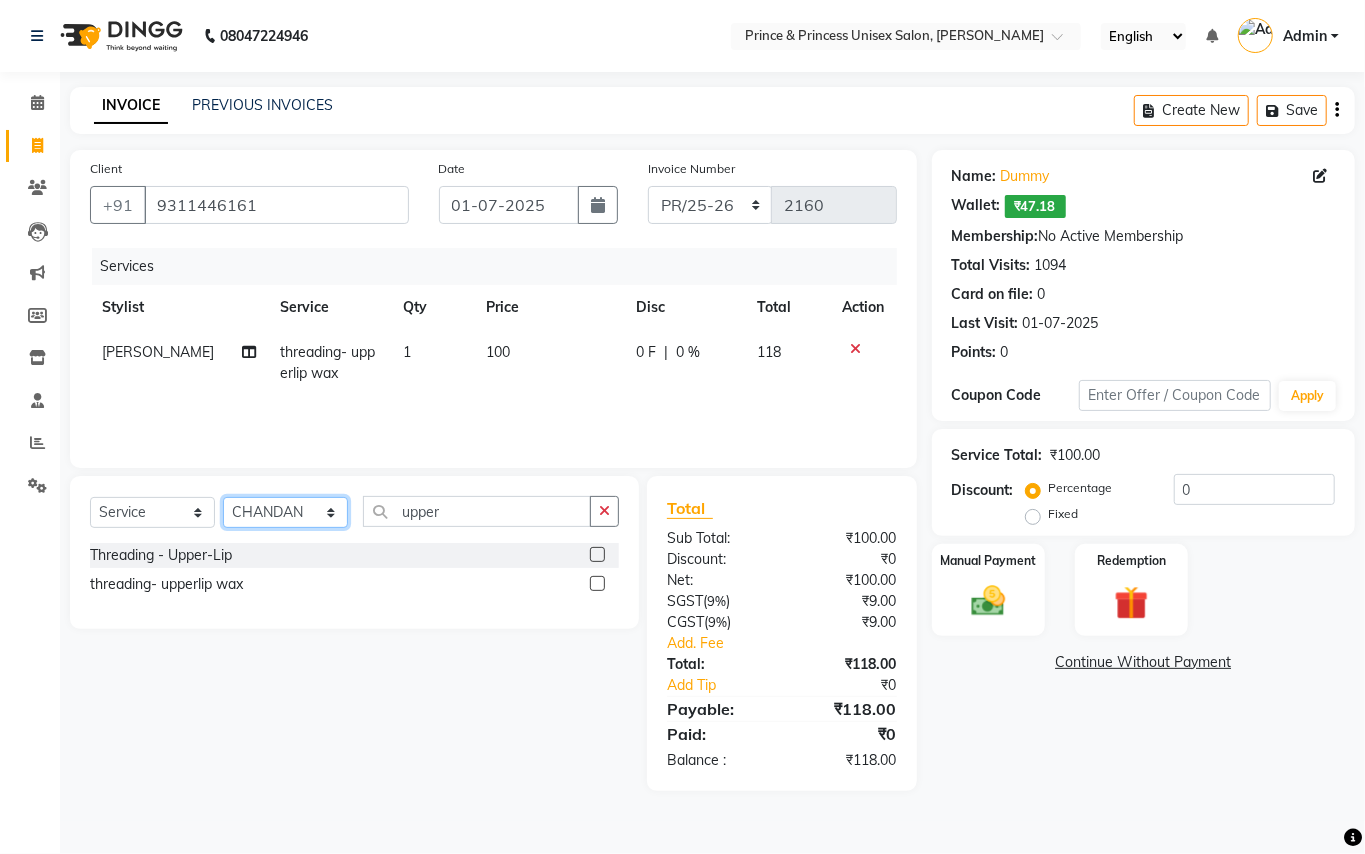 drag, startPoint x: 281, startPoint y: 504, endPoint x: 300, endPoint y: 509, distance: 19.646883 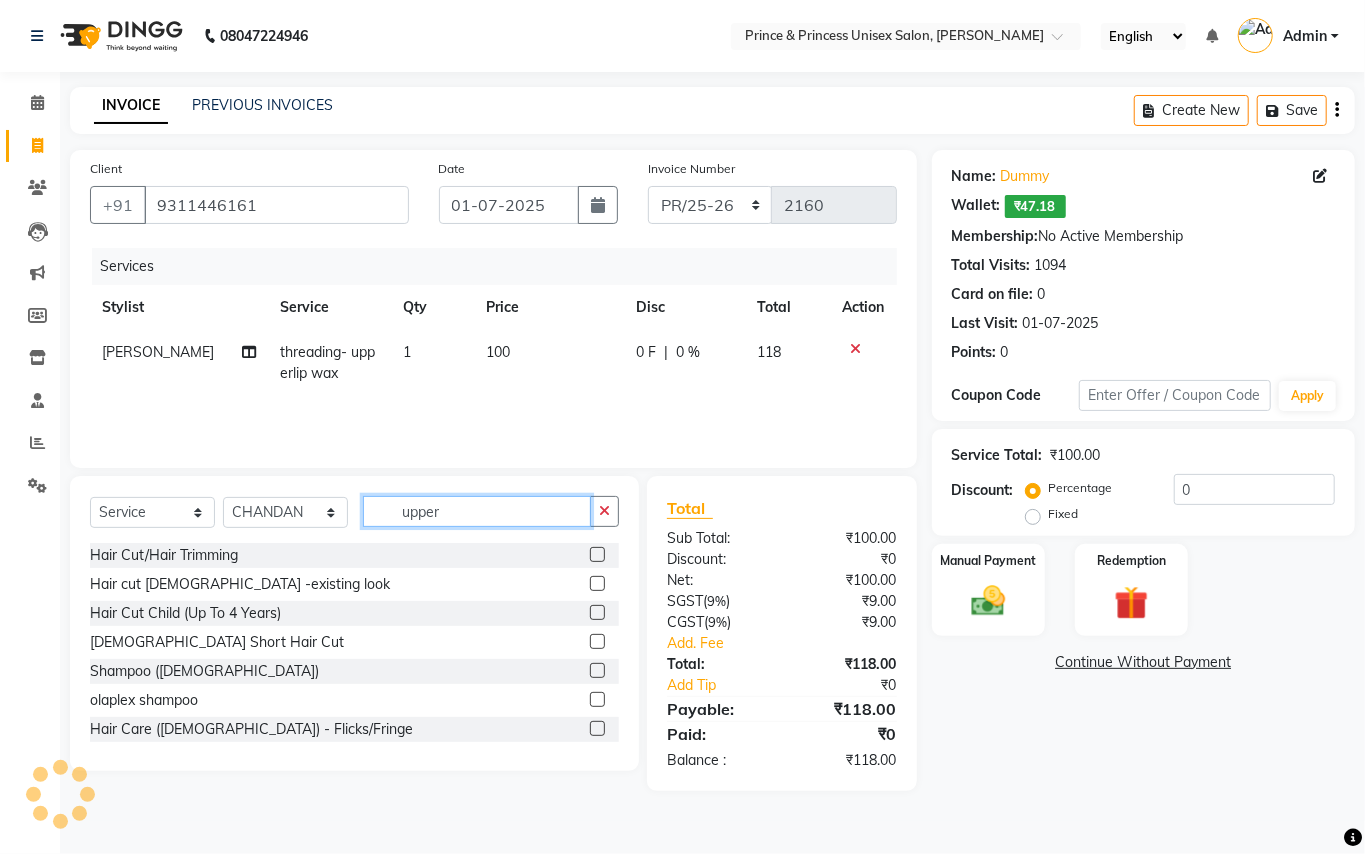 drag, startPoint x: 461, startPoint y: 520, endPoint x: 314, endPoint y: 422, distance: 176.67201 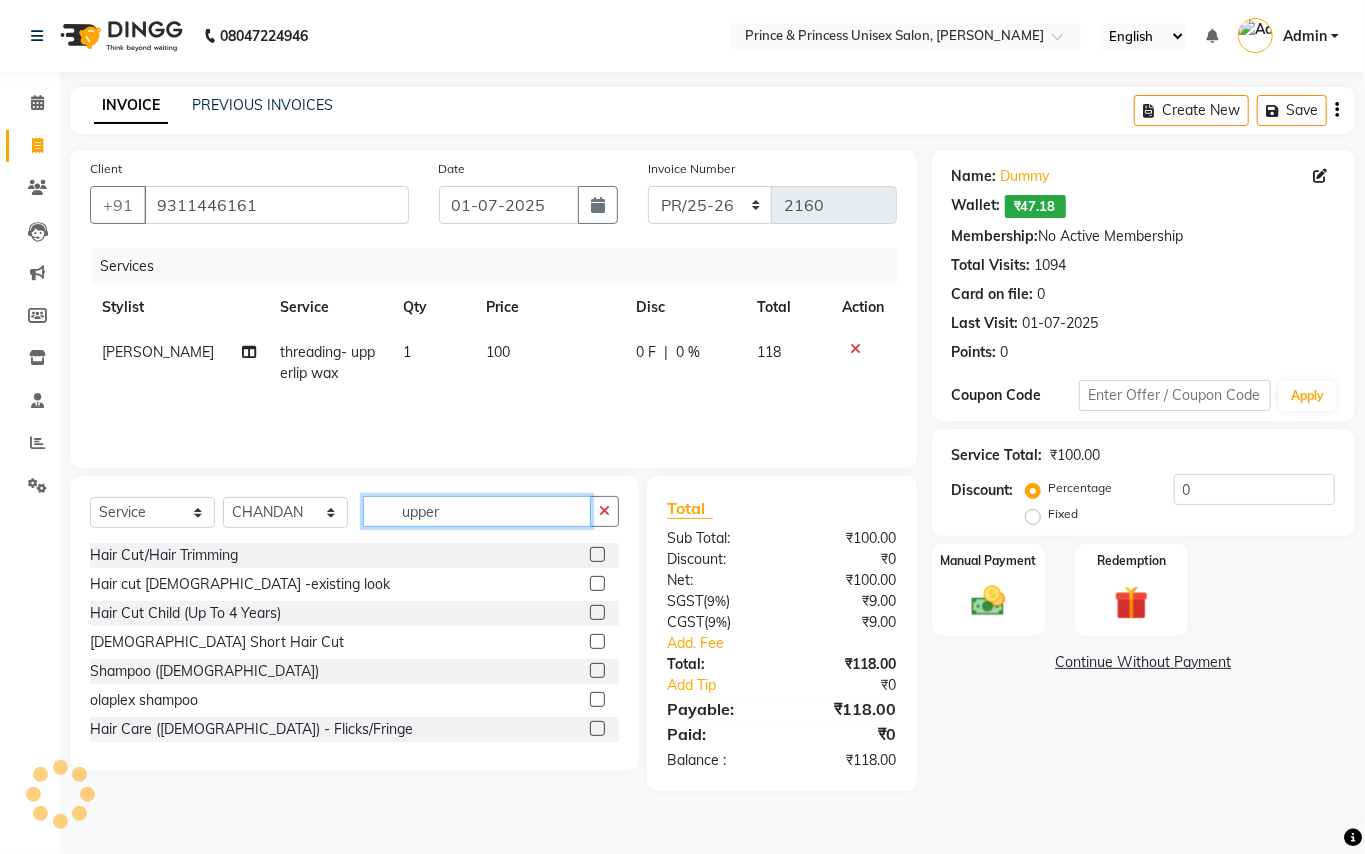 click on "Client +91 9311446161 Date 01-07-2025 Invoice Number PR/25-26 V/2025 V/2025-26 2160 Services Stylist Service Qty Price Disc Total Action SONIYA threading- upperlip wax 1 100 0 F | 0 % 118 Select  Service  Product  Membership  Package Voucher Prepaid Gift Card  Select Stylist ABHISHEK AJEET AJEET NEW ARUN ASLAM CHANDAN GUDDU MANI MEENAKSHI MONU PINKI RAHUL SANDEEP SONIYA TABASSUM XYZ upper Hair Cut/Hair Trimming  Hair cut ladies -existing look  Hair Cut Child (Up To 4 Years)  Ladies Short Hair Cut  Shampoo (ladies)  olaplex shampoo  Hair Care (Ladies) - Flicks/Fringe  Oil Massage  Henna  Mustache Trim  Threading  Face Threading  Hair Cut  Gents - Style Change  Gents - Tonsure (Mundan)  Shampoo gents  Shampoo gents (Long Hair)  Beard Triming / Shave  Oil Massage  half color touch up   Beard Colour  Hair Styling (Gel/ Serum Application)  Colour Touch Up men's  Colour Touch-Up Amonia Free)  Highlighting  Rebonding  Dry Head Massage  Full Front Chest Clipper  Full Back Clipper  Ear Wax  Full Body Clipper  Tongs  )" 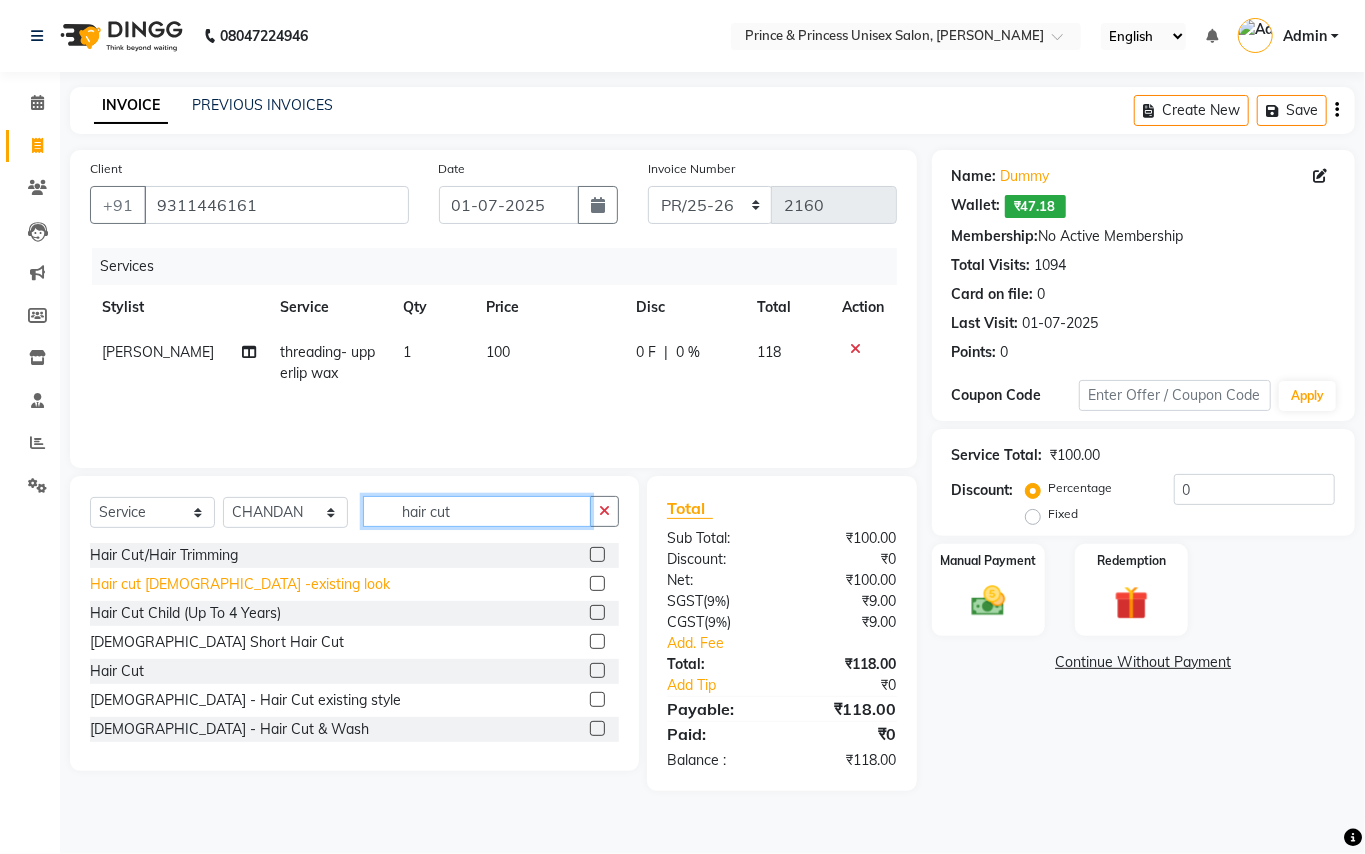 type on "hair cut" 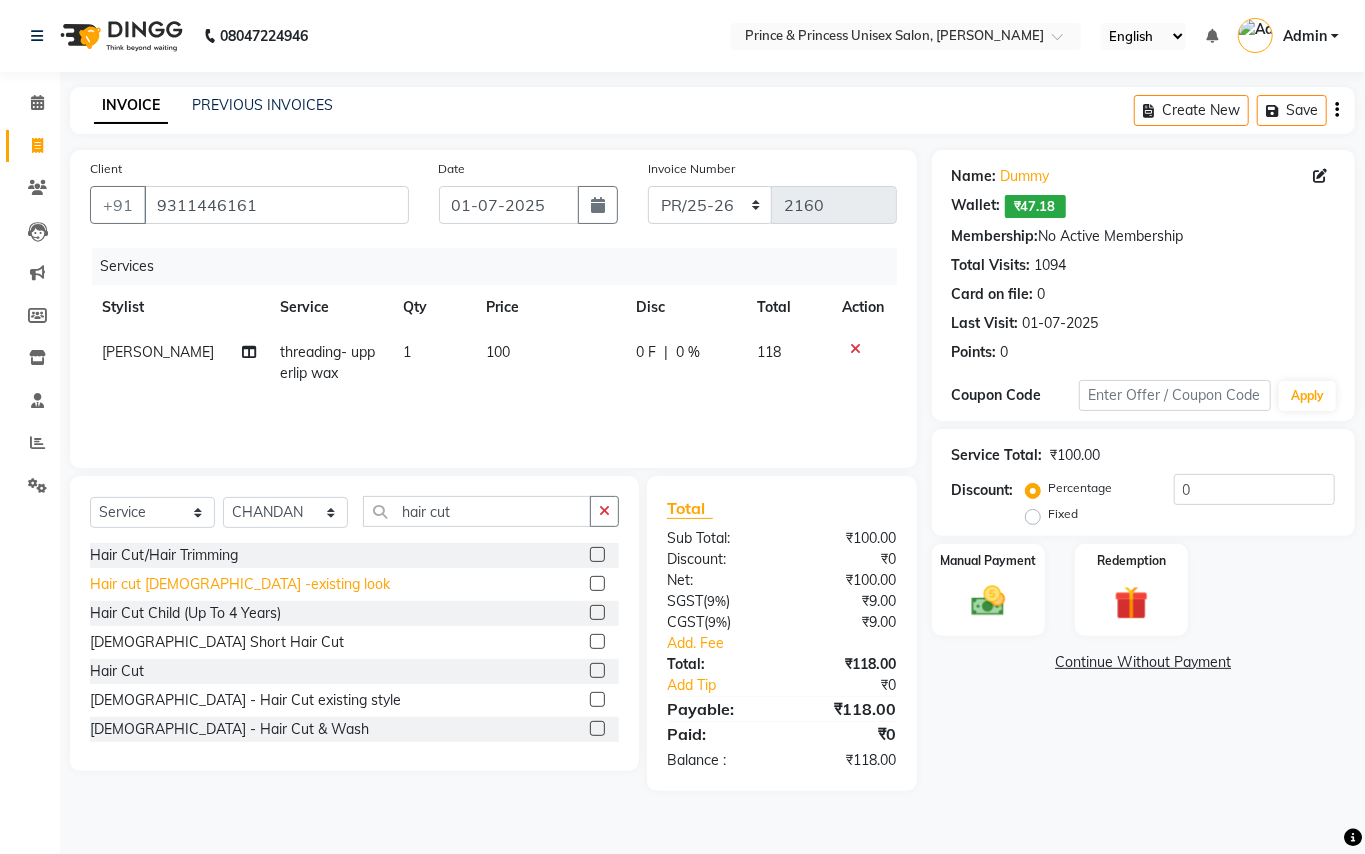 click on "Hair cut [DEMOGRAPHIC_DATA] -existing look" 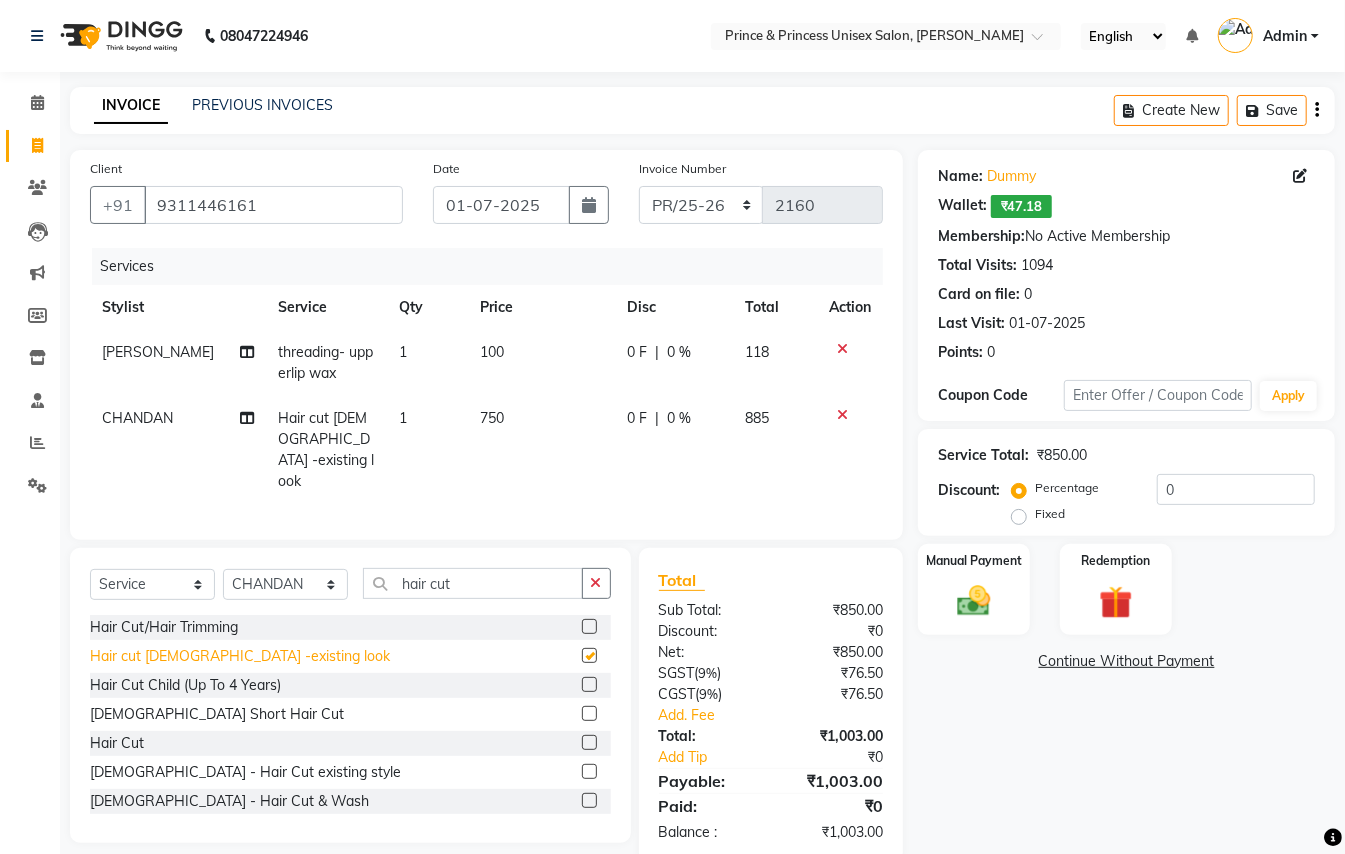 checkbox on "false" 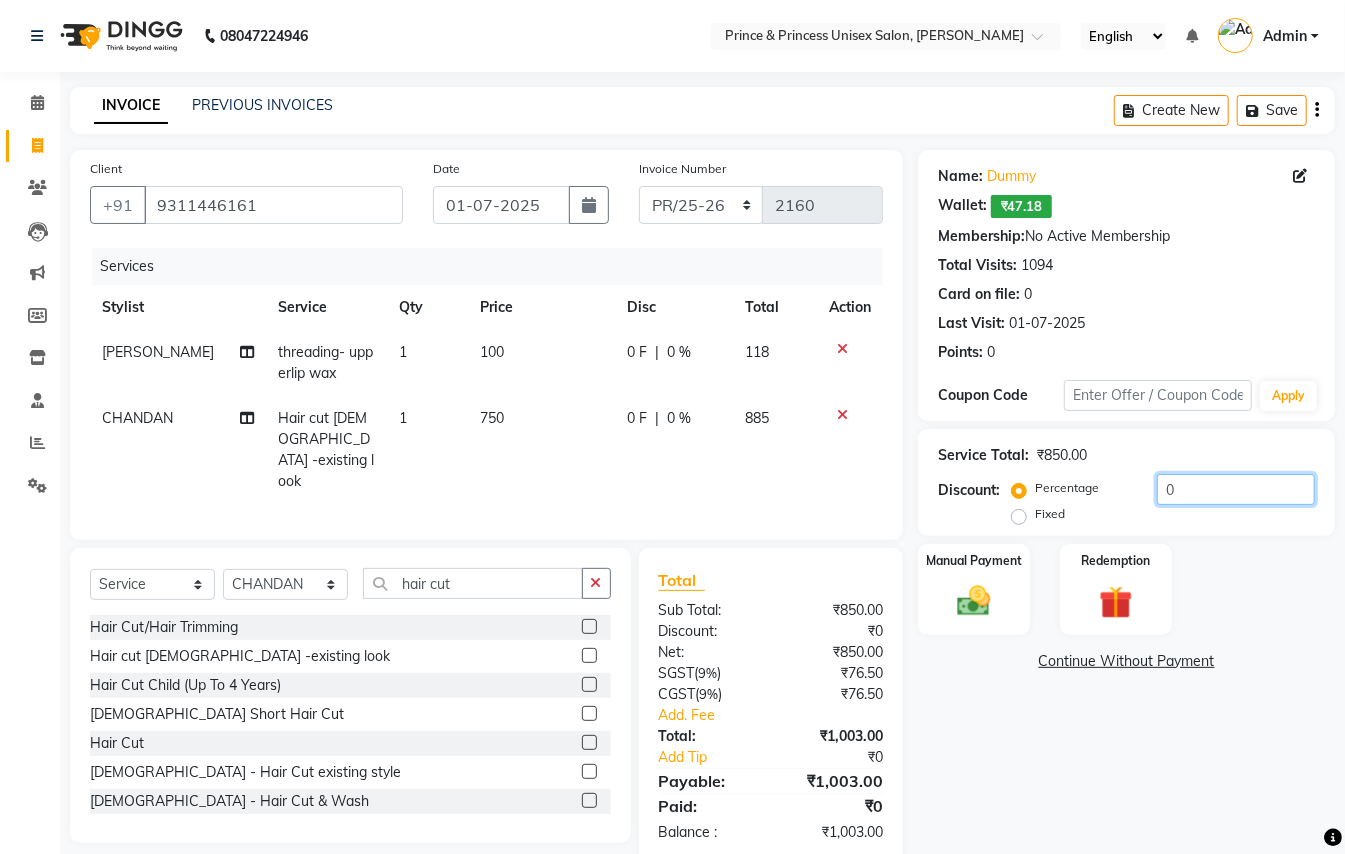 drag, startPoint x: 1185, startPoint y: 493, endPoint x: 1122, endPoint y: 464, distance: 69.354164 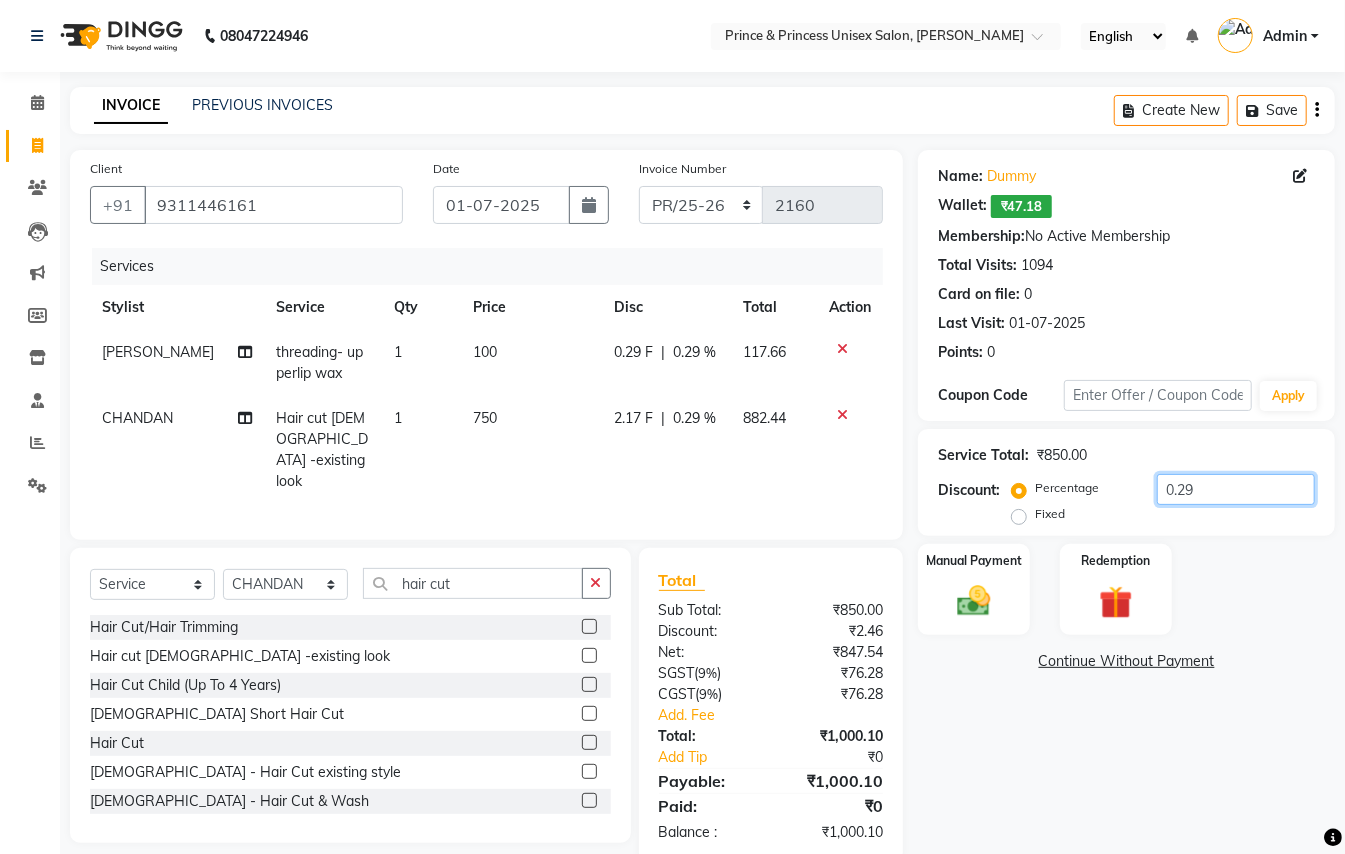 type on "0.29" 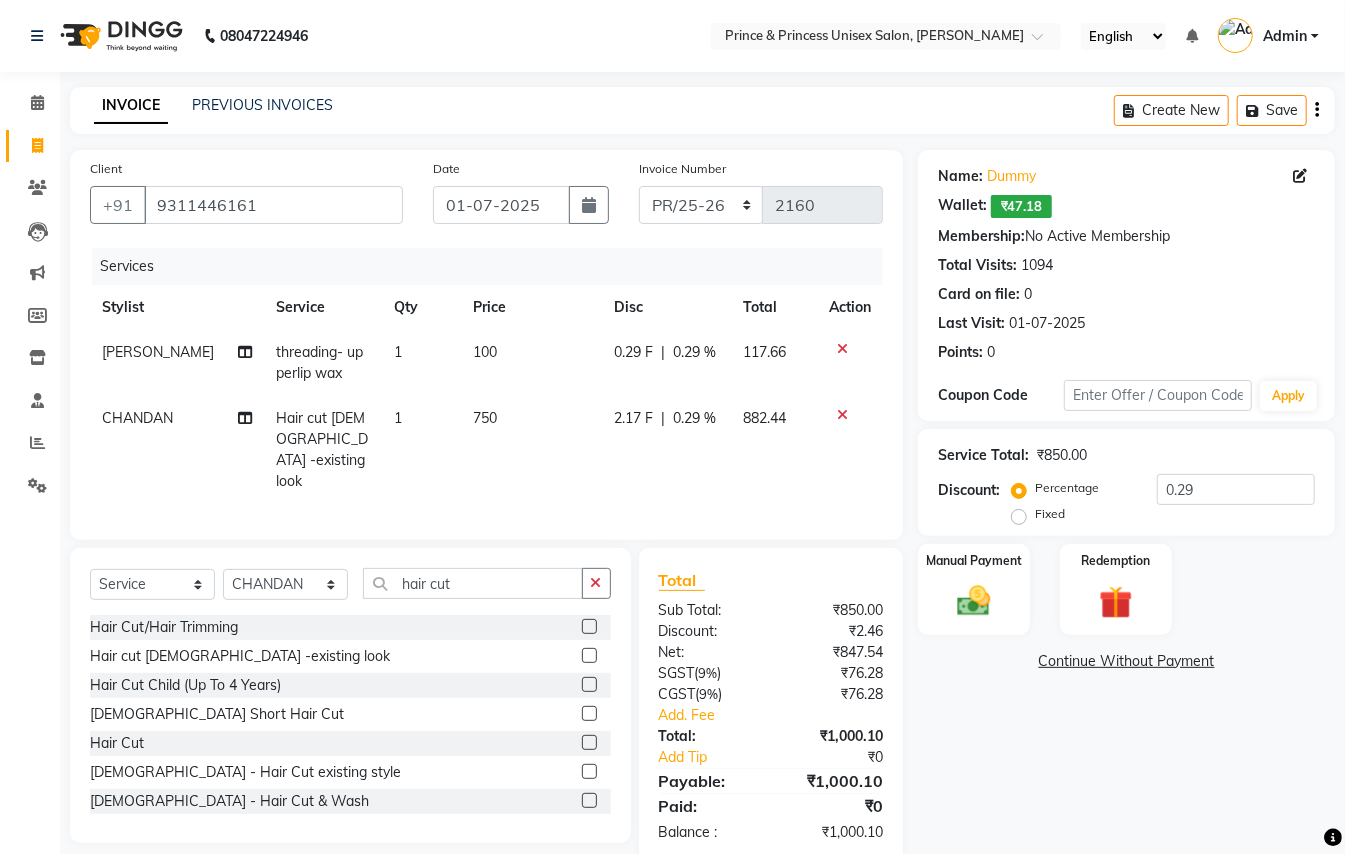 click on "Name: Dummy   Wallet:   ₹47.18  Membership:  No Active Membership  Total Visits:  1094 Card on file:  0 Last Visit:   01-07-2025 Points:   0  Coupon Code Apply Service Total:  ₹850.00  Discount:  Percentage   Fixed  0.29 Manual Payment Redemption  Continue Without Payment" 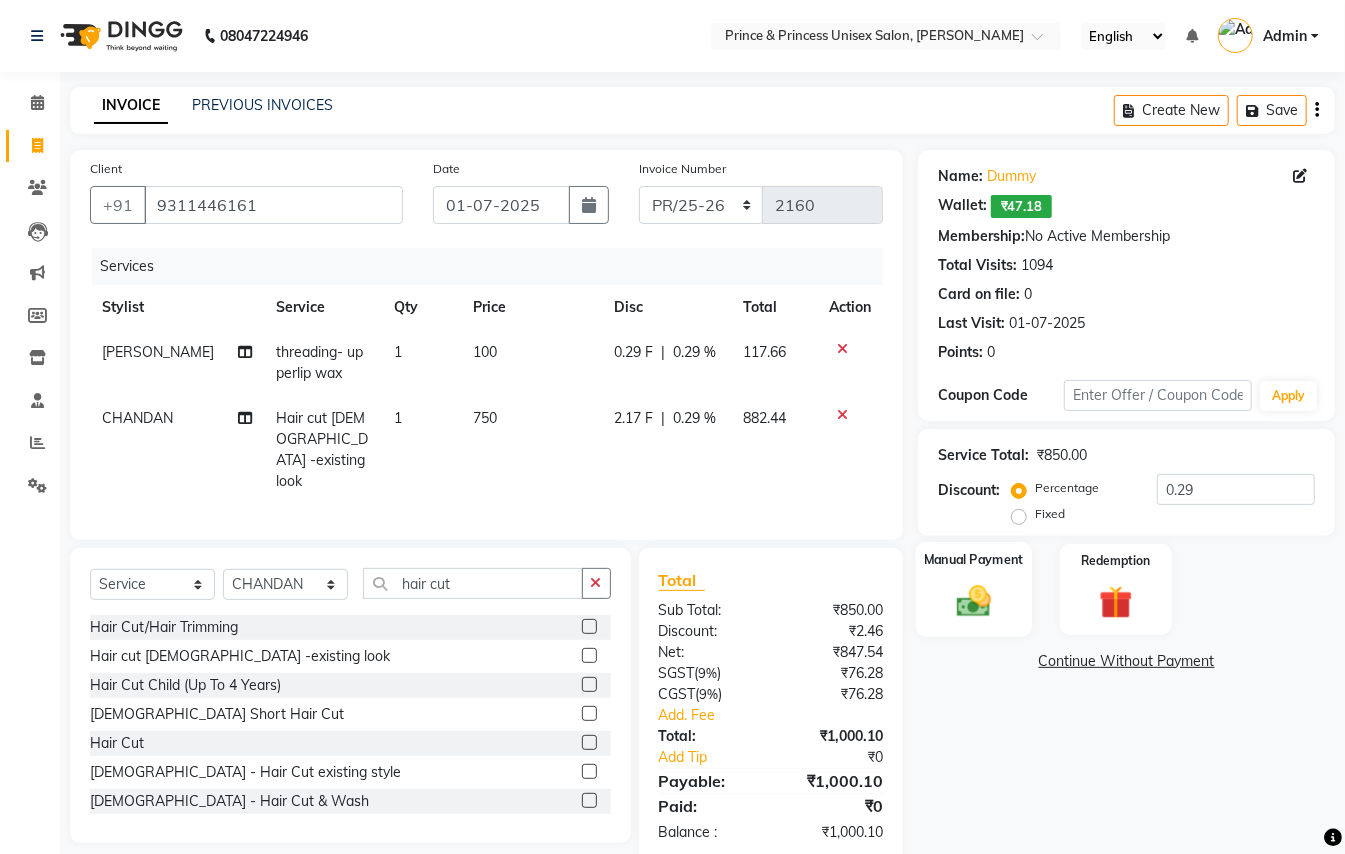 click 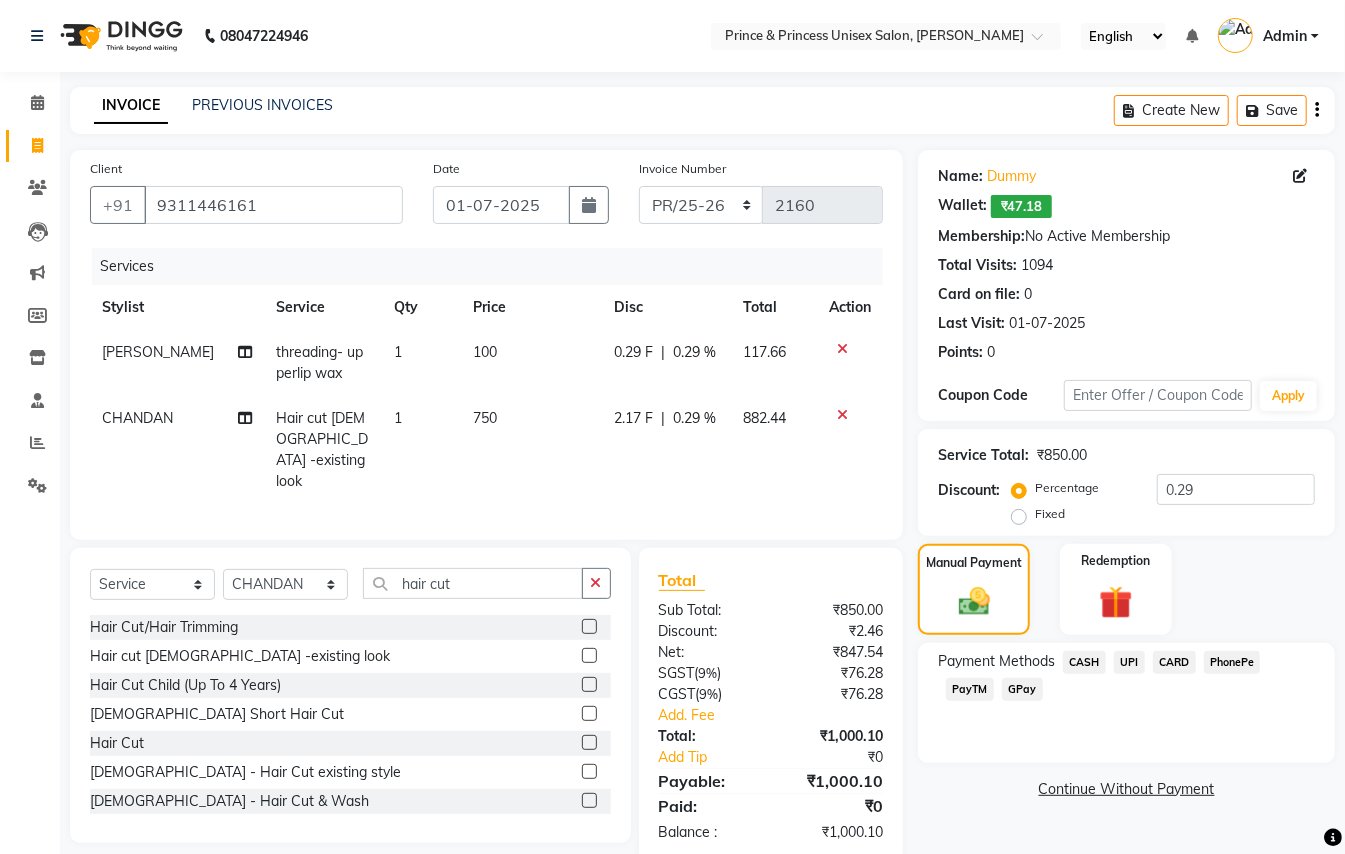 click on "CARD" 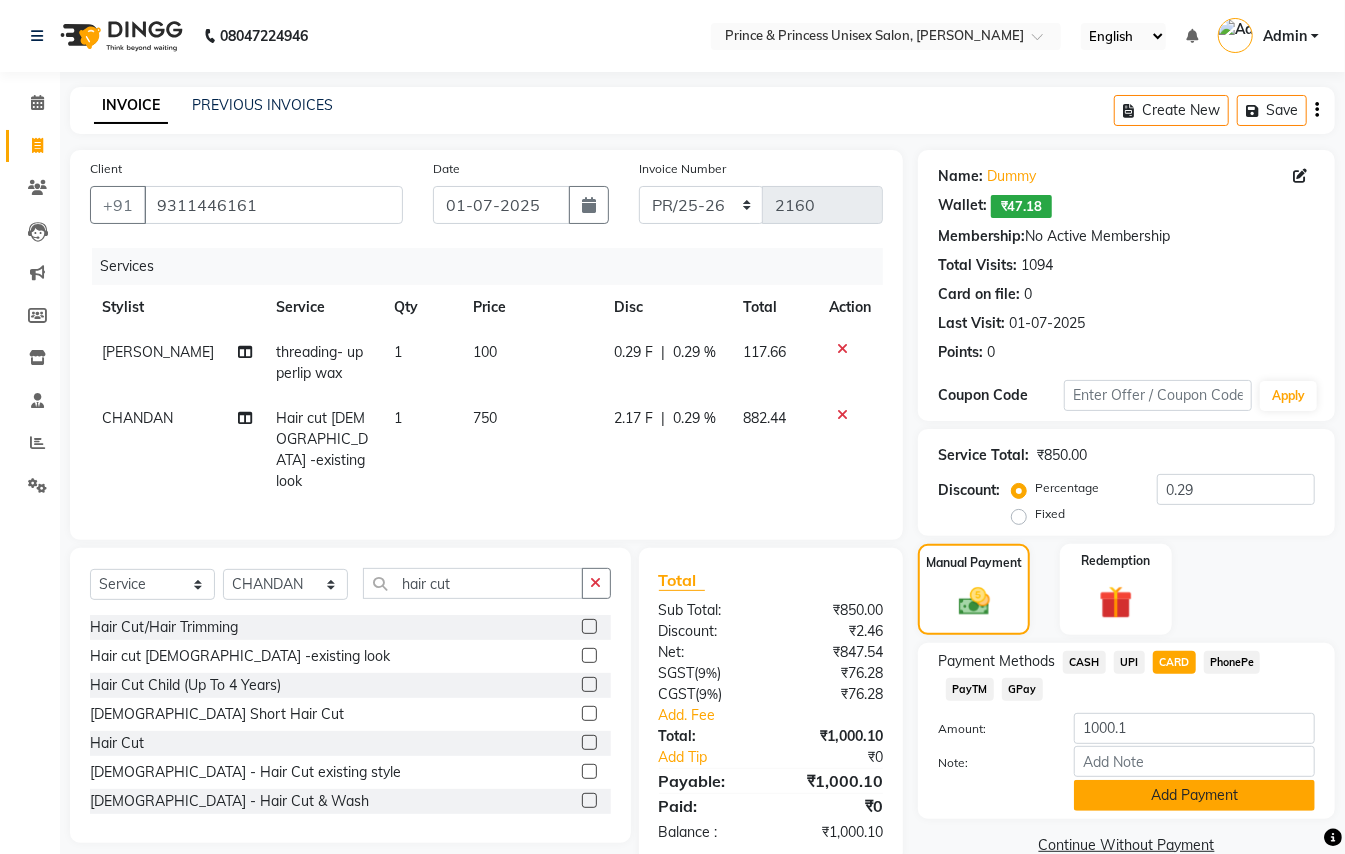 click on "Add Payment" 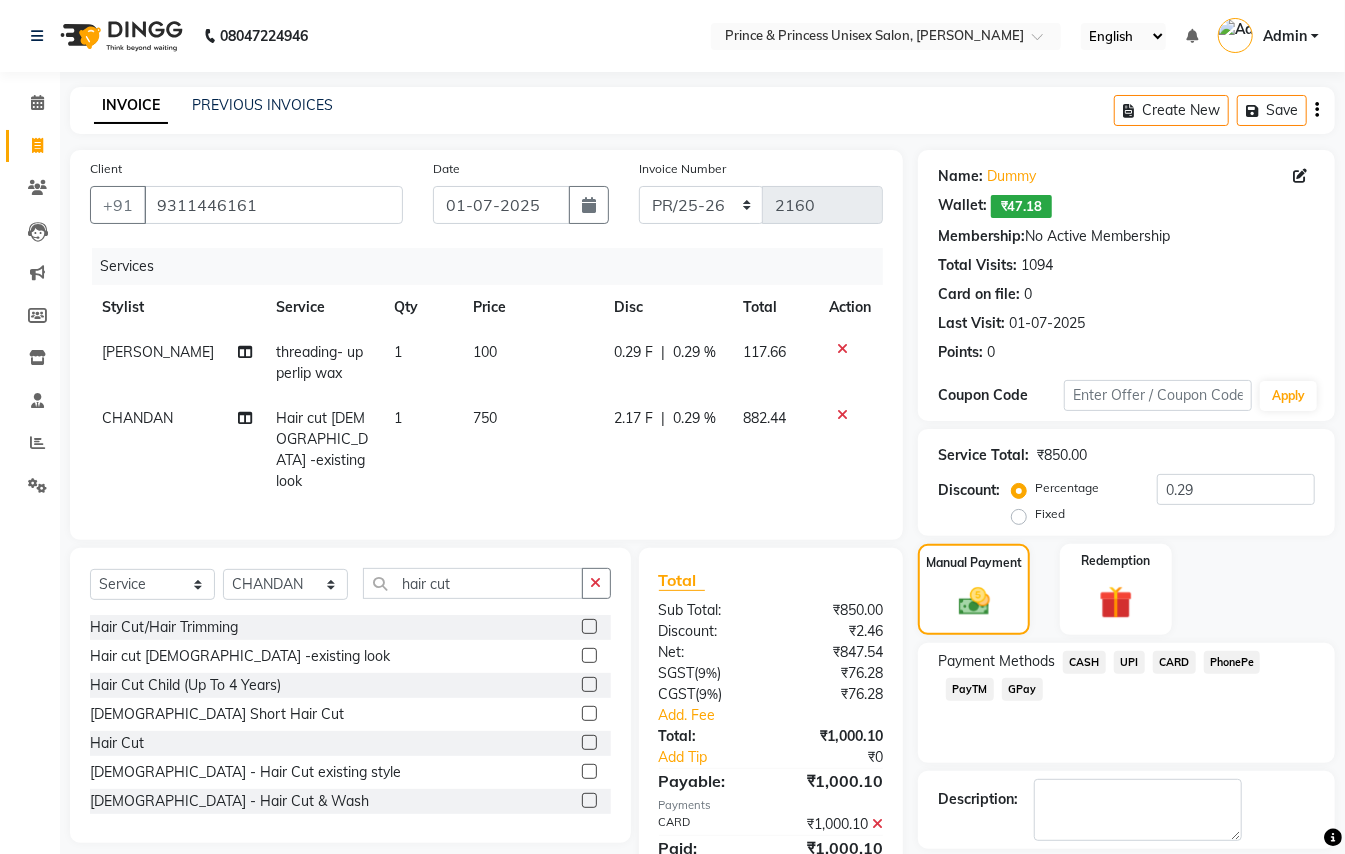 click on "CASH" 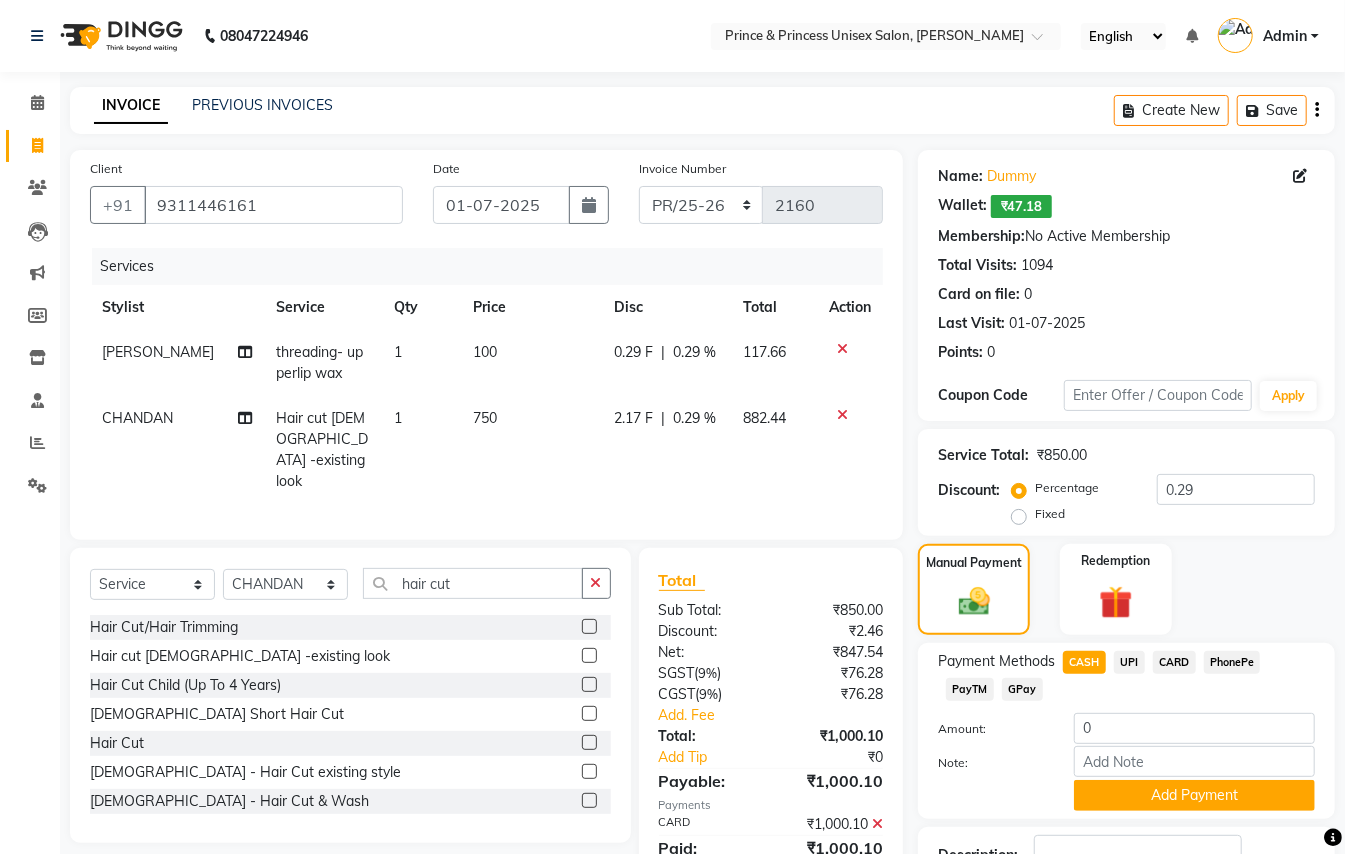 click 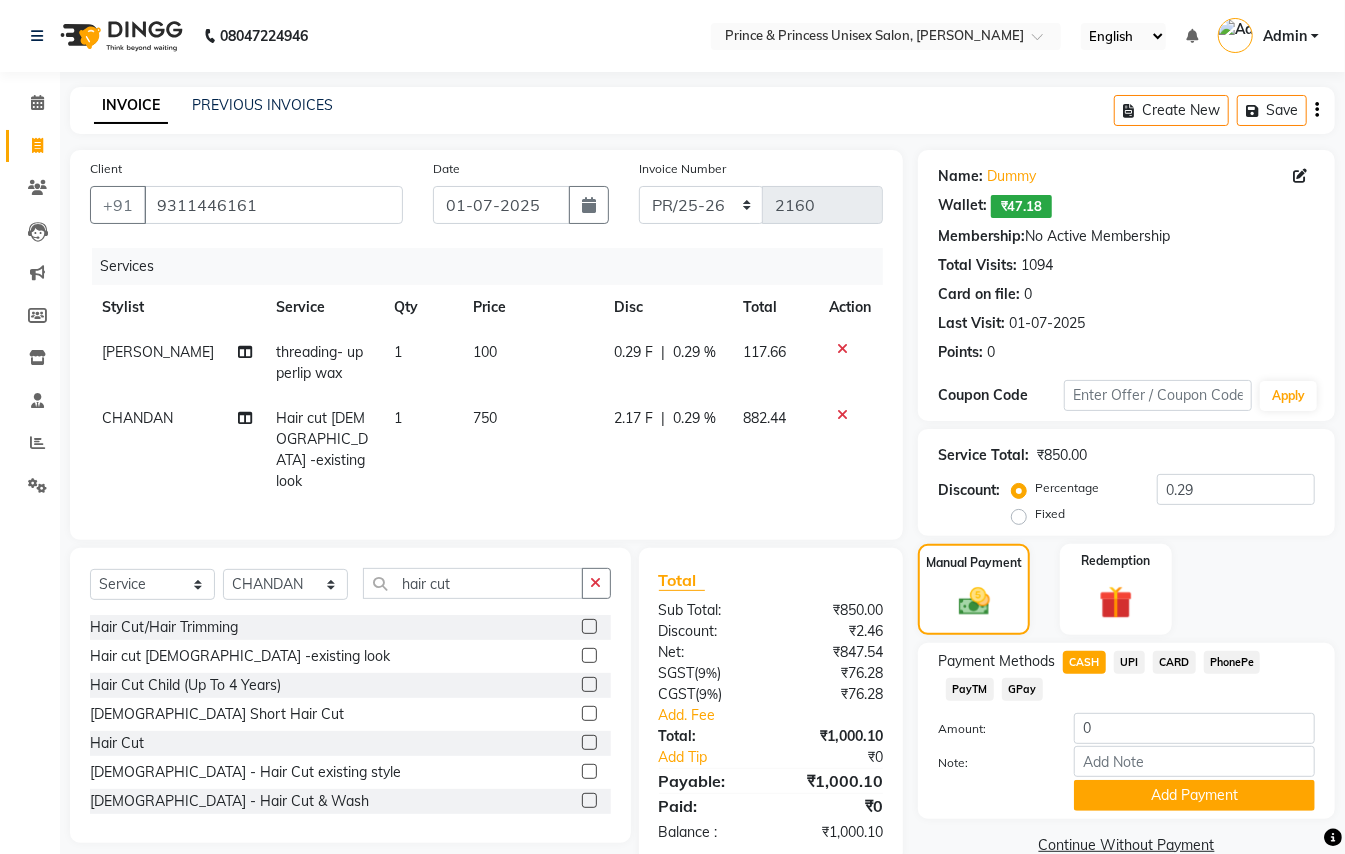 click on "CARD" 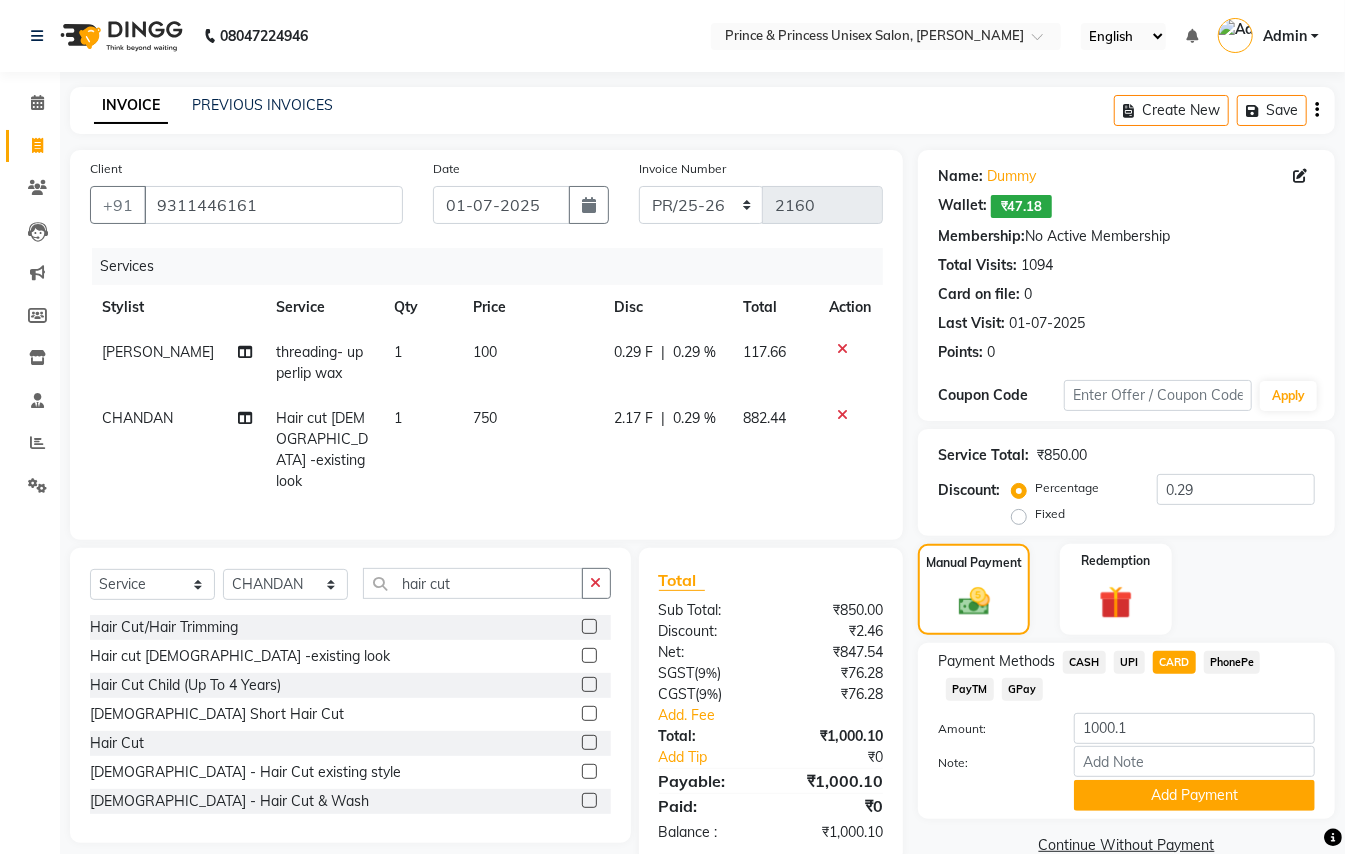 click on "Name: Dummy   Wallet:   ₹47.18  Membership:  No Active Membership  Total Visits:  1094 Card on file:  0 Last Visit:   01-07-2025 Points:   0  Coupon Code Apply Service Total:  ₹850.00  Discount:  Percentage   Fixed  0.29 Manual Payment Redemption Payment Methods  CASH   UPI   CARD   PhonePe   PayTM   GPay  Amount: 1000.1 Note: Add Payment  Continue Without Payment" 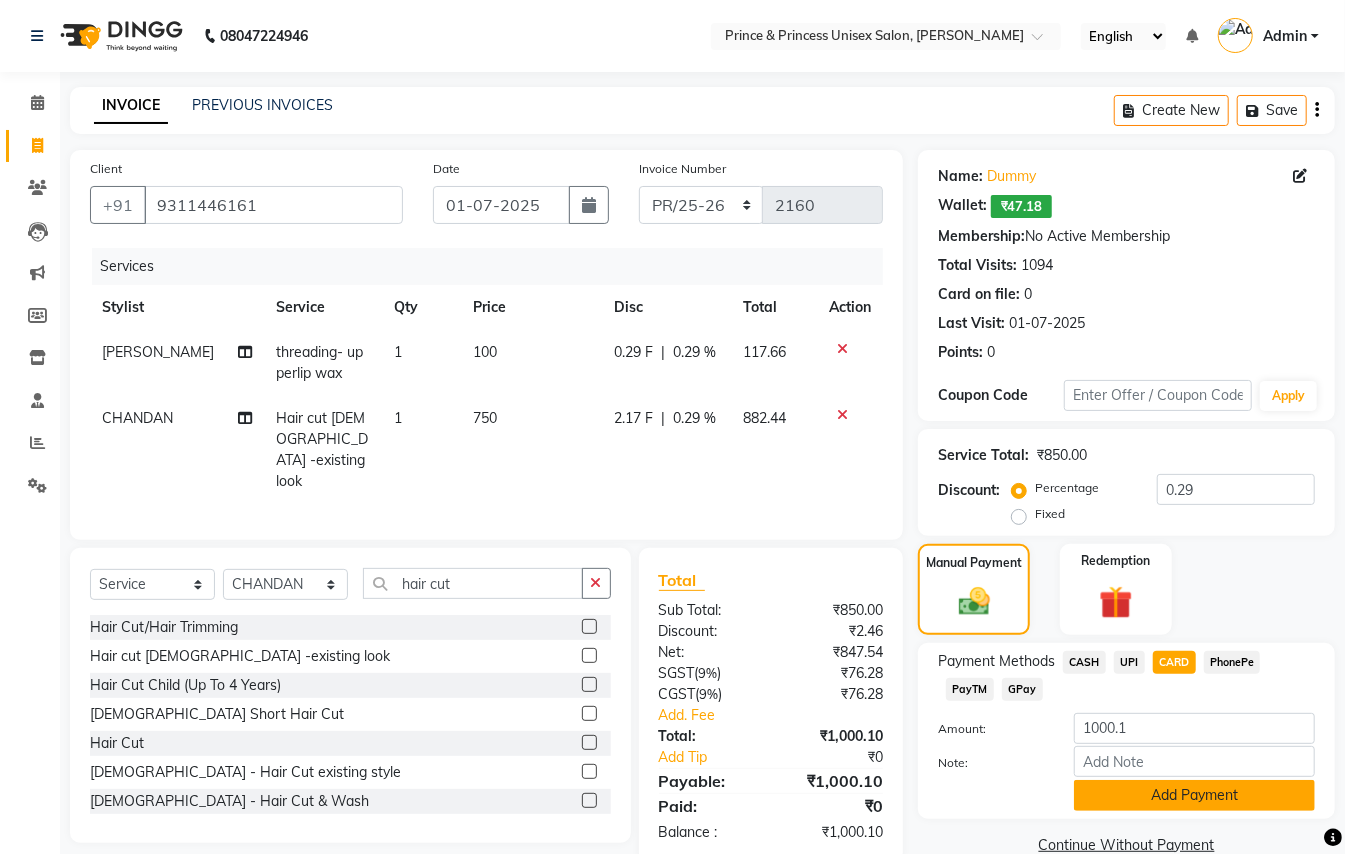 click on "Add Payment" 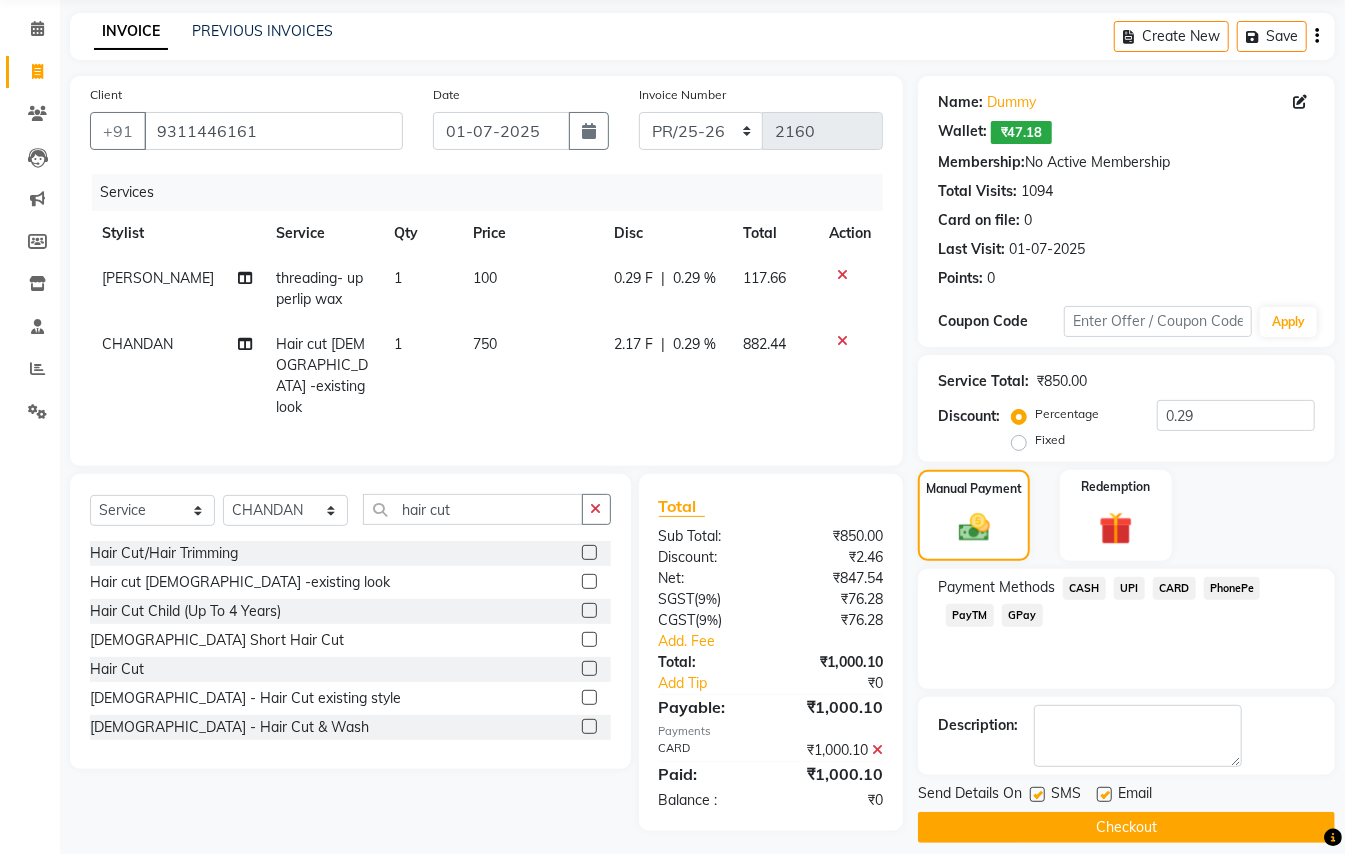 scroll, scrollTop: 94, scrollLeft: 0, axis: vertical 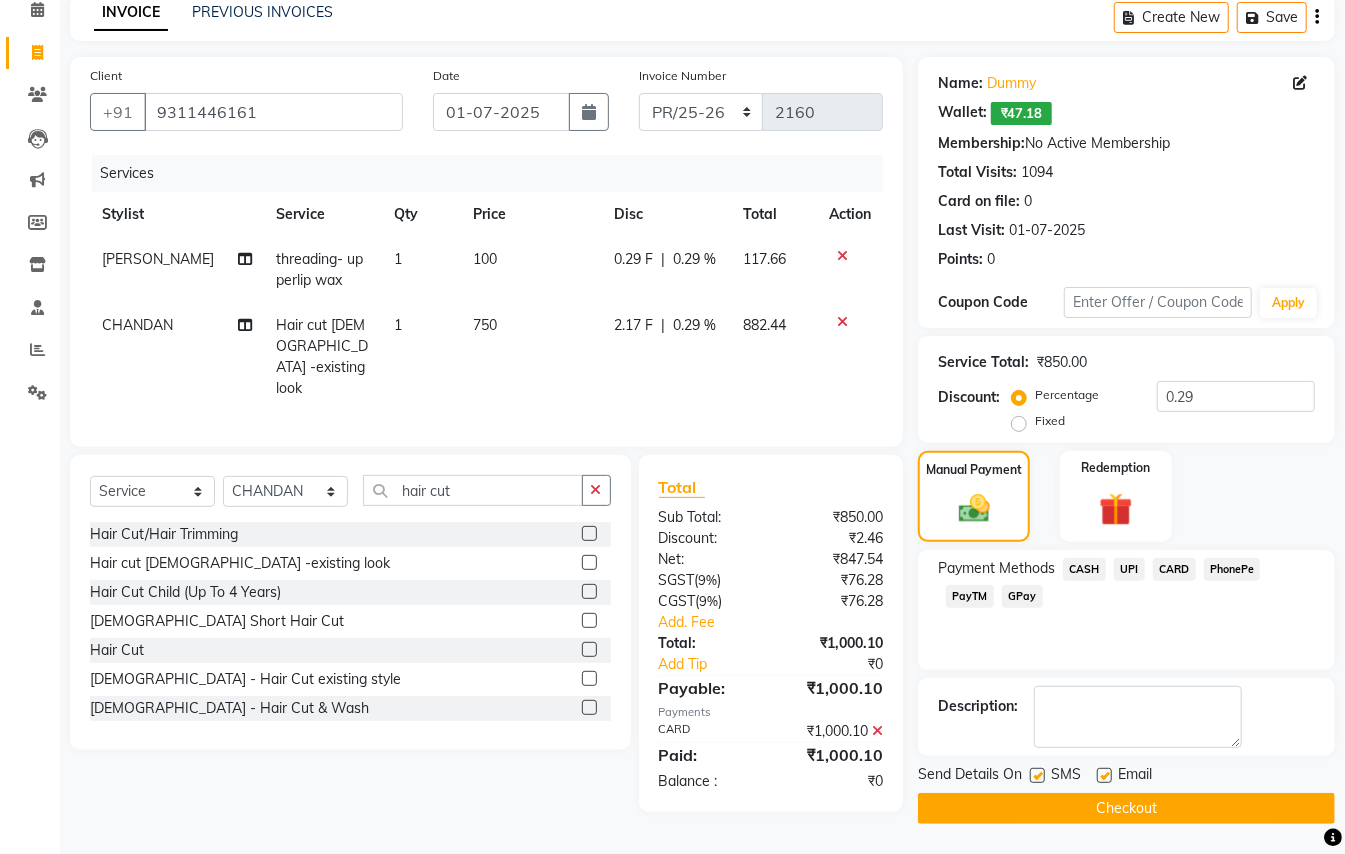 click on "Checkout" 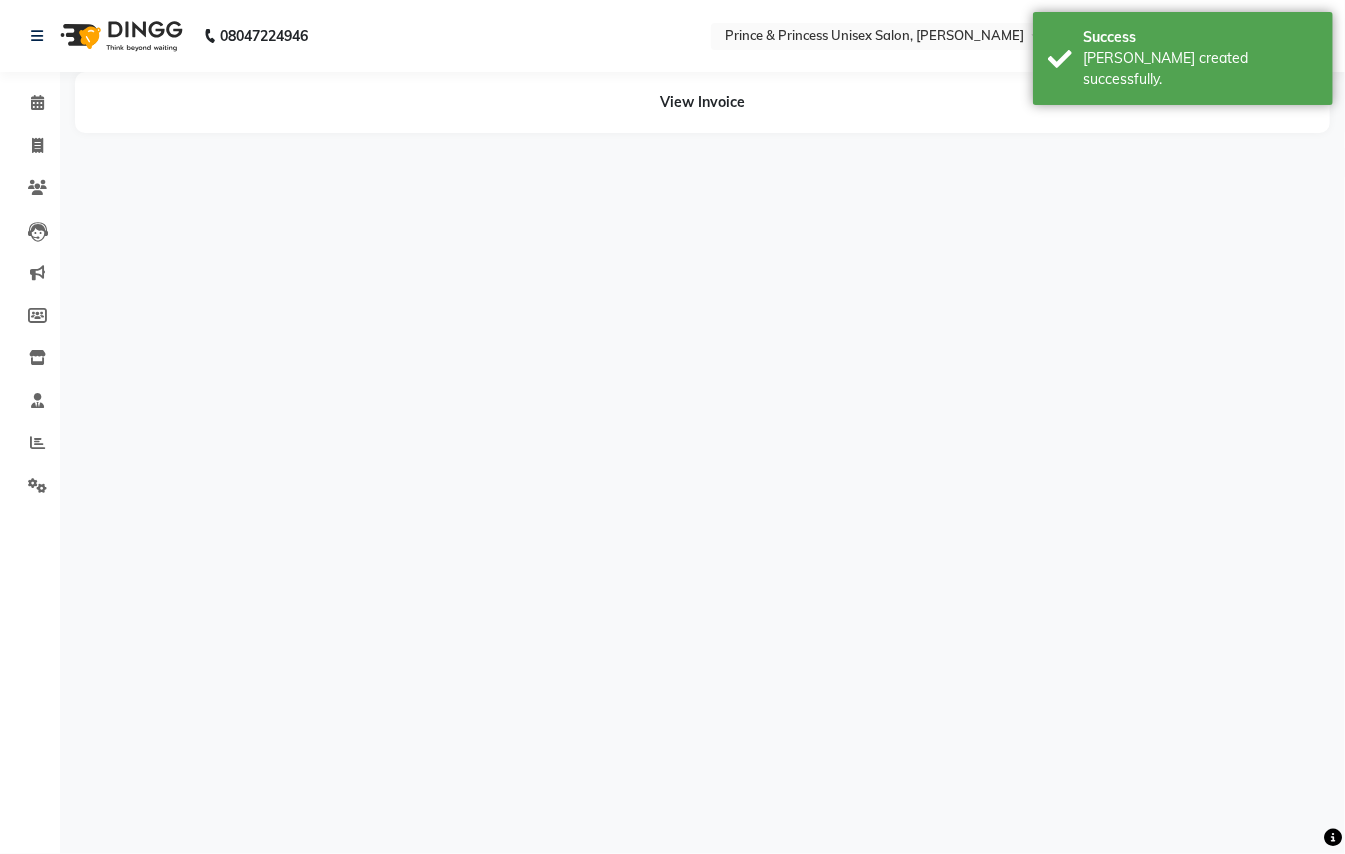 scroll, scrollTop: 0, scrollLeft: 0, axis: both 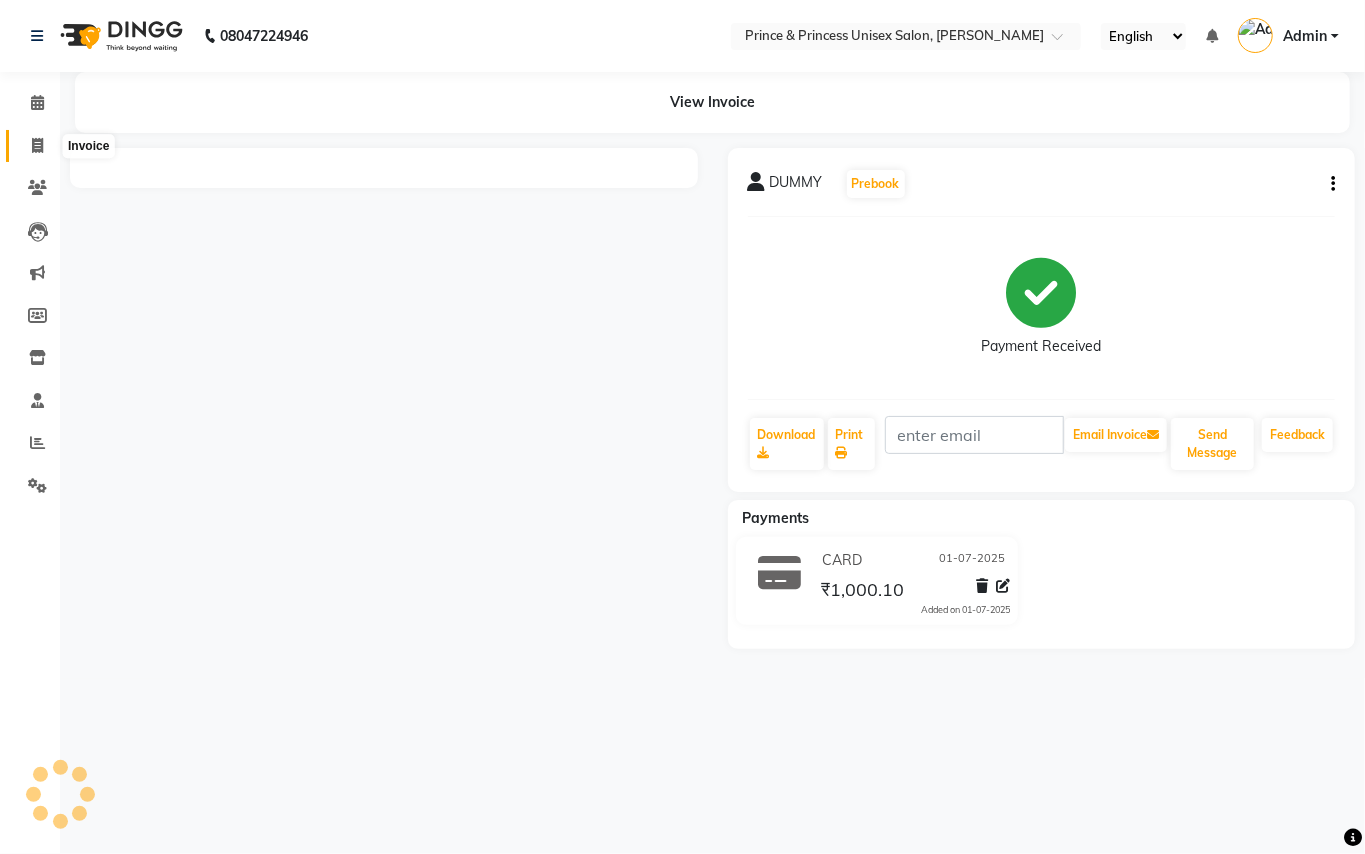 click 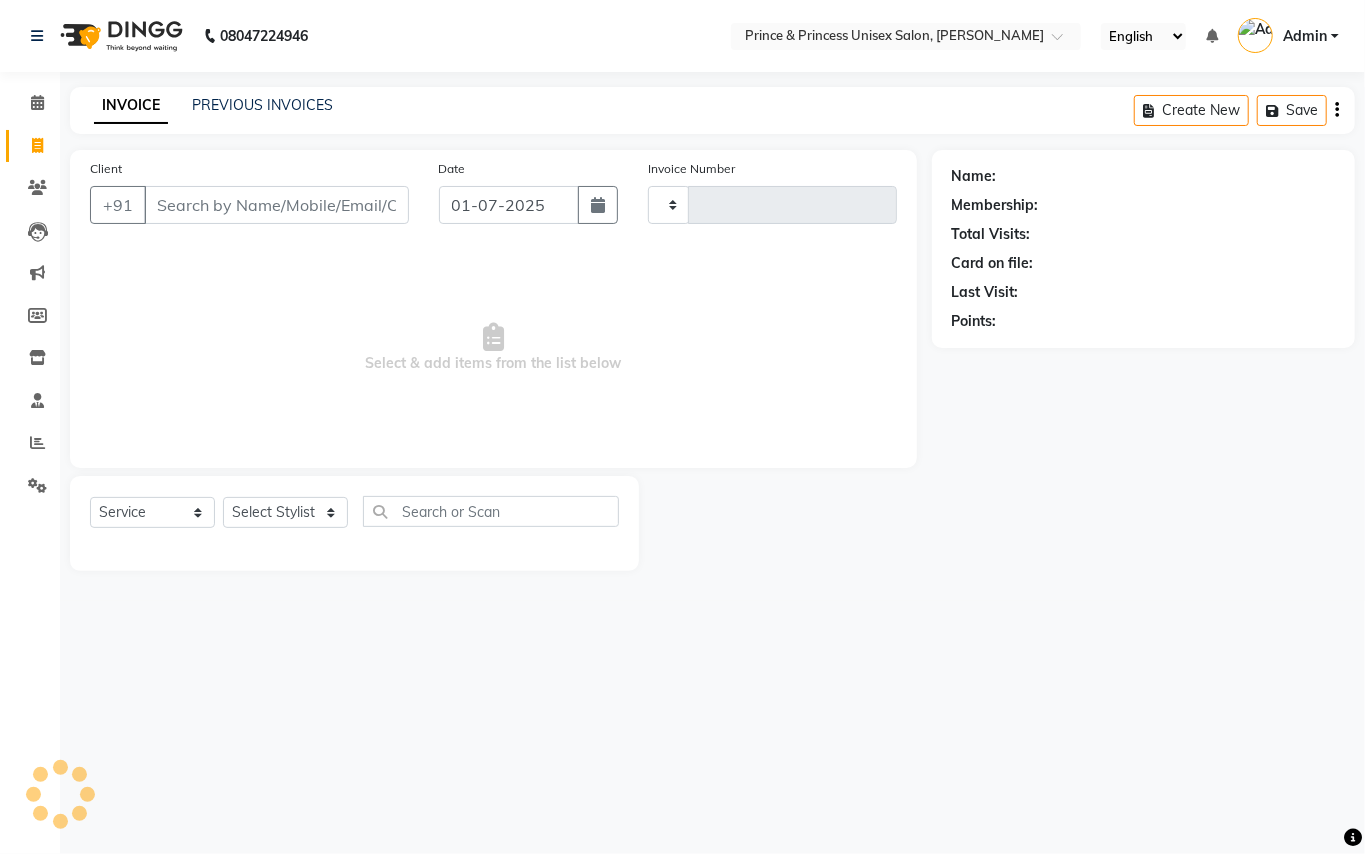 type on "2161" 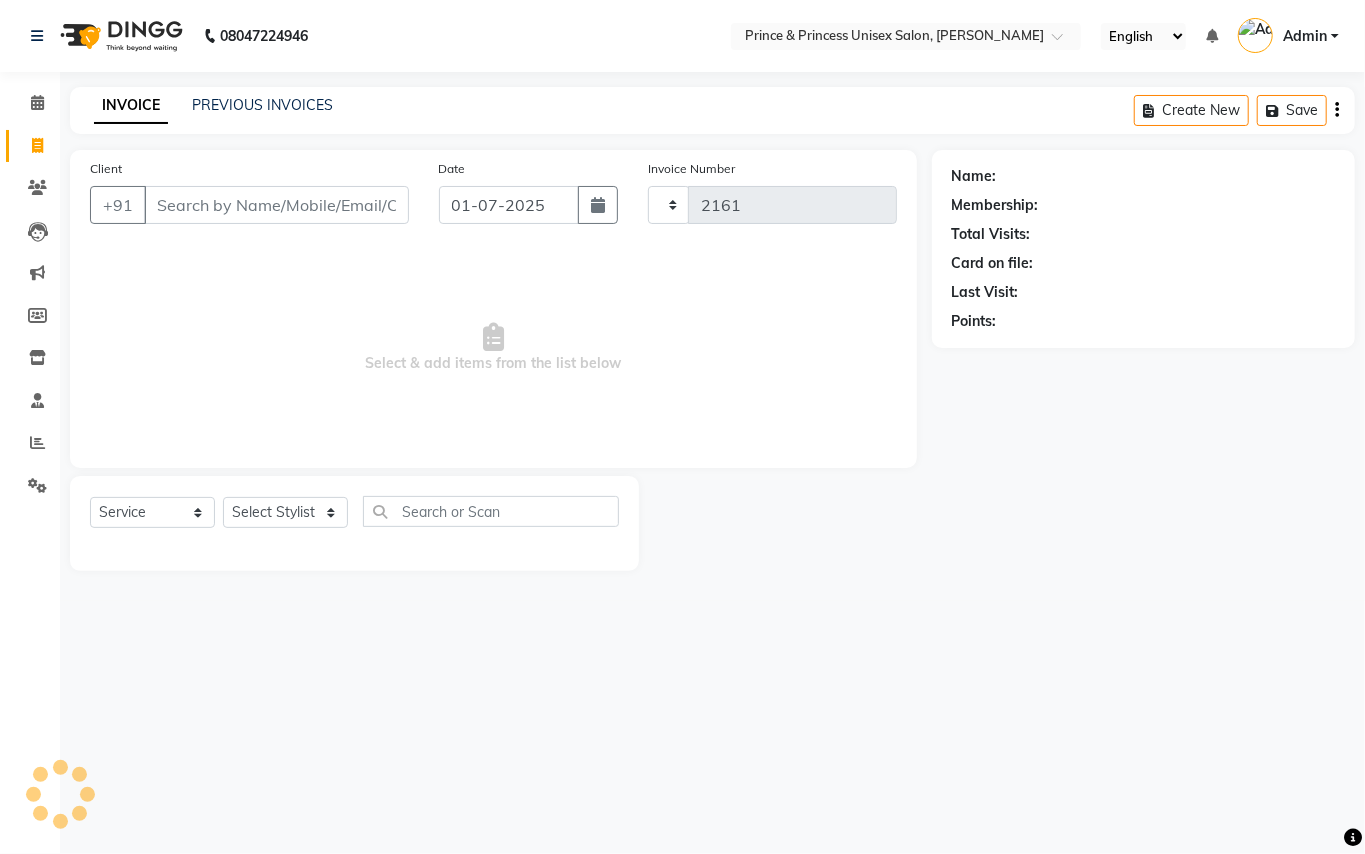 select on "3760" 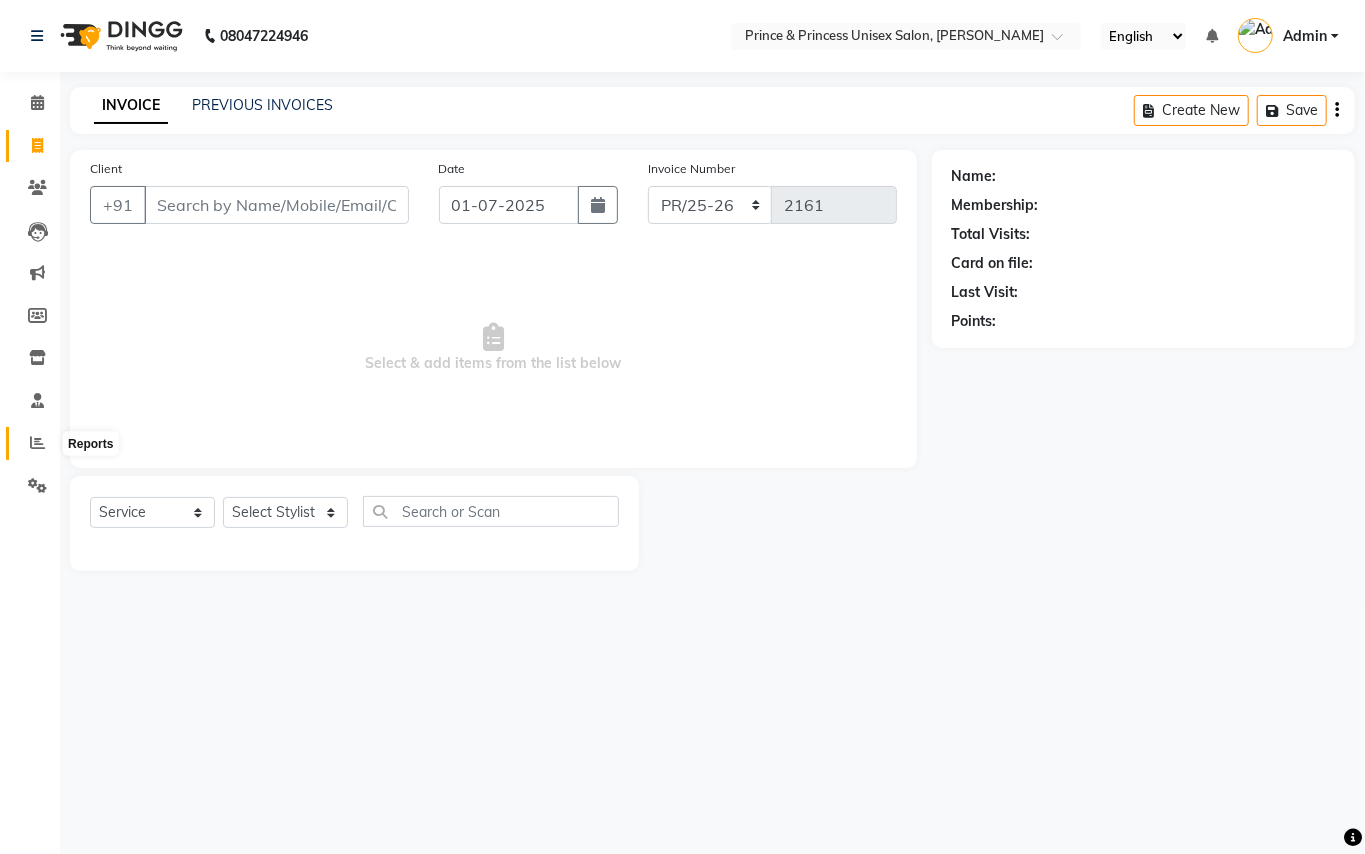 click 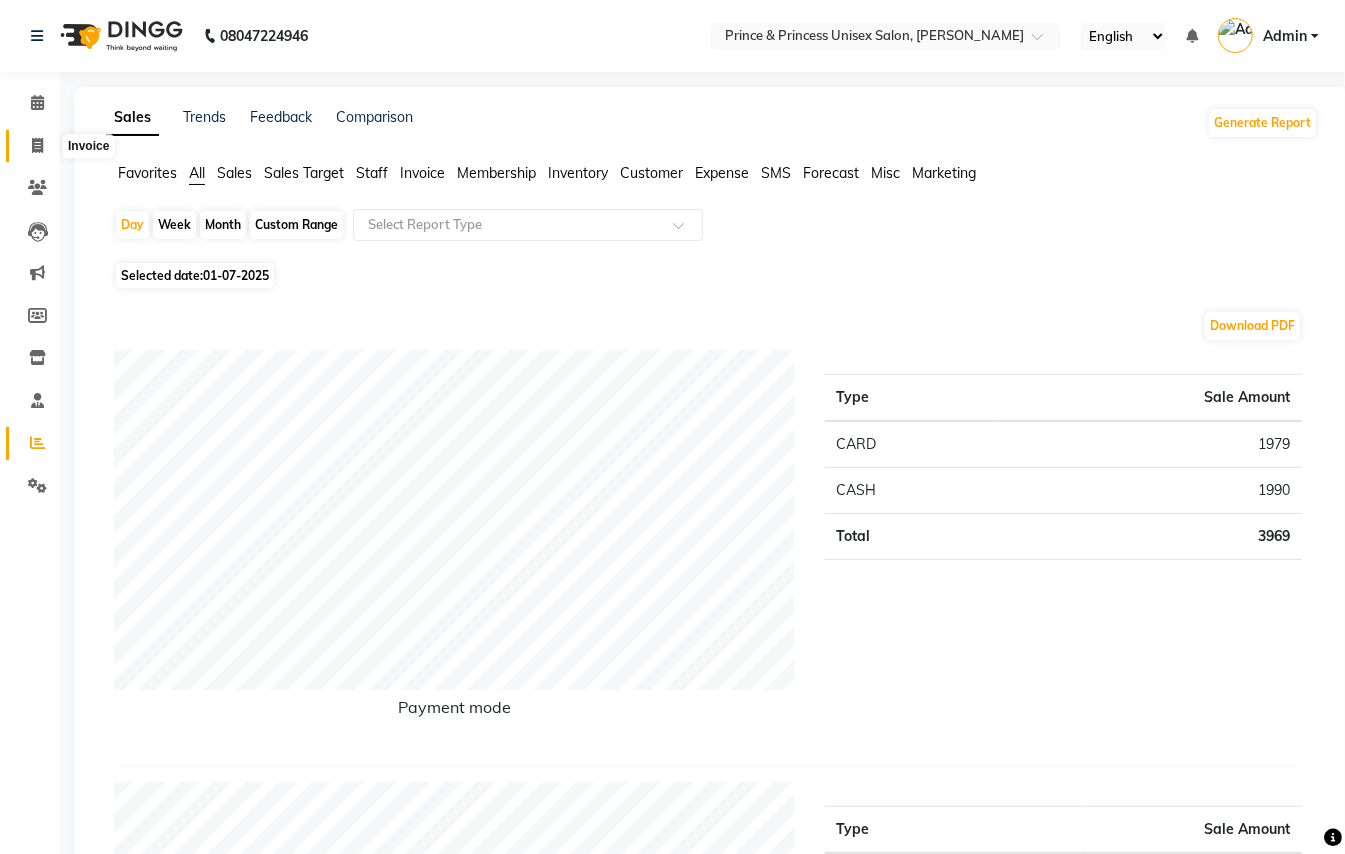 click 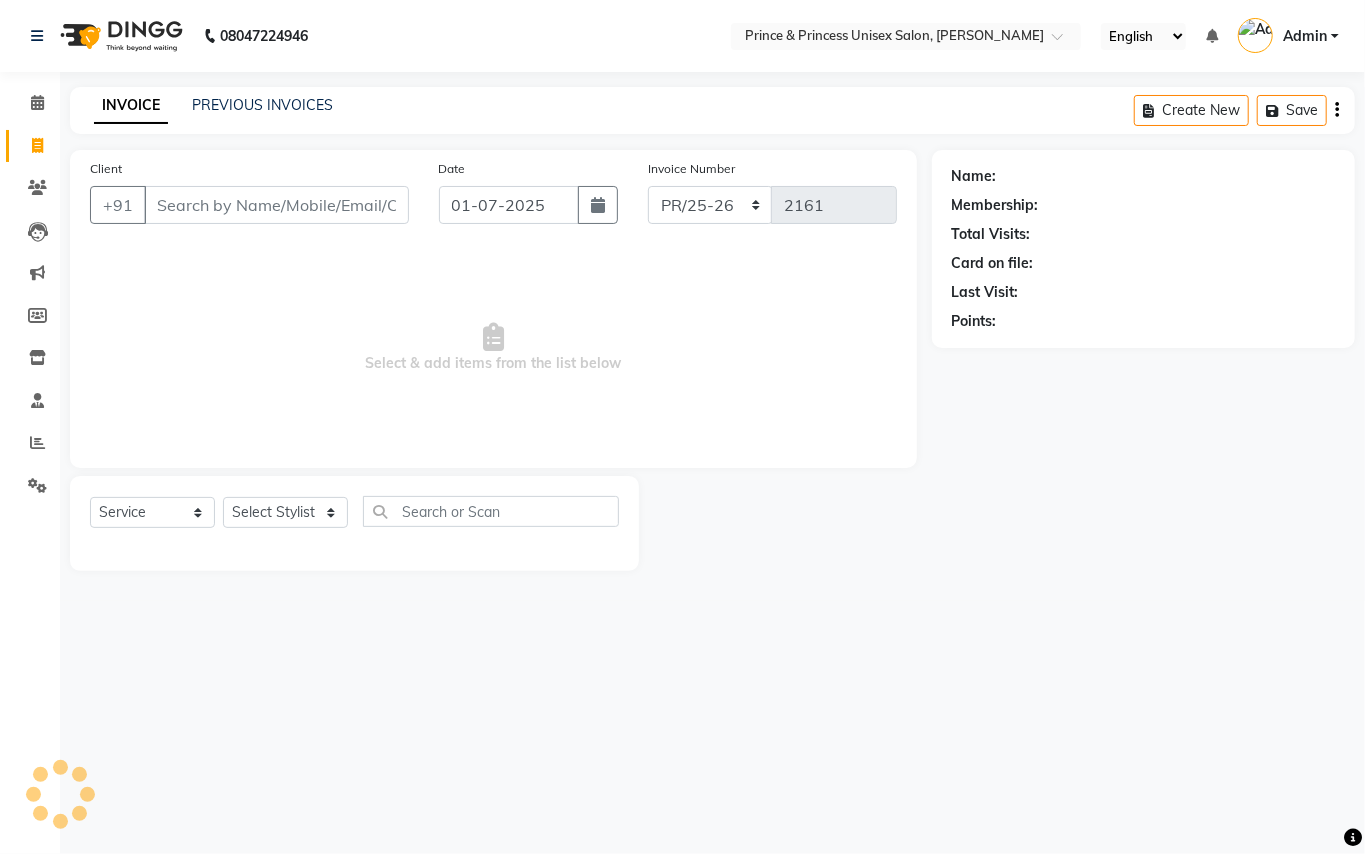 click on "Client" at bounding box center [276, 205] 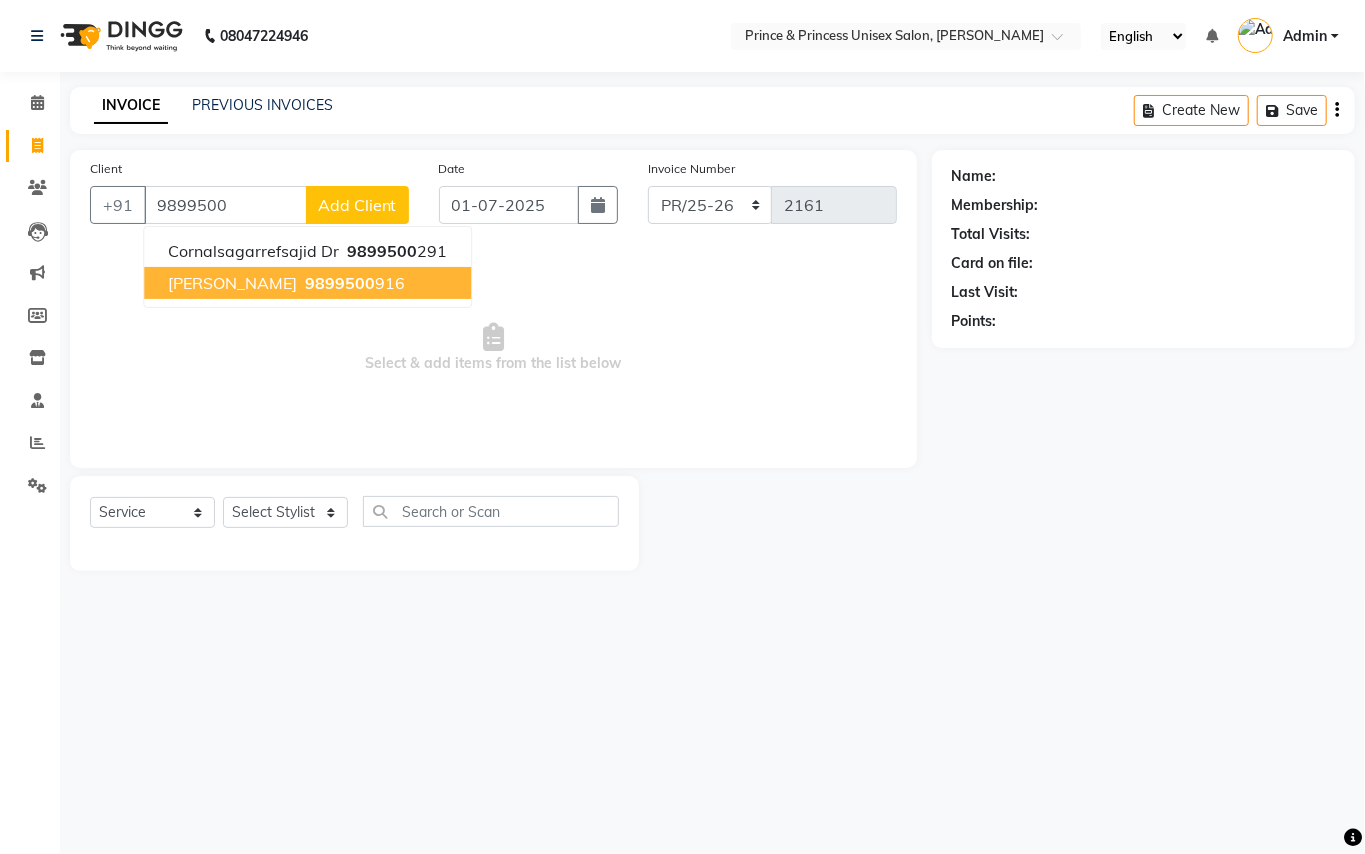click on "KARISHMA JAJODIA" at bounding box center [232, 283] 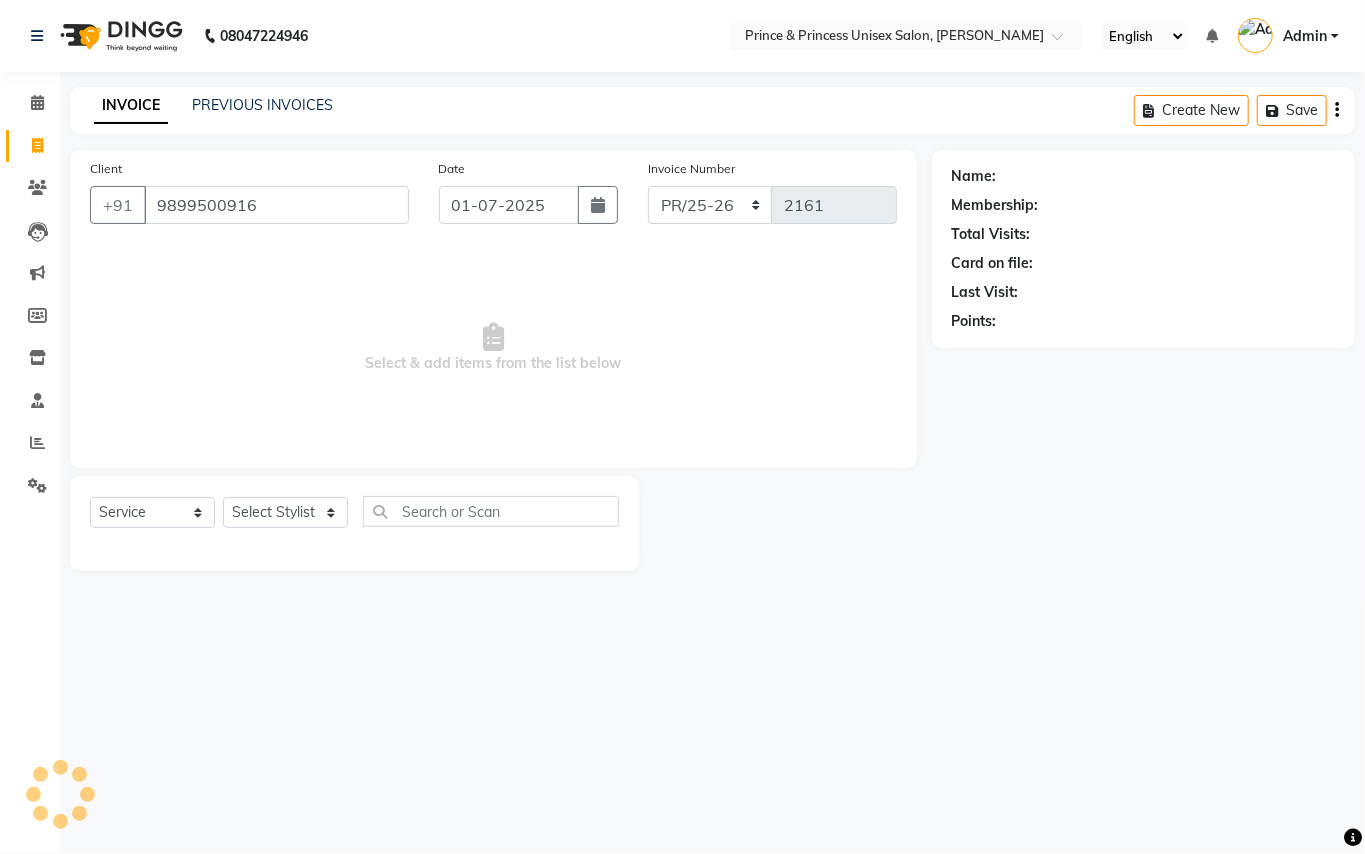 type on "9899500916" 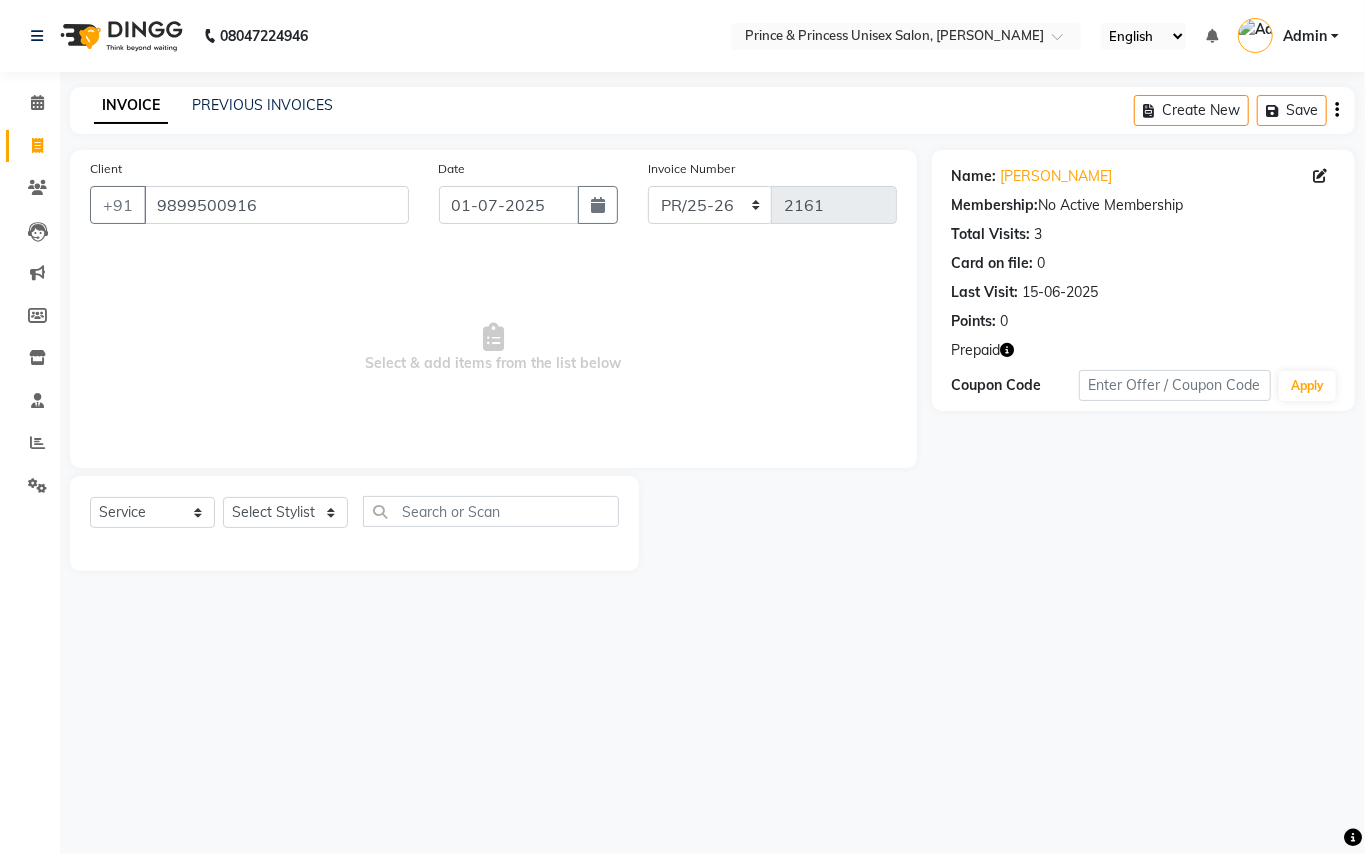 click 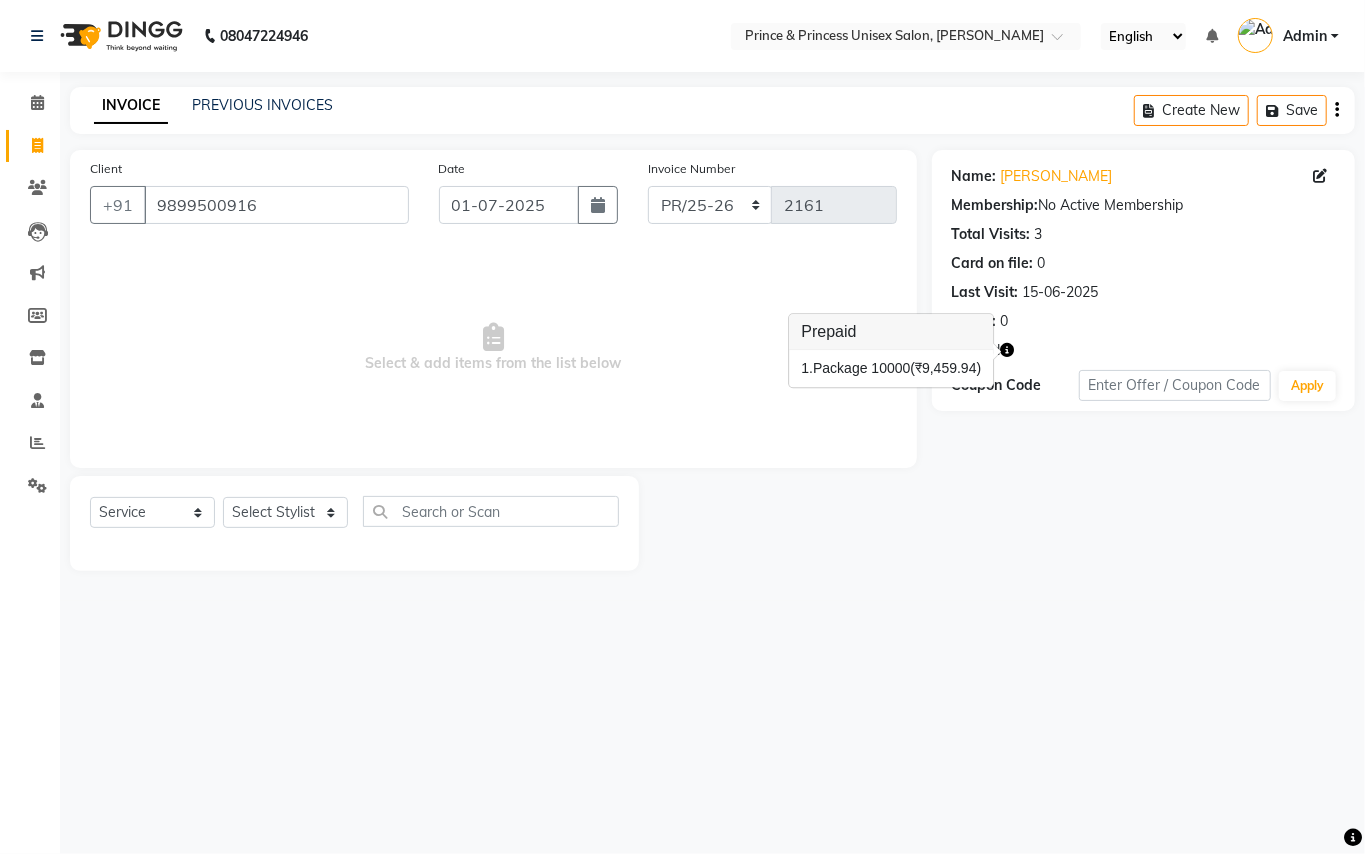 click on "Select  Service  Product  Membership  Package Voucher Prepaid Gift Card  Select Stylist ABHISHEK AJEET AJEET NEW ARUN ASLAM CHANDAN GUDDU MANI MEENAKSHI MONU PINKI RAHUL SANDEEP SONIYA TABASSUM XYZ" 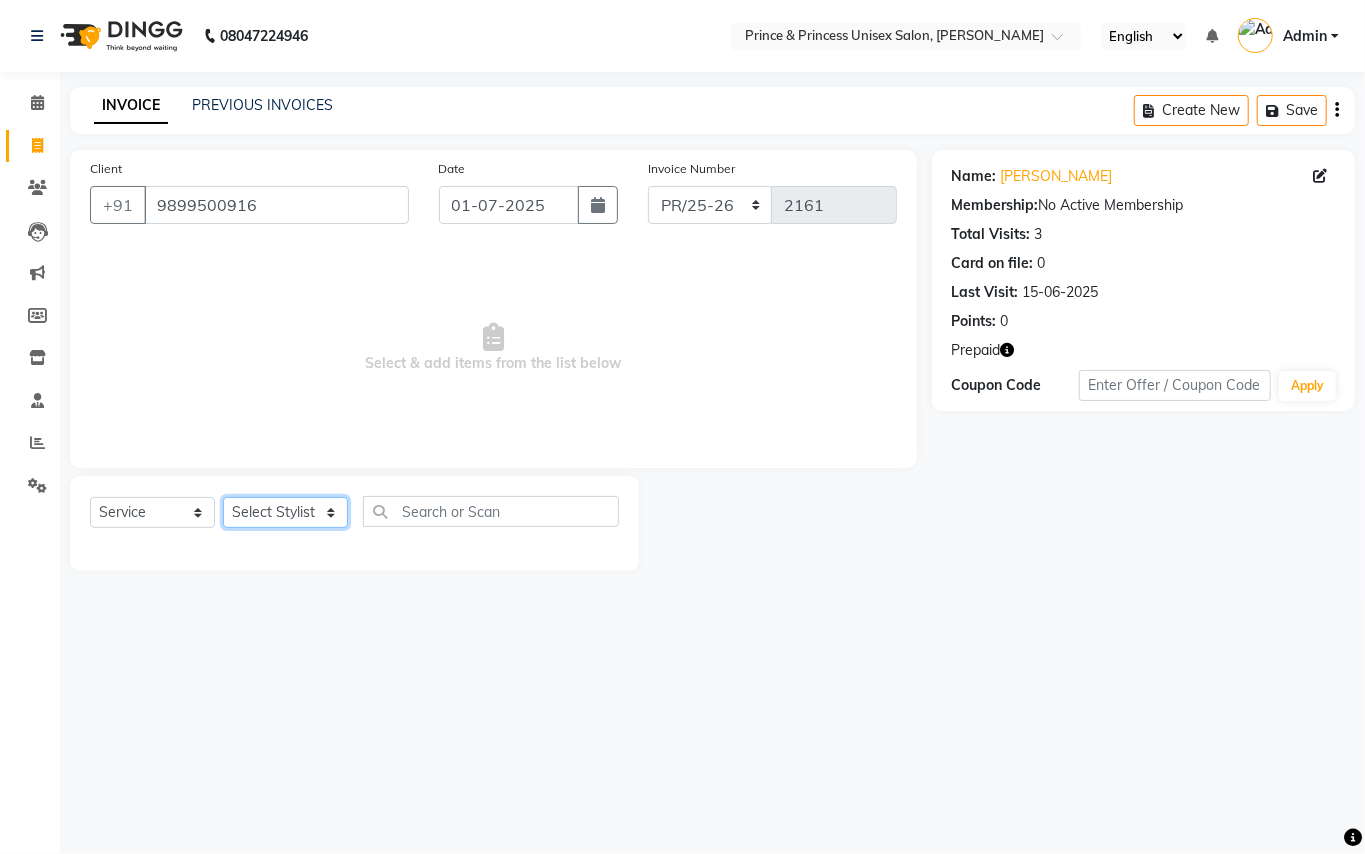 click on "Select Stylist ABHISHEK [PERSON_NAME] NEW [PERSON_NAME] CHANDAN [PERSON_NAME] MEENAKSHI [PERSON_NAME] RAHUL SANDEEP [PERSON_NAME] XYZ" 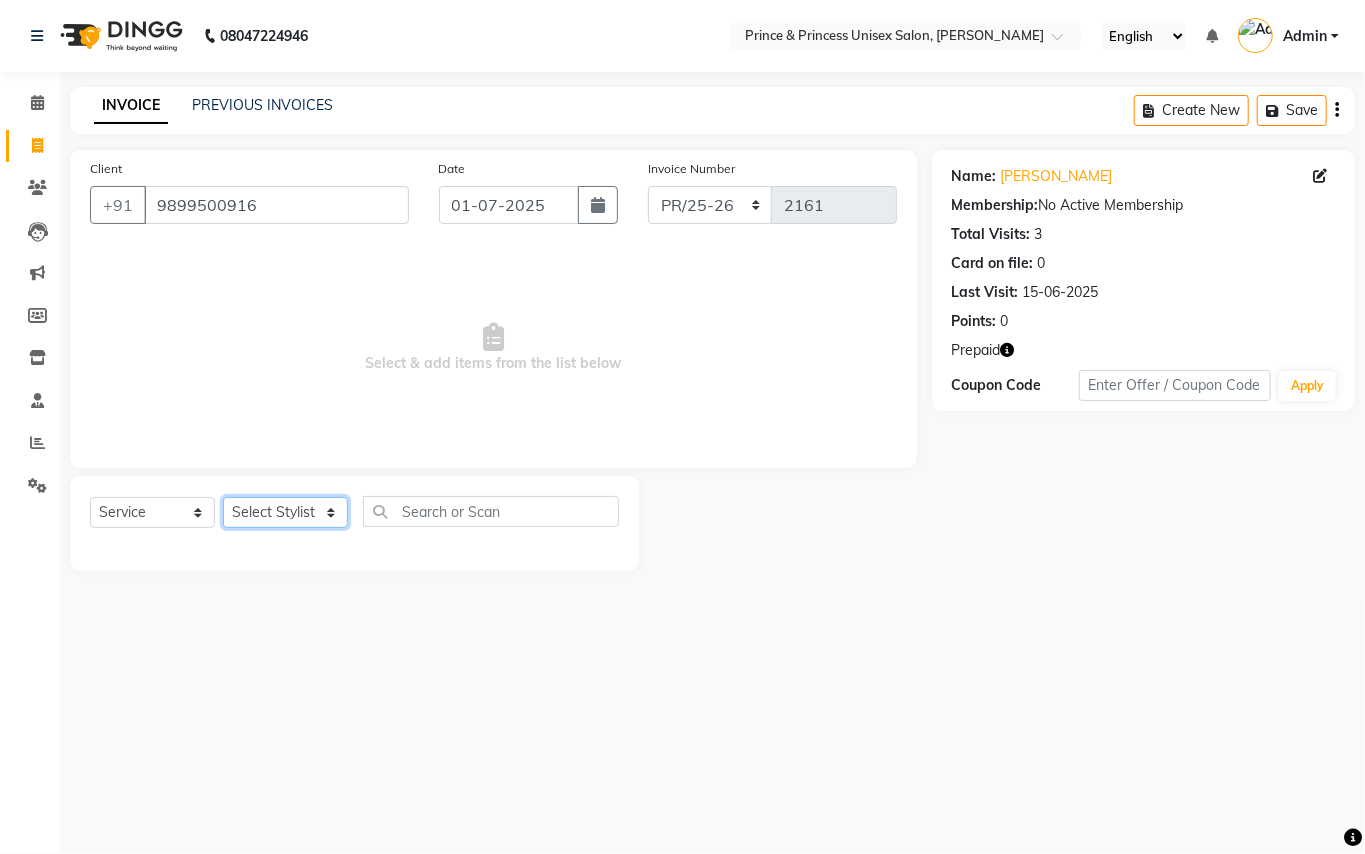 select on "47196" 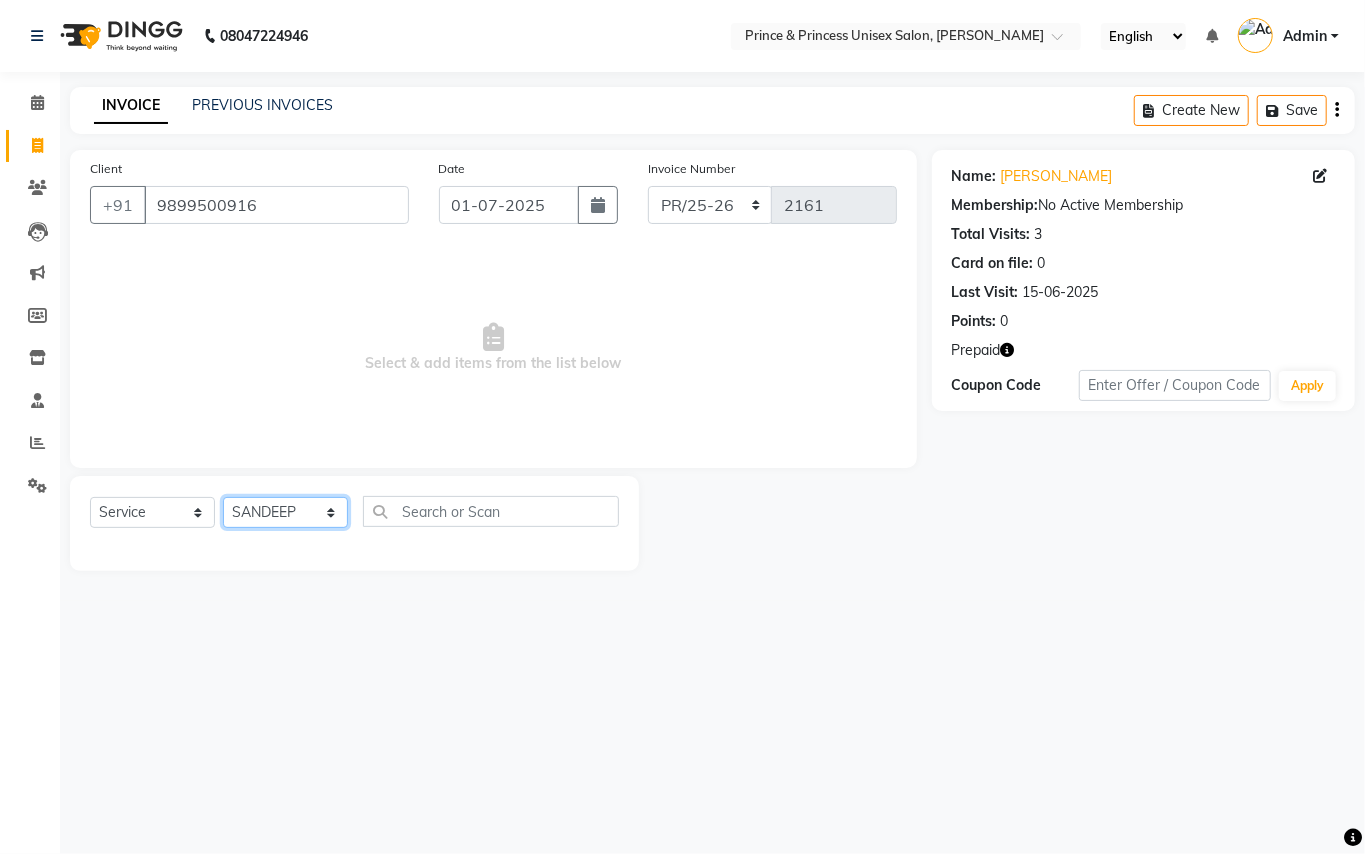 drag, startPoint x: 268, startPoint y: 516, endPoint x: 440, endPoint y: 524, distance: 172.18594 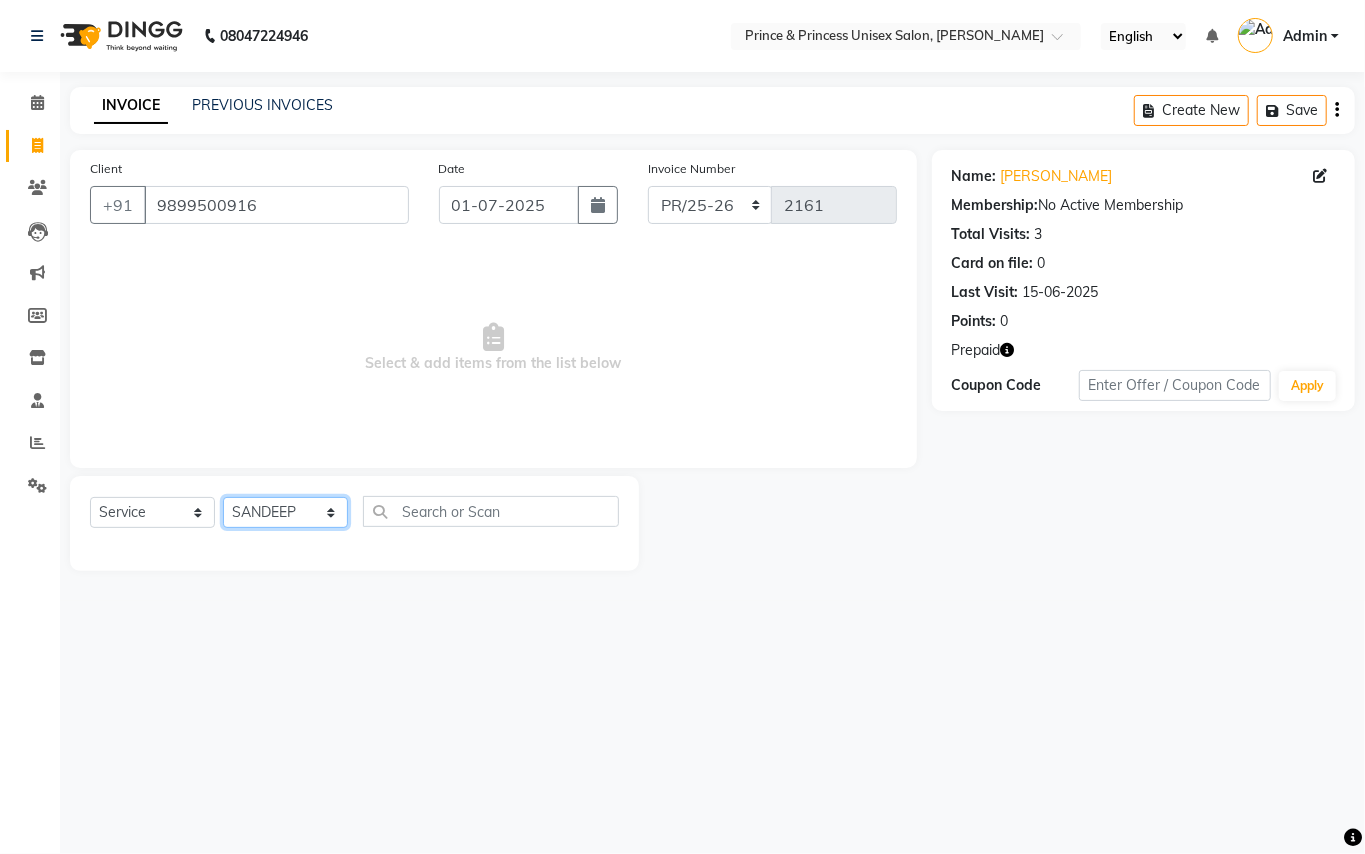 click on "Select Stylist ABHISHEK [PERSON_NAME] NEW [PERSON_NAME] CHANDAN [PERSON_NAME] MEENAKSHI [PERSON_NAME] RAHUL SANDEEP [PERSON_NAME] XYZ" 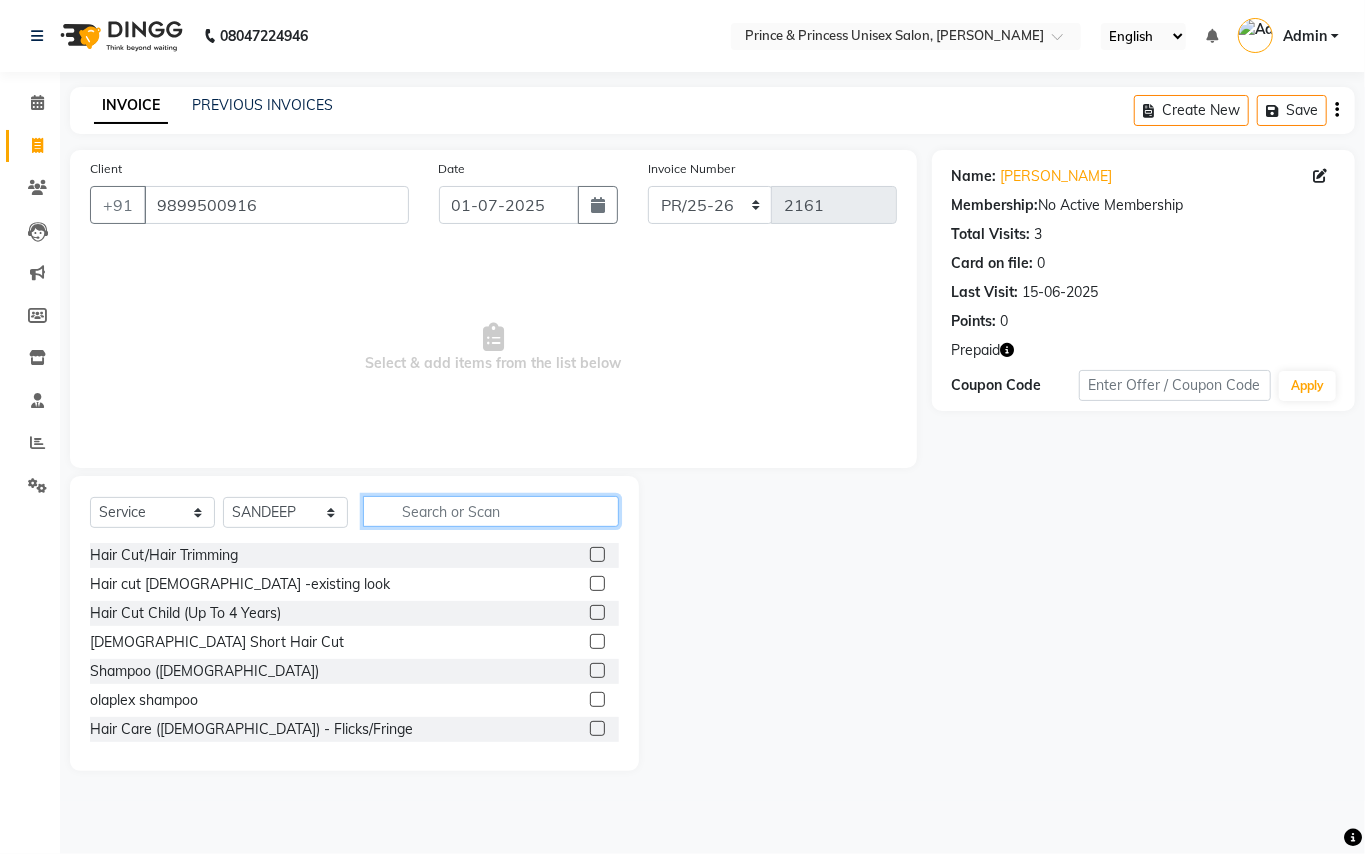 click 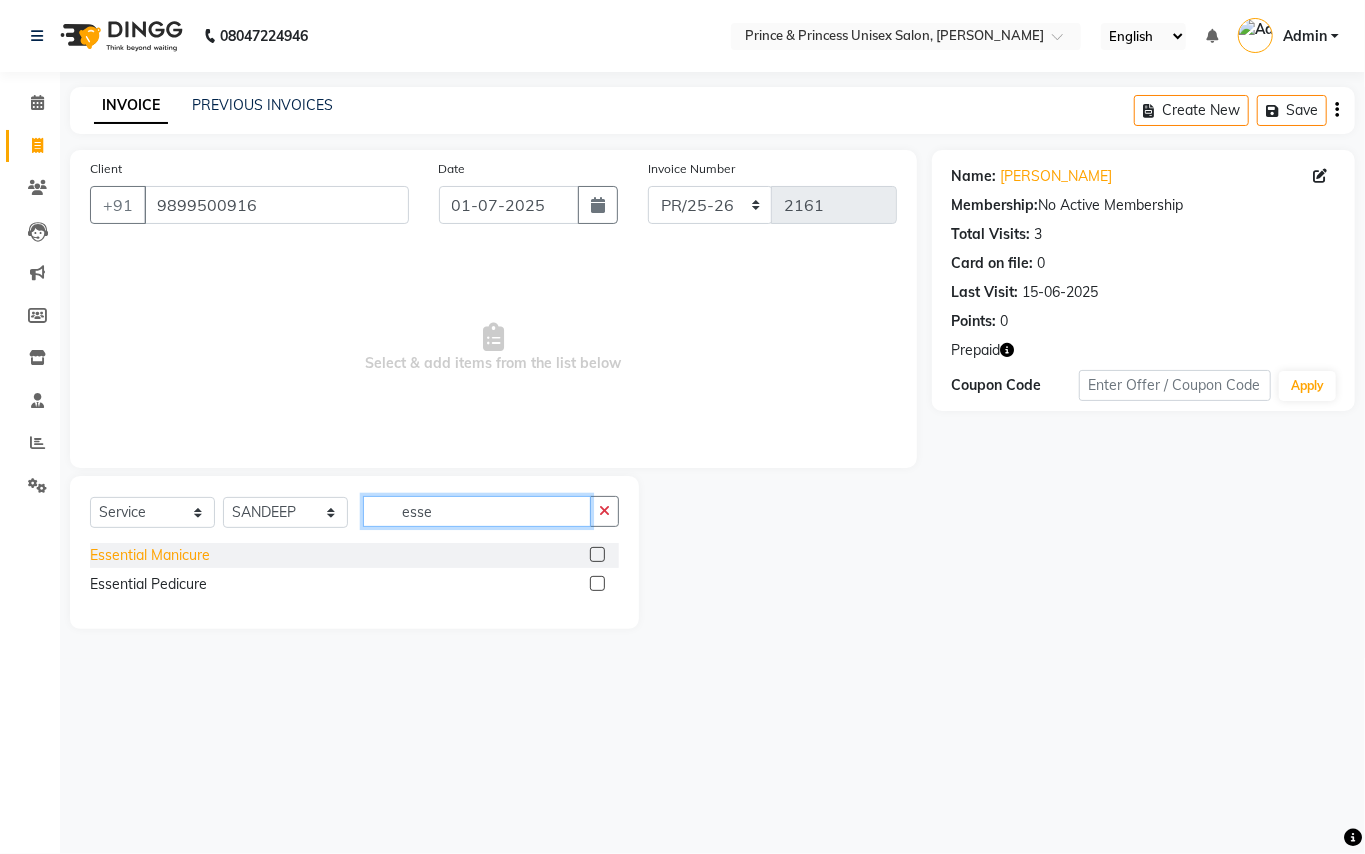 type on "esse" 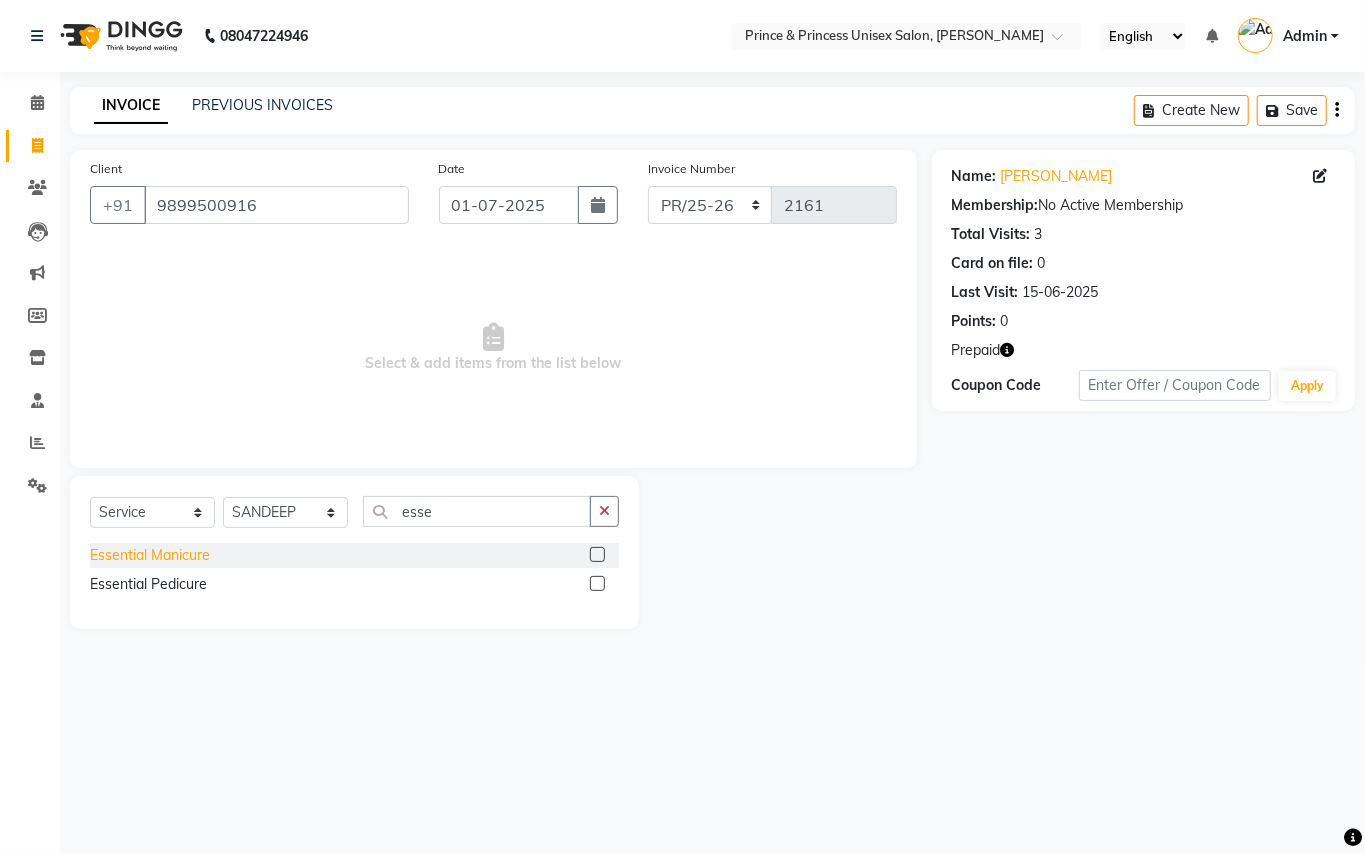 click on "Essential Manicure" 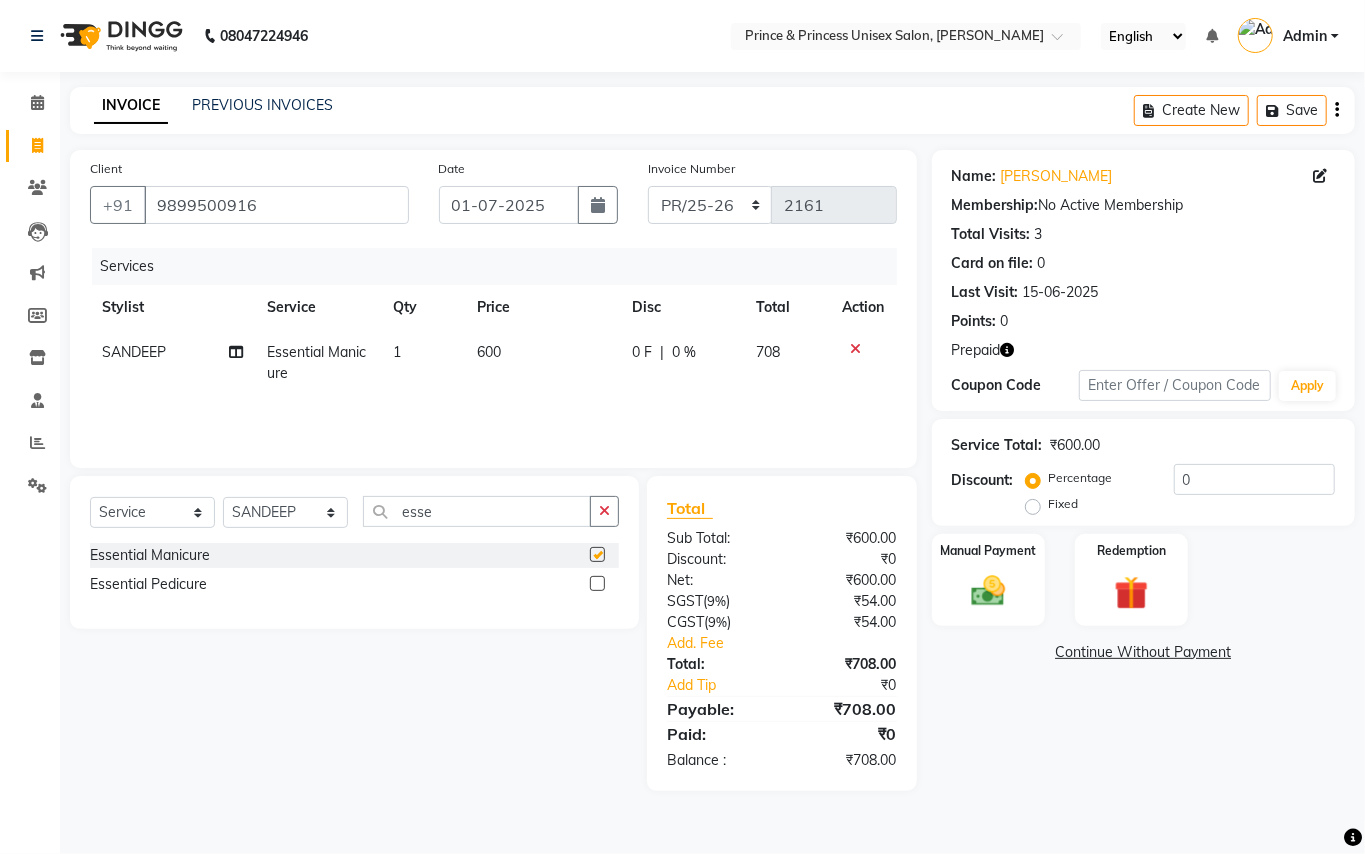 checkbox on "false" 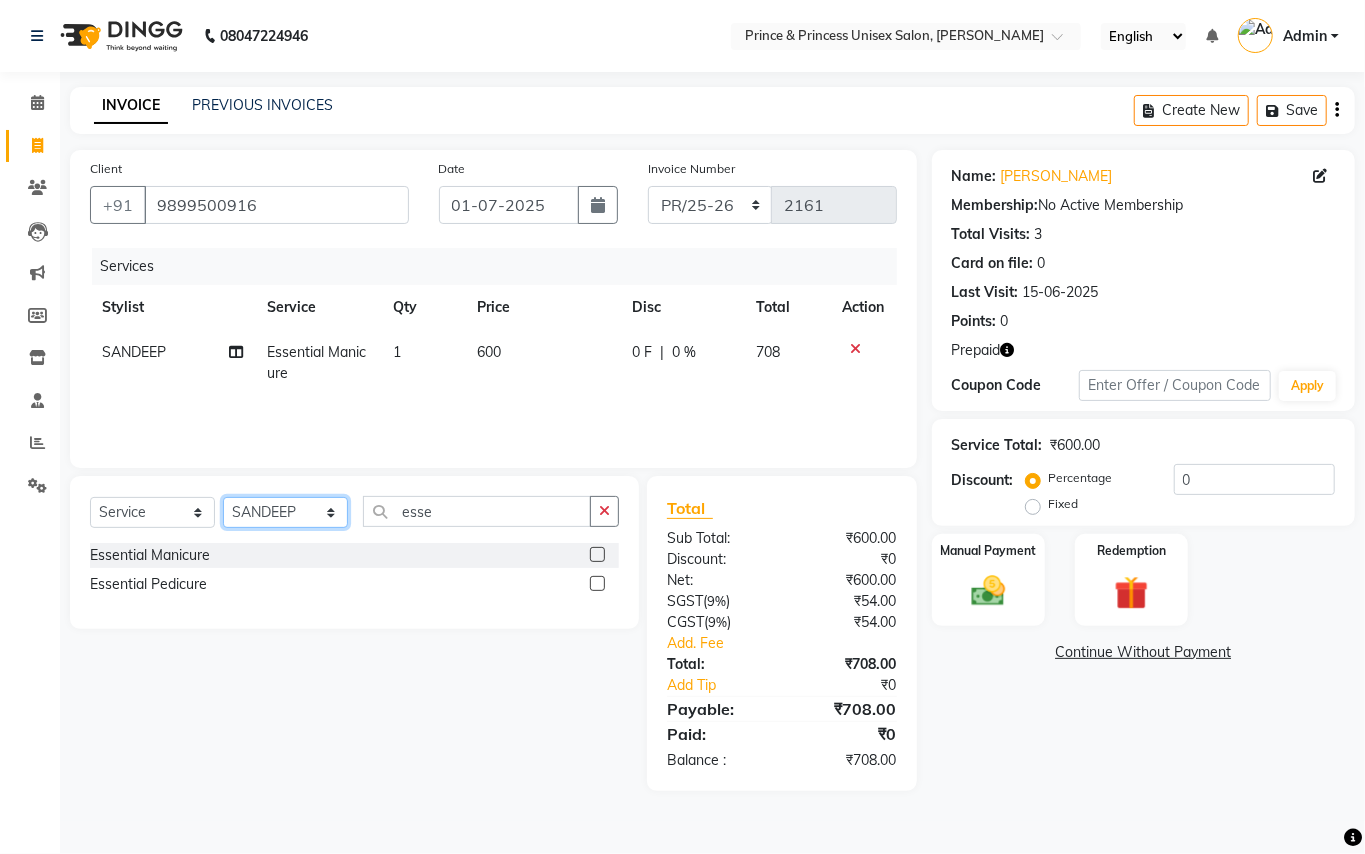 click on "Select Stylist ABHISHEK [PERSON_NAME] NEW [PERSON_NAME] CHANDAN [PERSON_NAME] MEENAKSHI [PERSON_NAME] RAHUL SANDEEP [PERSON_NAME] XYZ" 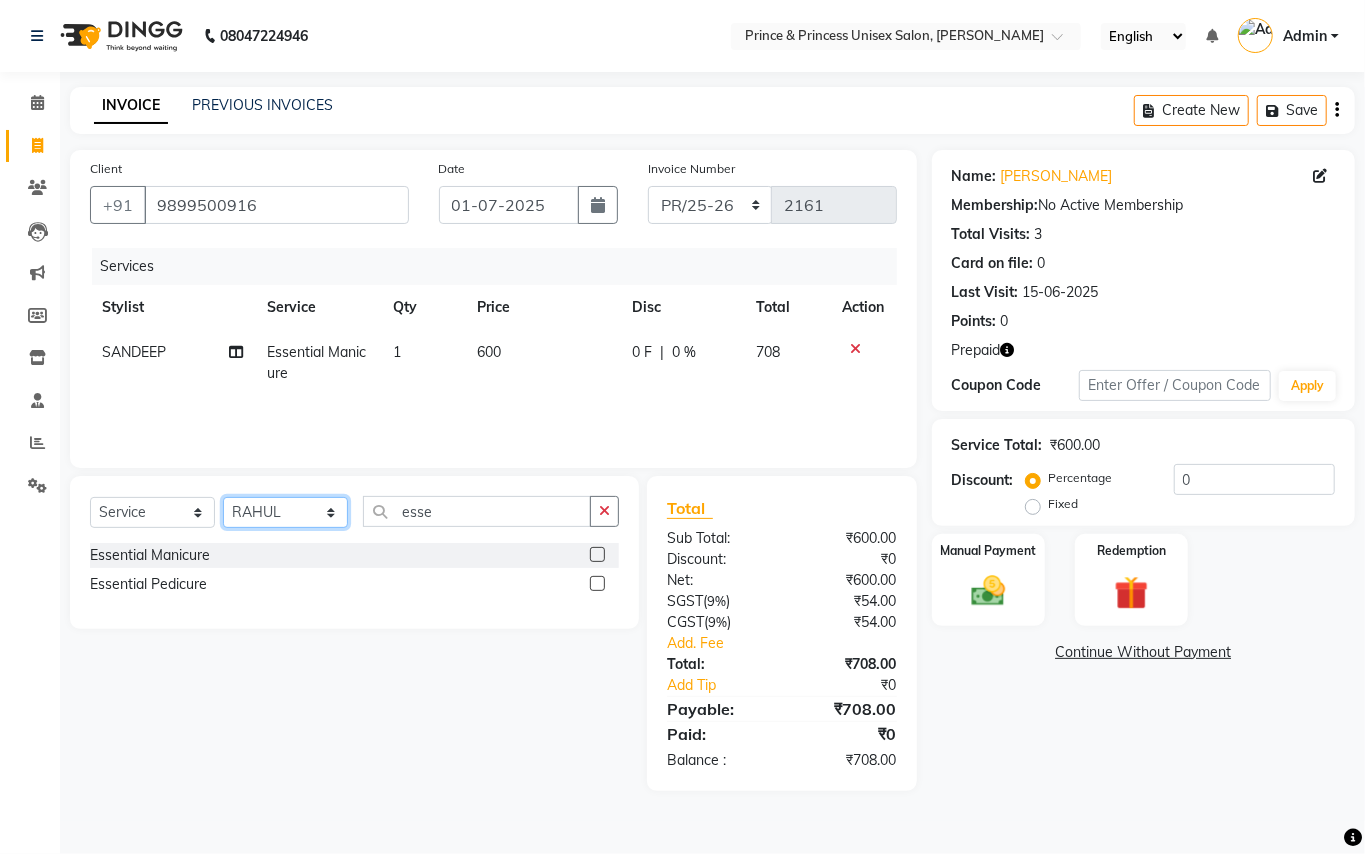 drag, startPoint x: 280, startPoint y: 514, endPoint x: 382, endPoint y: 504, distance: 102.48902 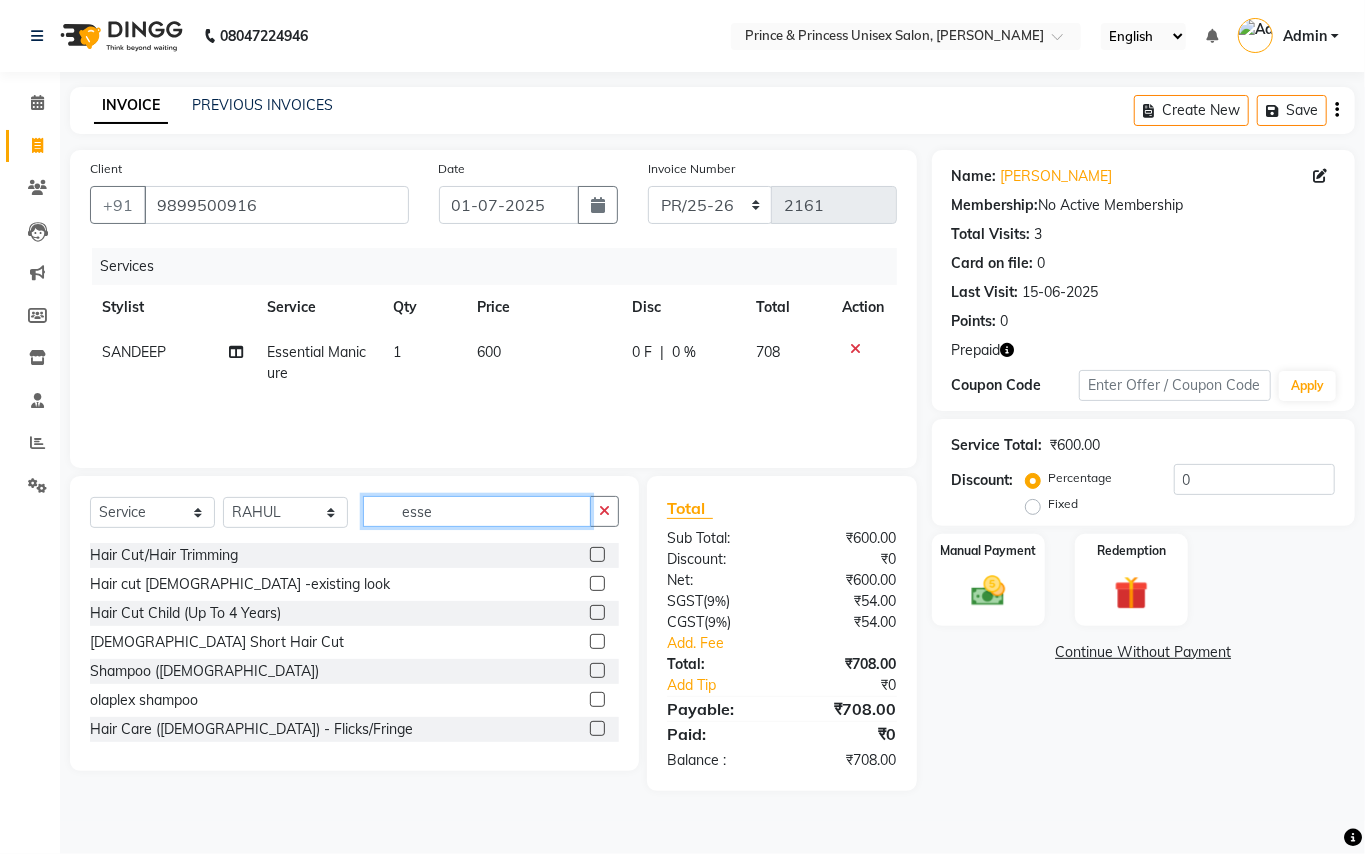 drag, startPoint x: 445, startPoint y: 517, endPoint x: 432, endPoint y: 516, distance: 13.038404 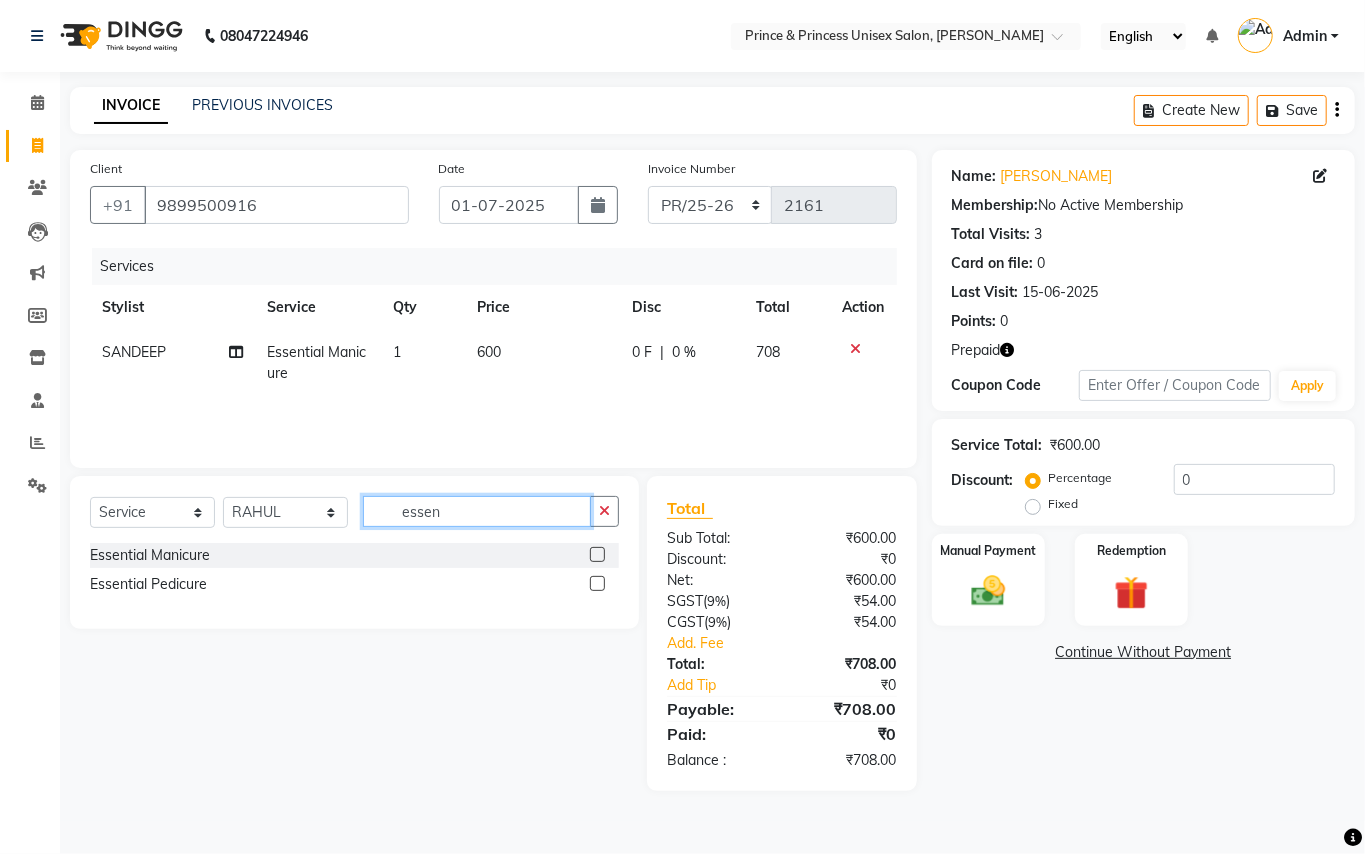 click on "essen" 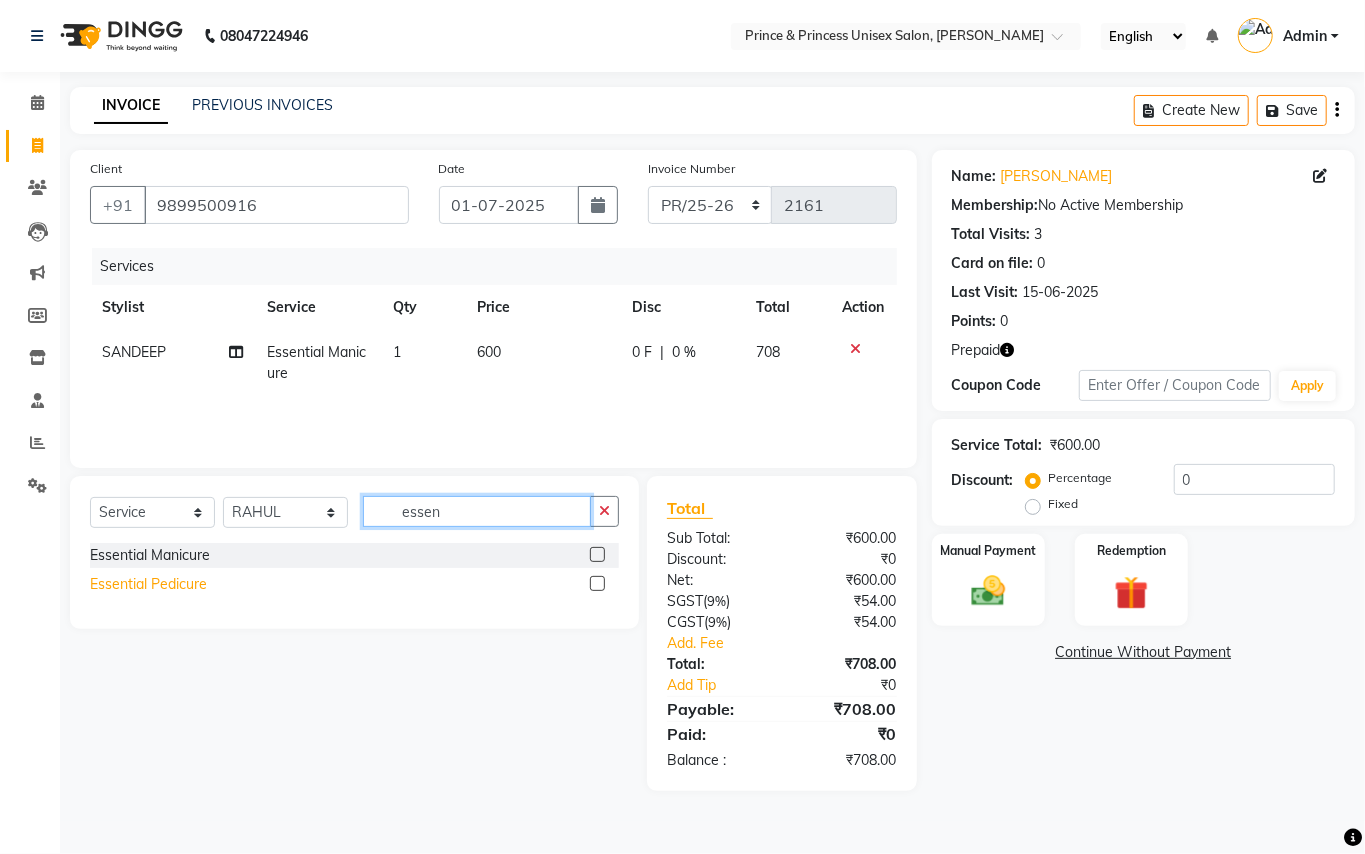type on "essen" 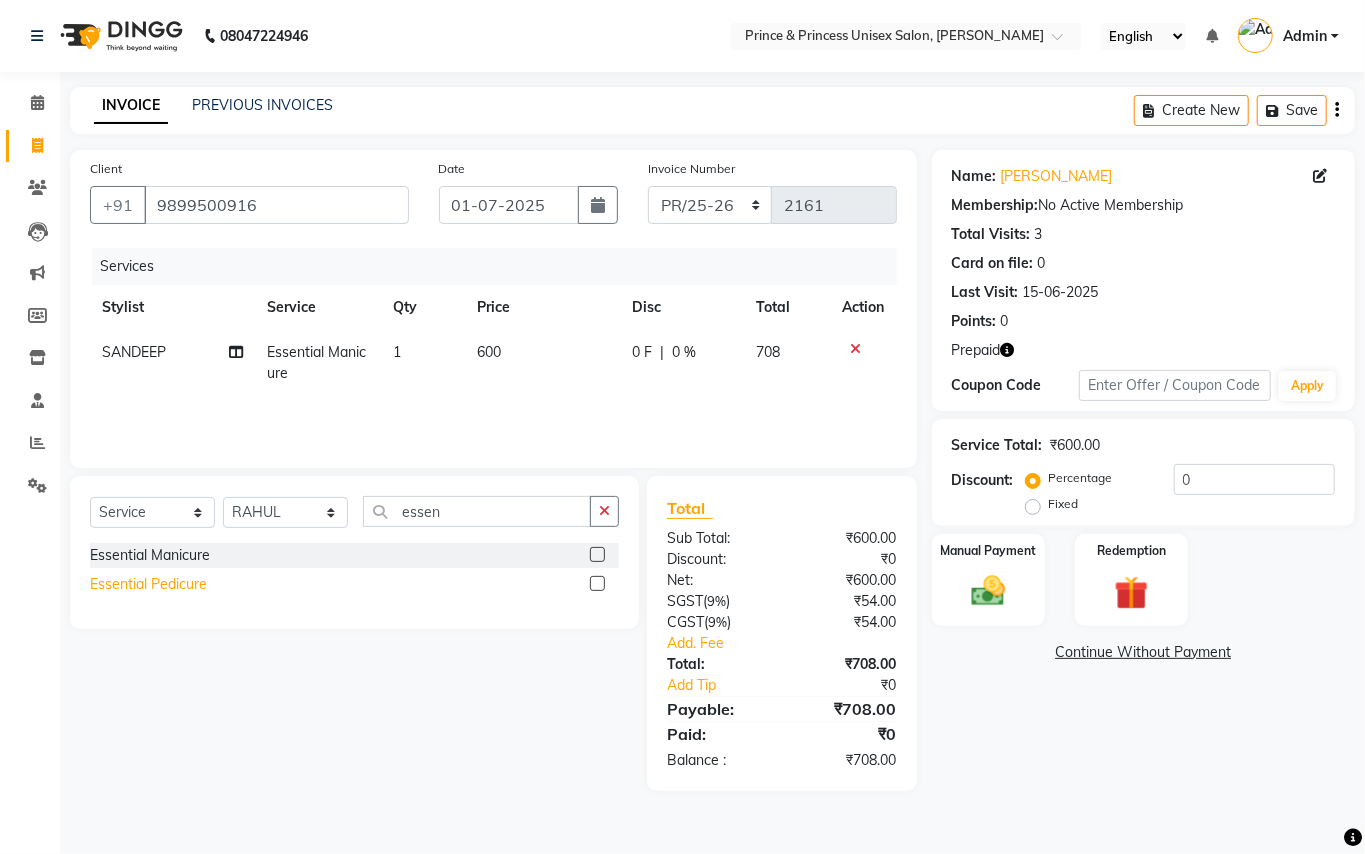 click on "Essential Pedicure" 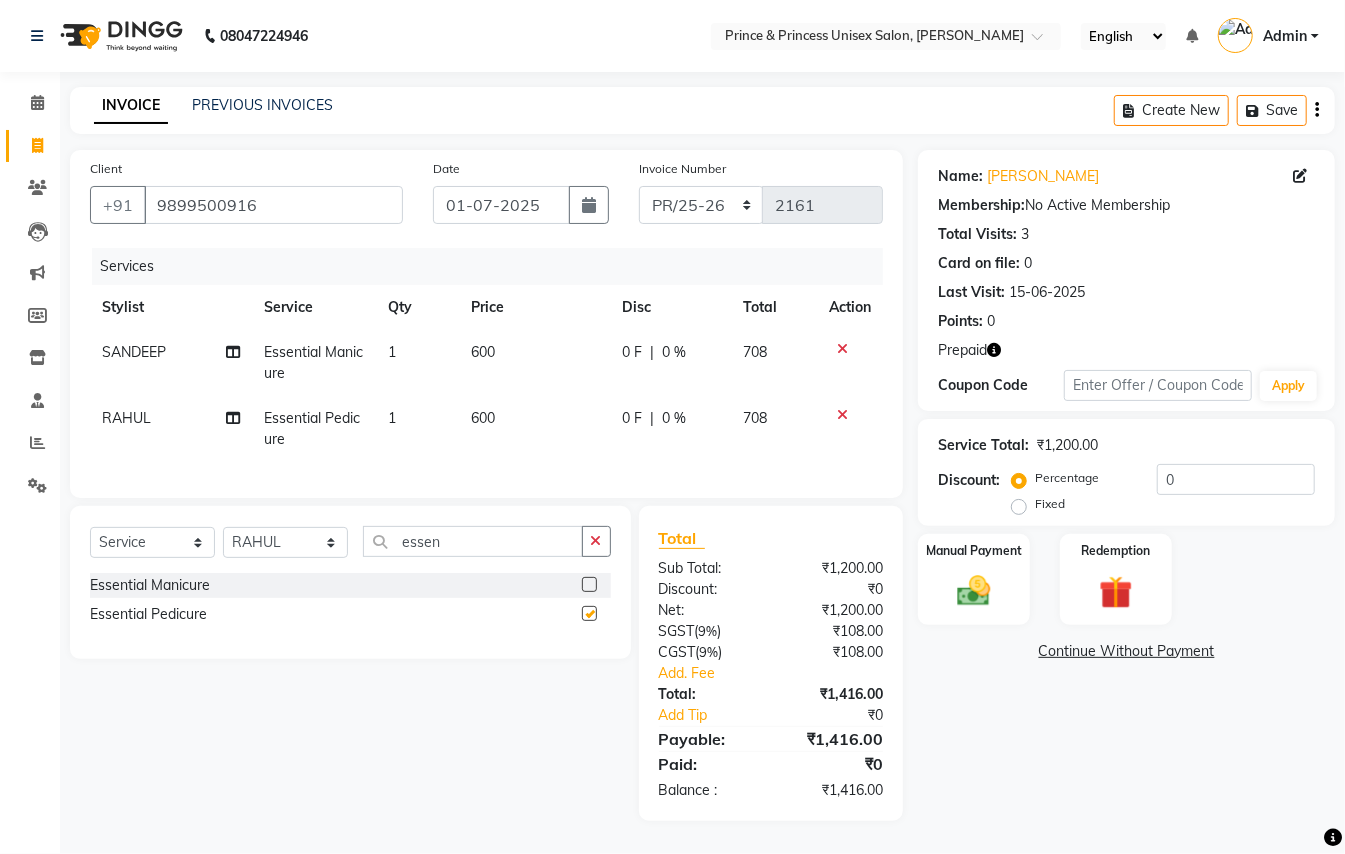 checkbox on "false" 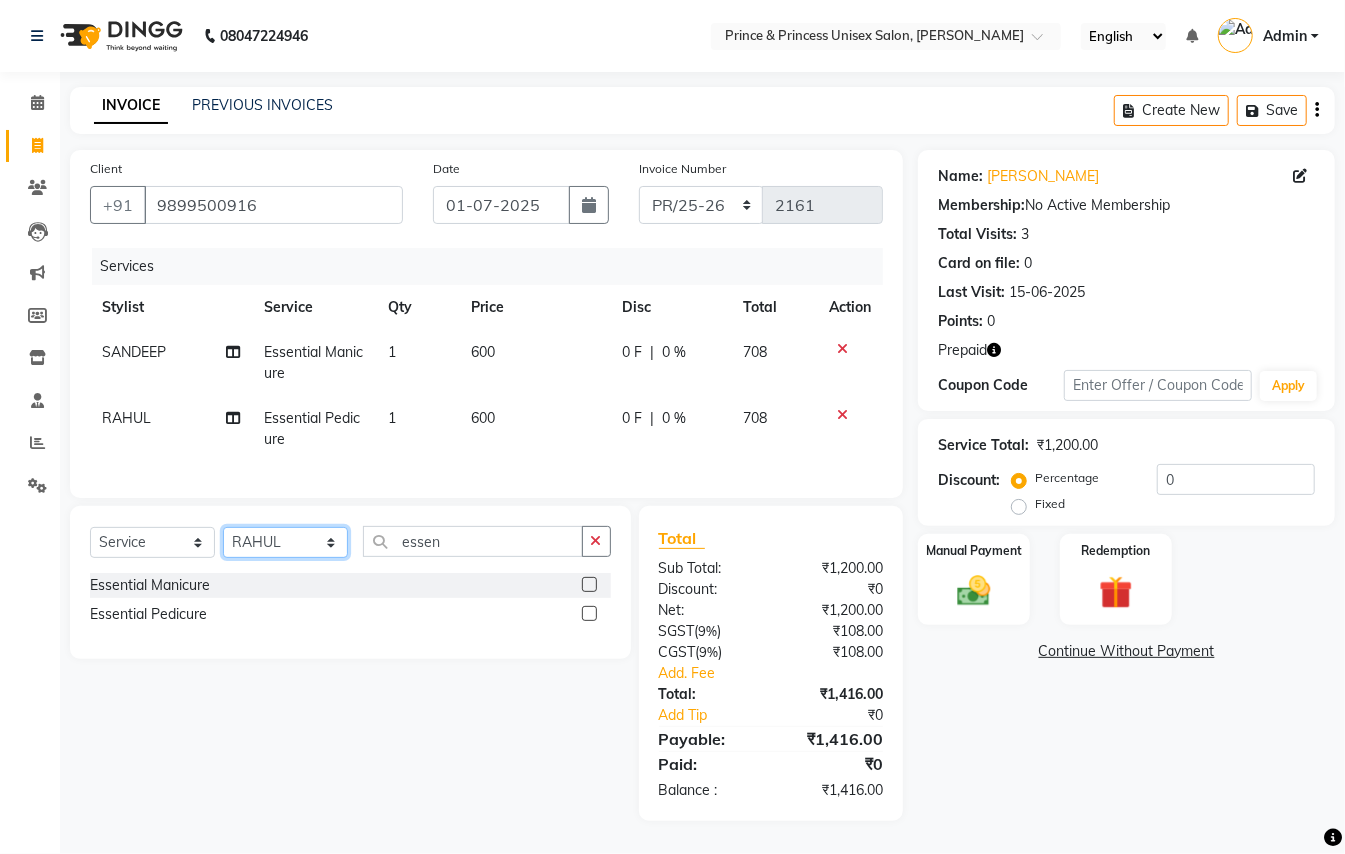 click on "Select Stylist ABHISHEK [PERSON_NAME] NEW [PERSON_NAME] CHANDAN [PERSON_NAME] MEENAKSHI [PERSON_NAME] RAHUL SANDEEP [PERSON_NAME] XYZ" 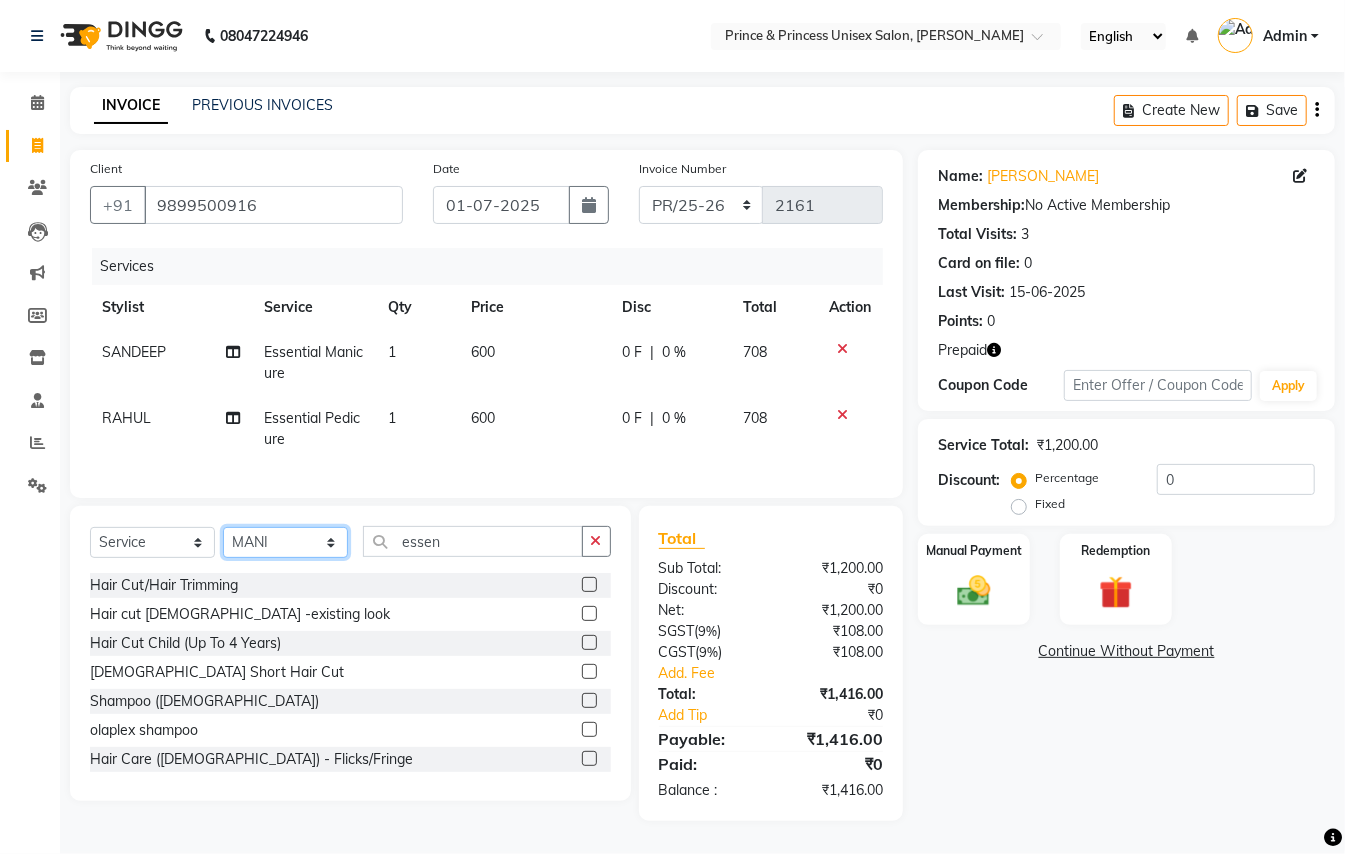 click on "Select Stylist ABHISHEK [PERSON_NAME] NEW [PERSON_NAME] CHANDAN [PERSON_NAME] MEENAKSHI [PERSON_NAME] RAHUL SANDEEP [PERSON_NAME] XYZ" 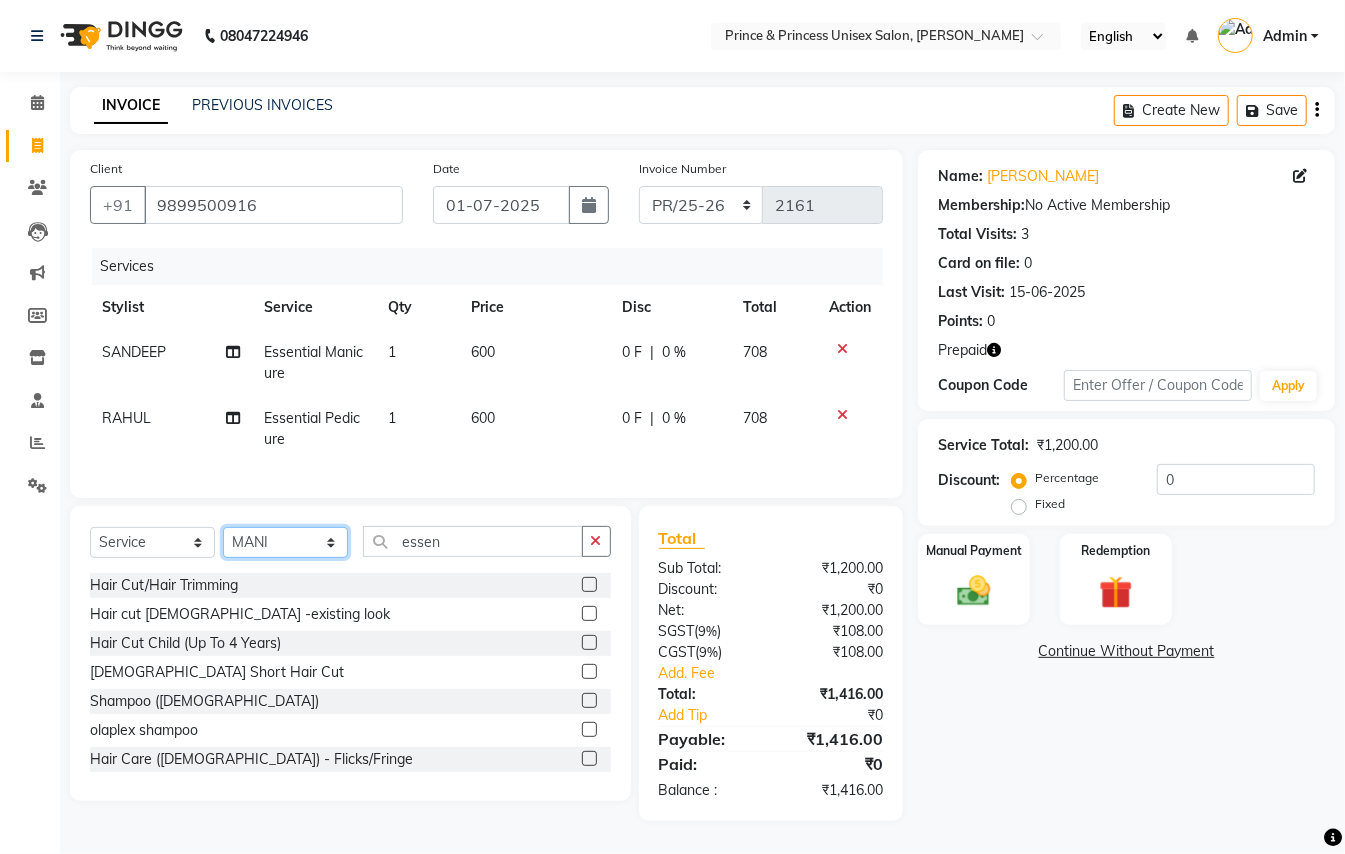 select on "62875" 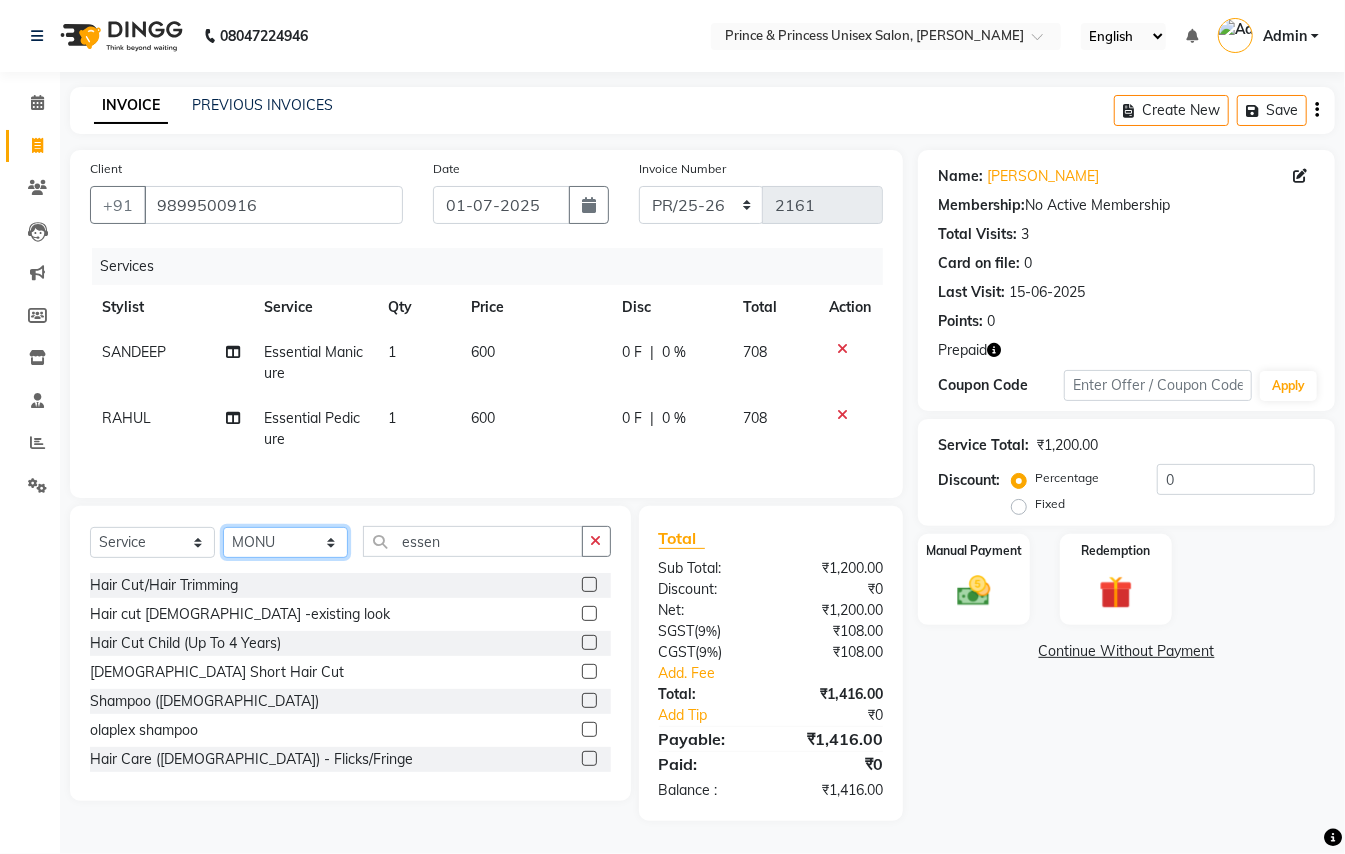 drag, startPoint x: 266, startPoint y: 568, endPoint x: 434, endPoint y: 570, distance: 168.0119 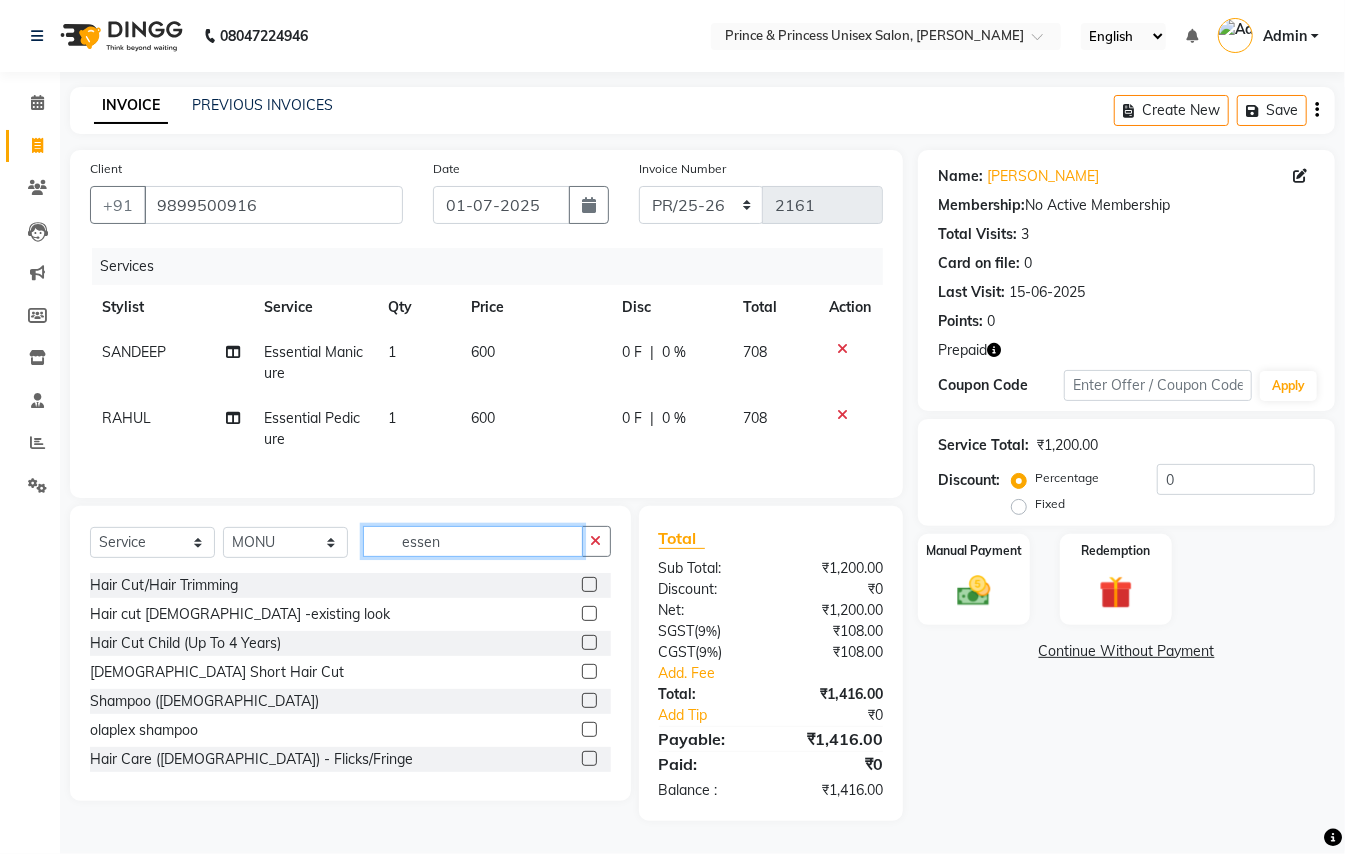 drag, startPoint x: 454, startPoint y: 554, endPoint x: 220, endPoint y: 345, distance: 313.7467 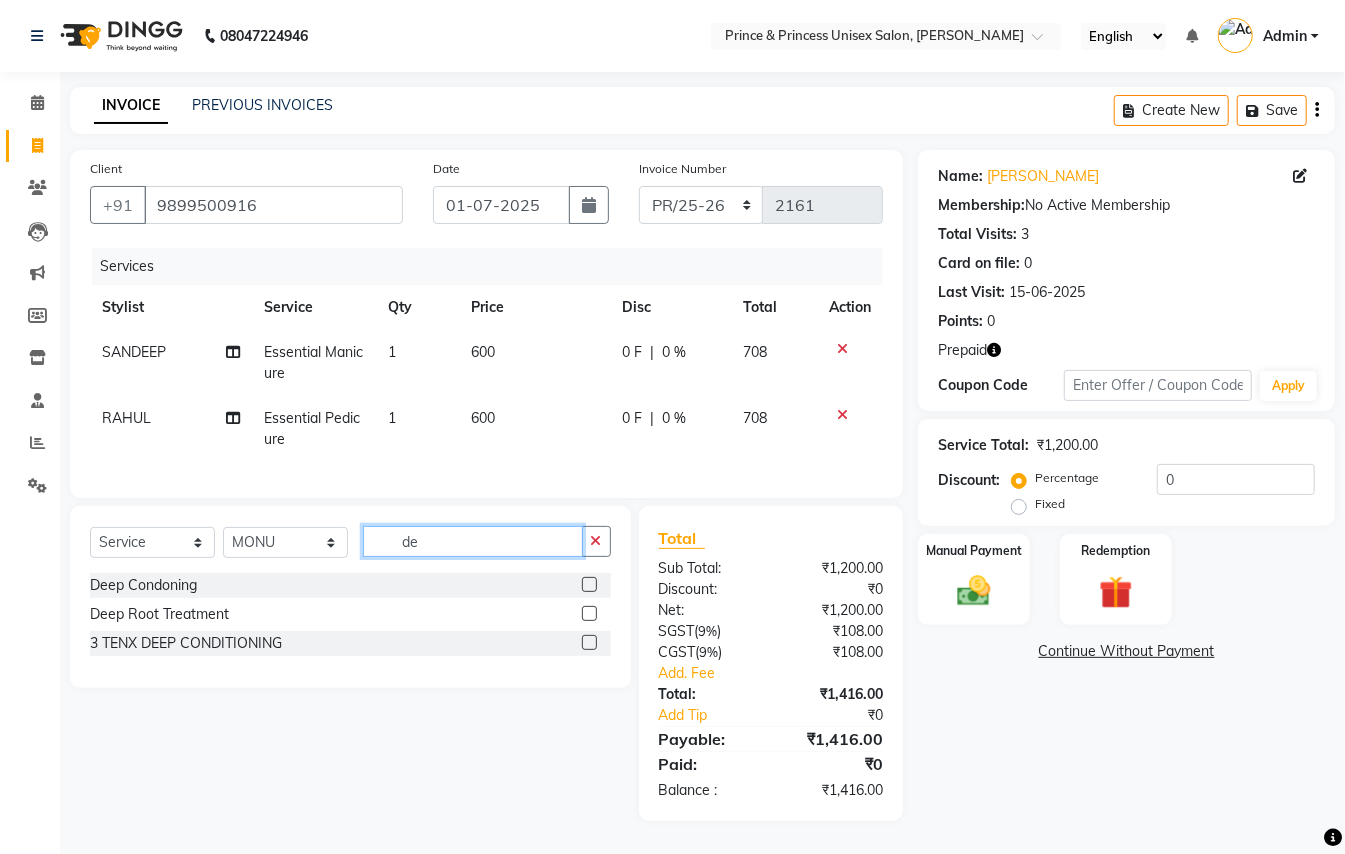 type on "d" 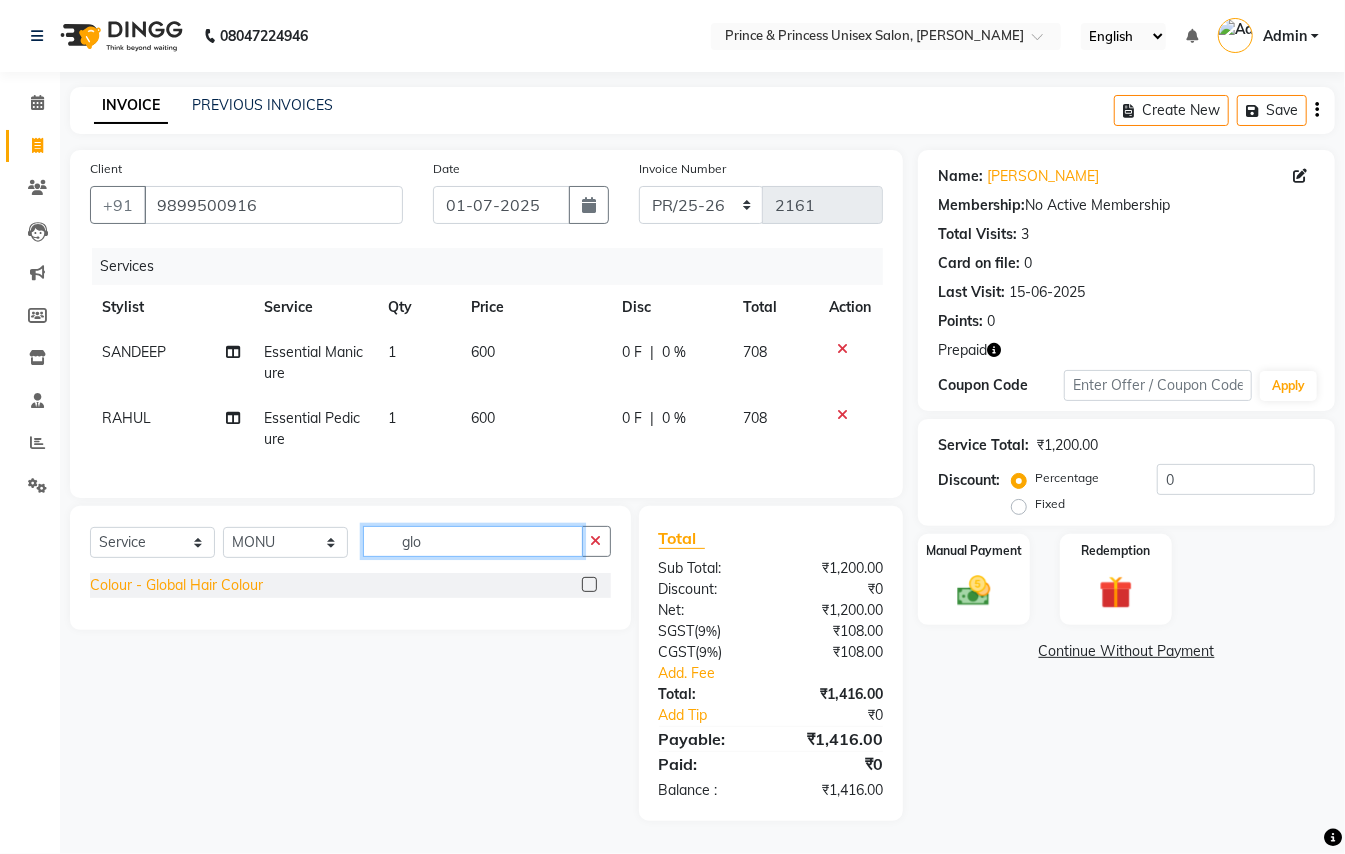 type on "glo" 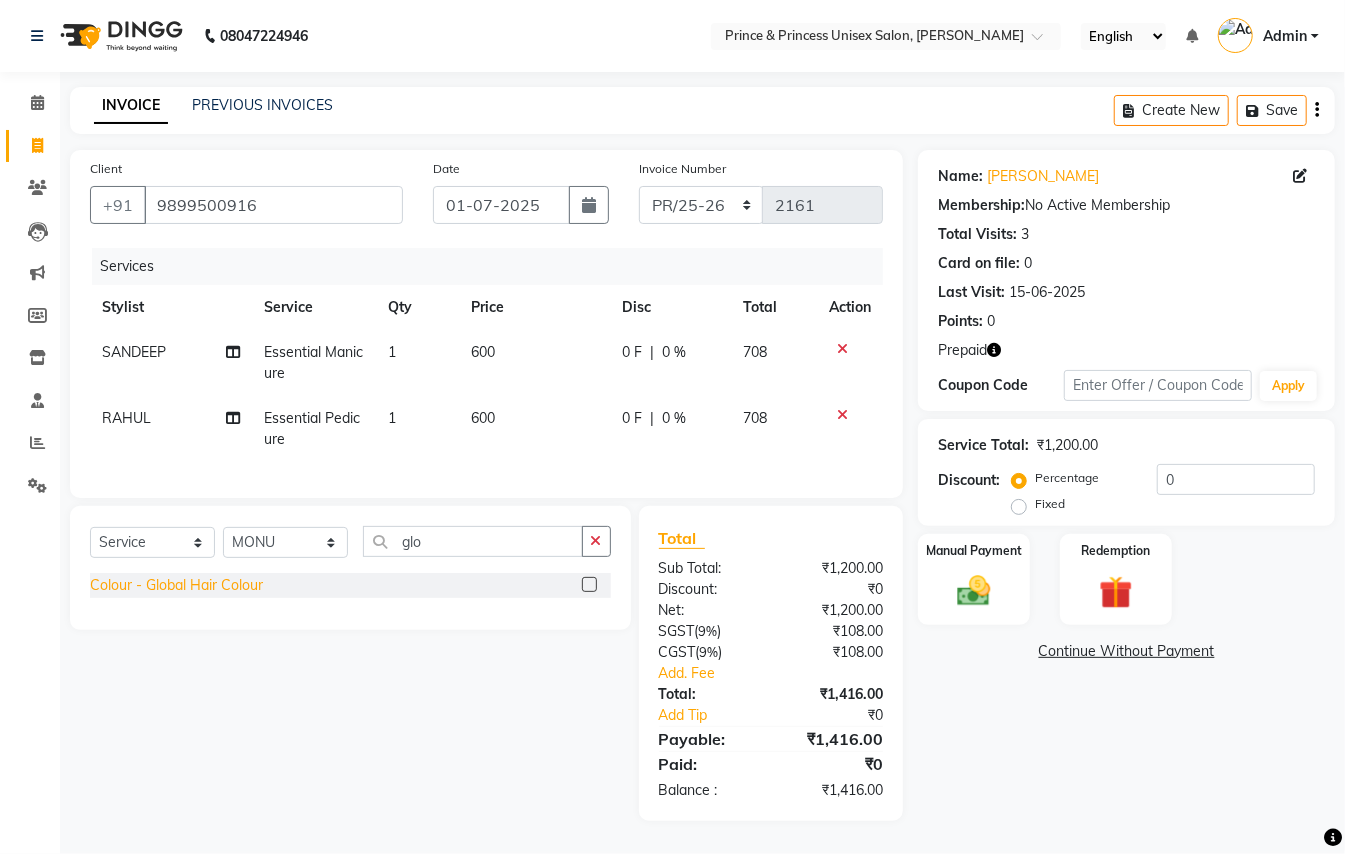 click on "Colour - Global Hair Colour" 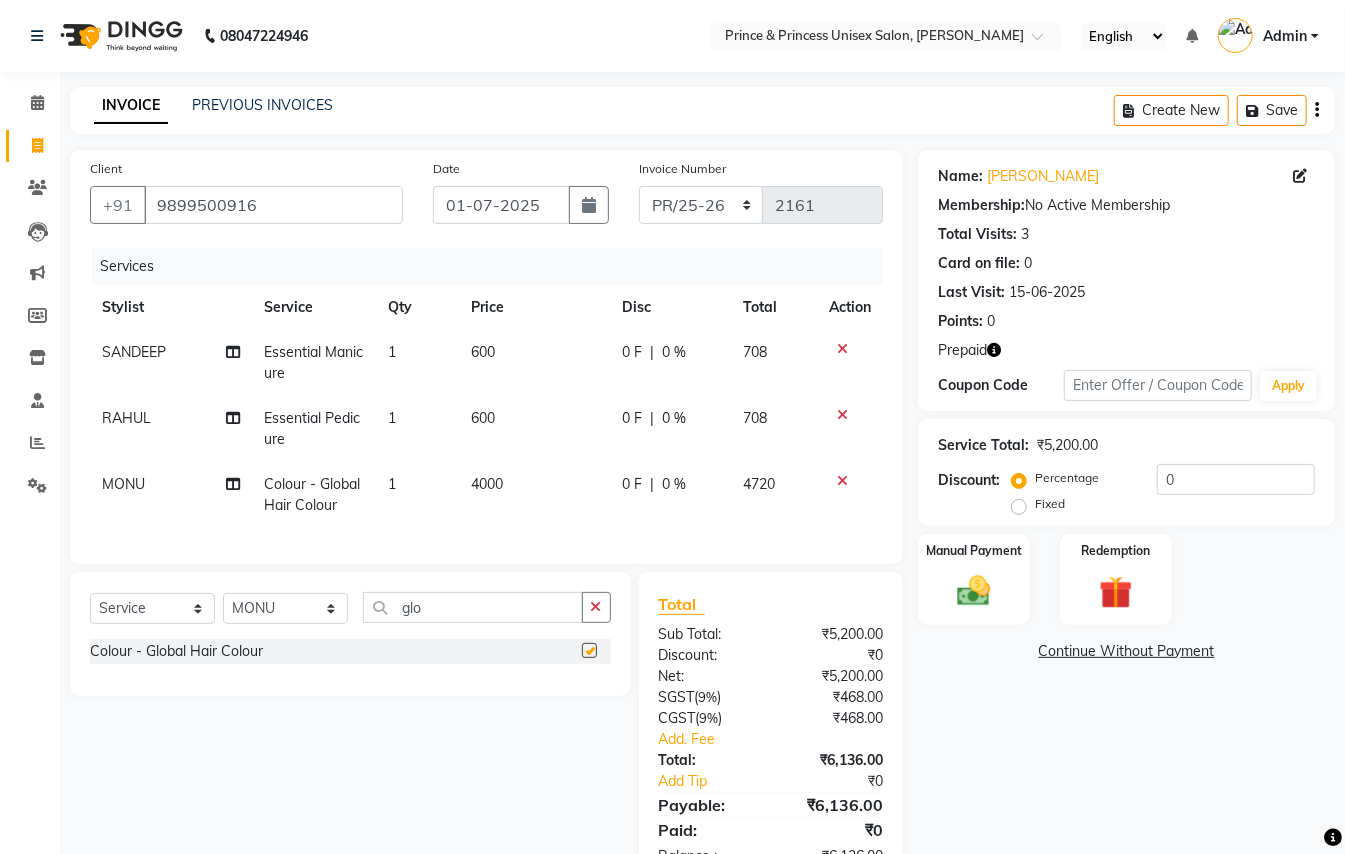 checkbox on "false" 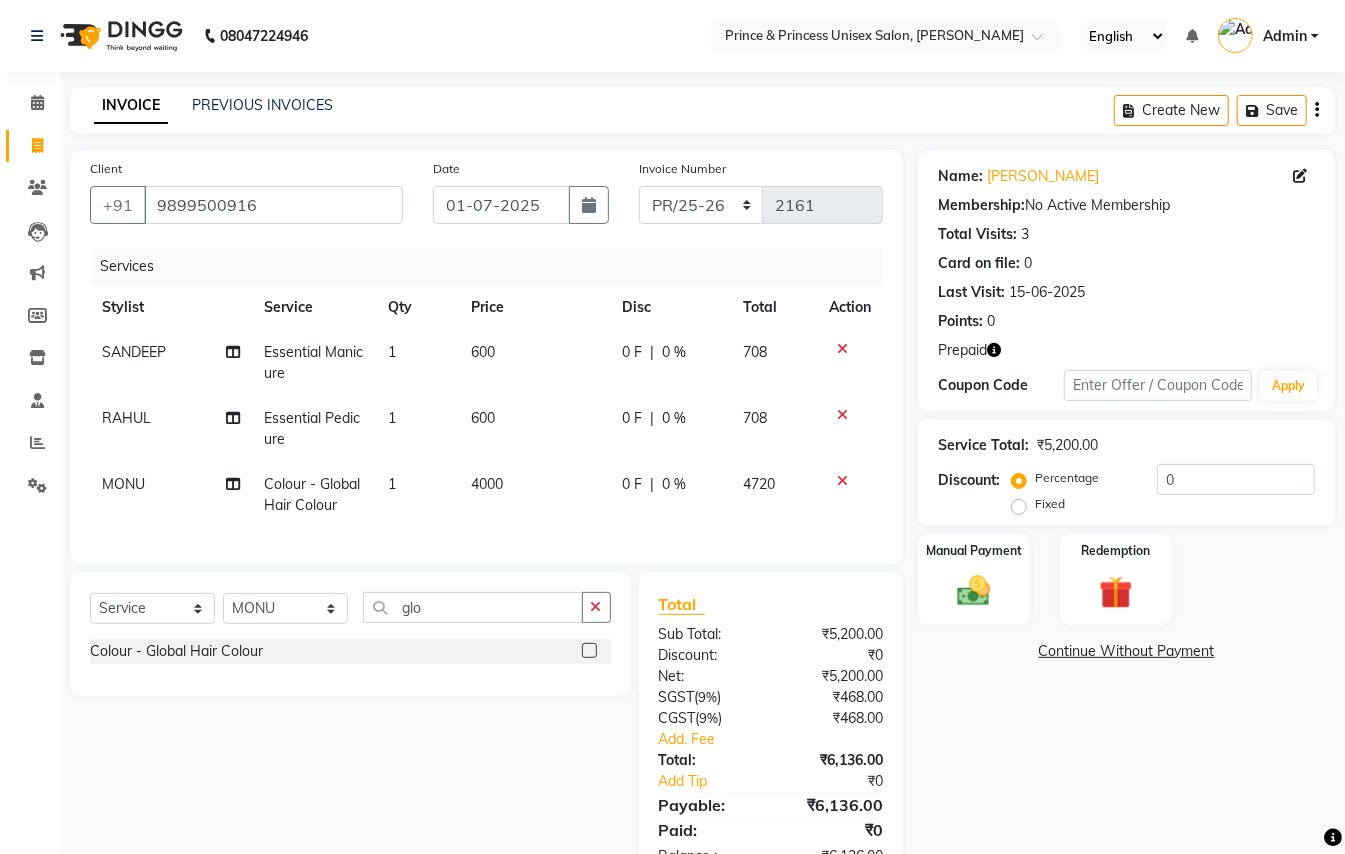 click on "4000" 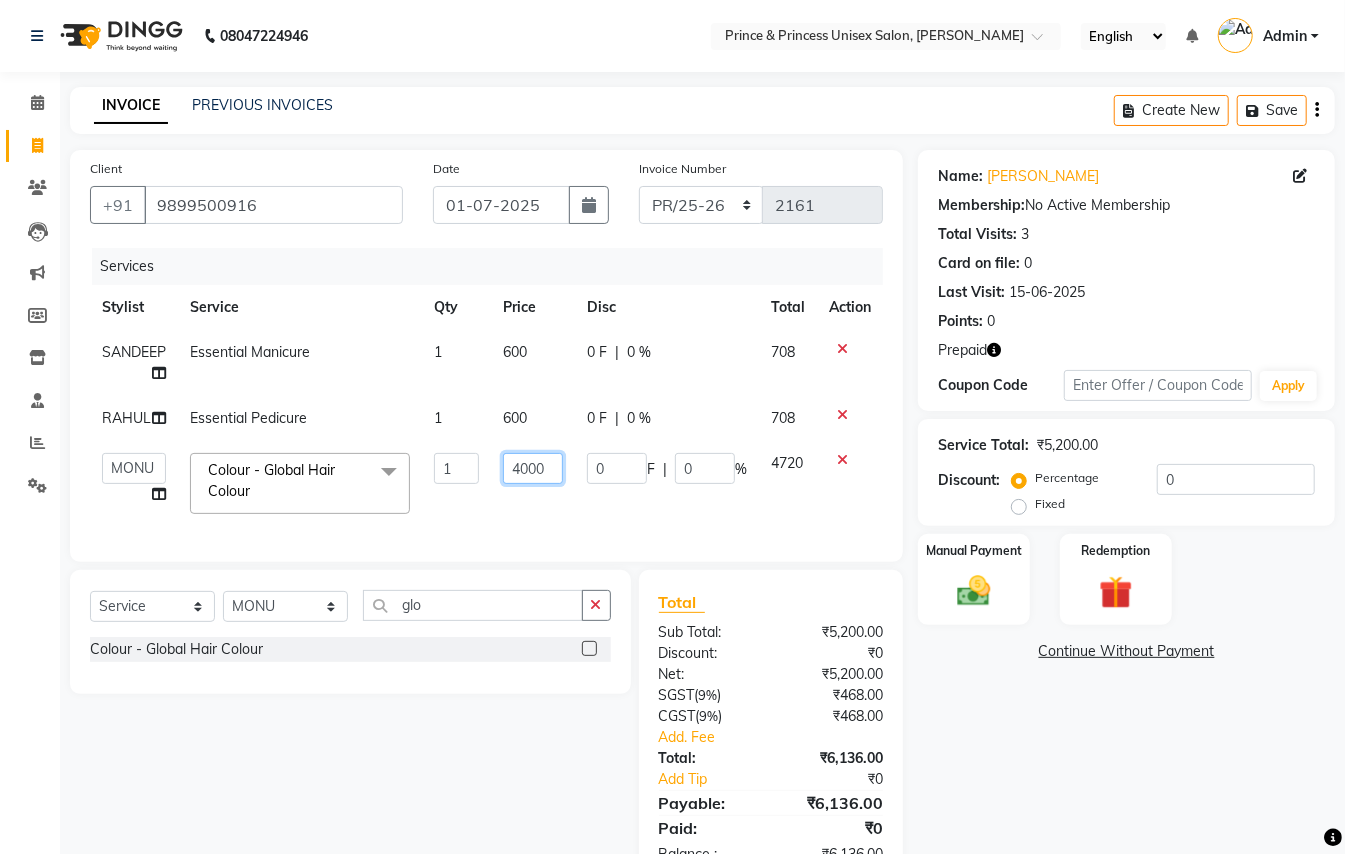 click on "4000" 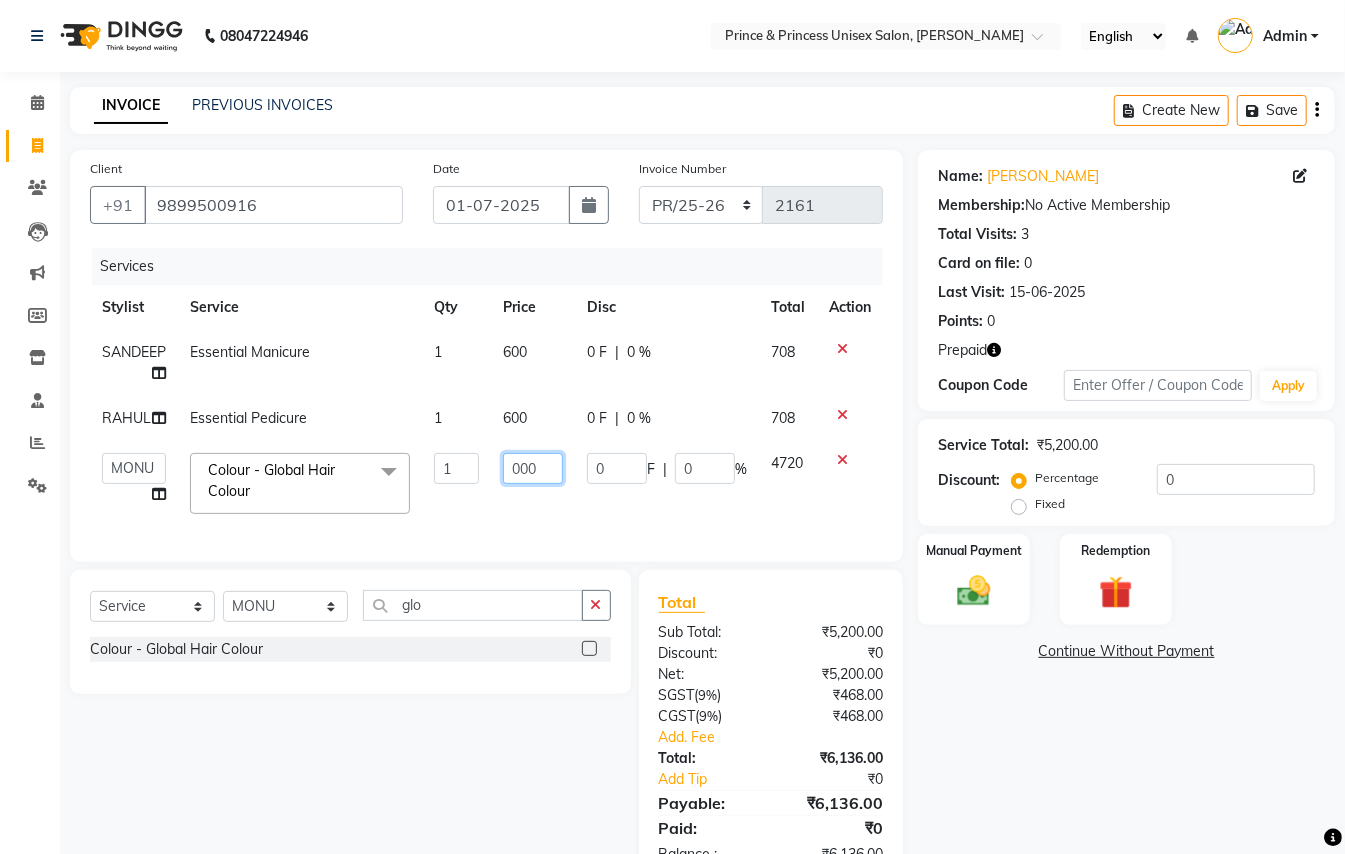 type on "5000" 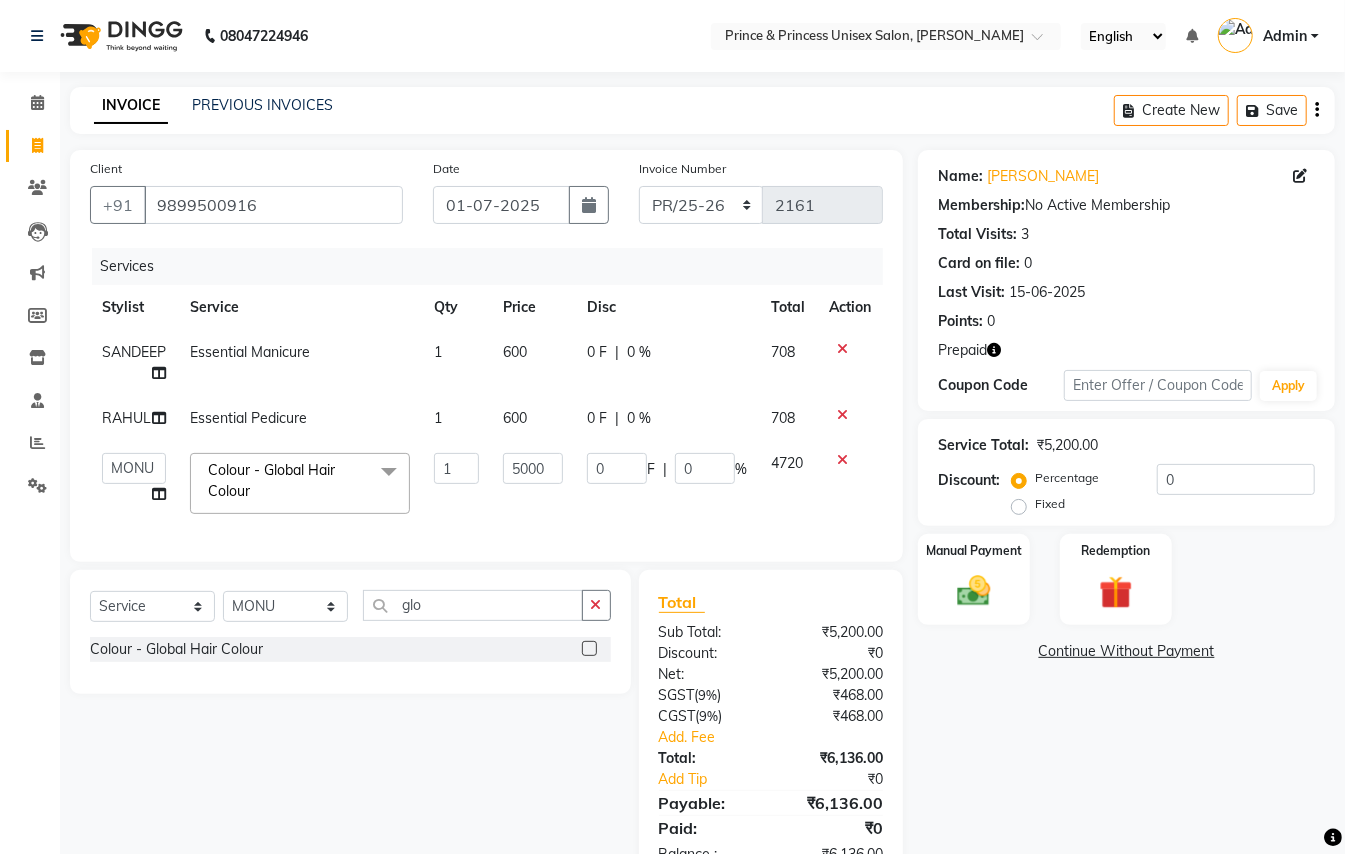 click on "0 F | 0 %" 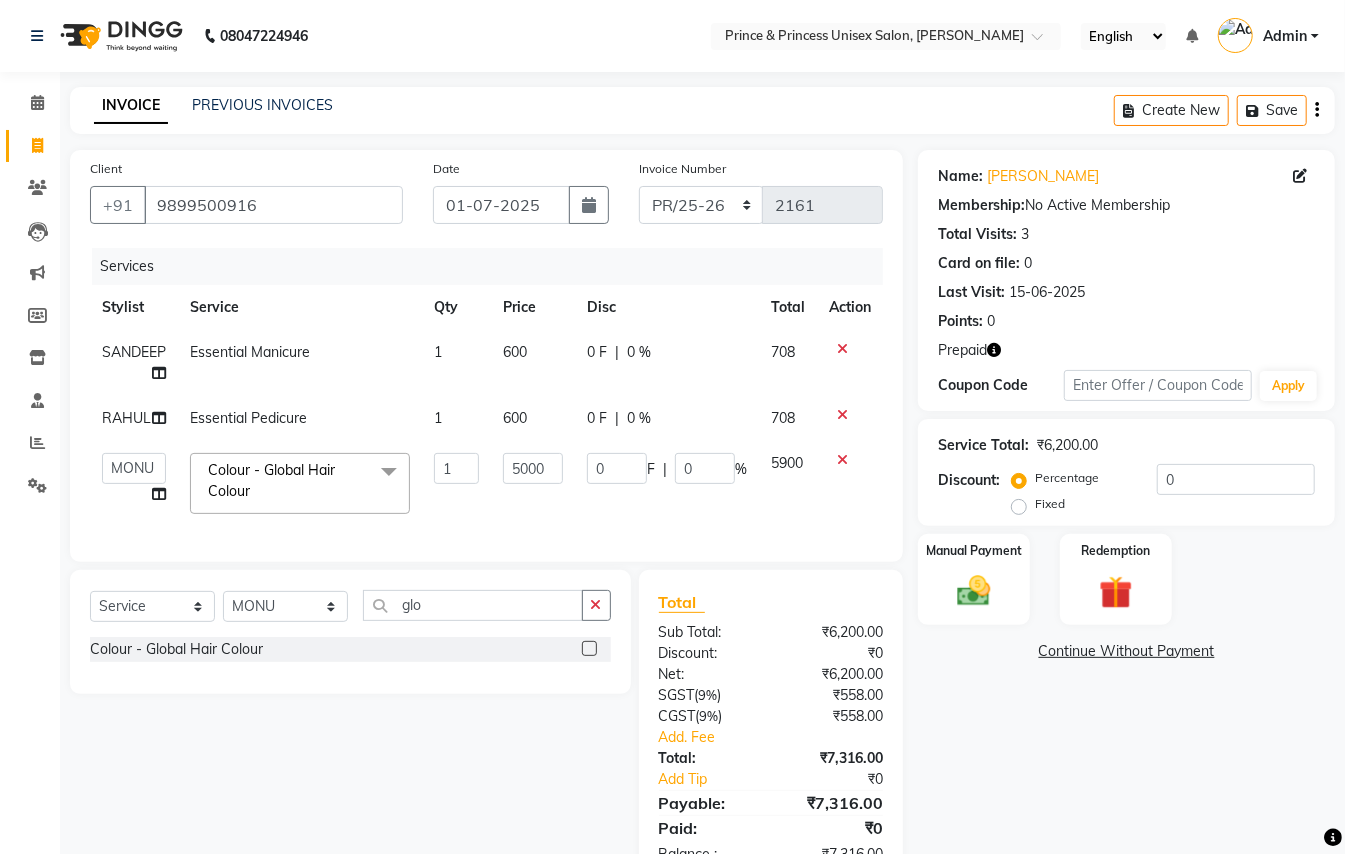 click on "0 F | 0 %" 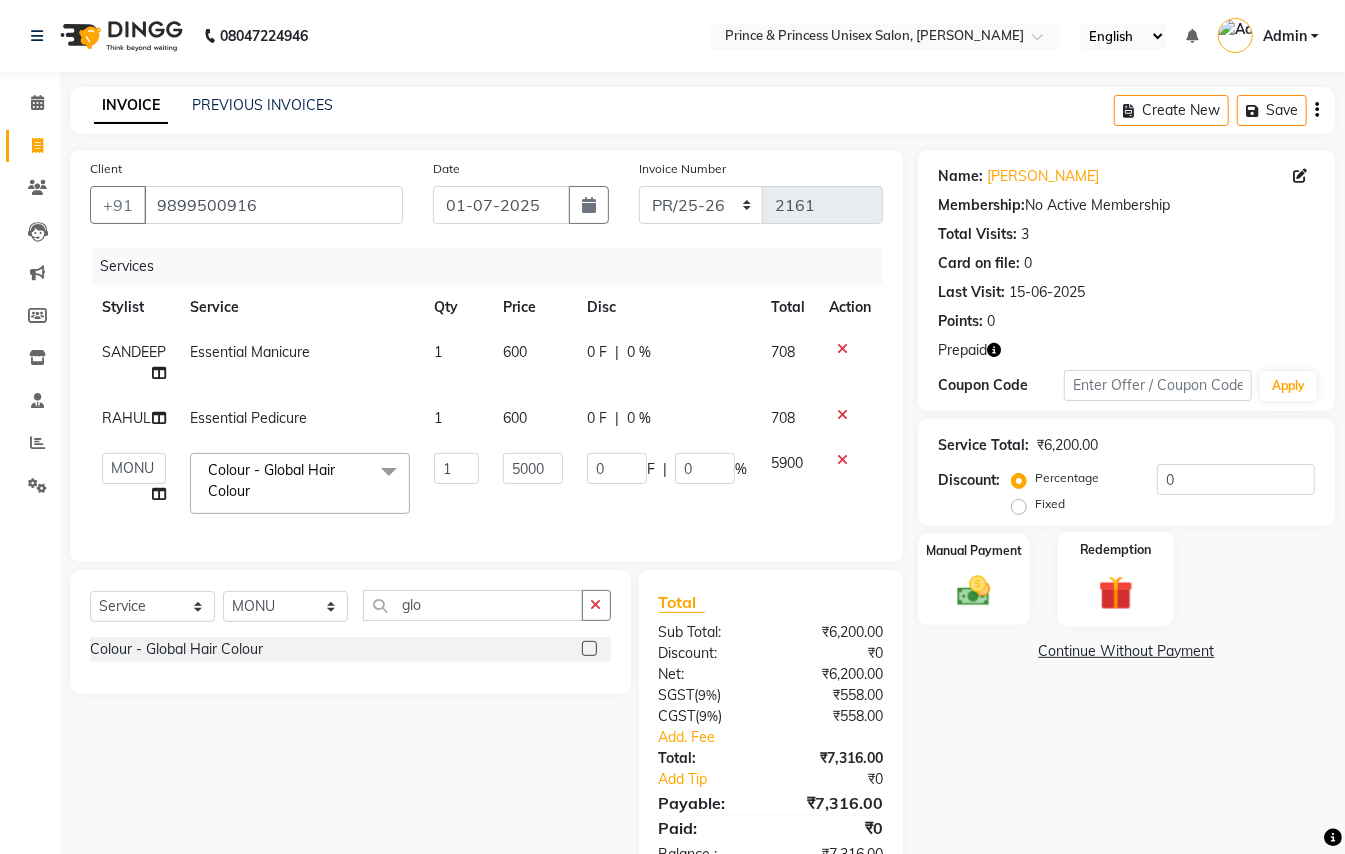 click 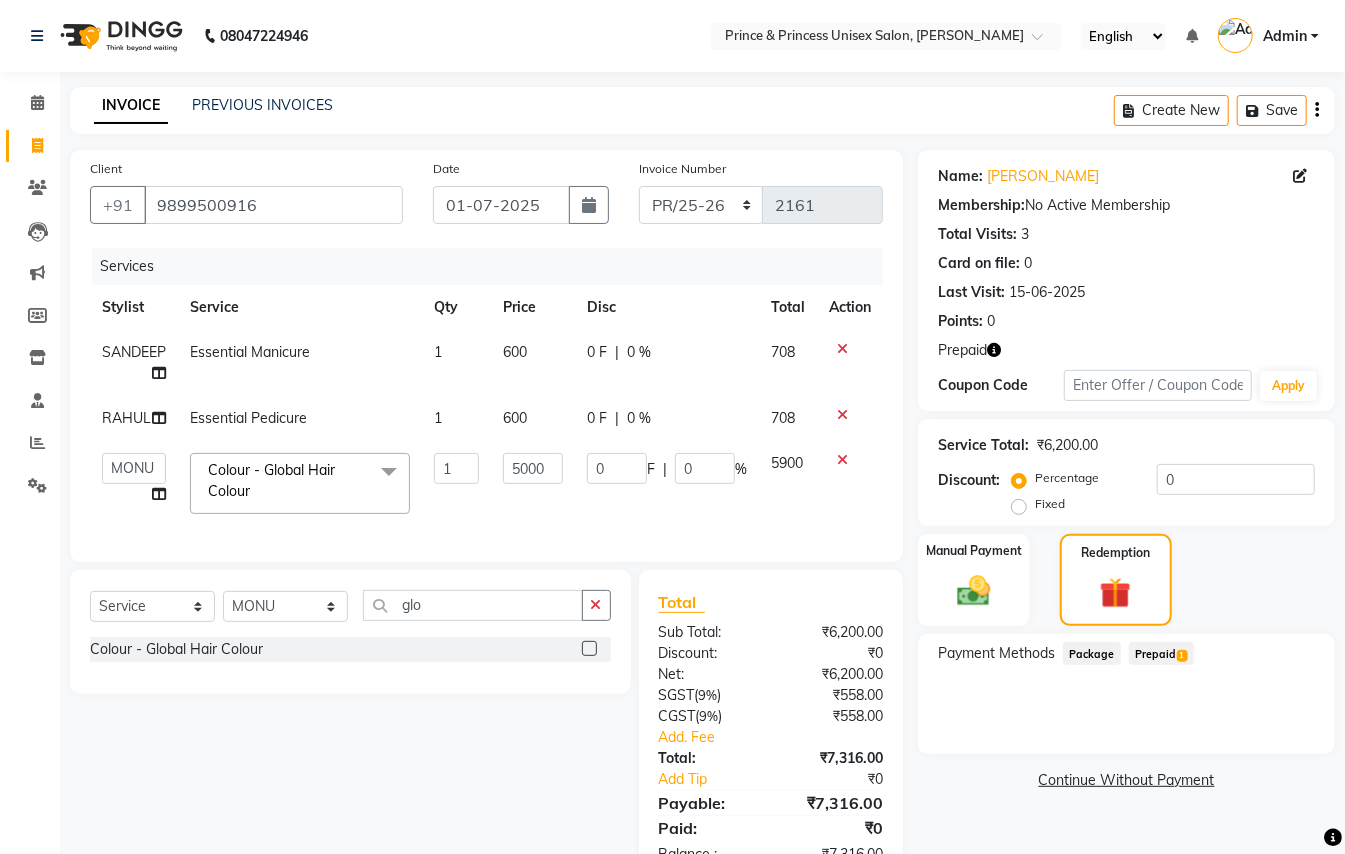 click on "Prepaid  1" 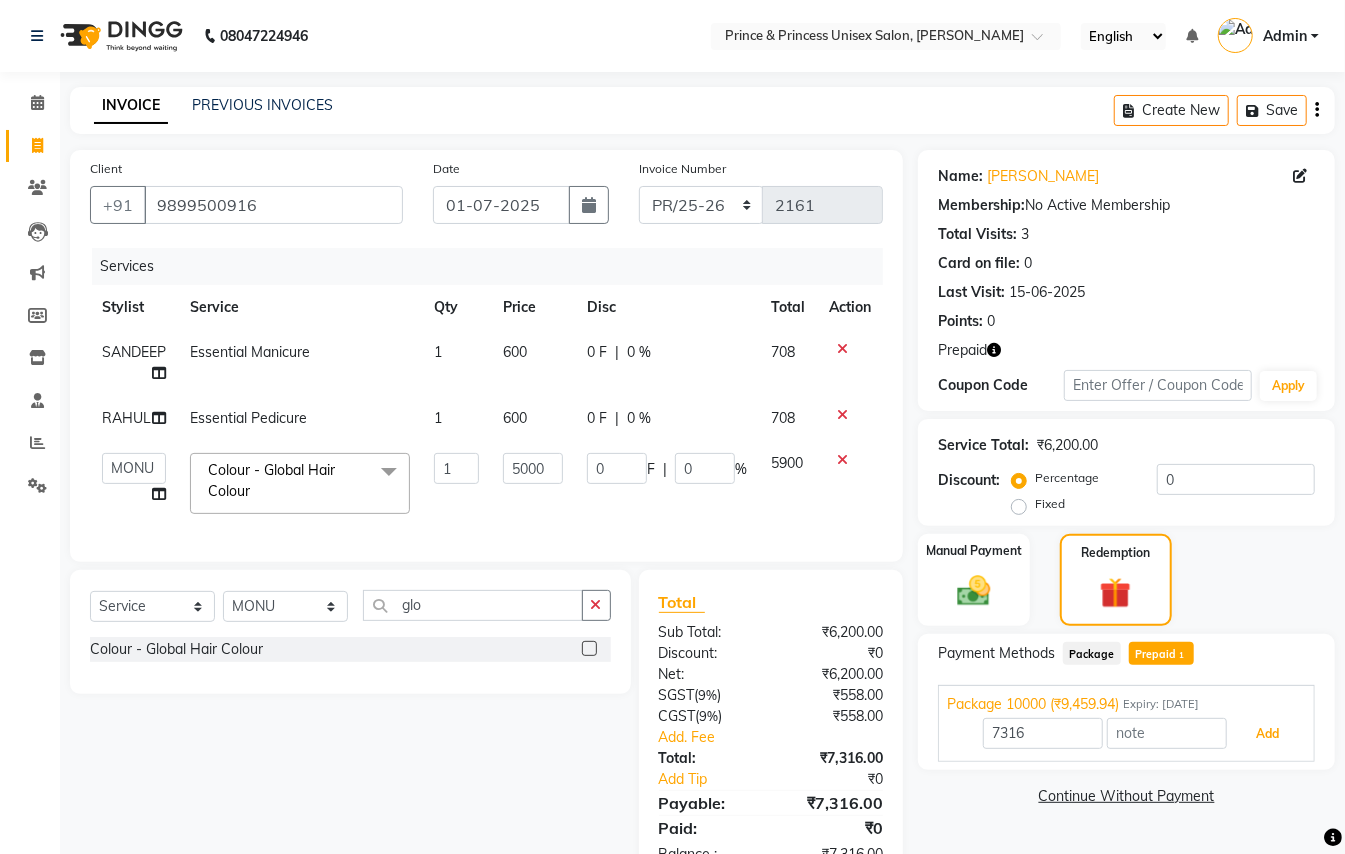 click on "Add" at bounding box center (1267, 734) 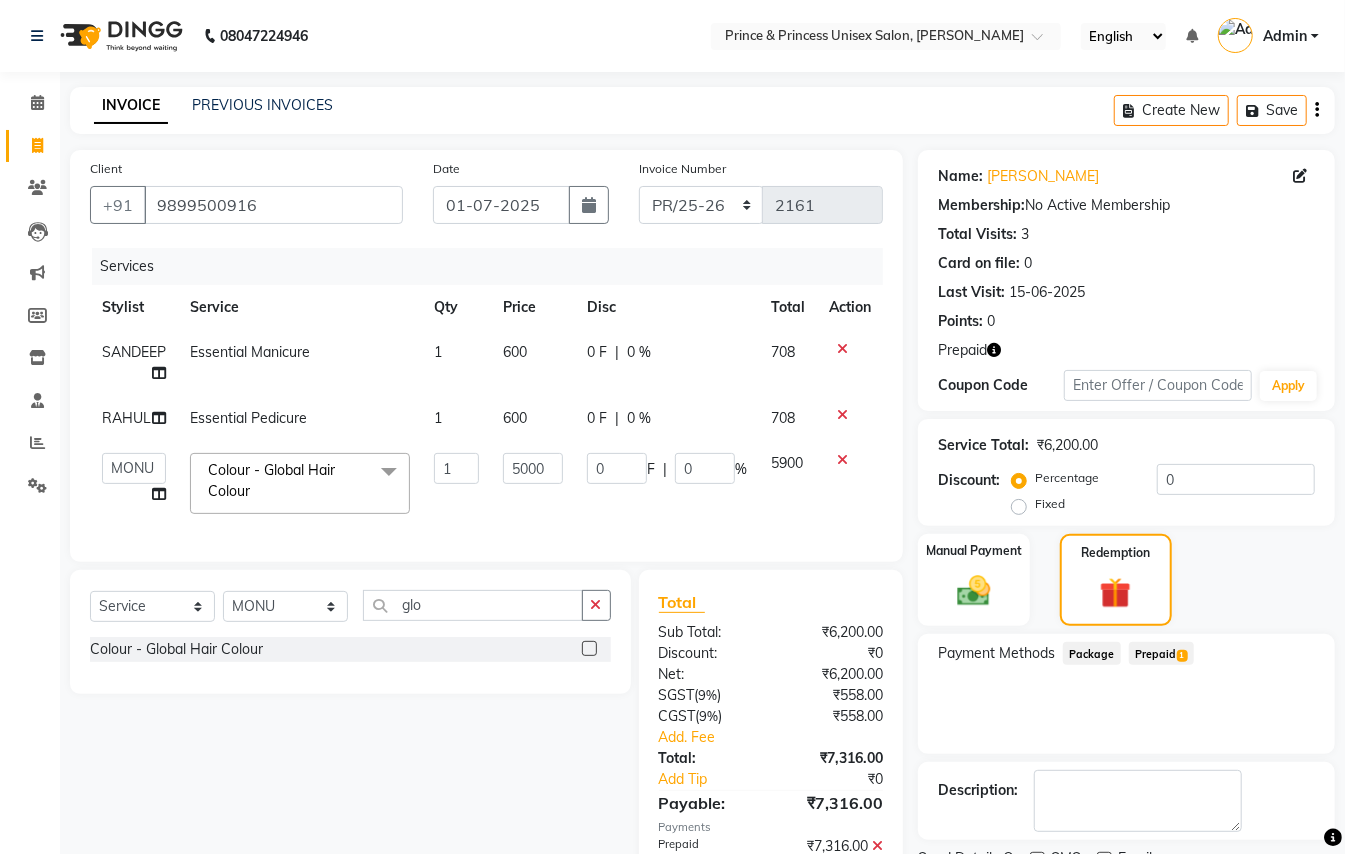 scroll, scrollTop: 122, scrollLeft: 0, axis: vertical 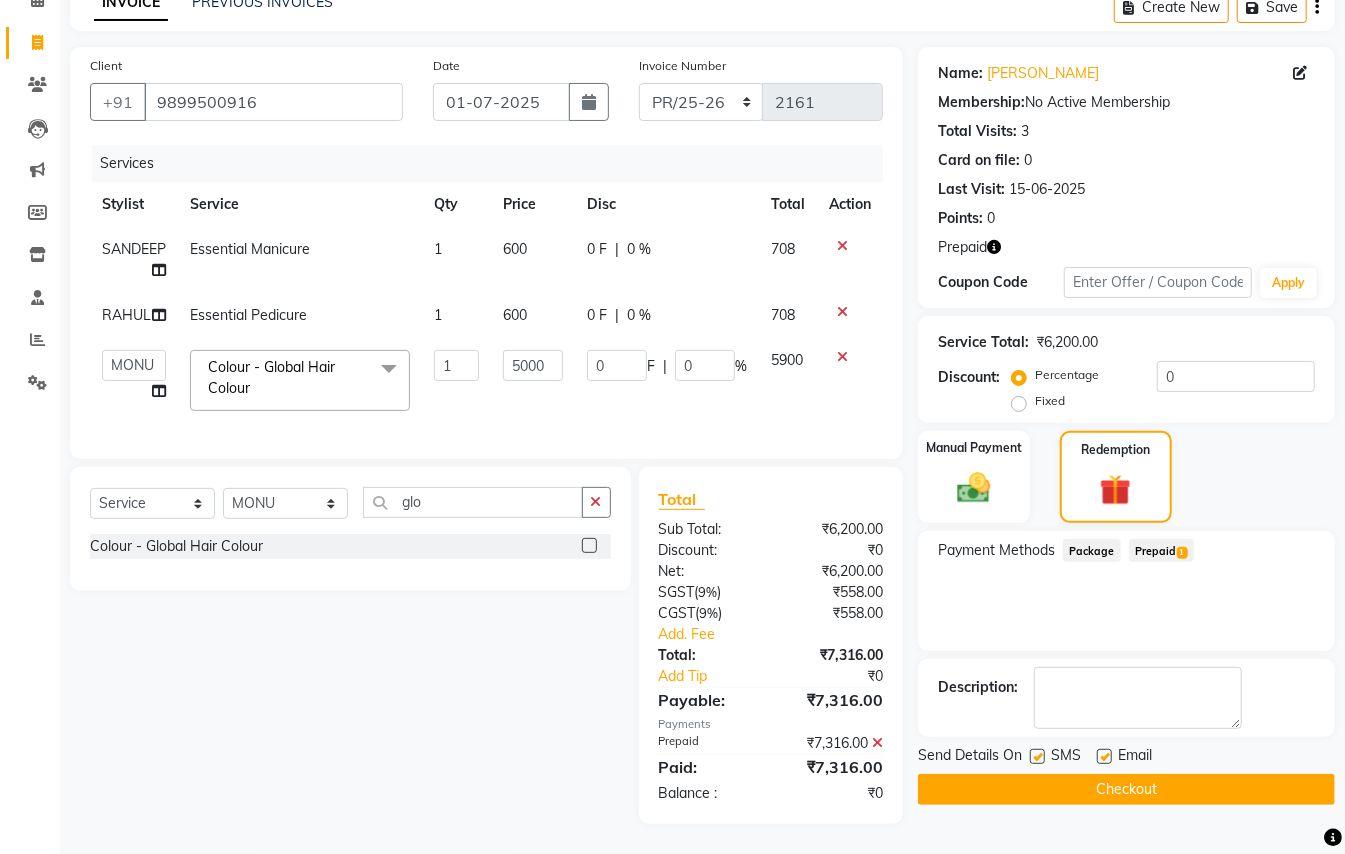 click 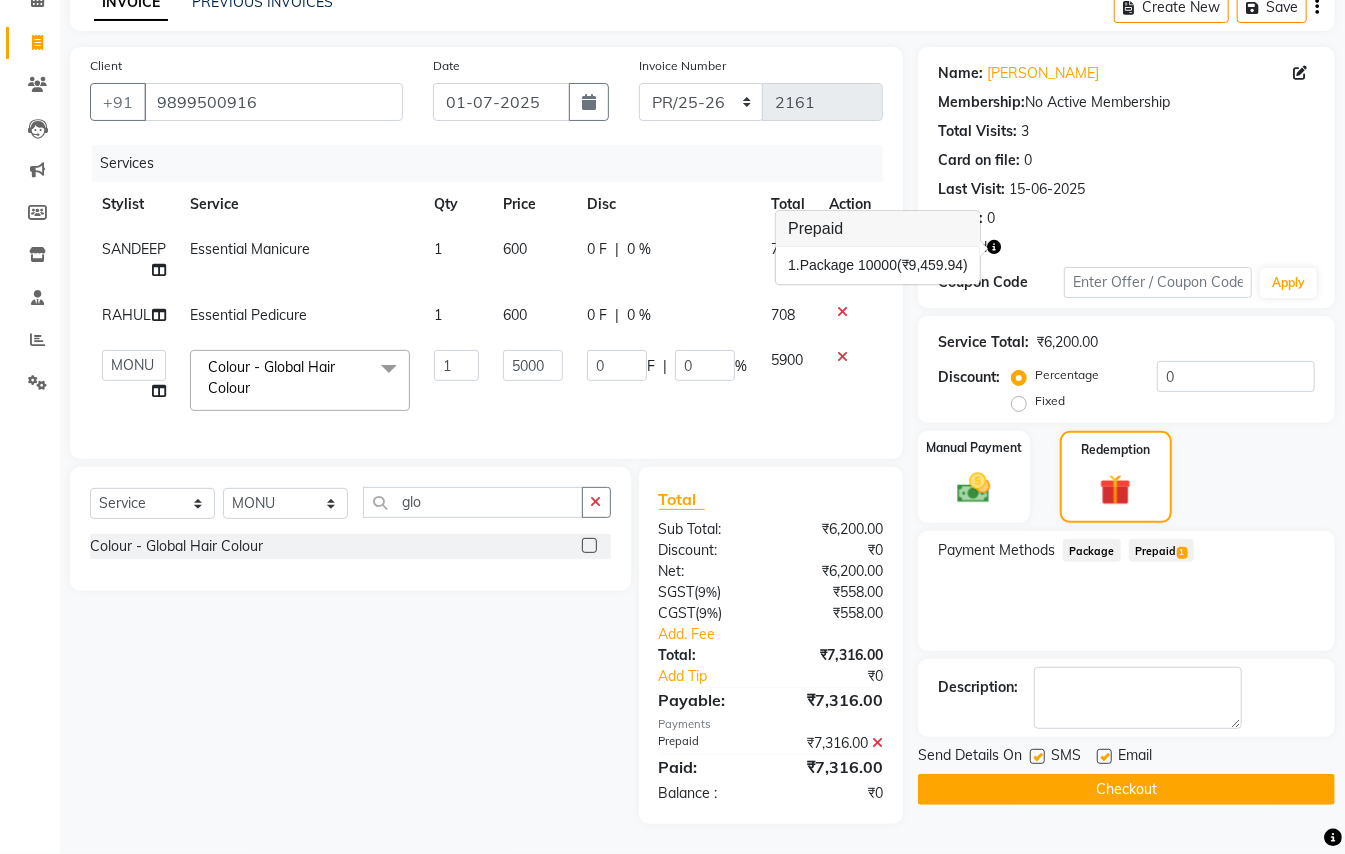click on "Prepaid  1" 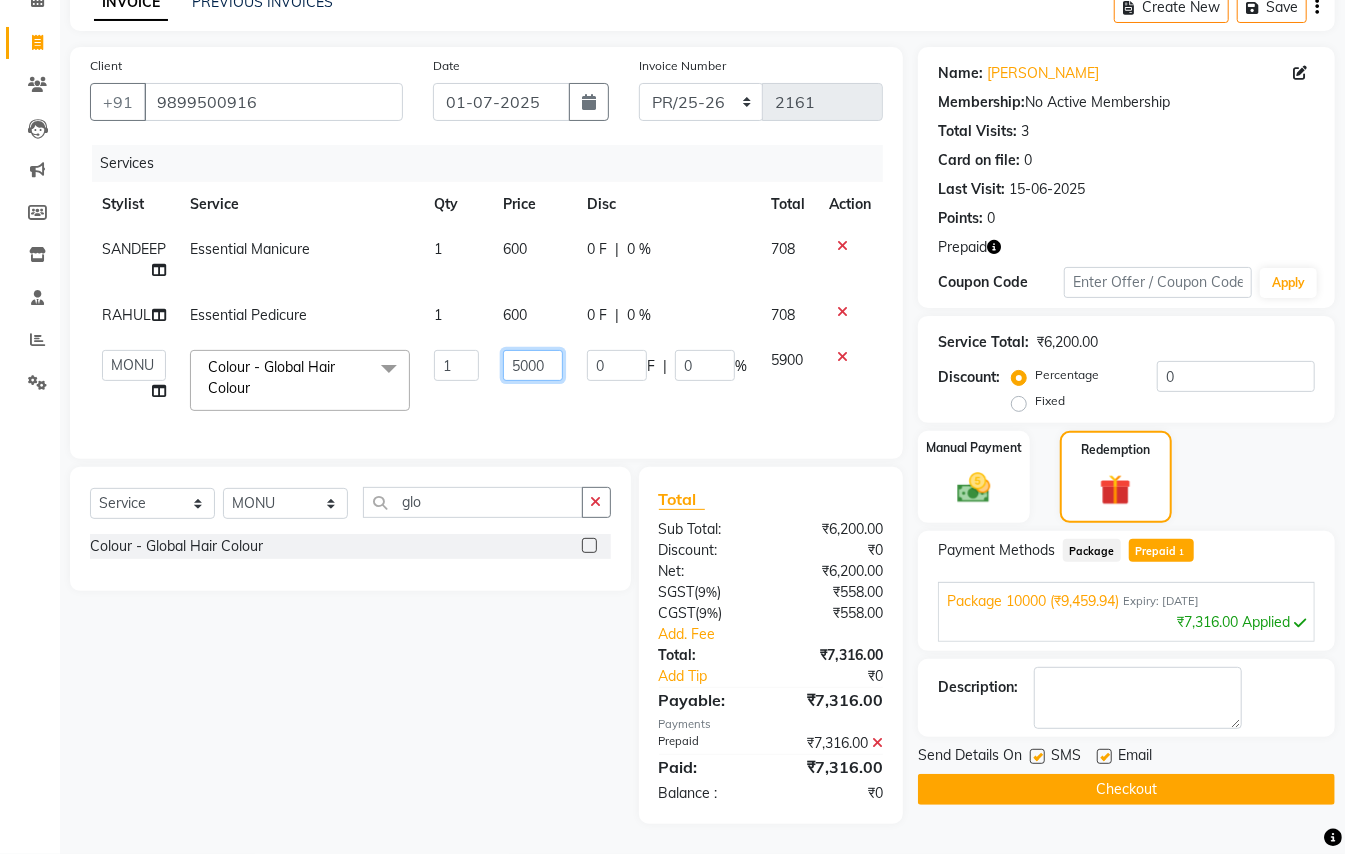 click on "5000" 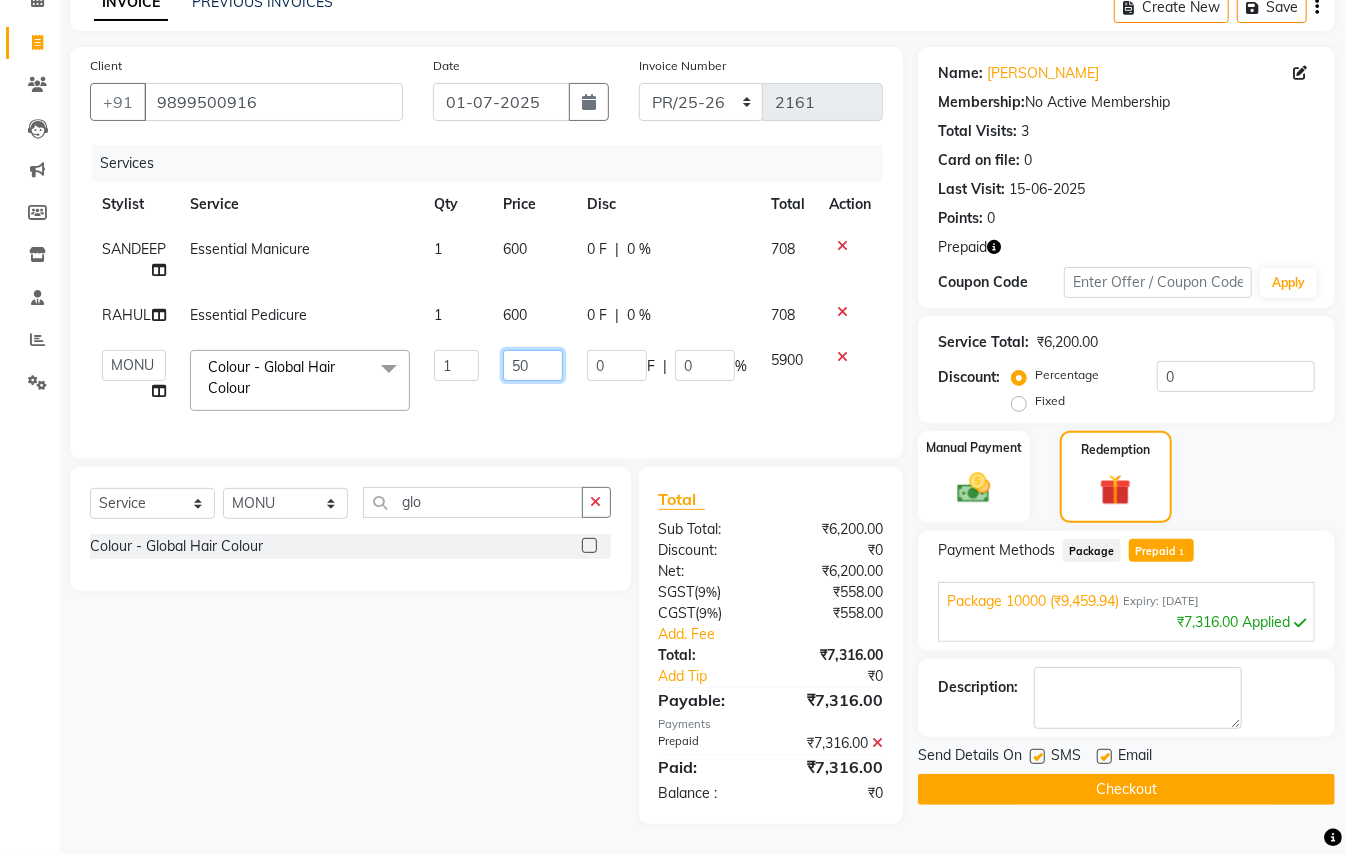 type on "5" 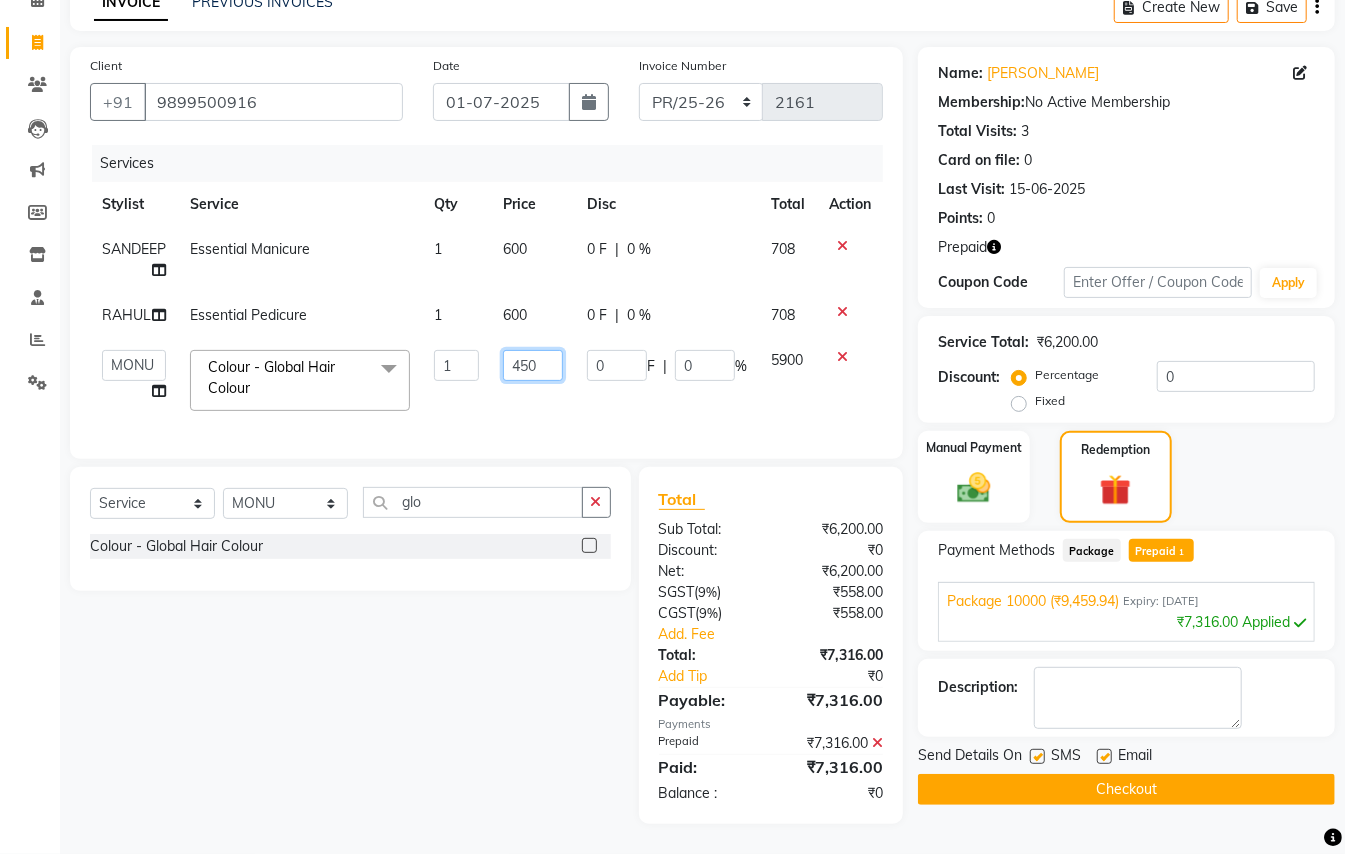 type on "4500" 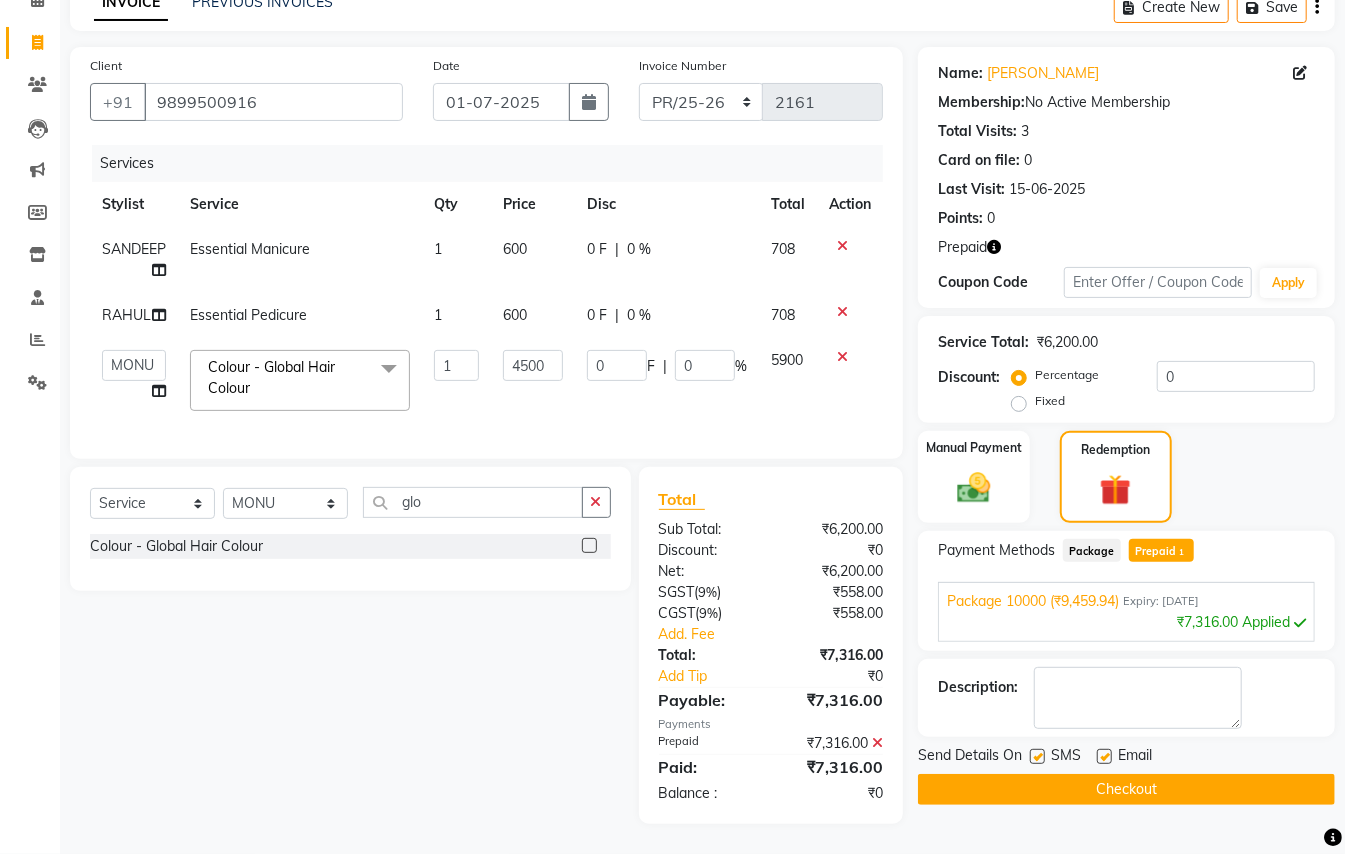 click on "ABHISHEK   AJEET   AJEET NEW   ARUN   ASLAM   CHANDAN   GUDDU   MANI   MEENAKSHI   MONU   PINKI   RAHUL   SANDEEP   SONIYA   TABASSUM   XYZ  Colour - Global Hair Colour  x Hair Cut/Hair Trimming Hair cut ladies -existing look Hair Cut Child (Up To 4 Years) Ladies Short Hair Cut Shampoo (ladies) olaplex shampoo Hair Care (Ladies) - Flicks/Fringe Oil Massage Henna Mustache Trim Threading Face Threading Hair Cut Gents - Style Change Gents - Tonsure (Mundan) Shampoo gents Shampoo gents (Long Hair) Beard Triming / Shave Oil Massage half color touch up  Beard Colour Hair Styling (Gel/ Serum Application) Colour Touch Up men's Colour Touch-Up Amonia Free) Highlighting Rebonding Dry Head Massage Full Front Chest Clipper Full Back Clipper Ear Wax Full Body Clipper Under Arms Clipper Full Front/Back Waxing (Sugar) Full Front/Back Waxing (Chocolate) Chest Razor/Back Full Body Razor Under Arm Razor EYE BROWS COLOR Ladies  - Hair Cut existing style Ladies  - Hair Cut & Wash Ladies  - Hair Cut (Senior Stylist) Blow Dry 1" 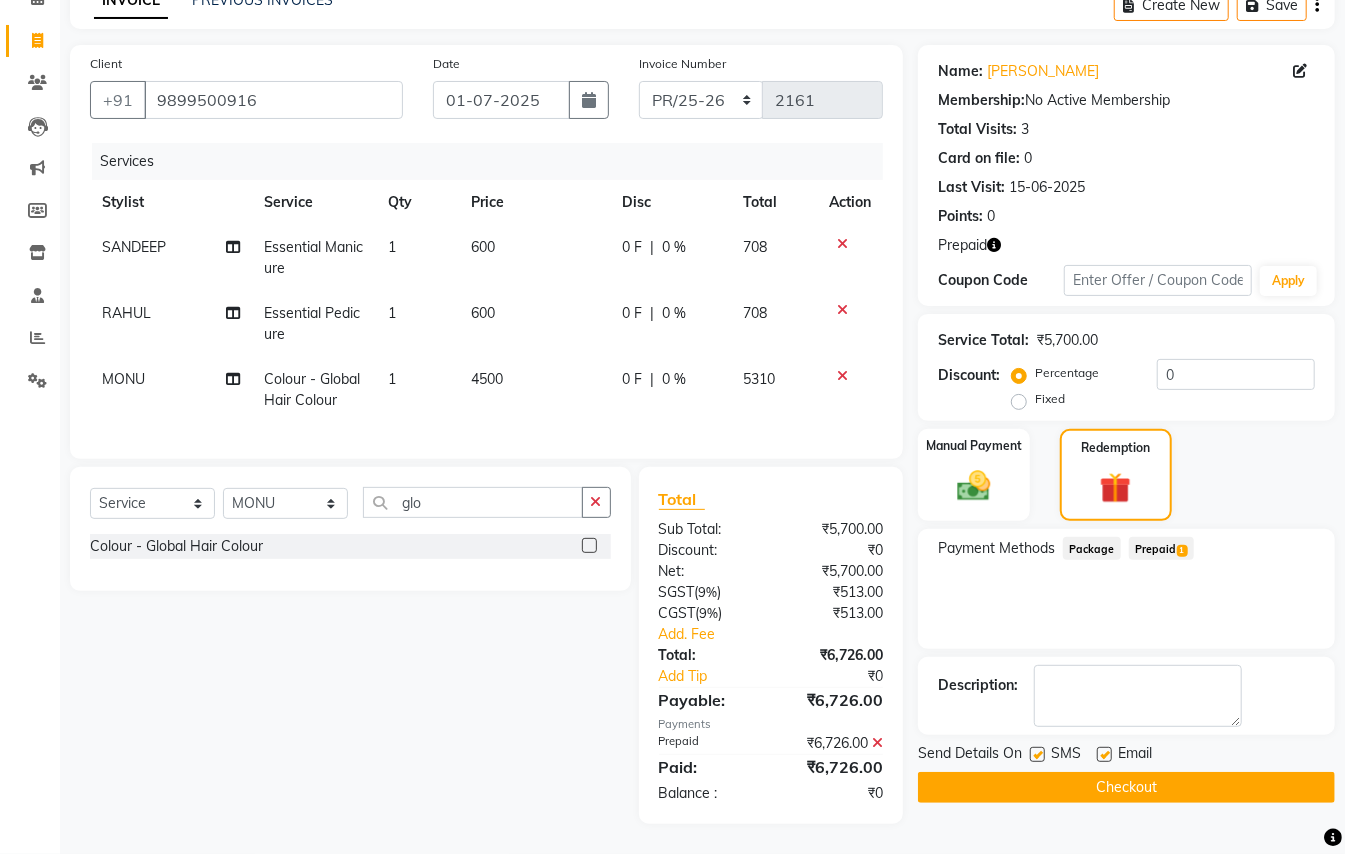 click 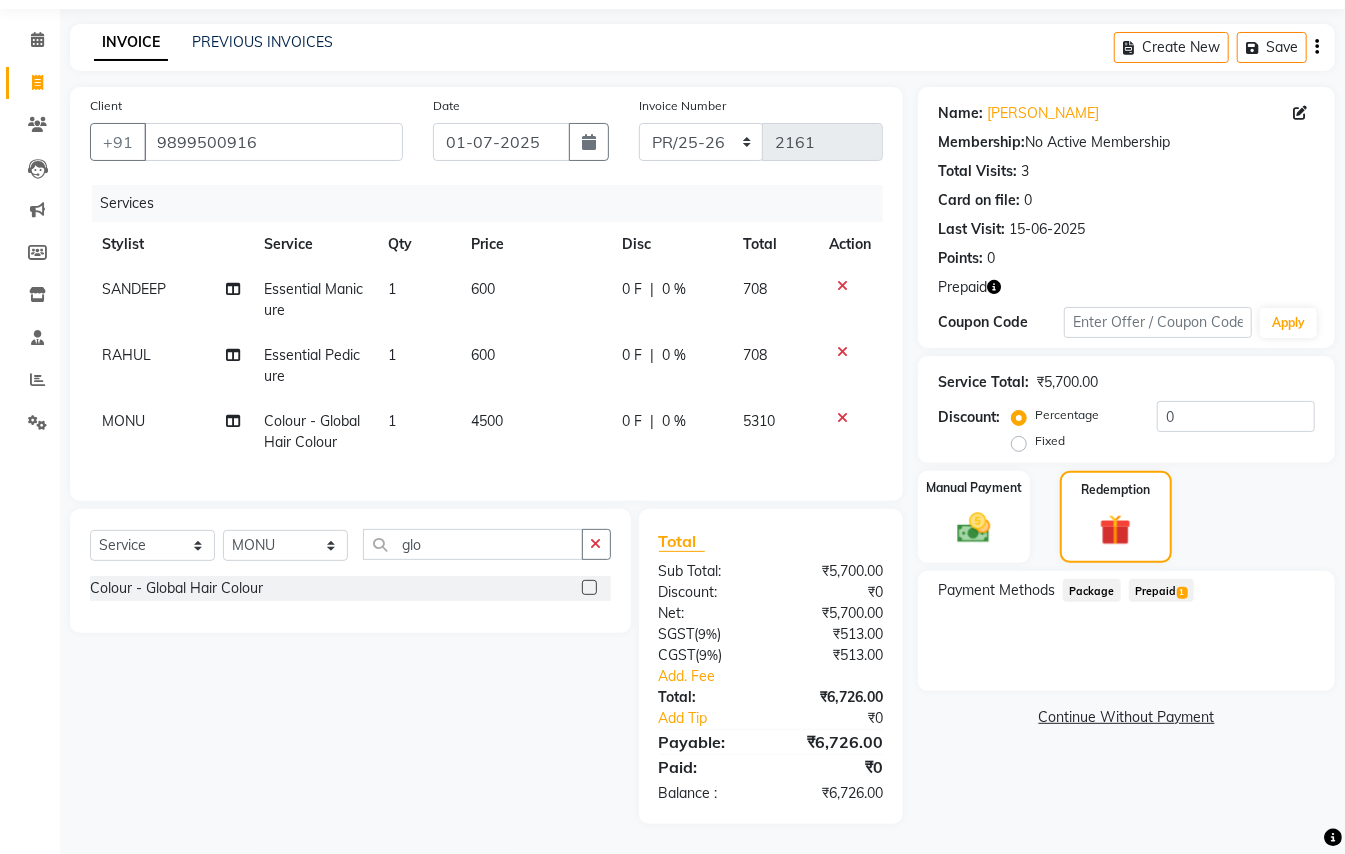 click on "Services Stylist Service Qty Price Disc Total Action SANDEEP Essential Manicure 1 600 0 F | 0 % 708 RAHUL Essential Pedicure 1 600 0 F | 0 % 708 MONU Colour - Global Hair Colour 1 4500 0 F | 0 % 5310" 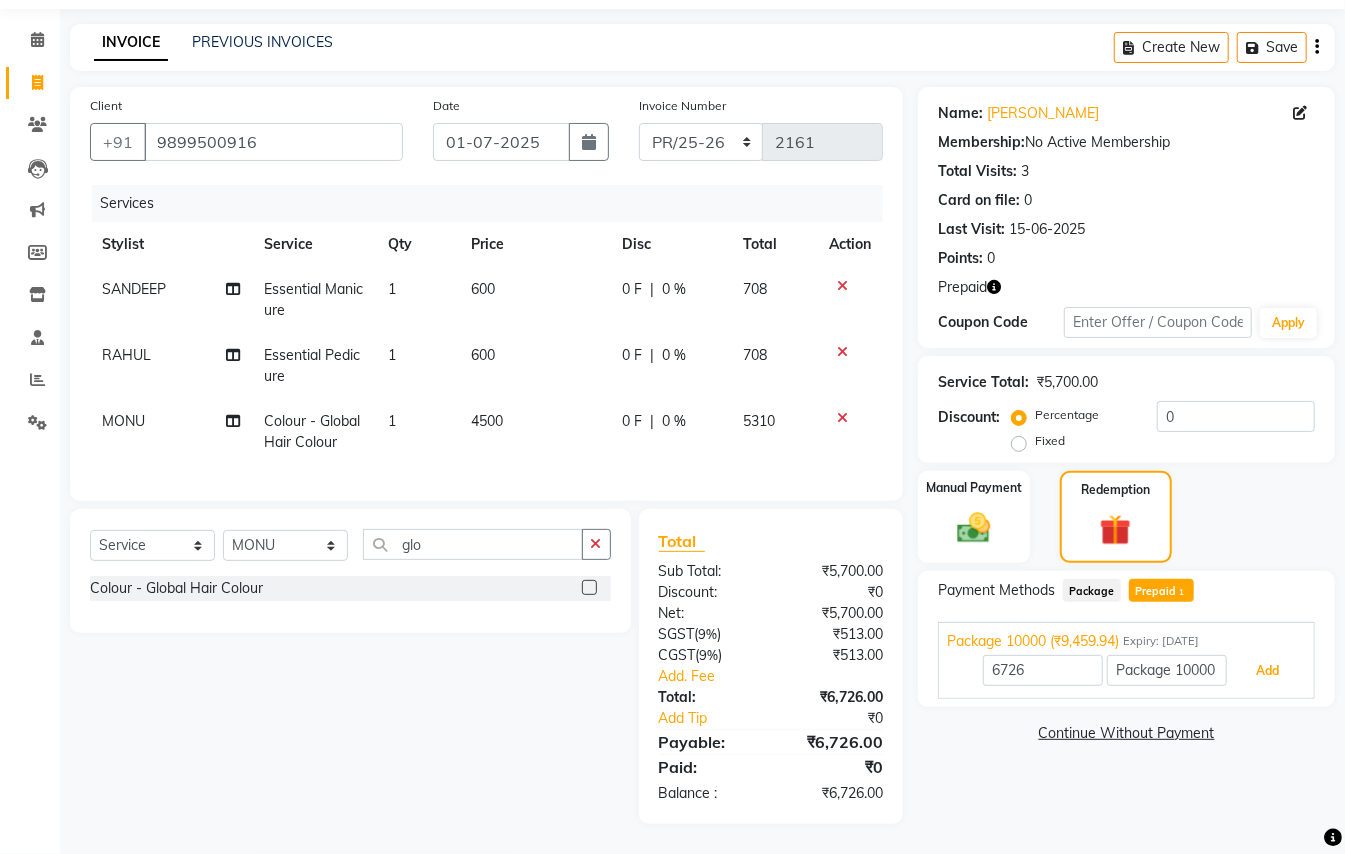 click on "Add" at bounding box center (1267, 671) 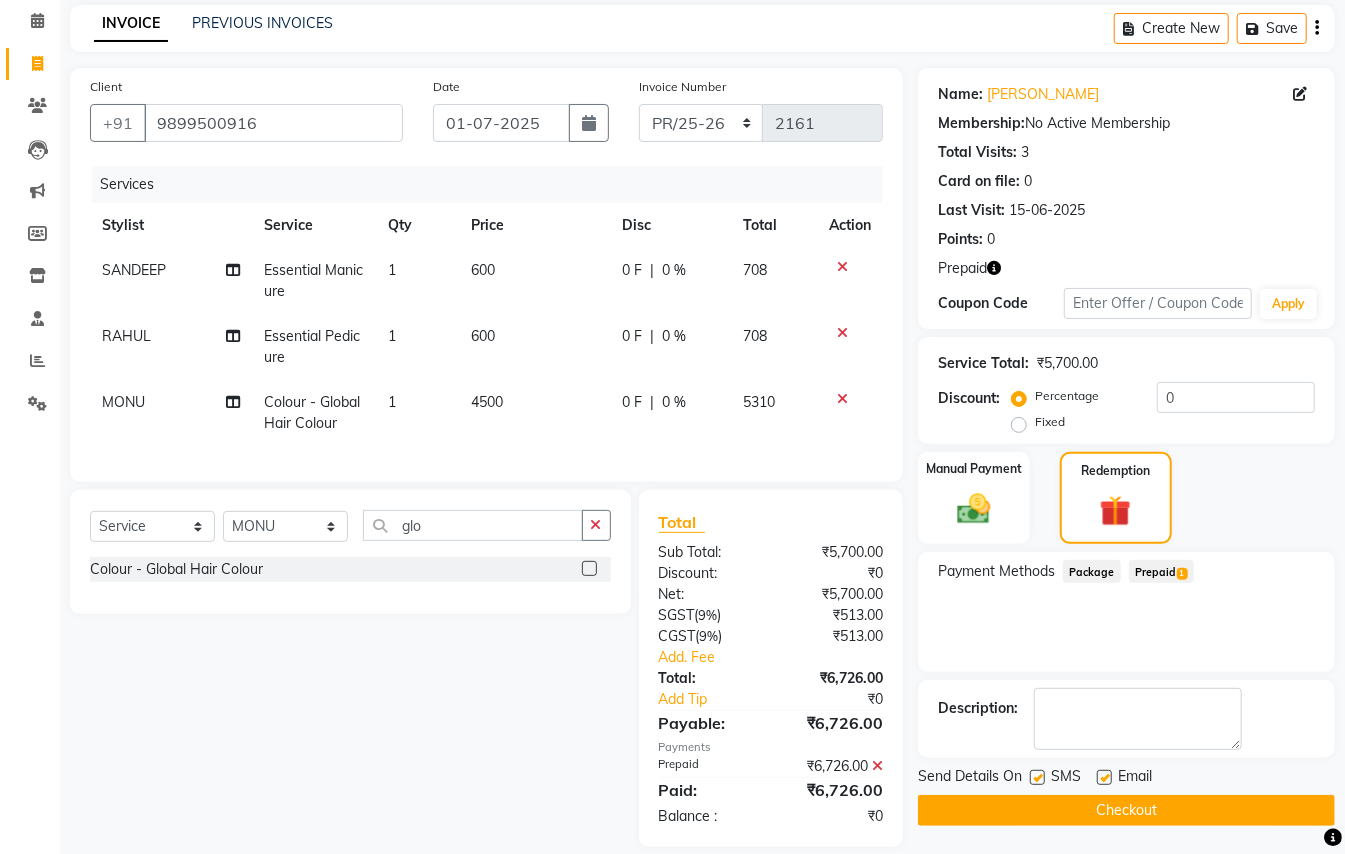 click on "Checkout" 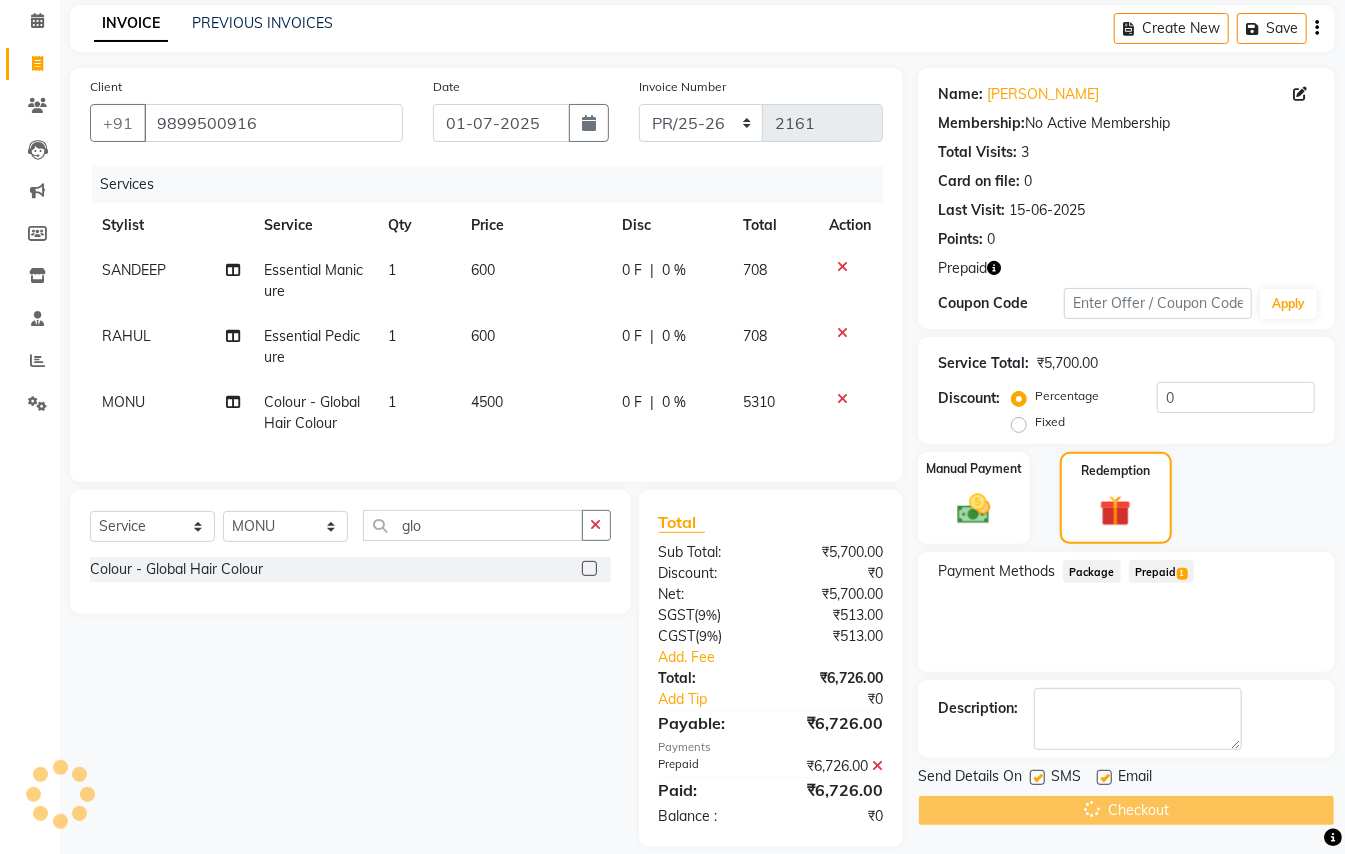 scroll, scrollTop: 0, scrollLeft: 0, axis: both 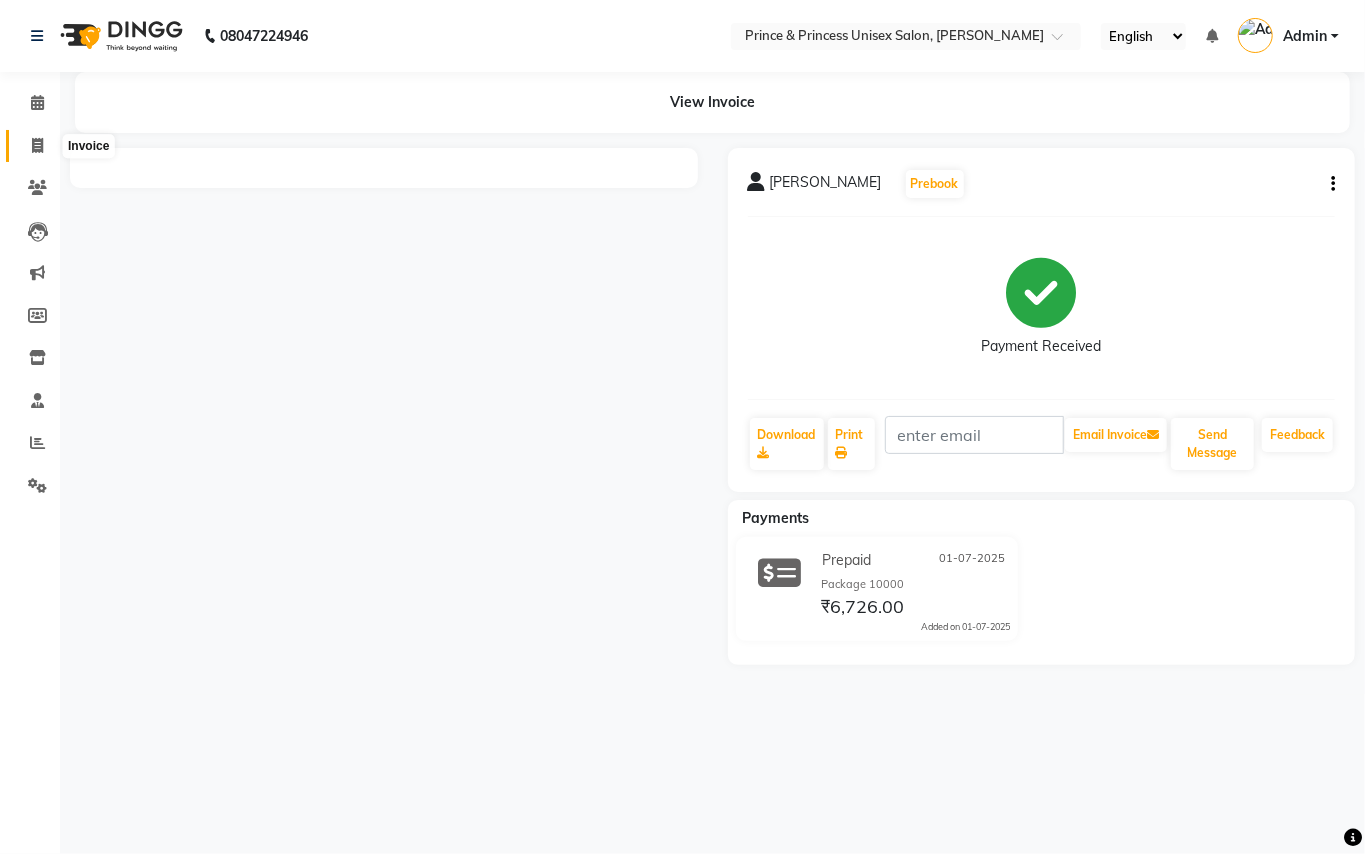 click 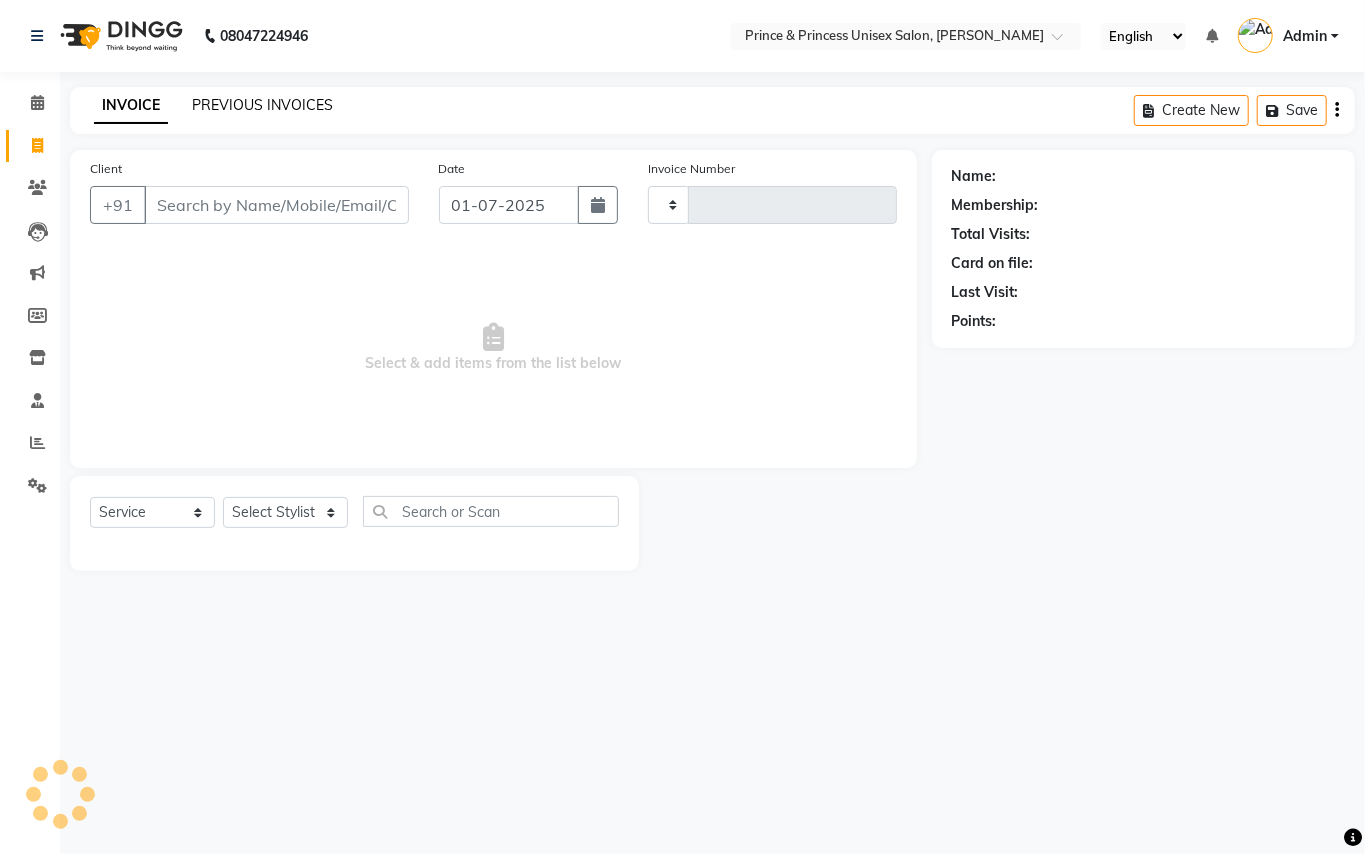 click on "PREVIOUS INVOICES" 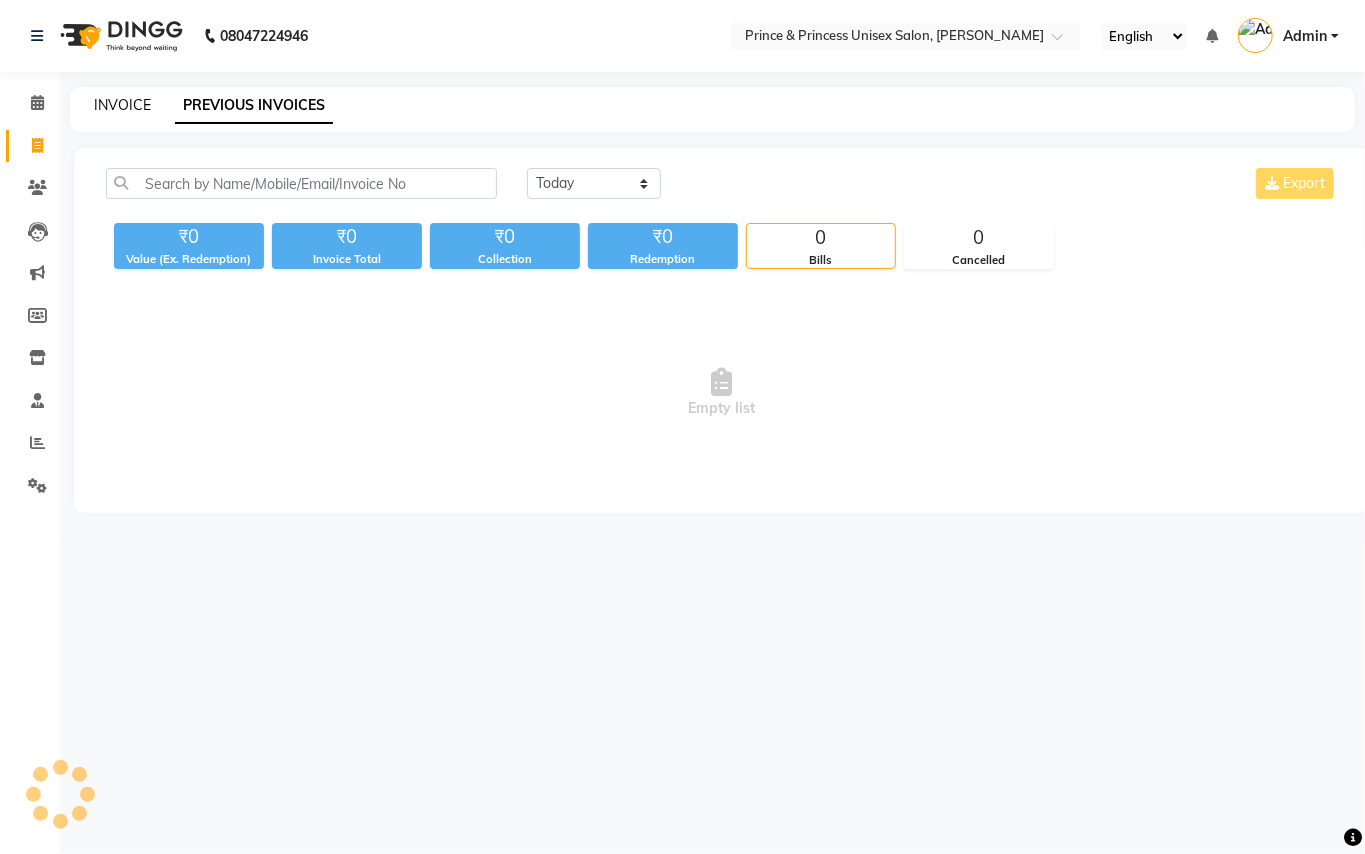 click on "INVOICE" 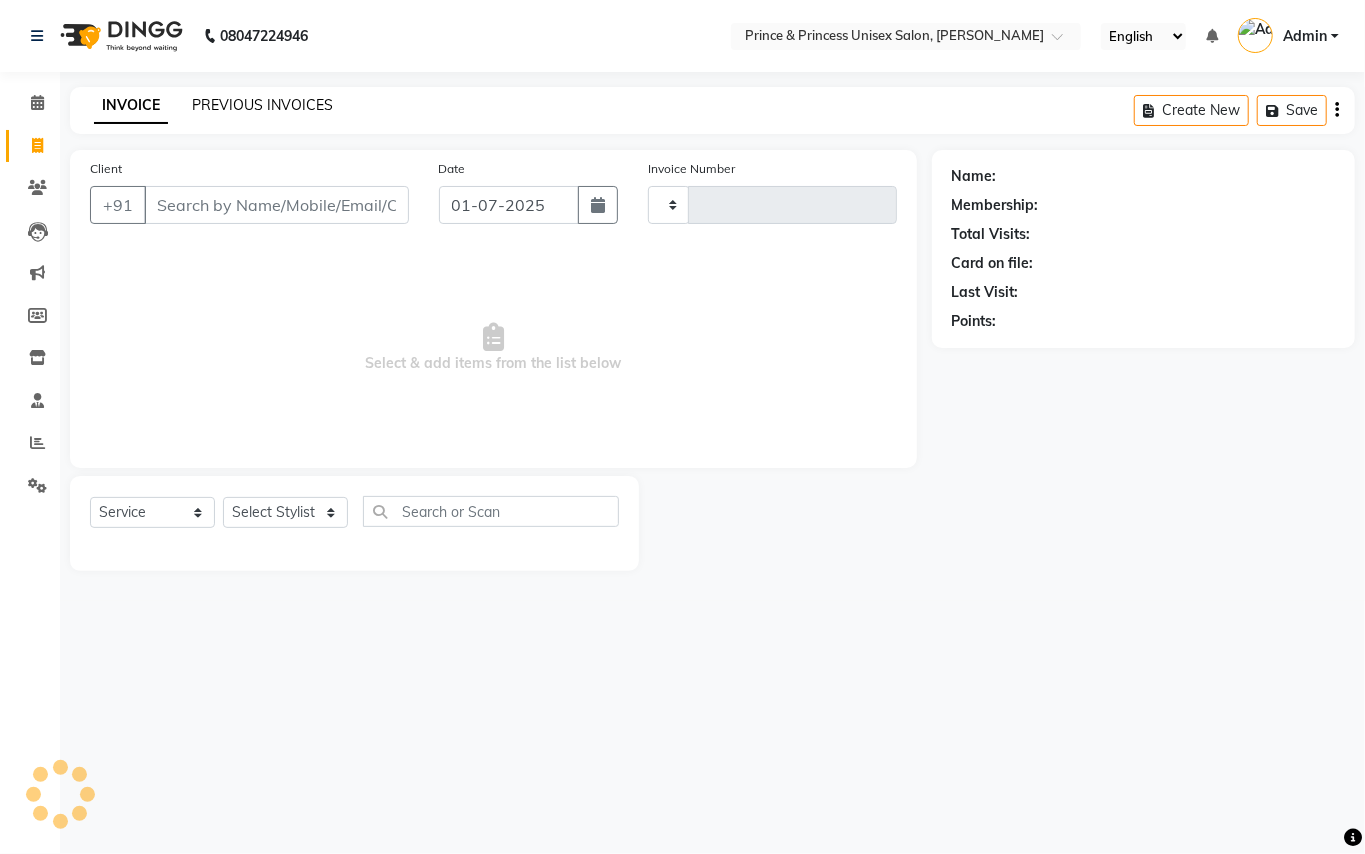click on "PREVIOUS INVOICES" 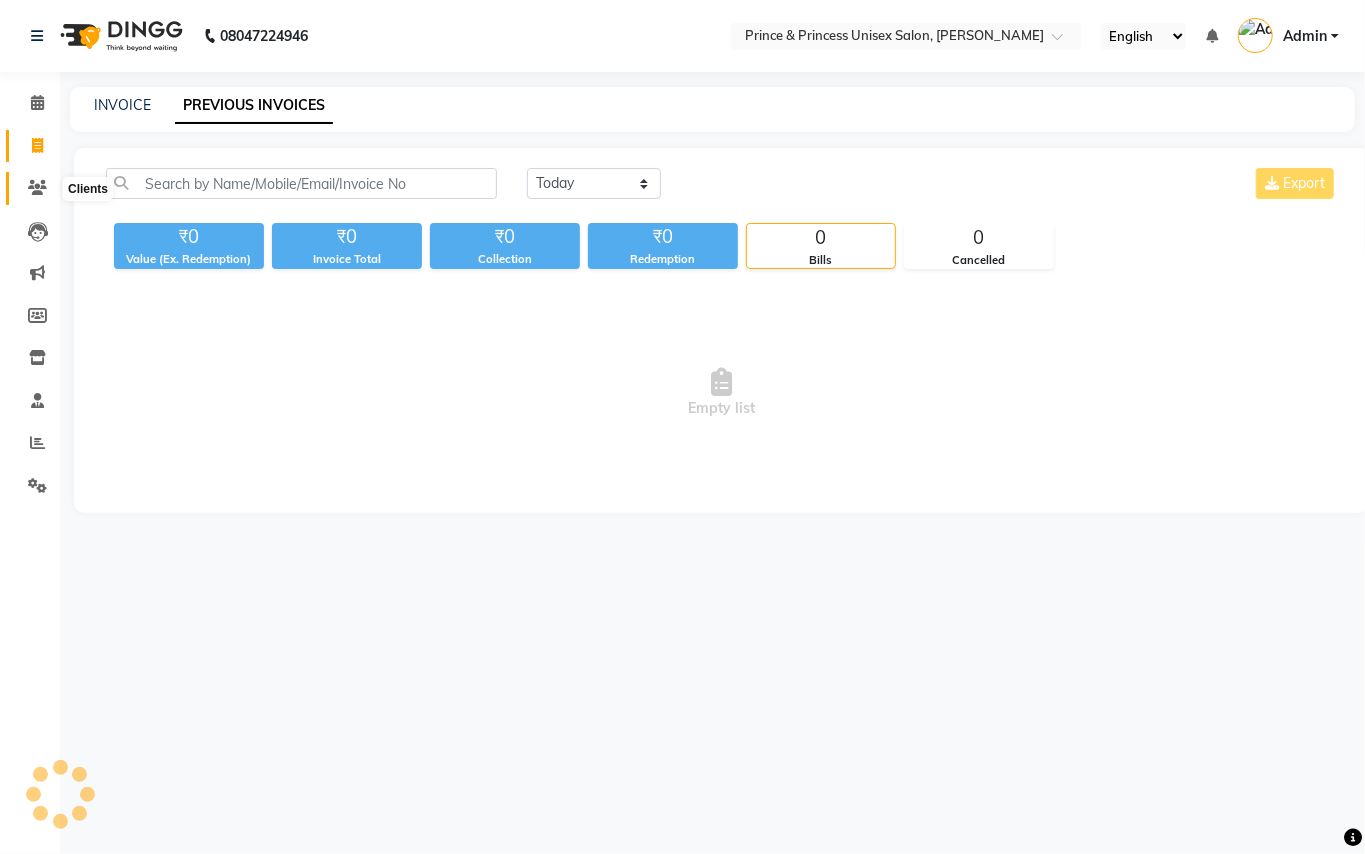 click 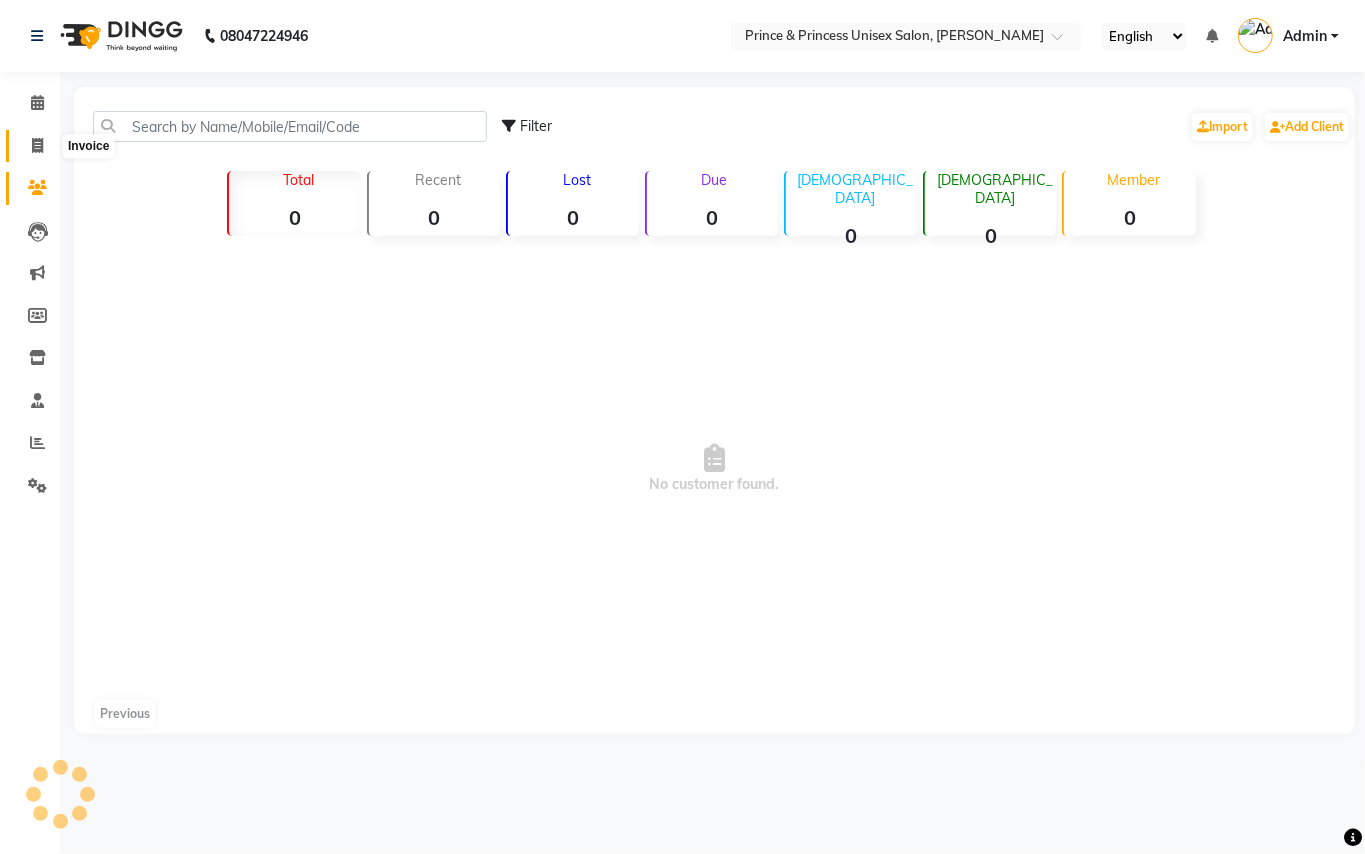 click 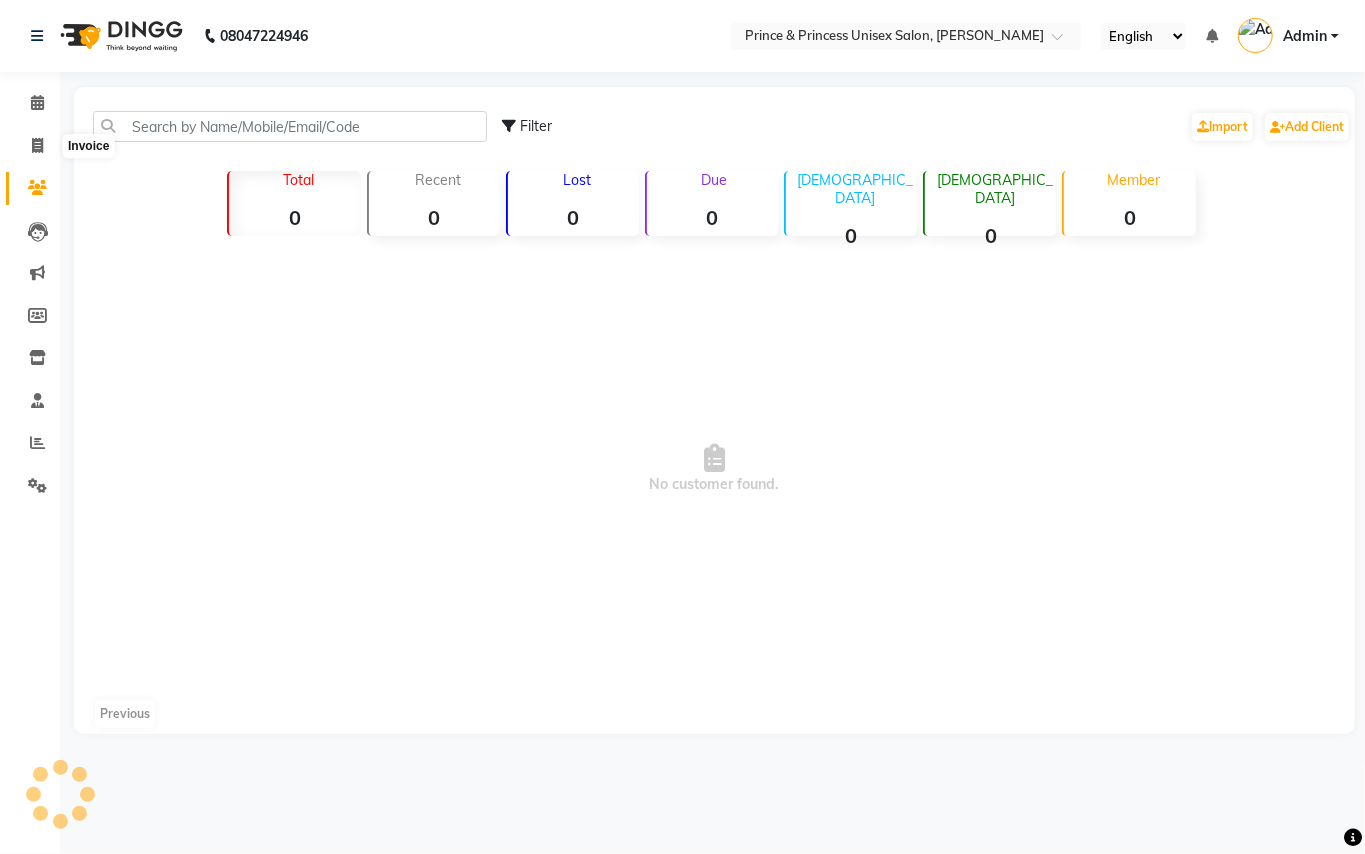 select on "service" 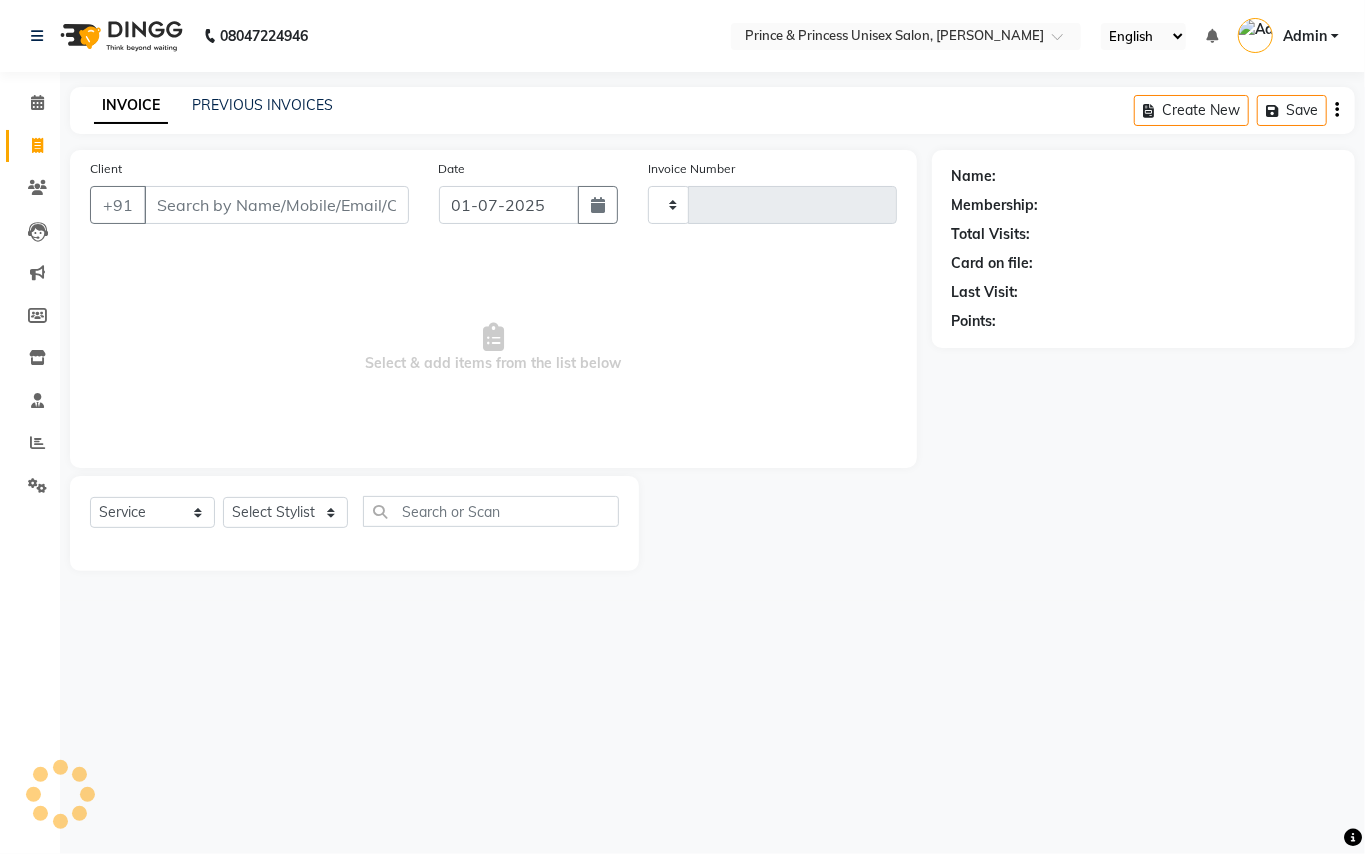 click on "Client" at bounding box center (276, 205) 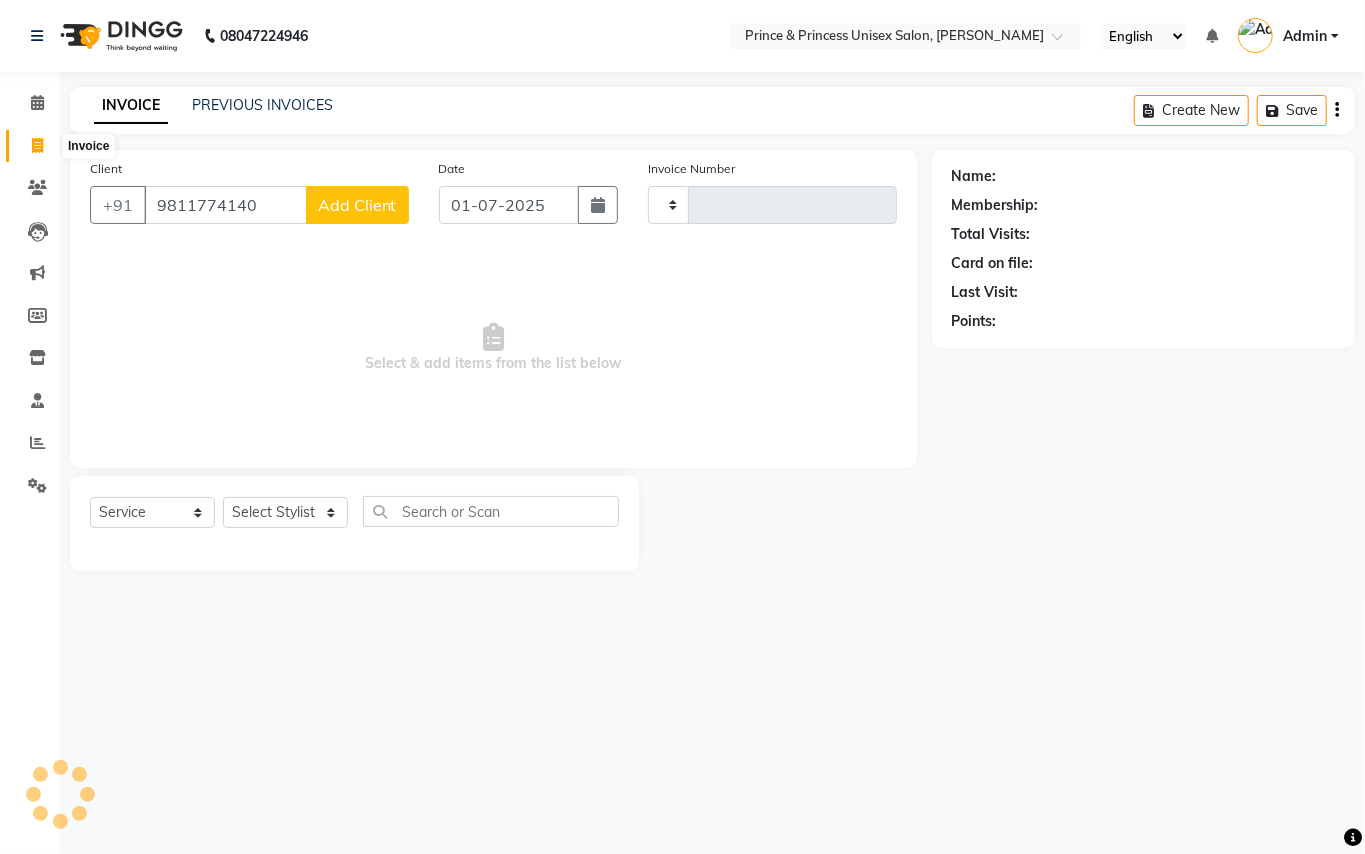 type on "9811774140" 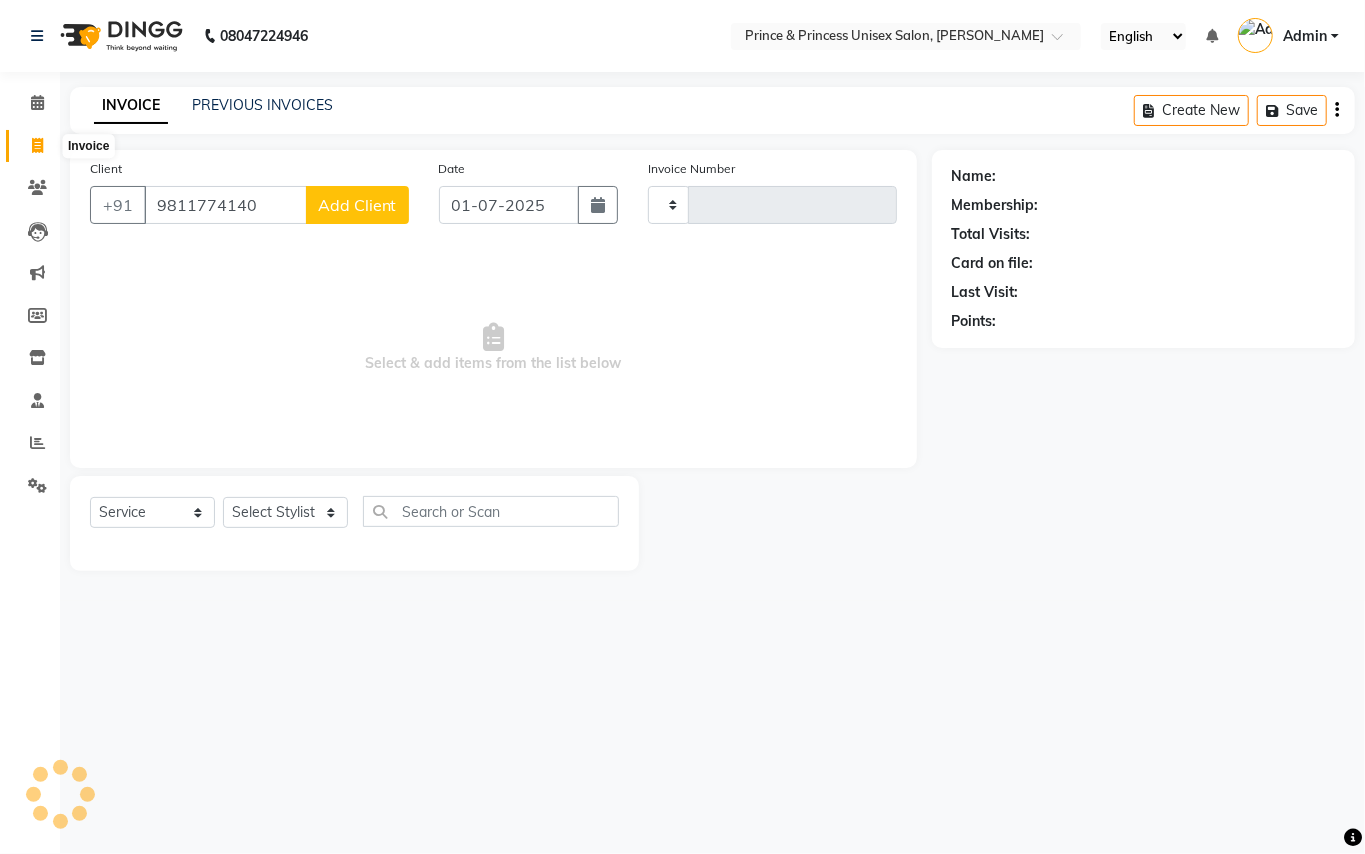 select on "service" 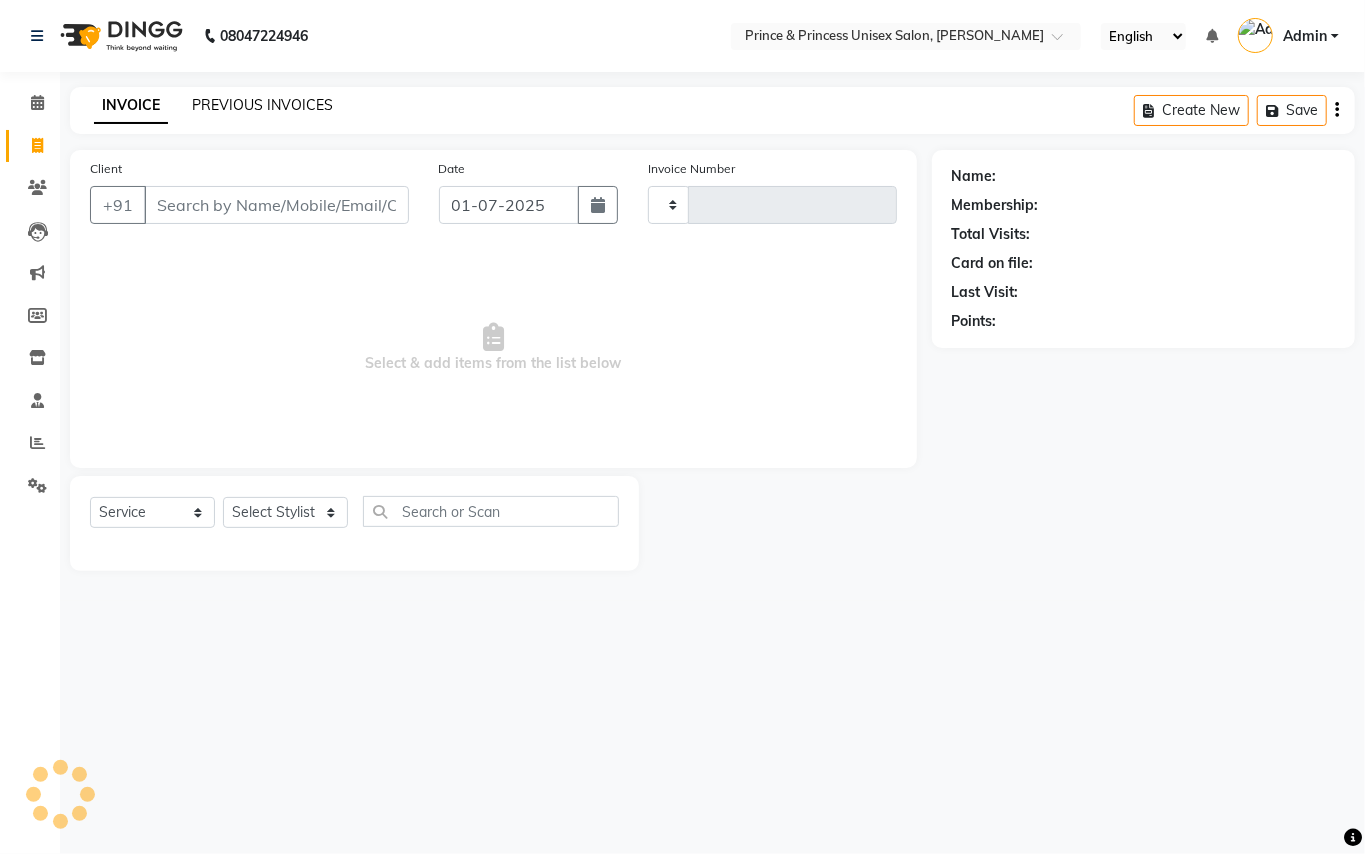 click on "PREVIOUS INVOICES" 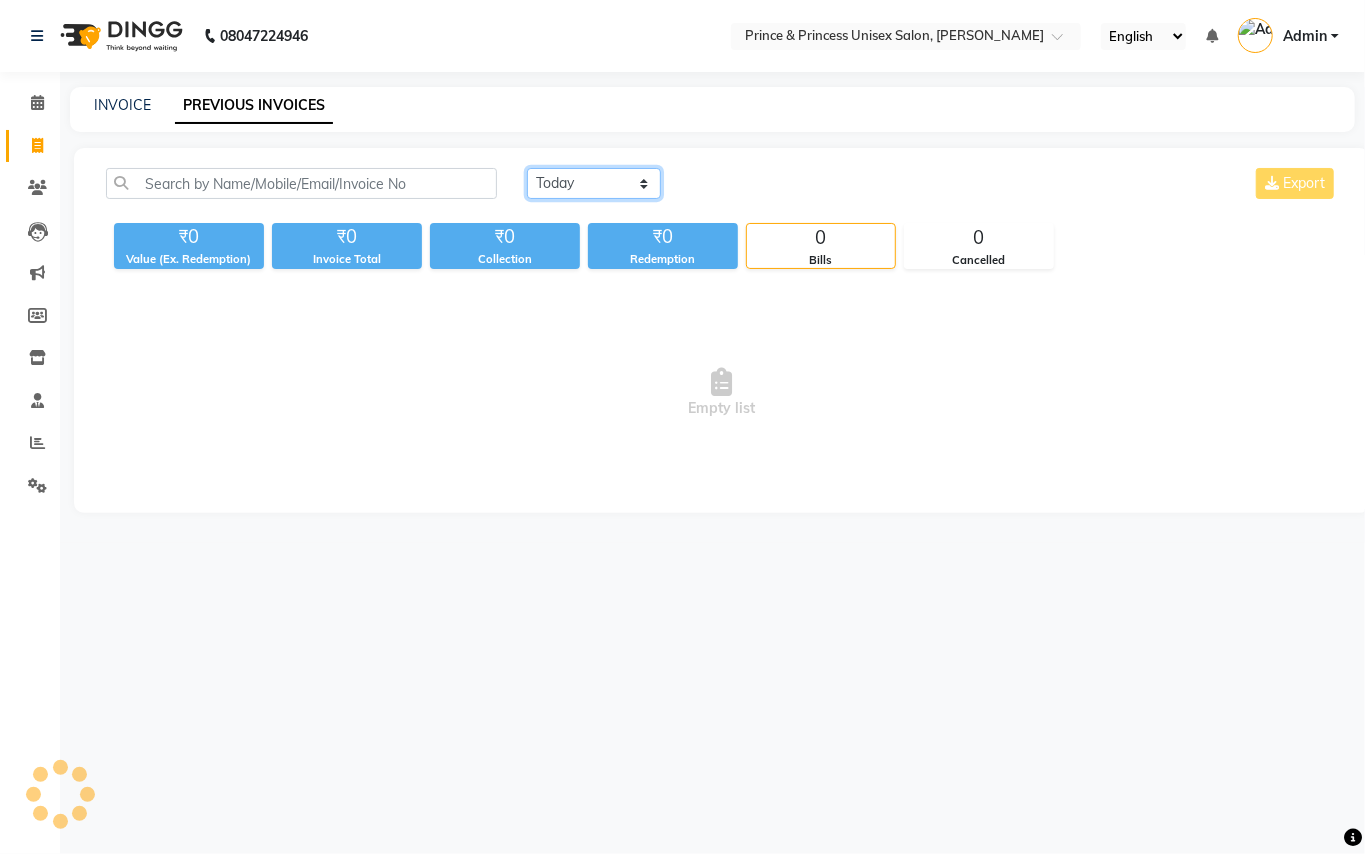 click on "Today Yesterday Custom Range" 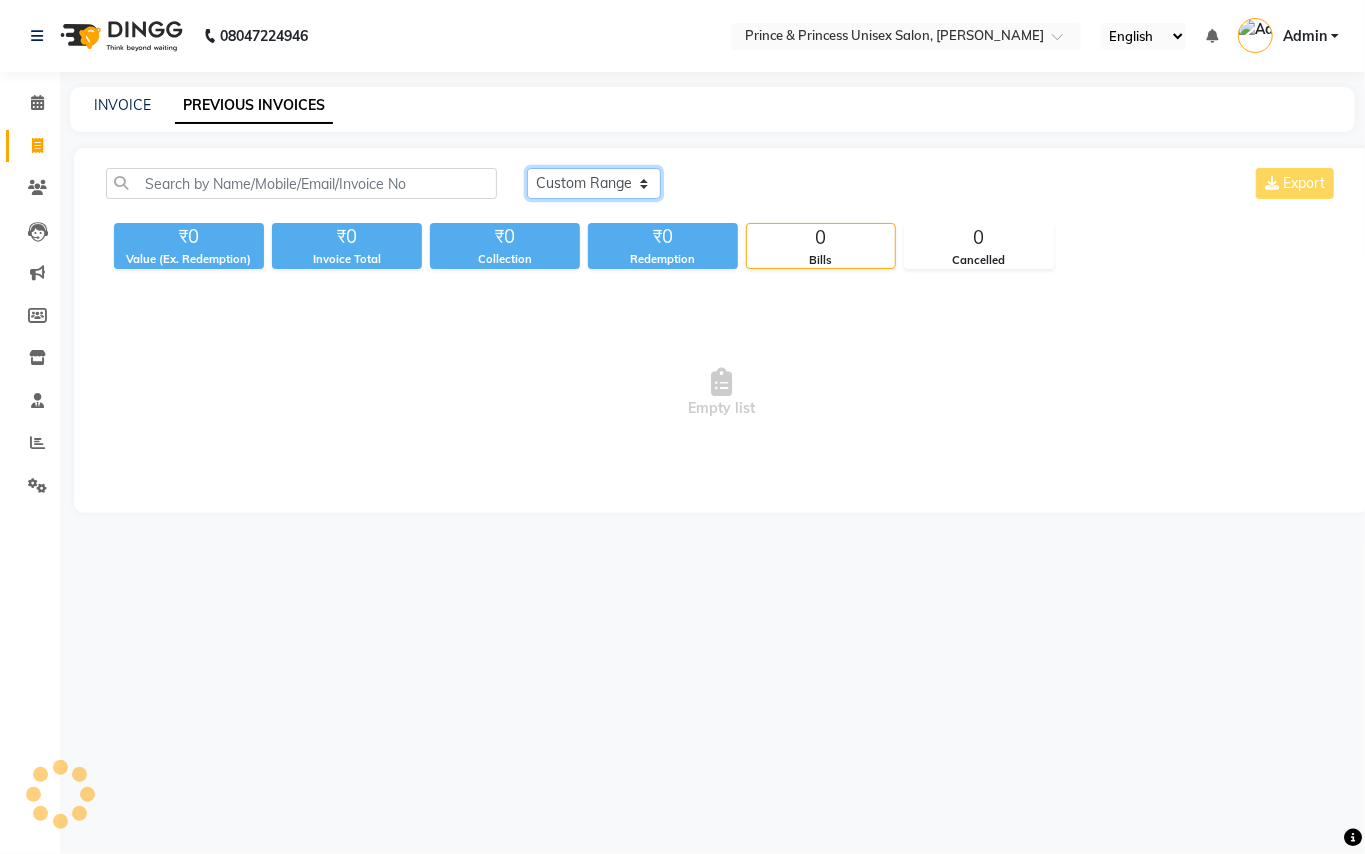 click on "Today Yesterday Custom Range" 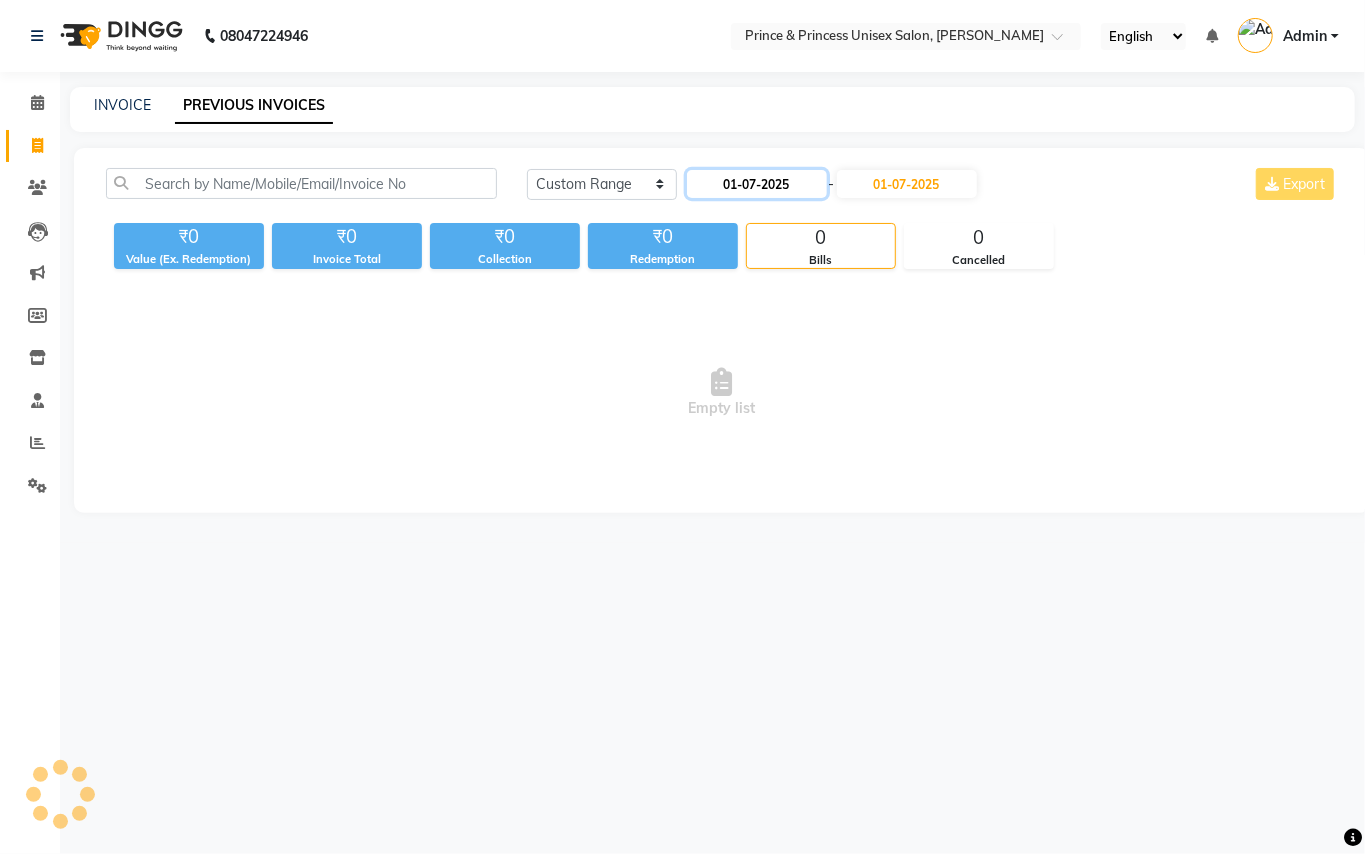 click on "01-07-2025" 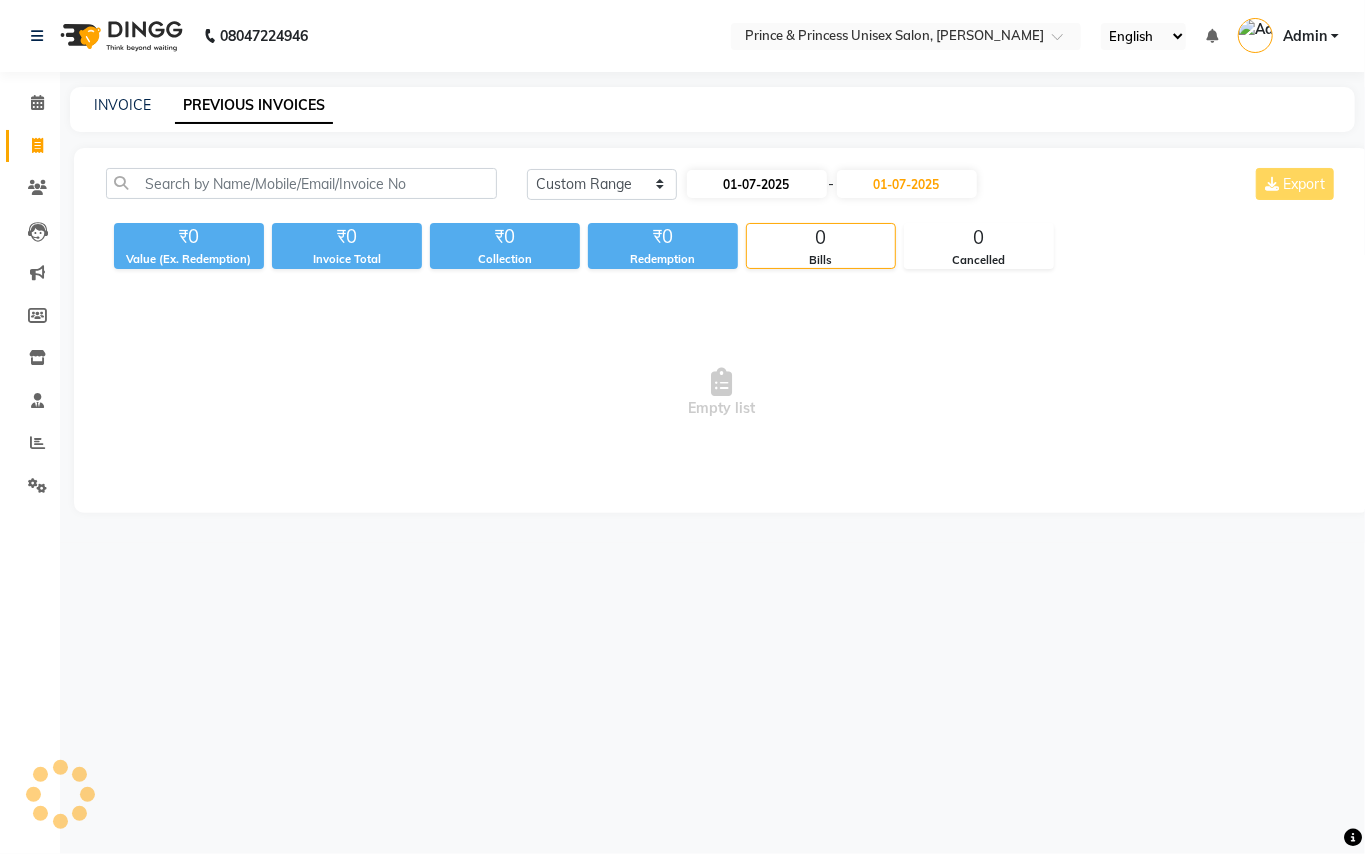 select on "7" 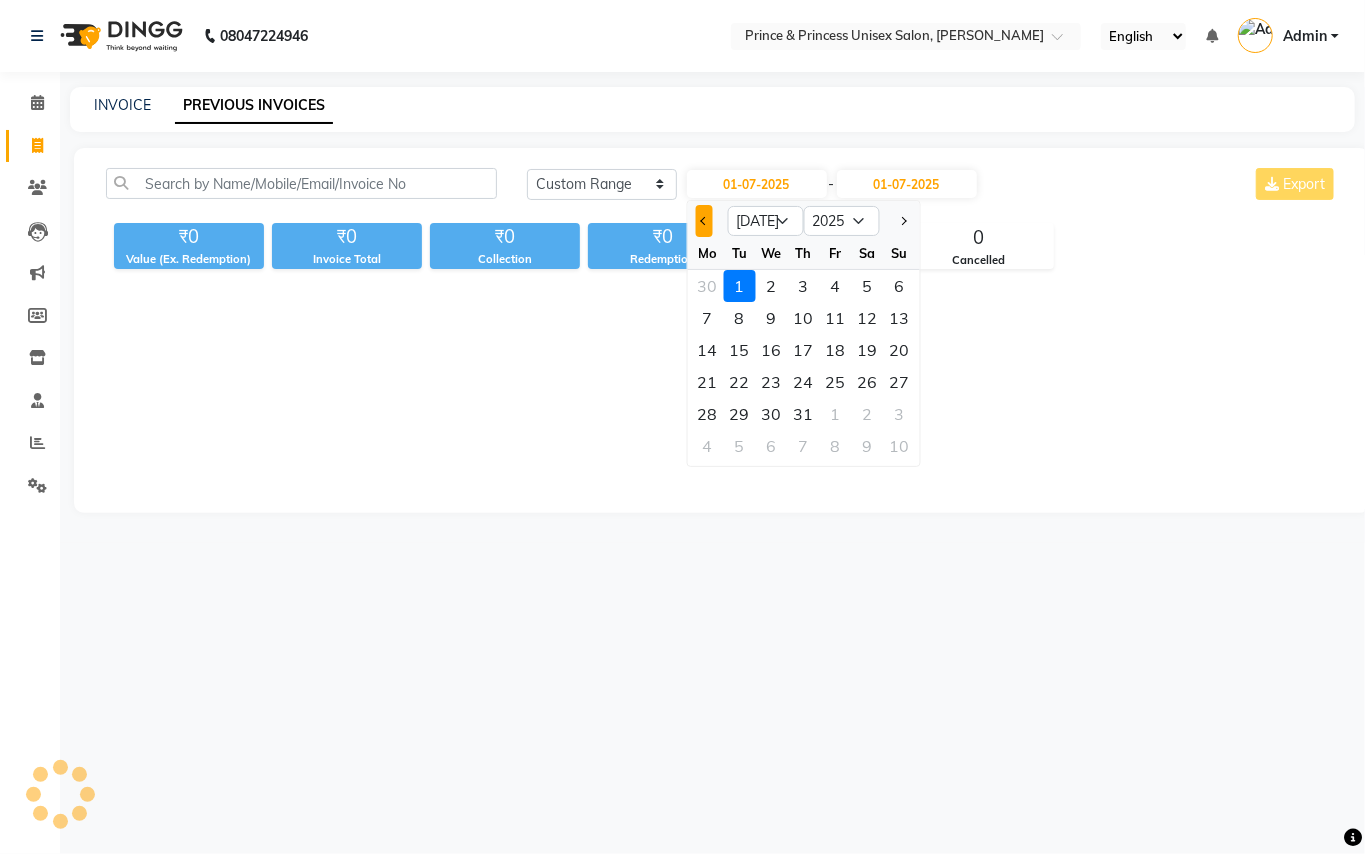 click 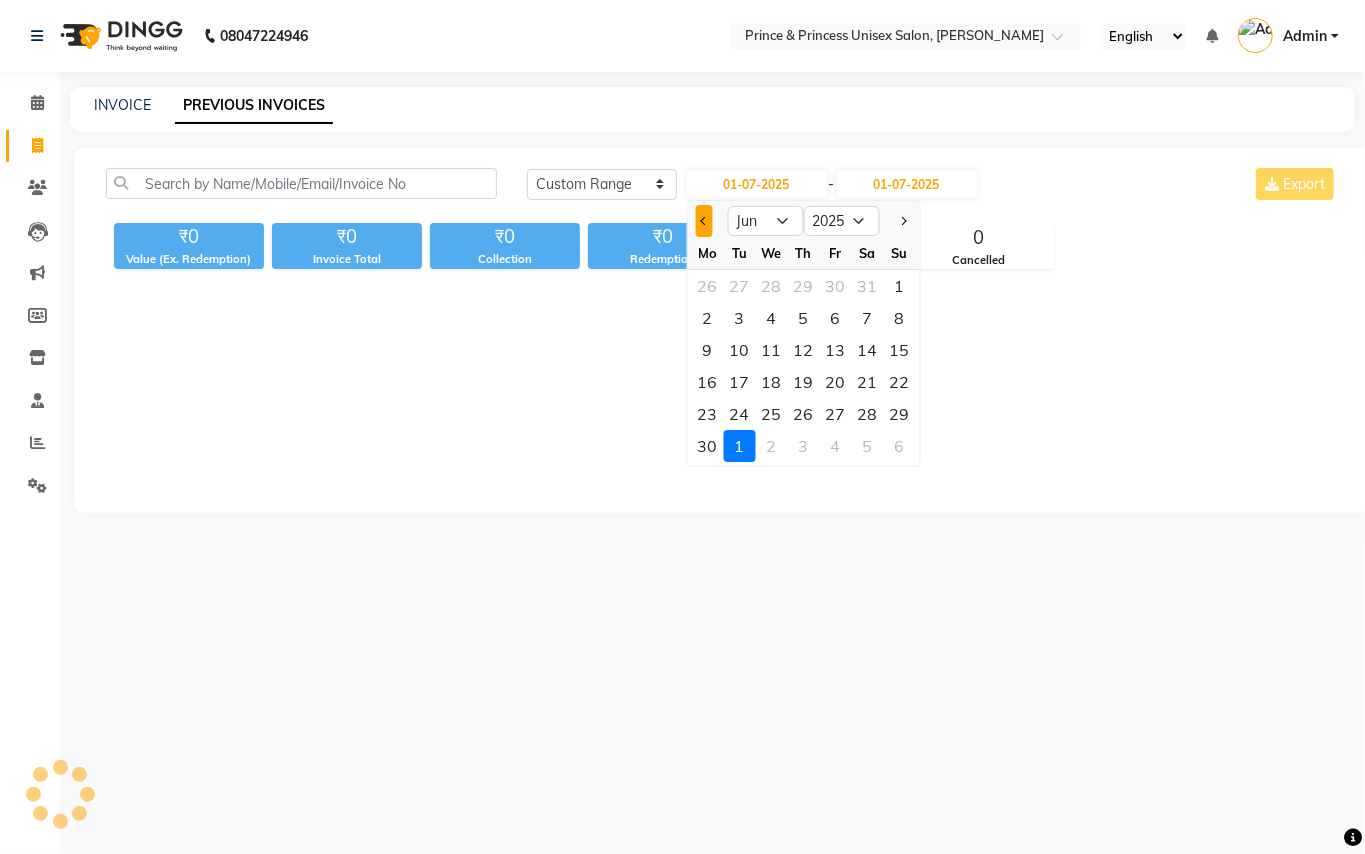 click 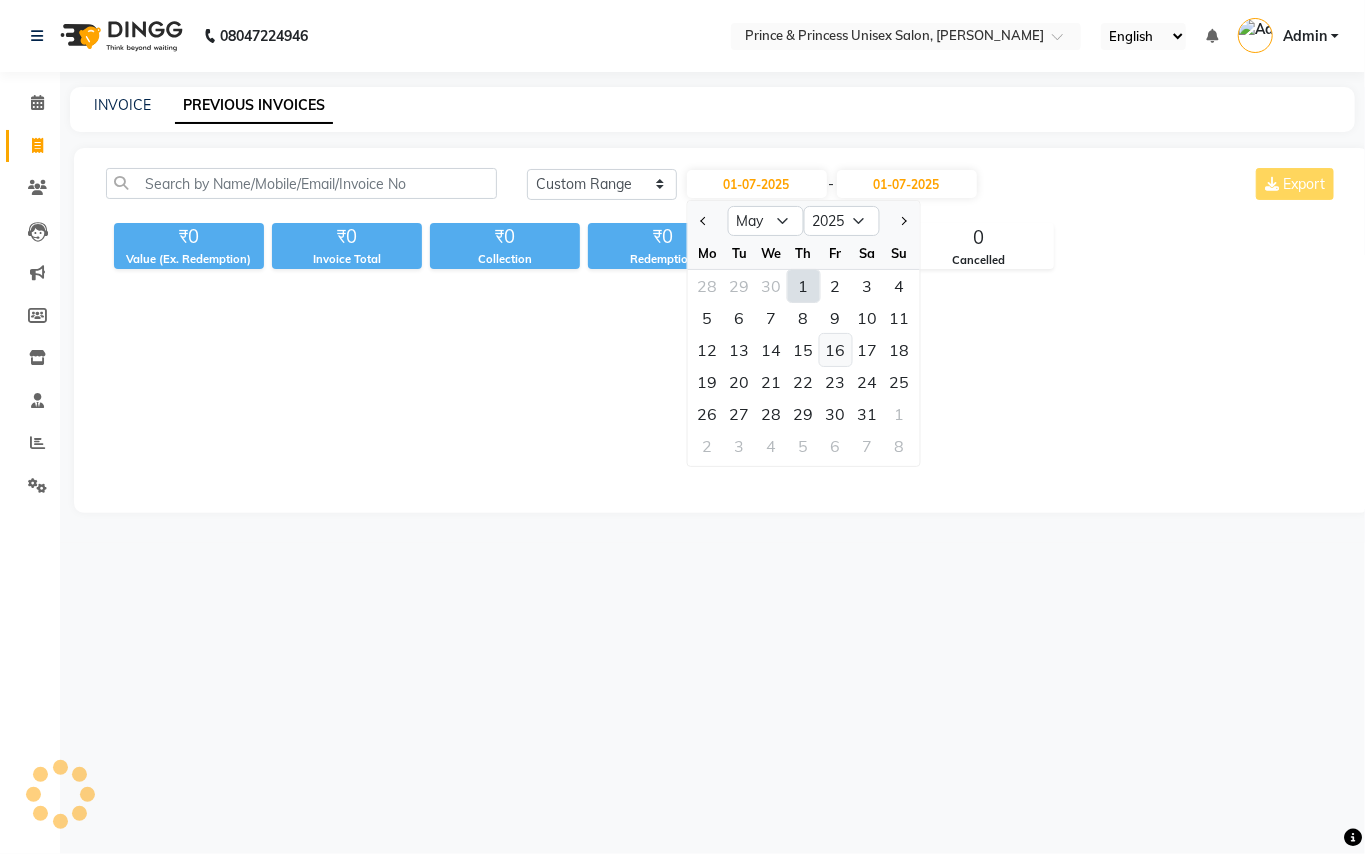 click on "16" 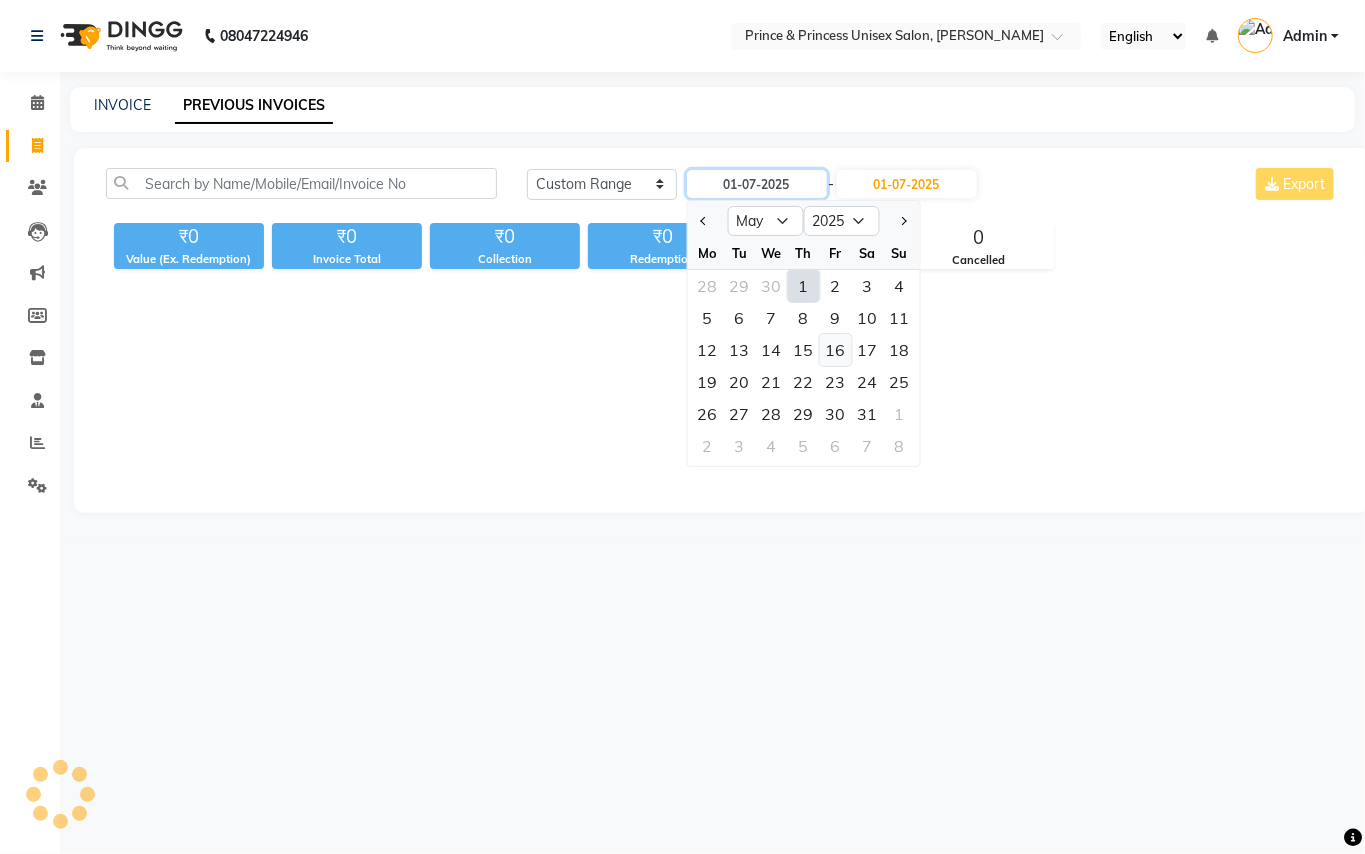 type on "16-05-2025" 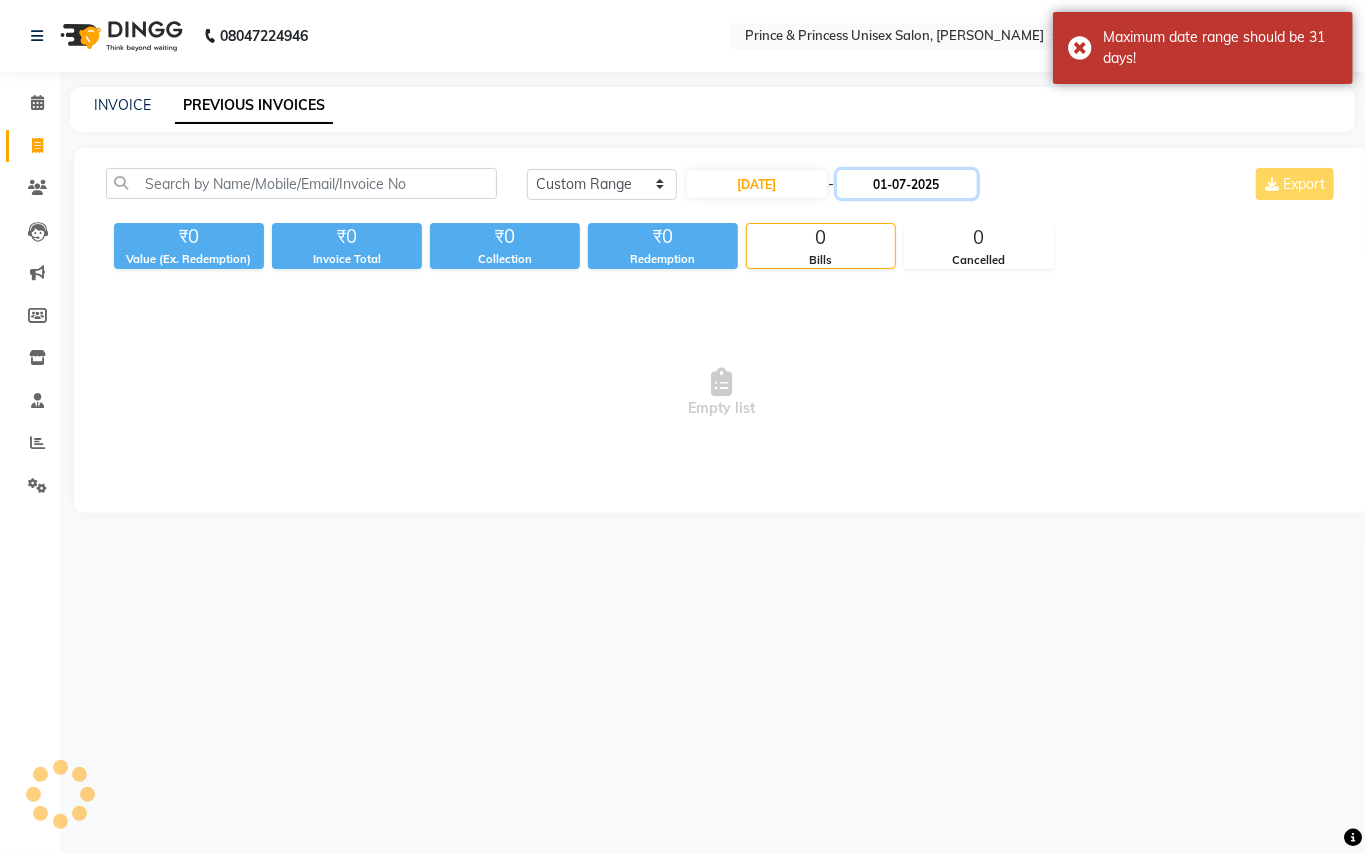 click on "01-07-2025" 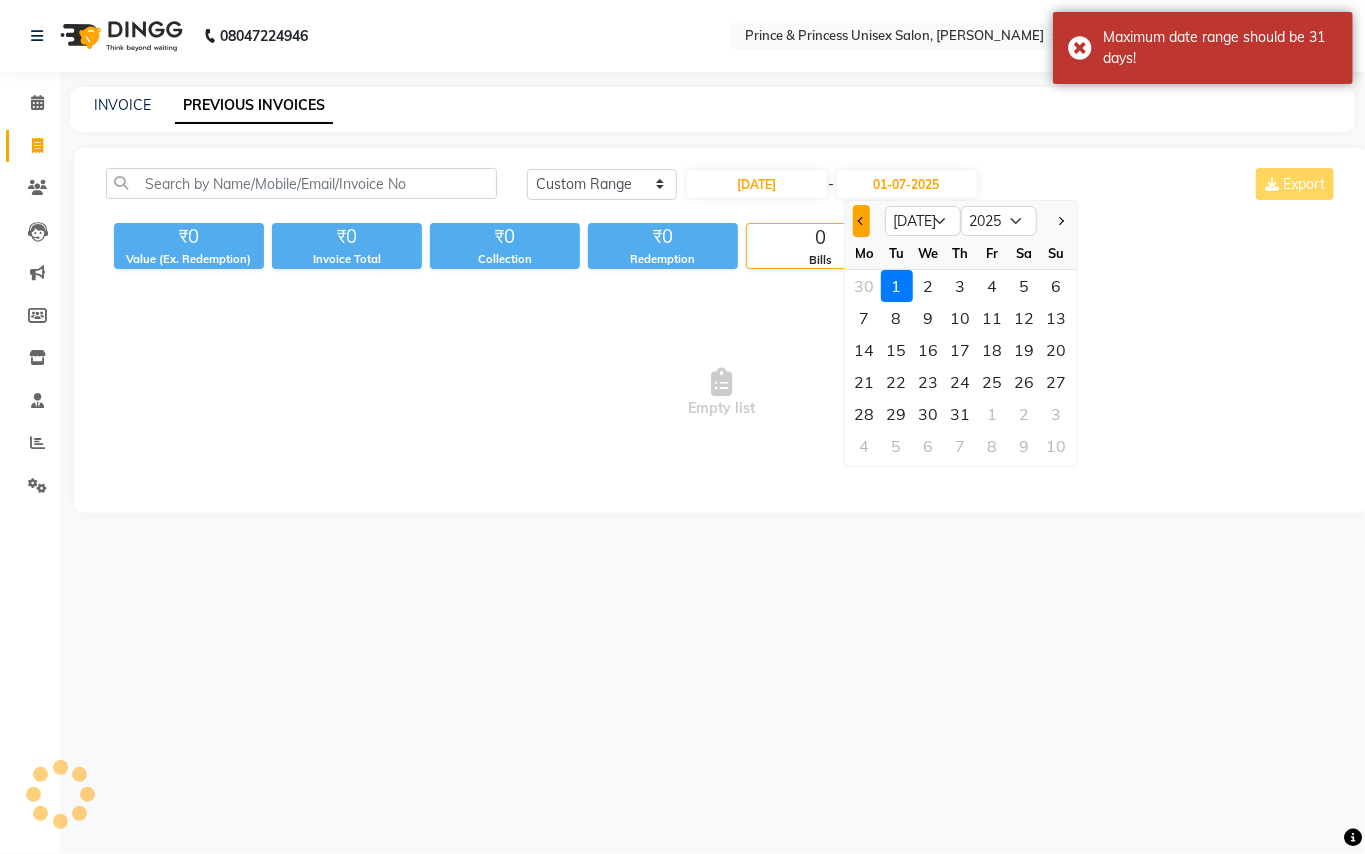 click 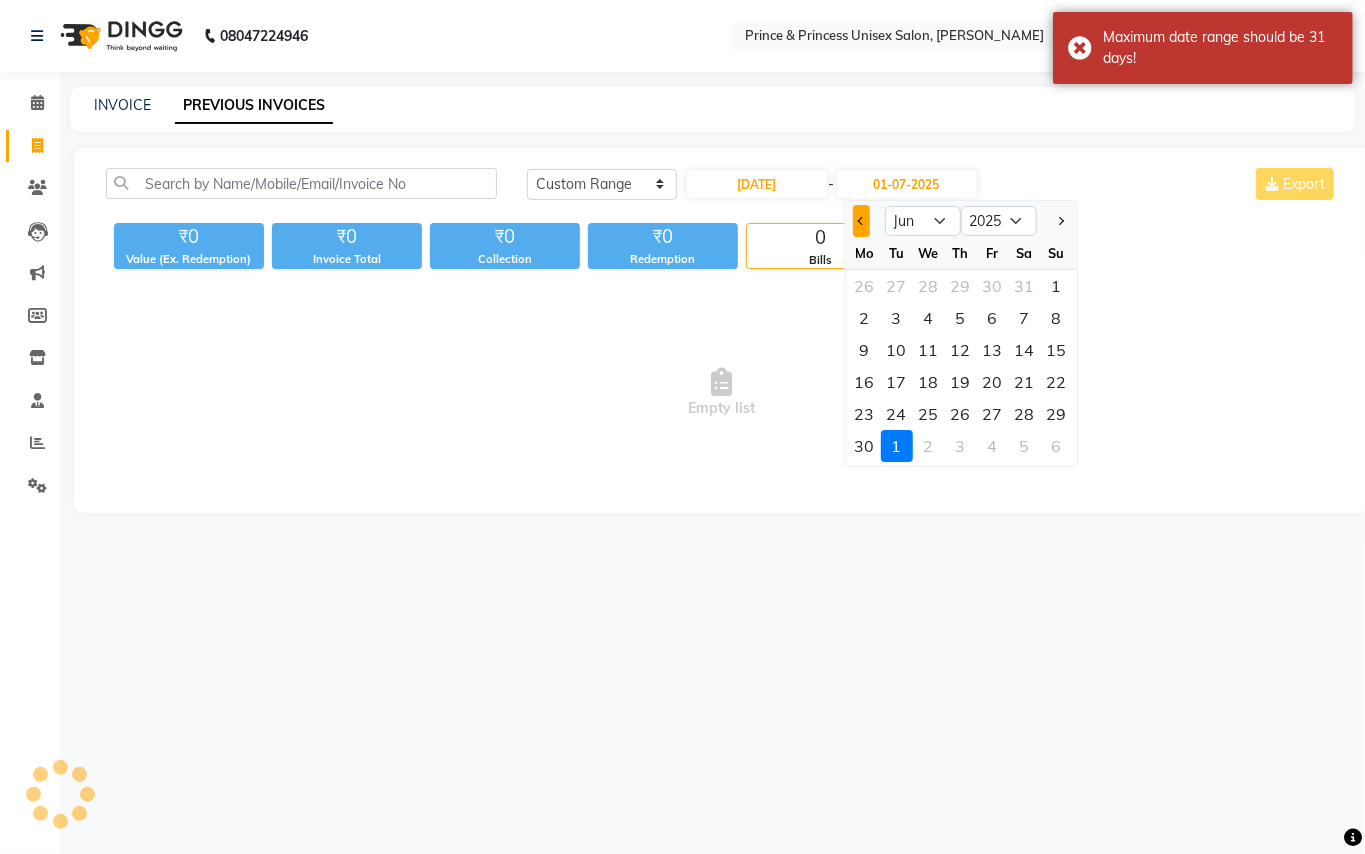 click 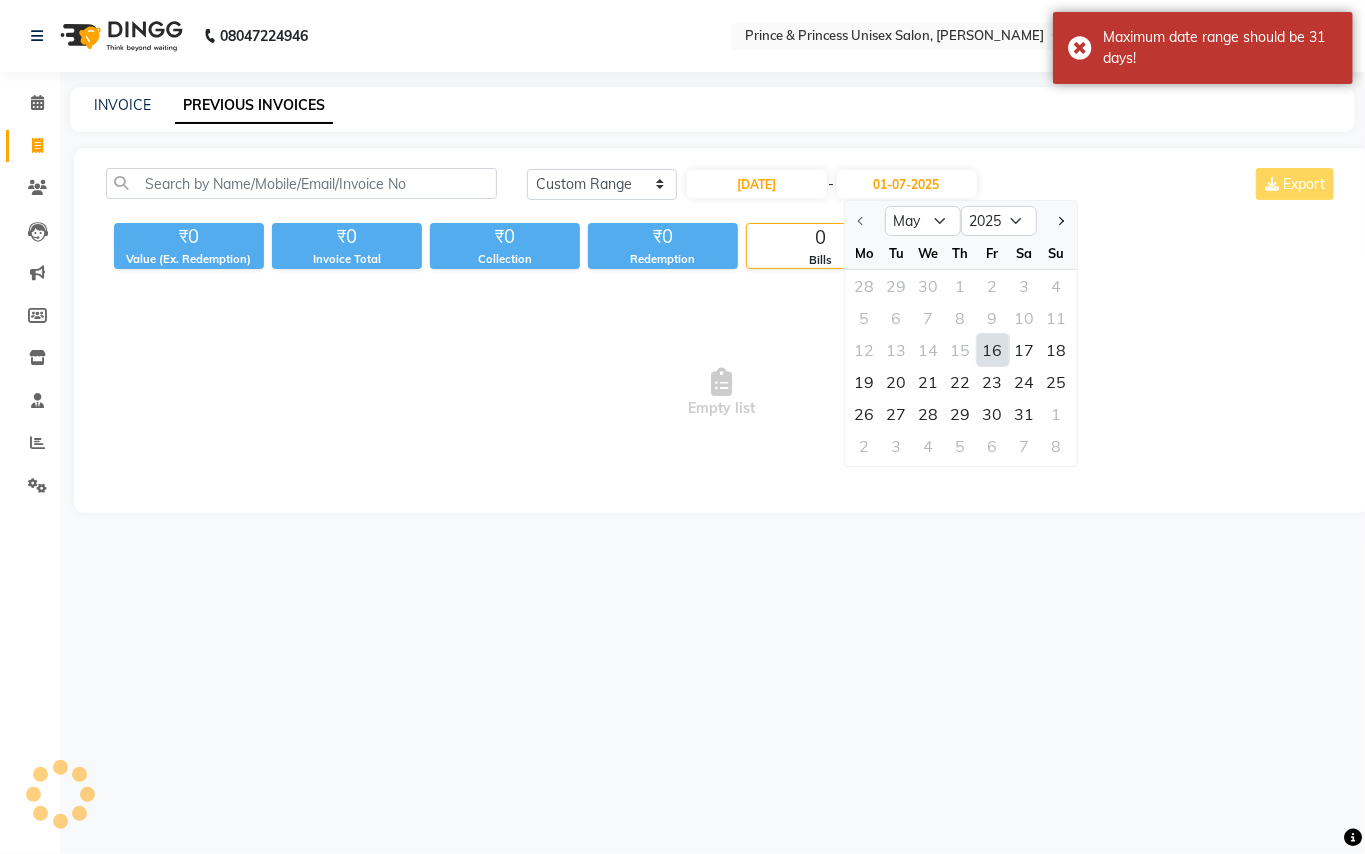 click on "16" 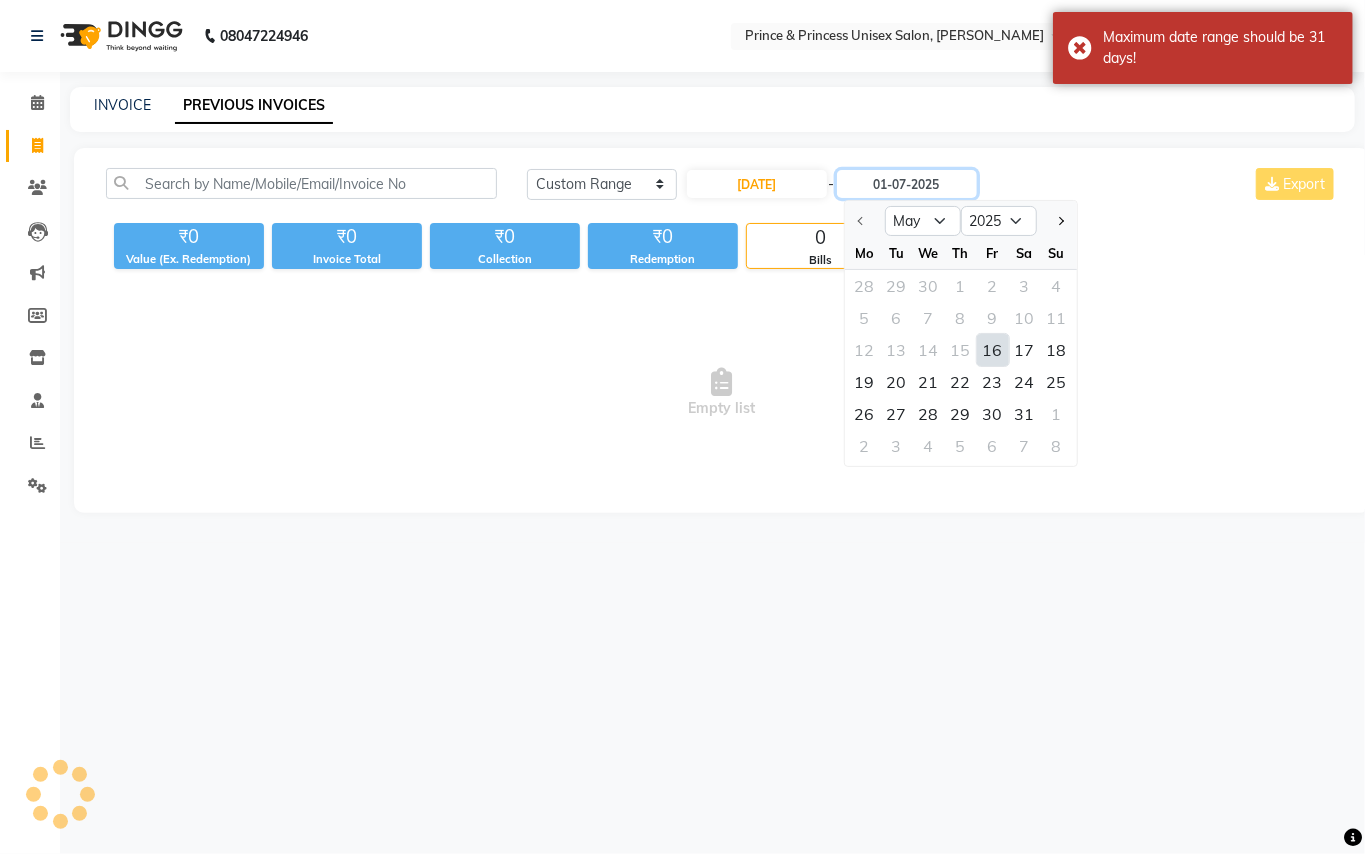 type on "16-05-2025" 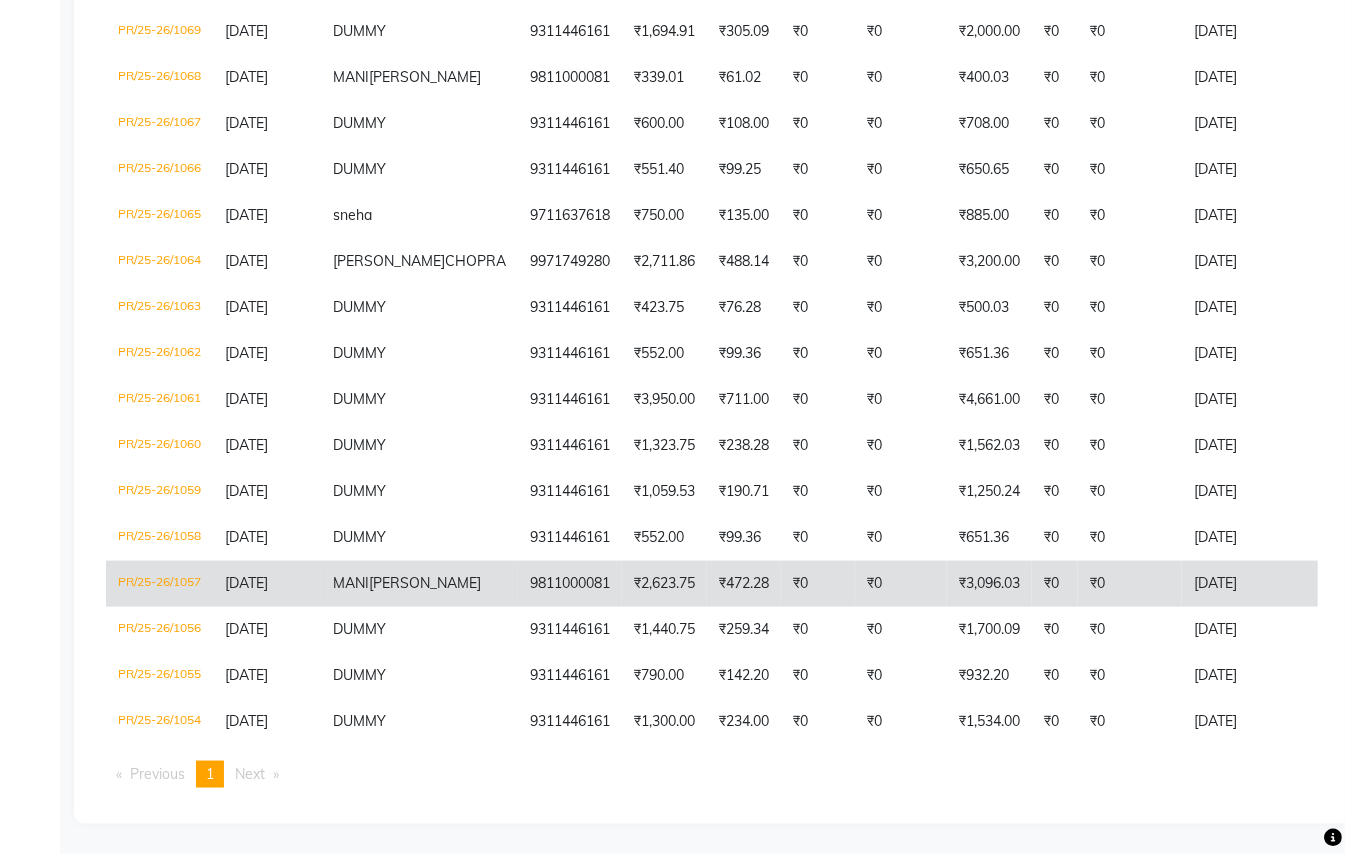 scroll, scrollTop: 1212, scrollLeft: 0, axis: vertical 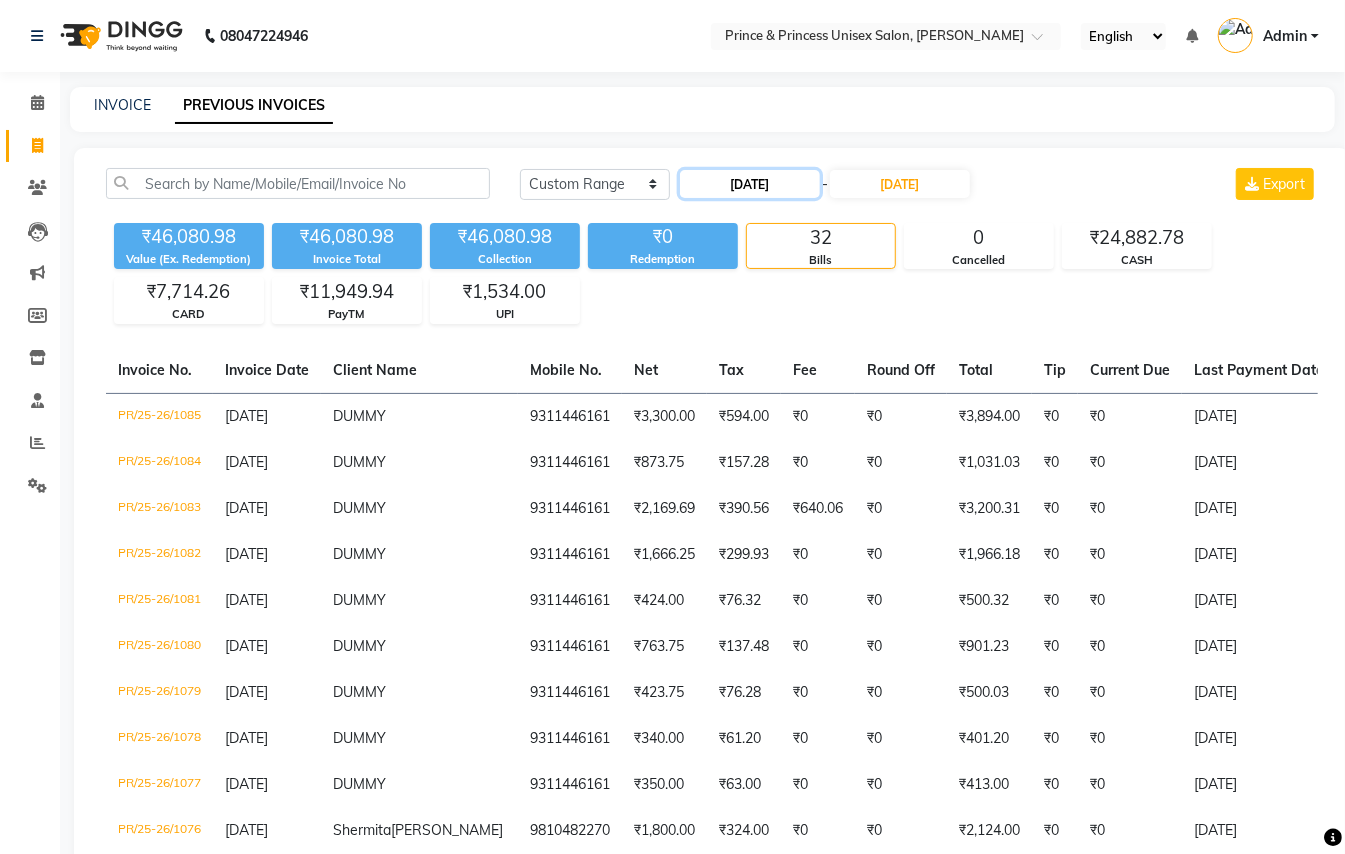 click on "16-05-2025" 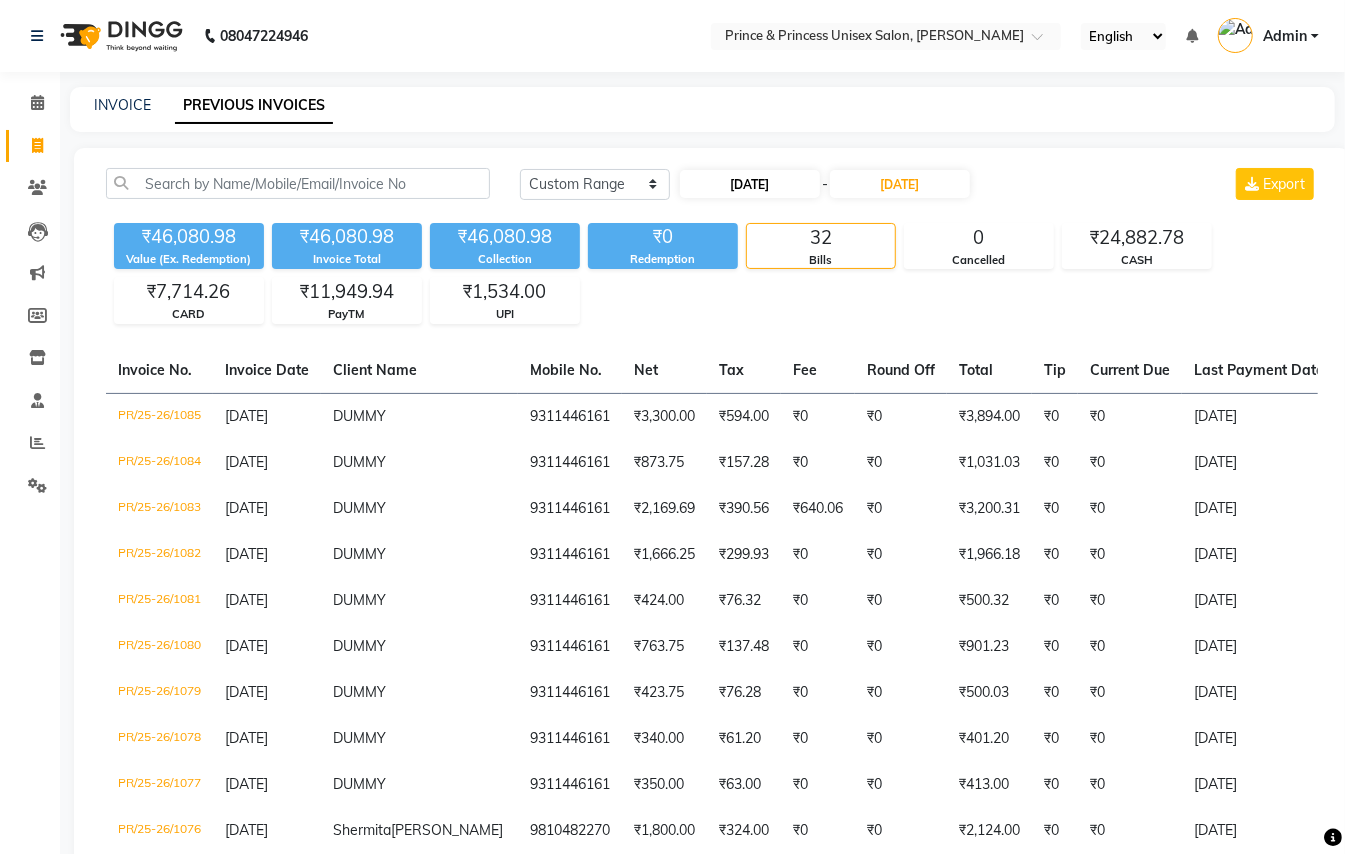 select on "5" 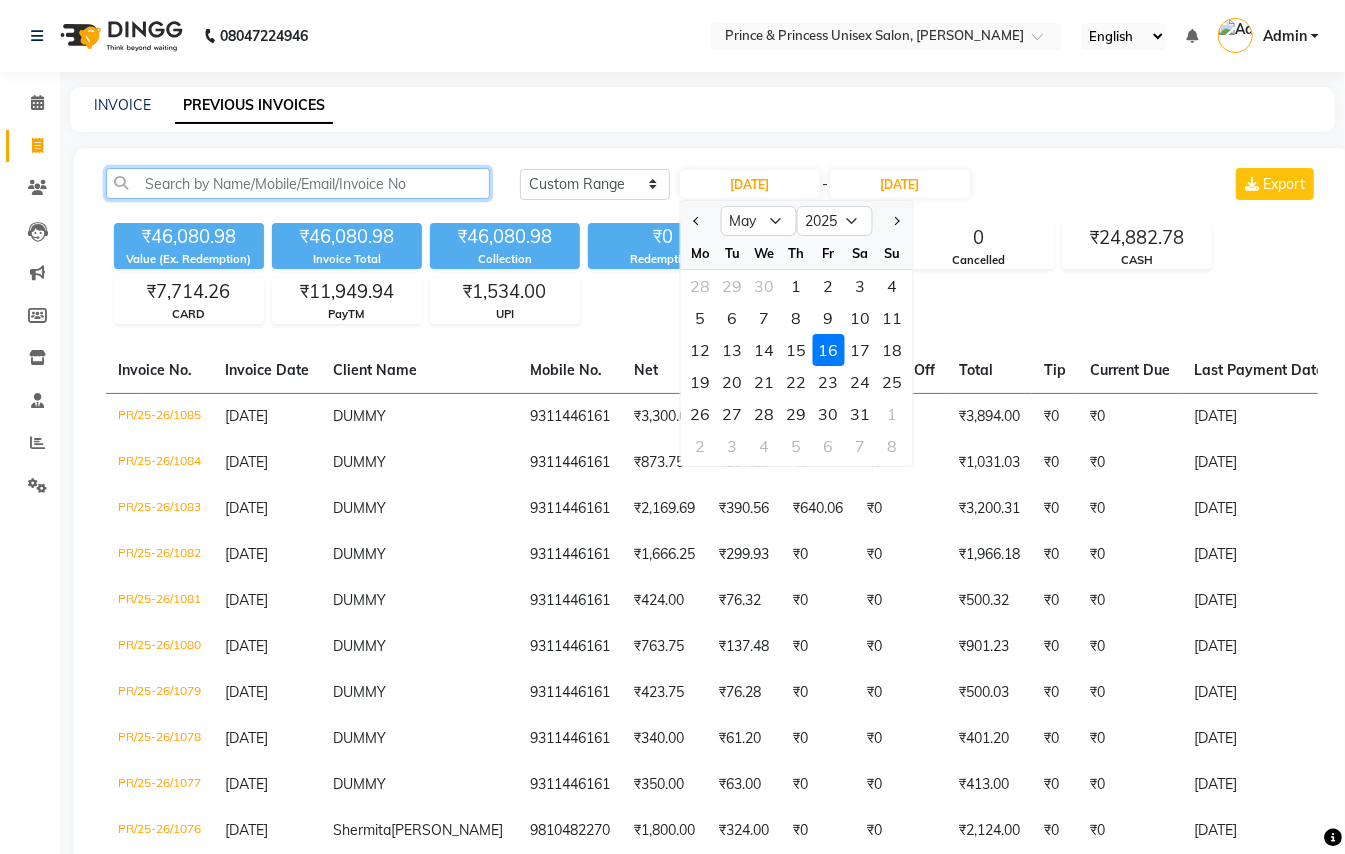 click 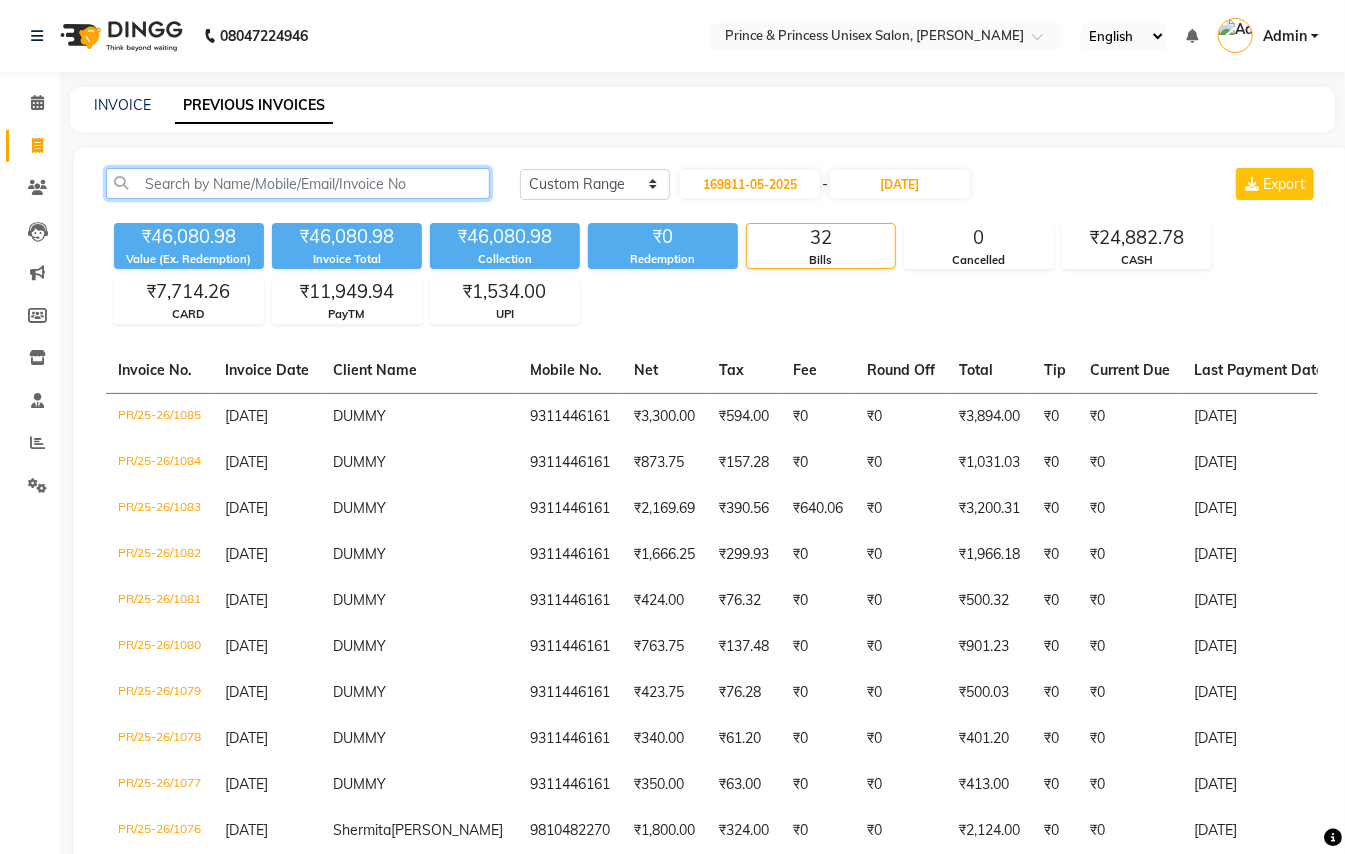 type on "16-05-2025" 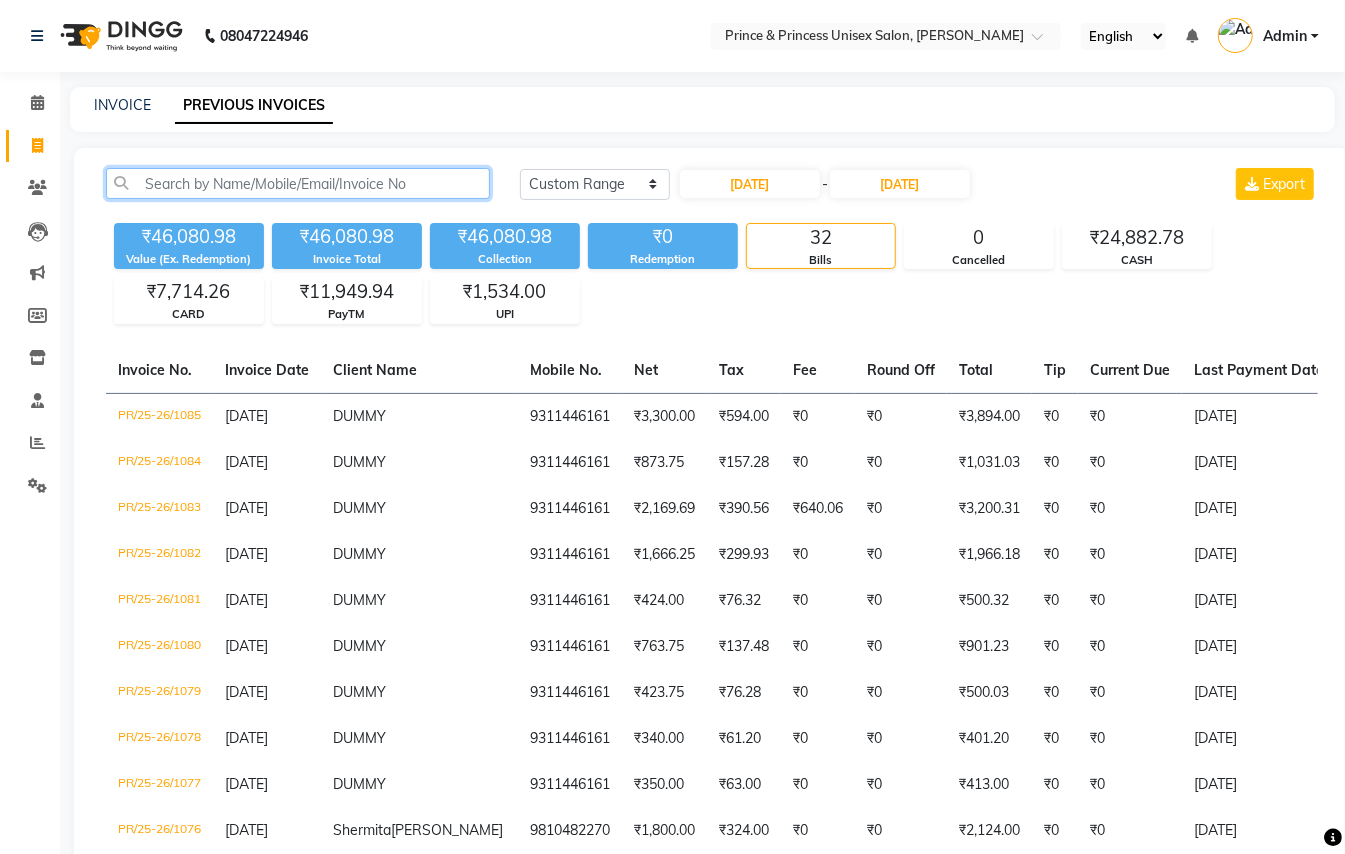 click 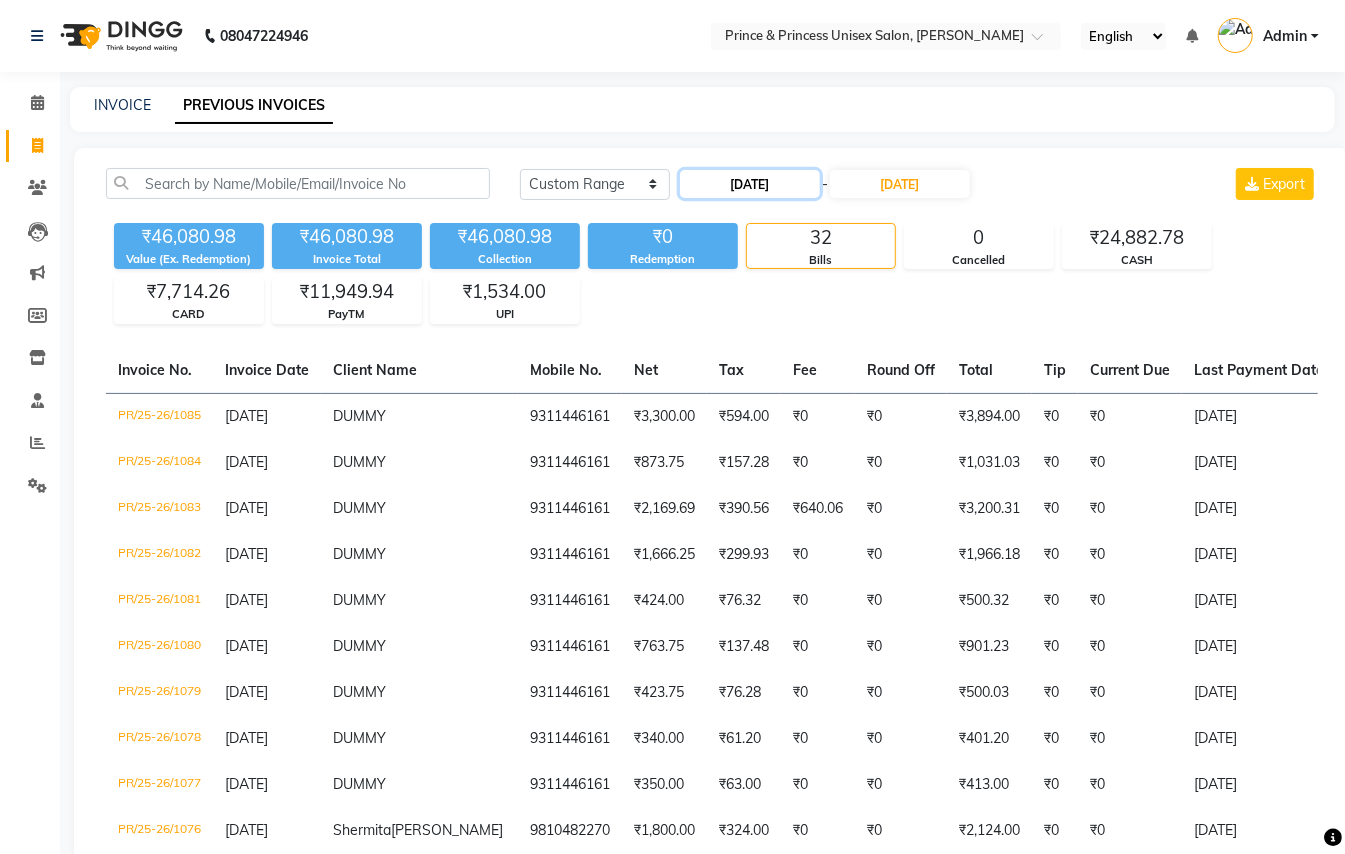 click on "16-05-2025" 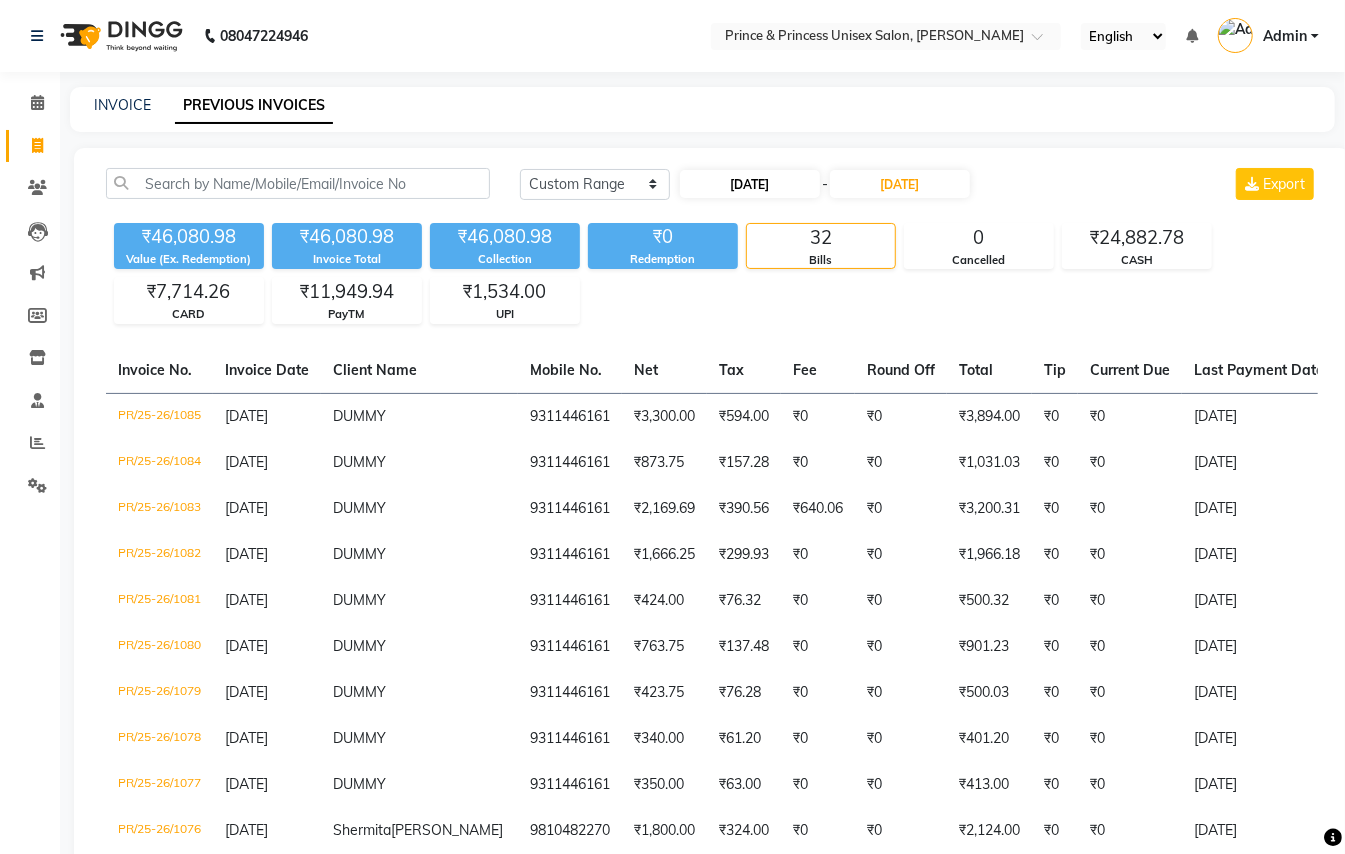 select on "5" 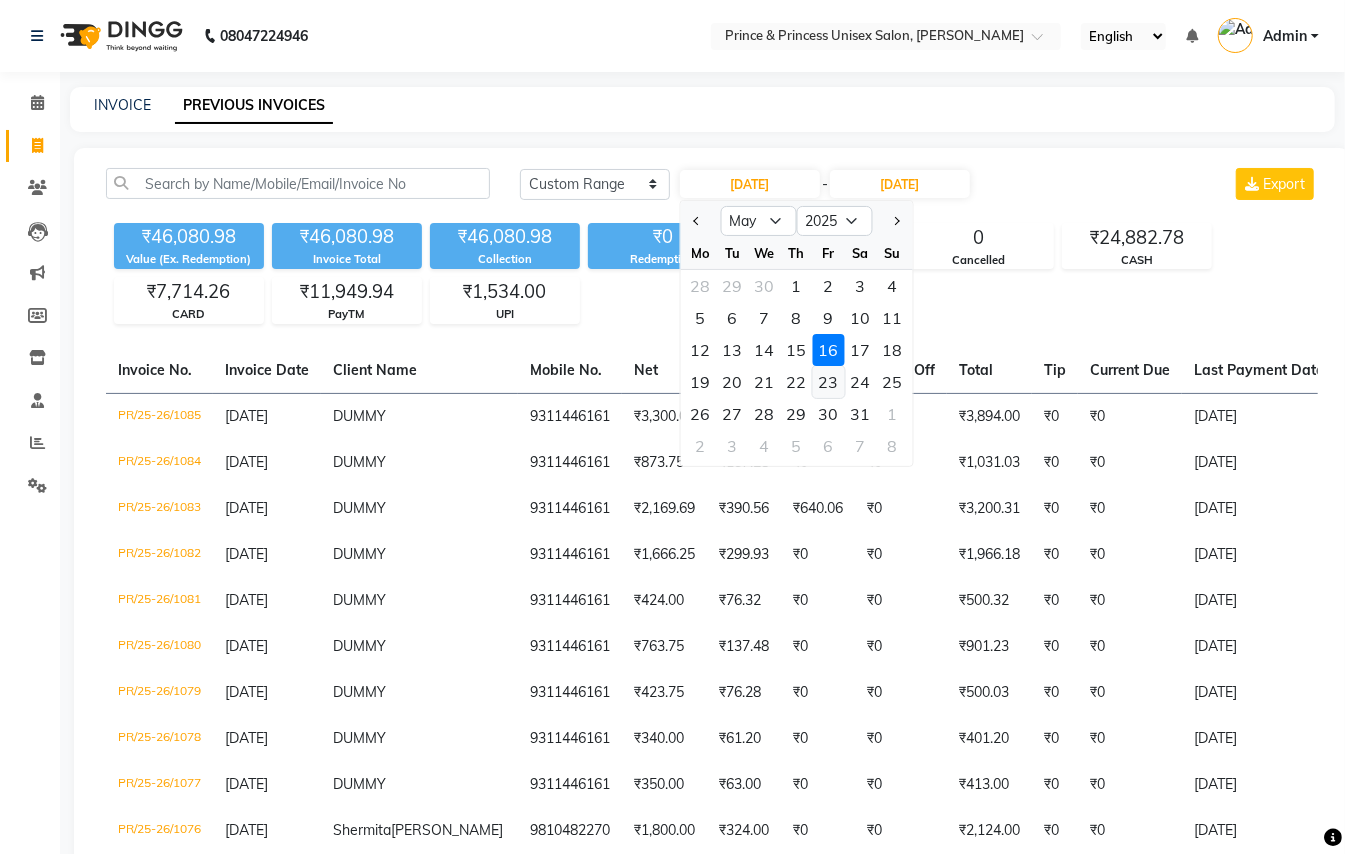 click on "23" 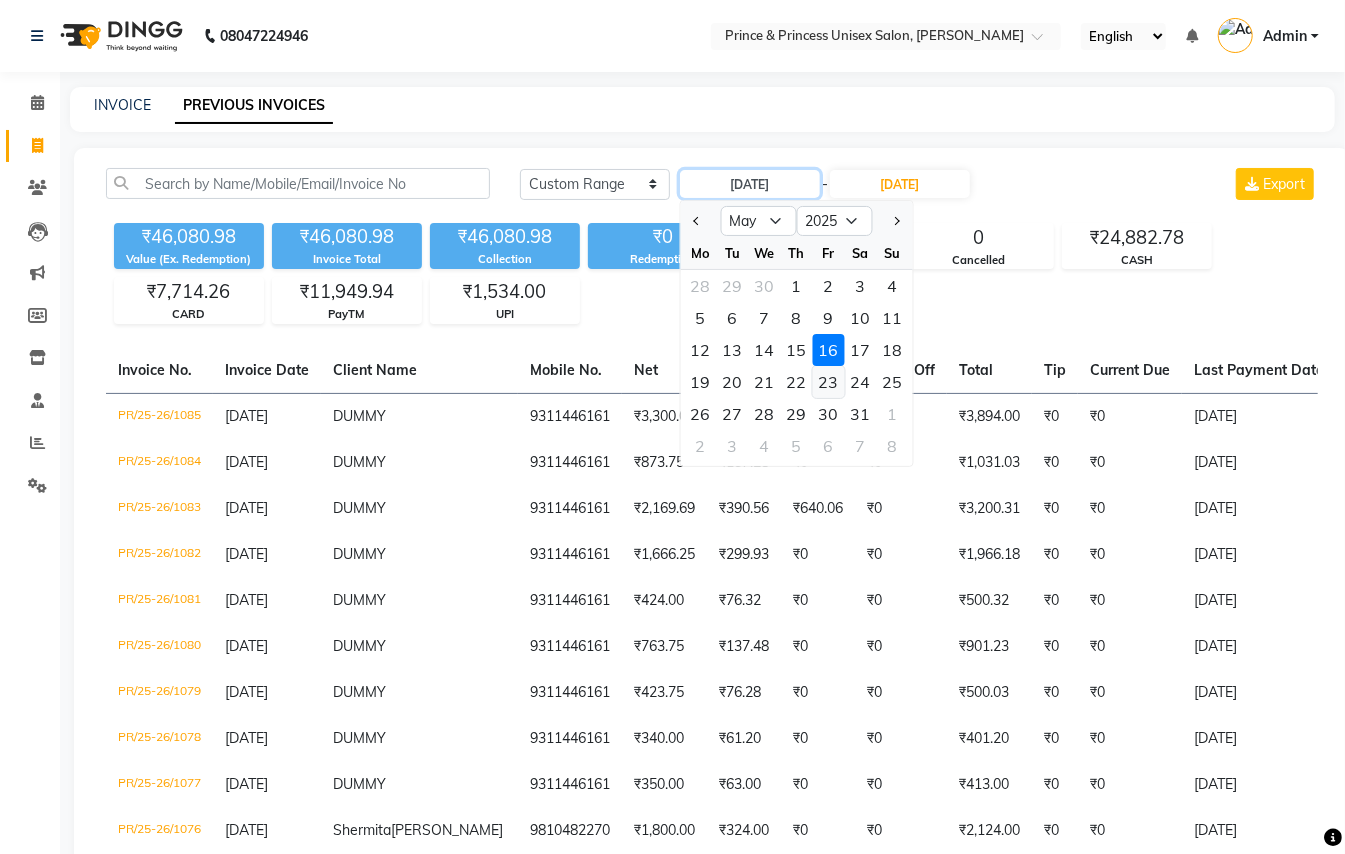 type on "[DATE]" 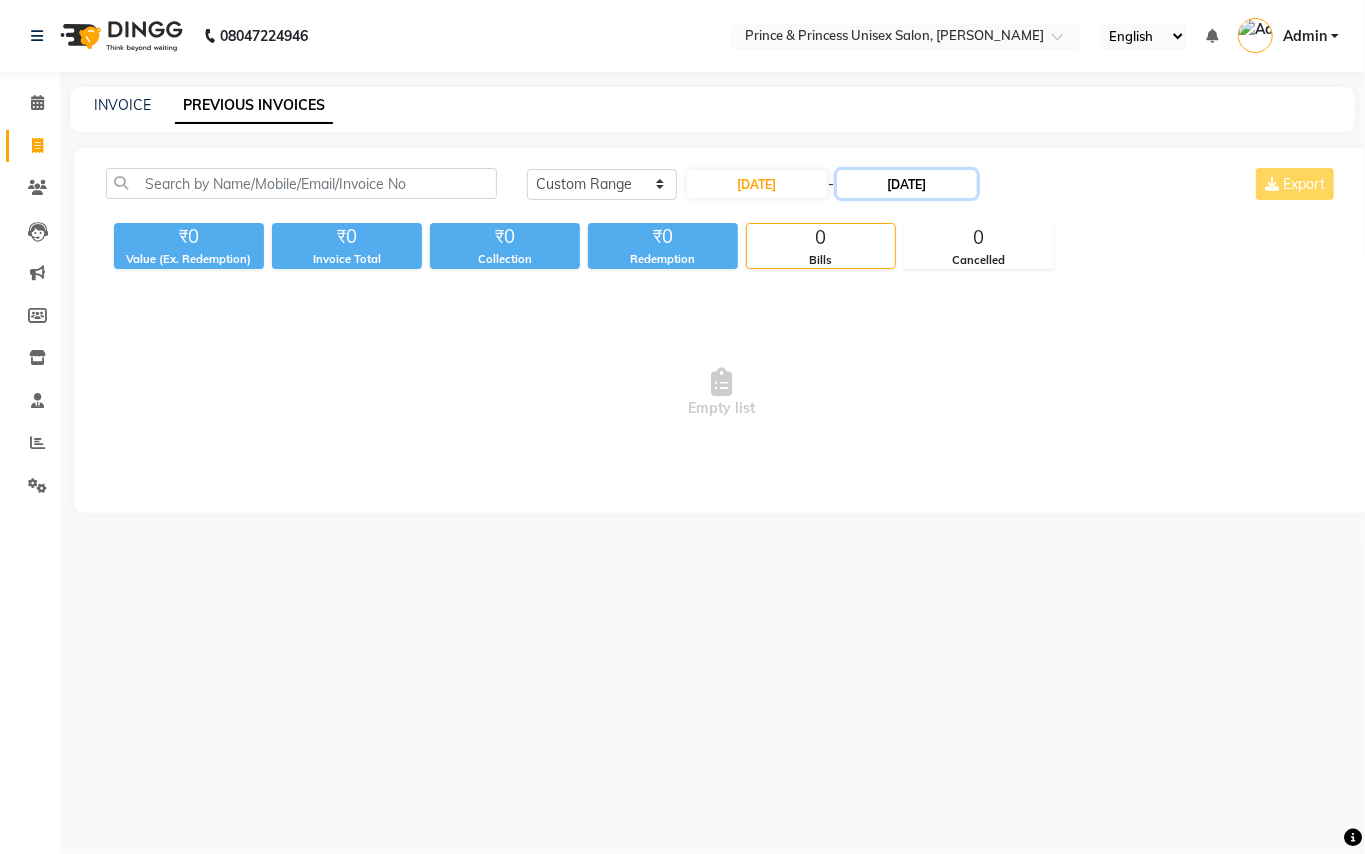 click on "16-05-2025" 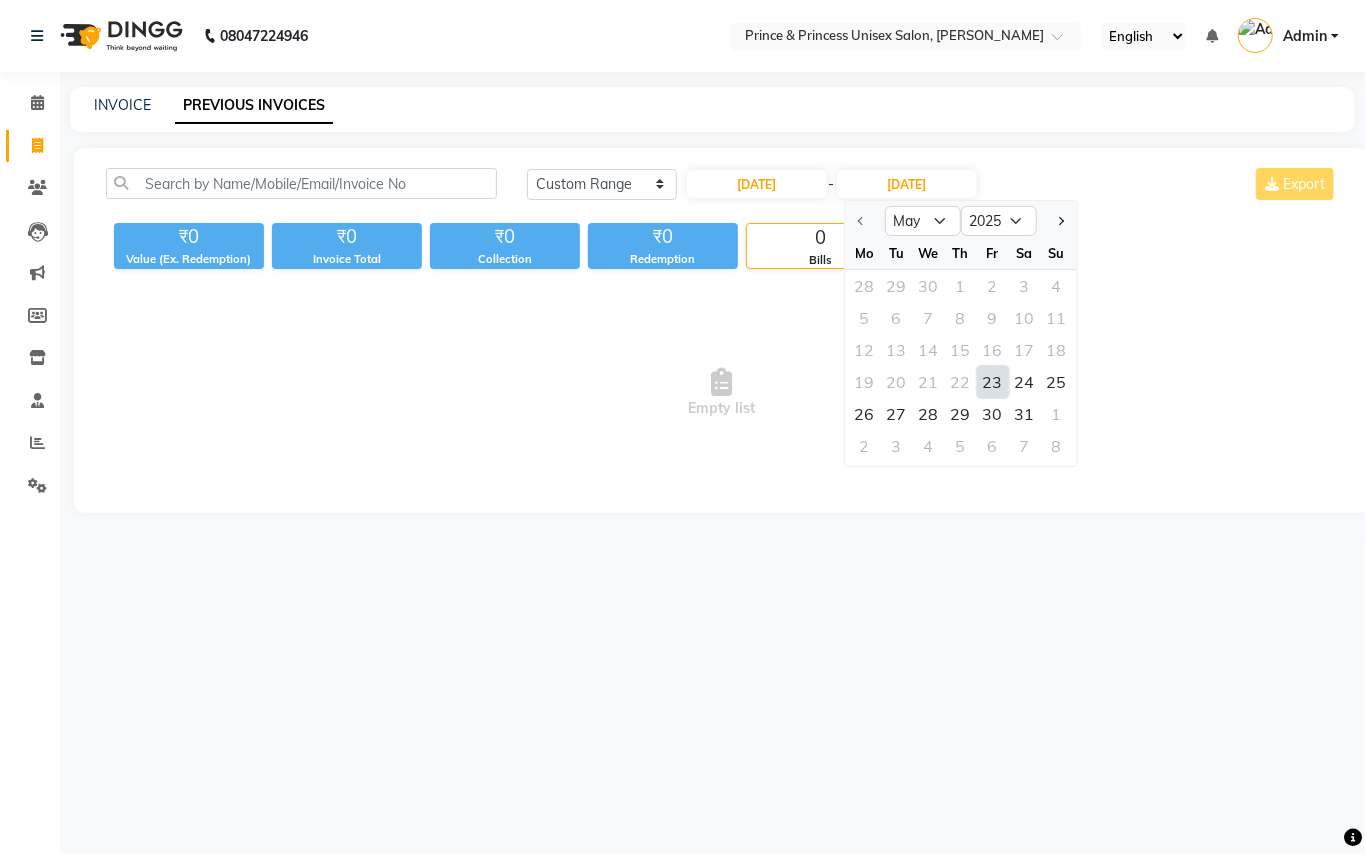 click on "23" 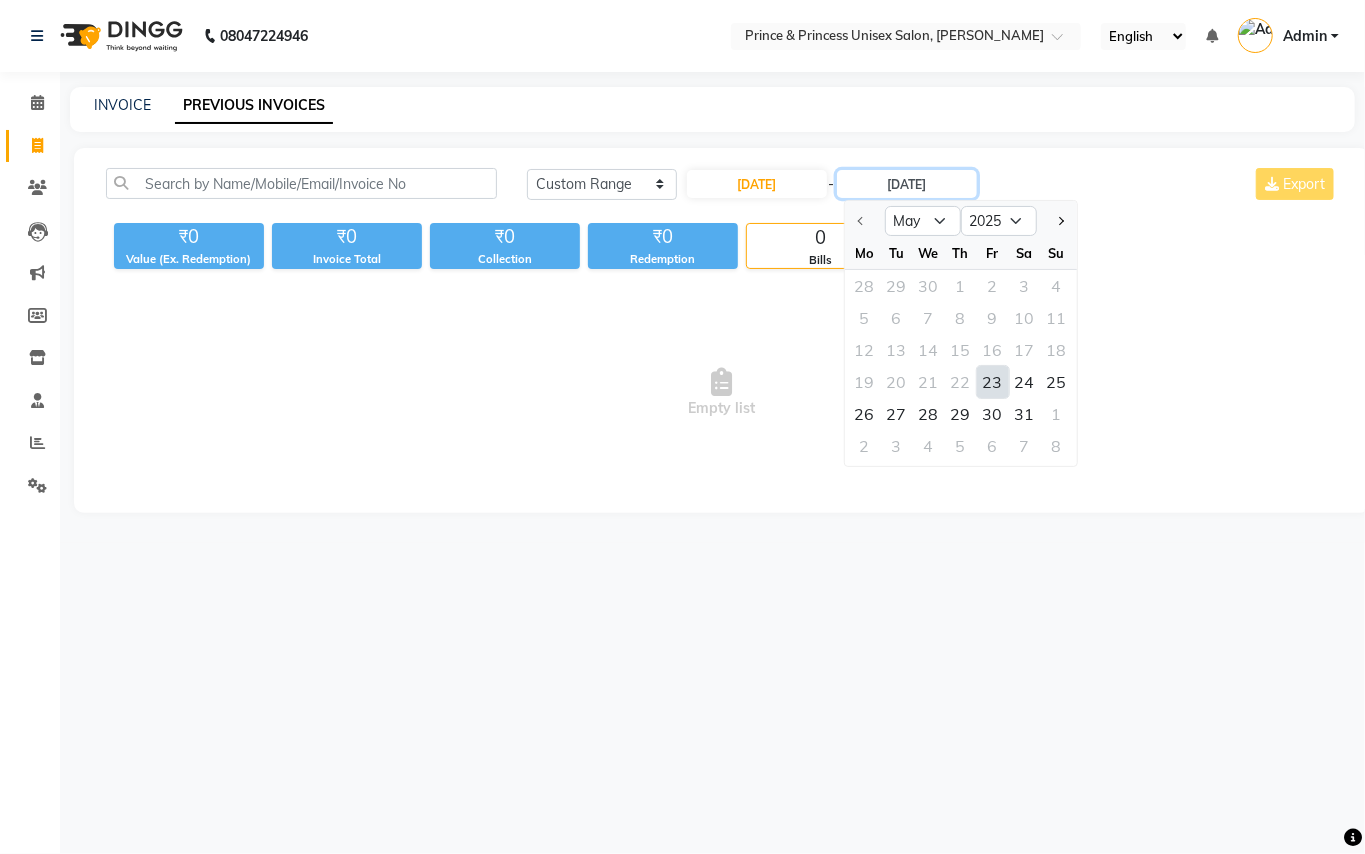 type on "[DATE]" 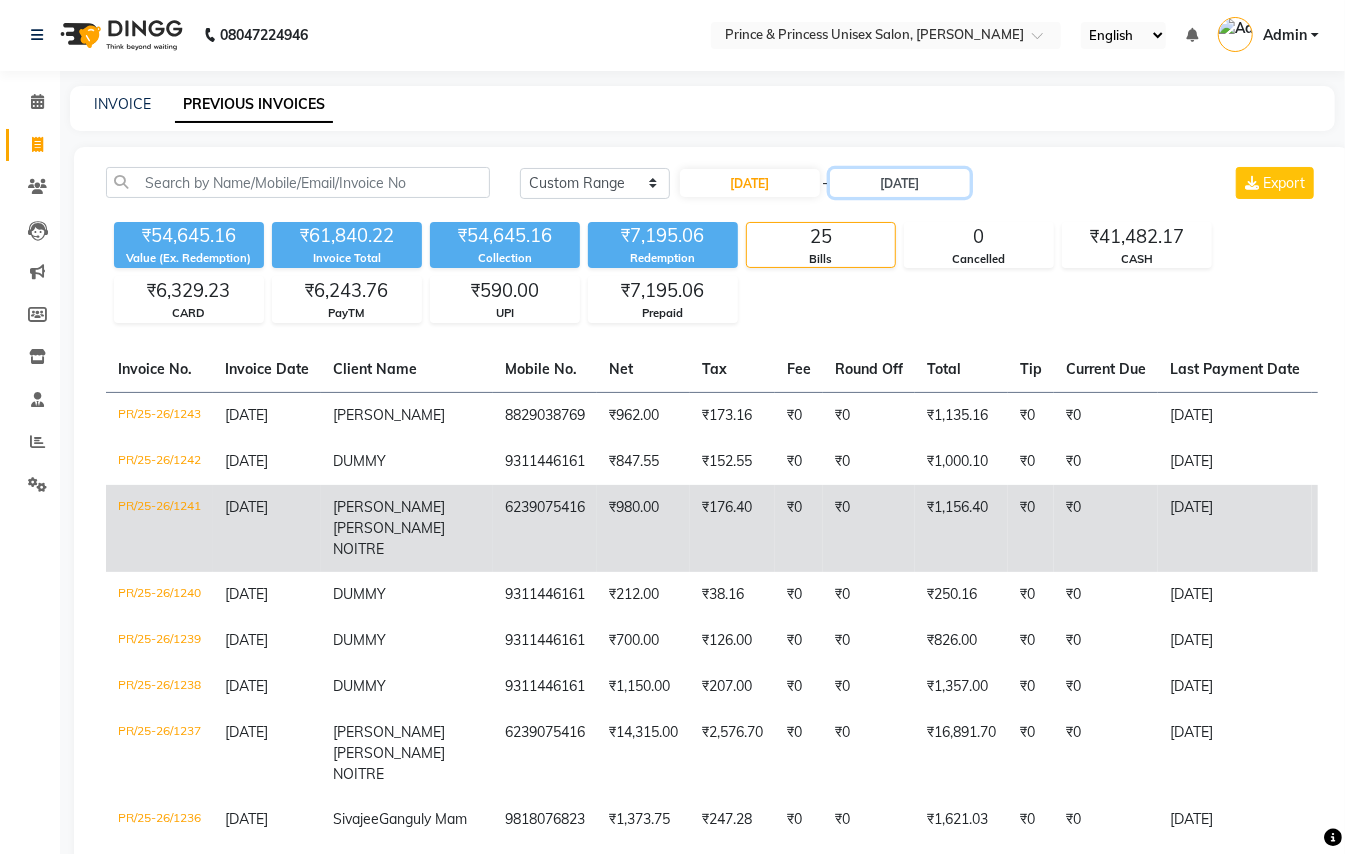 scroll, scrollTop: 0, scrollLeft: 0, axis: both 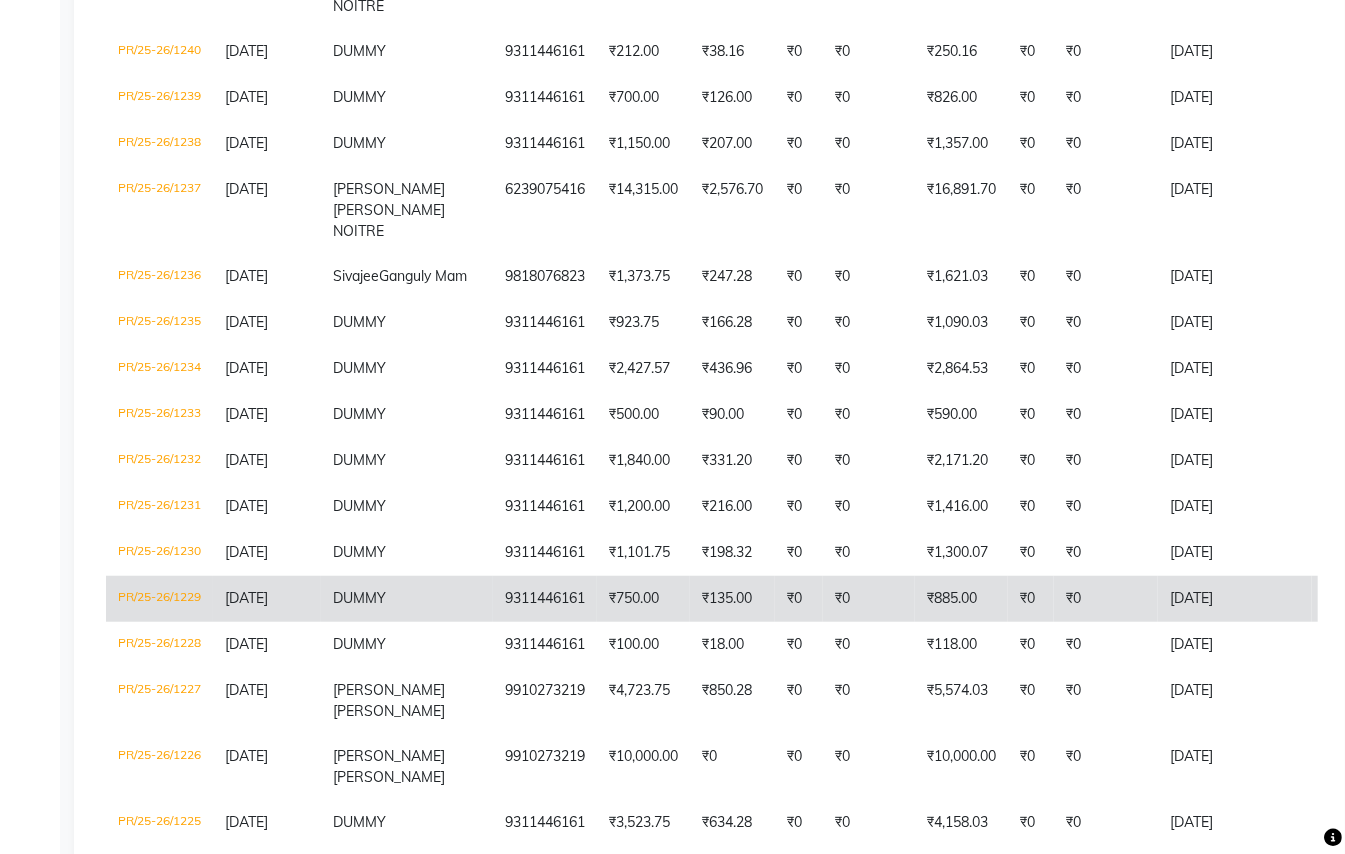 click on "PR/25-26/1229" 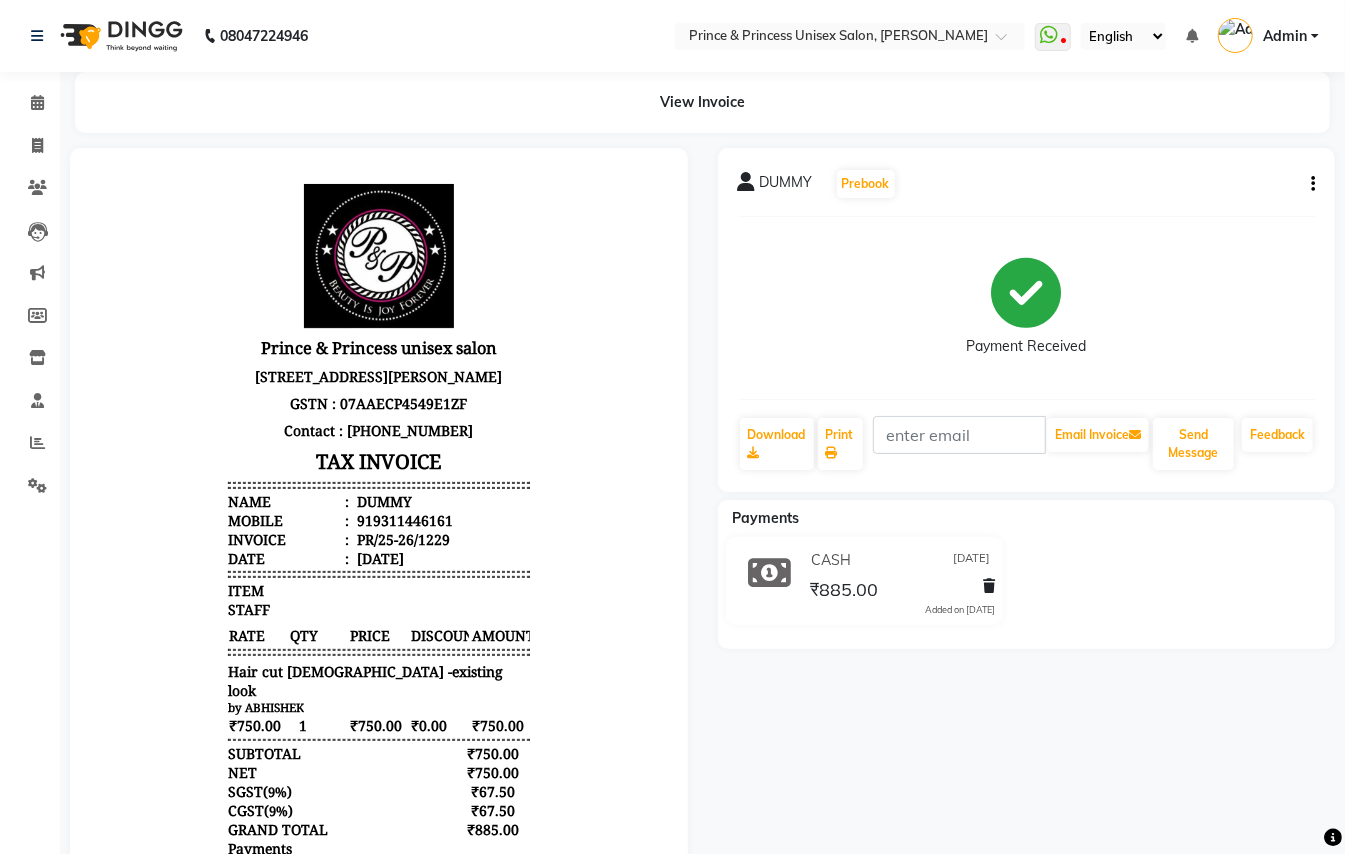 scroll, scrollTop: 0, scrollLeft: 0, axis: both 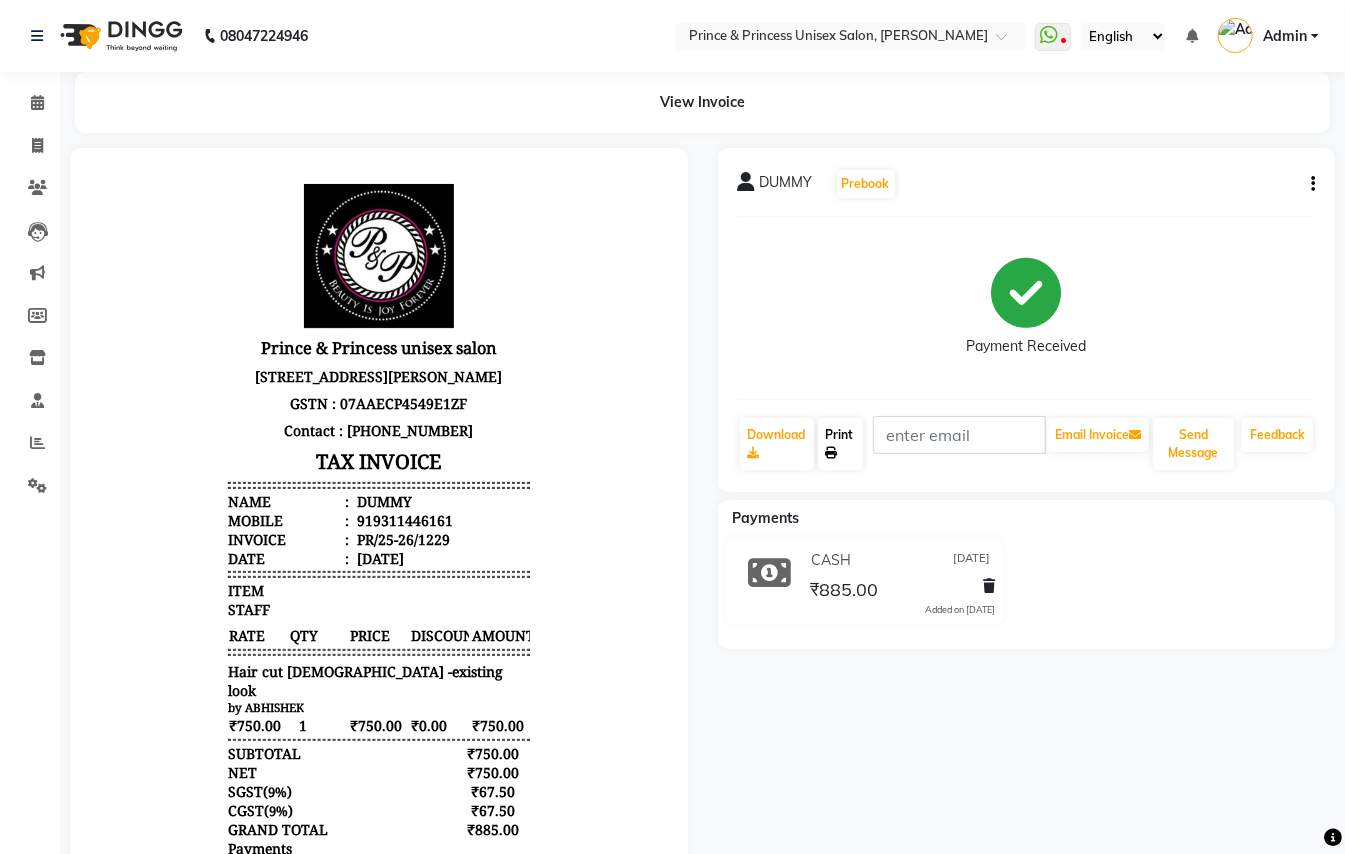 click on "Print" 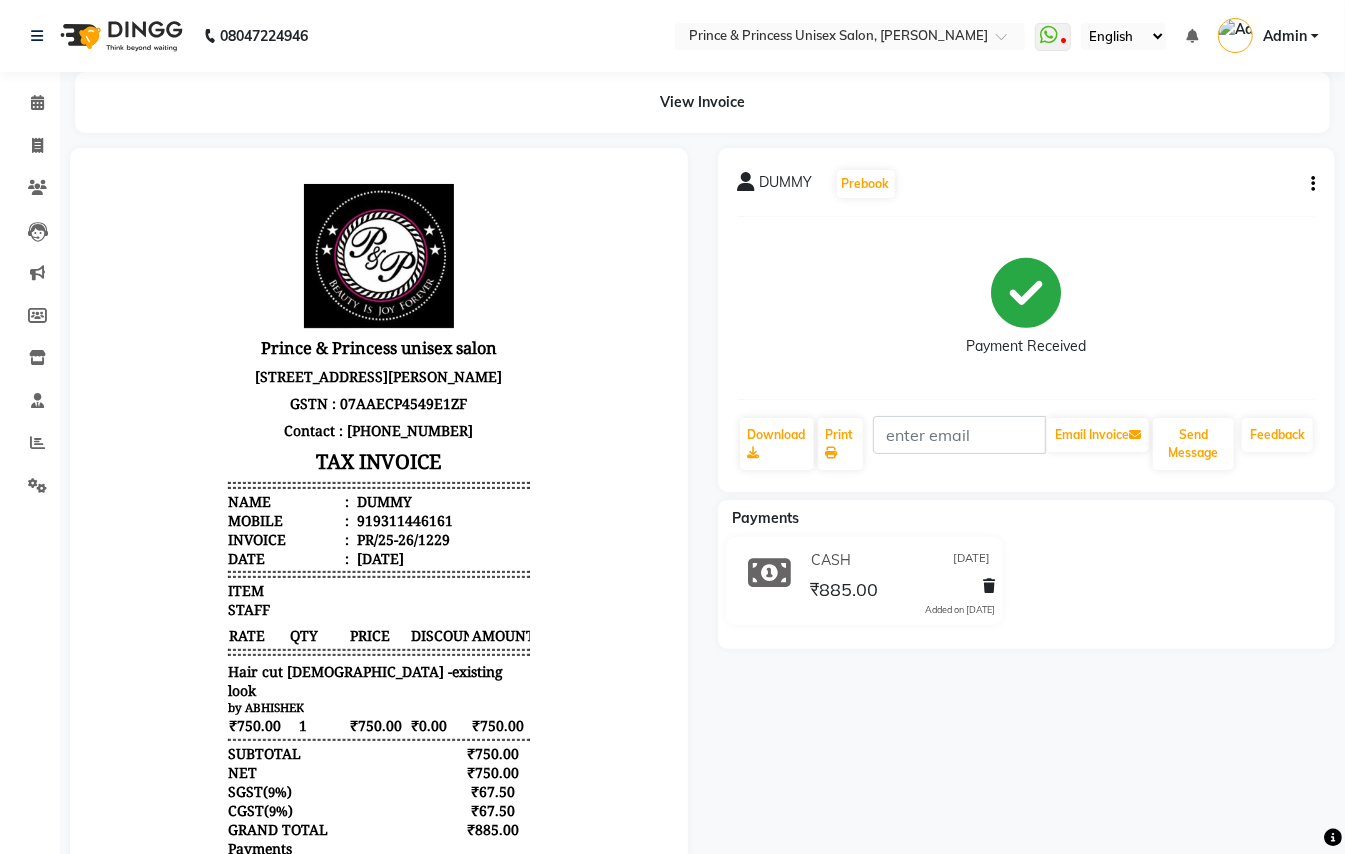 scroll, scrollTop: 16, scrollLeft: 0, axis: vertical 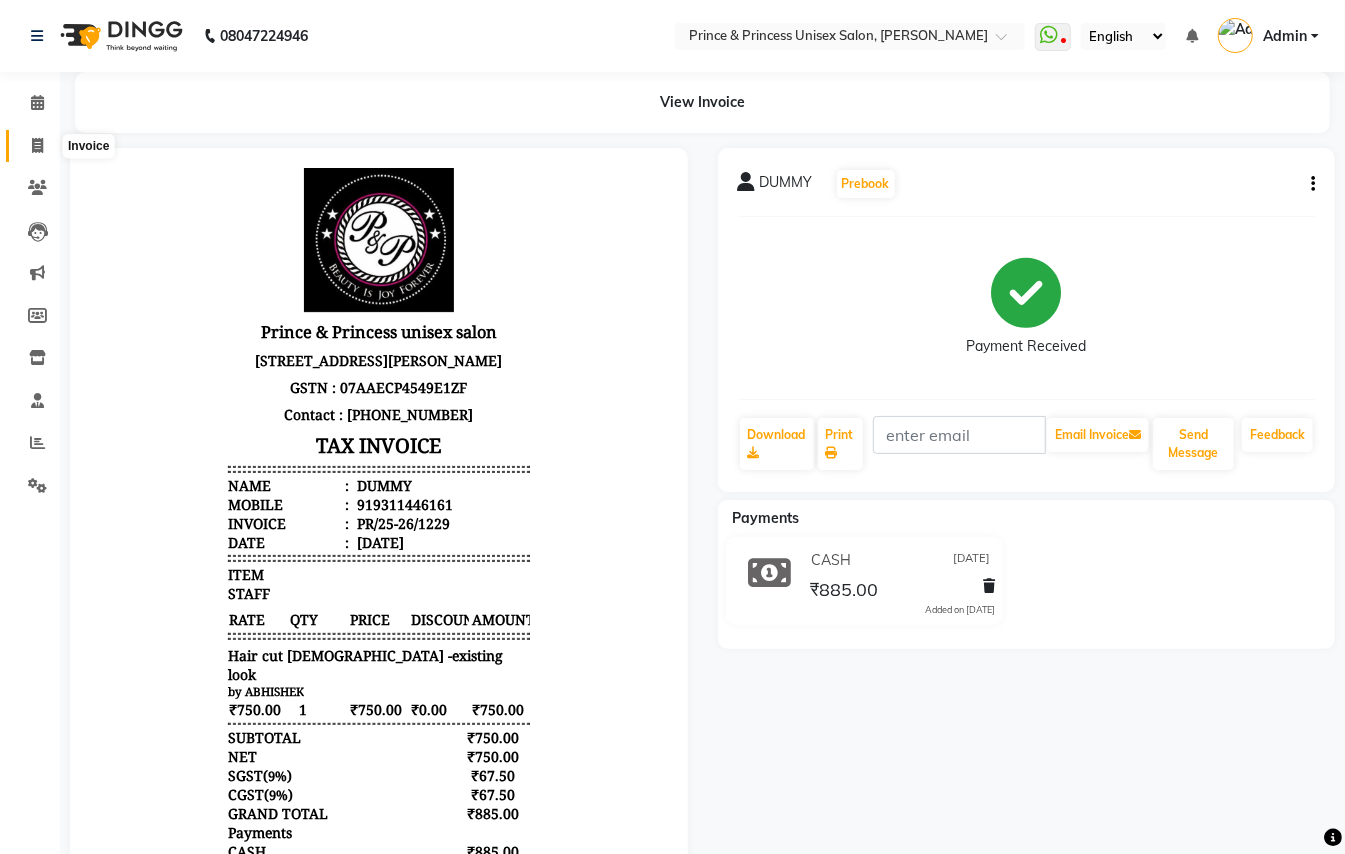 click 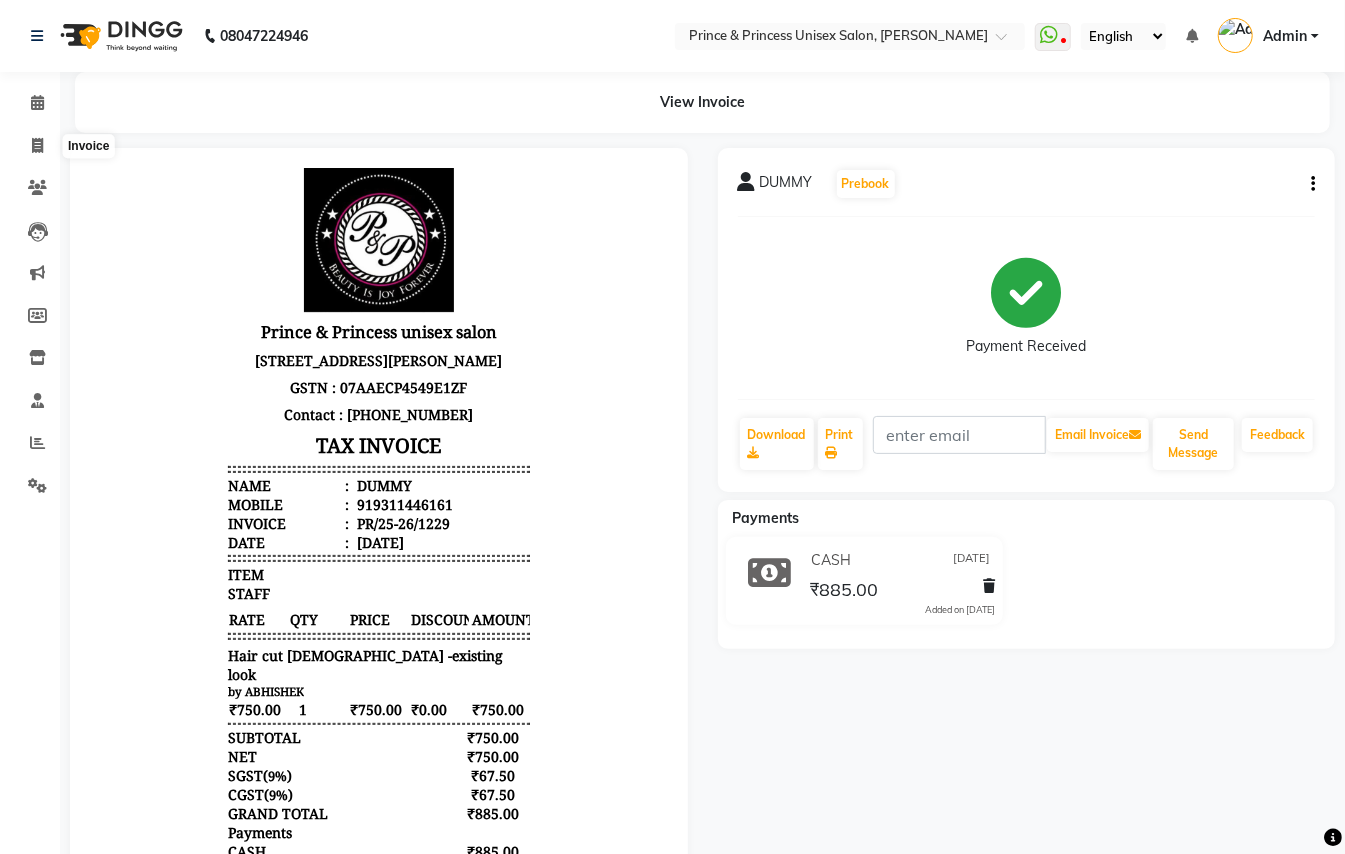 select on "service" 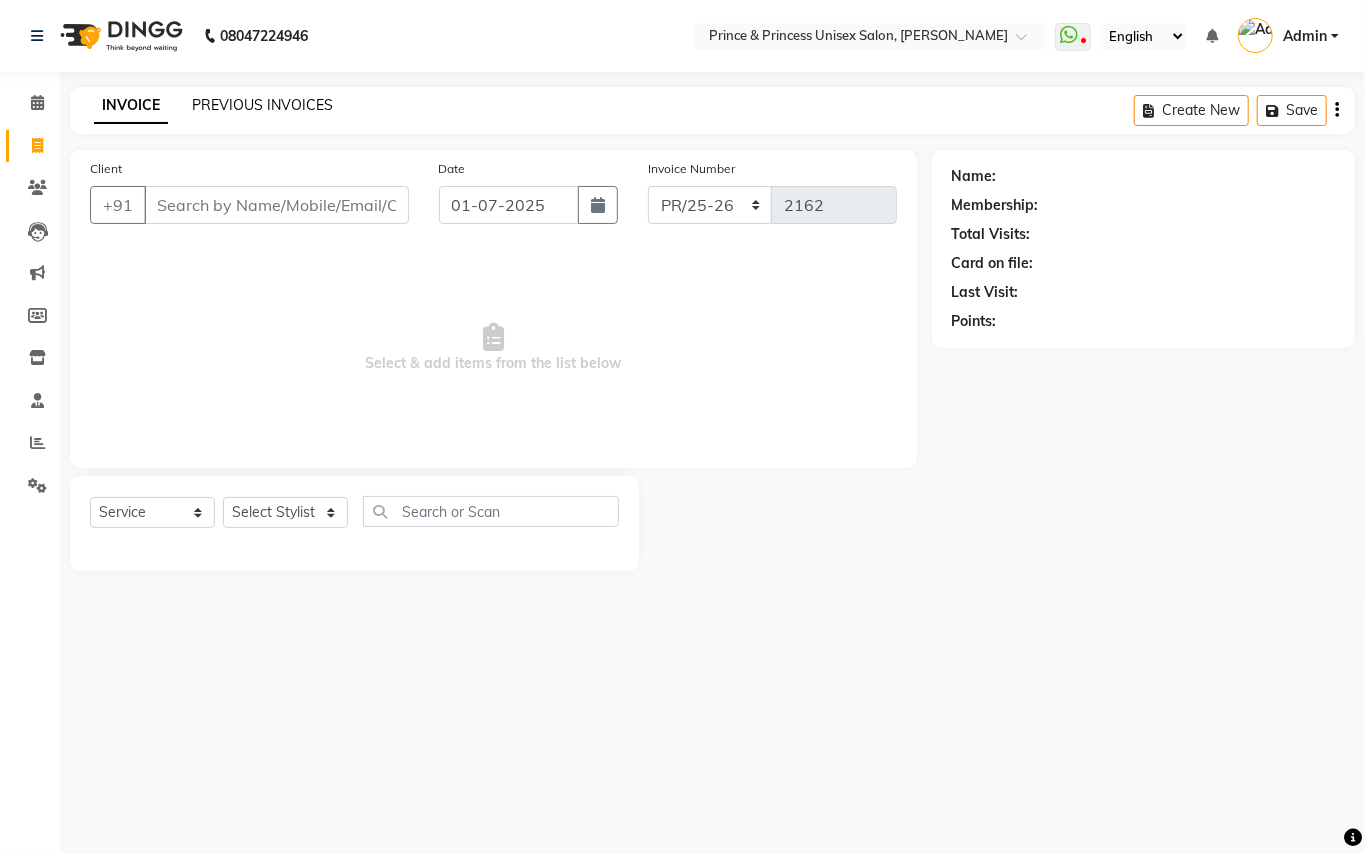 click on "PREVIOUS INVOICES" 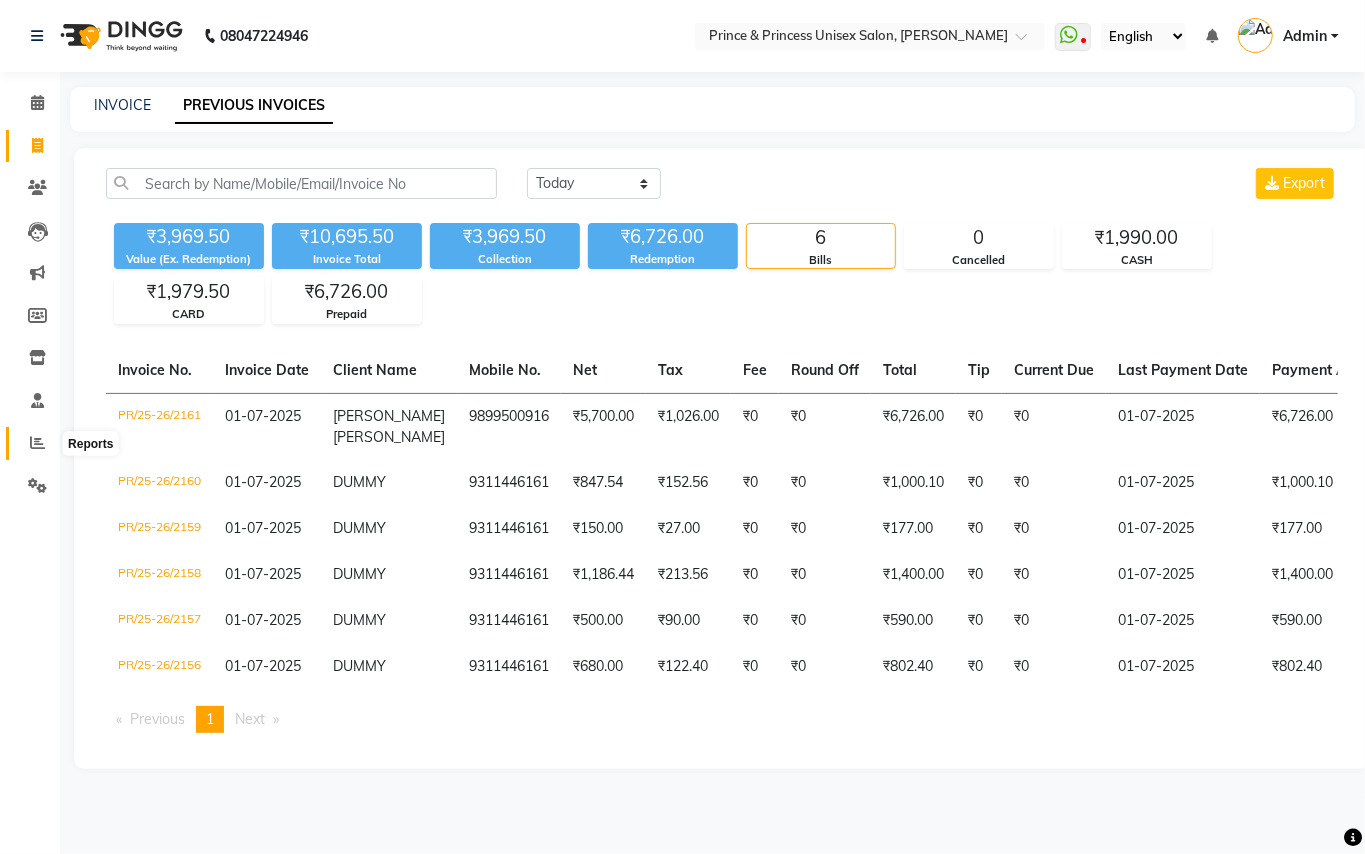 click 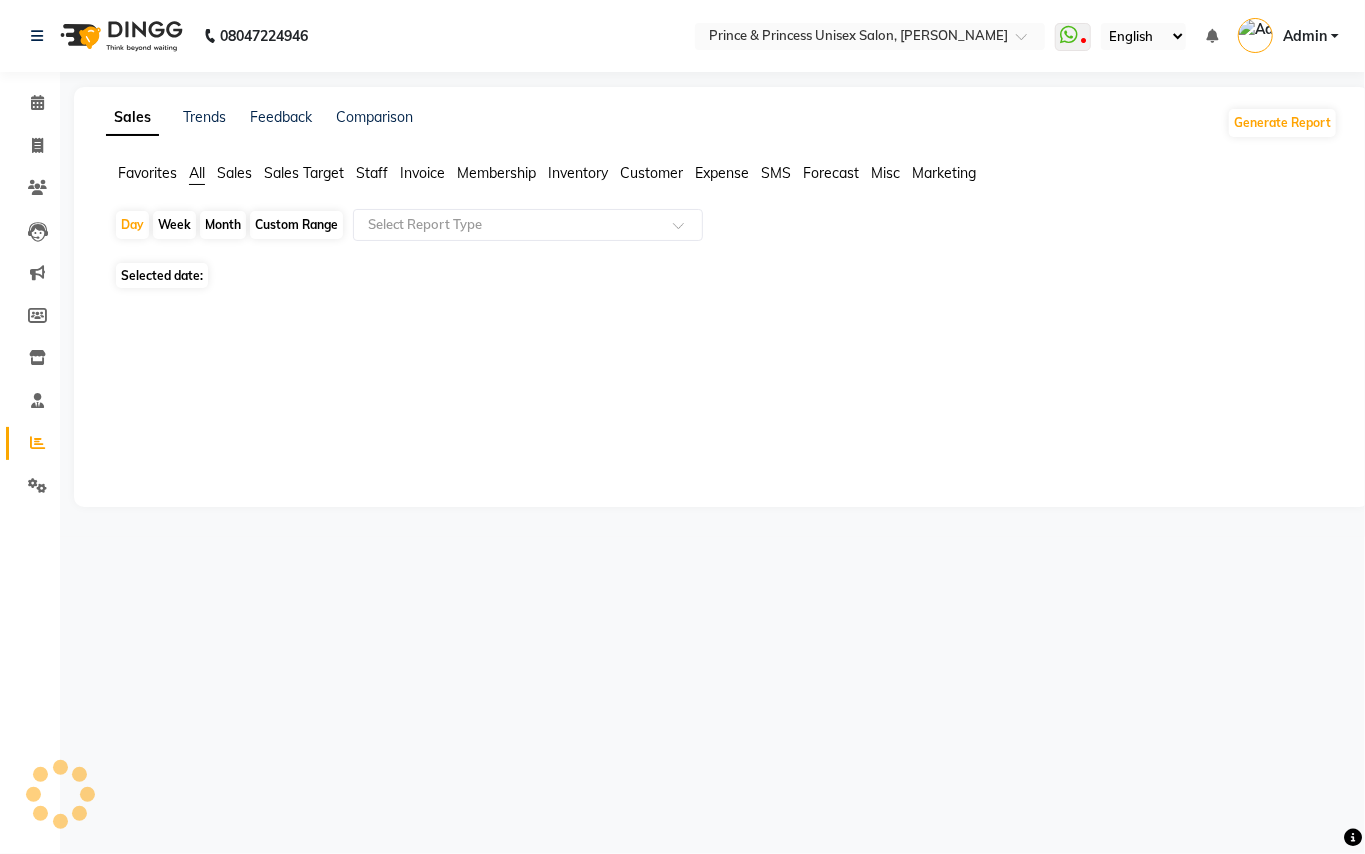 click on "Invoice" 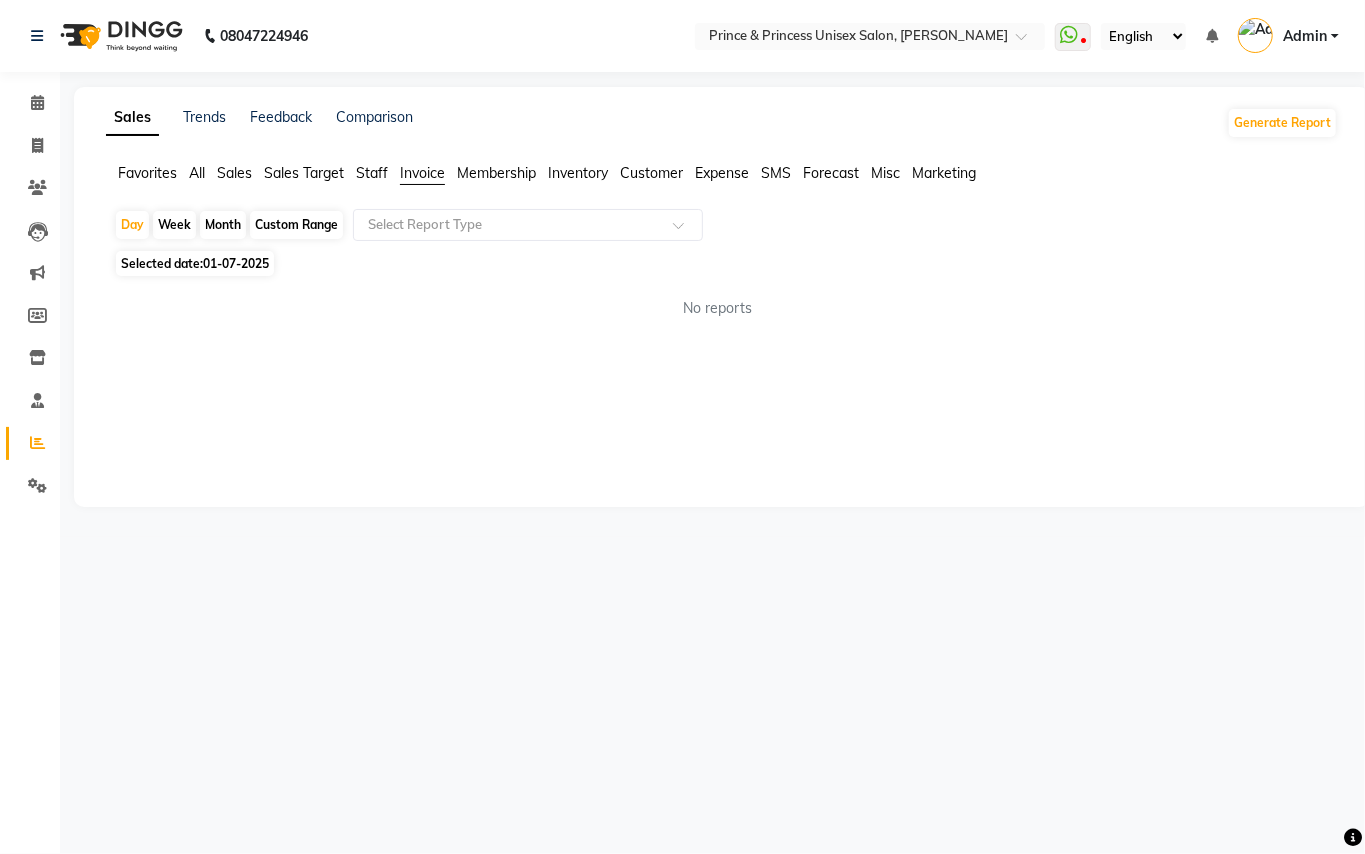 click on "Staff" 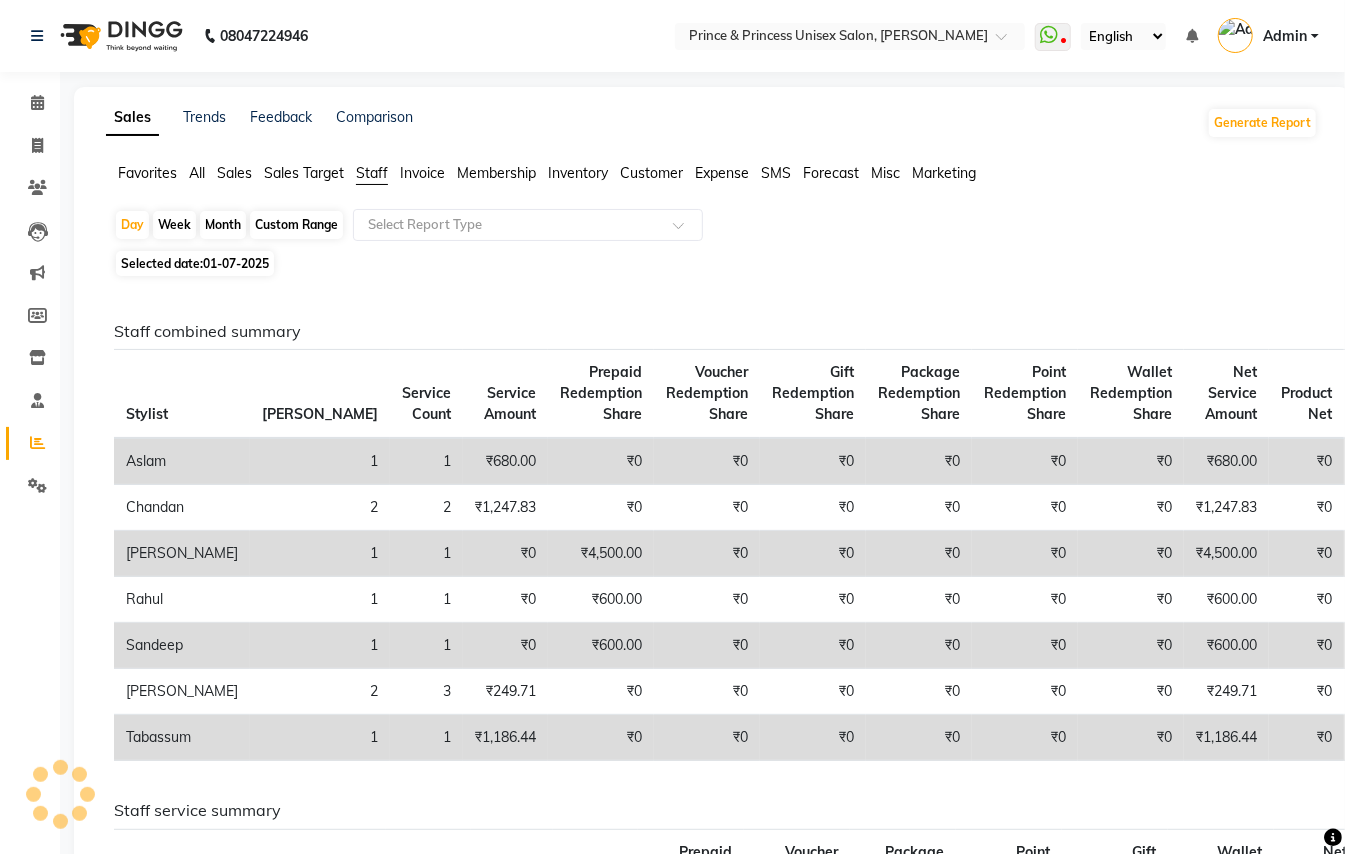 click on "Day   Week   Month   Custom Range  Select Report Type" 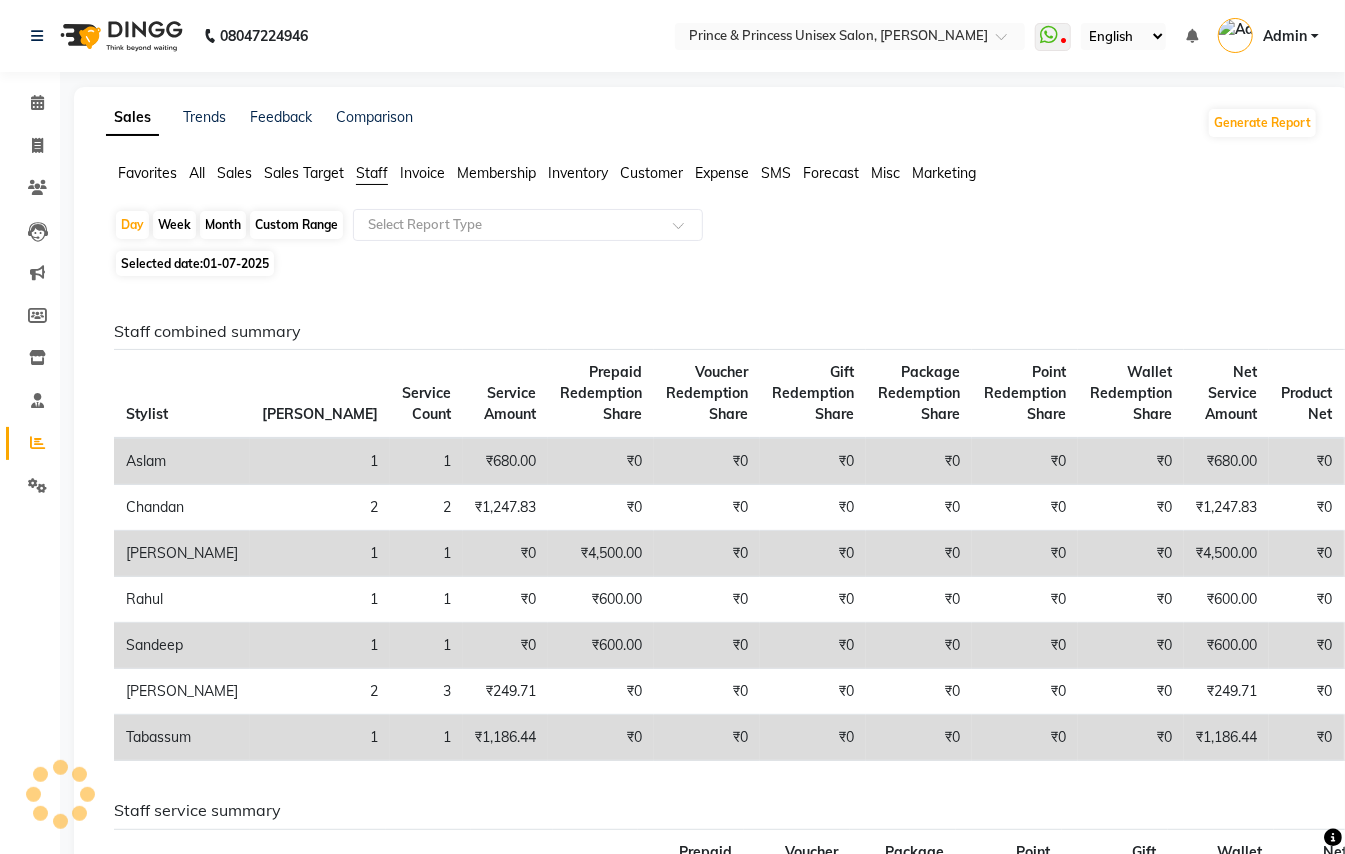 click on "Custom Range" 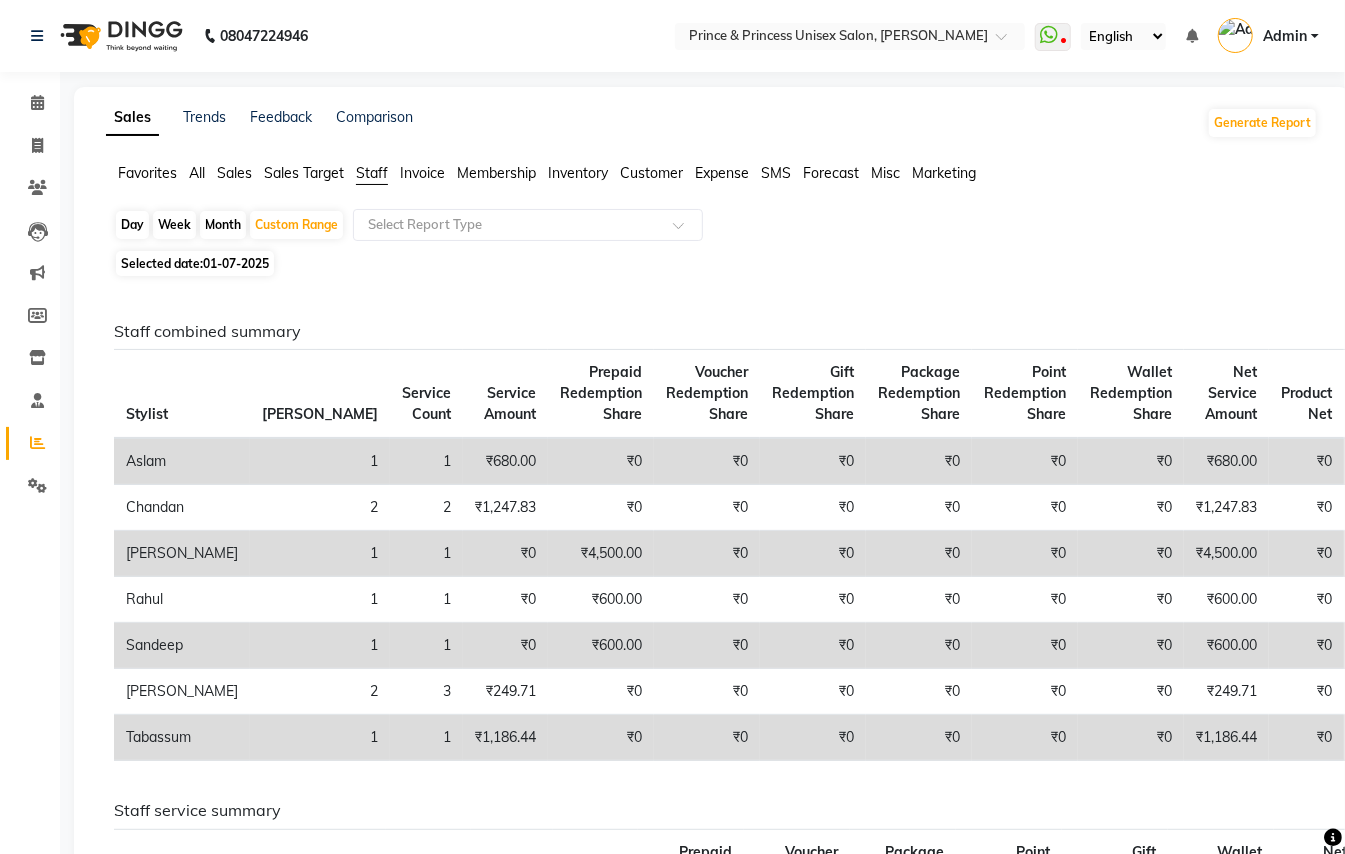 click on "01-07-2025" 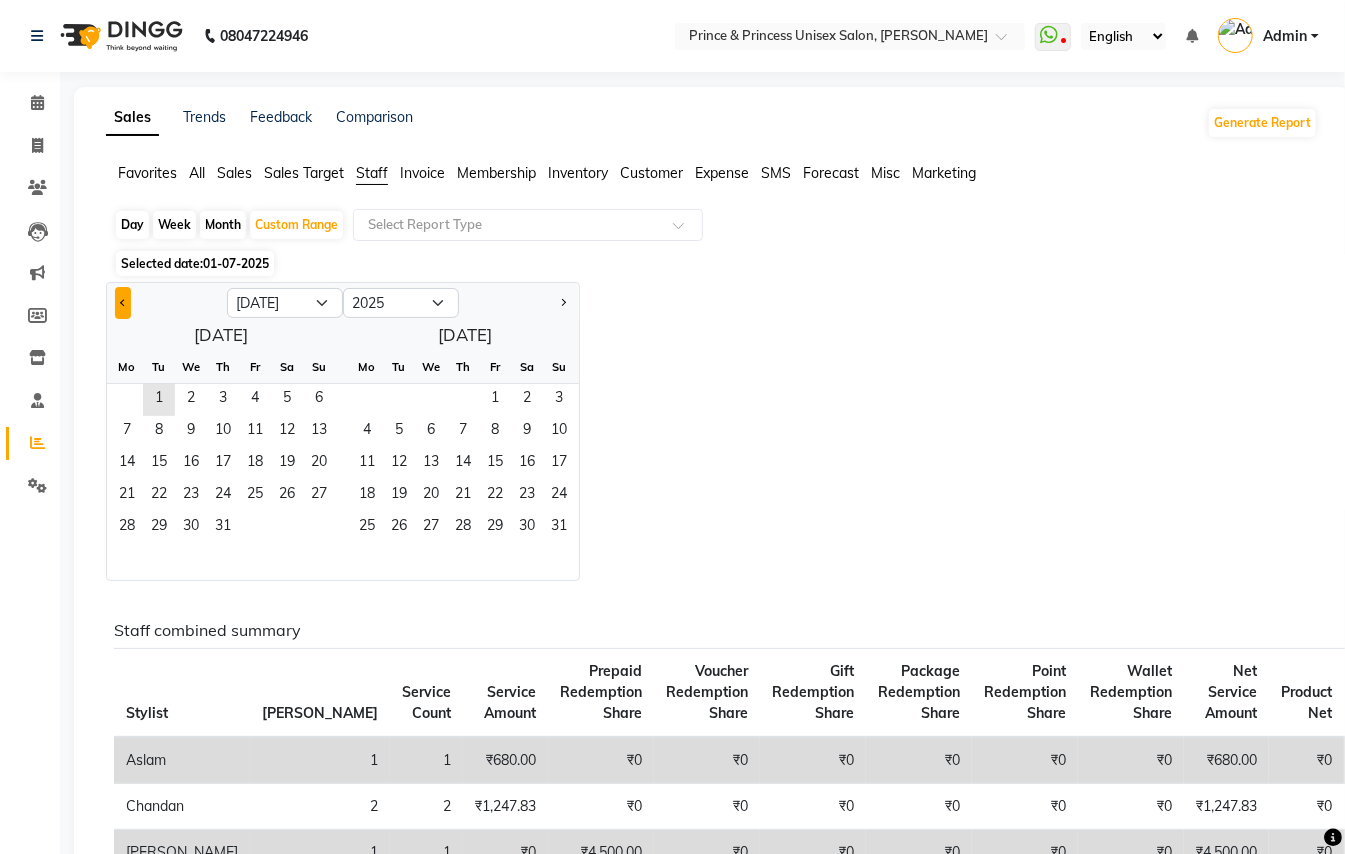 click 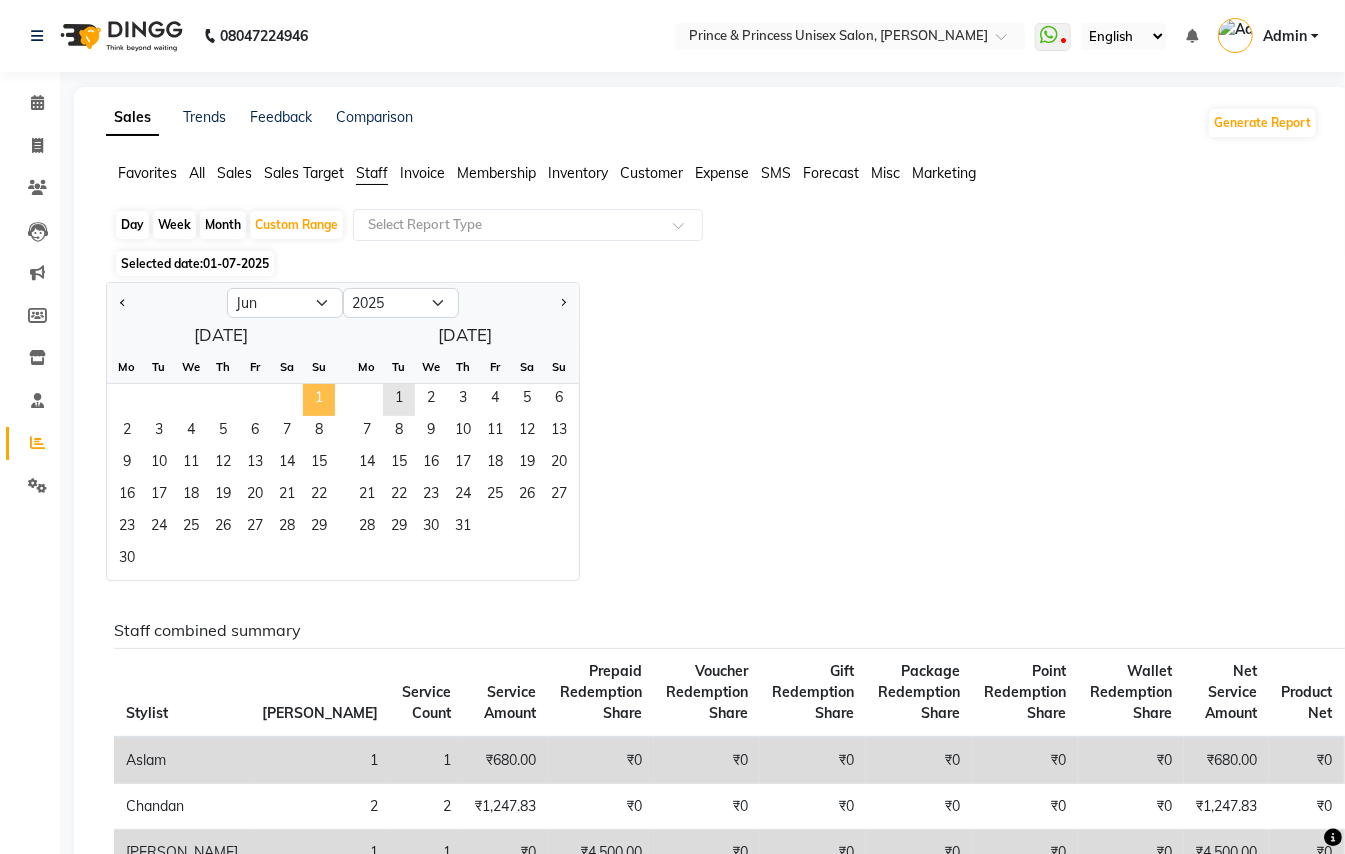 click on "1" 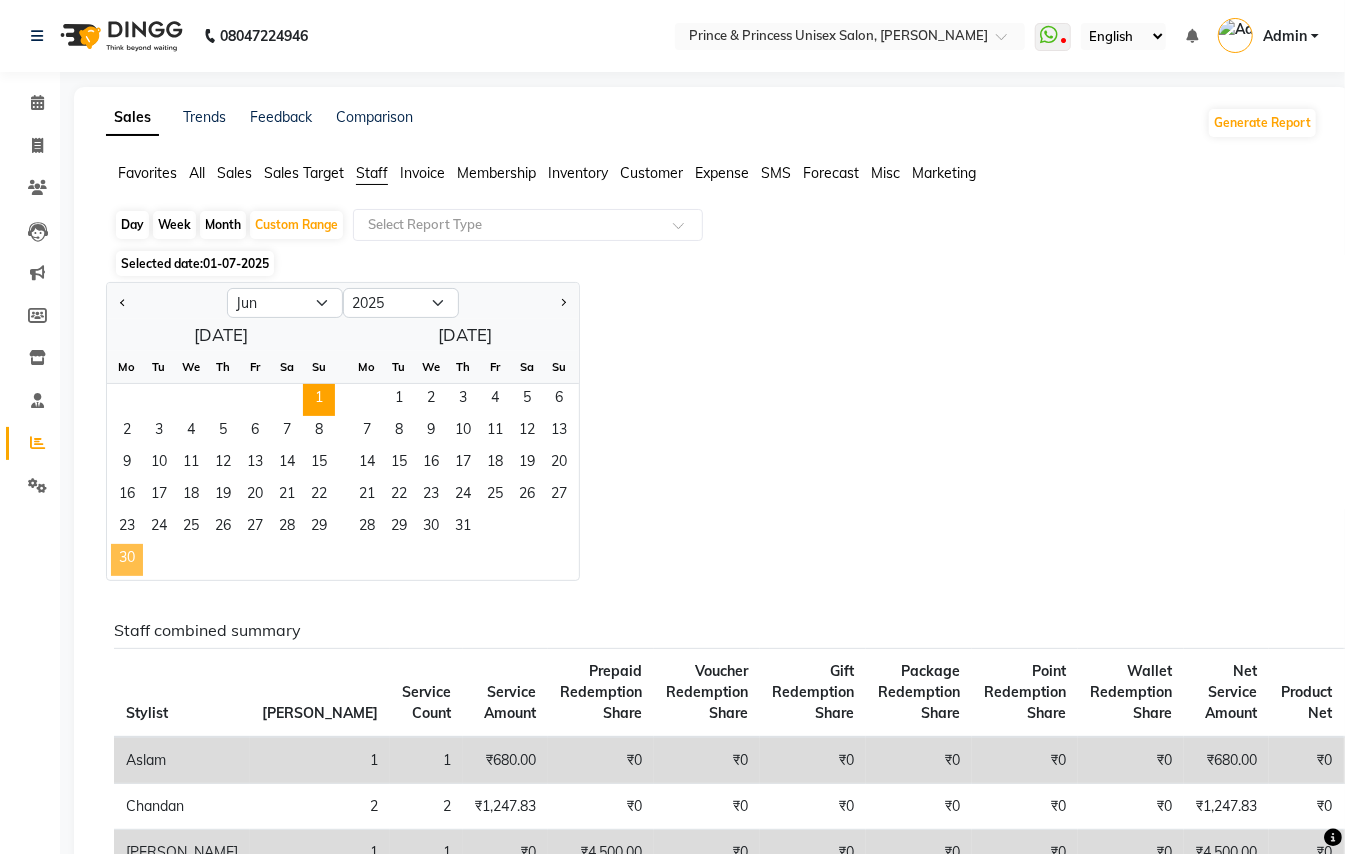 click on "30" 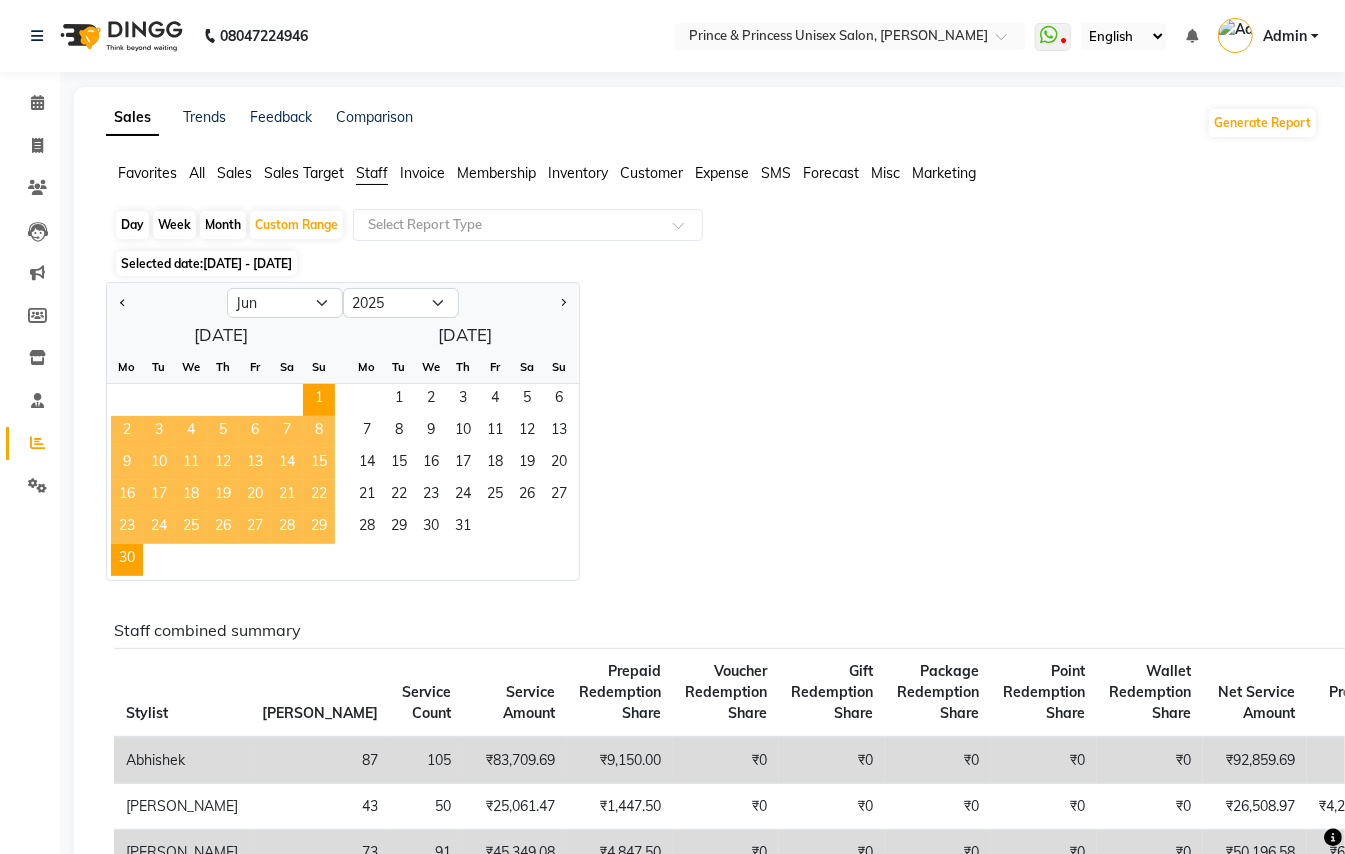 click on "Jan Feb Mar Apr May Jun [DATE] Aug Sep Oct Nov [DATE] 2016 2017 2018 2019 2020 2021 2022 2023 2024 2025 2026 2027 2028 2029 2030 2031 2032 2033 2034 2035  [DATE]  Mo Tu We Th Fr Sa Su  1   2   3   4   5   6   7   8   9   10   11   12   13   14   15   16   17   18   19   20   21   22   23   24   25   26   27   28   29   [DATE] Tu We Th Fr Sa Su  1   2   3   4   5   6   7   8   9   10   11   12   13   14   15   16   17   18   19   20   21   22   23   24   25   26   27   28   29   30   31" 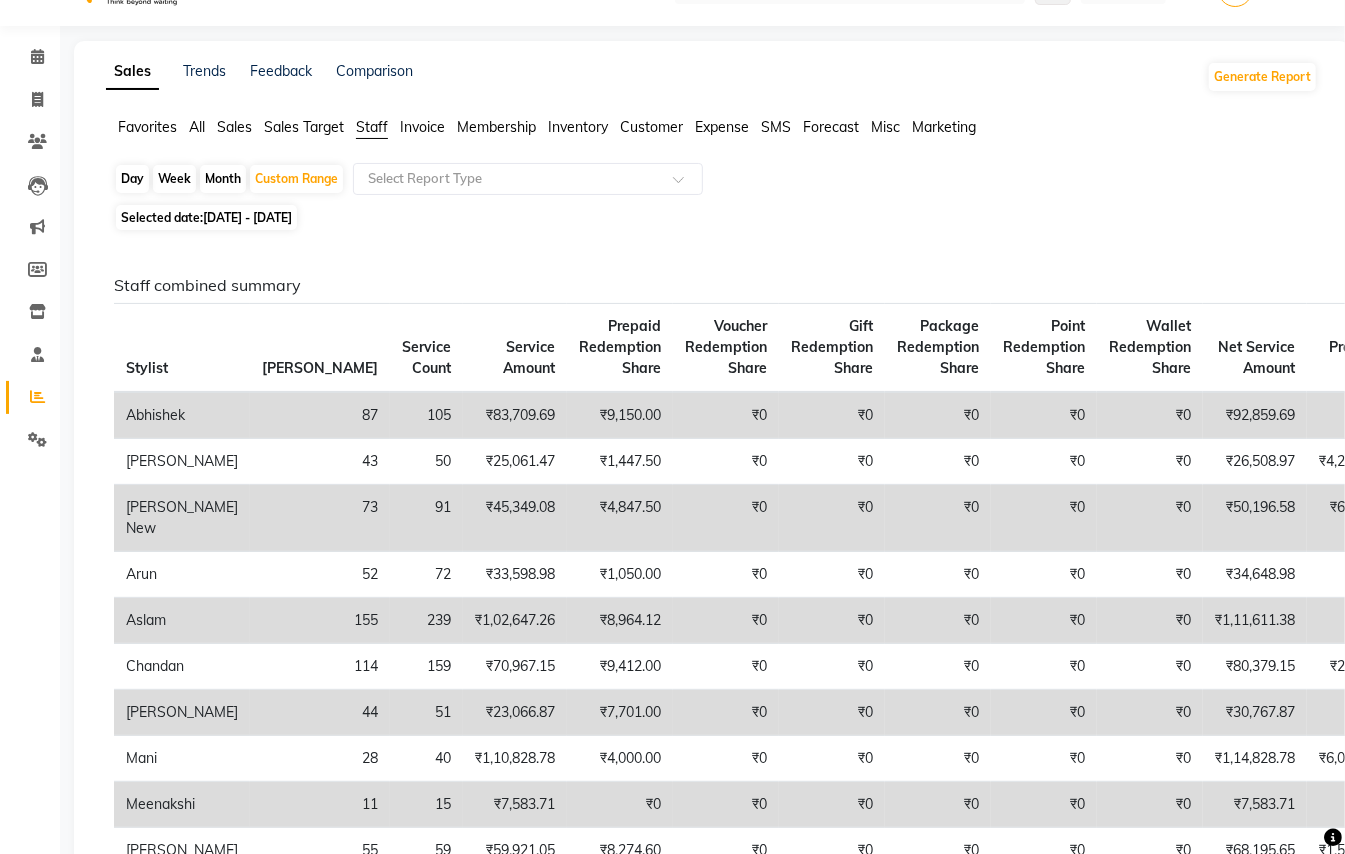 scroll, scrollTop: 0, scrollLeft: 0, axis: both 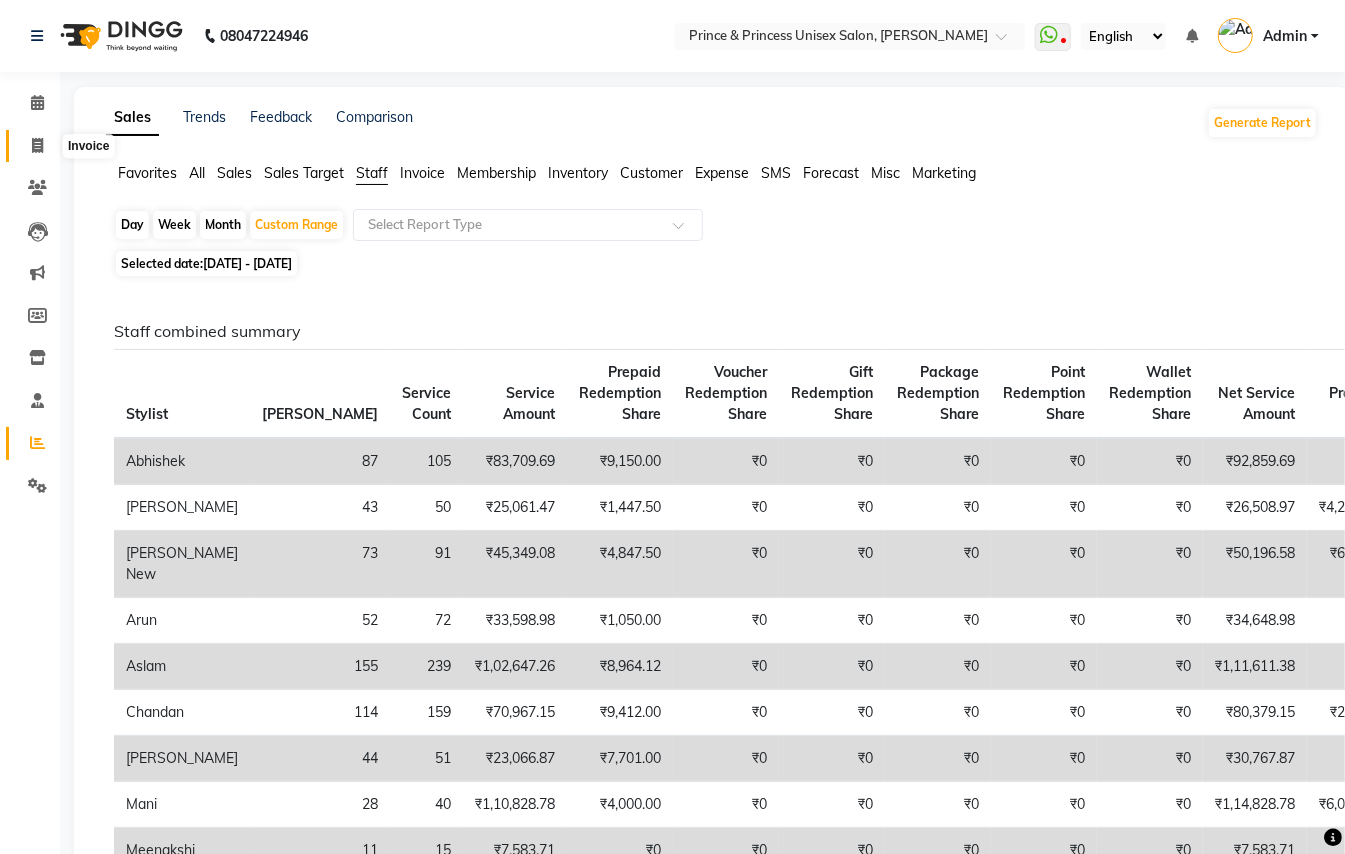 click 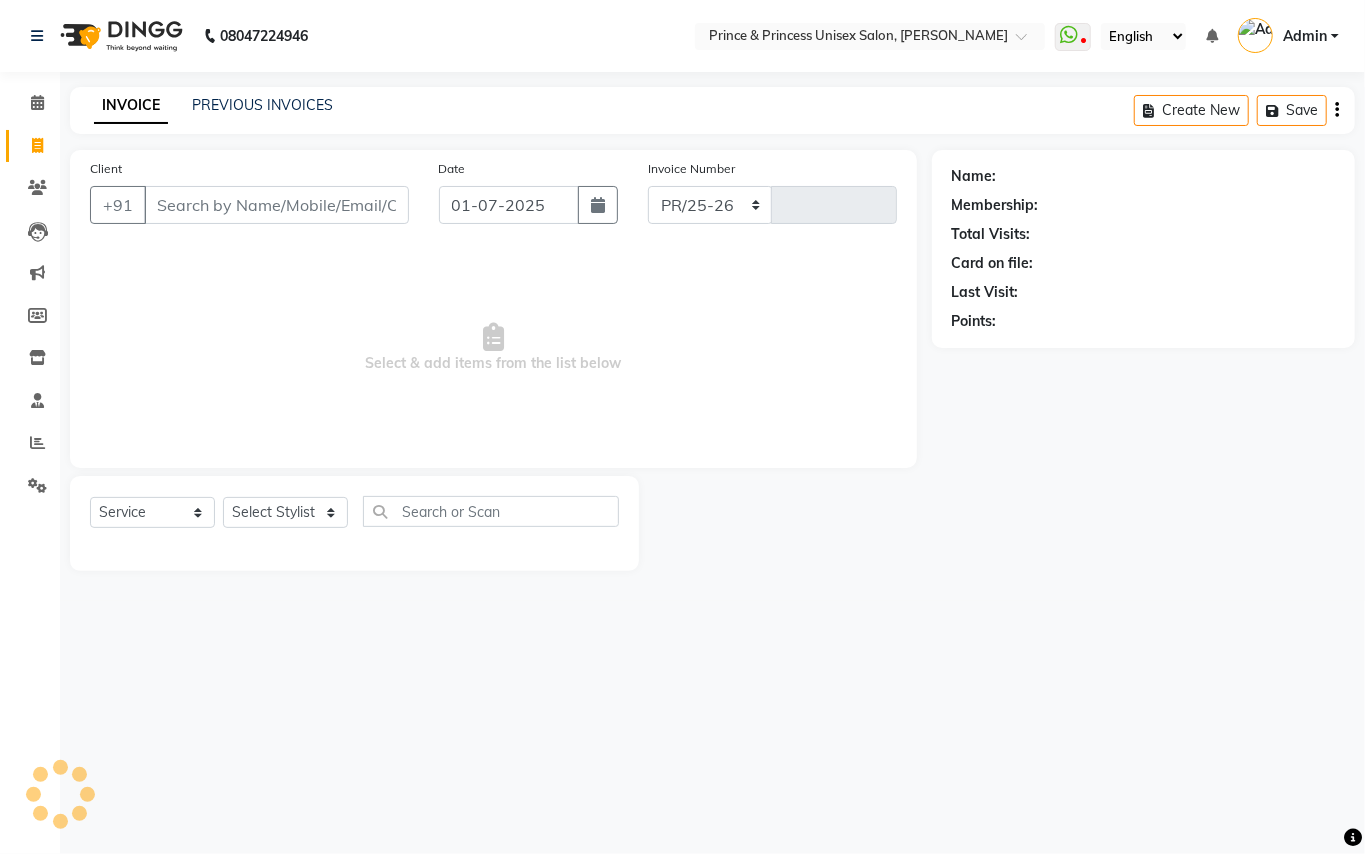 select on "3760" 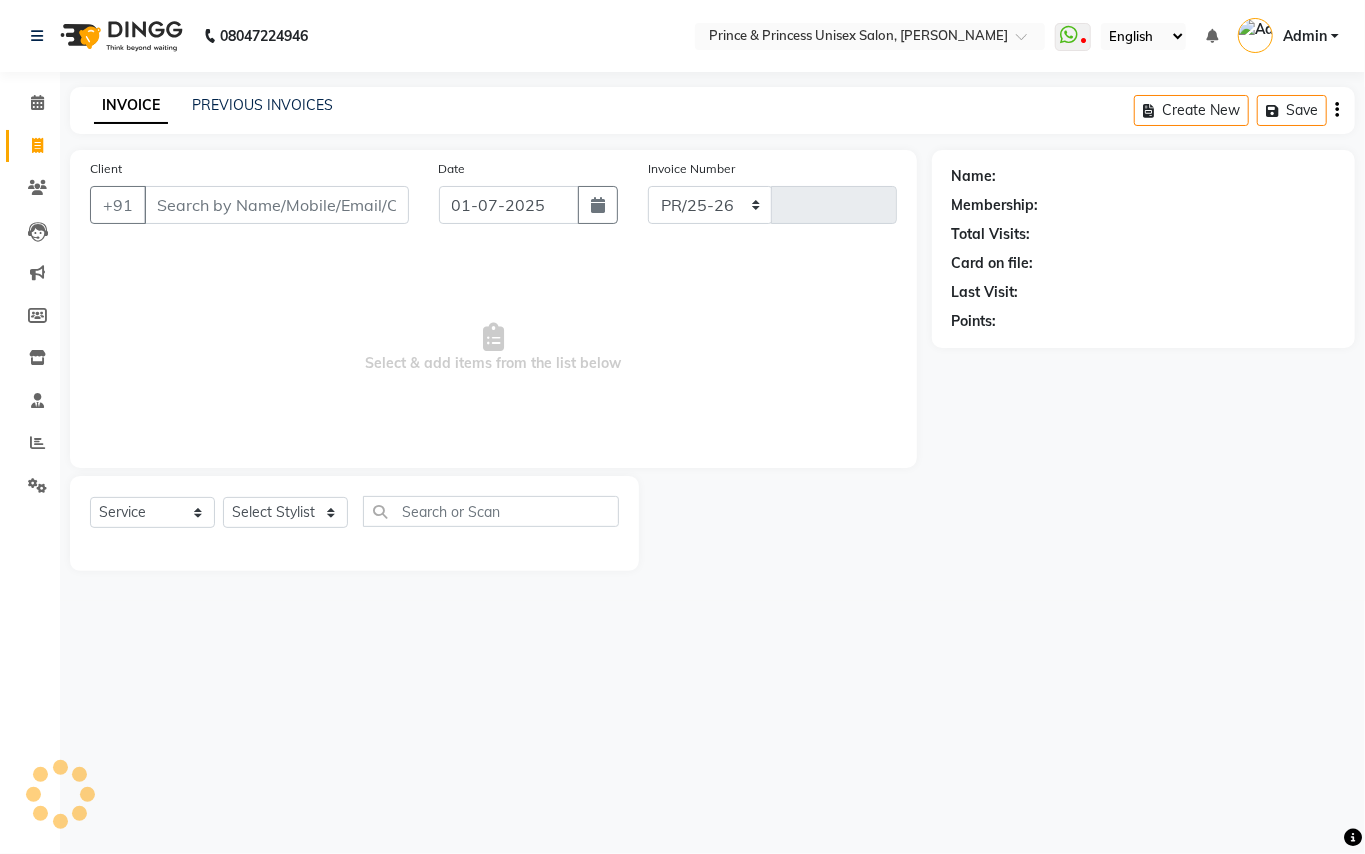 type on "2162" 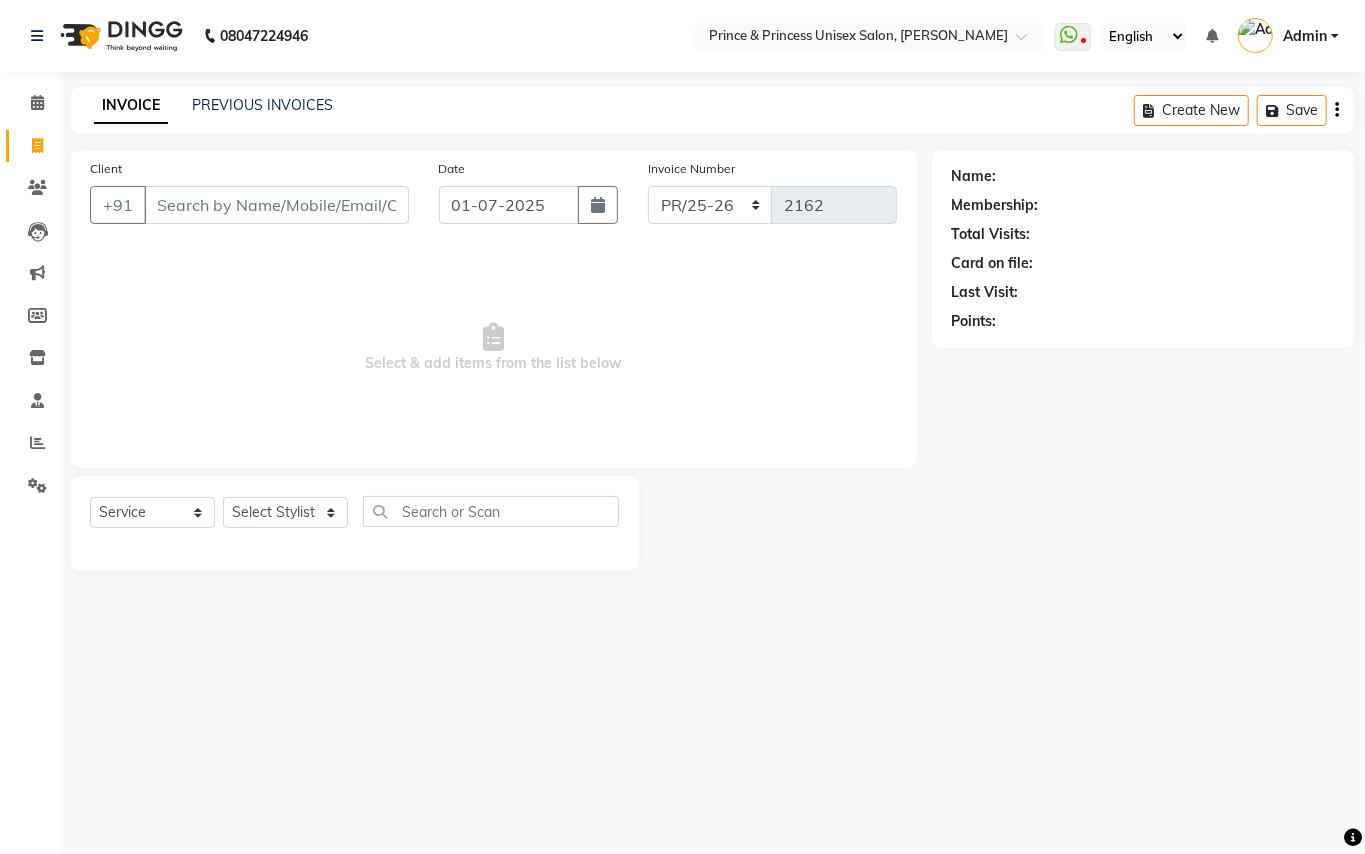 click on "Client" at bounding box center [276, 205] 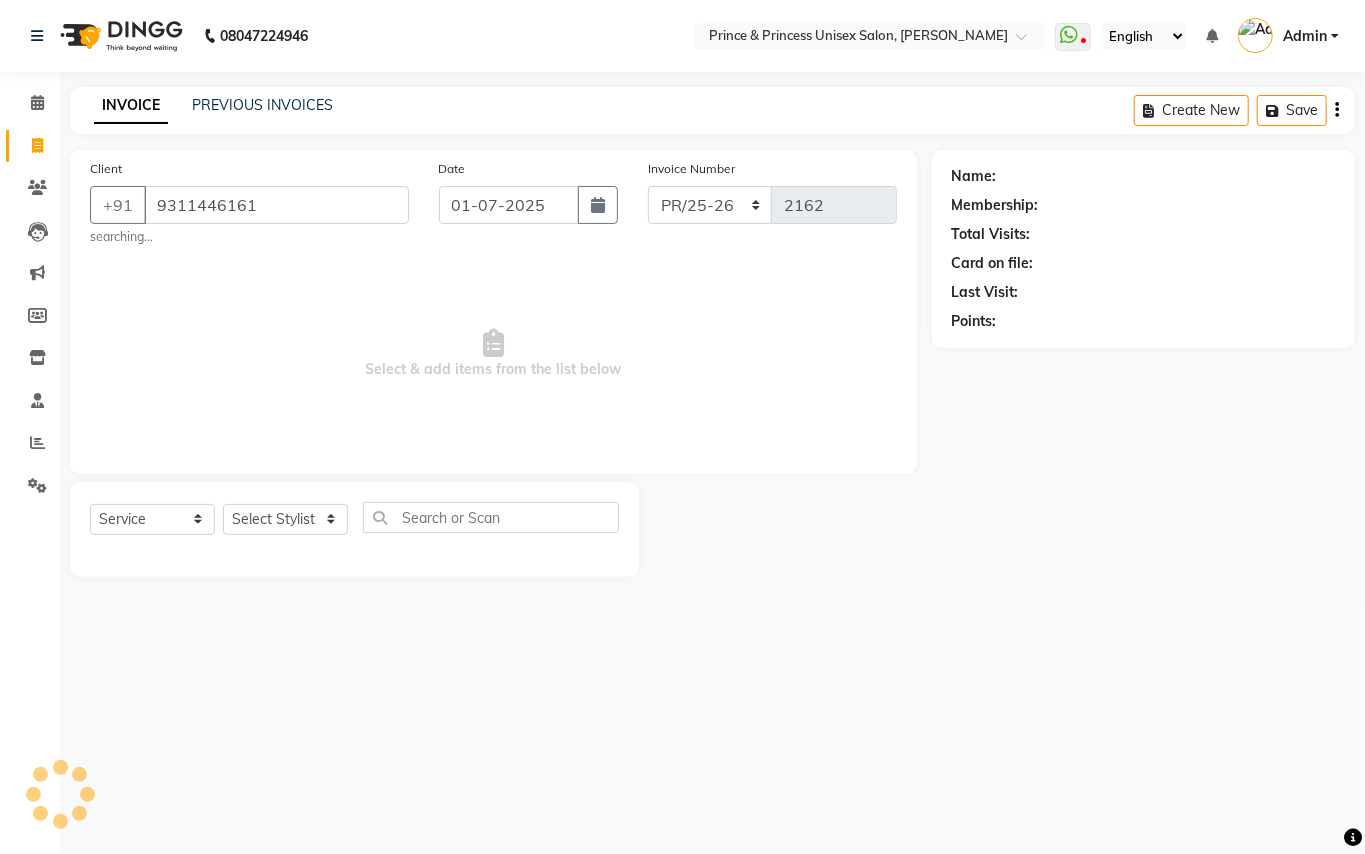 type on "9311446161" 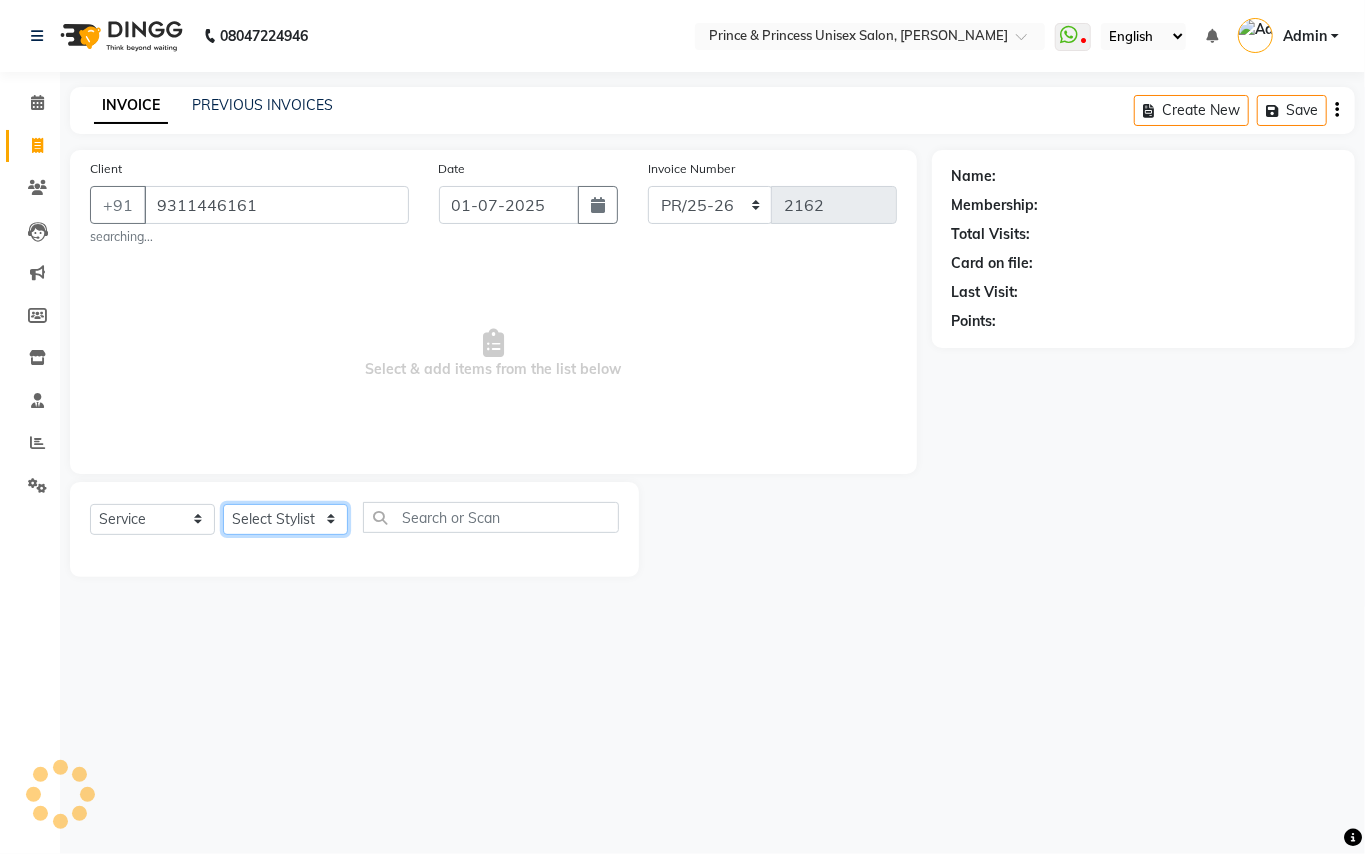 click on "Select Stylist ABHISHEK [PERSON_NAME] NEW [PERSON_NAME] CHANDAN [PERSON_NAME] MEENAKSHI [PERSON_NAME] RAHUL SANDEEP [PERSON_NAME] XYZ" 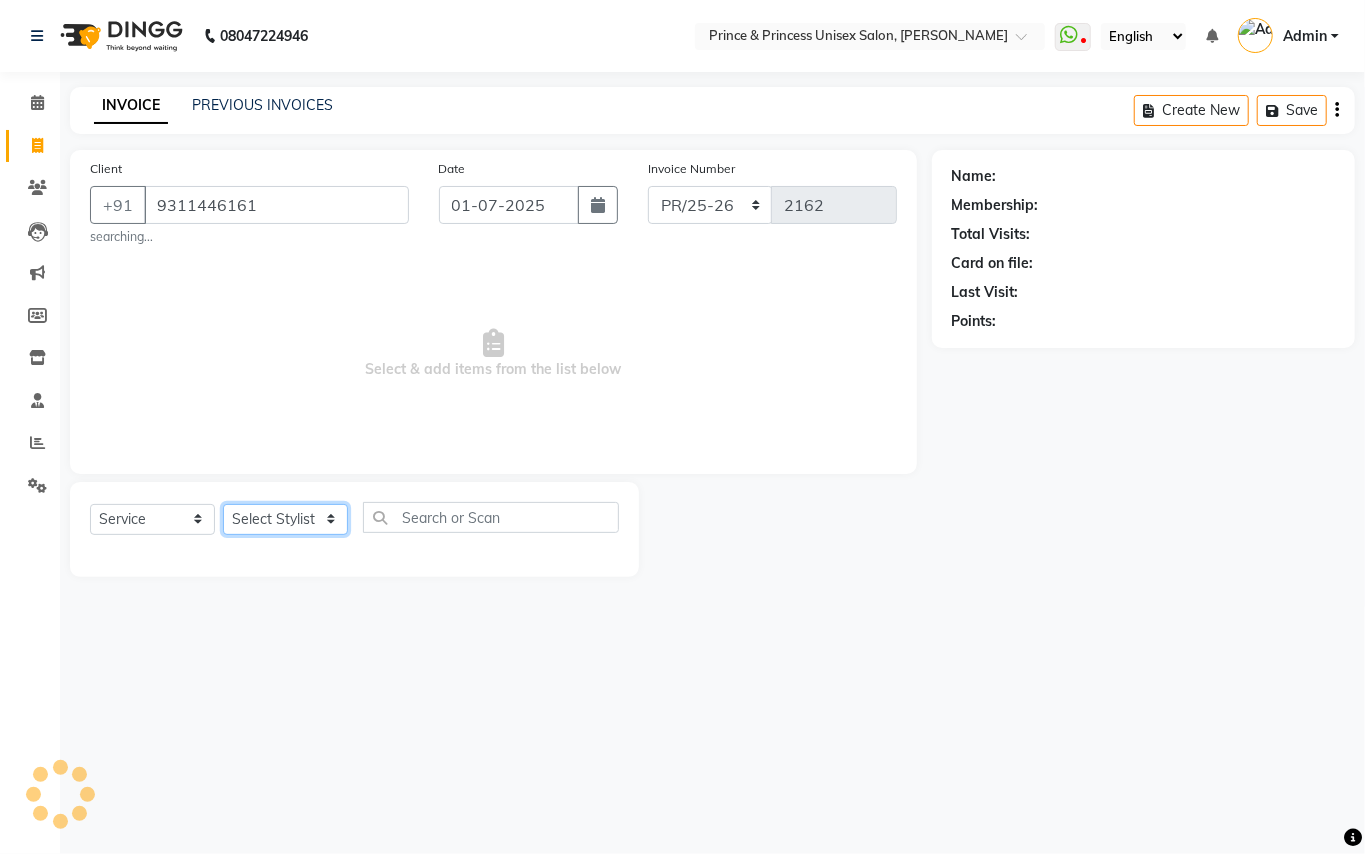 select on "44027" 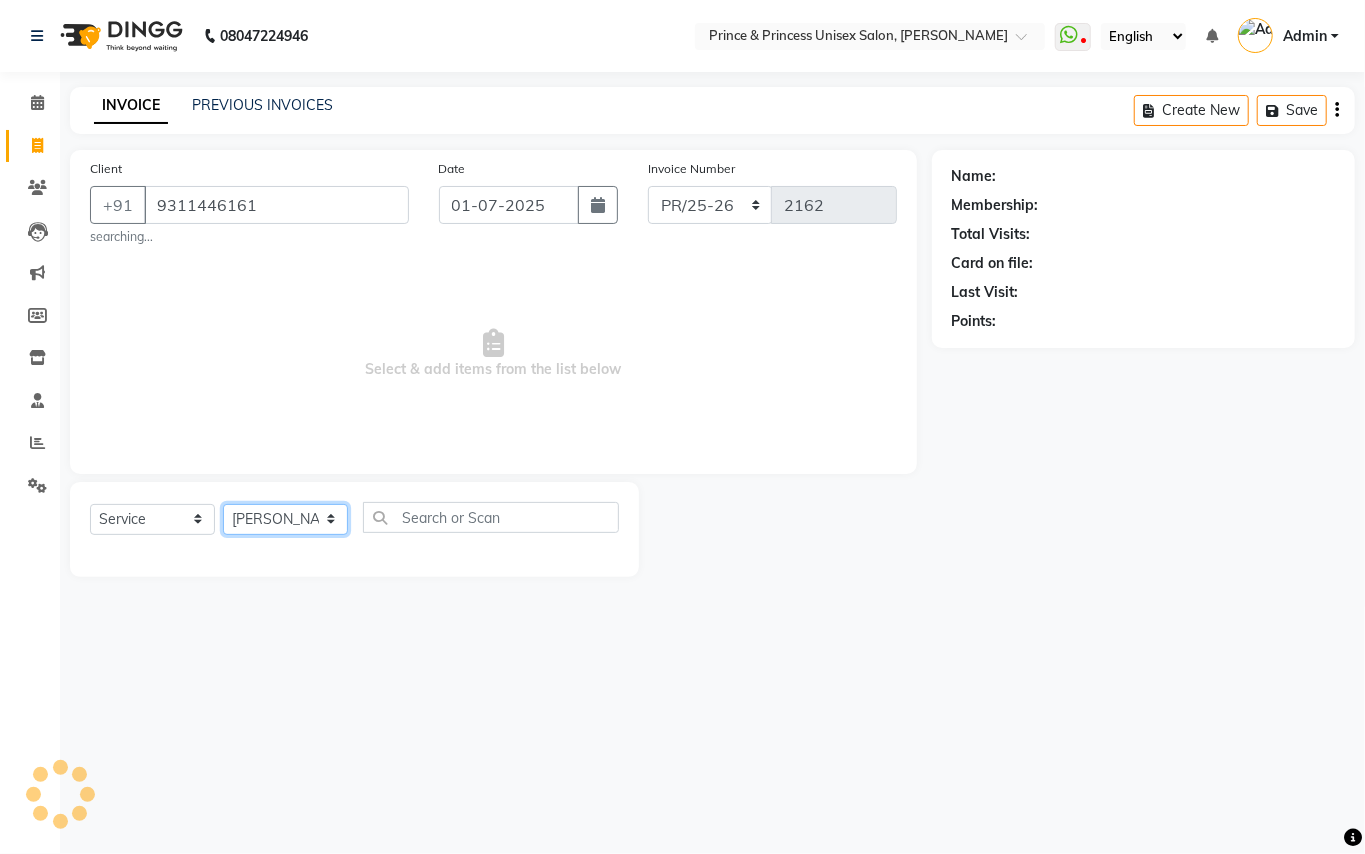 drag, startPoint x: 272, startPoint y: 513, endPoint x: 437, endPoint y: 504, distance: 165.24527 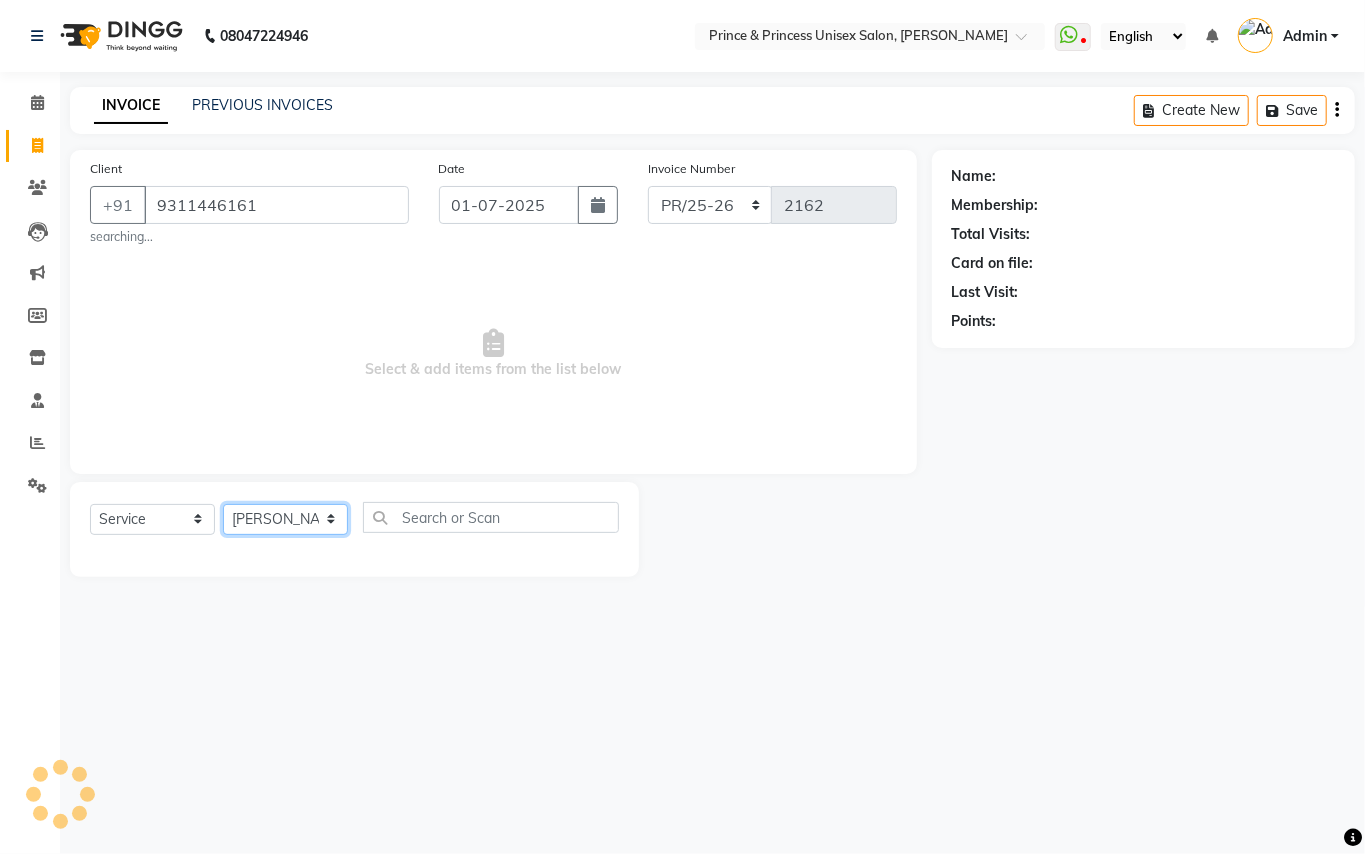 click on "Select Stylist ABHISHEK [PERSON_NAME] NEW [PERSON_NAME] CHANDAN [PERSON_NAME] MEENAKSHI [PERSON_NAME] RAHUL SANDEEP [PERSON_NAME] XYZ" 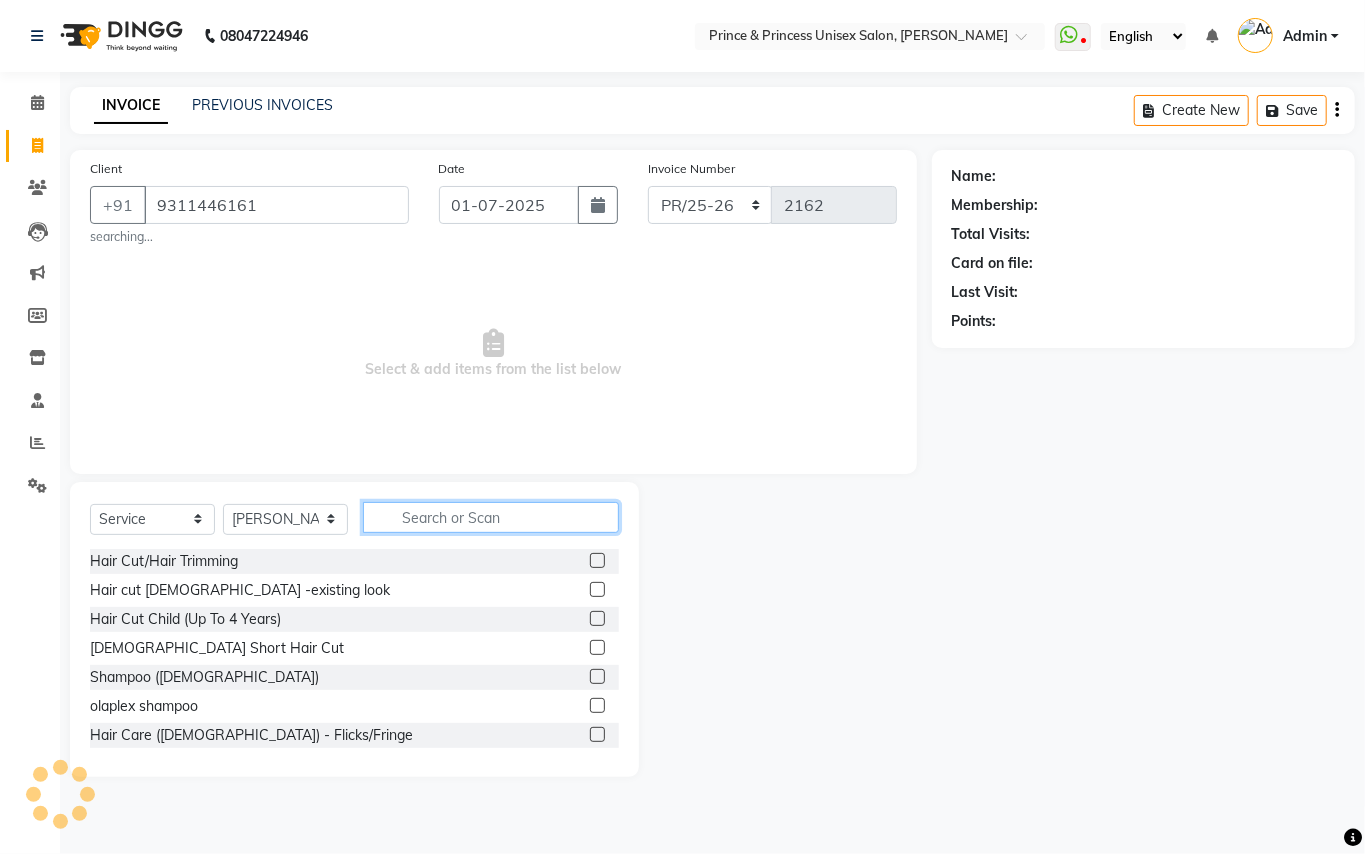 click 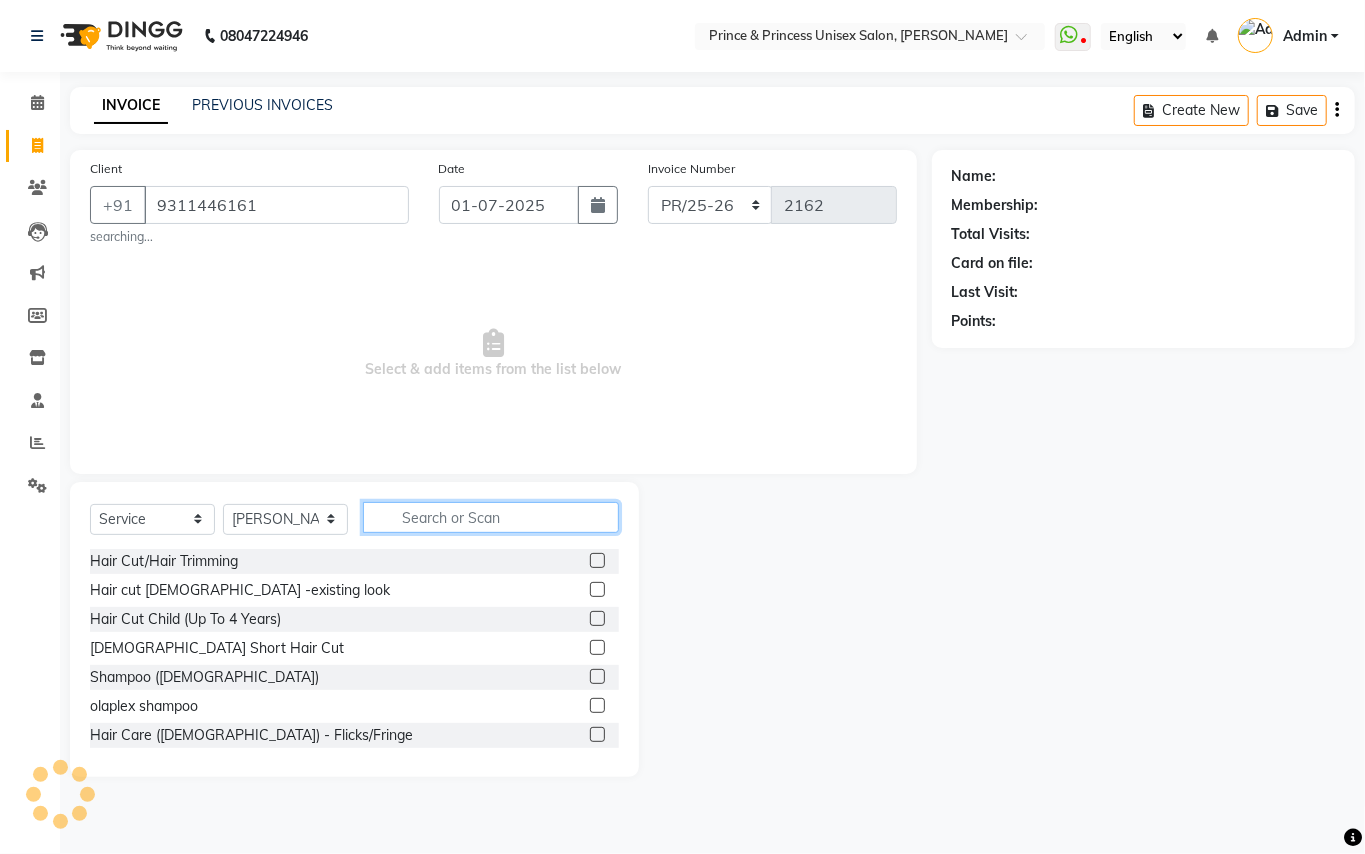 click 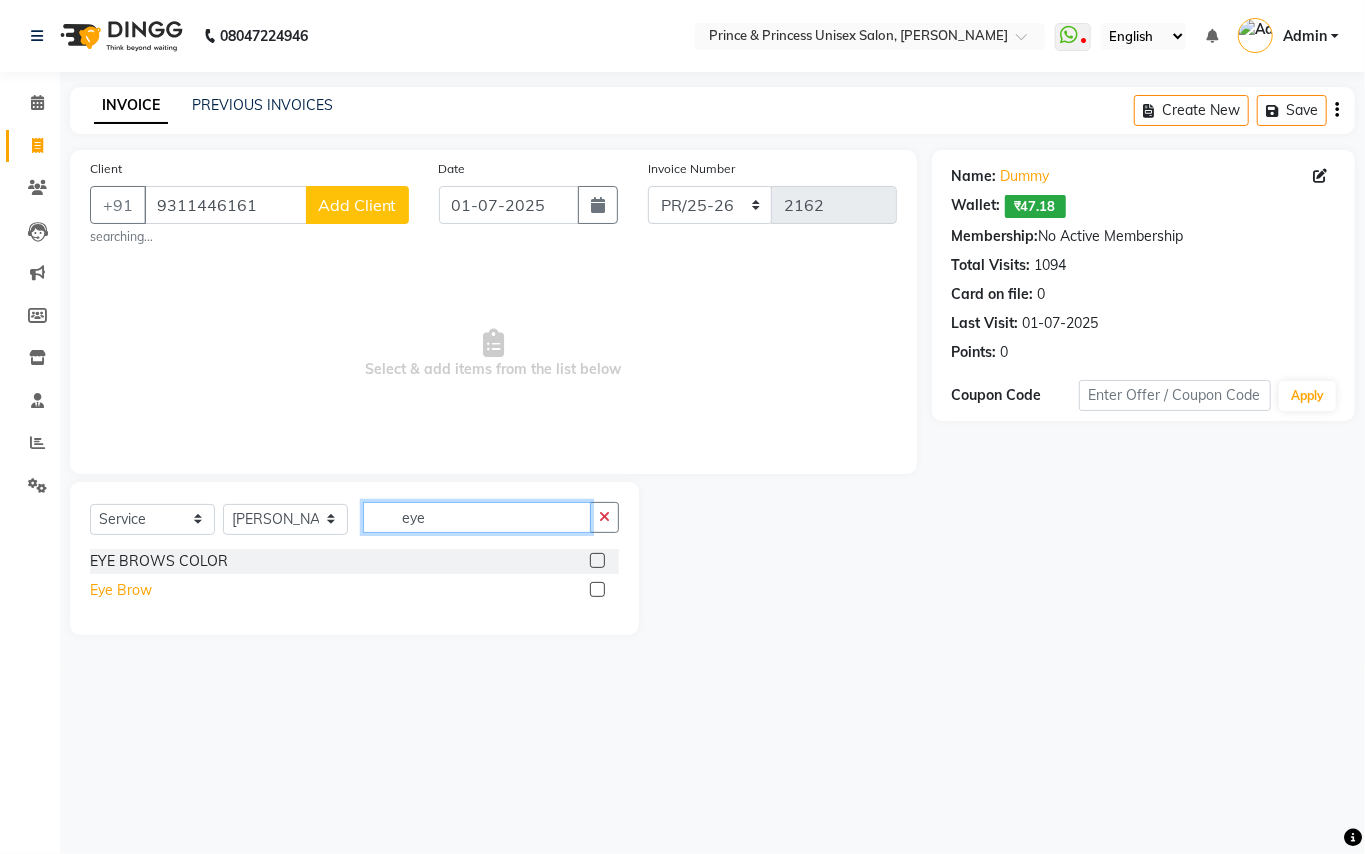 type on "eye" 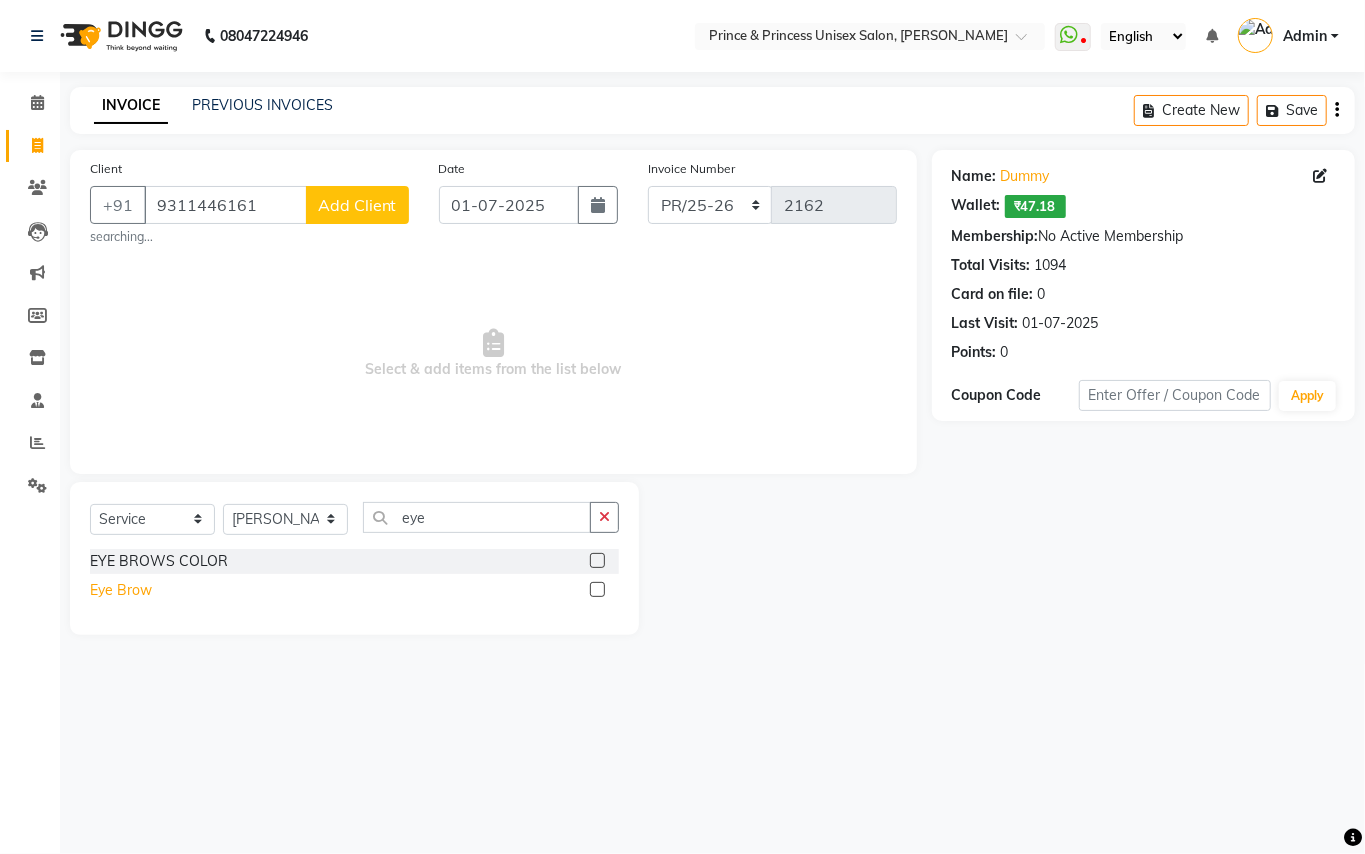 click on "Eye Brow" 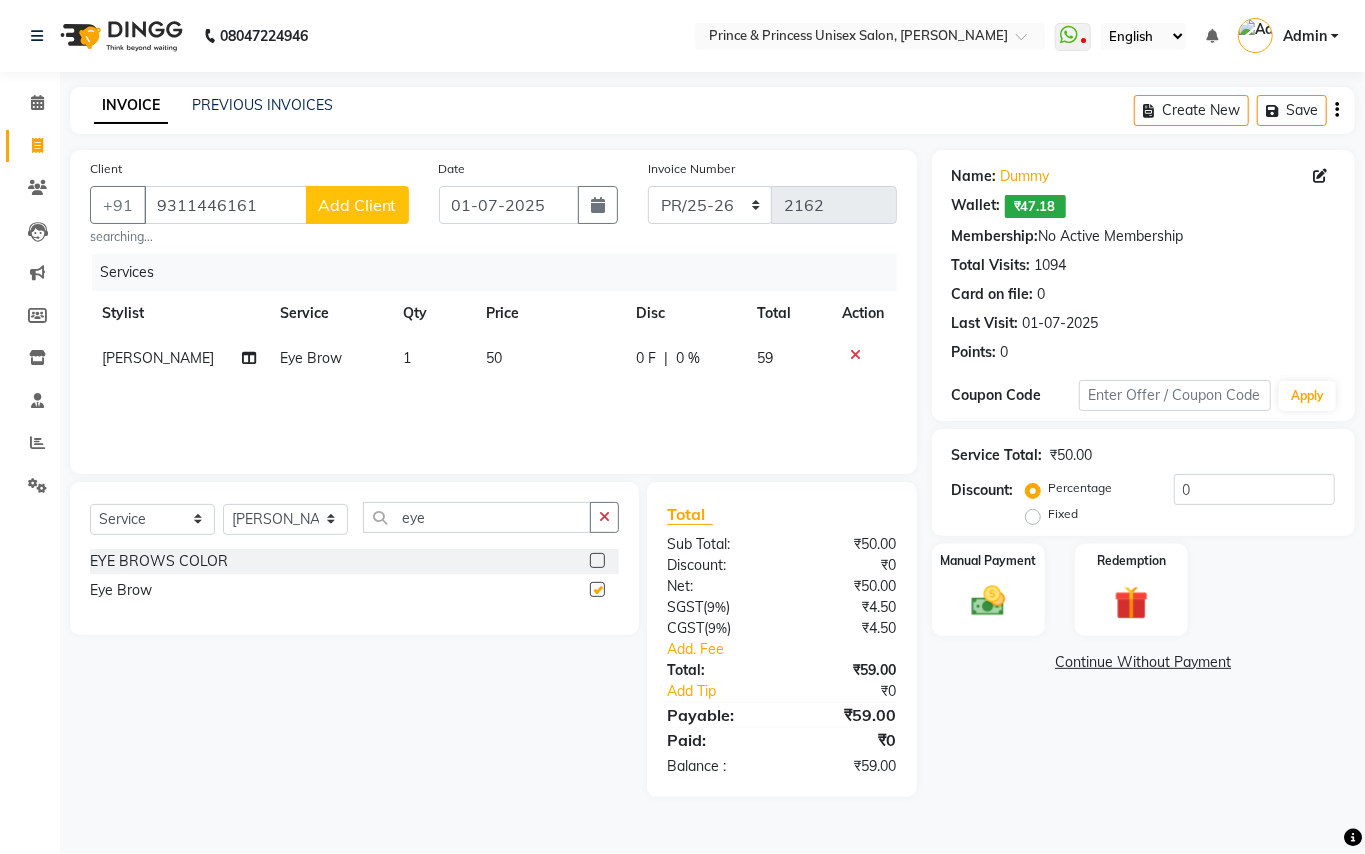 checkbox on "false" 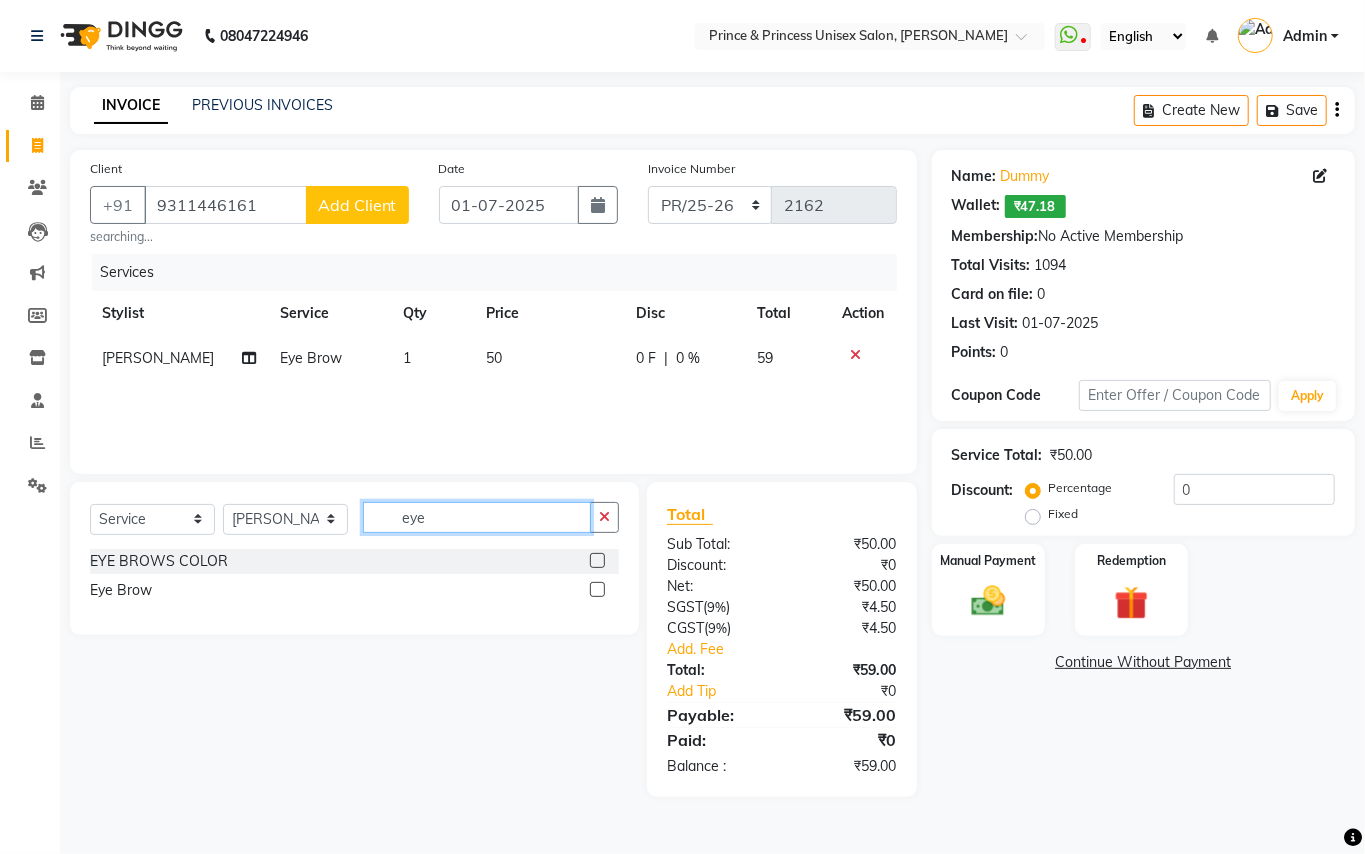 drag, startPoint x: 430, startPoint y: 516, endPoint x: 357, endPoint y: 477, distance: 82.764725 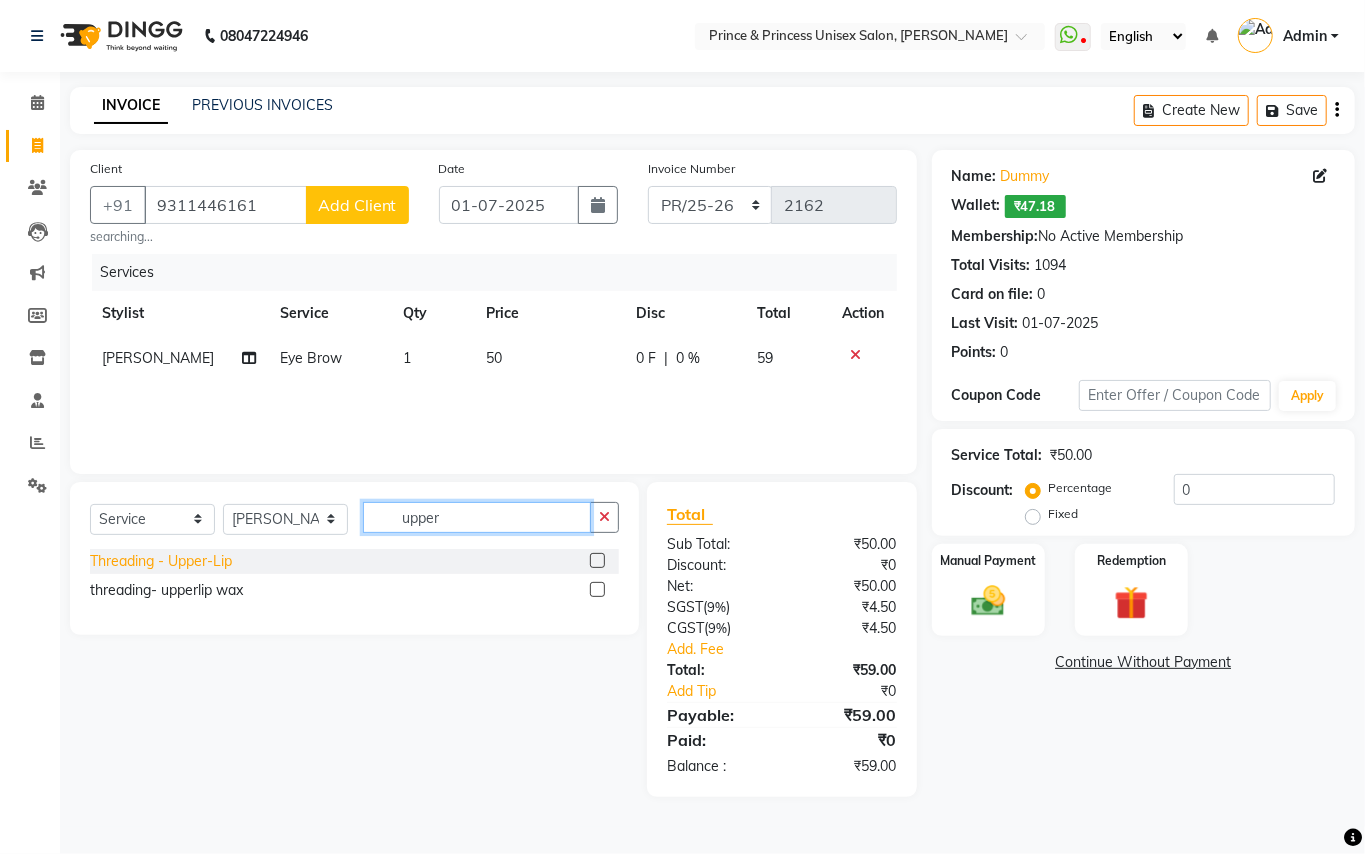 type on "upper" 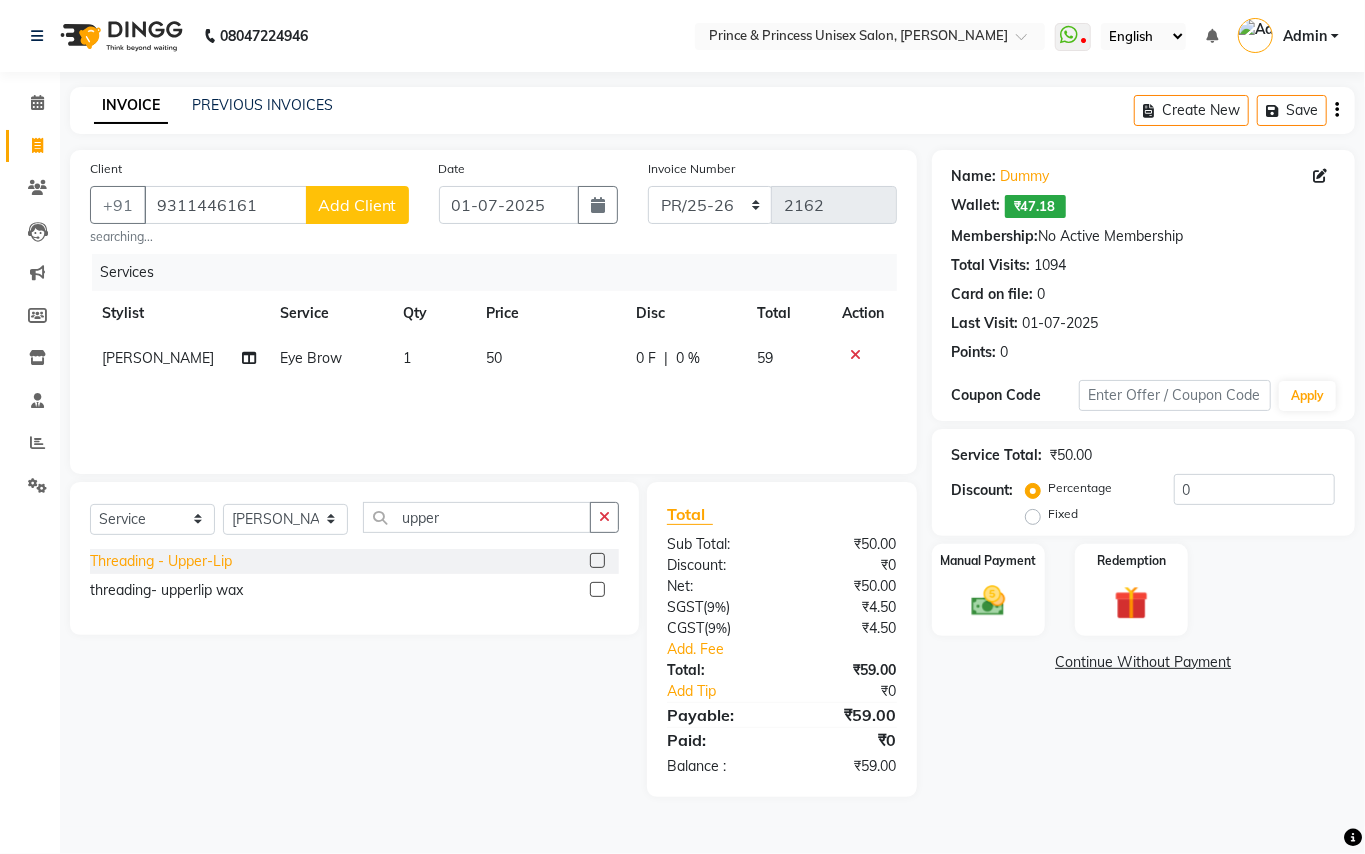 click on "Threading  - Upper-Lip" 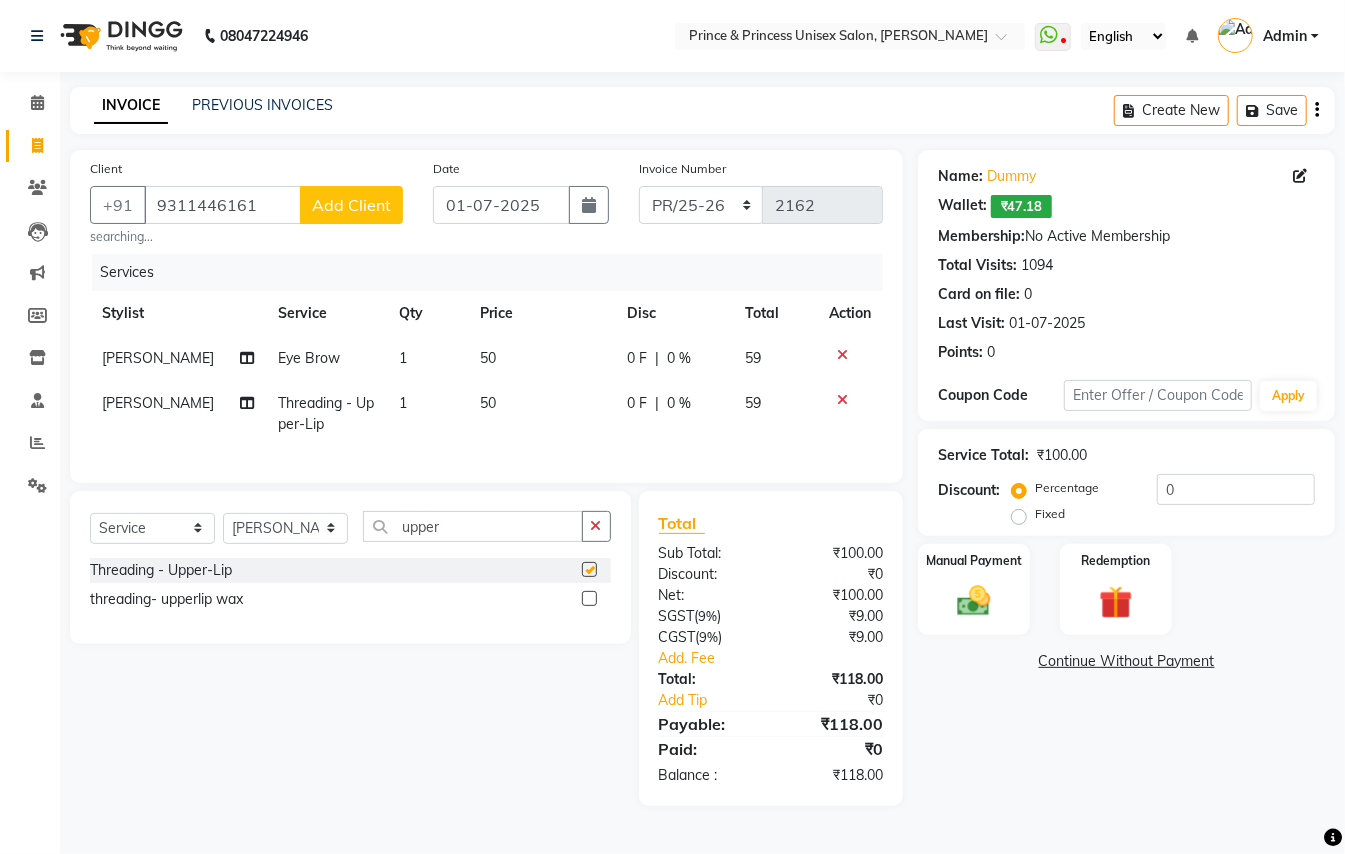 checkbox on "false" 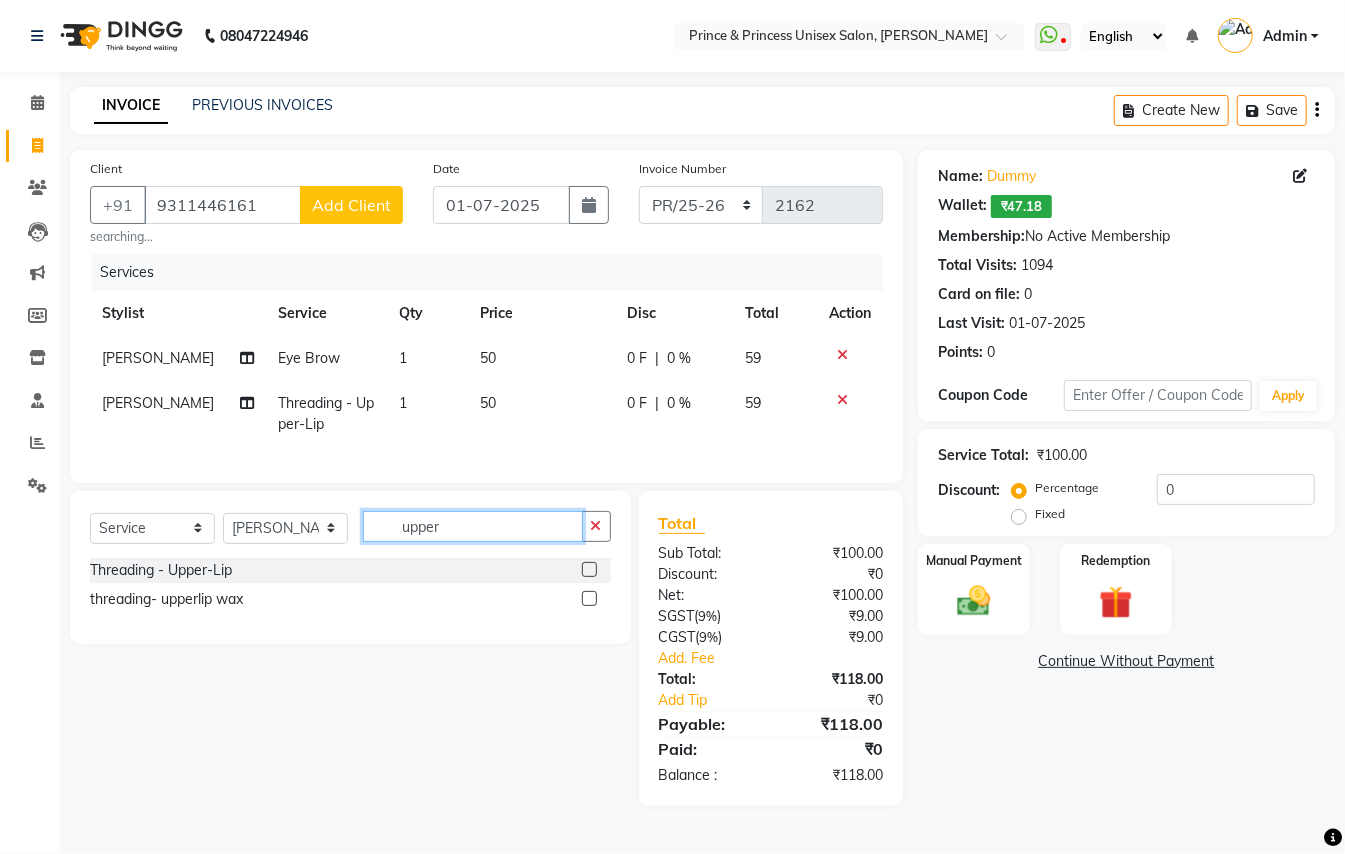 drag, startPoint x: 437, startPoint y: 542, endPoint x: 301, endPoint y: 438, distance: 171.20747 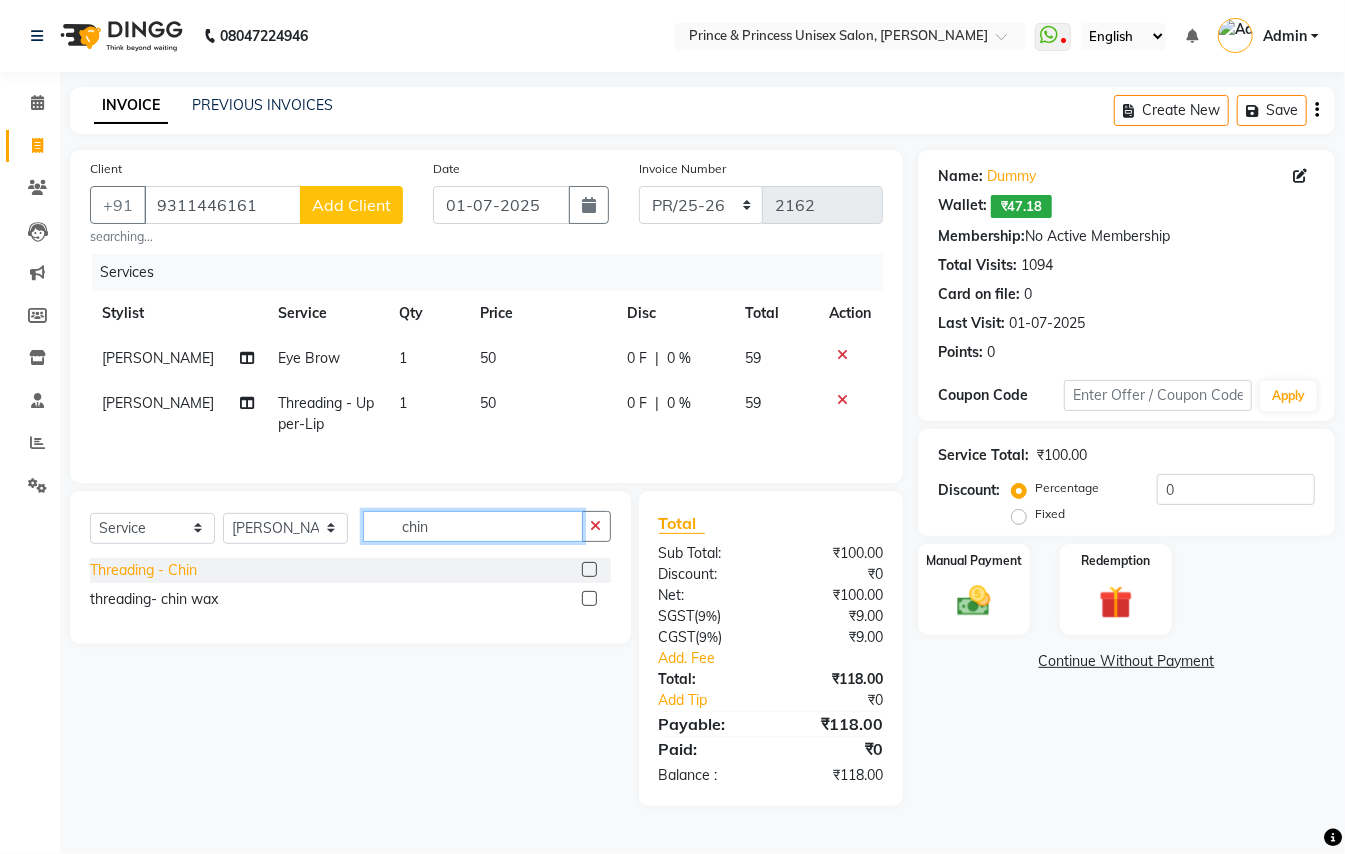 type on "chin" 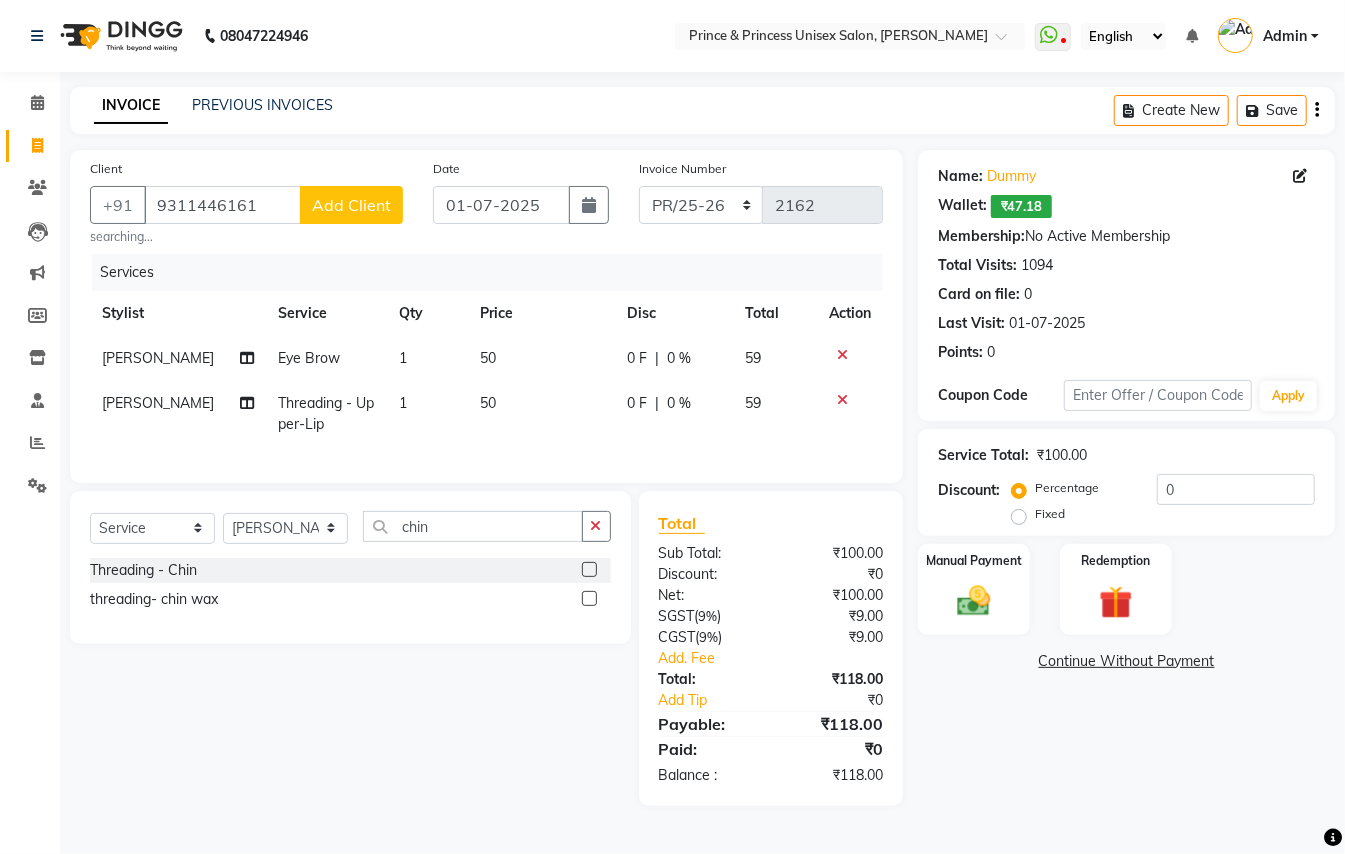 click on "Threading  - Chin" 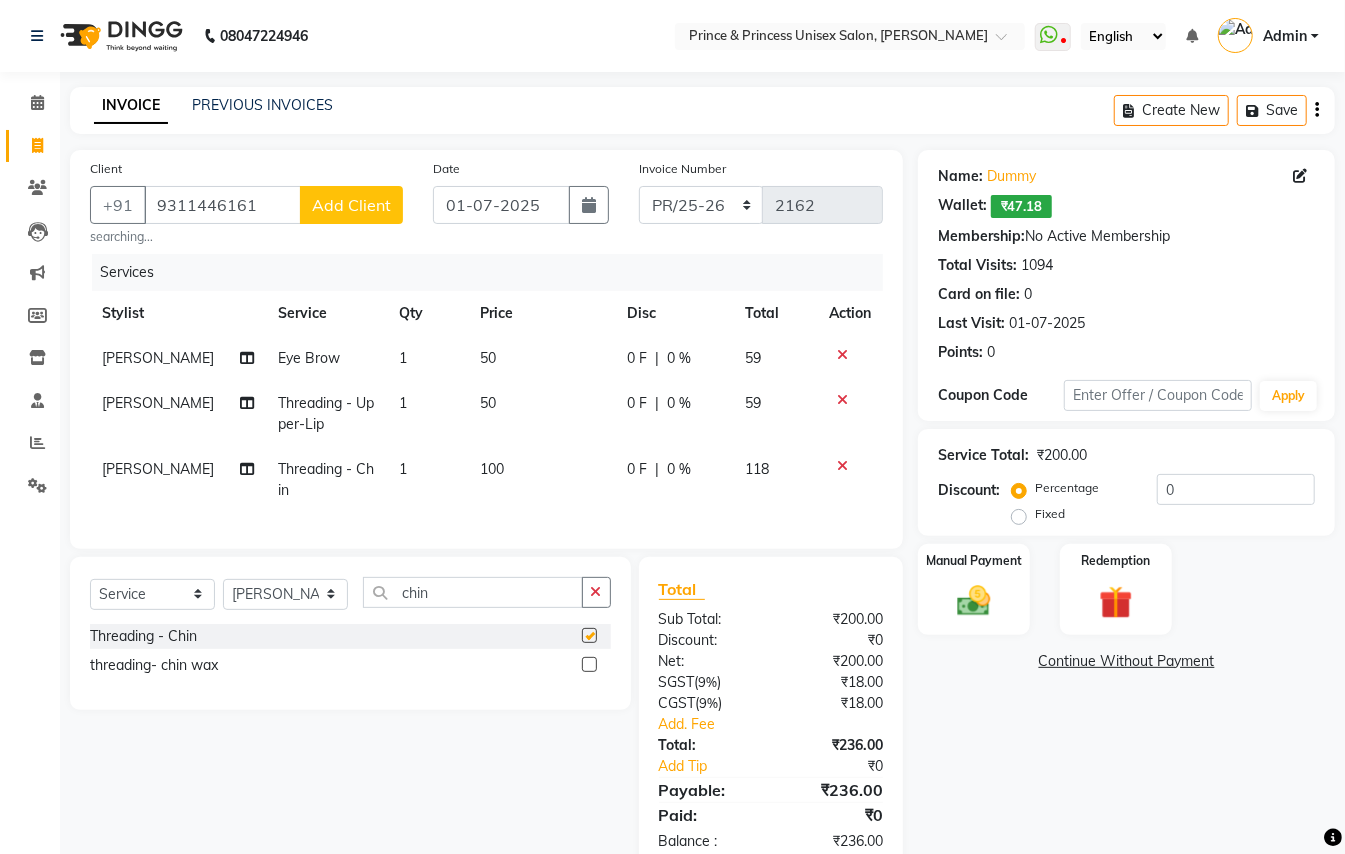 checkbox on "false" 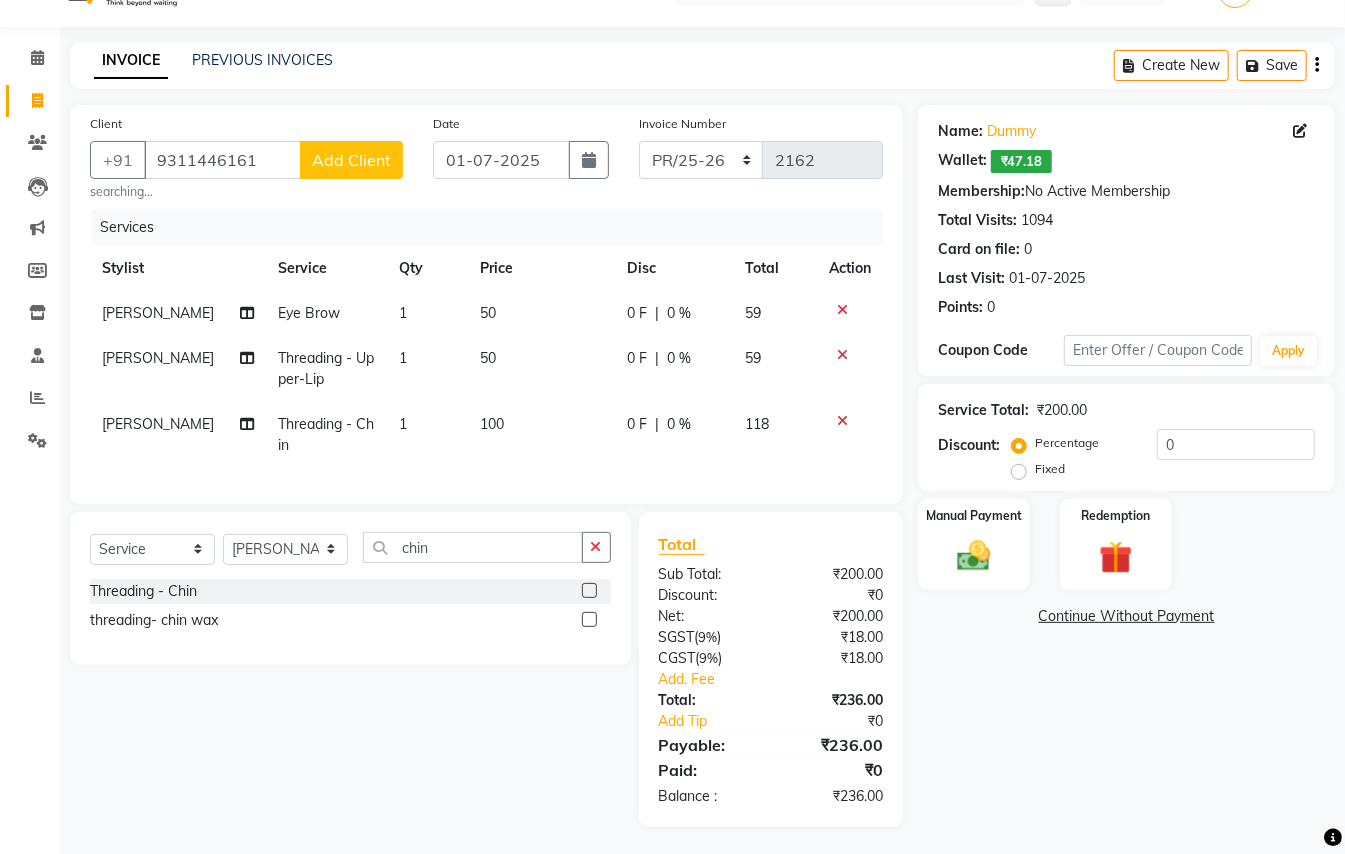 scroll, scrollTop: 0, scrollLeft: 0, axis: both 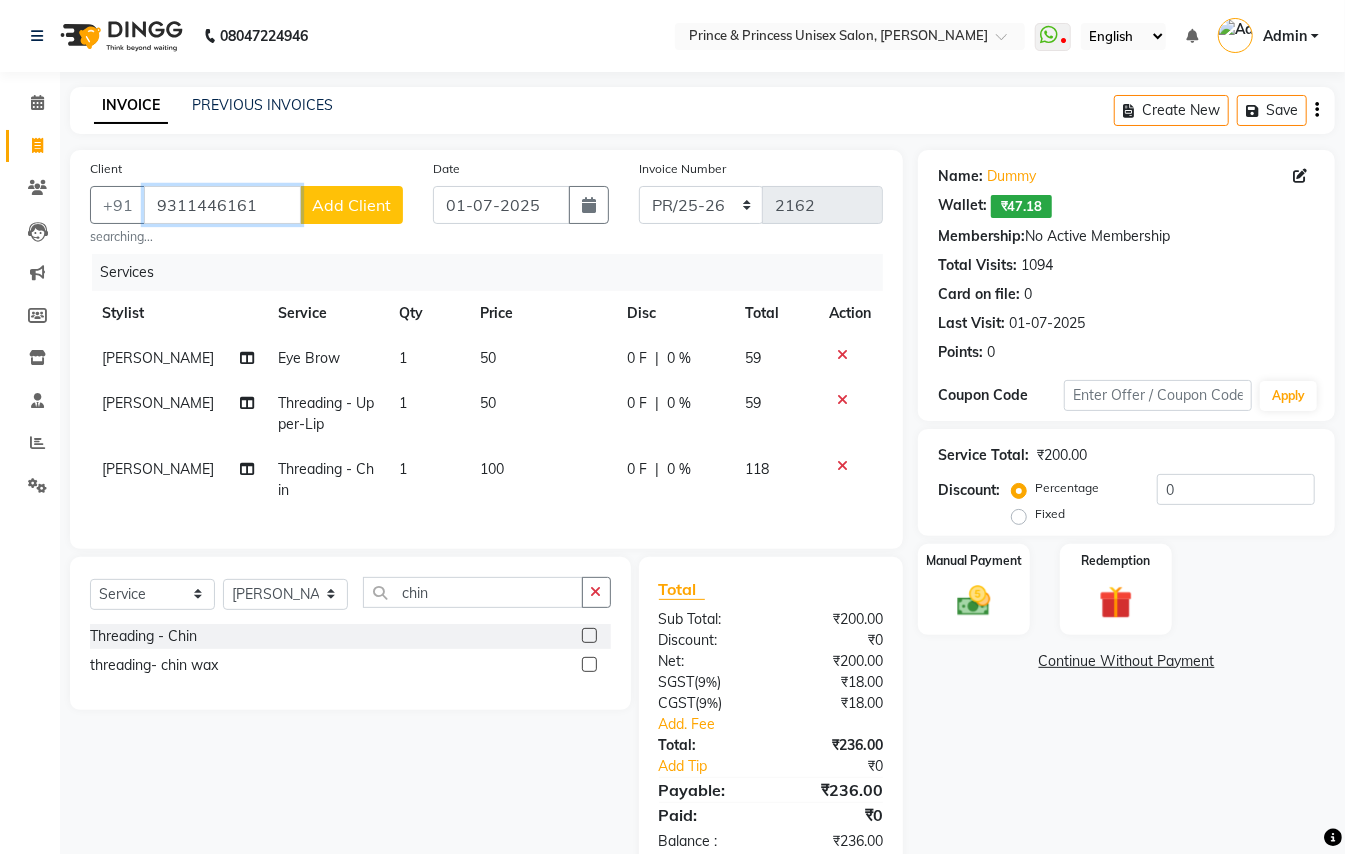 click on "9311446161" at bounding box center [222, 205] 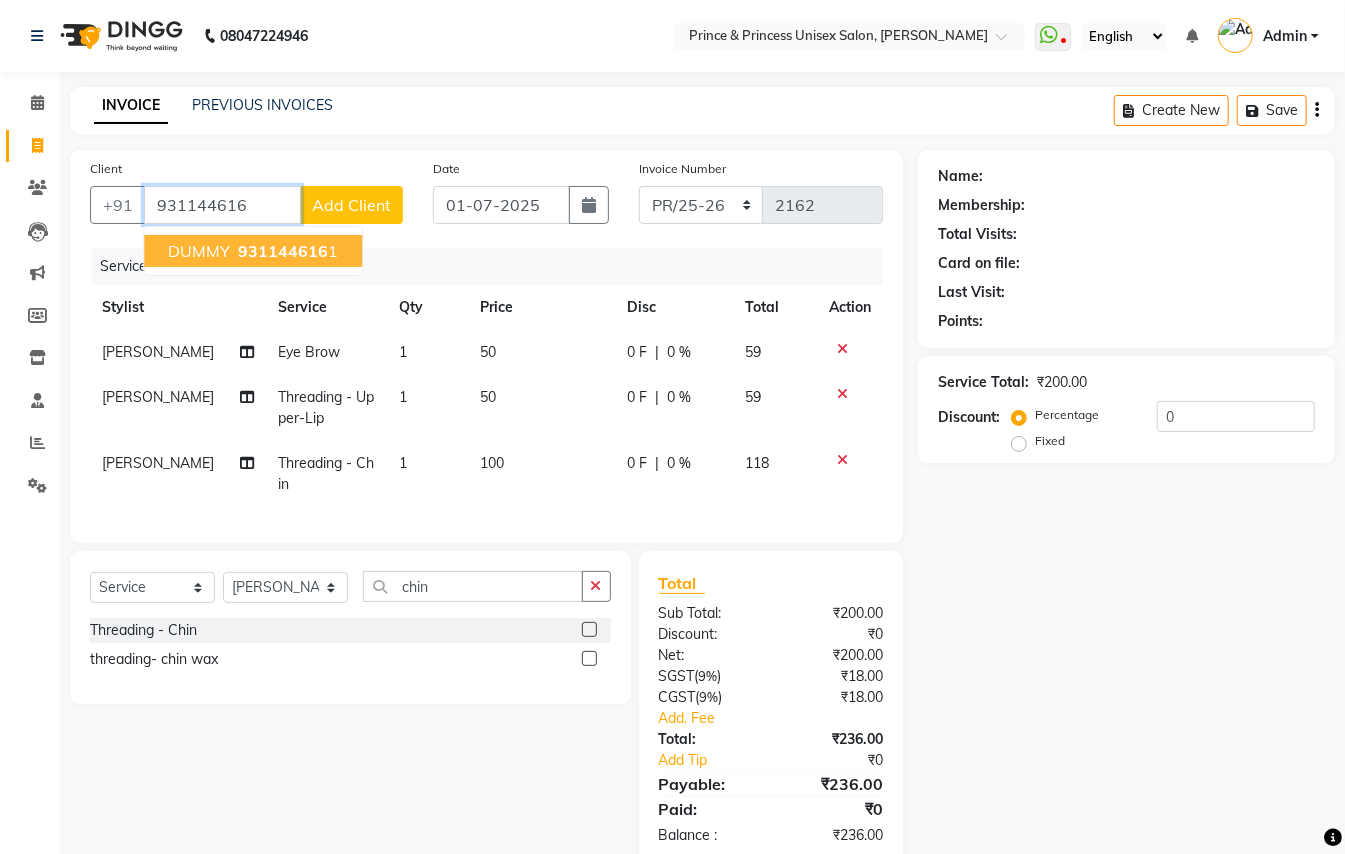 click on "DUMMY" at bounding box center [199, 251] 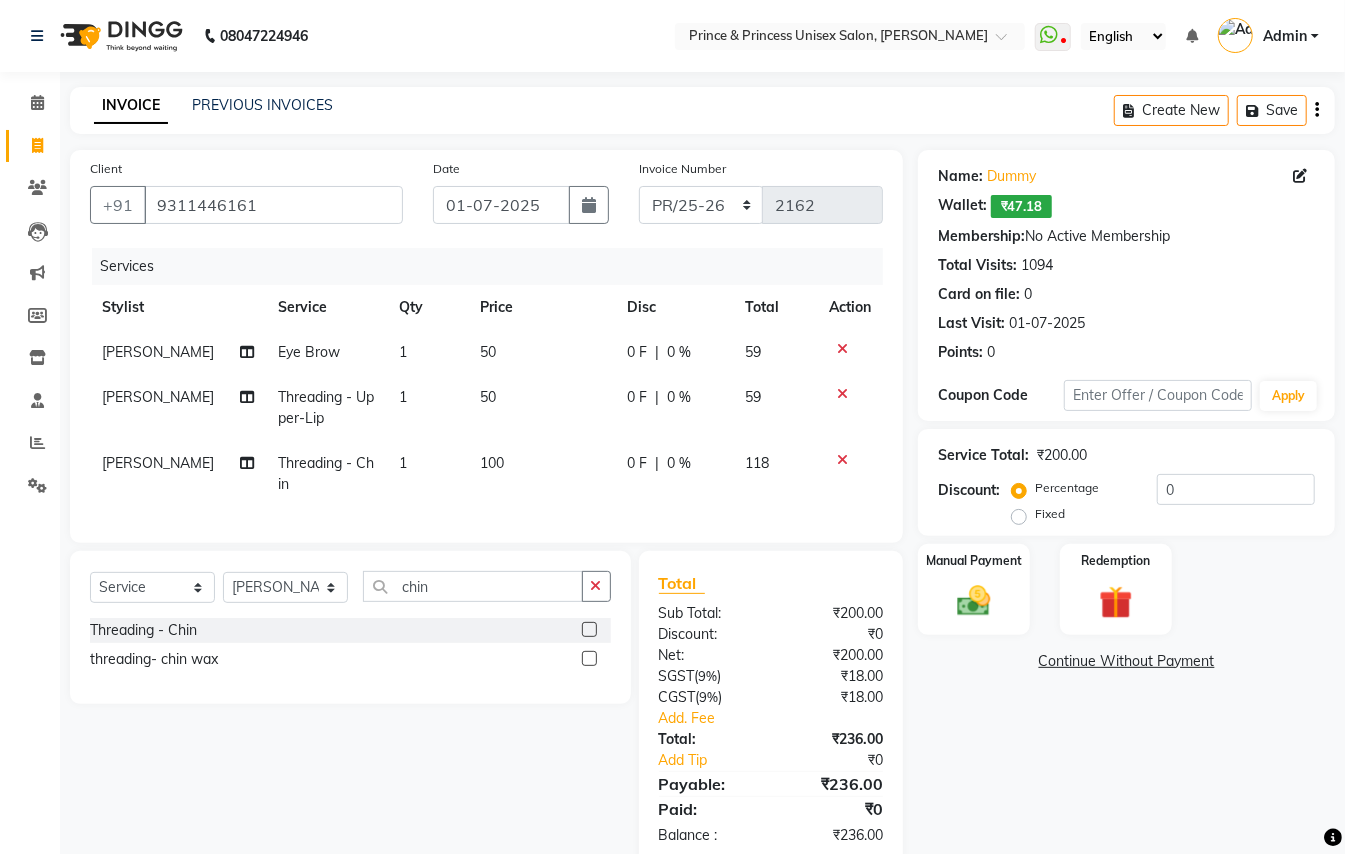 click on "Name: Dummy   Wallet:   ₹47.18  Membership:  No Active Membership  Total Visits:  1094 Card on file:  0 Last Visit:   [DATE] Points:   0  Coupon Code Apply Service Total:  ₹200.00  Discount:  Percentage   Fixed  0 Manual Payment Redemption  Continue Without Payment" 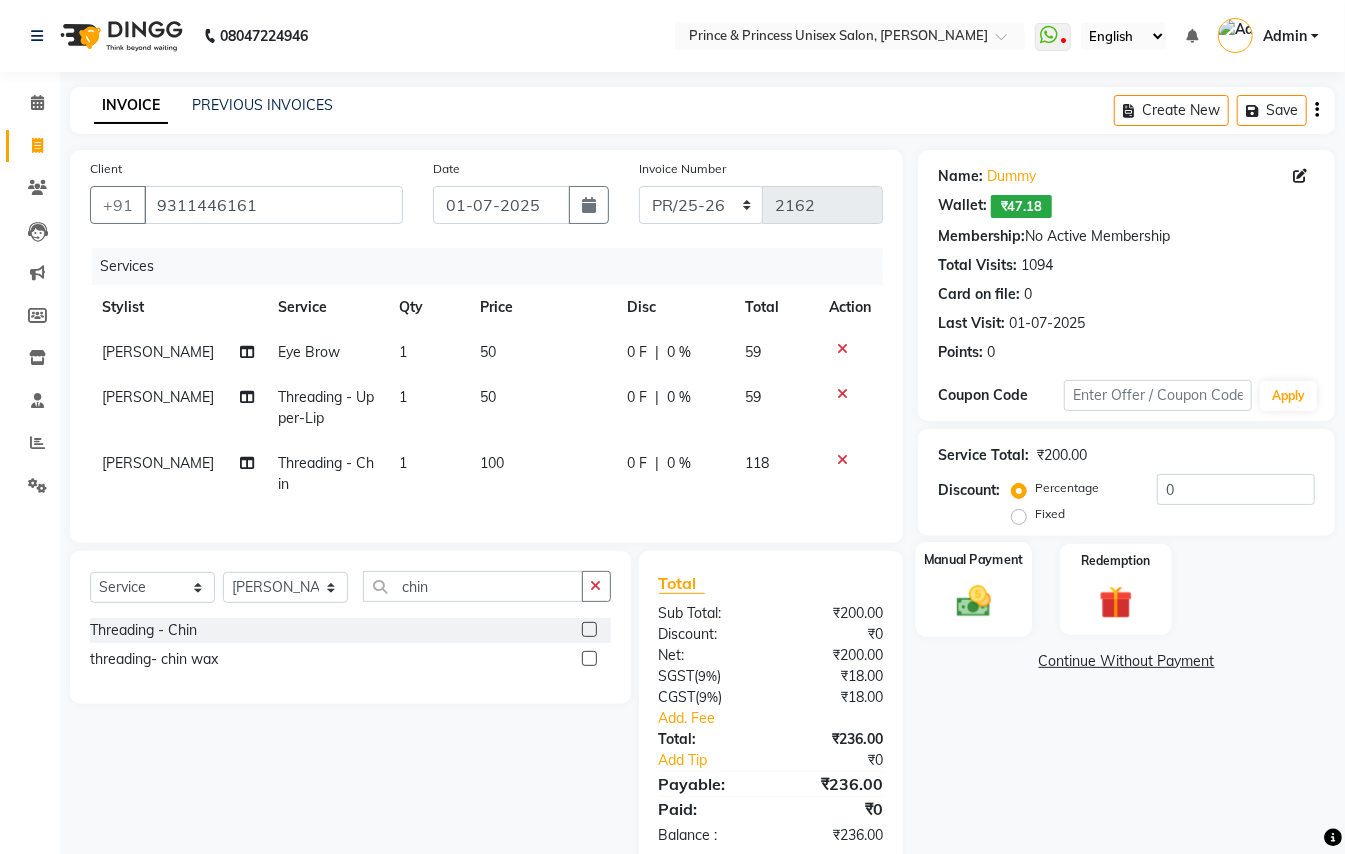 click on "Manual Payment" 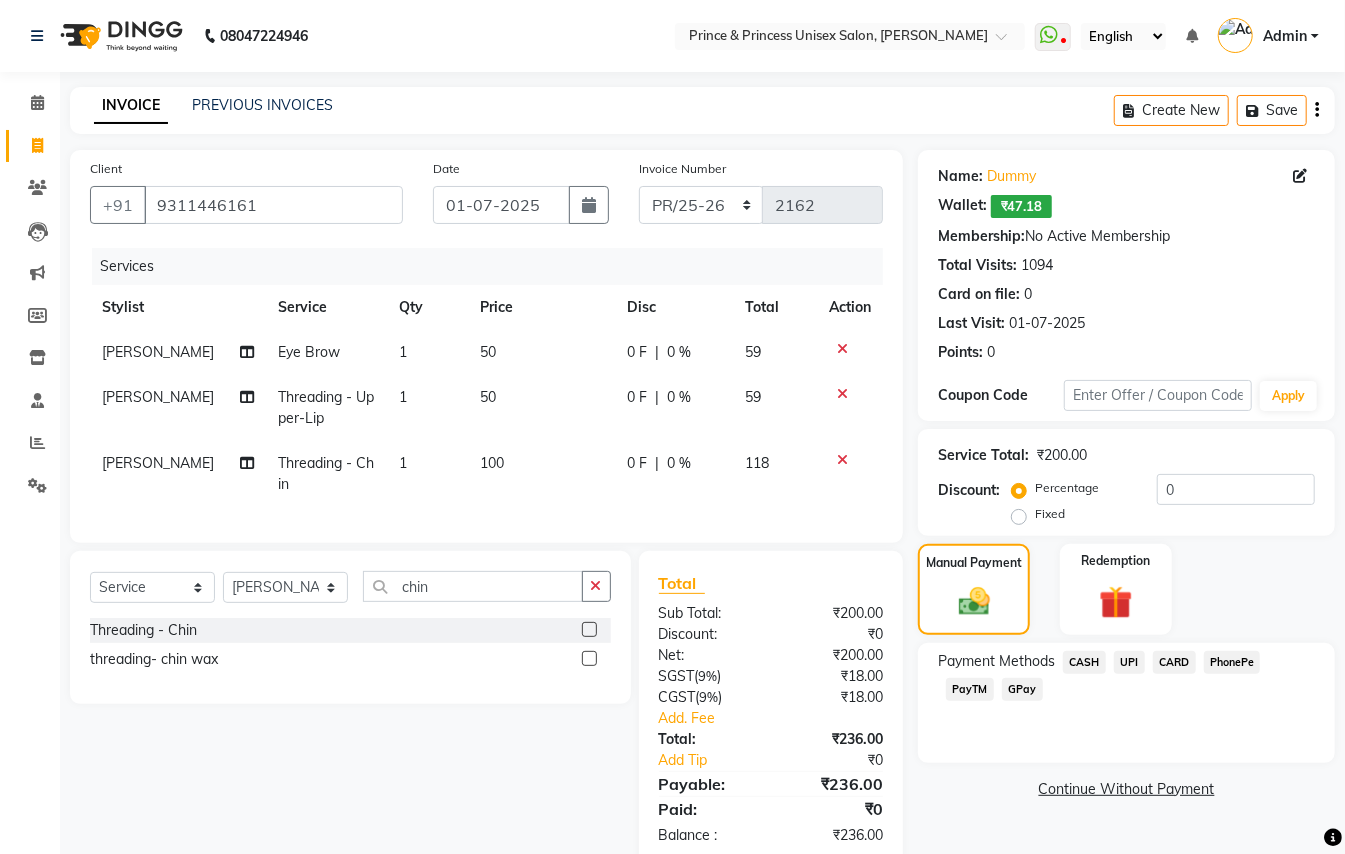 click on "CASH" 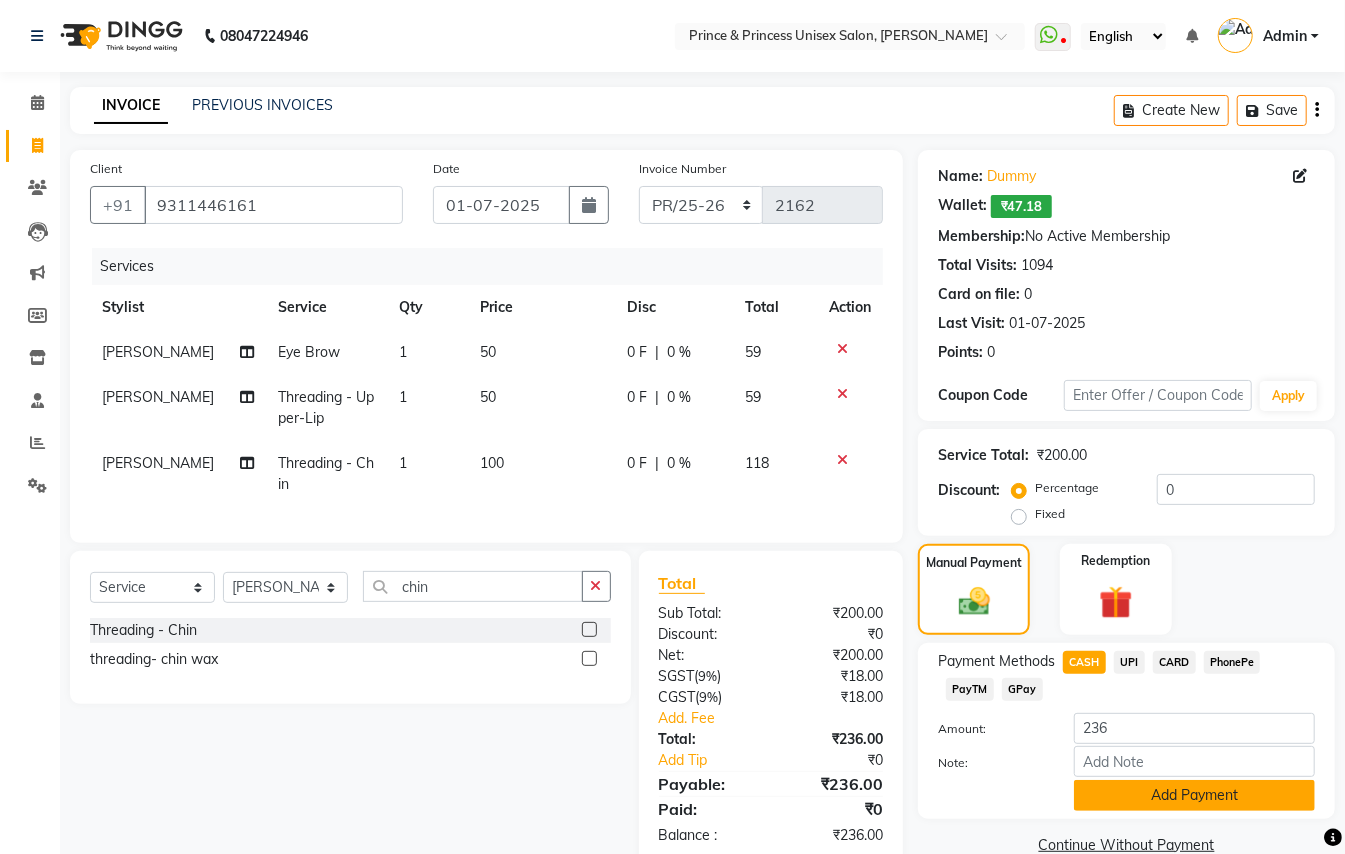 click on "Add Payment" 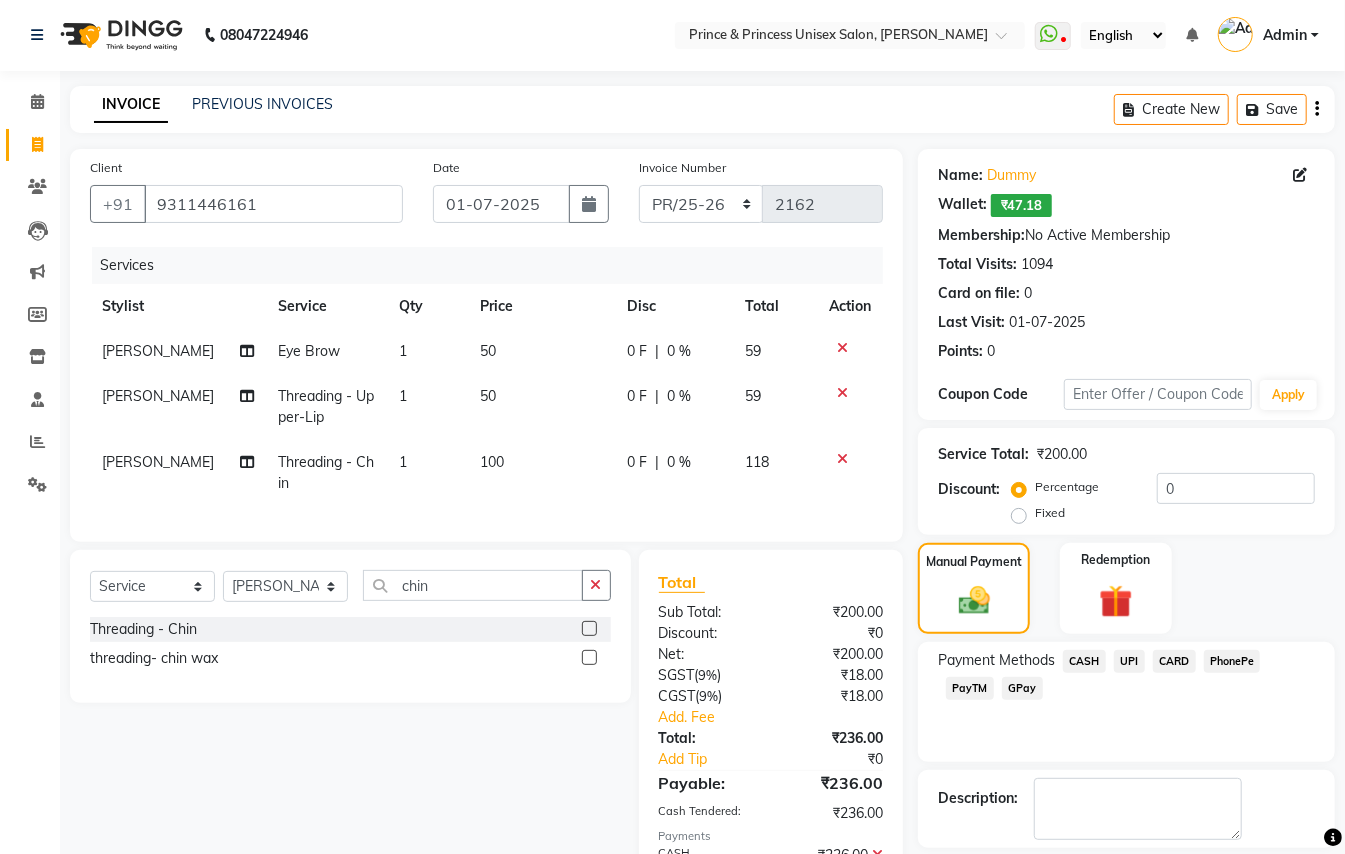 scroll, scrollTop: 133, scrollLeft: 0, axis: vertical 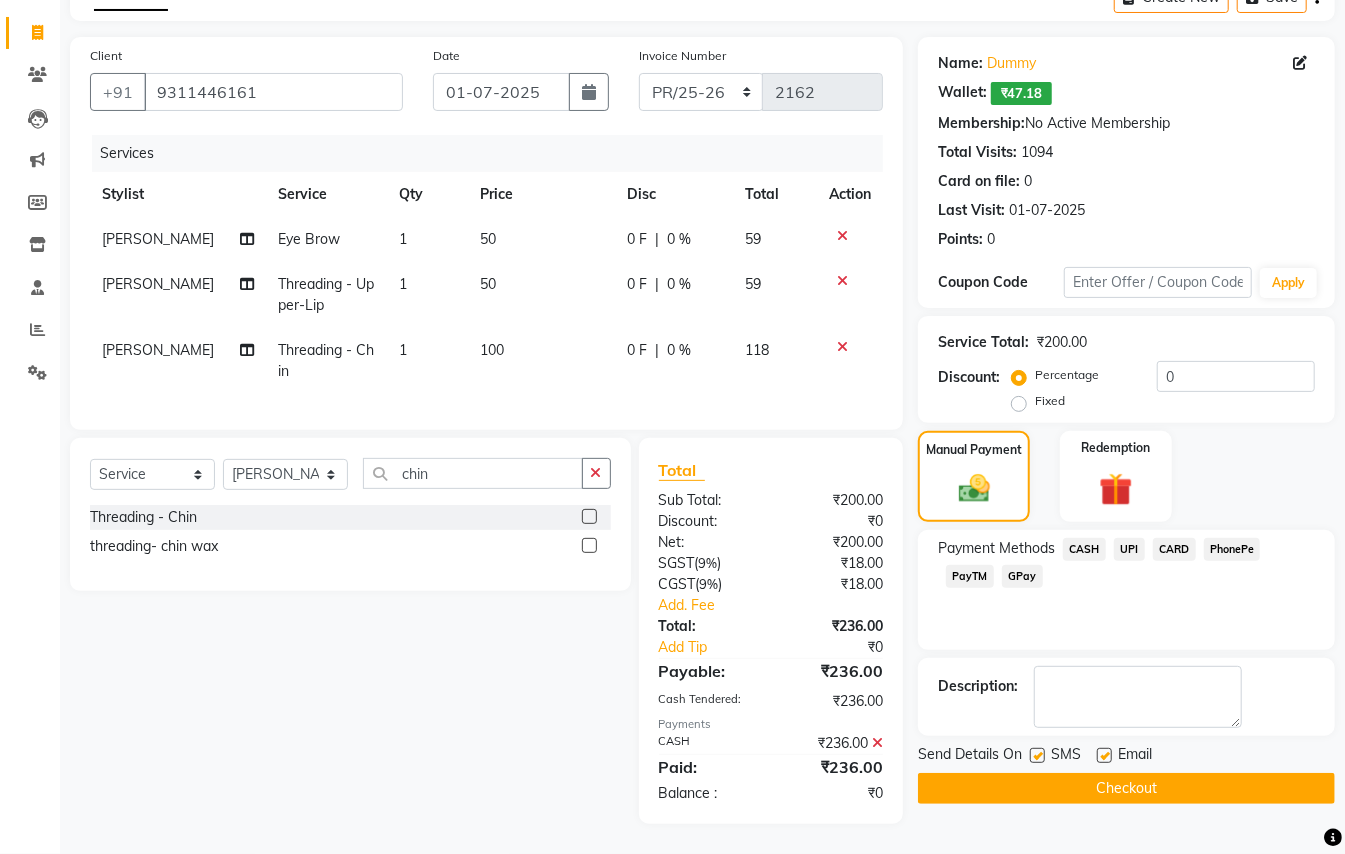 click on "Checkout" 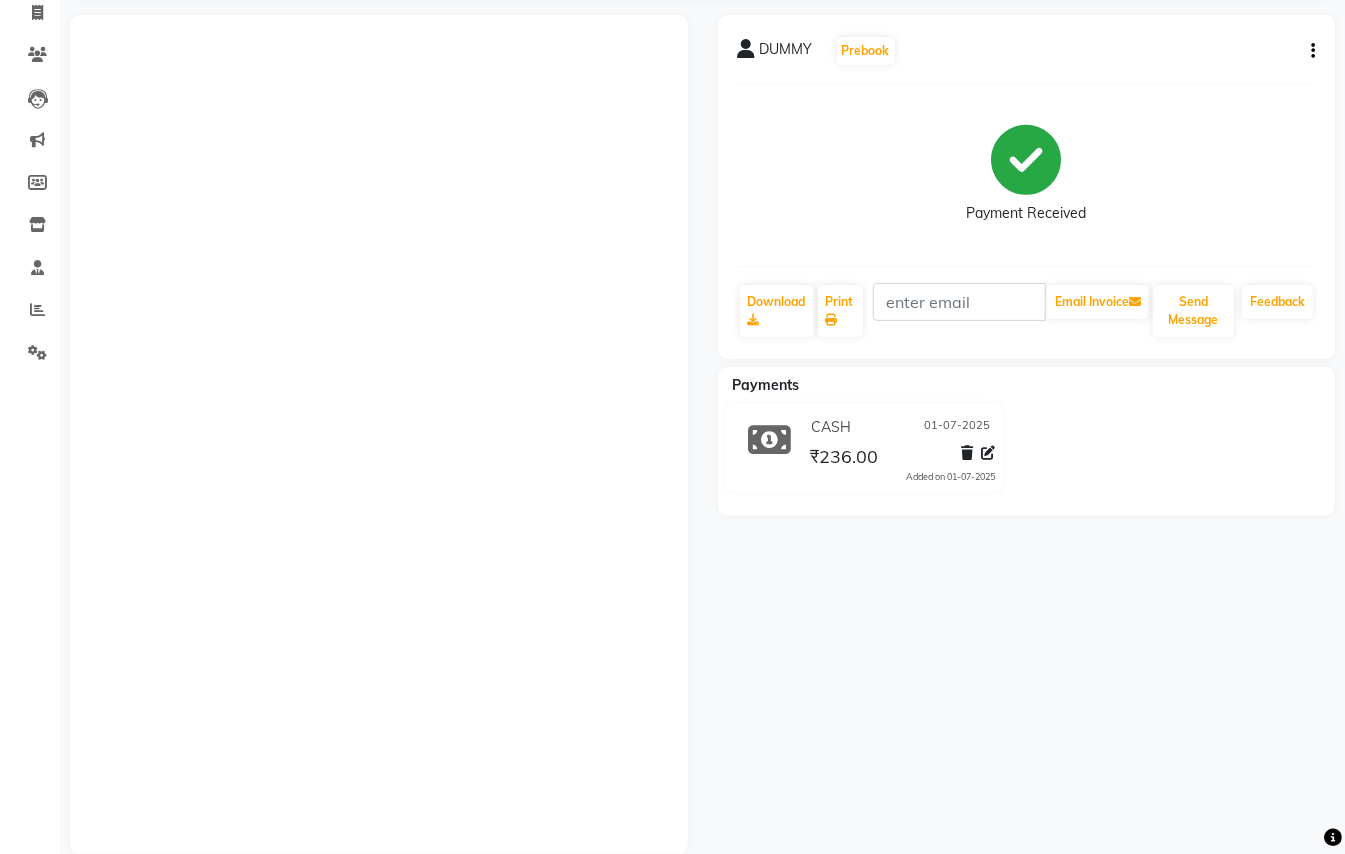 scroll, scrollTop: 0, scrollLeft: 0, axis: both 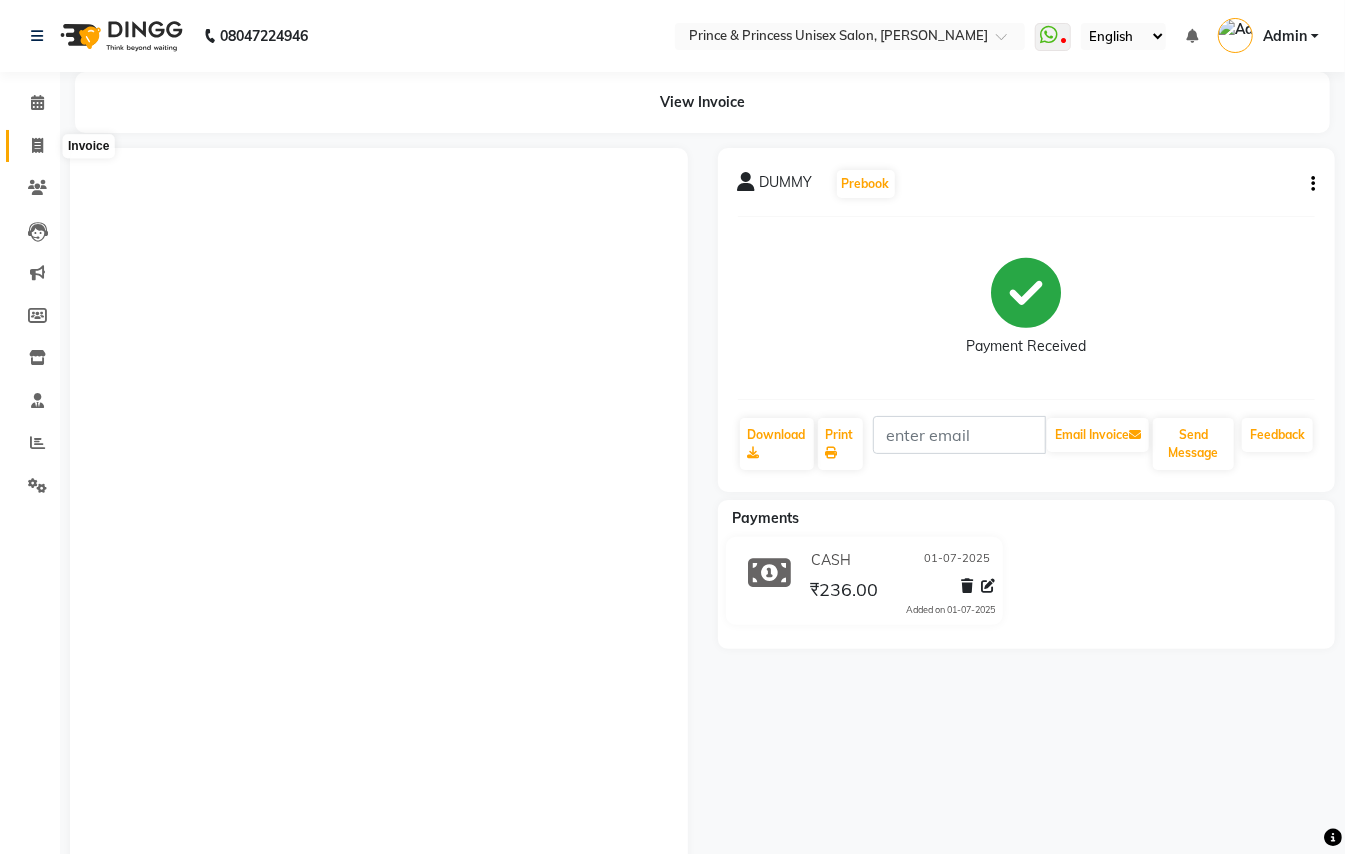 click 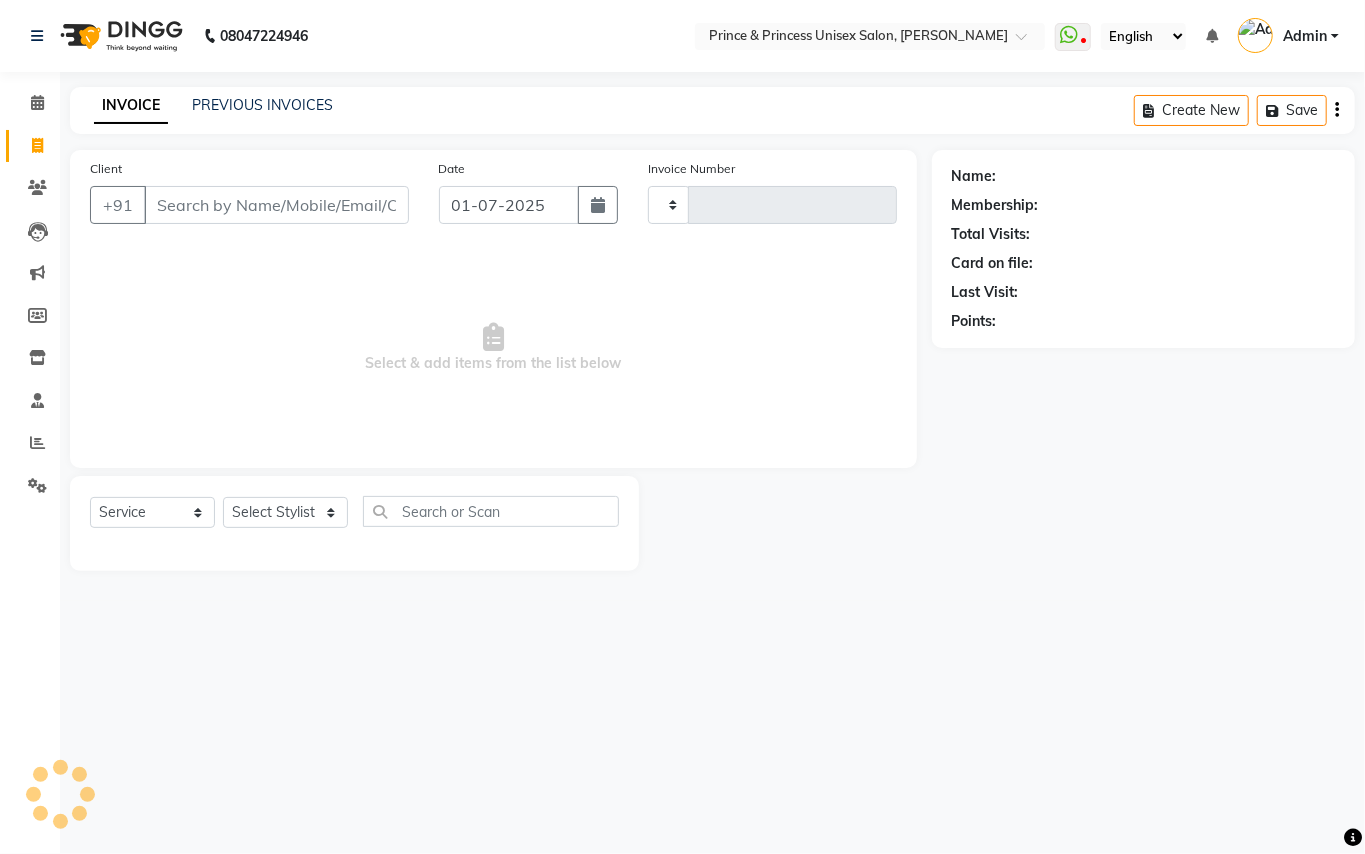 type on "2163" 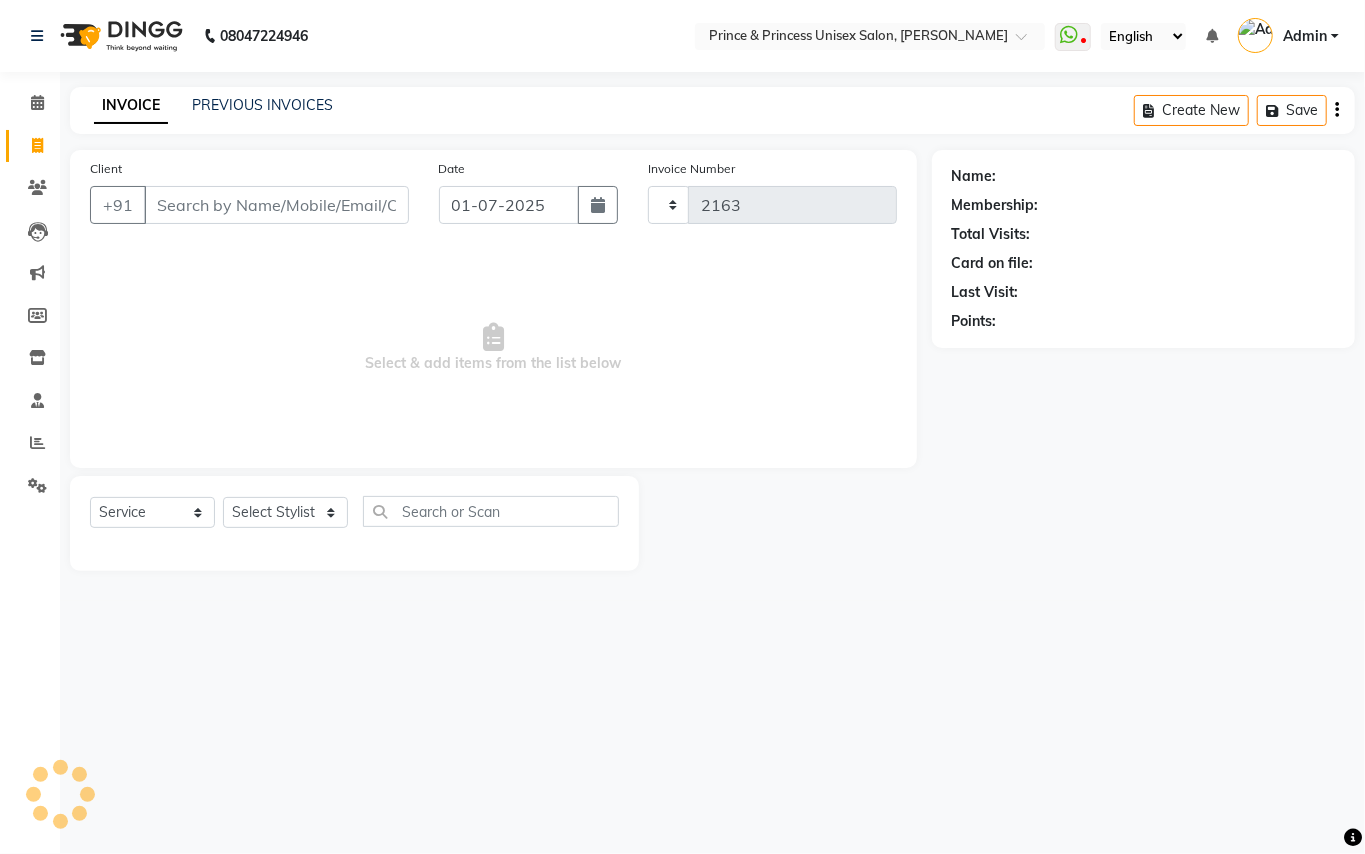 select on "3760" 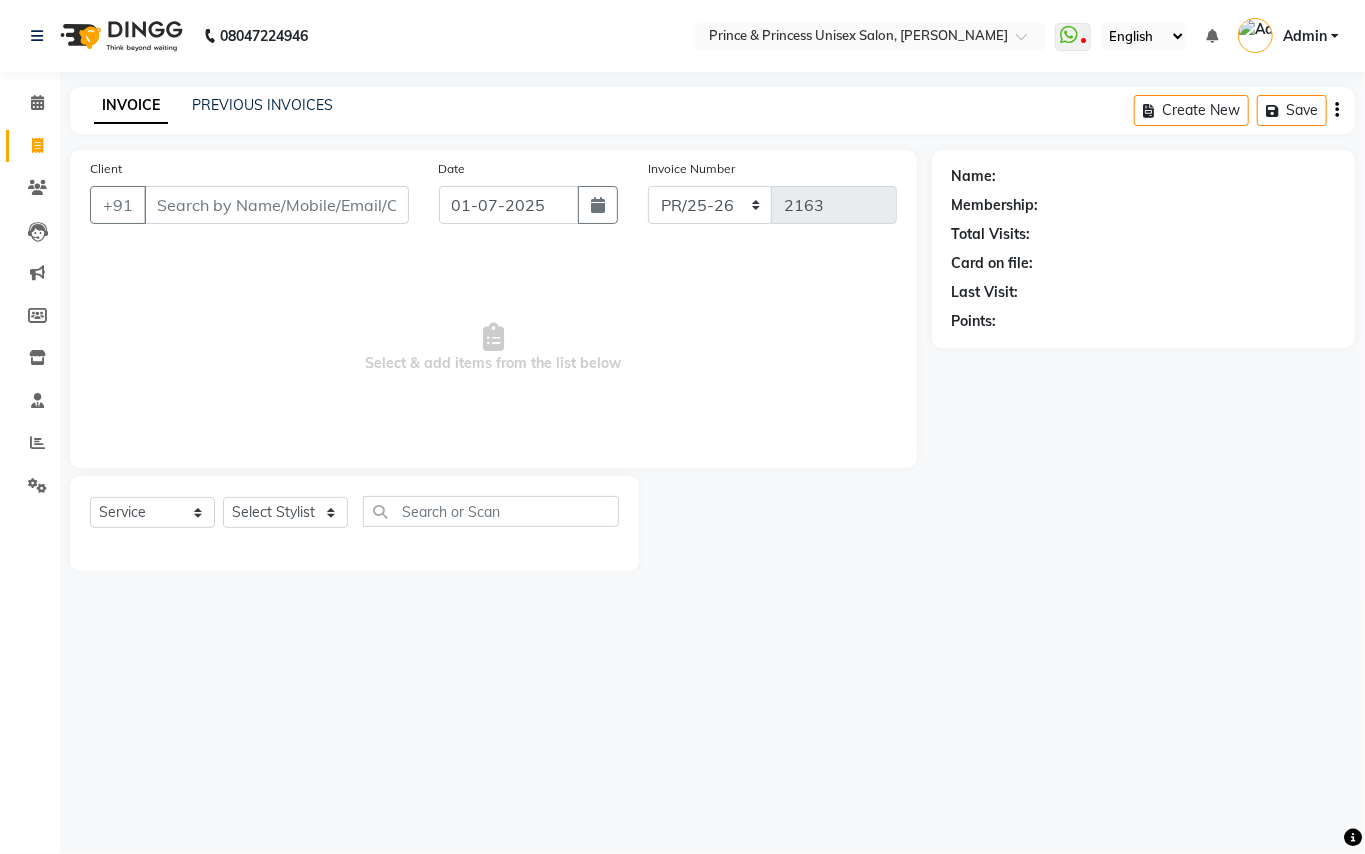 click on "INVOICE PREVIOUS INVOICES Create New   Save  Client +91 Date [DATE] Invoice Number PR/25-26 V/2025 V/[PHONE_NUMBER]  Select & add items from the list below  Select  Service  Product  Membership  Package Voucher Prepaid Gift Card  Select Stylist Name: Membership: Total Visits: Card on file: Last Visit:  Points:" 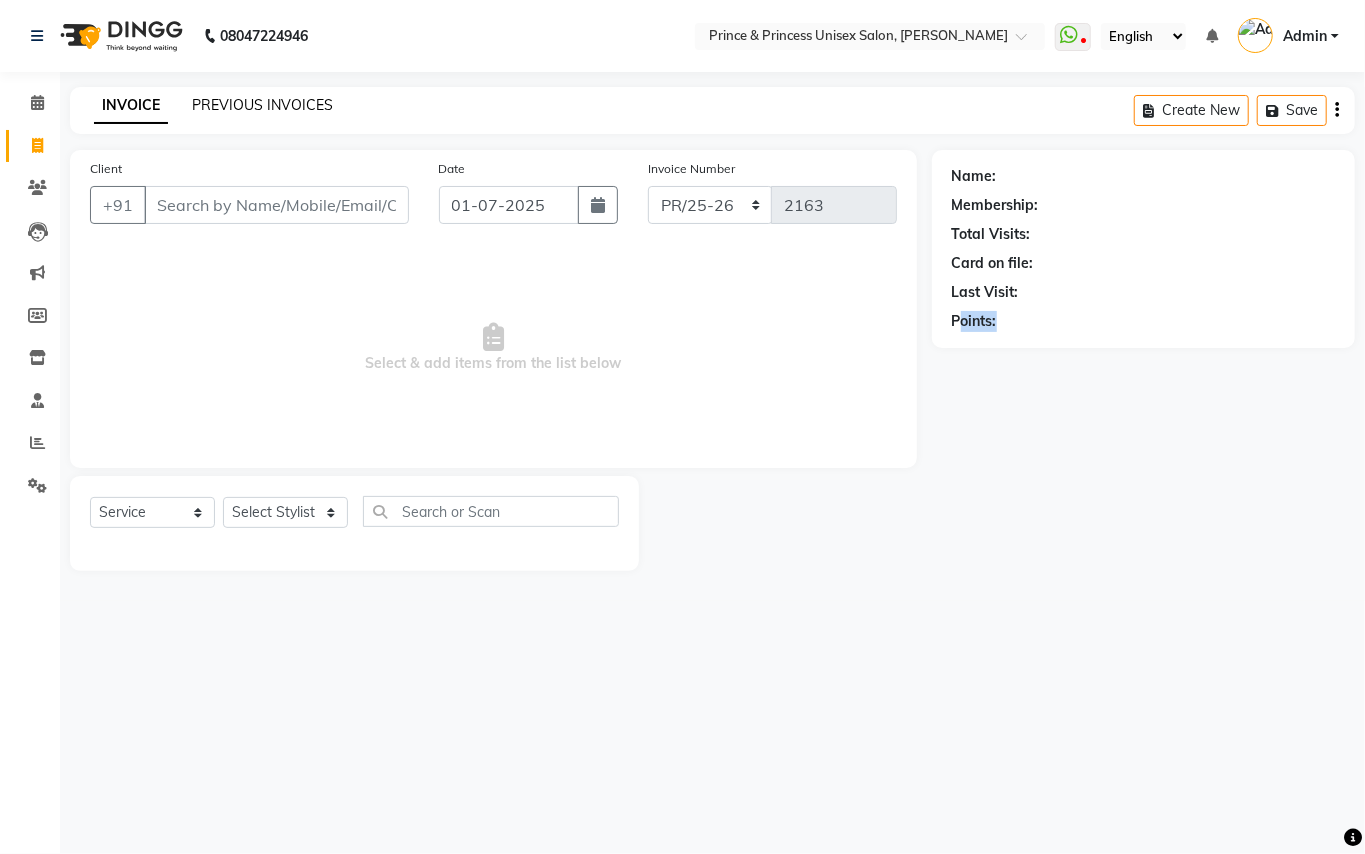 click on "PREVIOUS INVOICES" 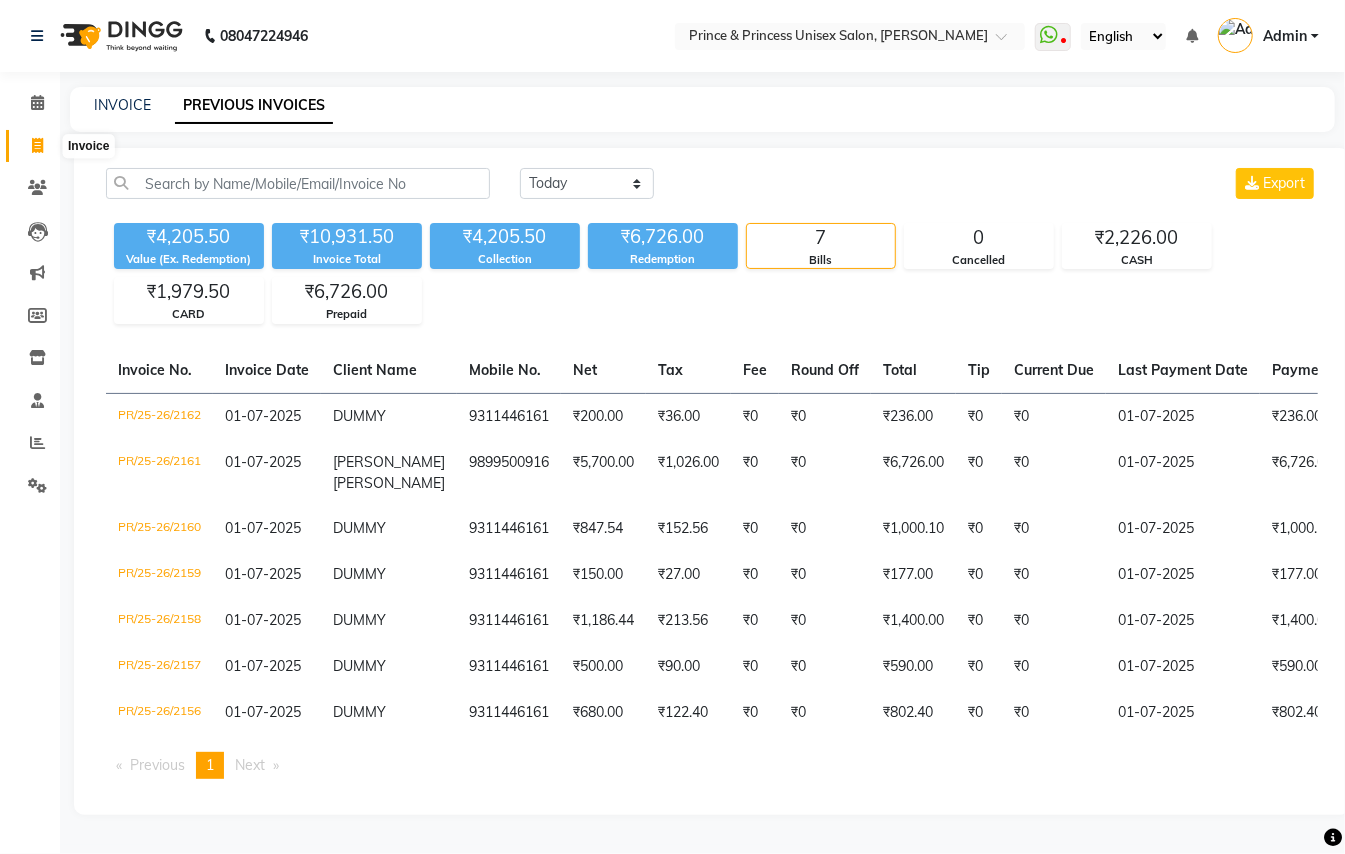 click 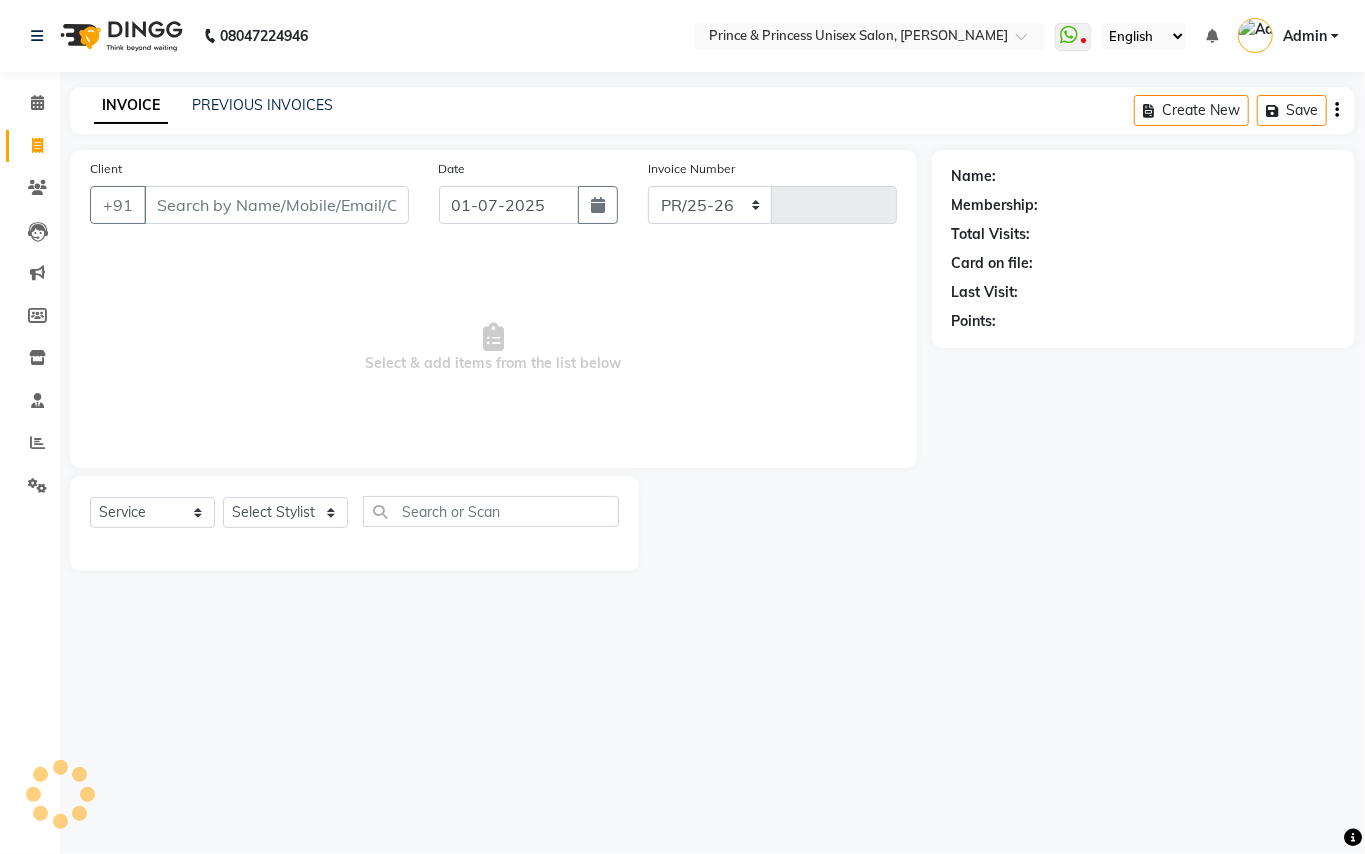 select on "3760" 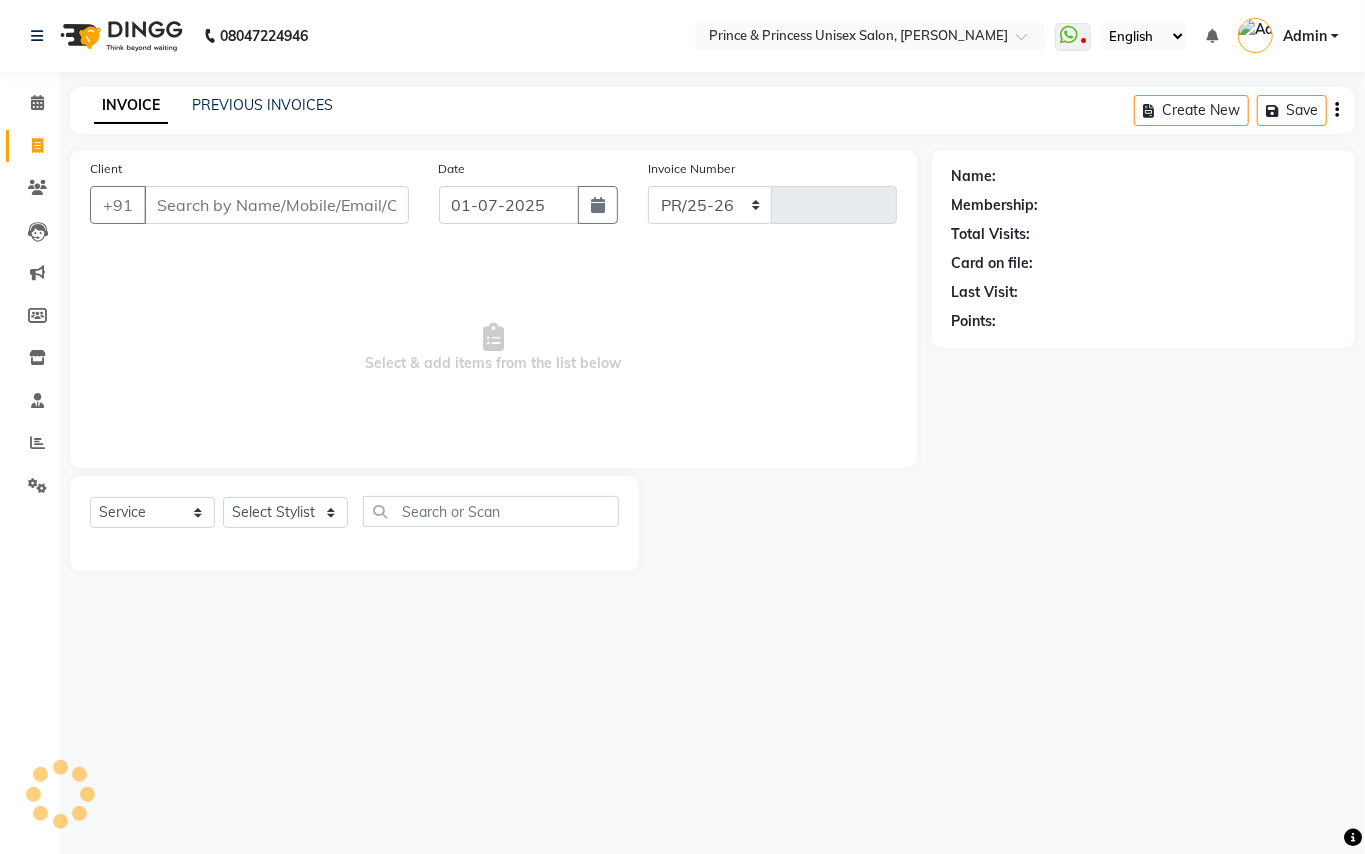 type on "2163" 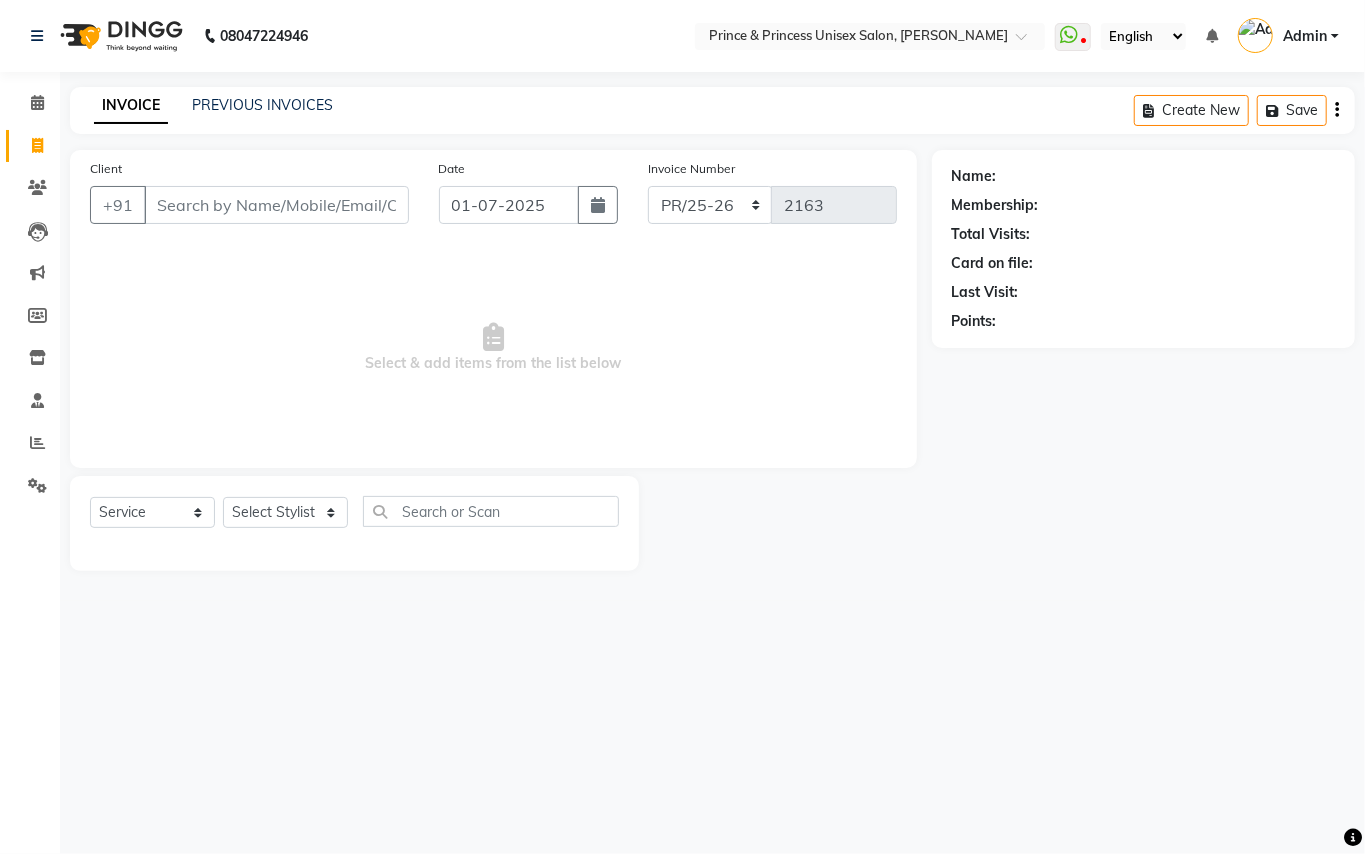 click on "Client" at bounding box center [276, 205] 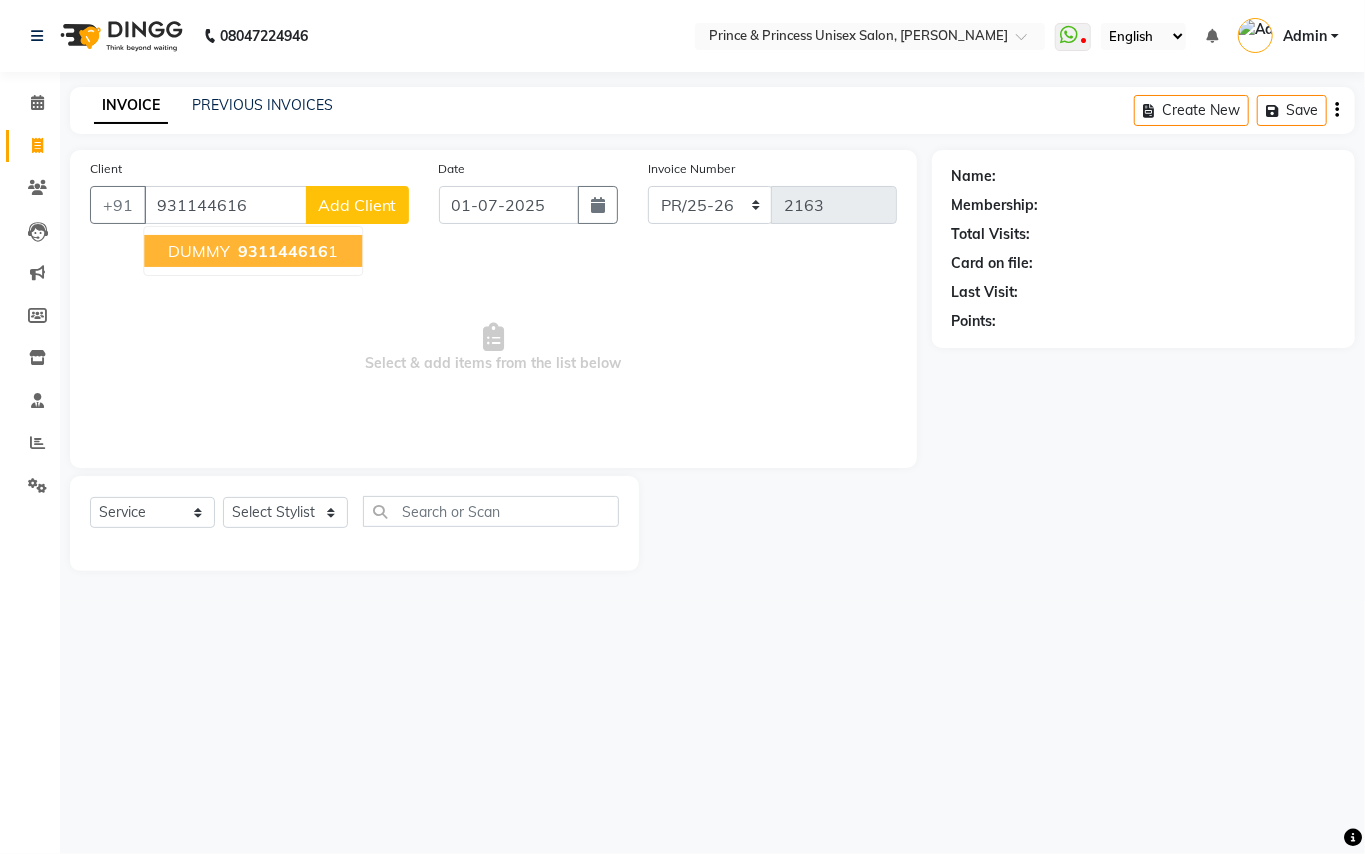 click on "DUMMY" at bounding box center (199, 251) 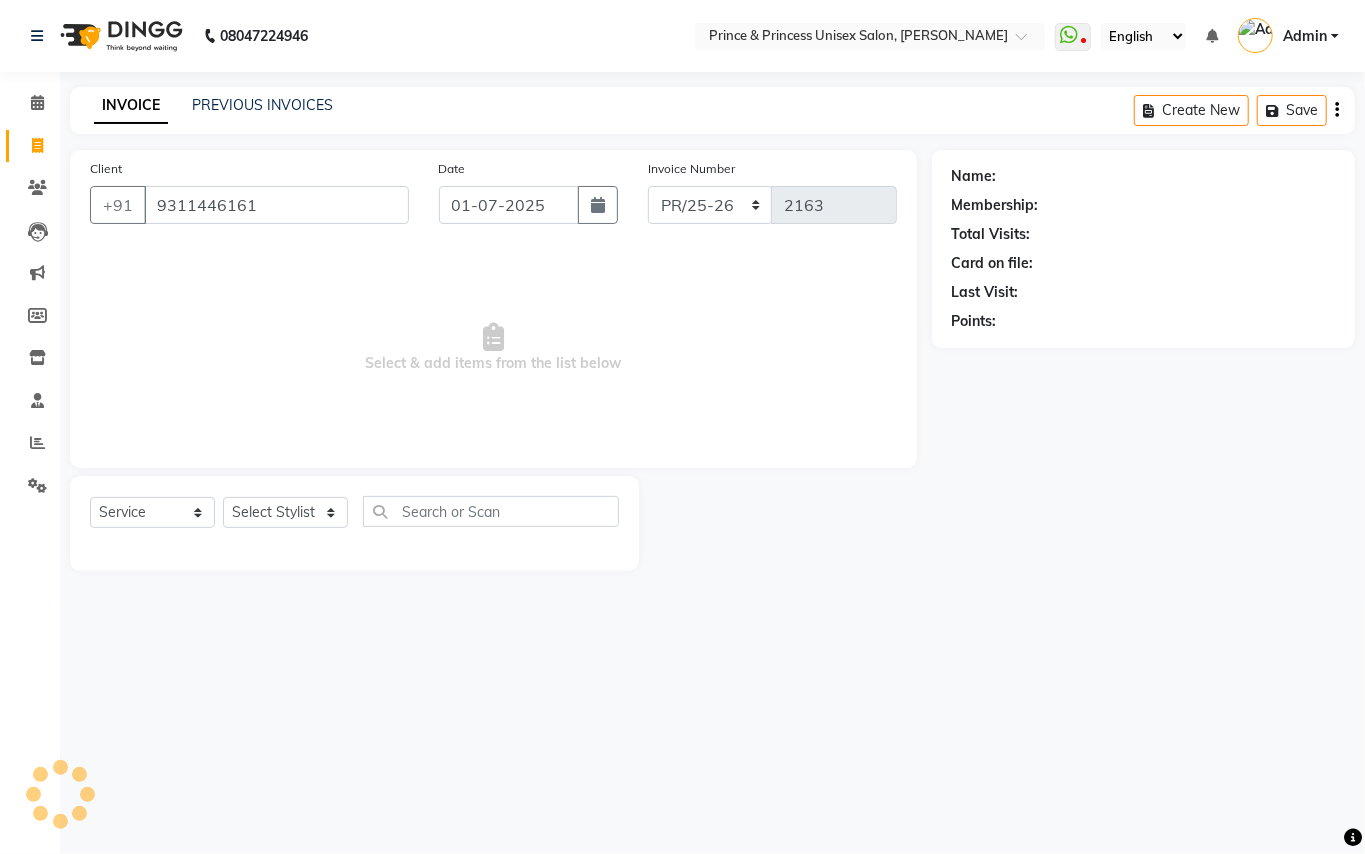 type on "9311446161" 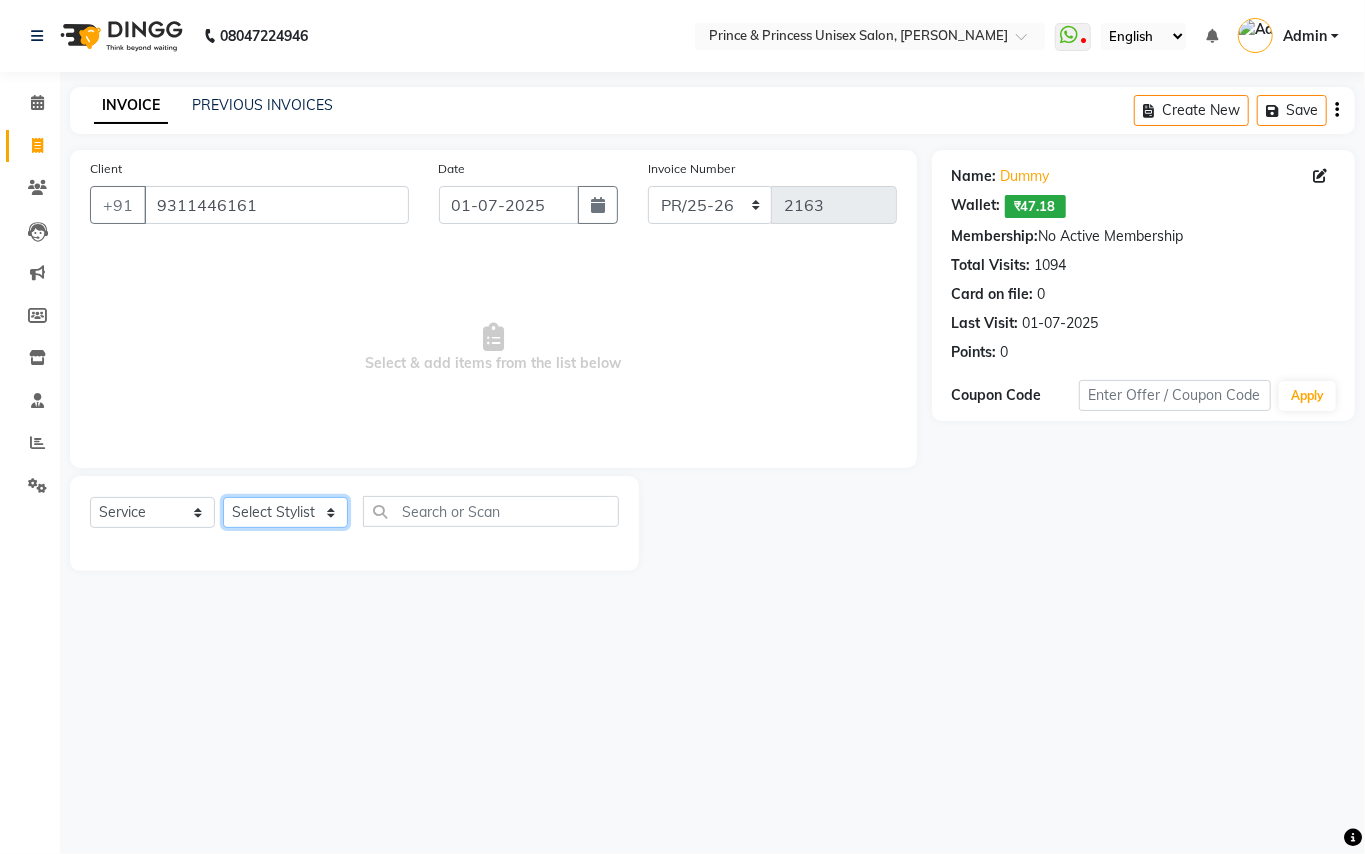 click on "Select Stylist ABHISHEK [PERSON_NAME] NEW [PERSON_NAME] CHANDAN [PERSON_NAME] MEENAKSHI [PERSON_NAME] RAHUL SANDEEP [PERSON_NAME] XYZ" 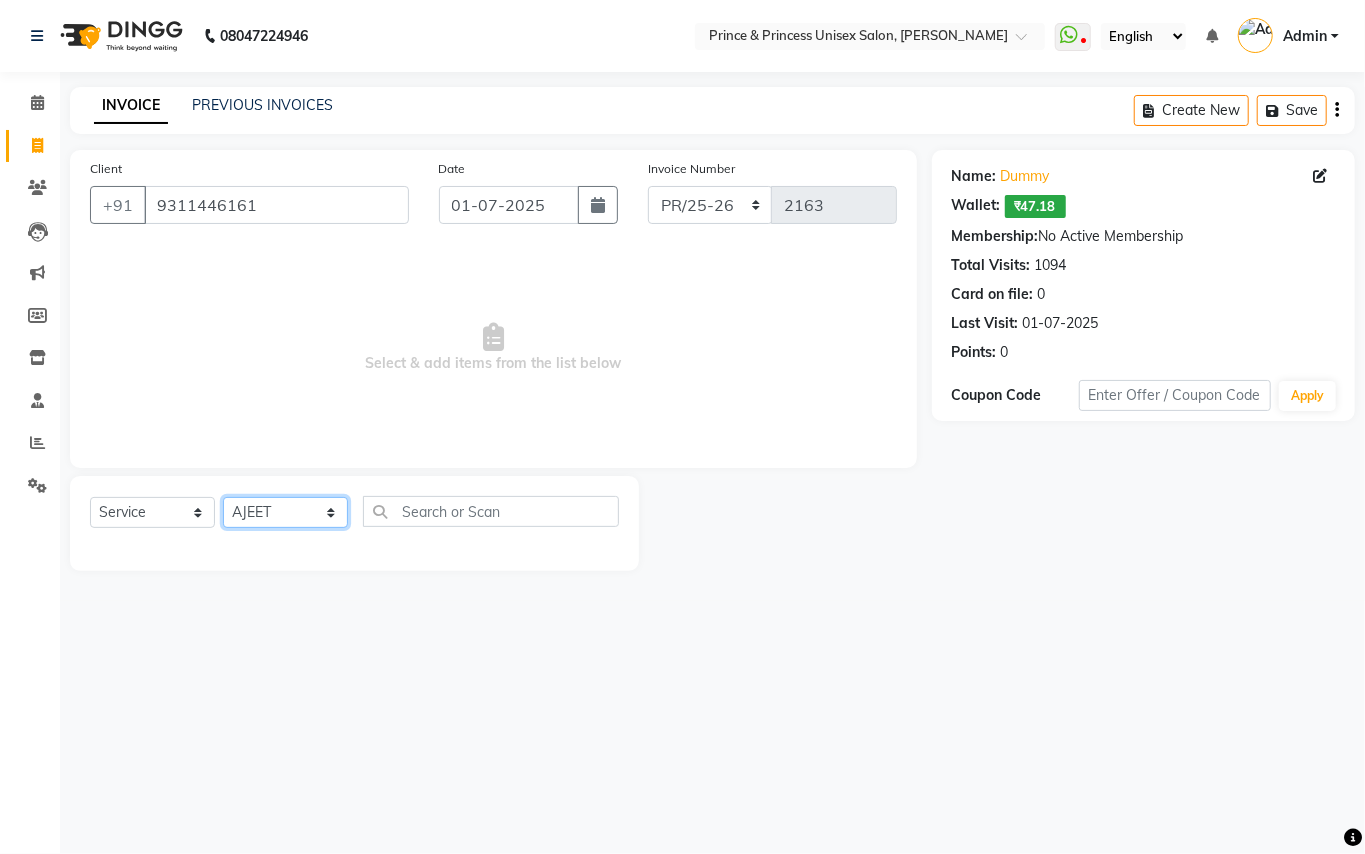 click on "Select Stylist ABHISHEK [PERSON_NAME] NEW [PERSON_NAME] CHANDAN [PERSON_NAME] MEENAKSHI [PERSON_NAME] RAHUL SANDEEP [PERSON_NAME] XYZ" 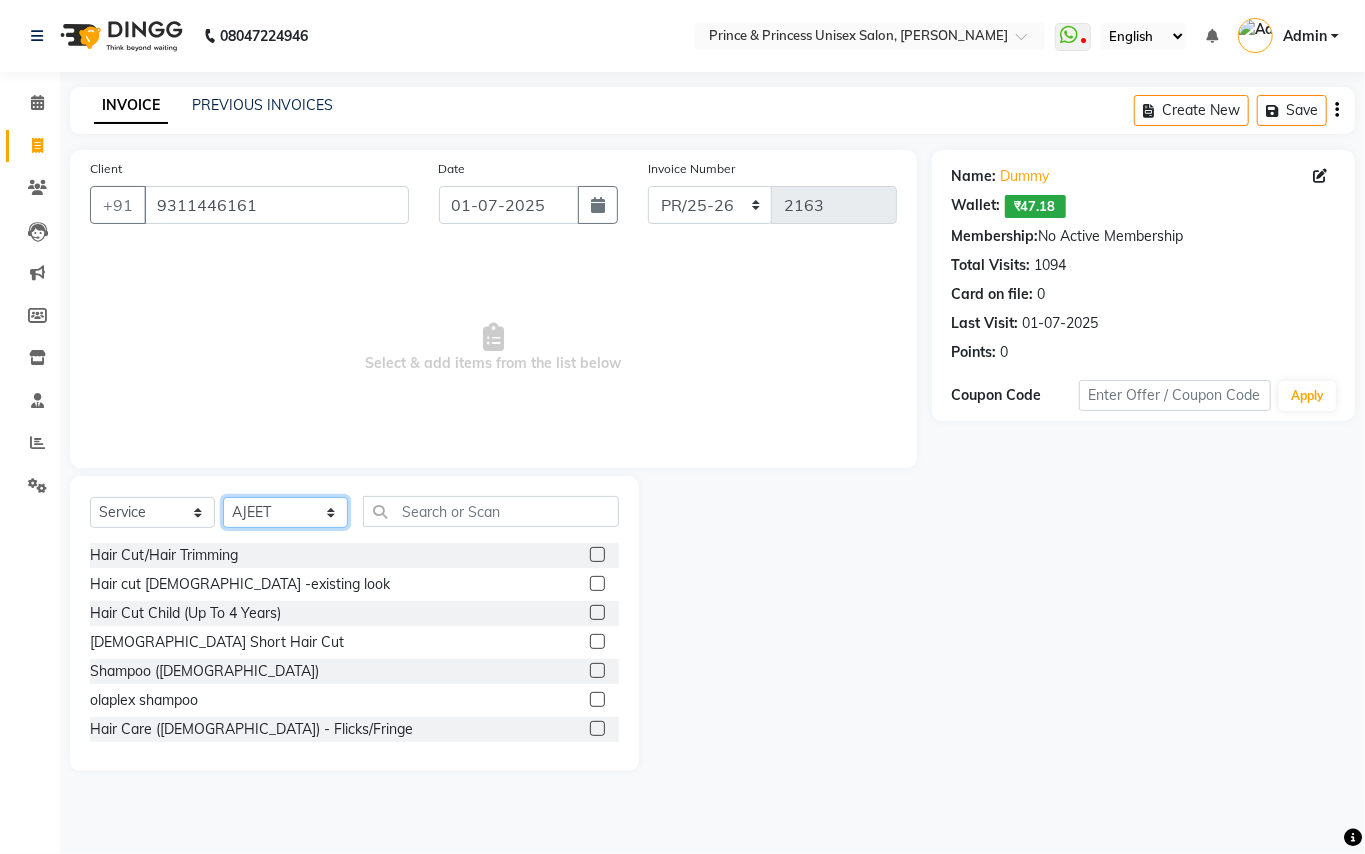 click on "Select Stylist ABHISHEK [PERSON_NAME] NEW [PERSON_NAME] CHANDAN [PERSON_NAME] MEENAKSHI [PERSON_NAME] RAHUL SANDEEP [PERSON_NAME] XYZ" 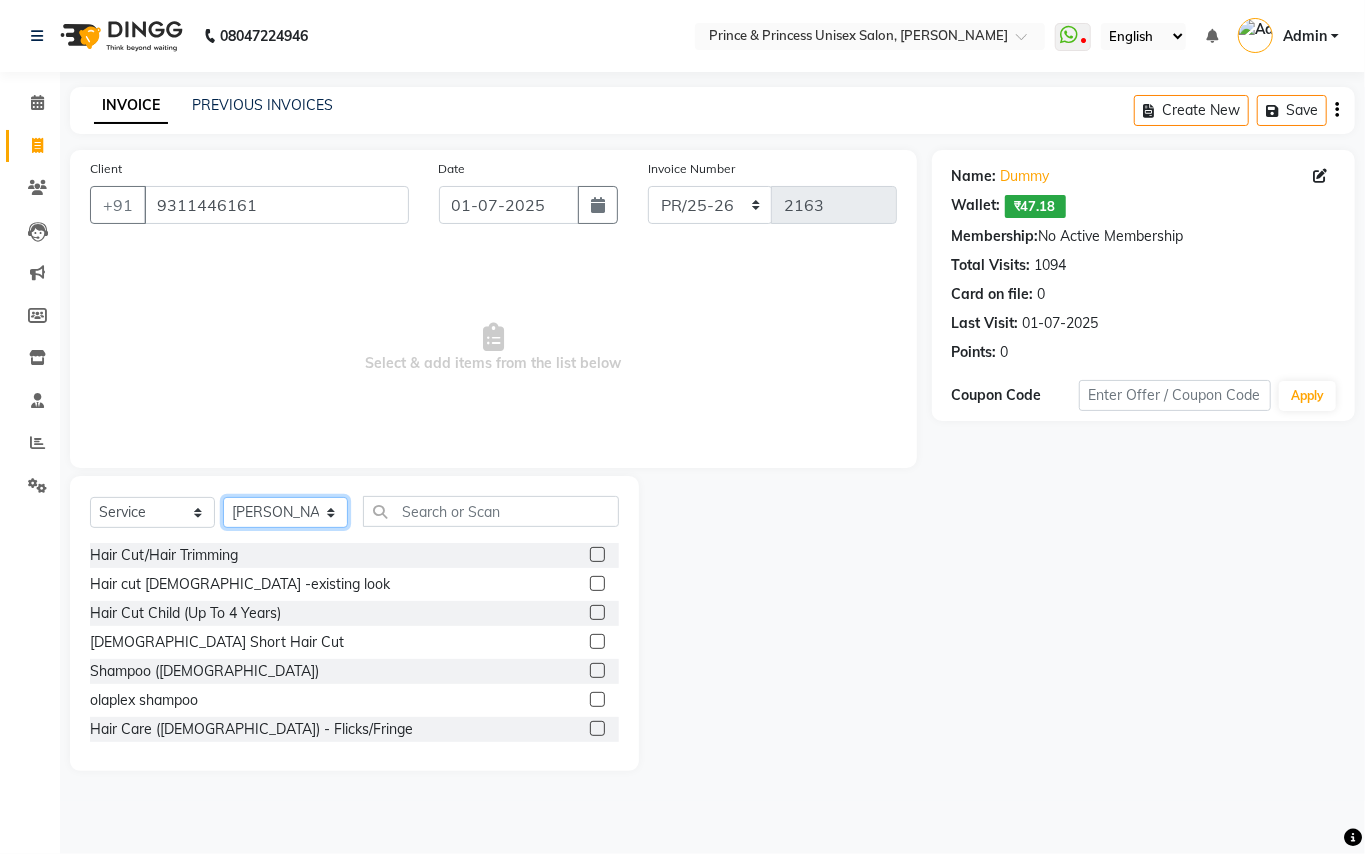 click on "Select Stylist ABHISHEK [PERSON_NAME] NEW [PERSON_NAME] CHANDAN [PERSON_NAME] MEENAKSHI [PERSON_NAME] RAHUL SANDEEP [PERSON_NAME] XYZ" 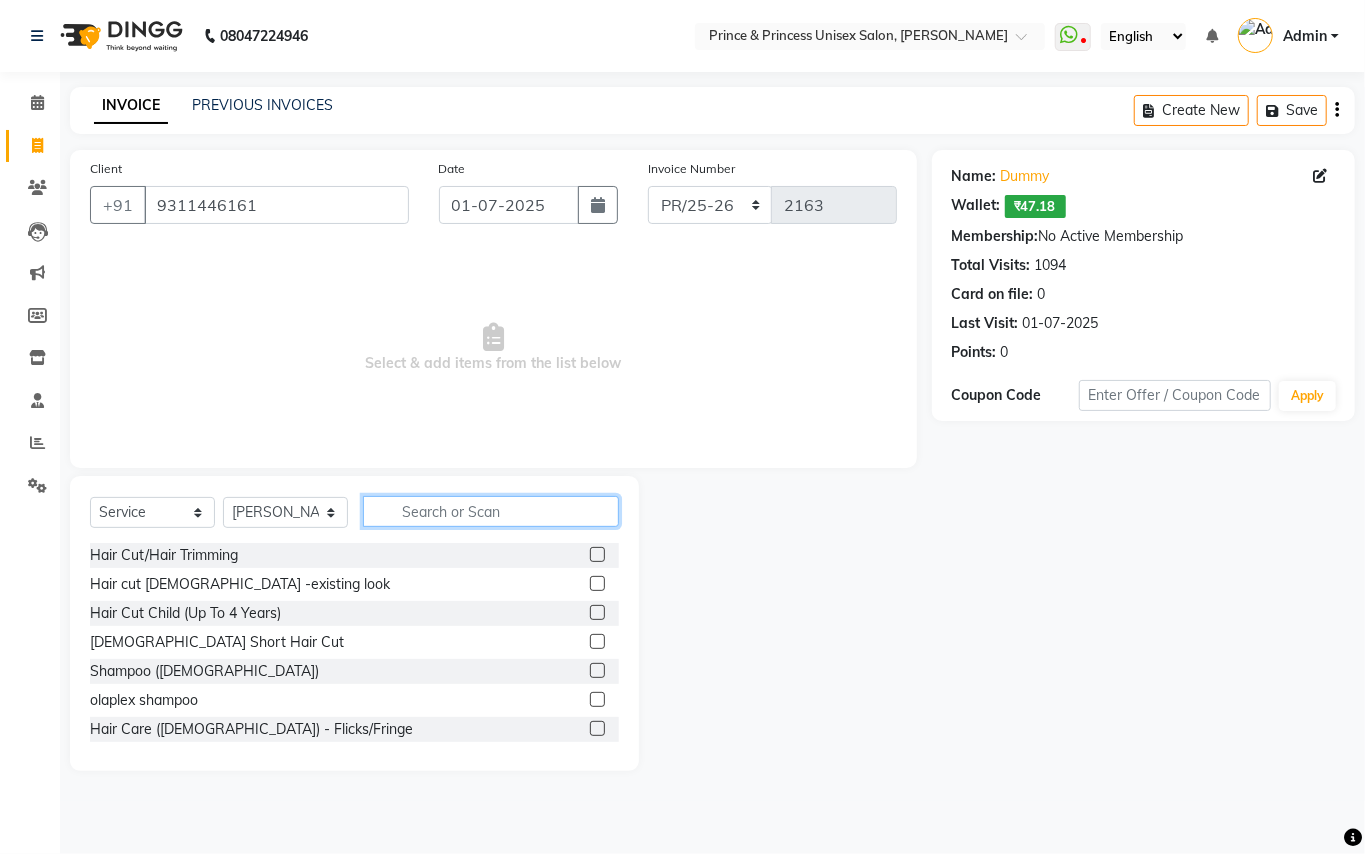 click 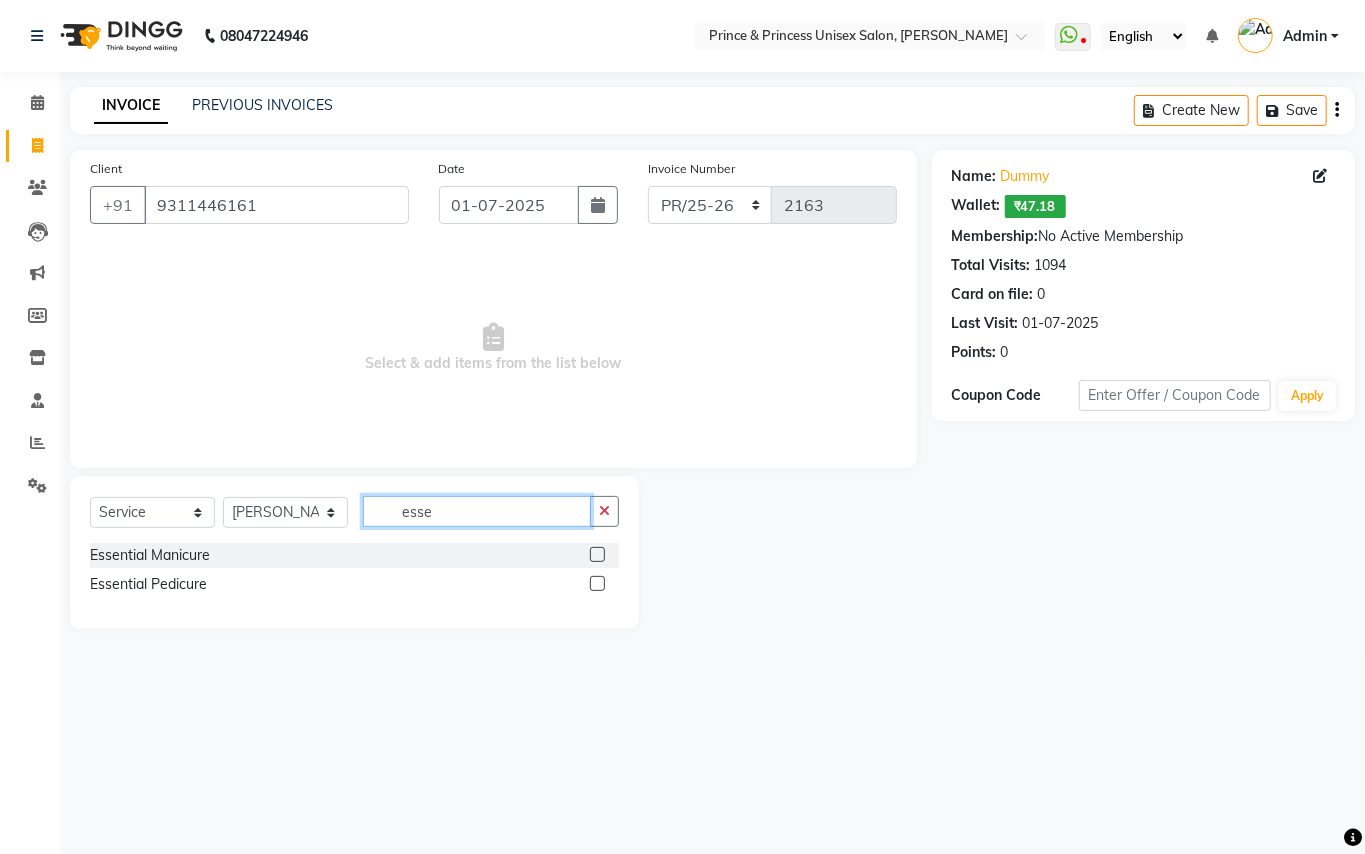 click on "esse" 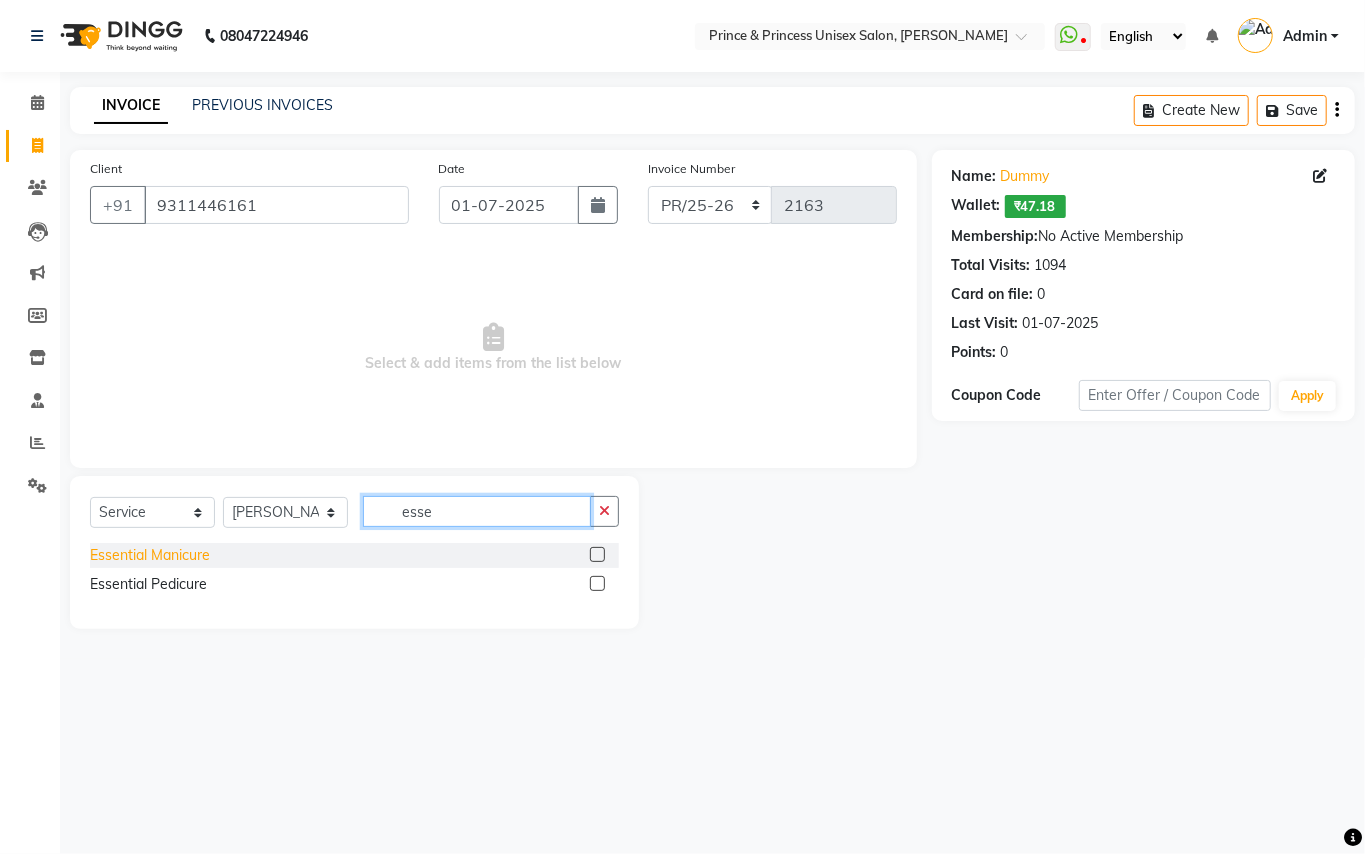 type on "esse" 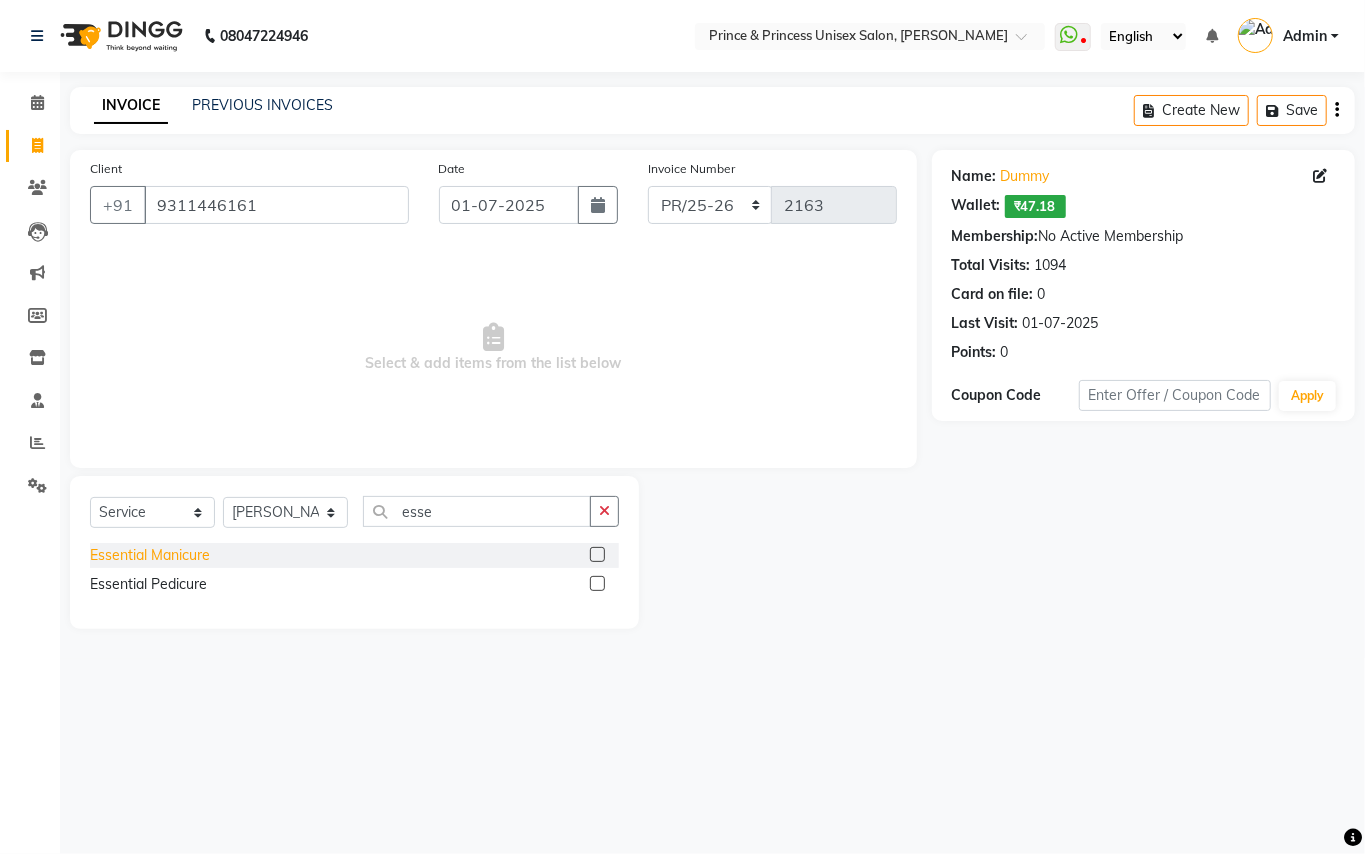 click on "Essential Manicure" 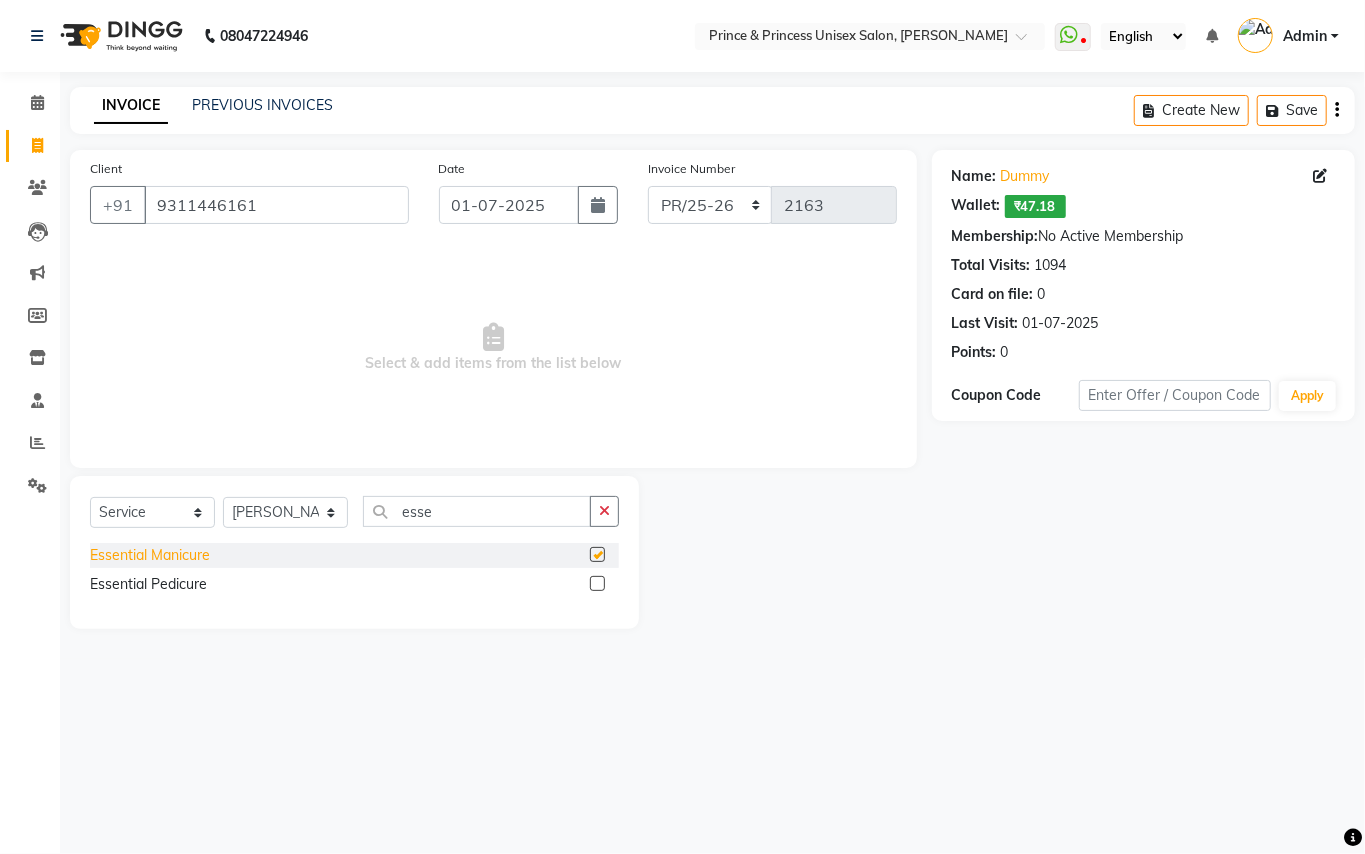 checkbox on "false" 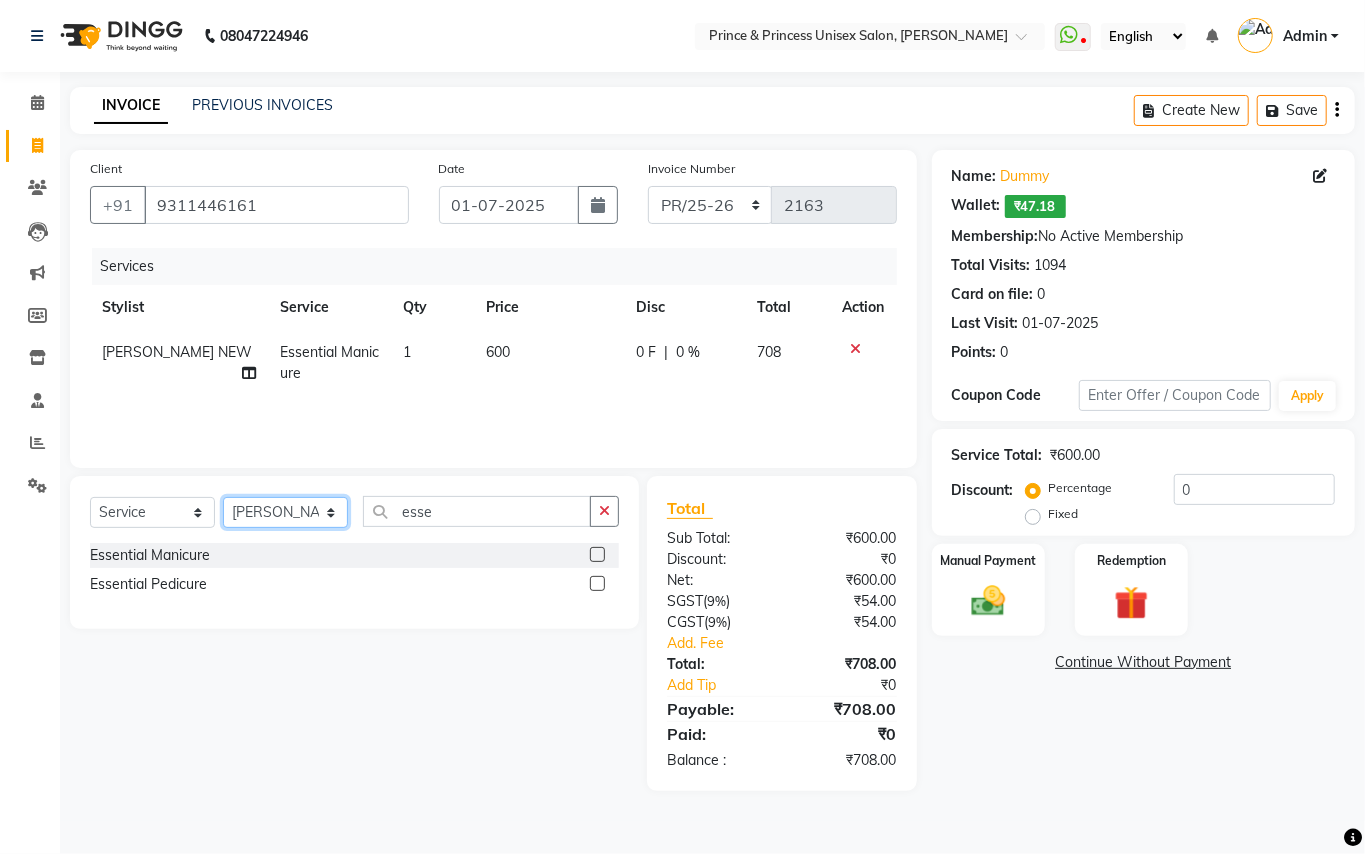 click on "Select Stylist ABHISHEK [PERSON_NAME] NEW [PERSON_NAME] CHANDAN [PERSON_NAME] MEENAKSHI [PERSON_NAME] RAHUL SANDEEP [PERSON_NAME] XYZ" 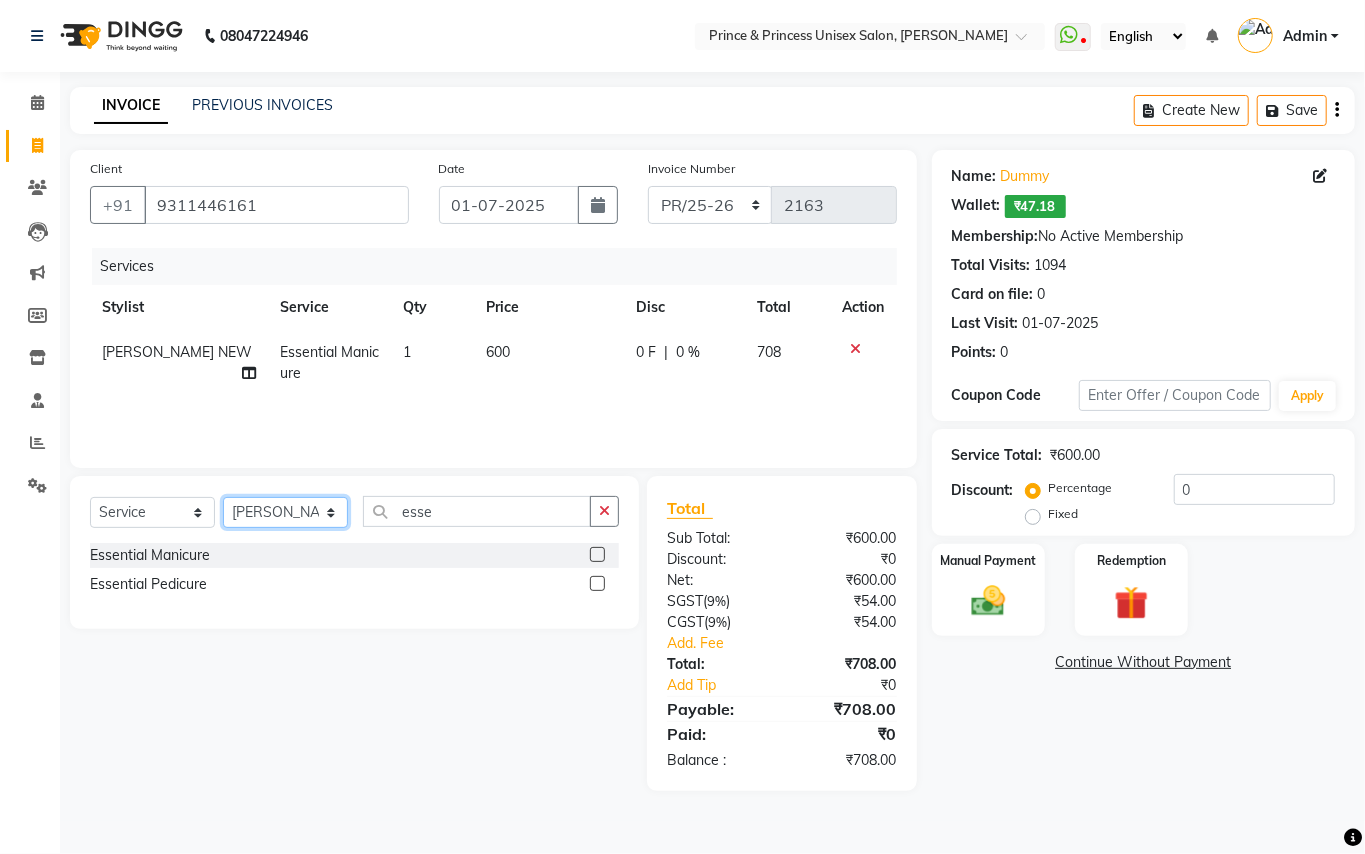 select on "47196" 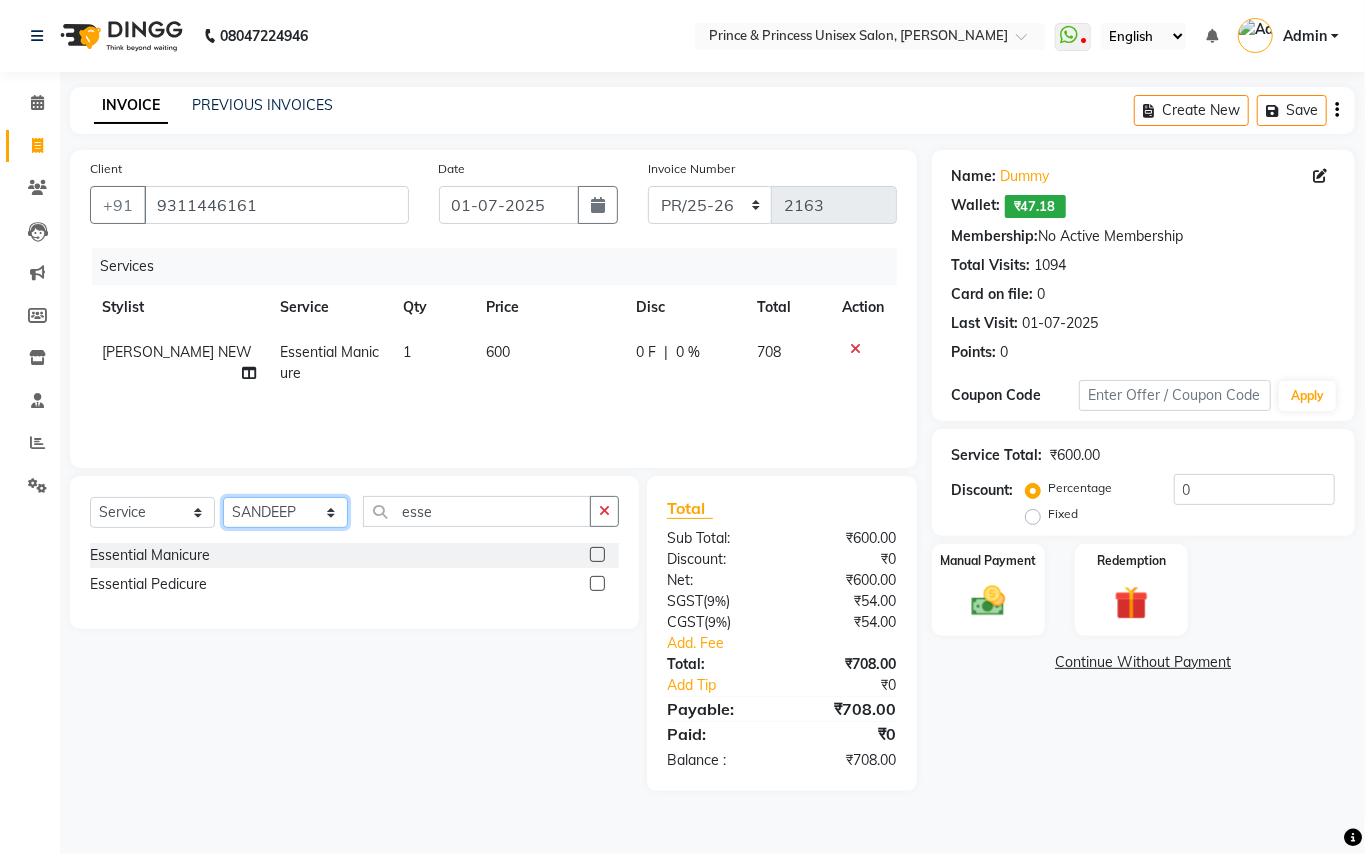 drag, startPoint x: 260, startPoint y: 516, endPoint x: 452, endPoint y: 513, distance: 192.02344 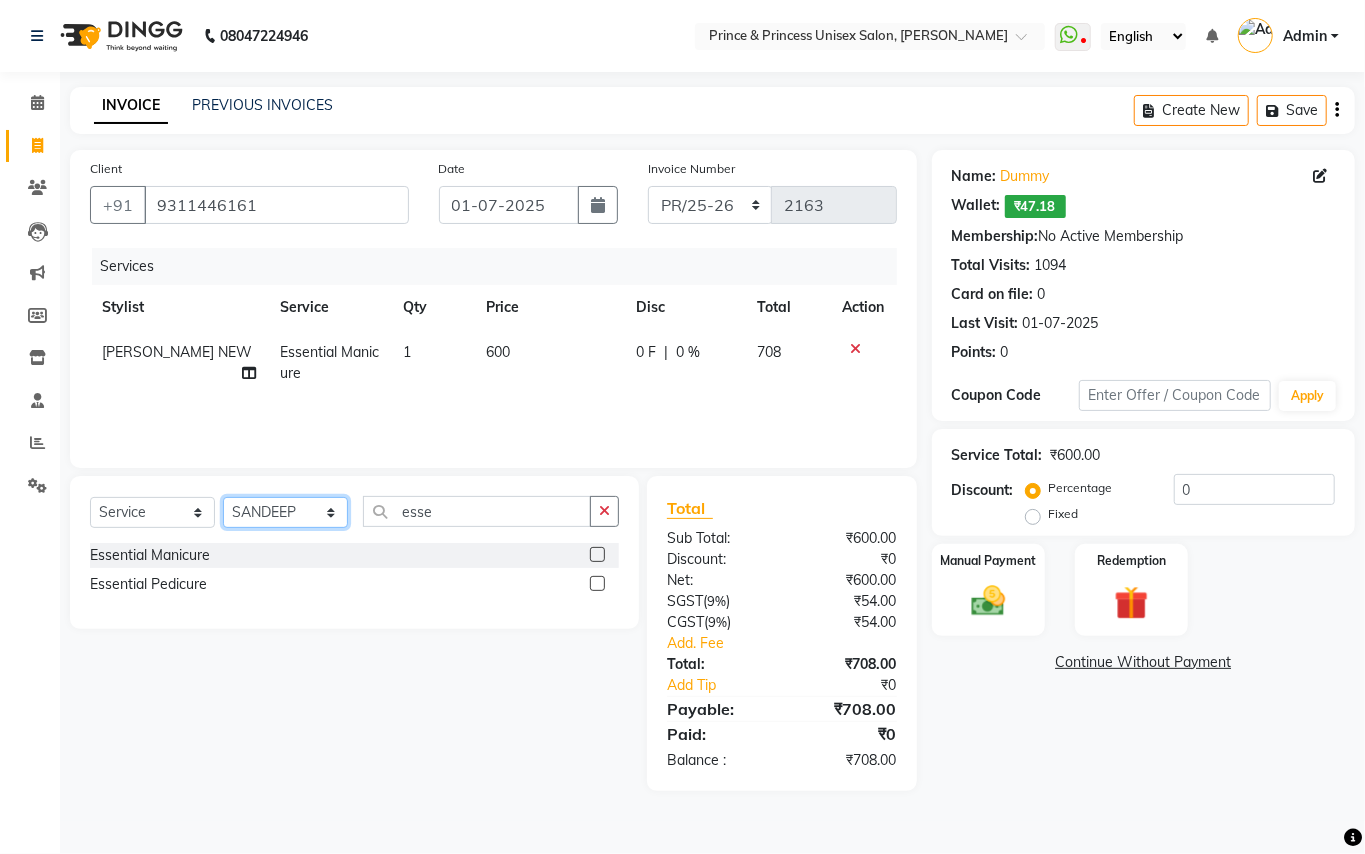 click on "Select Stylist ABHISHEK [PERSON_NAME] NEW [PERSON_NAME] CHANDAN [PERSON_NAME] MEENAKSHI [PERSON_NAME] RAHUL SANDEEP [PERSON_NAME] XYZ" 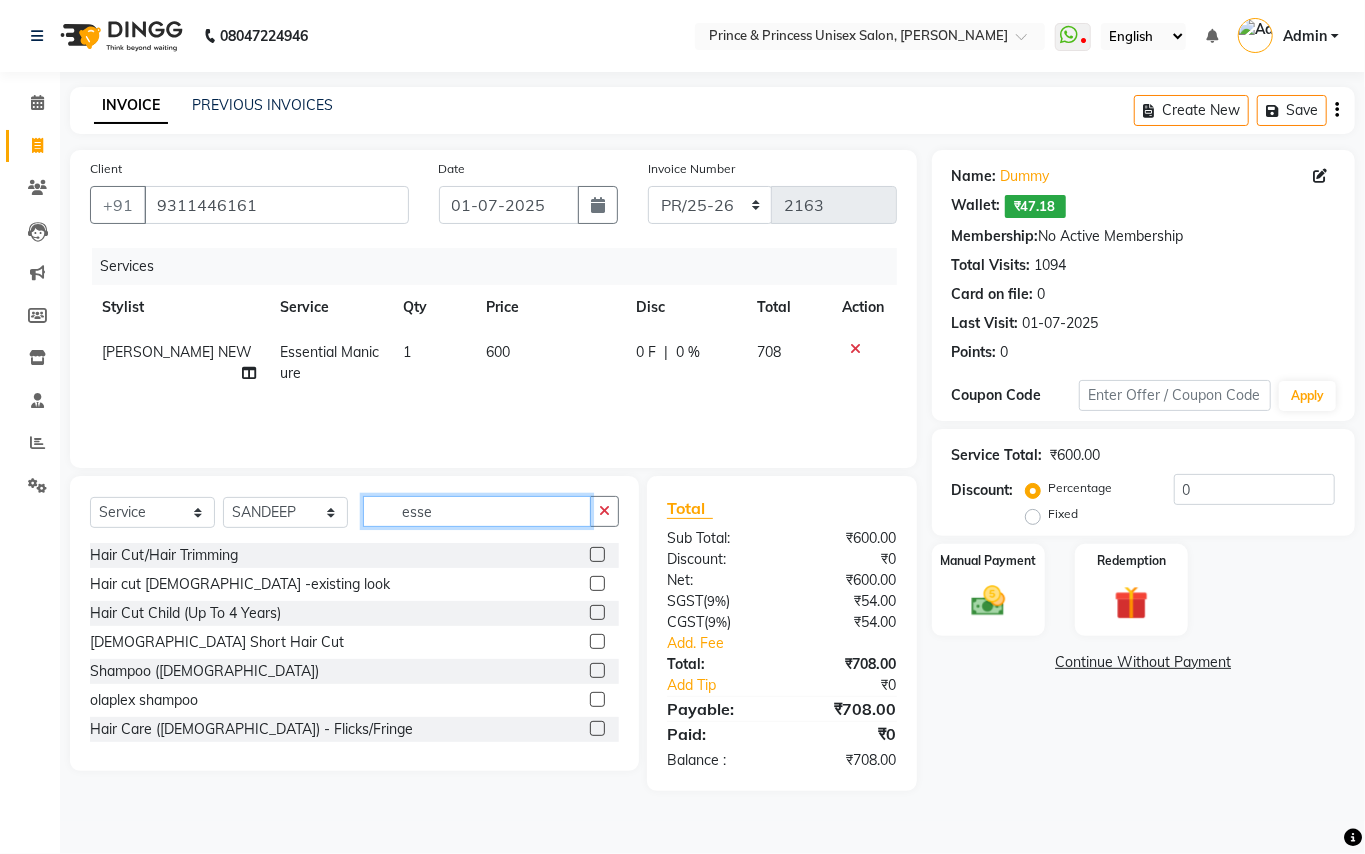 click on "esse" 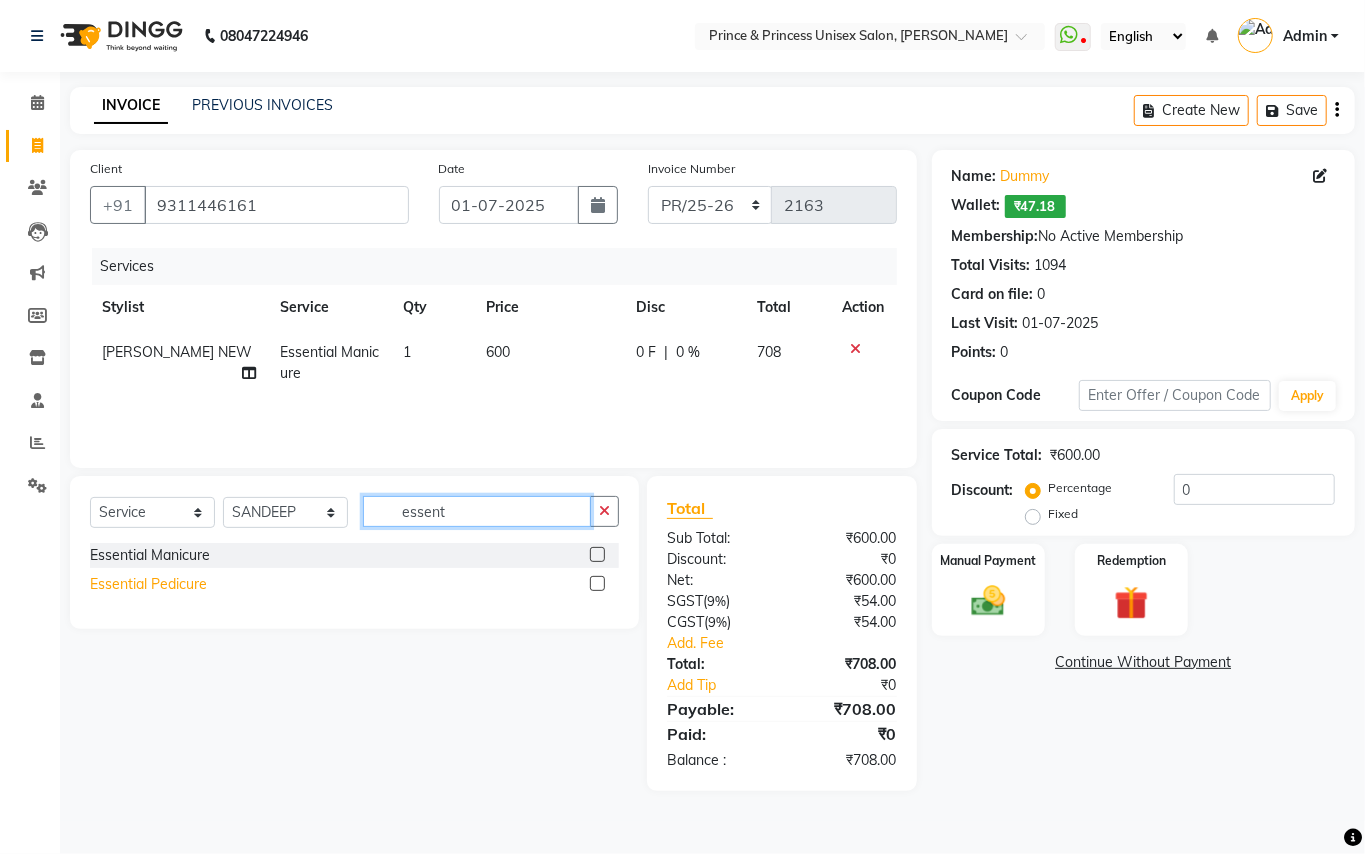 type on "essent" 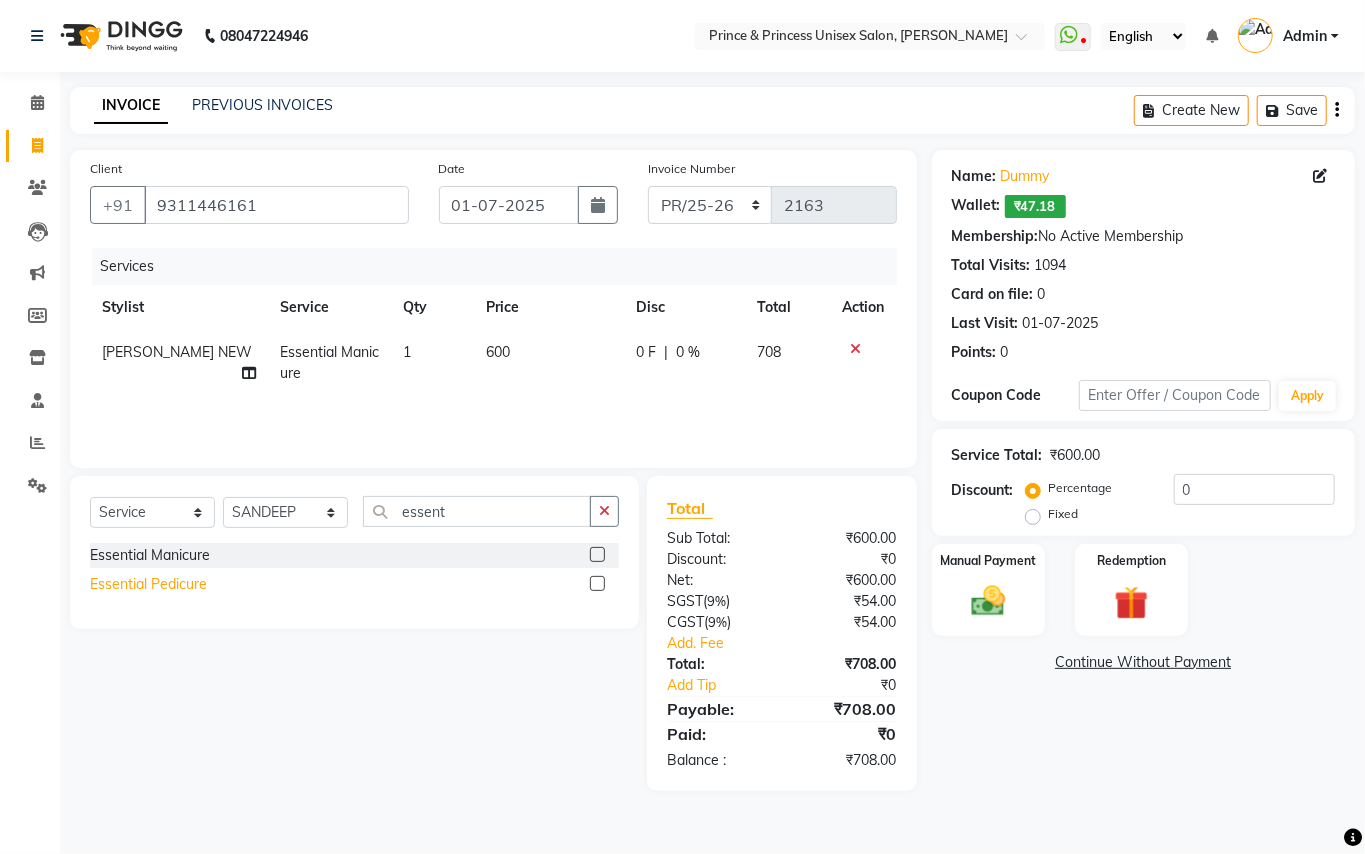 click on "Essential Pedicure" 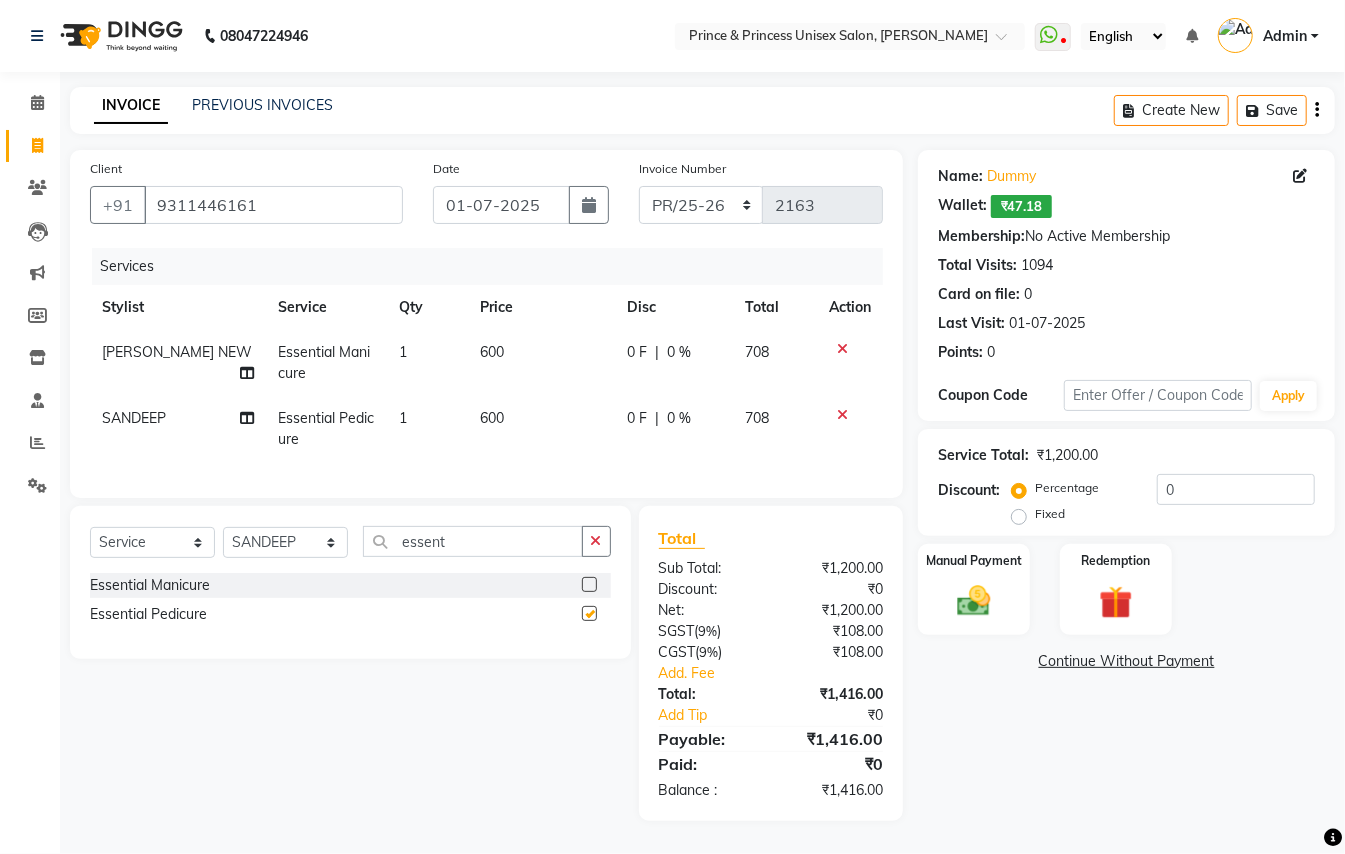 checkbox on "false" 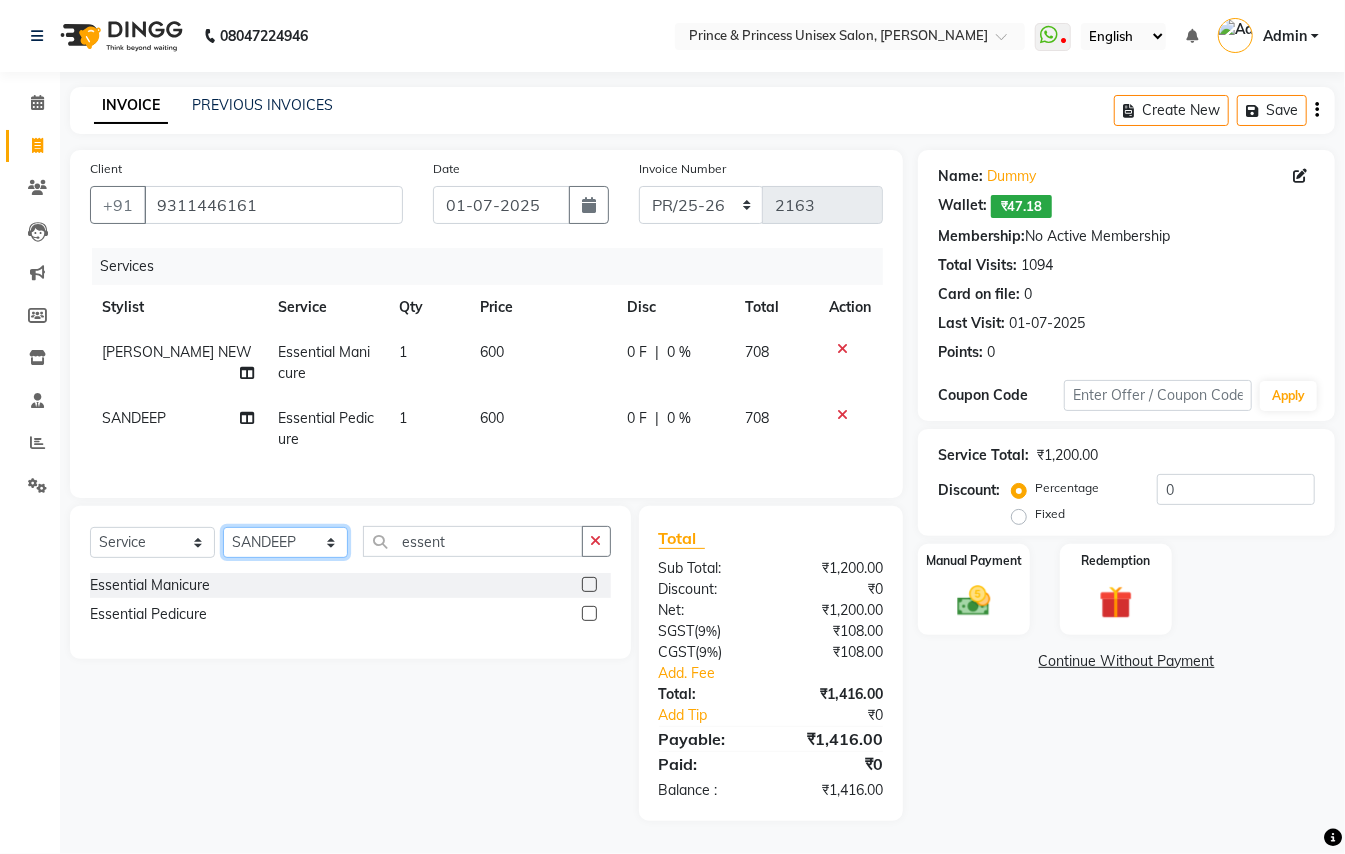click on "Select Stylist ABHISHEK [PERSON_NAME] NEW [PERSON_NAME] CHANDAN [PERSON_NAME] MEENAKSHI [PERSON_NAME] RAHUL SANDEEP [PERSON_NAME] XYZ" 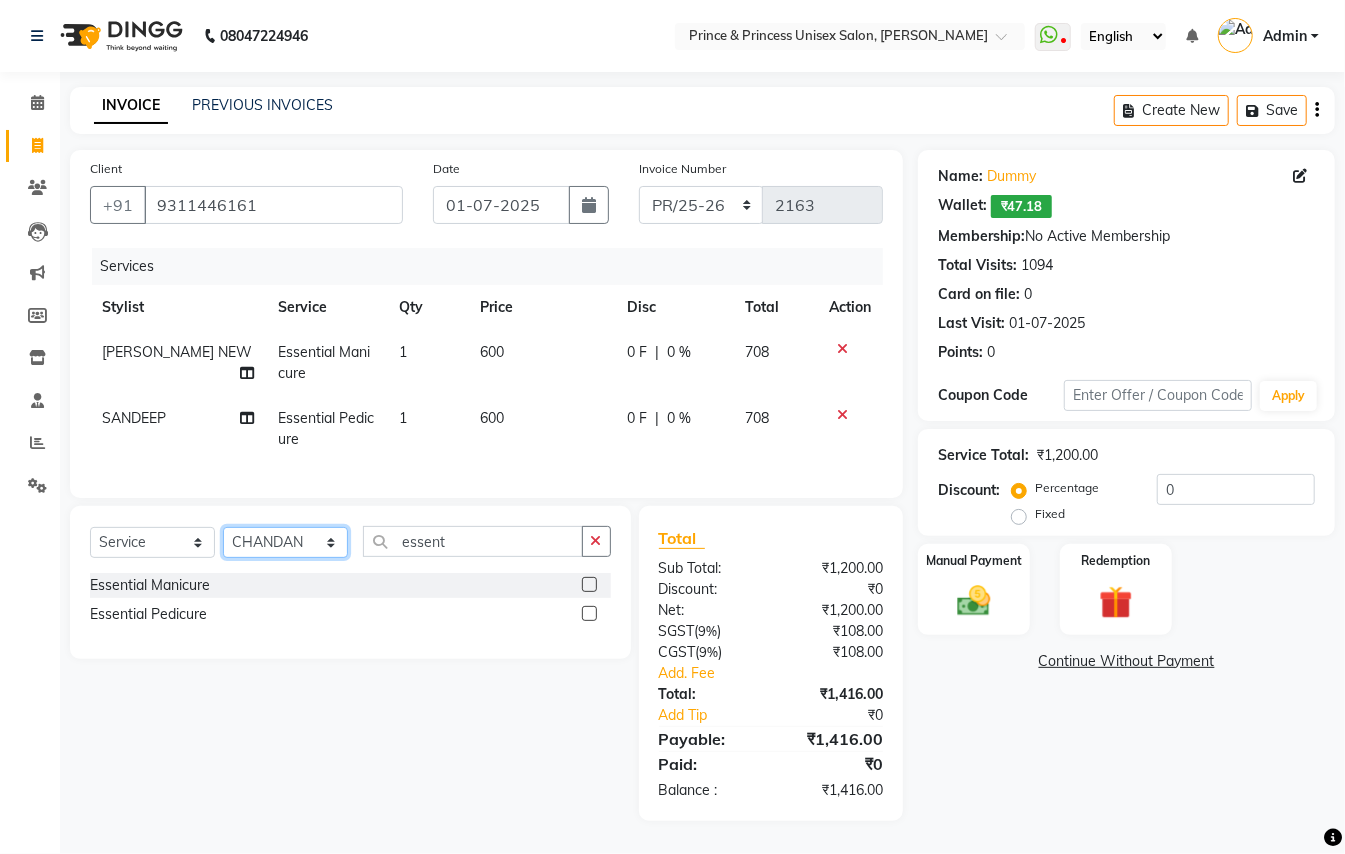 drag, startPoint x: 246, startPoint y: 550, endPoint x: 290, endPoint y: 557, distance: 44.553337 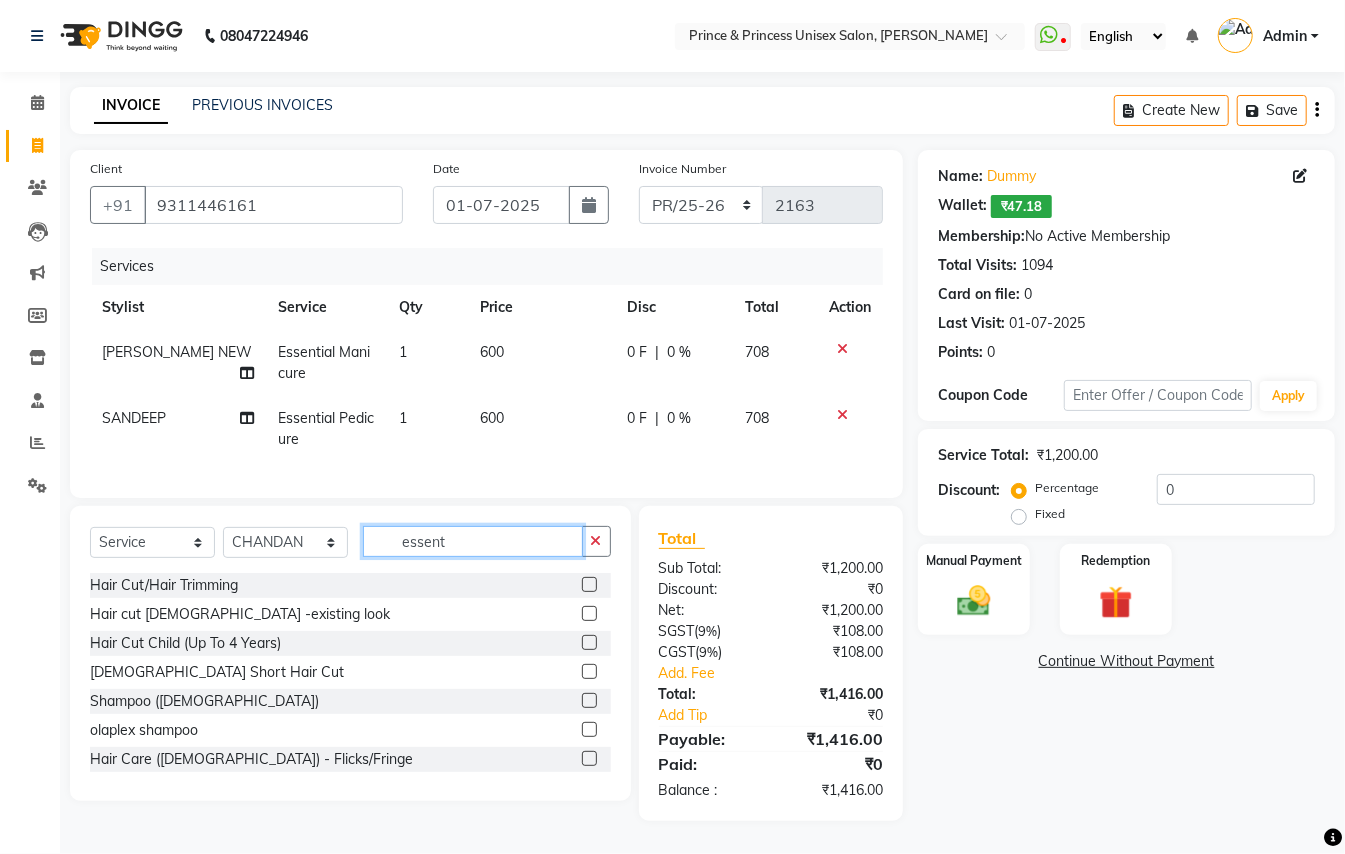drag, startPoint x: 448, startPoint y: 553, endPoint x: 144, endPoint y: 308, distance: 390.43692 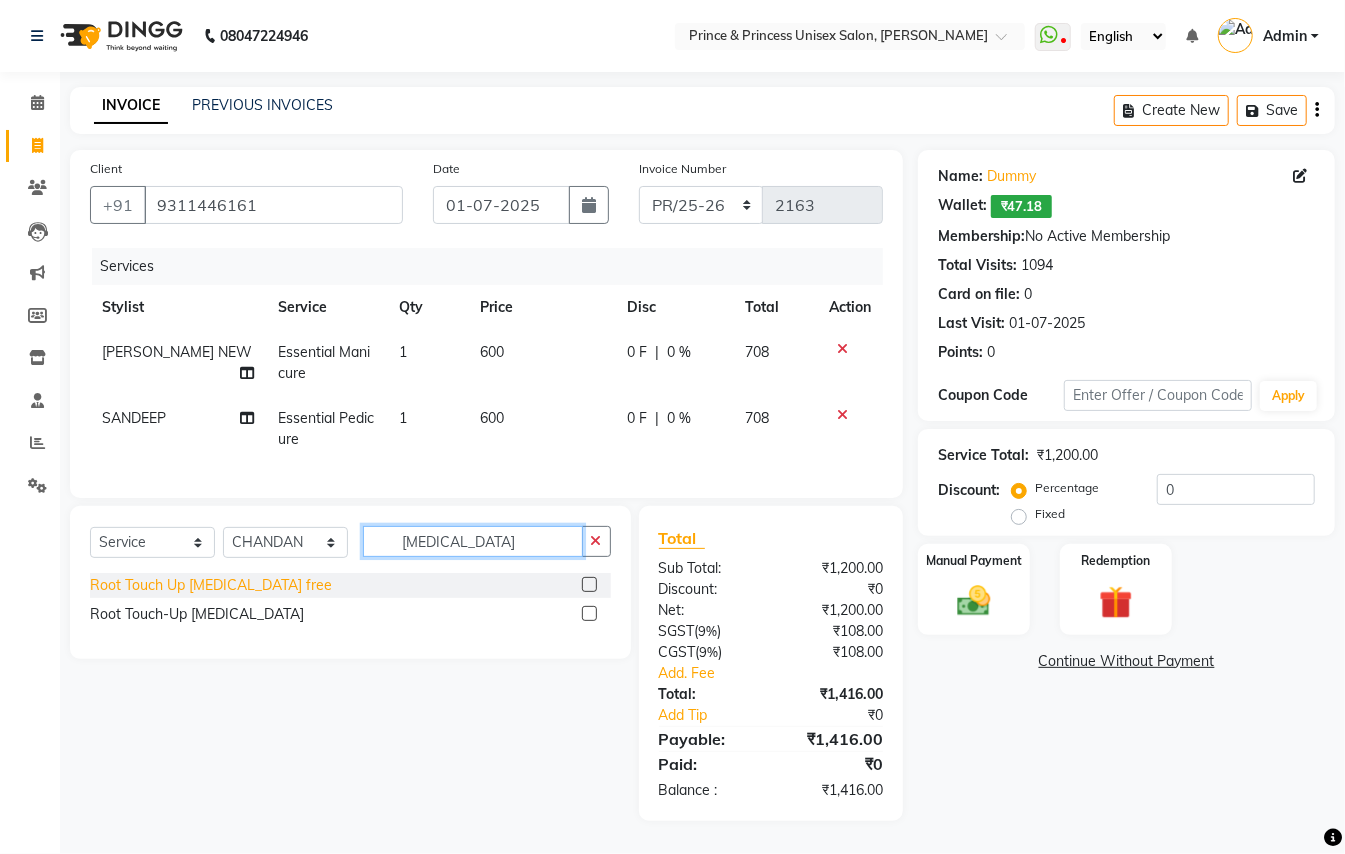type on "[MEDICAL_DATA]" 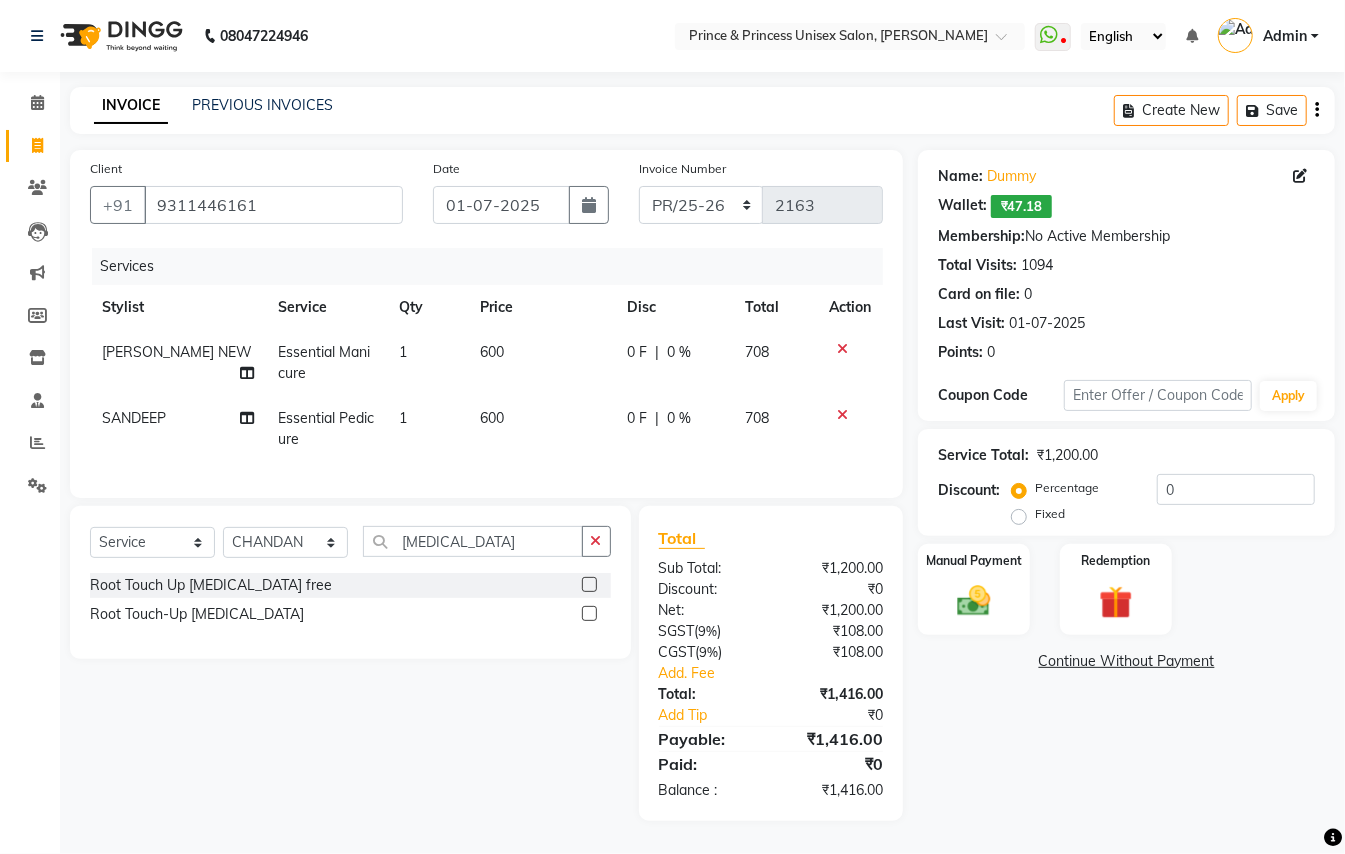click on "Root Touch Up [MEDICAL_DATA] free" 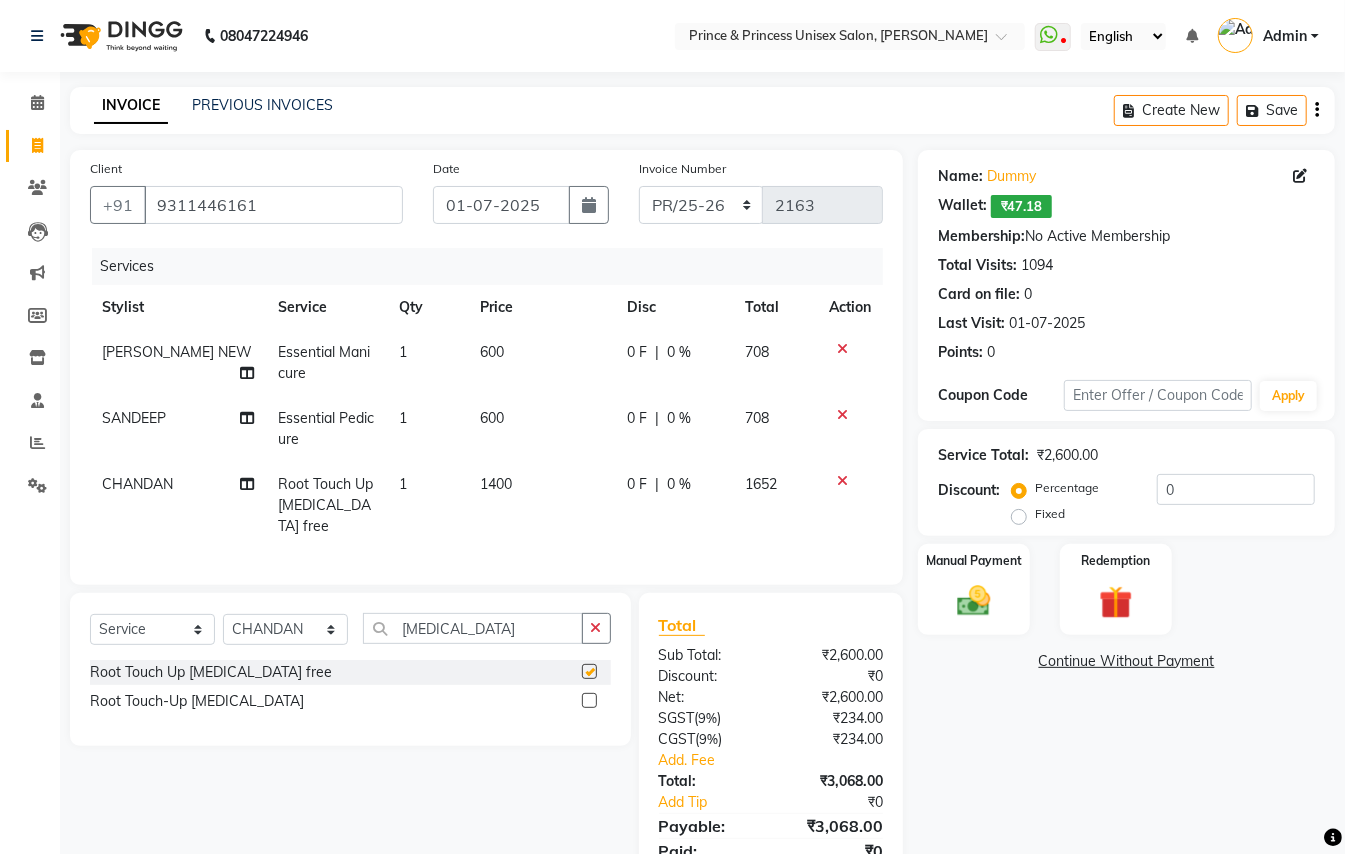 checkbox on "false" 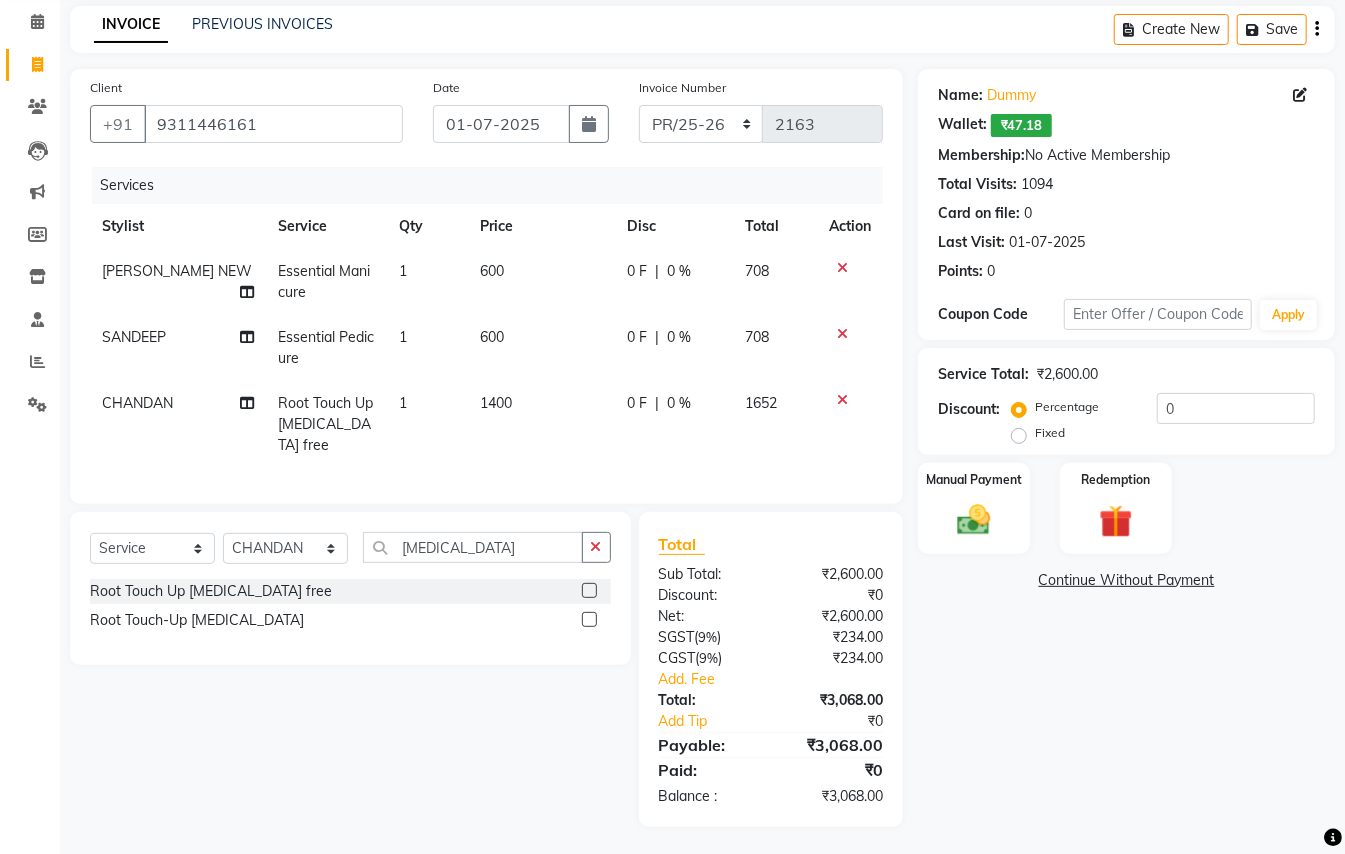 scroll, scrollTop: 82, scrollLeft: 0, axis: vertical 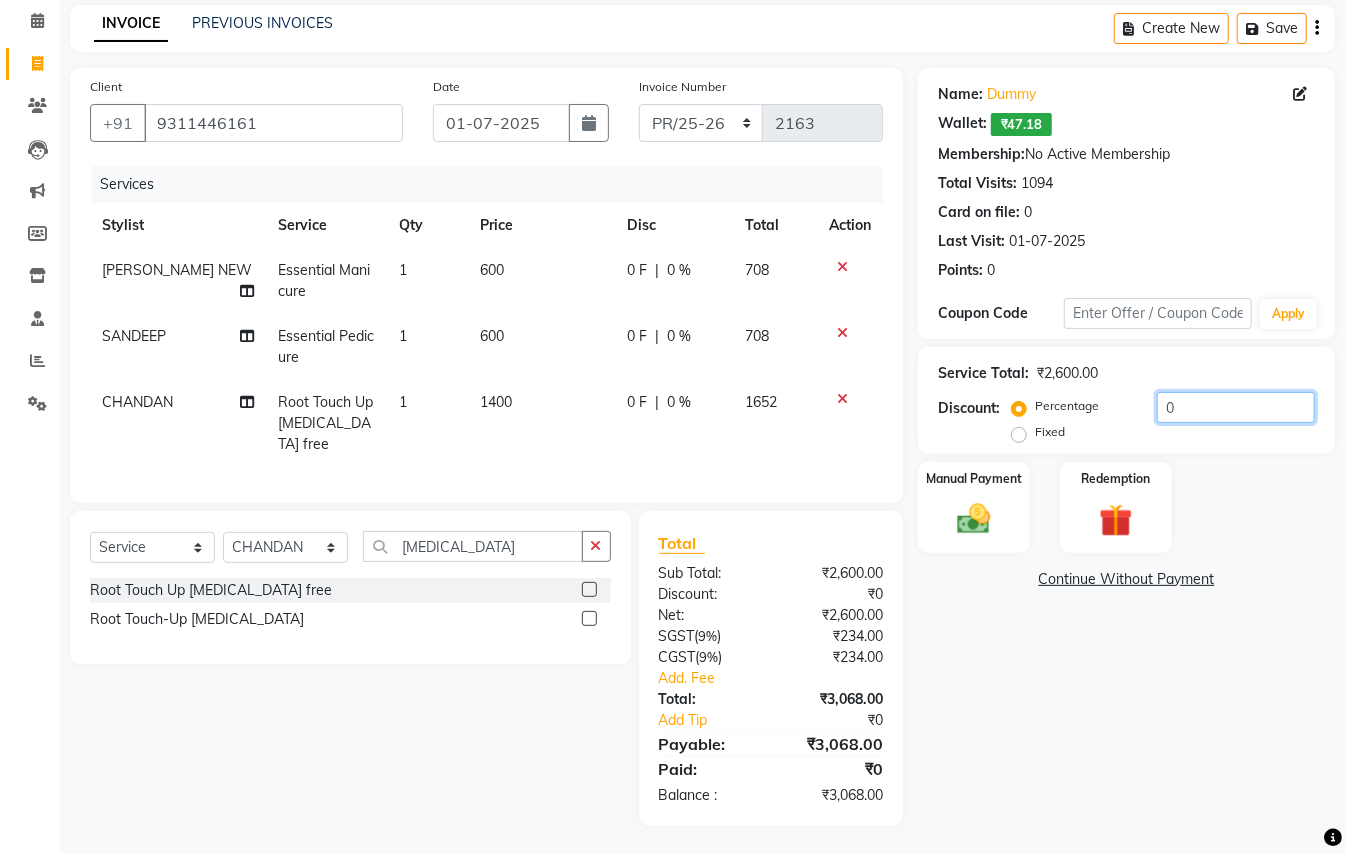 click on "0" 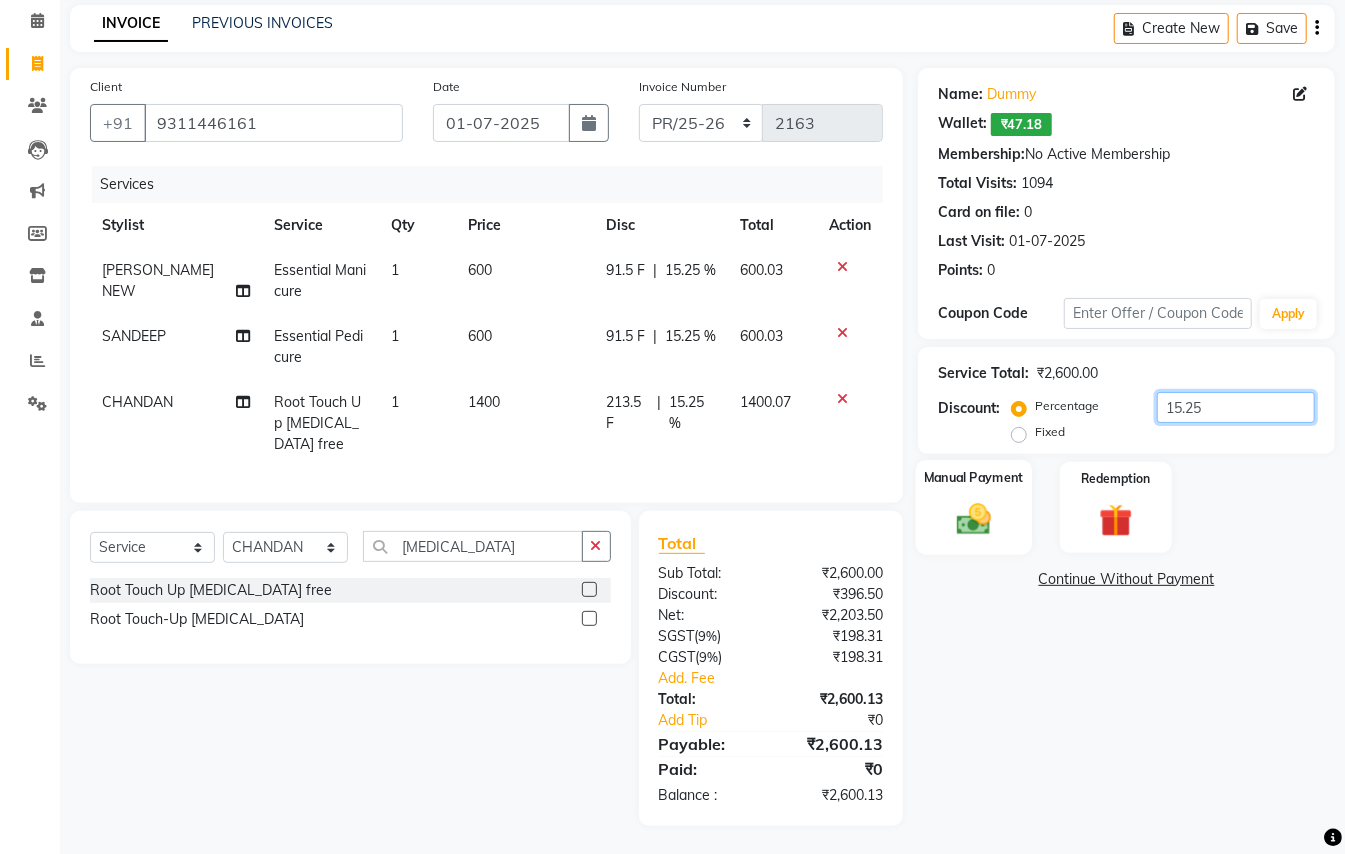 type on "15.25" 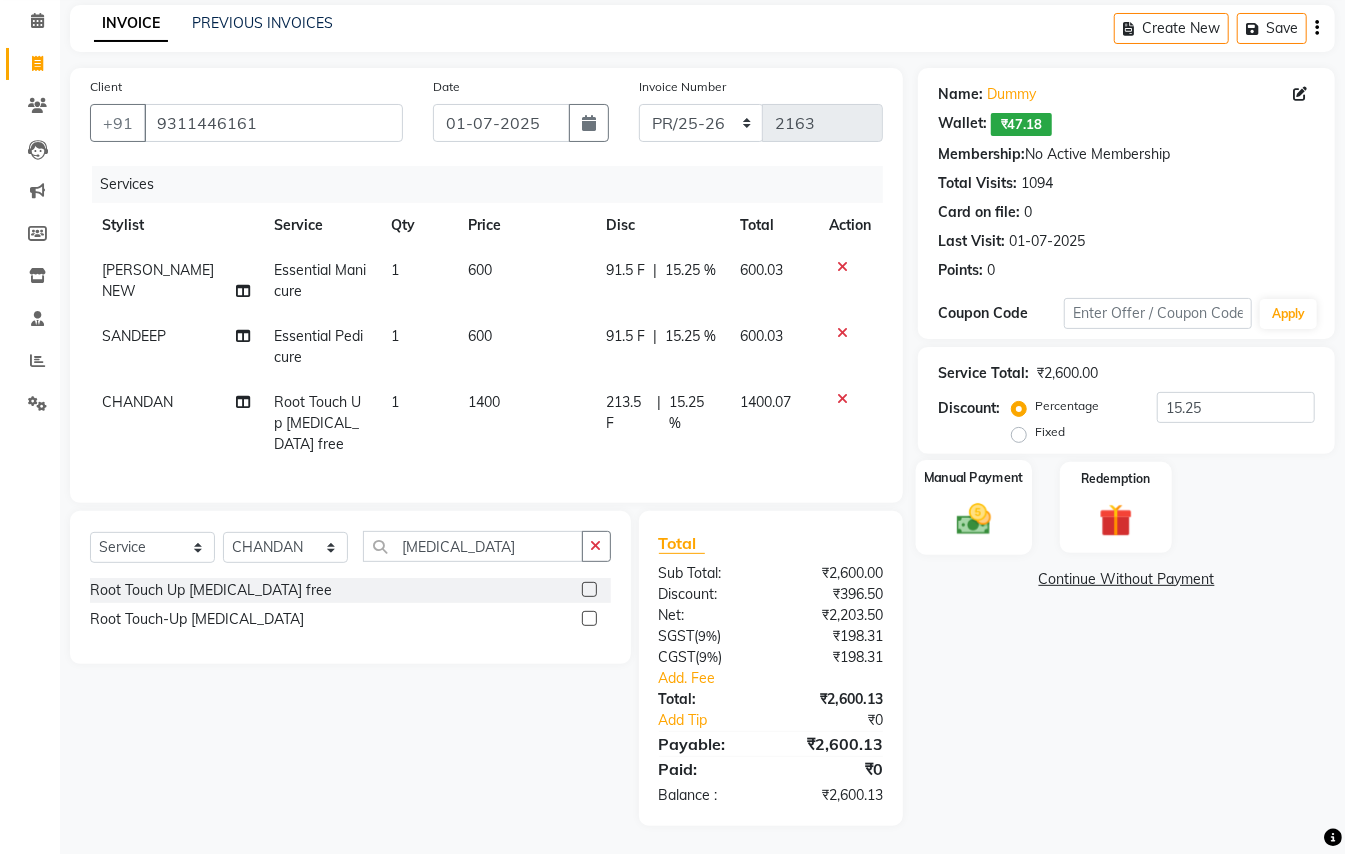 click on "Manual Payment" 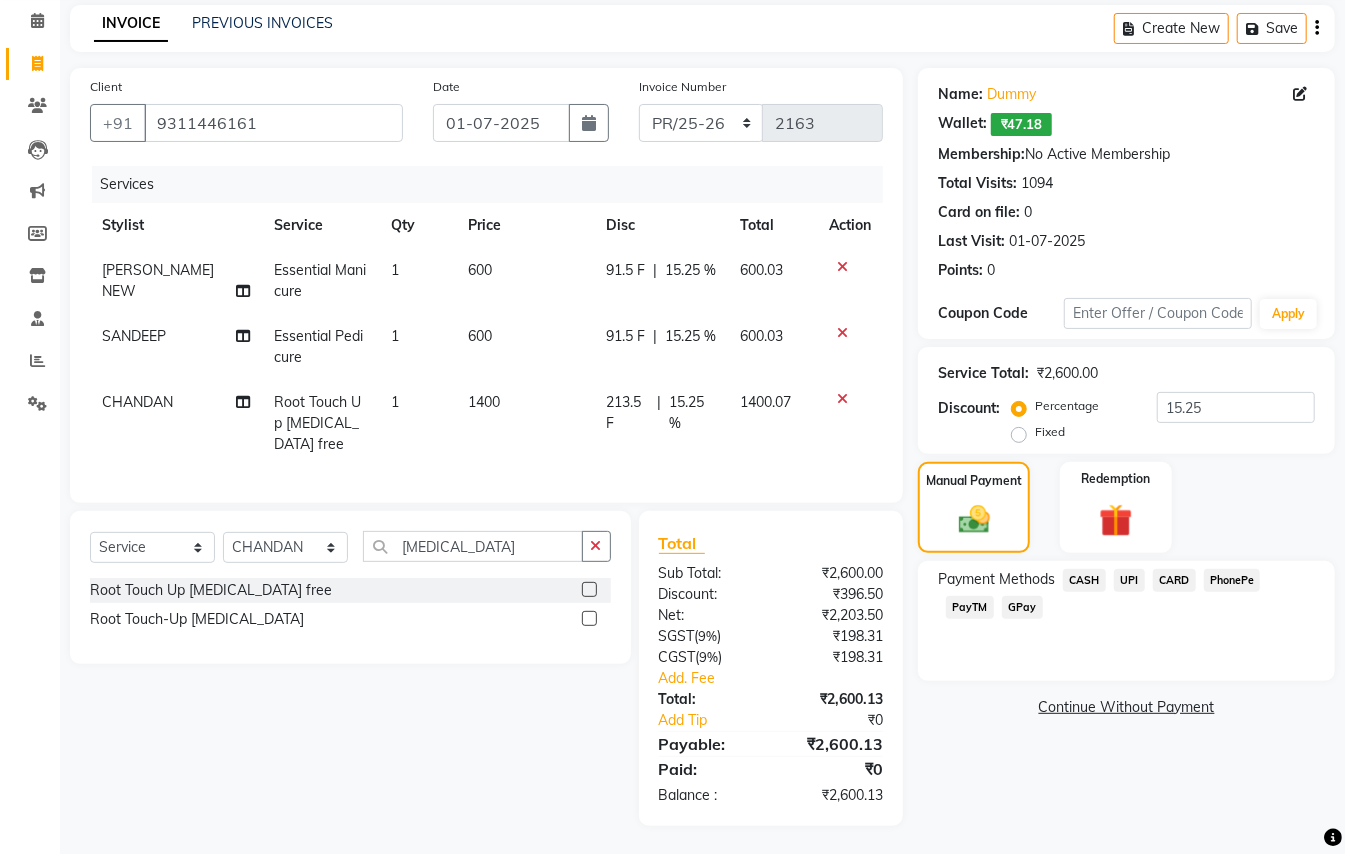 click on "CARD" 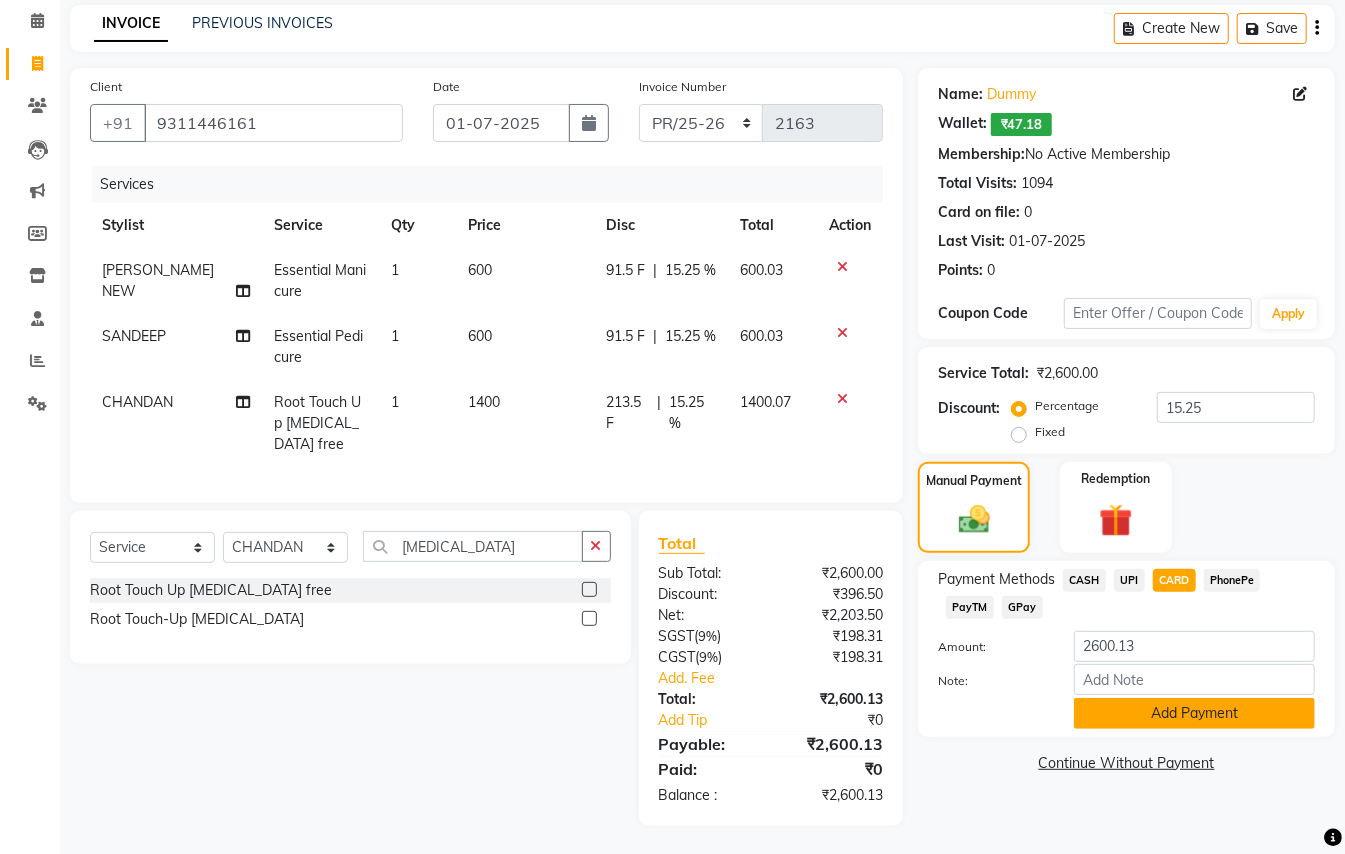 click on "Add Payment" 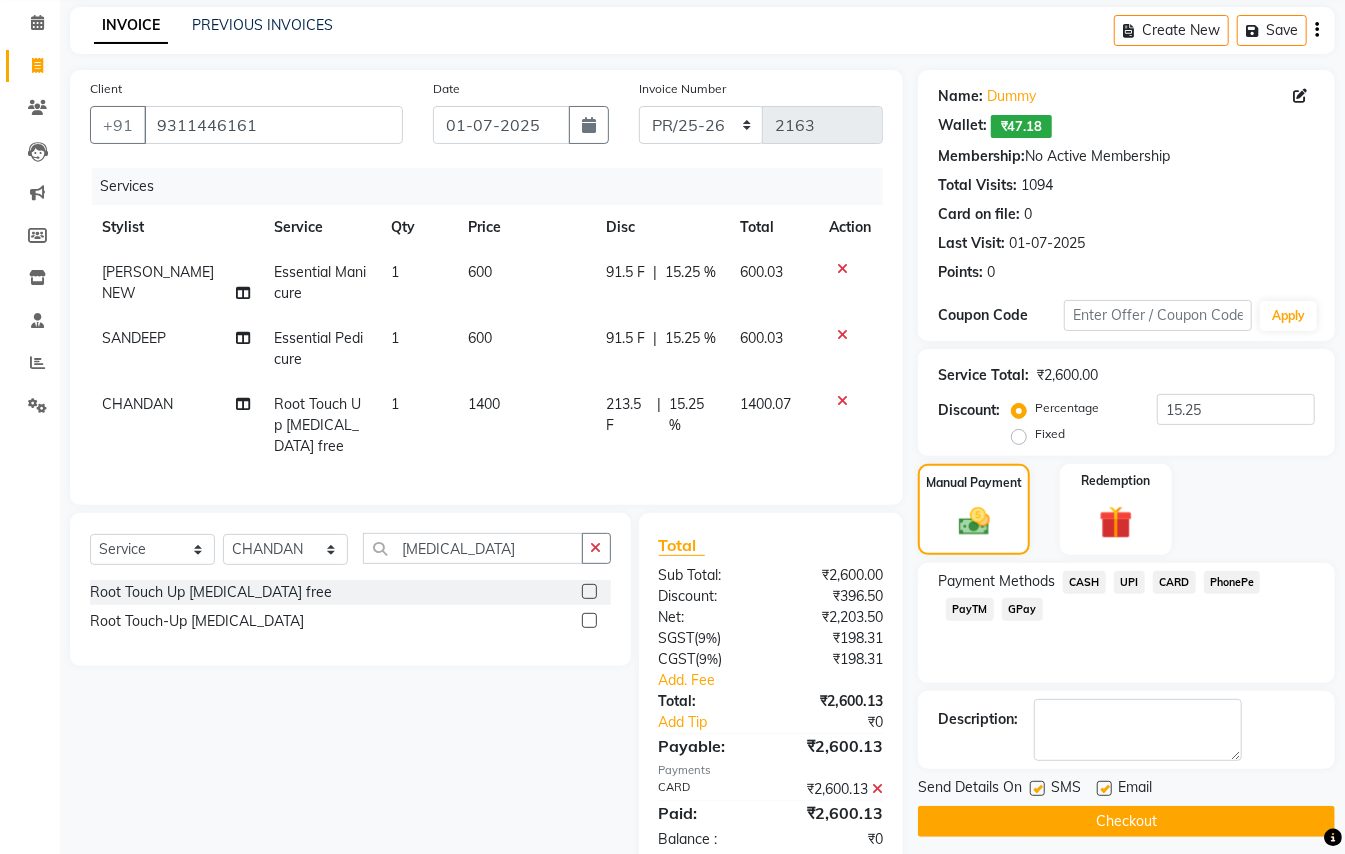 scroll, scrollTop: 133, scrollLeft: 0, axis: vertical 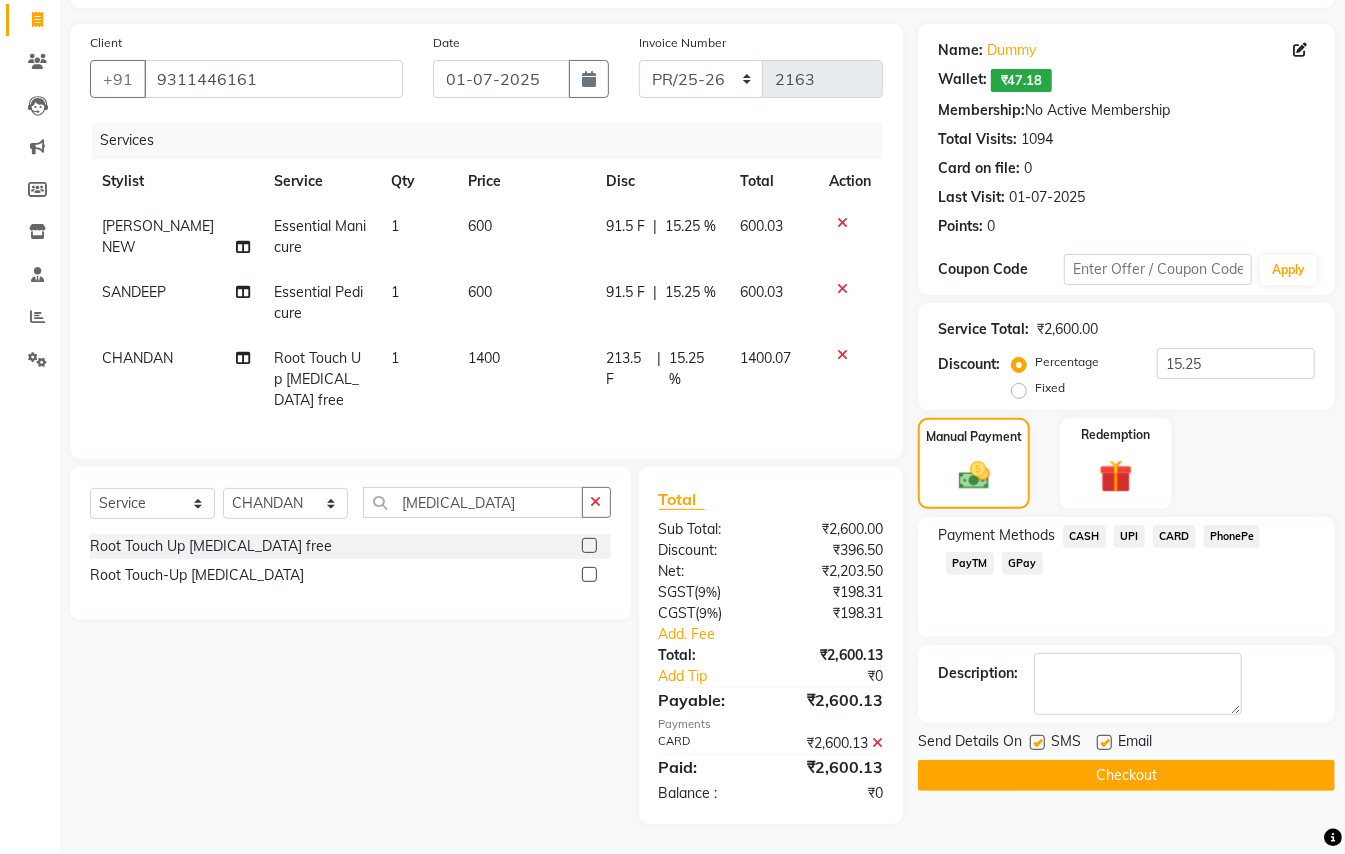 click on "Checkout" 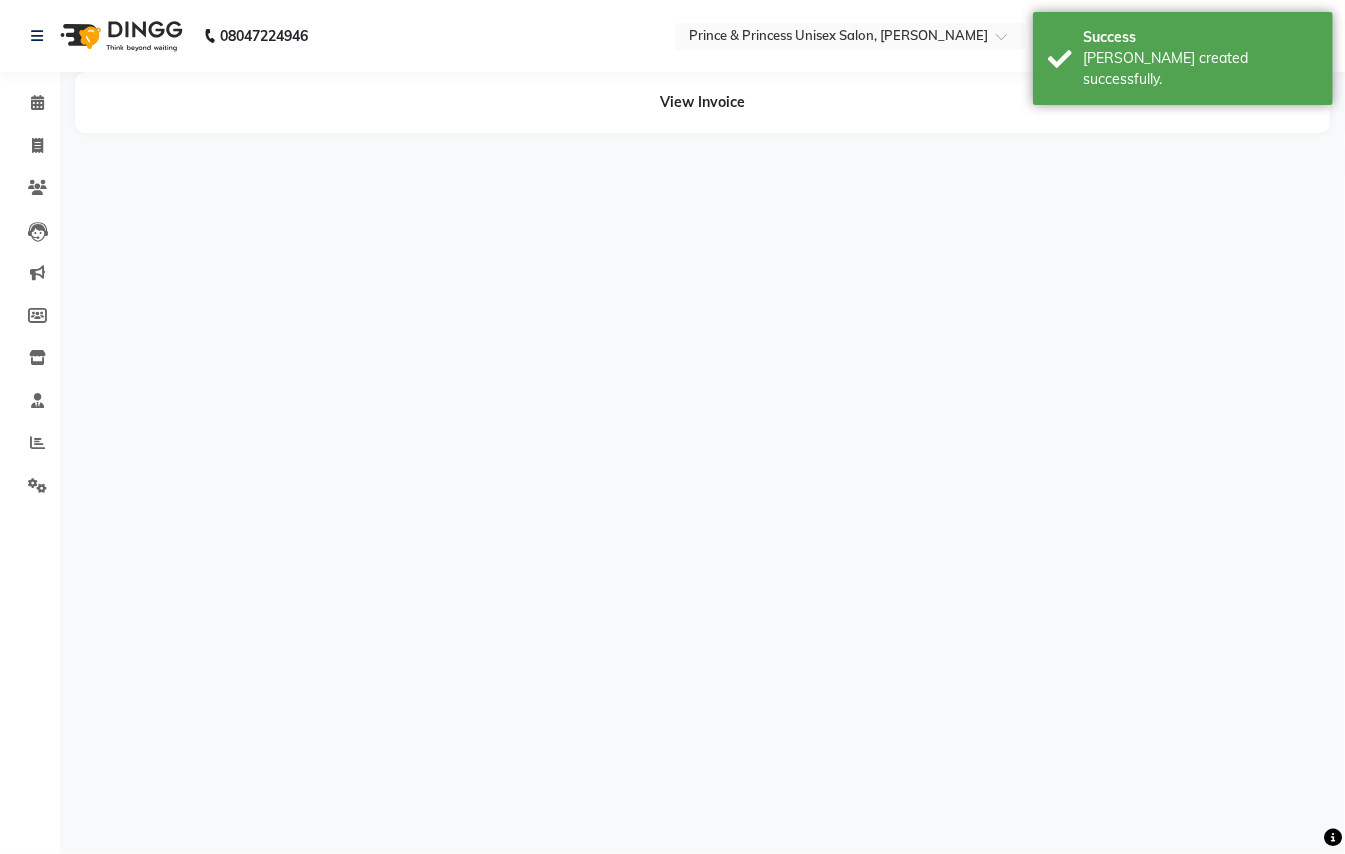 scroll, scrollTop: 0, scrollLeft: 0, axis: both 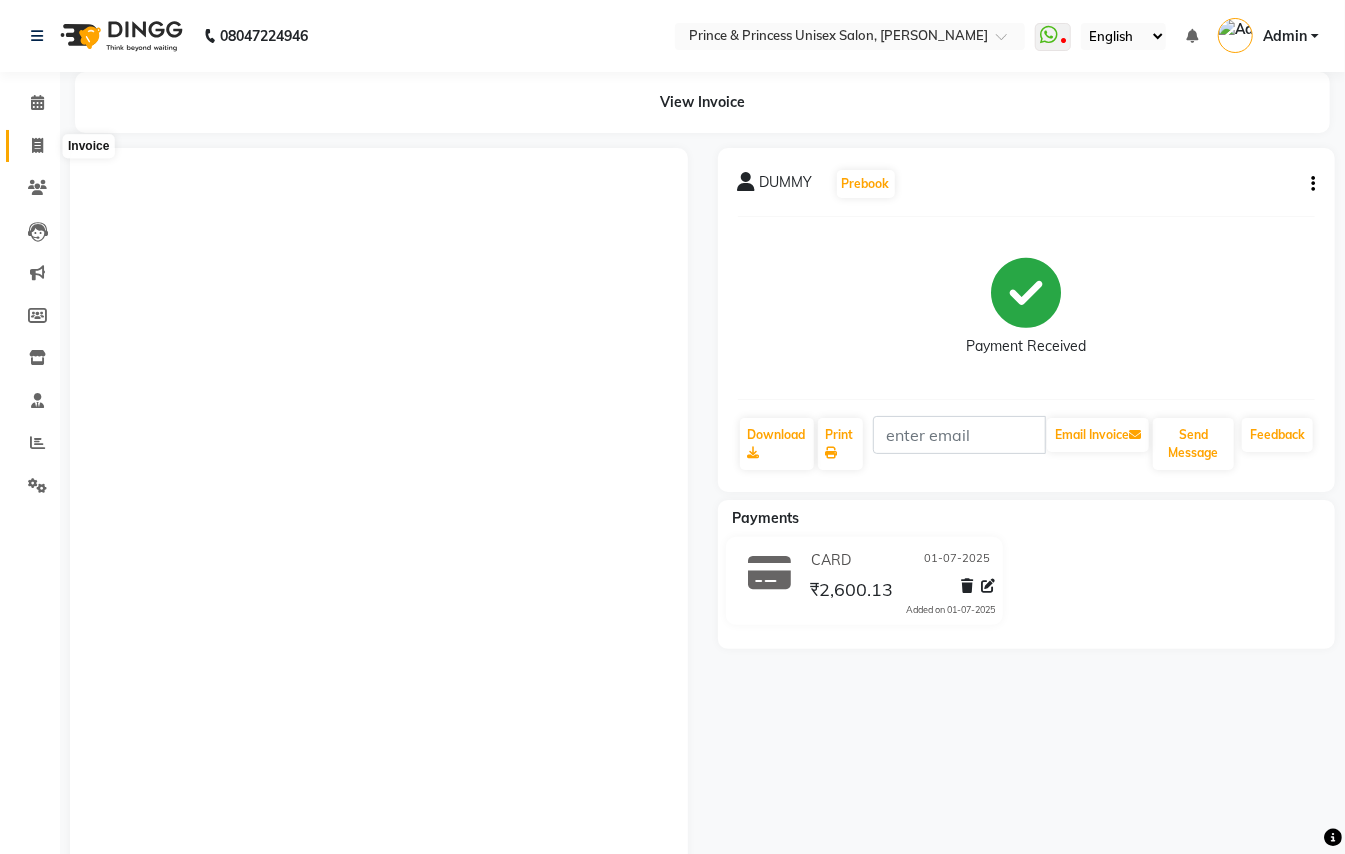 click 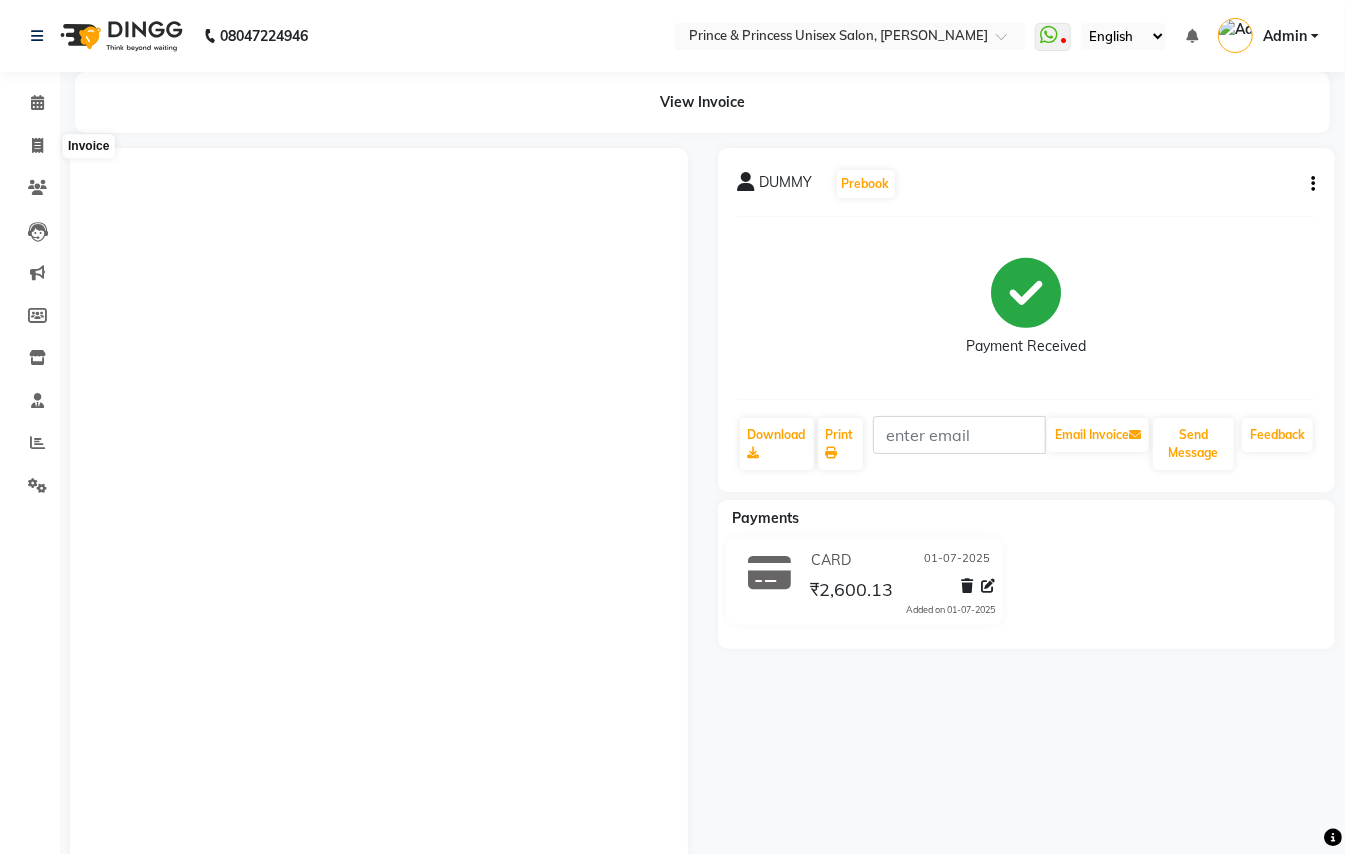 select on "service" 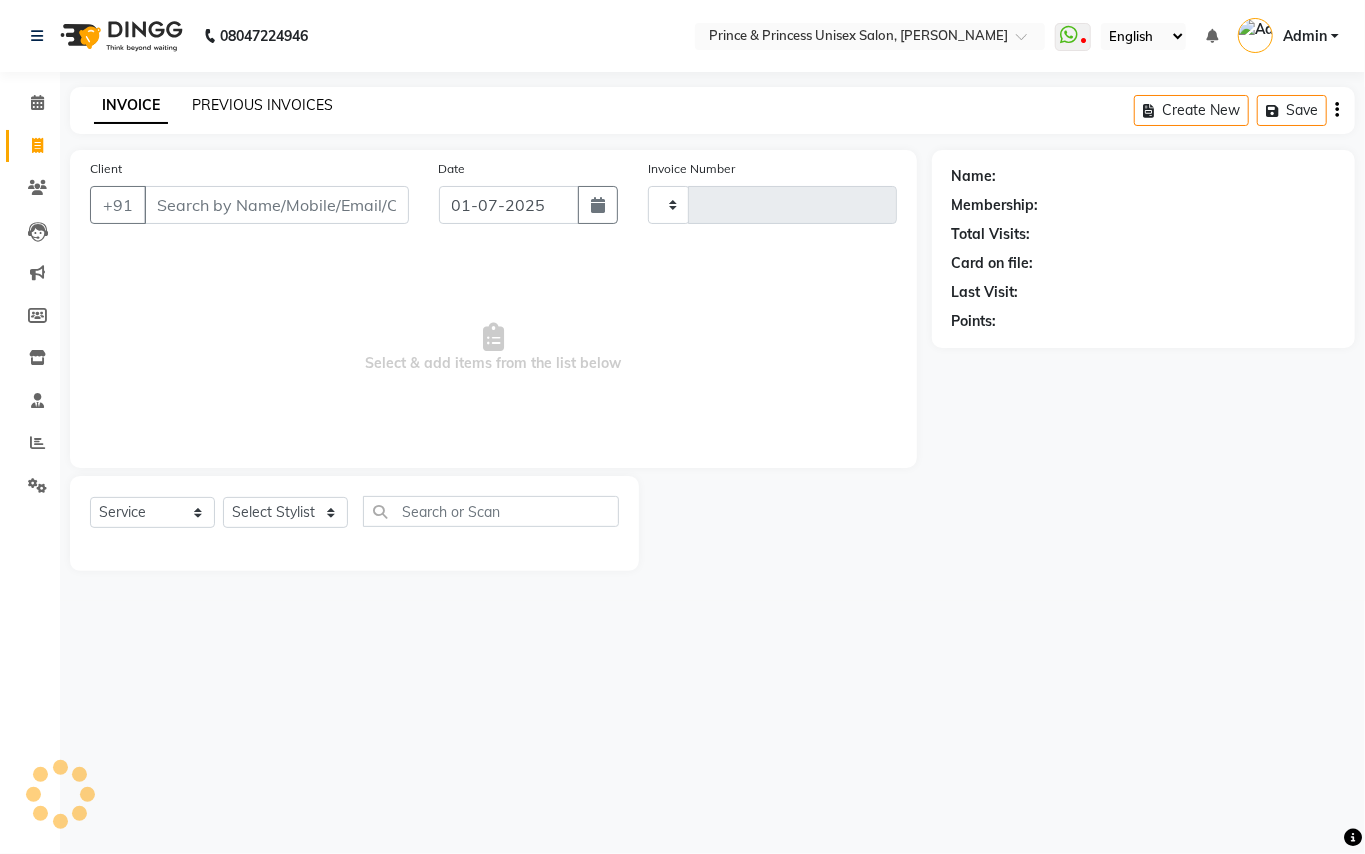 type on "2164" 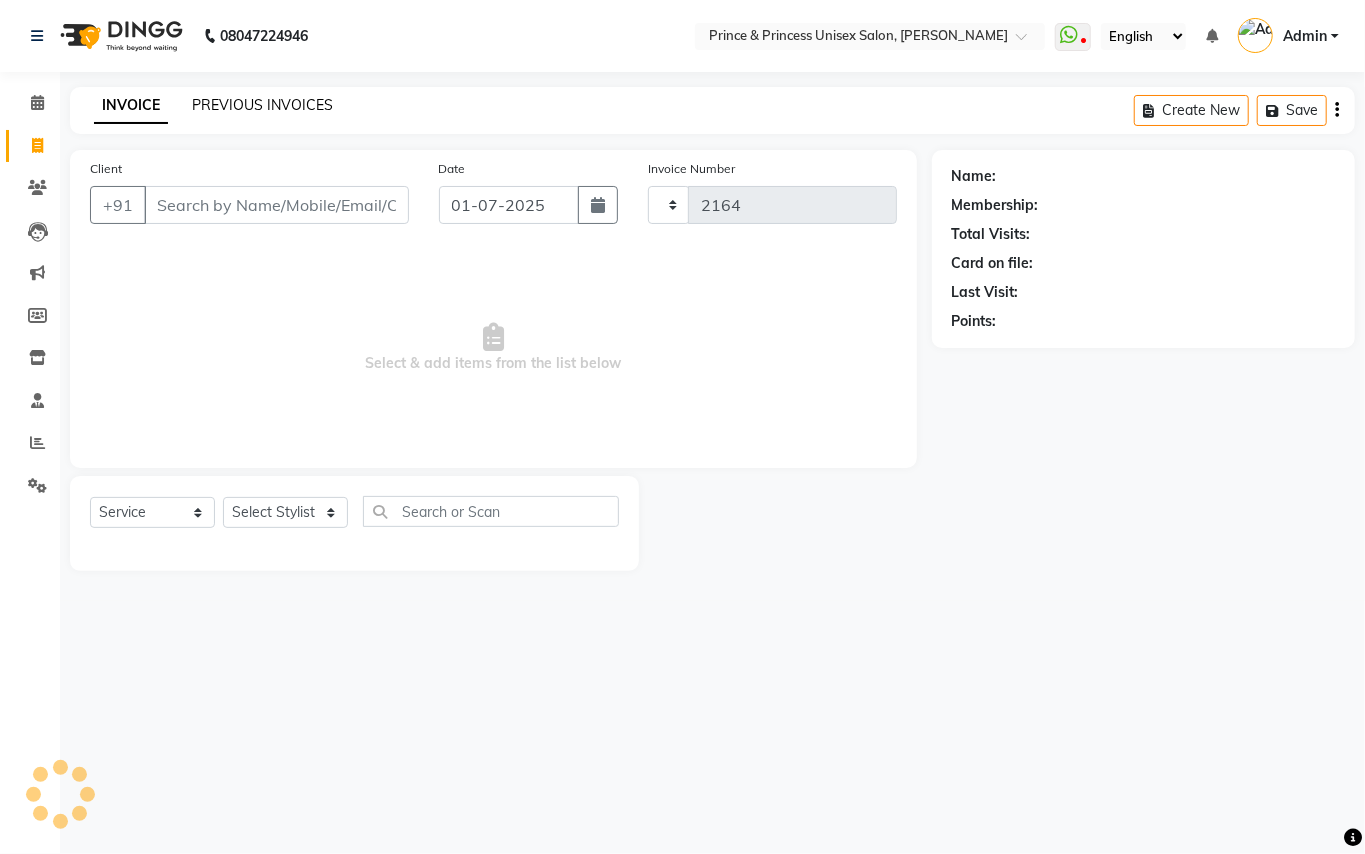 select on "3760" 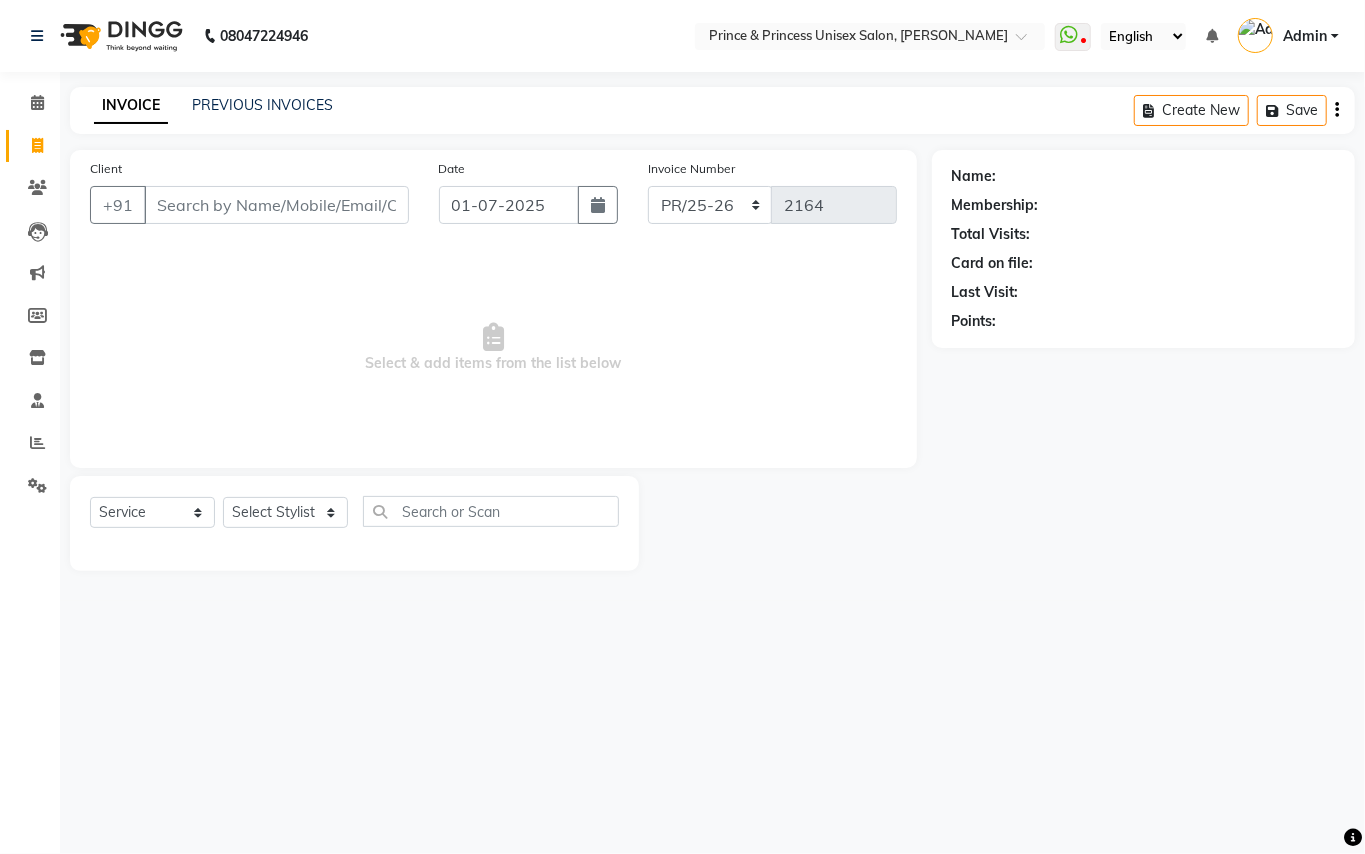 click on "Client" at bounding box center (276, 205) 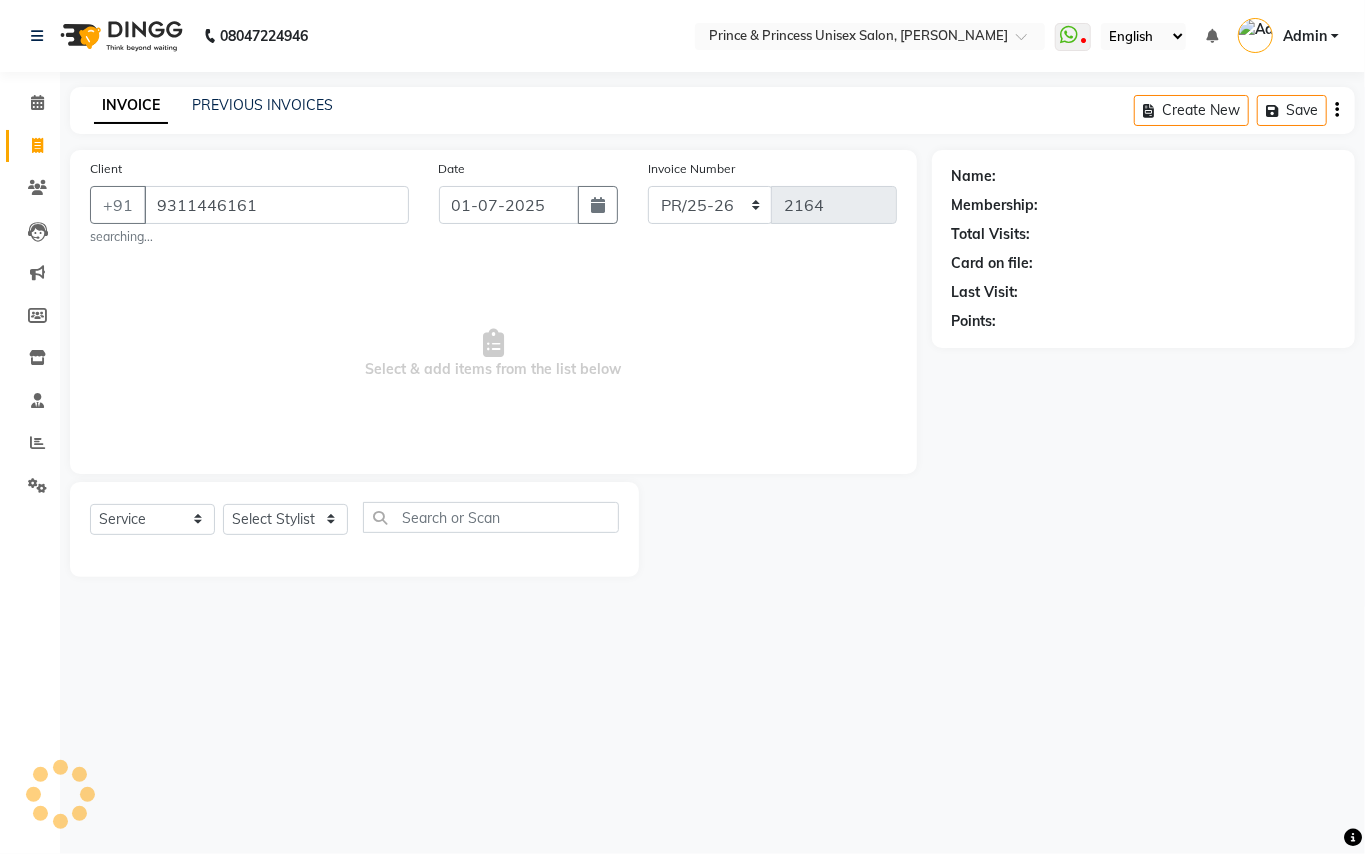 type on "9311446161" 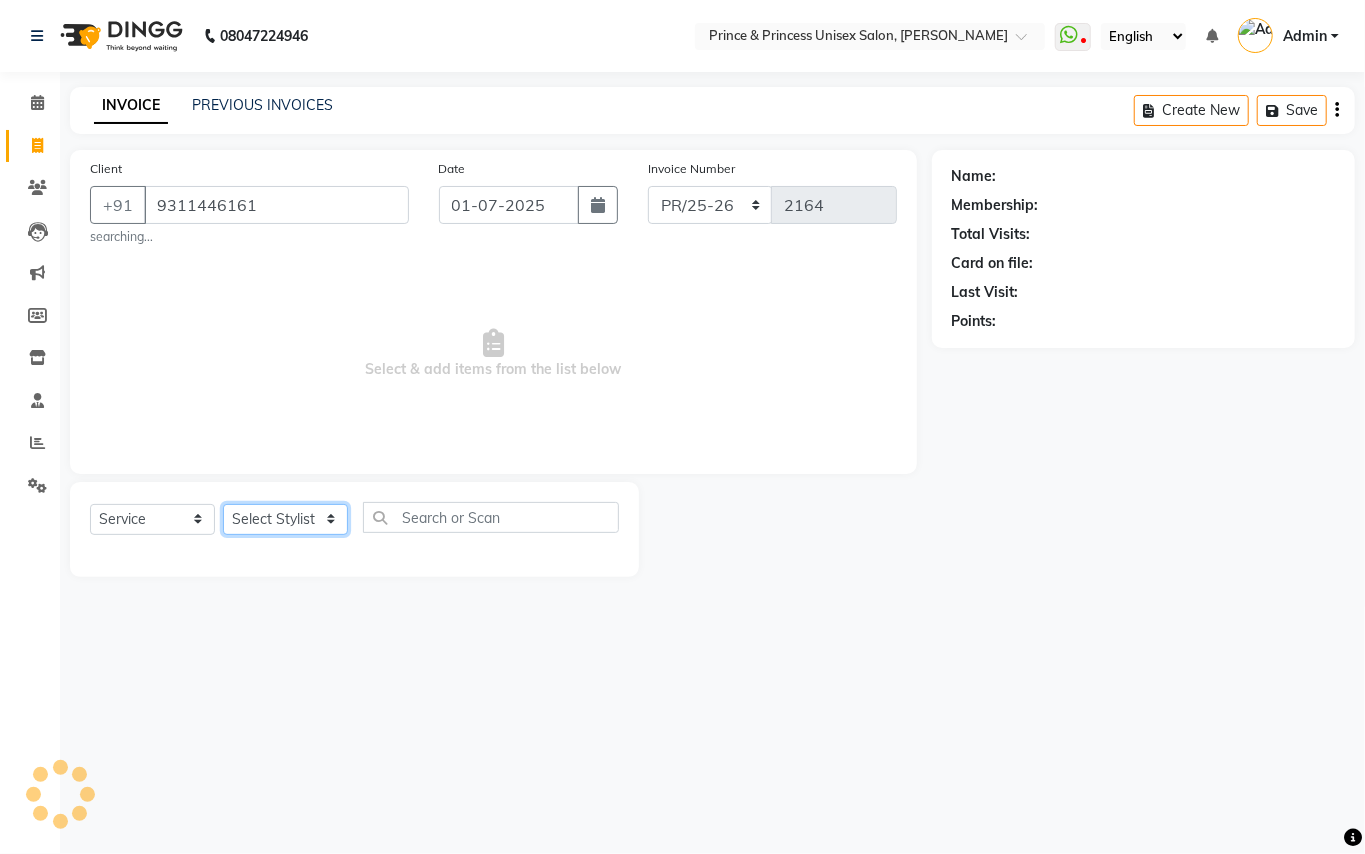 click on "Select Stylist" 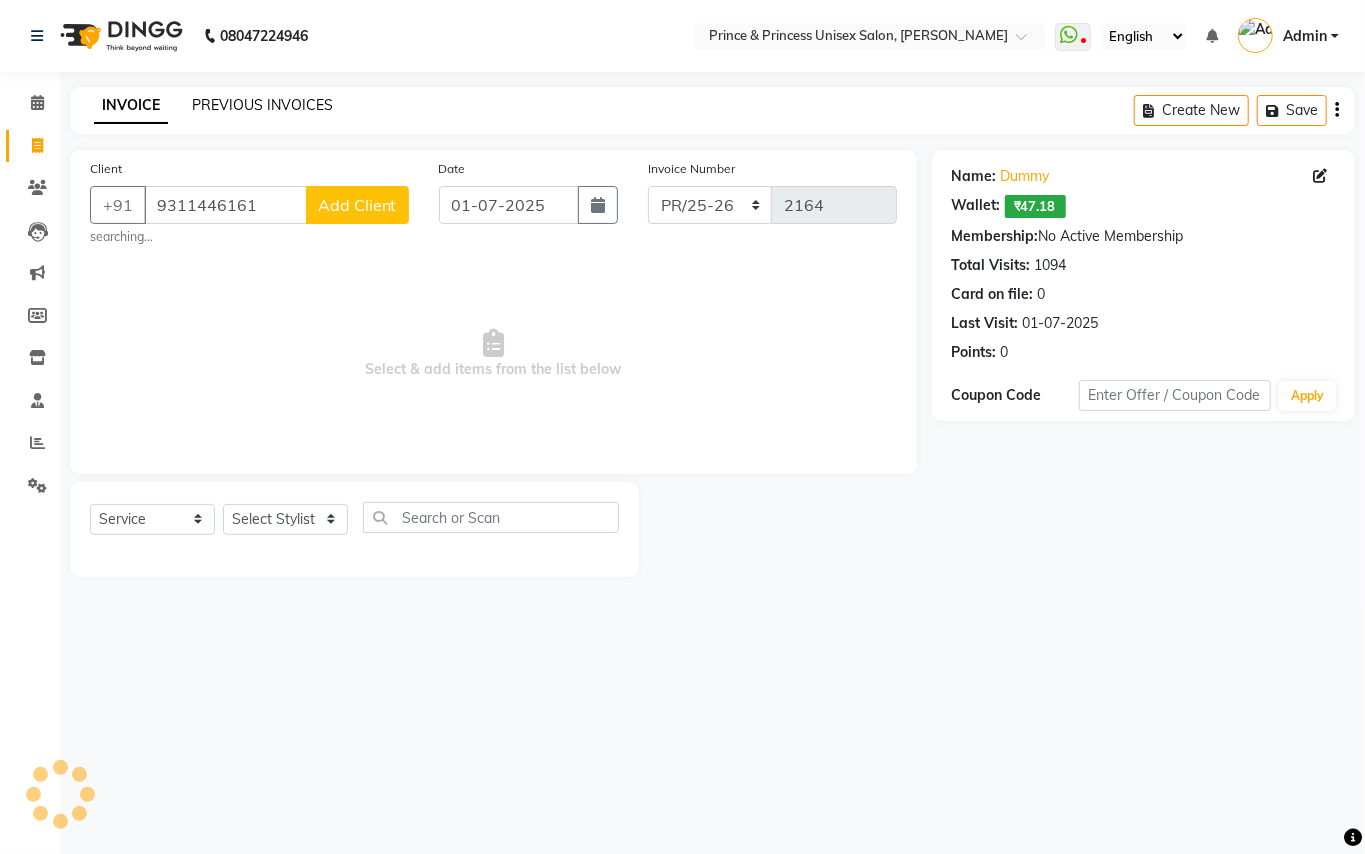 click on "PREVIOUS INVOICES" 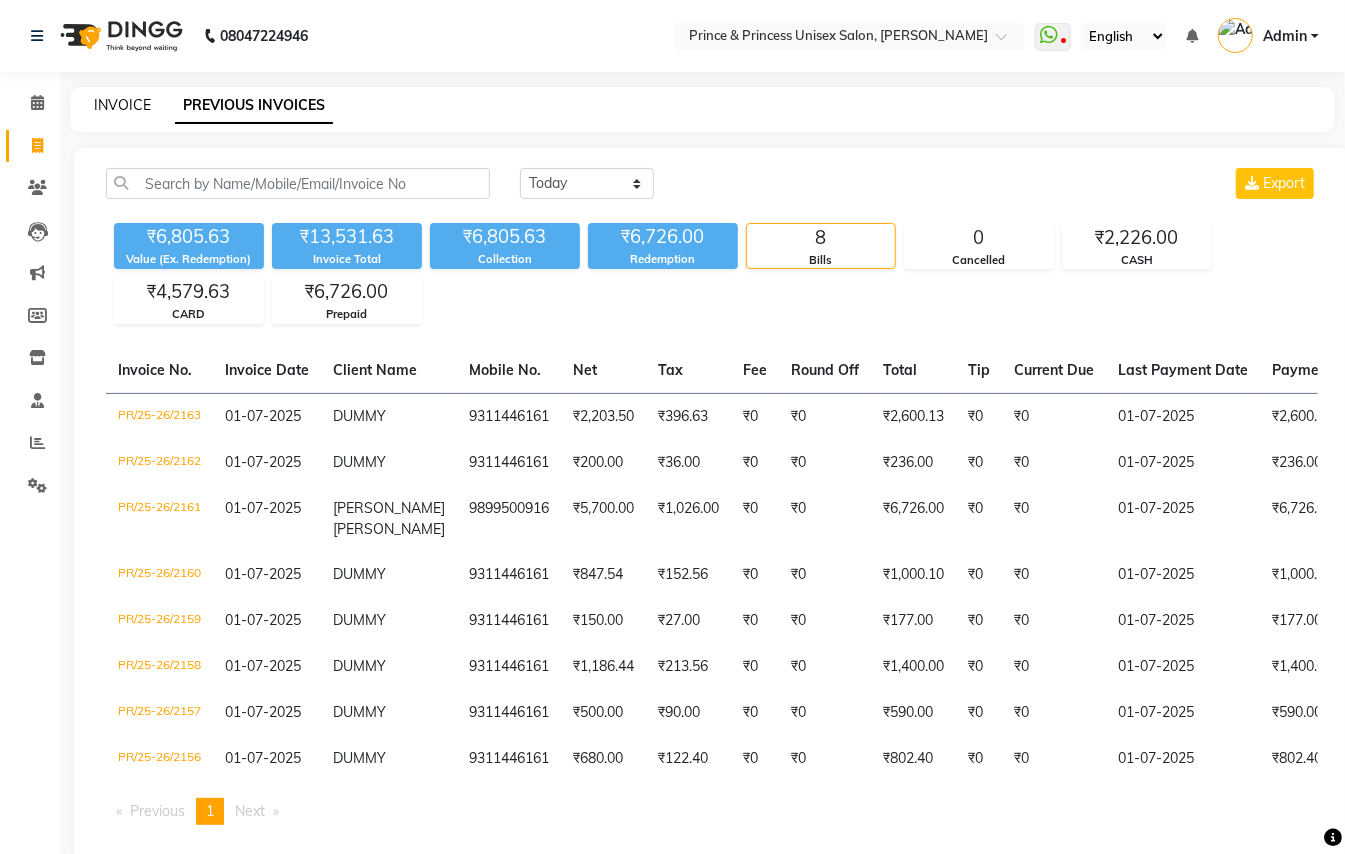 click on "INVOICE" 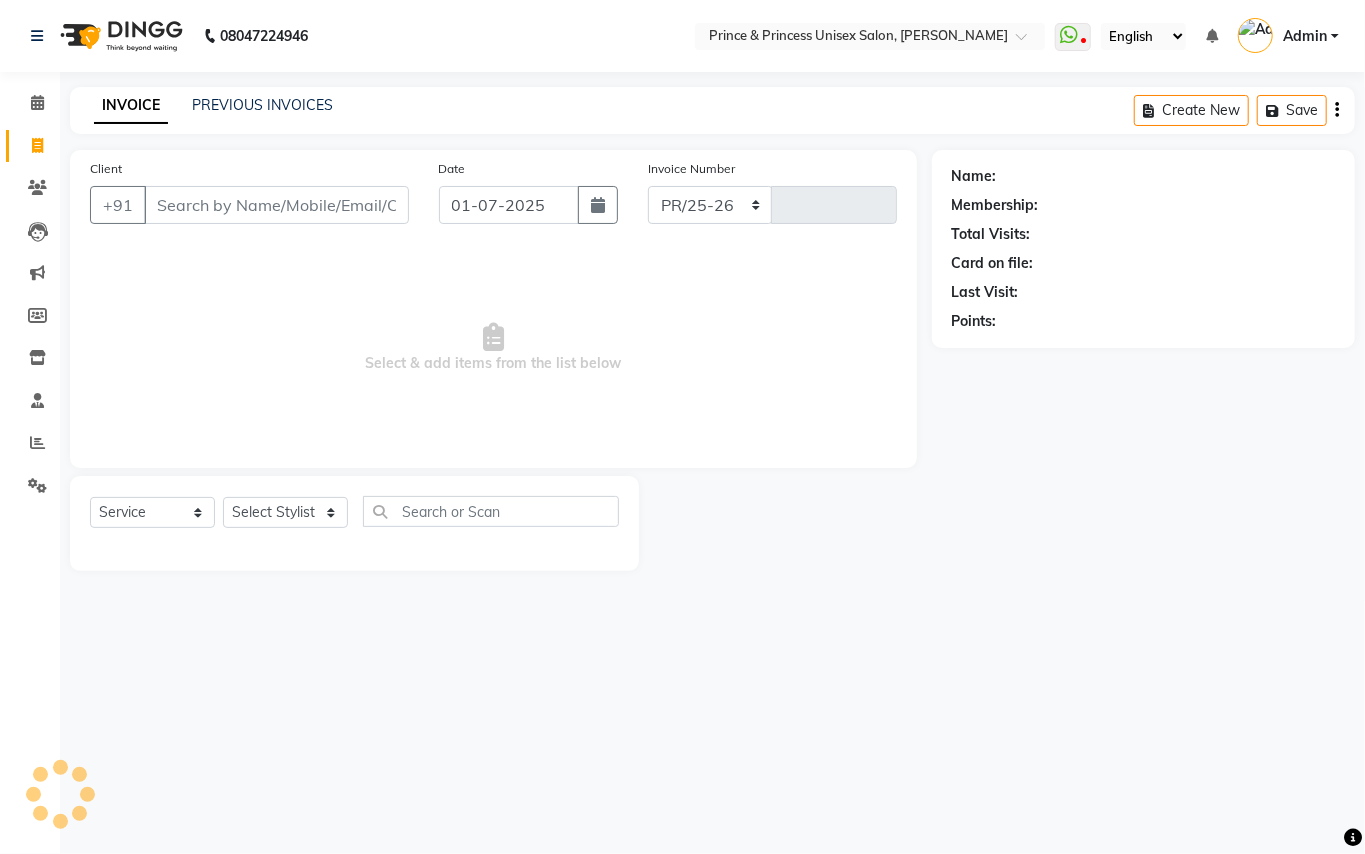 select on "3760" 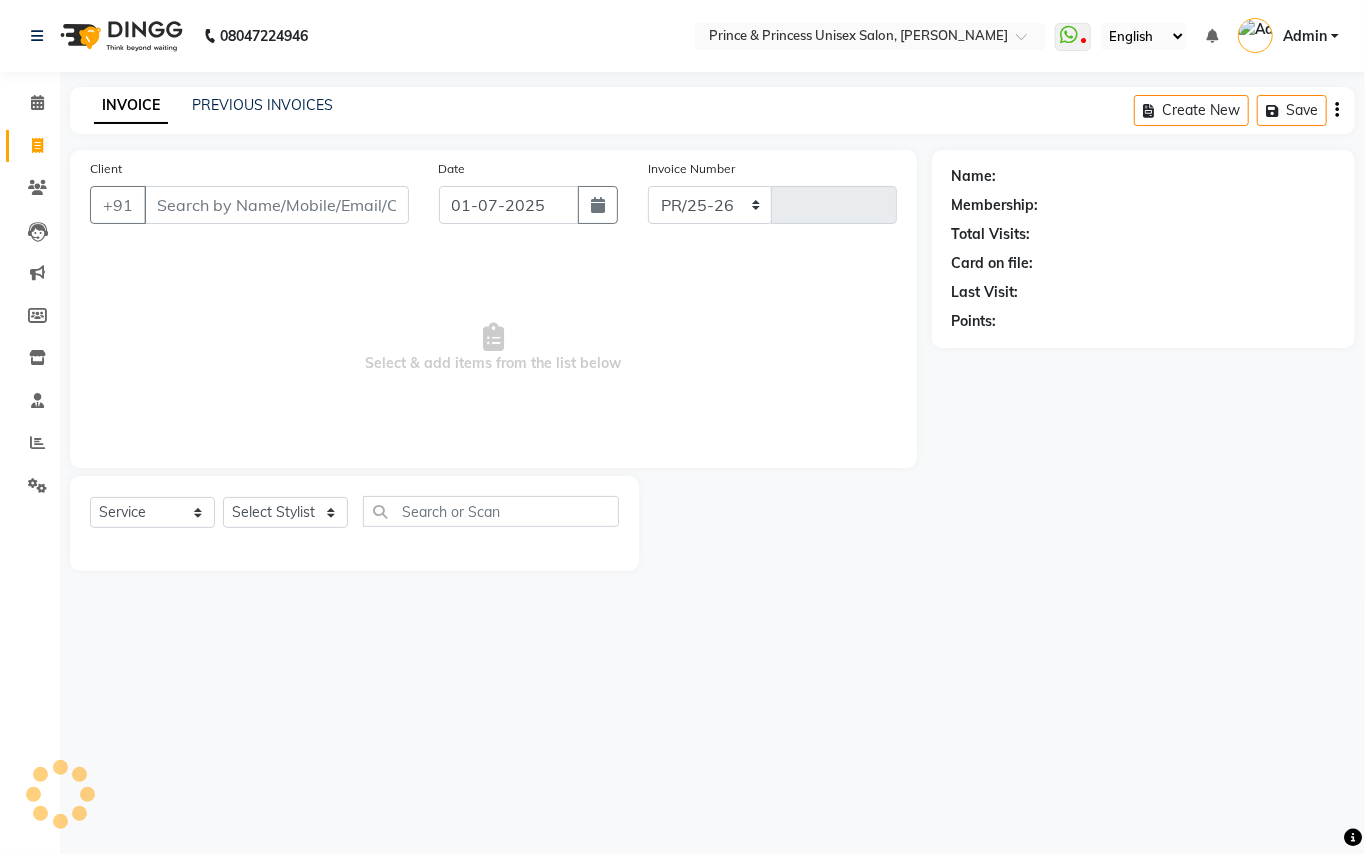 type on "2164" 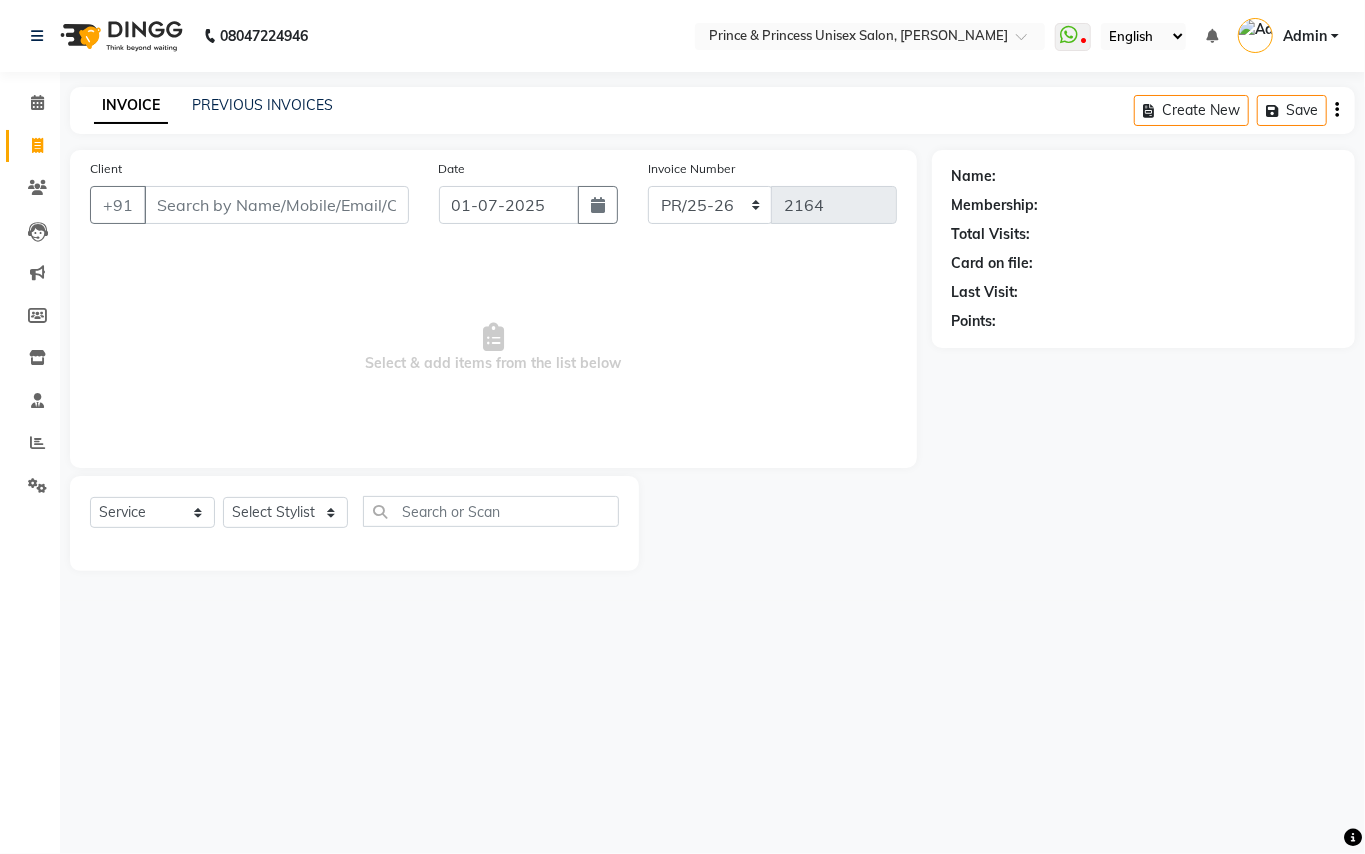 click on "Client" at bounding box center [276, 205] 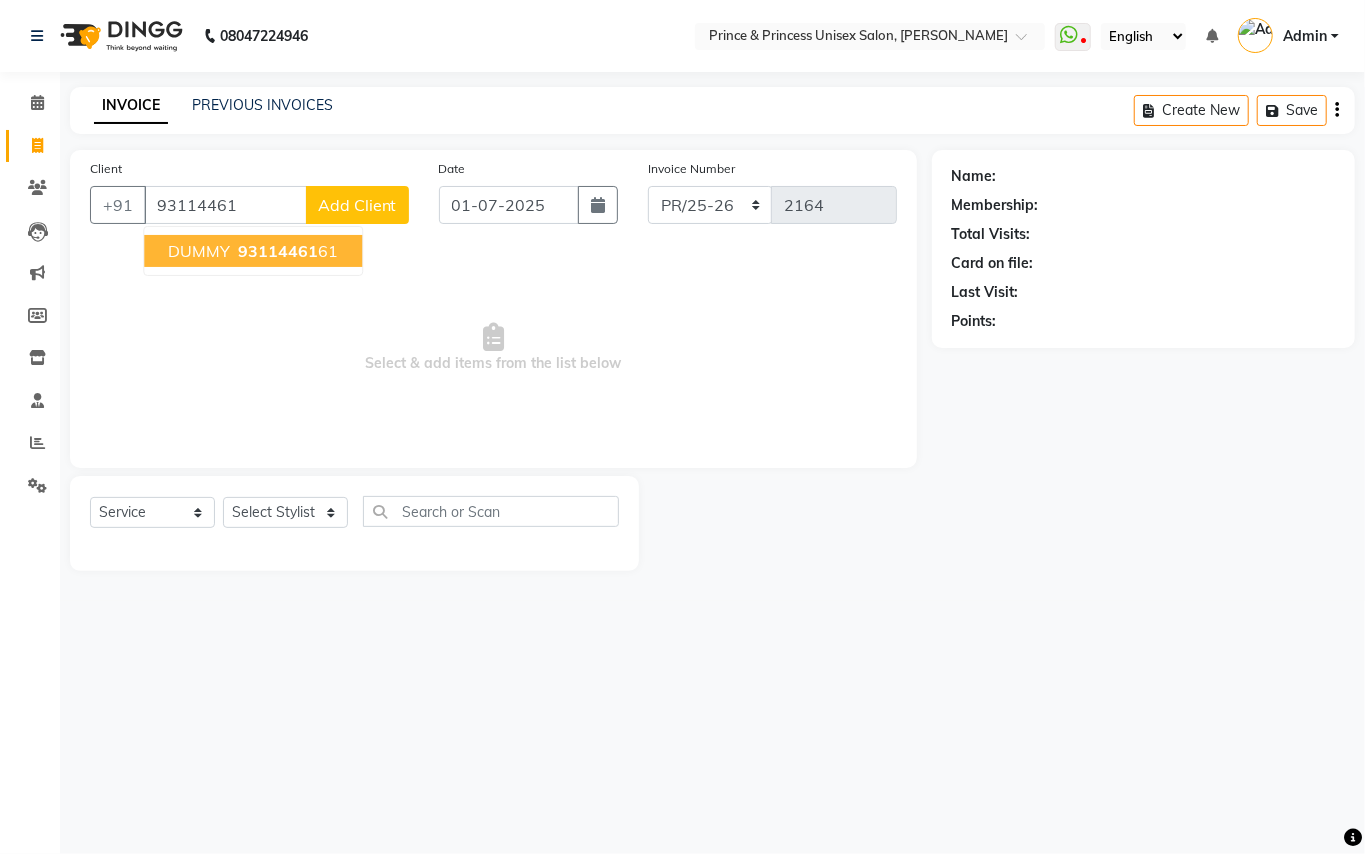 drag, startPoint x: 284, startPoint y: 238, endPoint x: 268, endPoint y: 248, distance: 18.867962 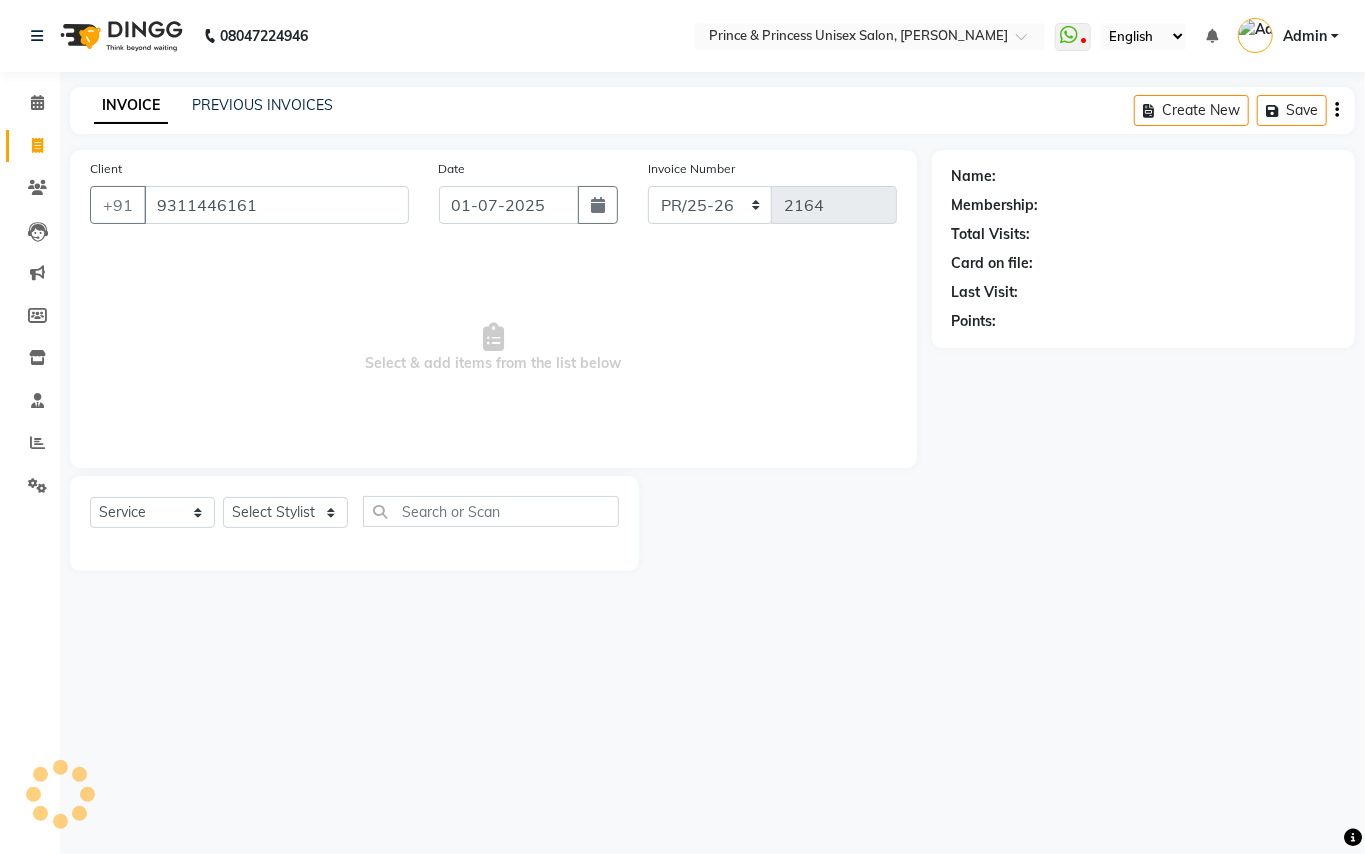 type on "9311446161" 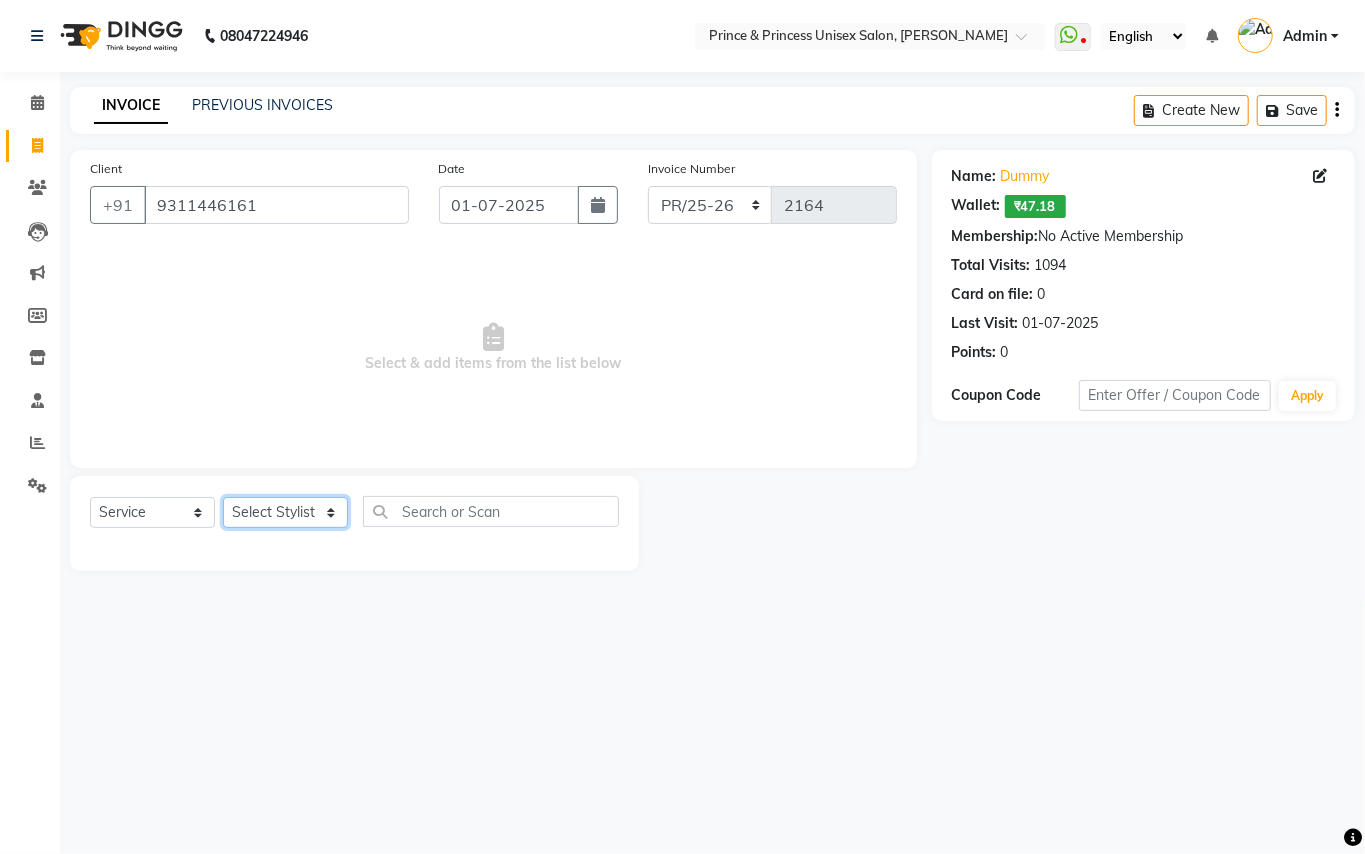 click on "Select Stylist ABHISHEK [PERSON_NAME] NEW [PERSON_NAME] CHANDAN [PERSON_NAME] MEENAKSHI [PERSON_NAME] RAHUL SANDEEP [PERSON_NAME] XYZ" 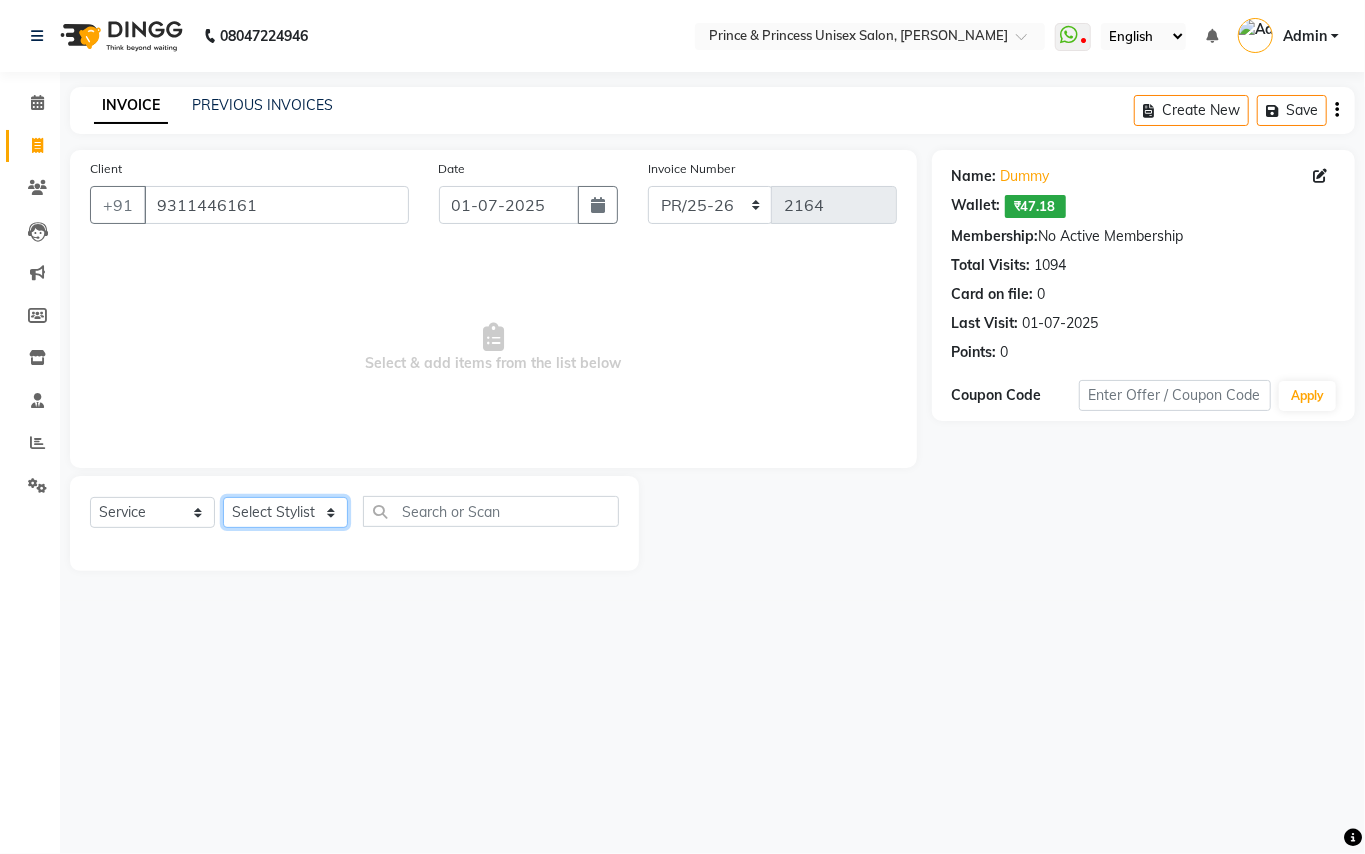 select on "17910" 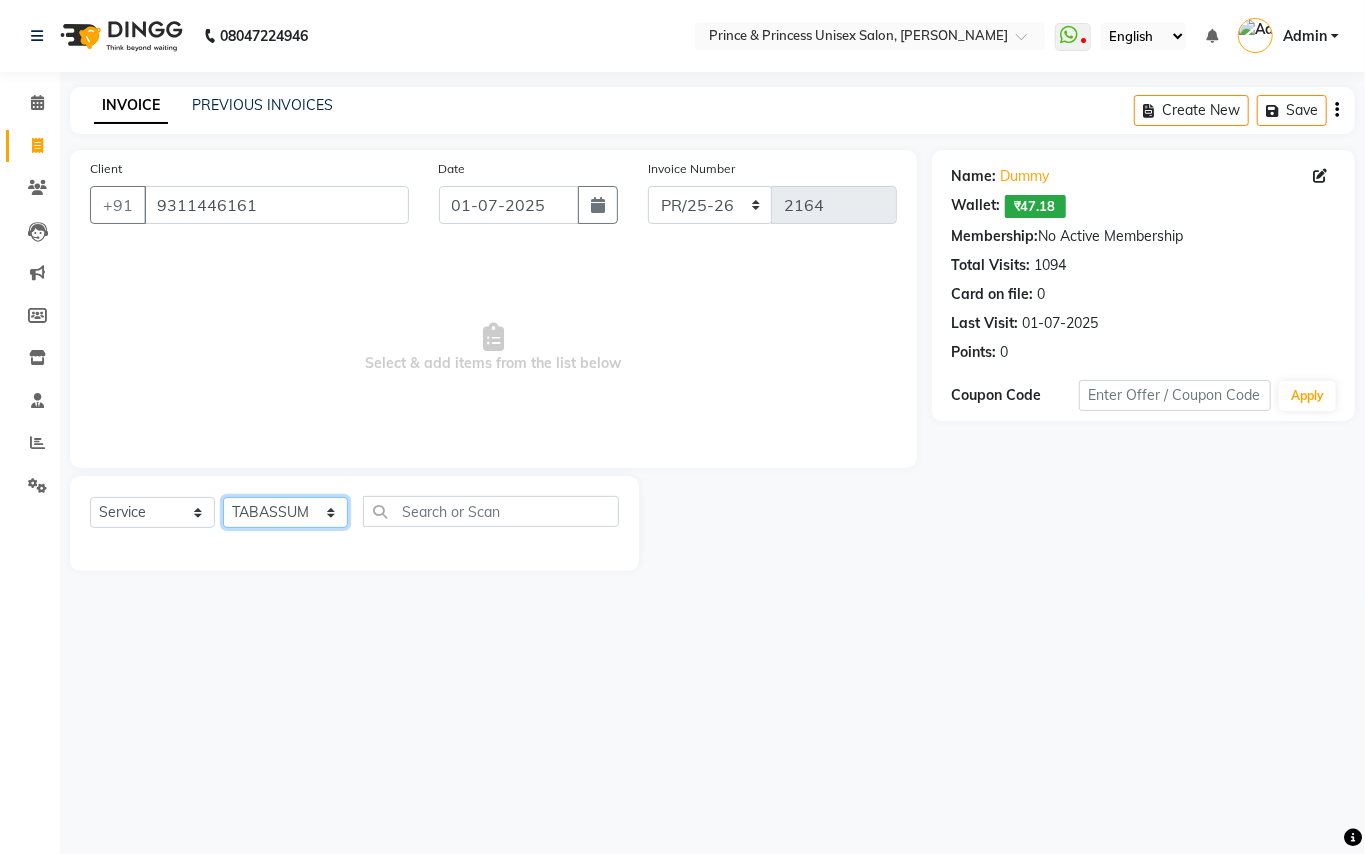 click on "Select Stylist ABHISHEK [PERSON_NAME] NEW [PERSON_NAME] CHANDAN [PERSON_NAME] MEENAKSHI [PERSON_NAME] RAHUL SANDEEP [PERSON_NAME] XYZ" 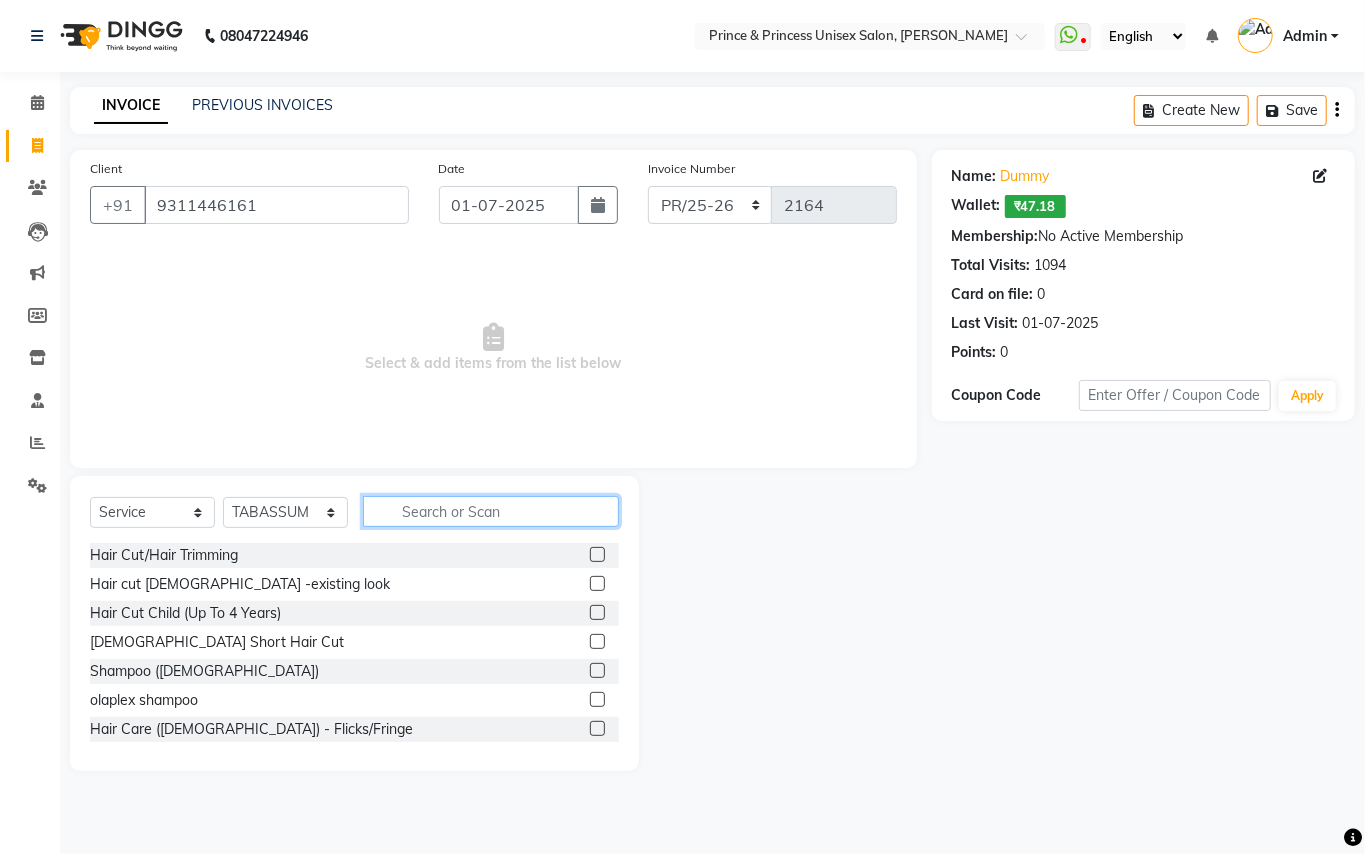 click 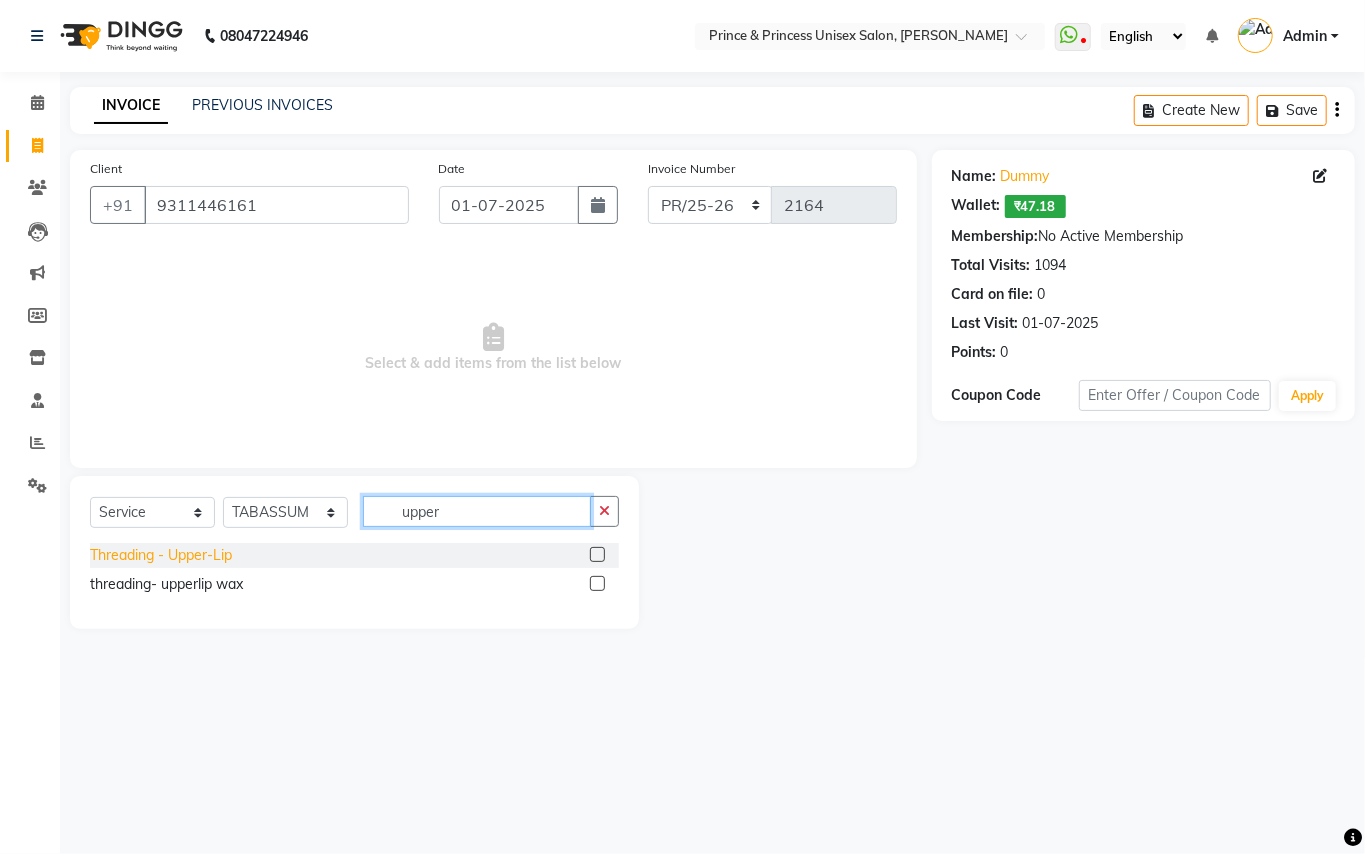 type on "upper" 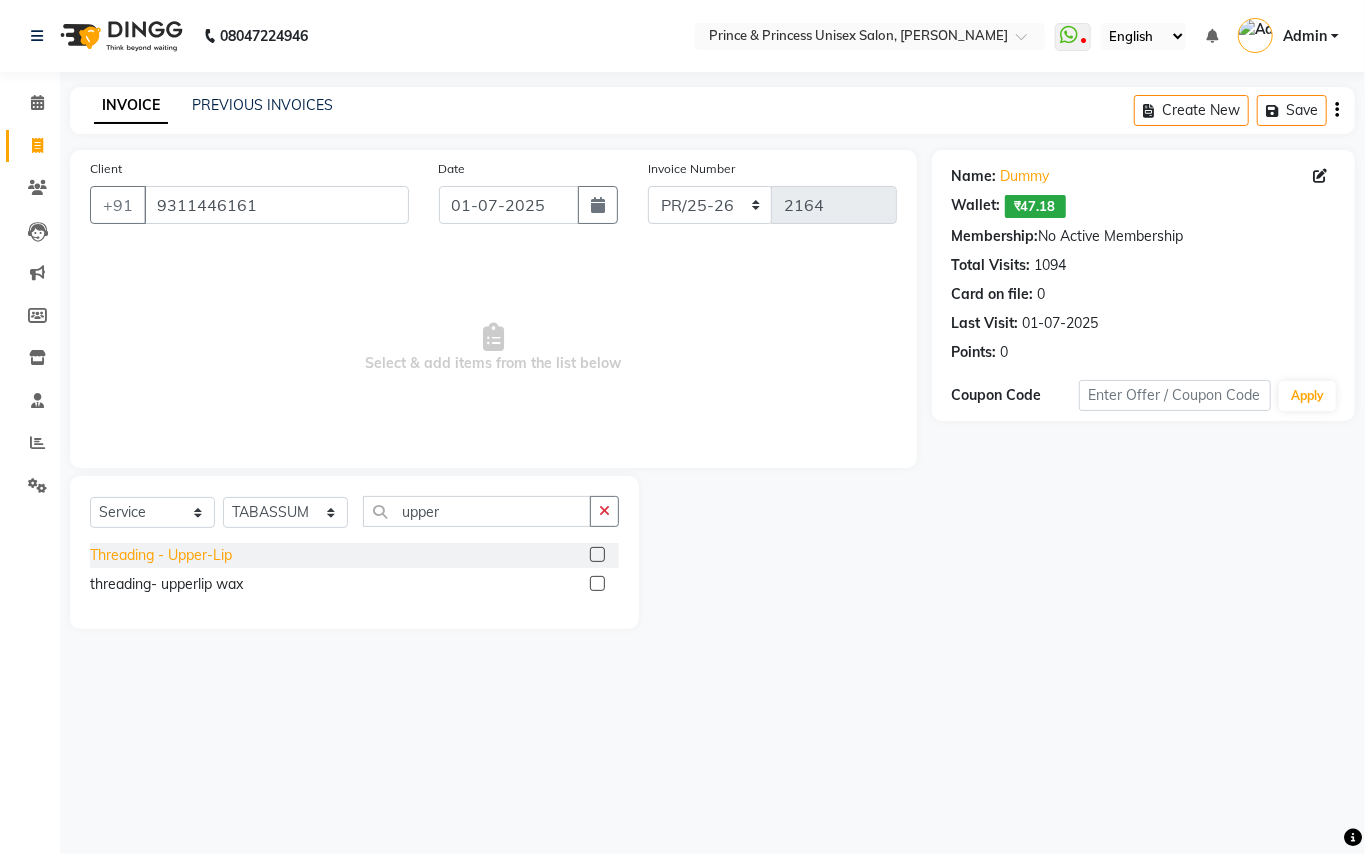 click on "Threading  - Upper-Lip" 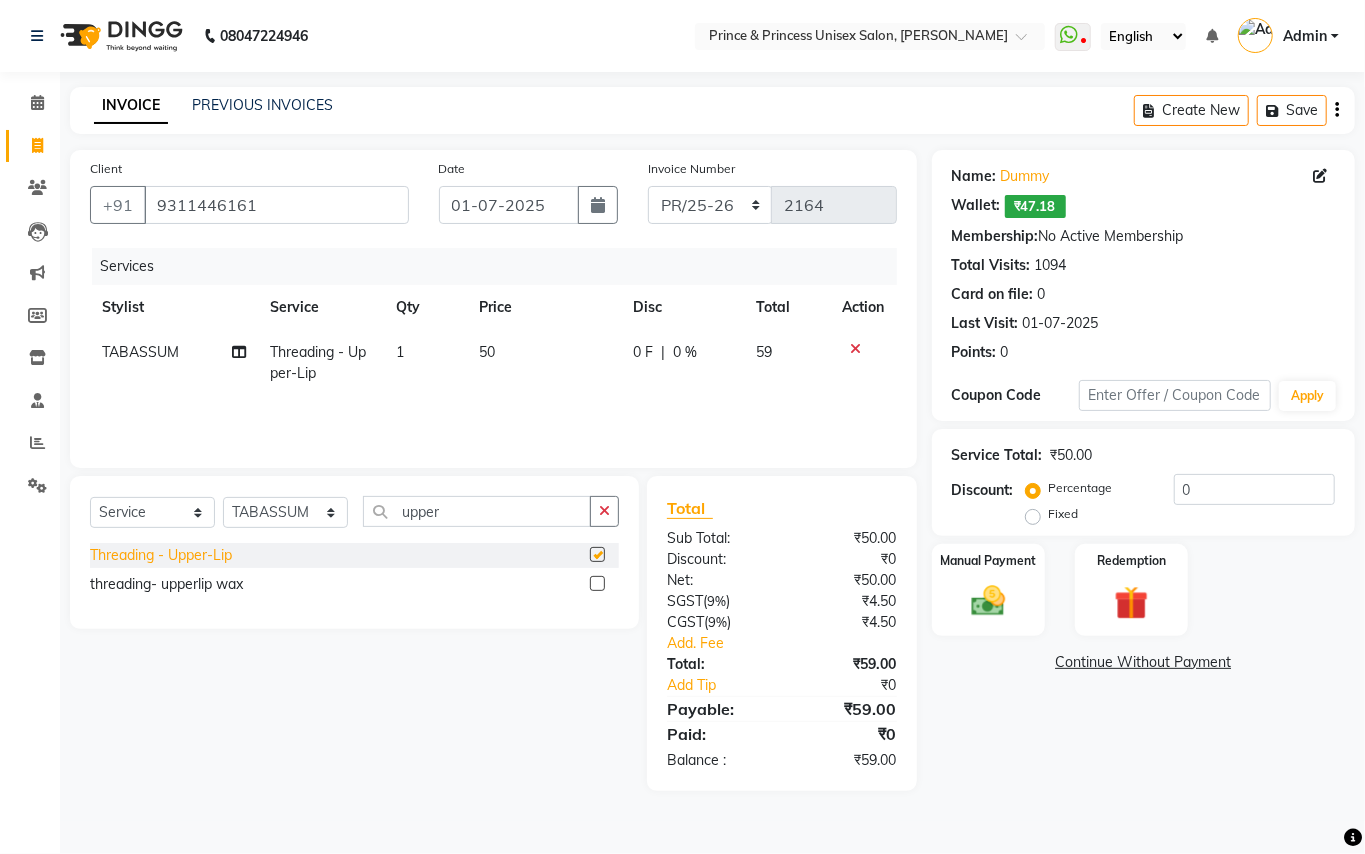 checkbox on "false" 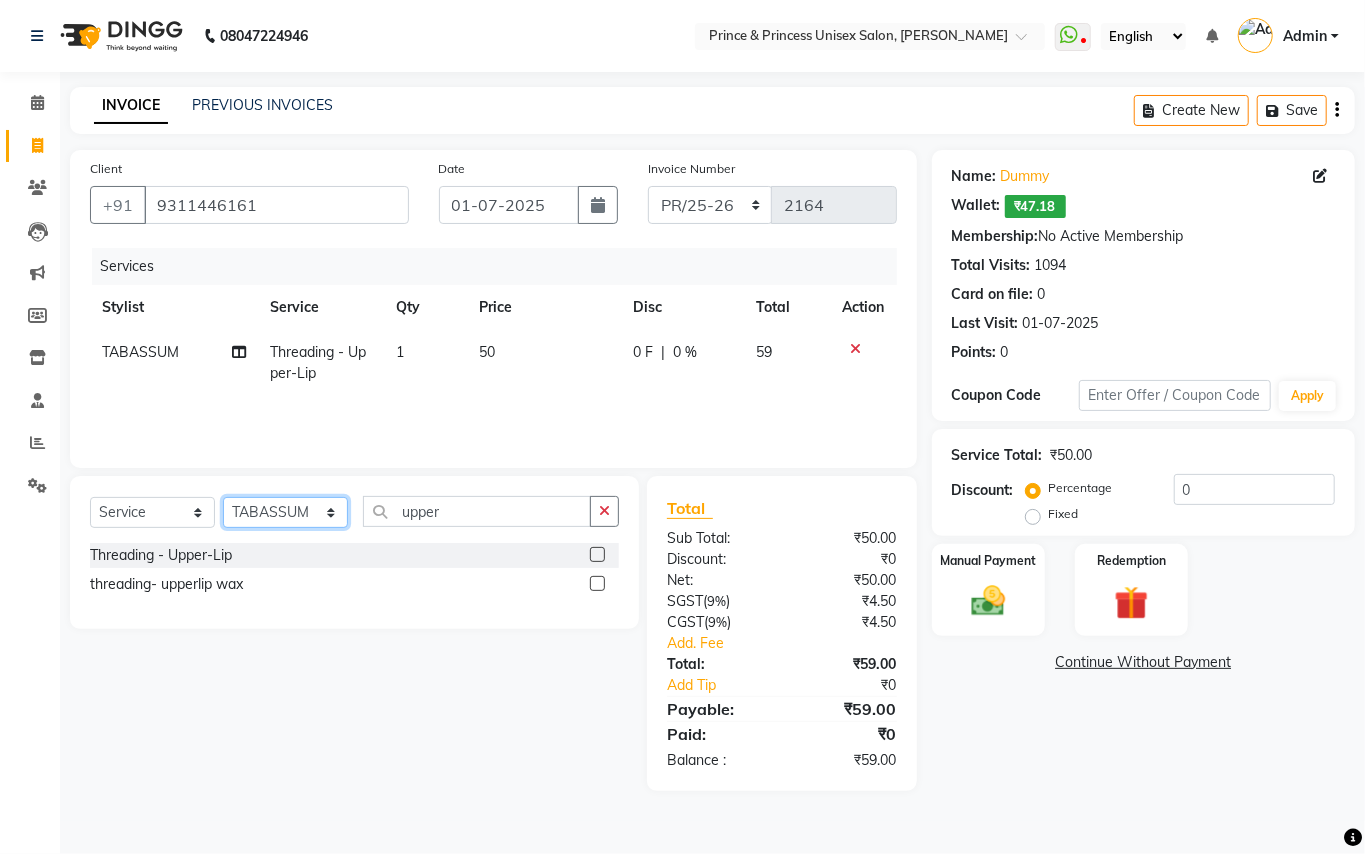 click on "Select Stylist ABHISHEK [PERSON_NAME] NEW [PERSON_NAME] CHANDAN [PERSON_NAME] MEENAKSHI [PERSON_NAME] RAHUL SANDEEP [PERSON_NAME] XYZ" 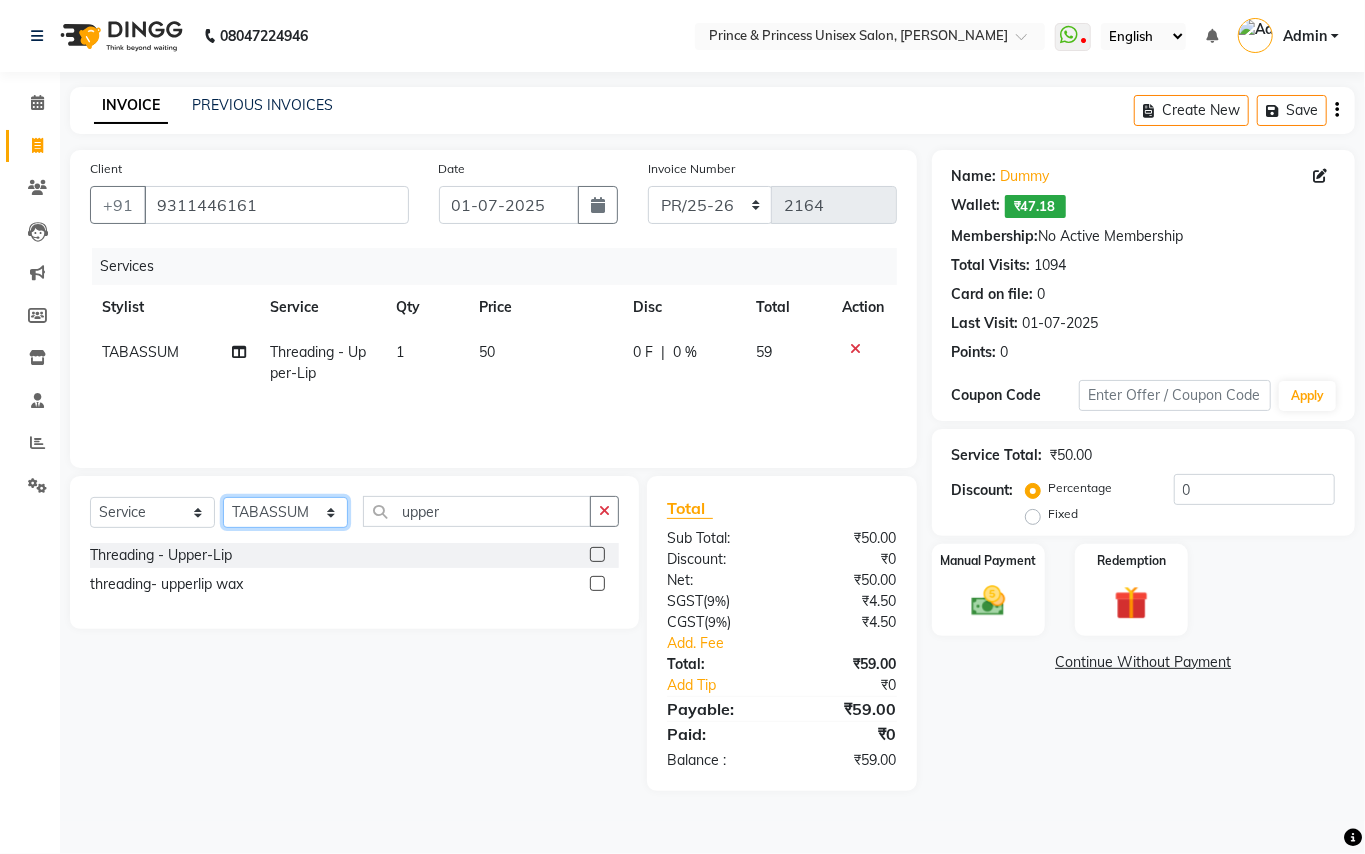 select on "62875" 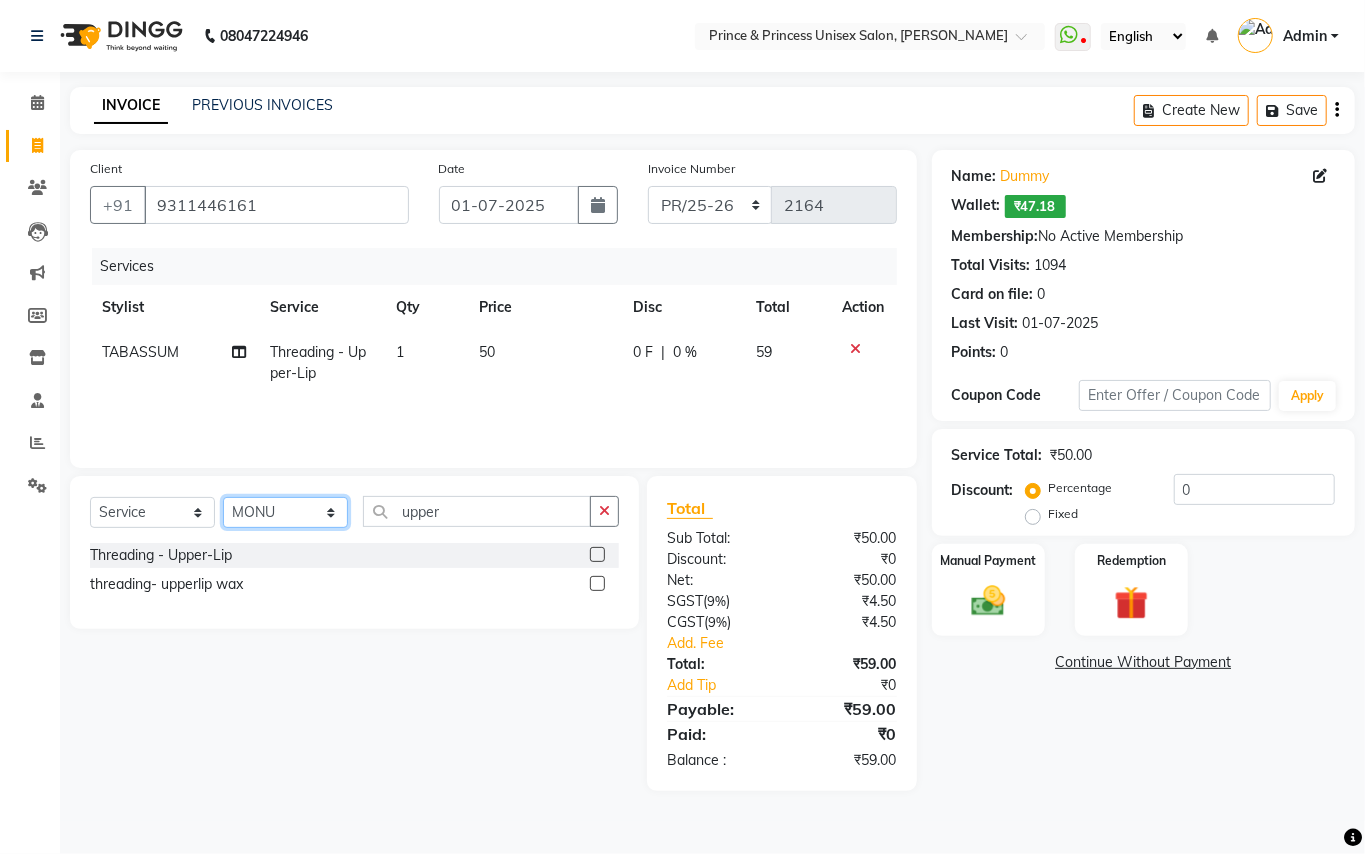 drag, startPoint x: 285, startPoint y: 513, endPoint x: 444, endPoint y: 510, distance: 159.0283 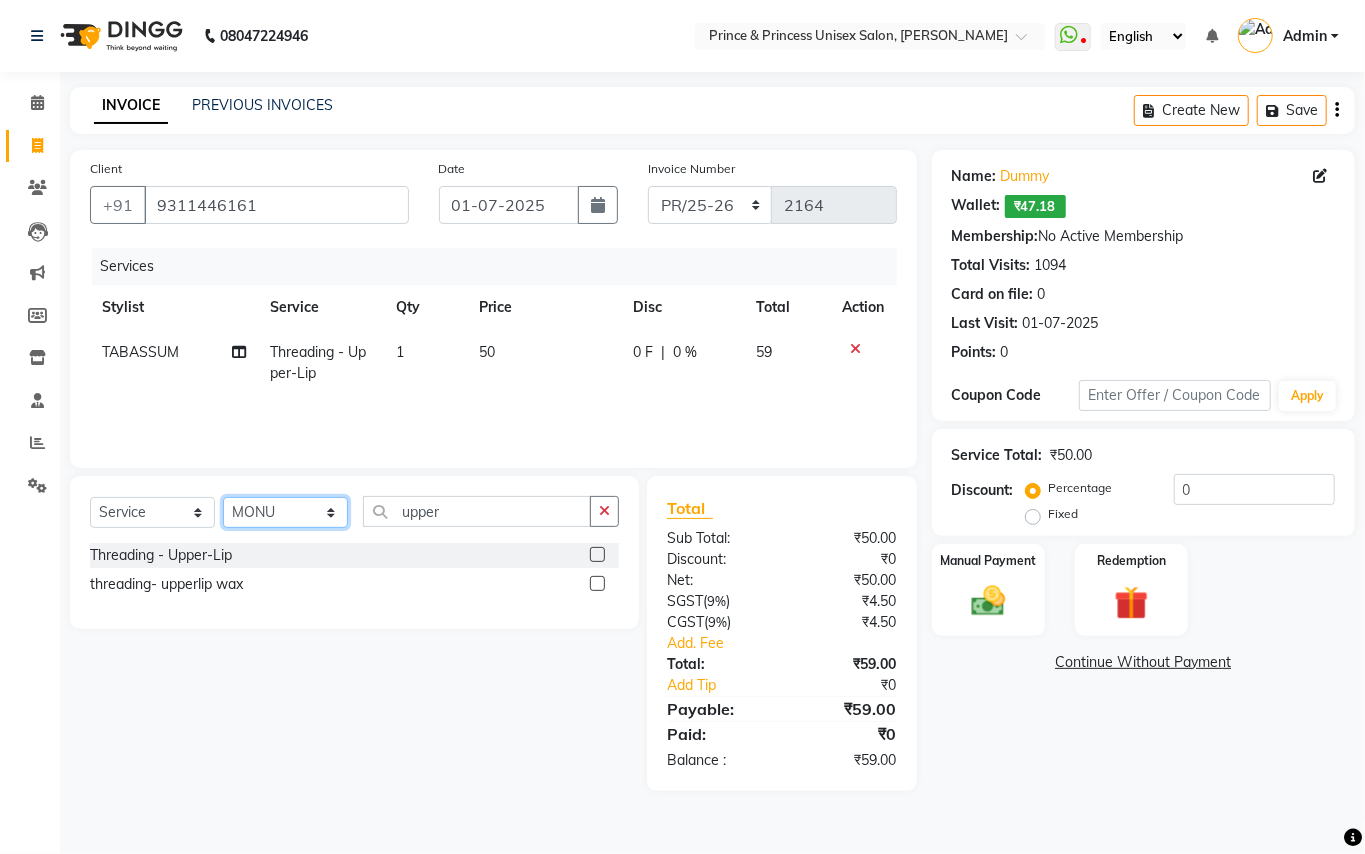 click on "Select Stylist ABHISHEK [PERSON_NAME] NEW [PERSON_NAME] CHANDAN [PERSON_NAME] MEENAKSHI [PERSON_NAME] RAHUL SANDEEP [PERSON_NAME] XYZ" 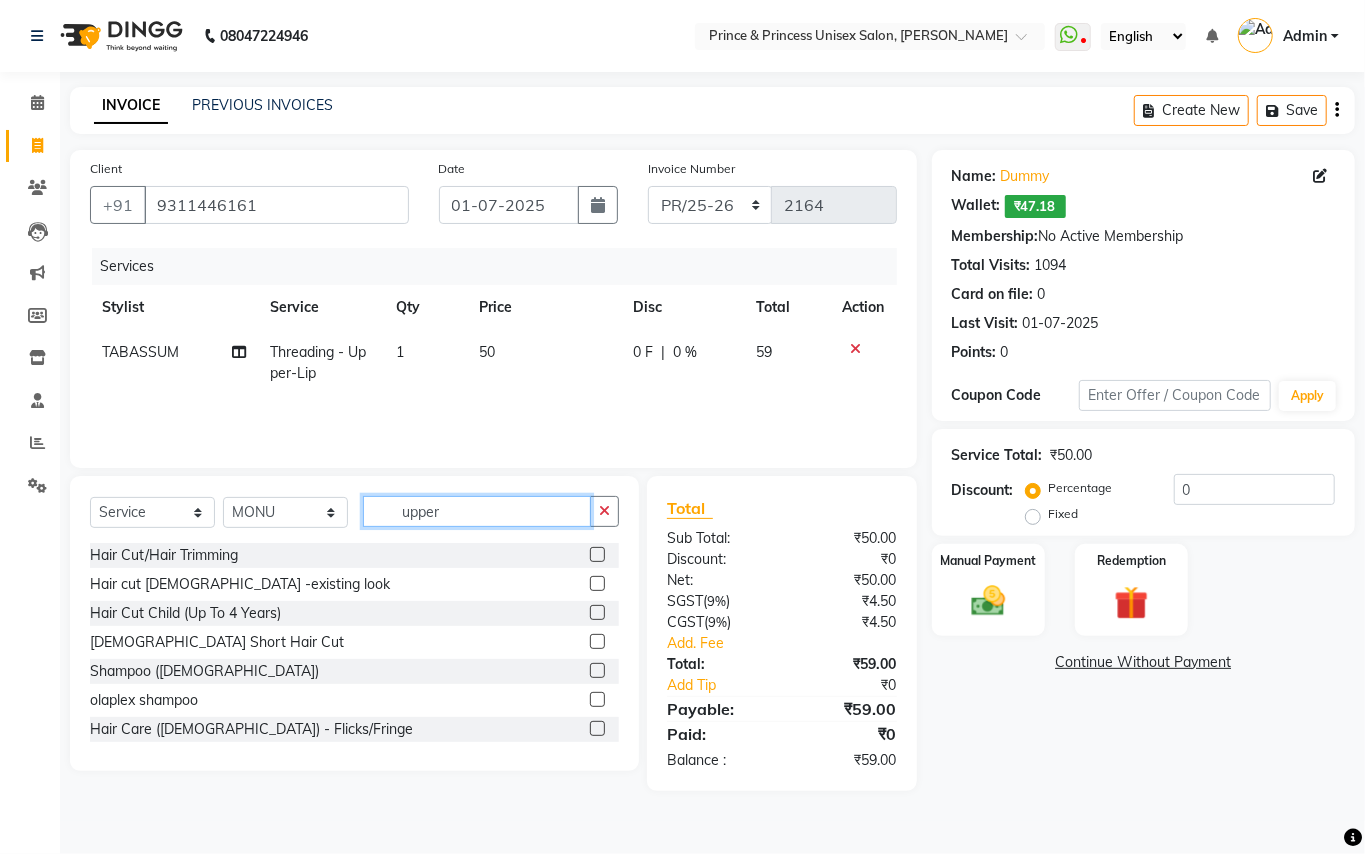 drag, startPoint x: 444, startPoint y: 510, endPoint x: 209, endPoint y: 444, distance: 244.0922 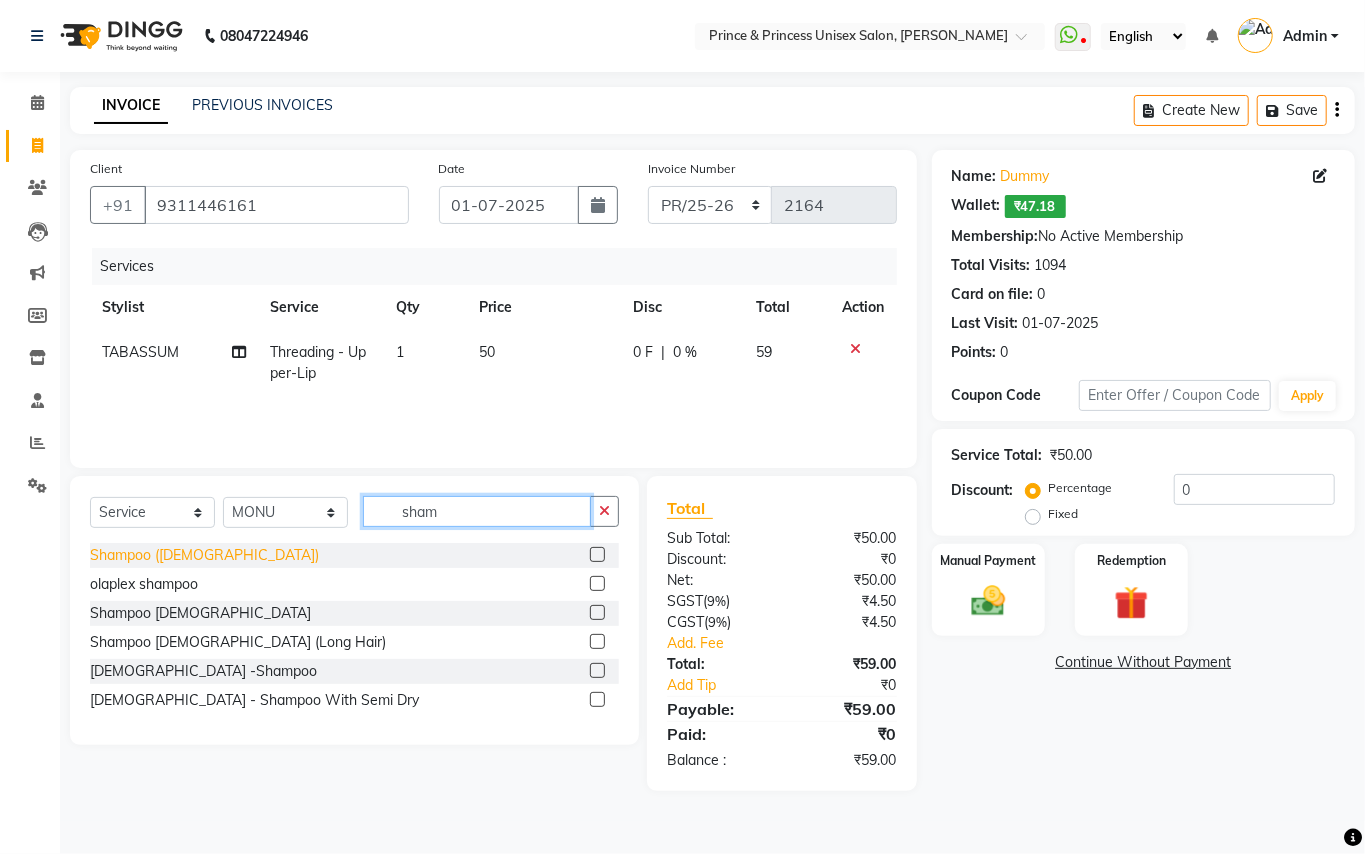 type on "sham" 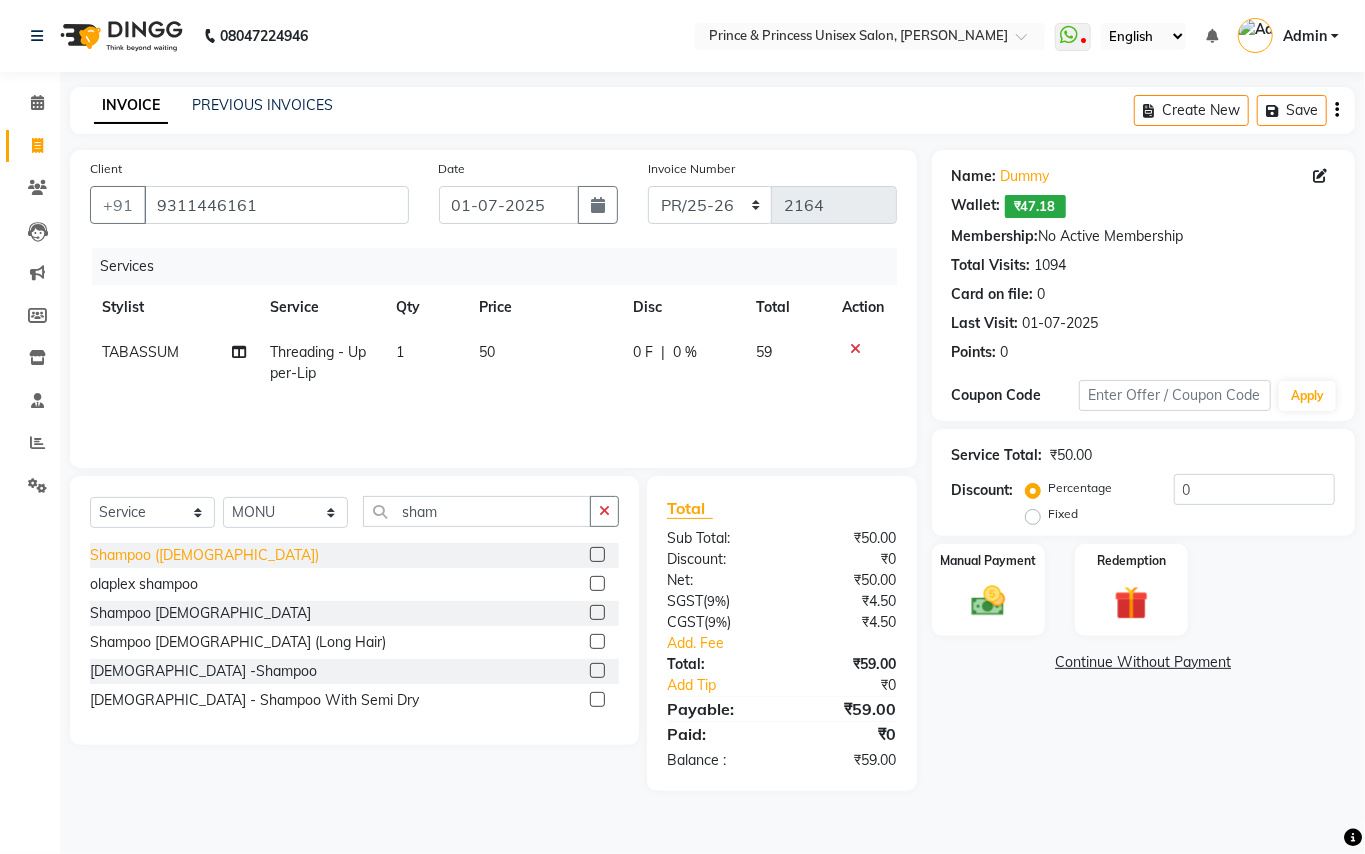 click on "Shampoo ([DEMOGRAPHIC_DATA])" 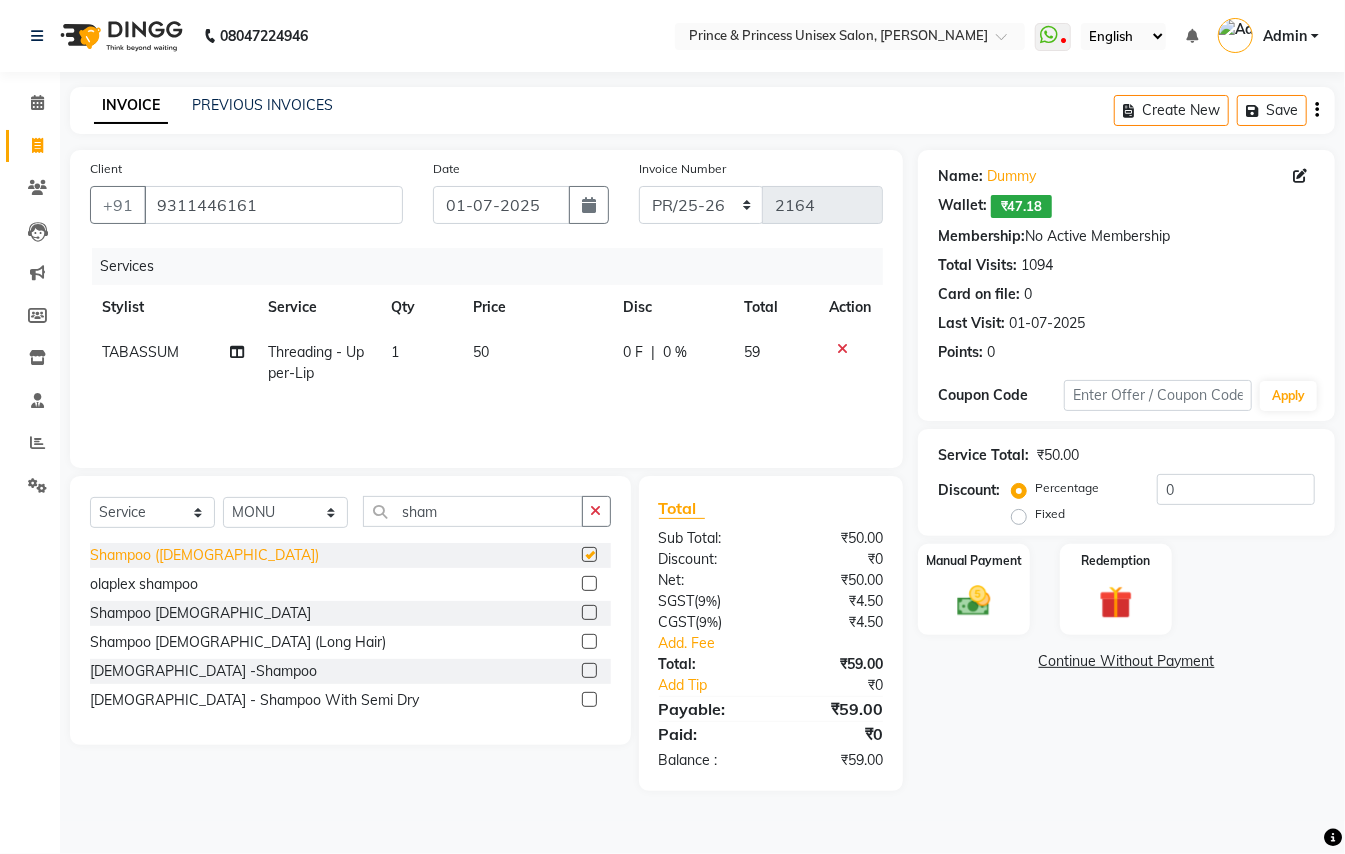 checkbox on "false" 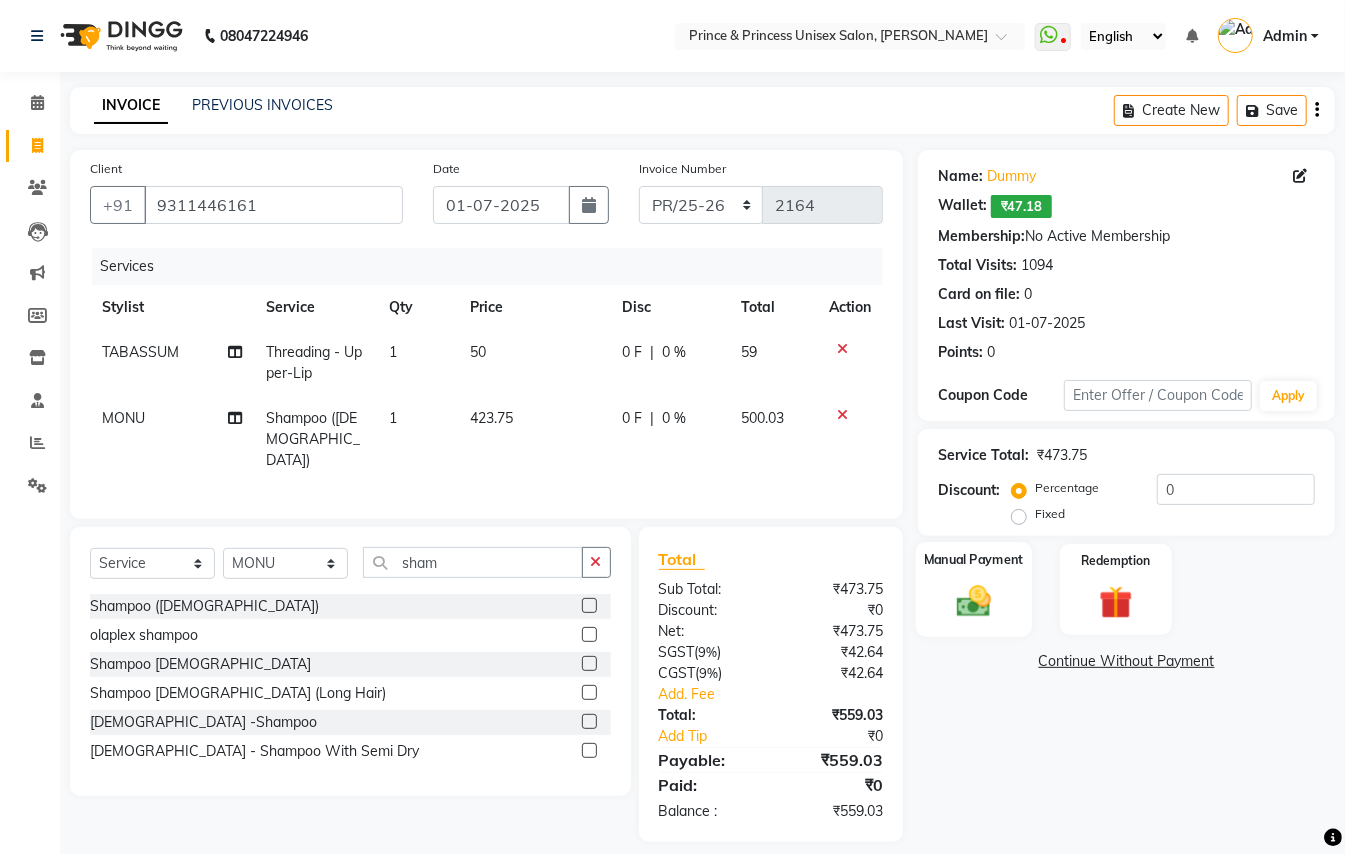 click 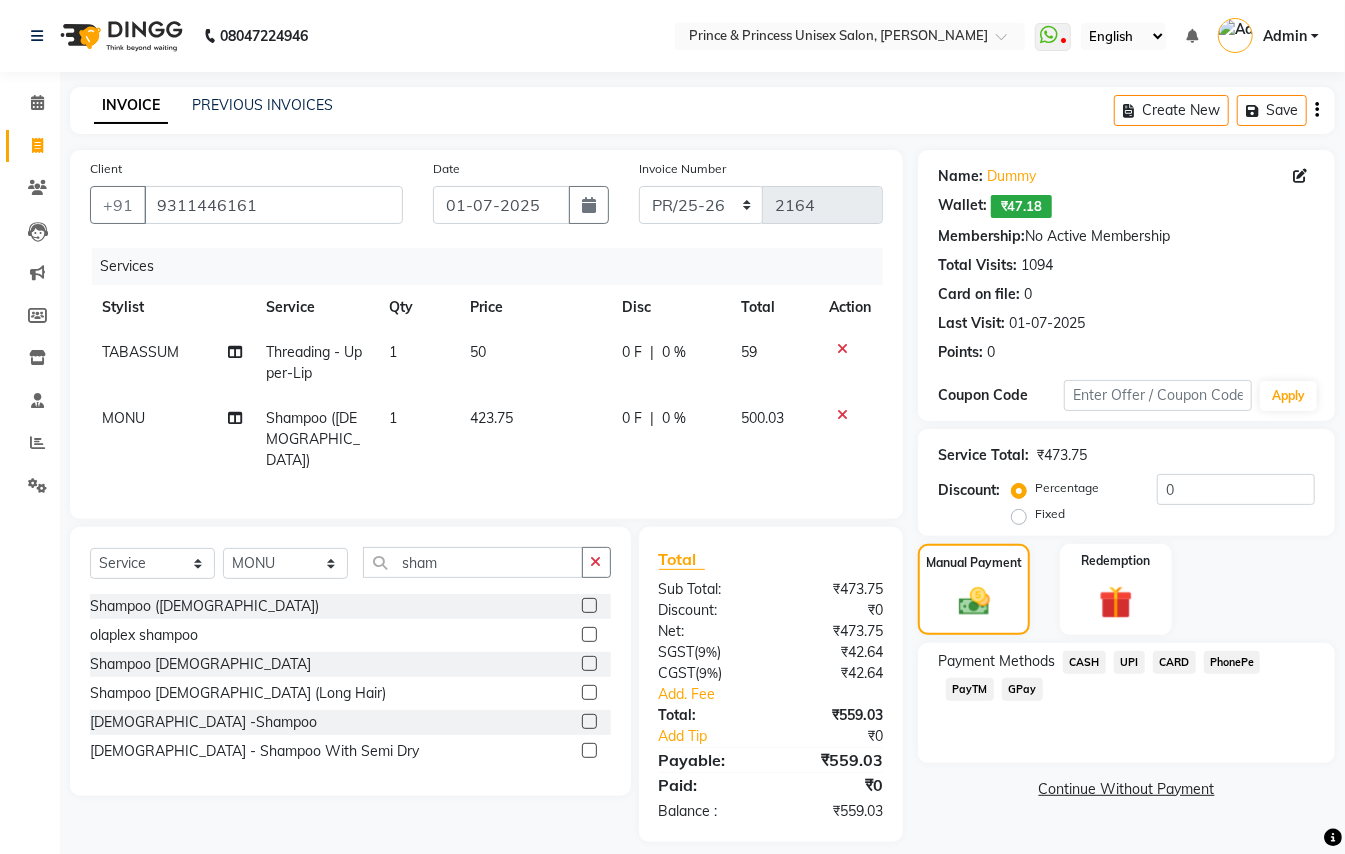 click on "CARD" 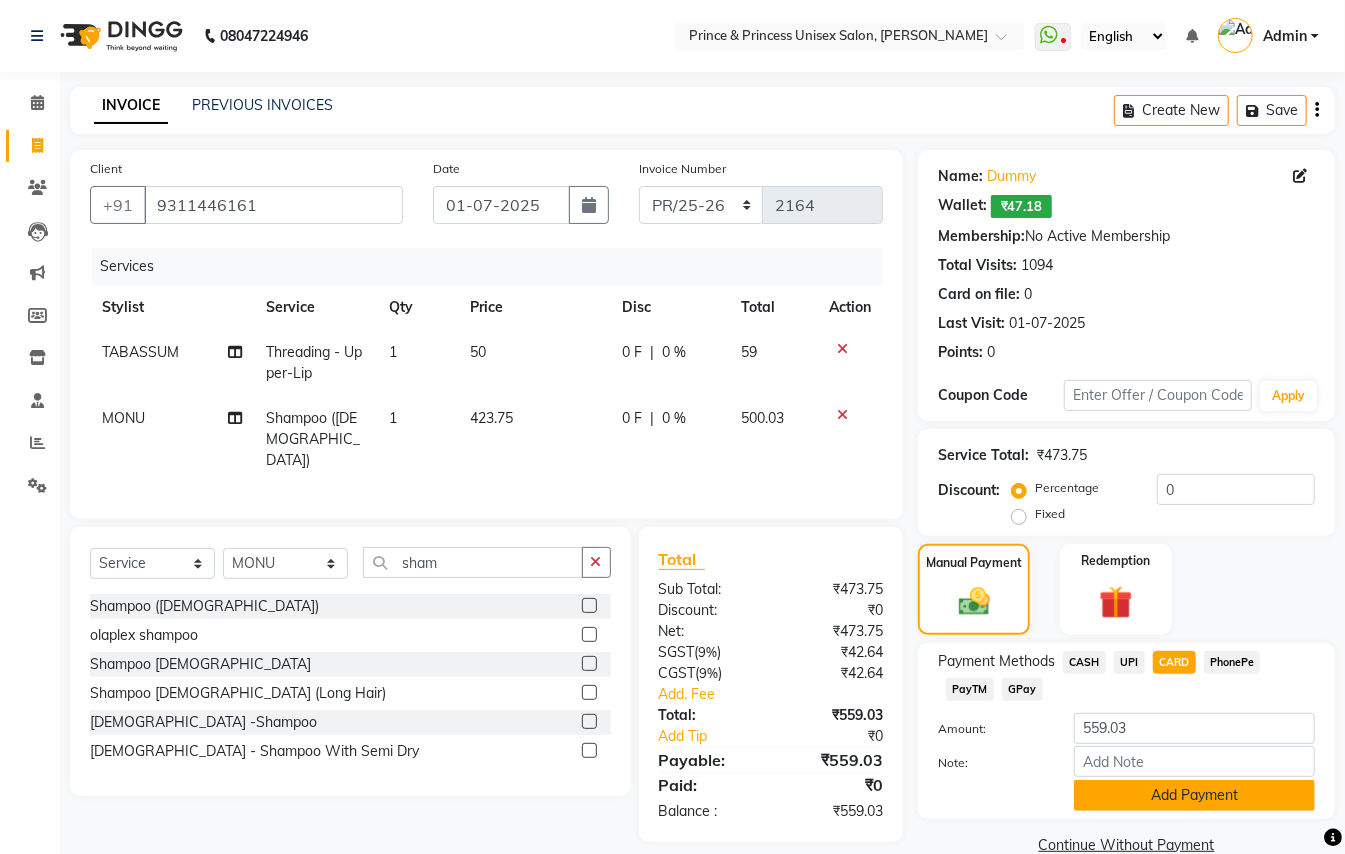 click on "Add Payment" 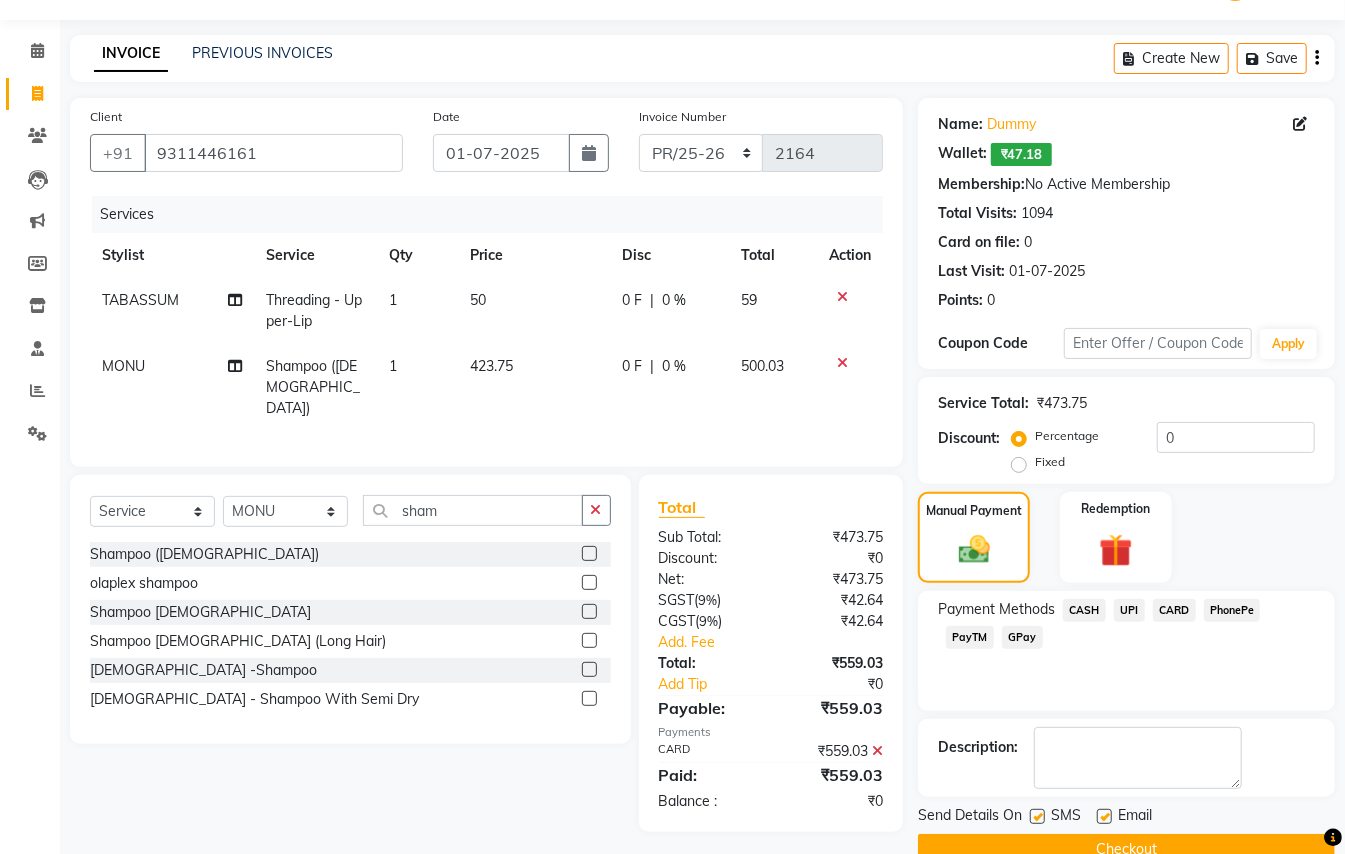 scroll, scrollTop: 94, scrollLeft: 0, axis: vertical 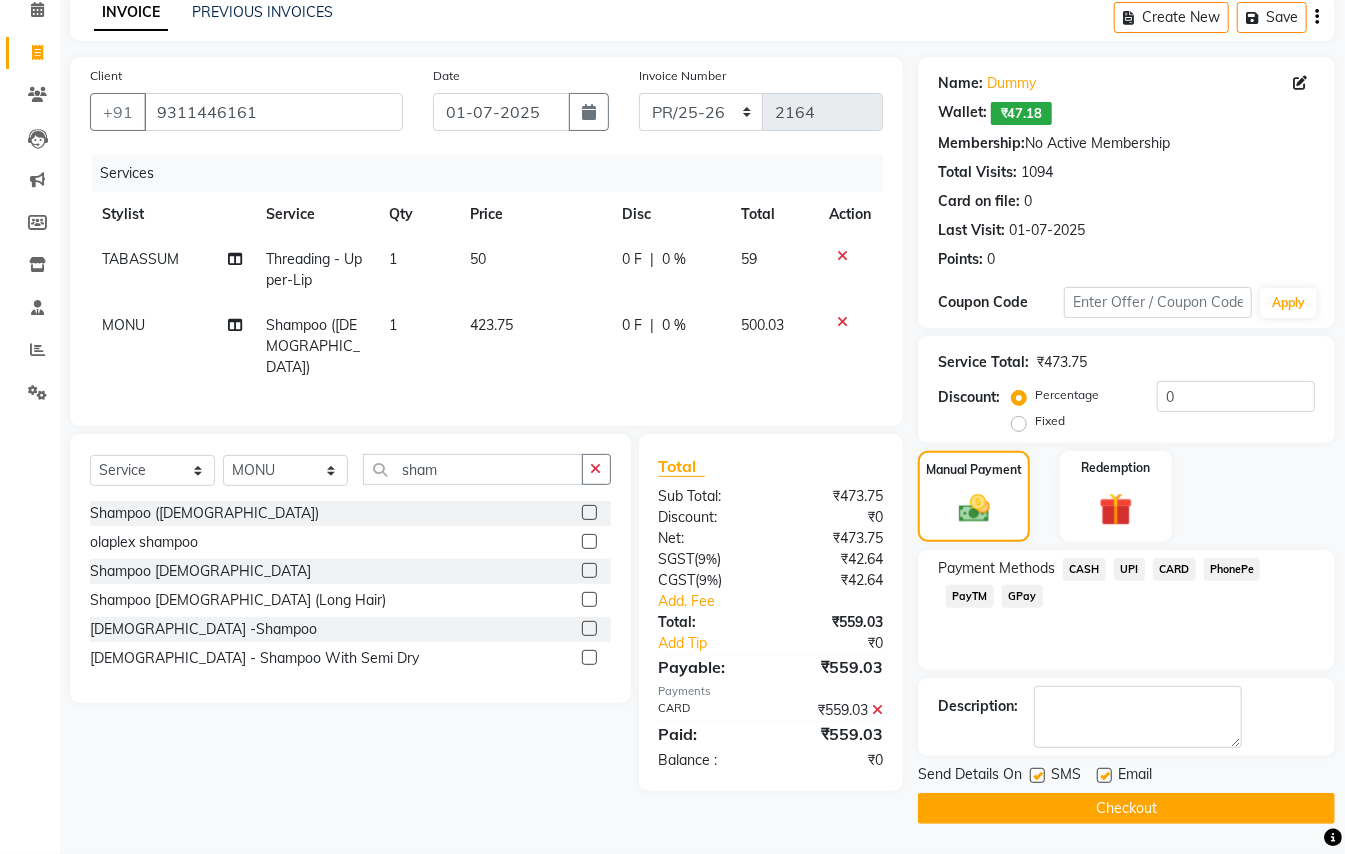 click on "Checkout" 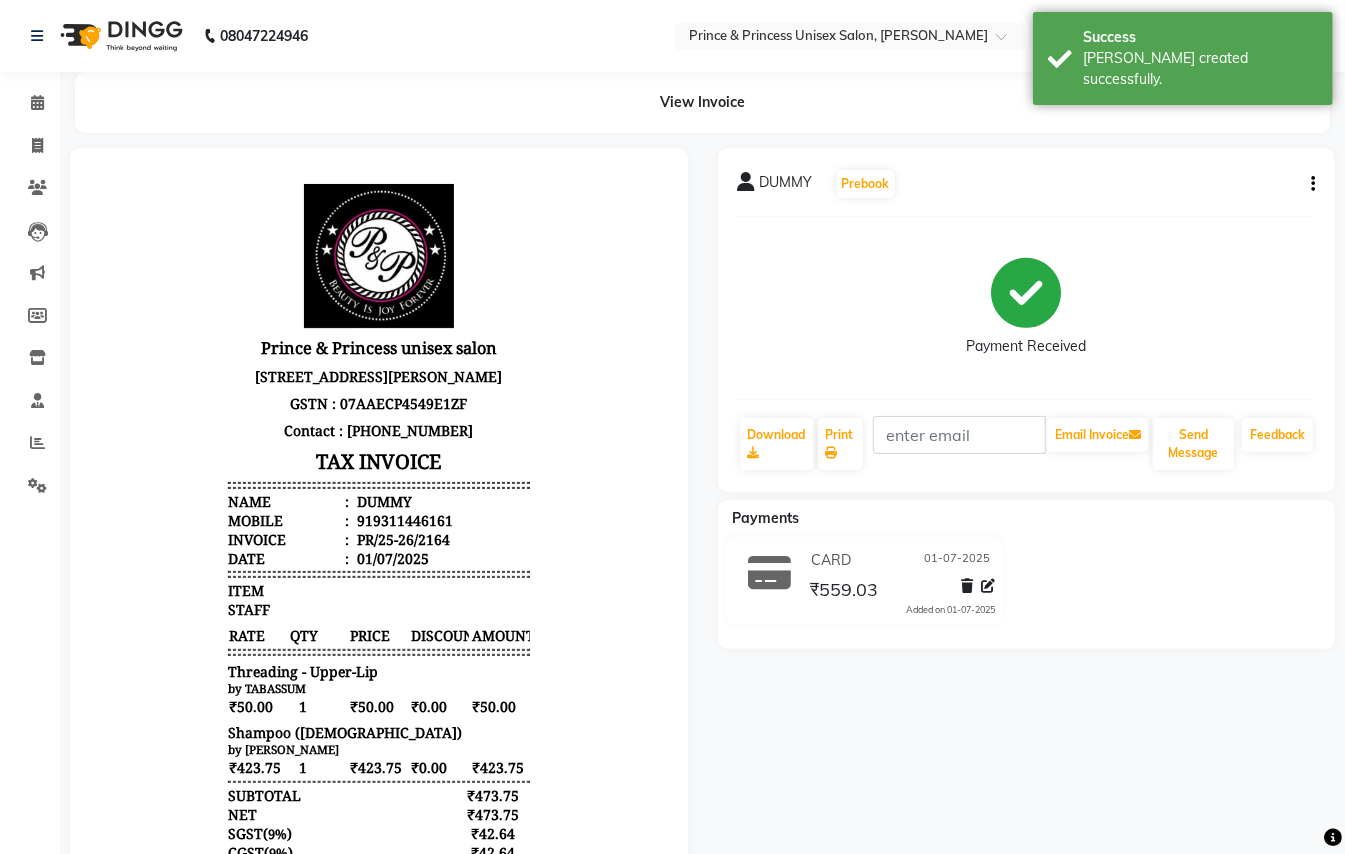 scroll, scrollTop: 0, scrollLeft: 0, axis: both 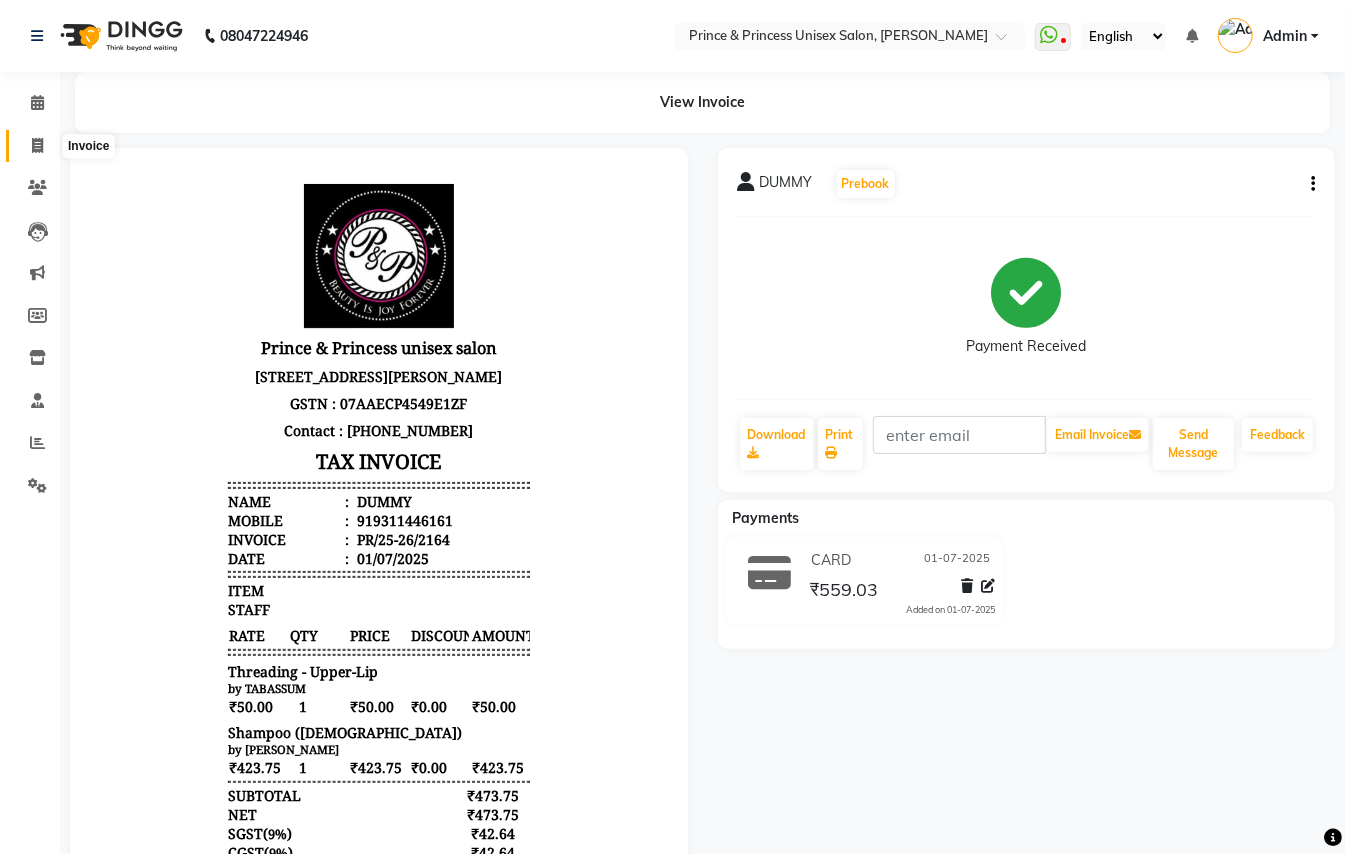 click 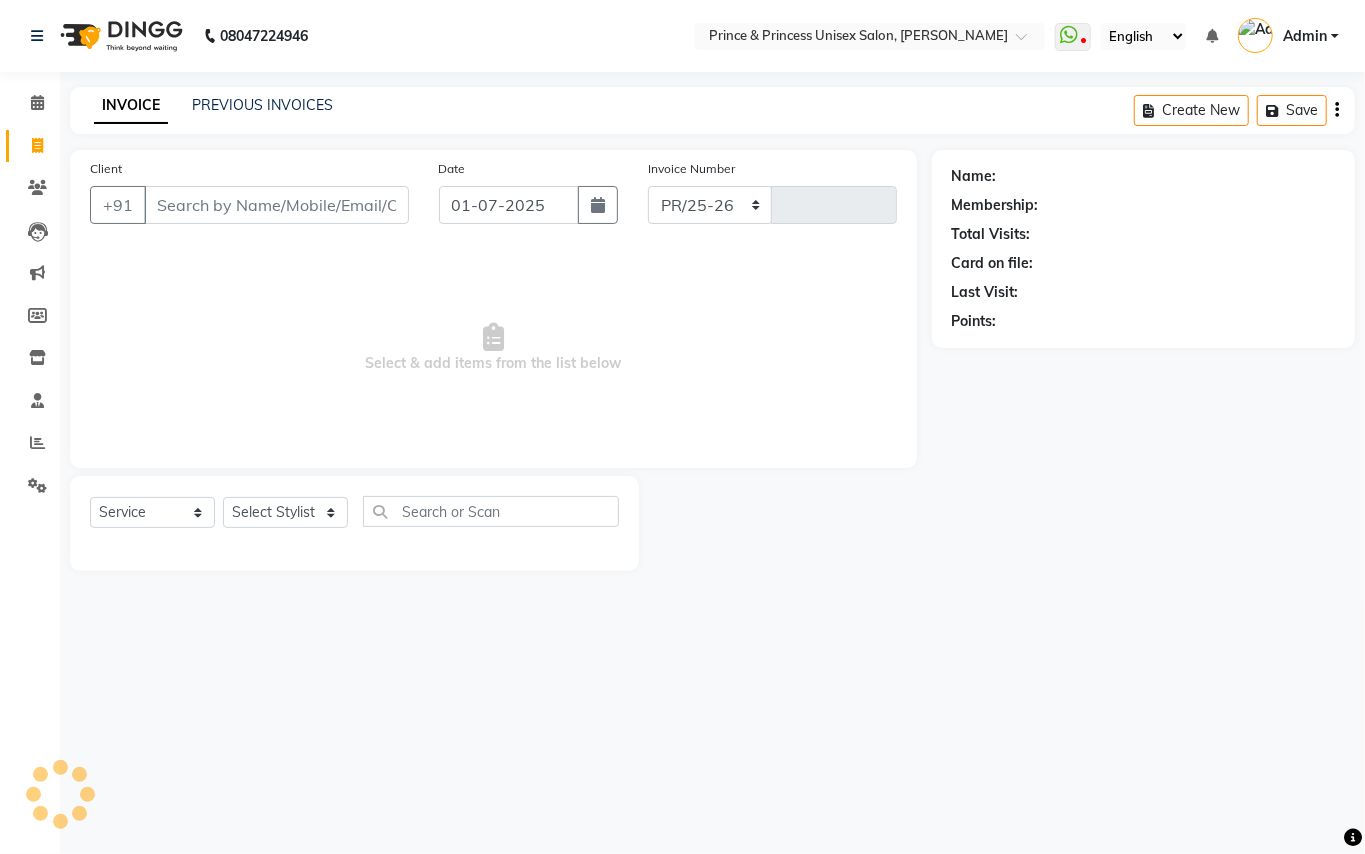 select on "3760" 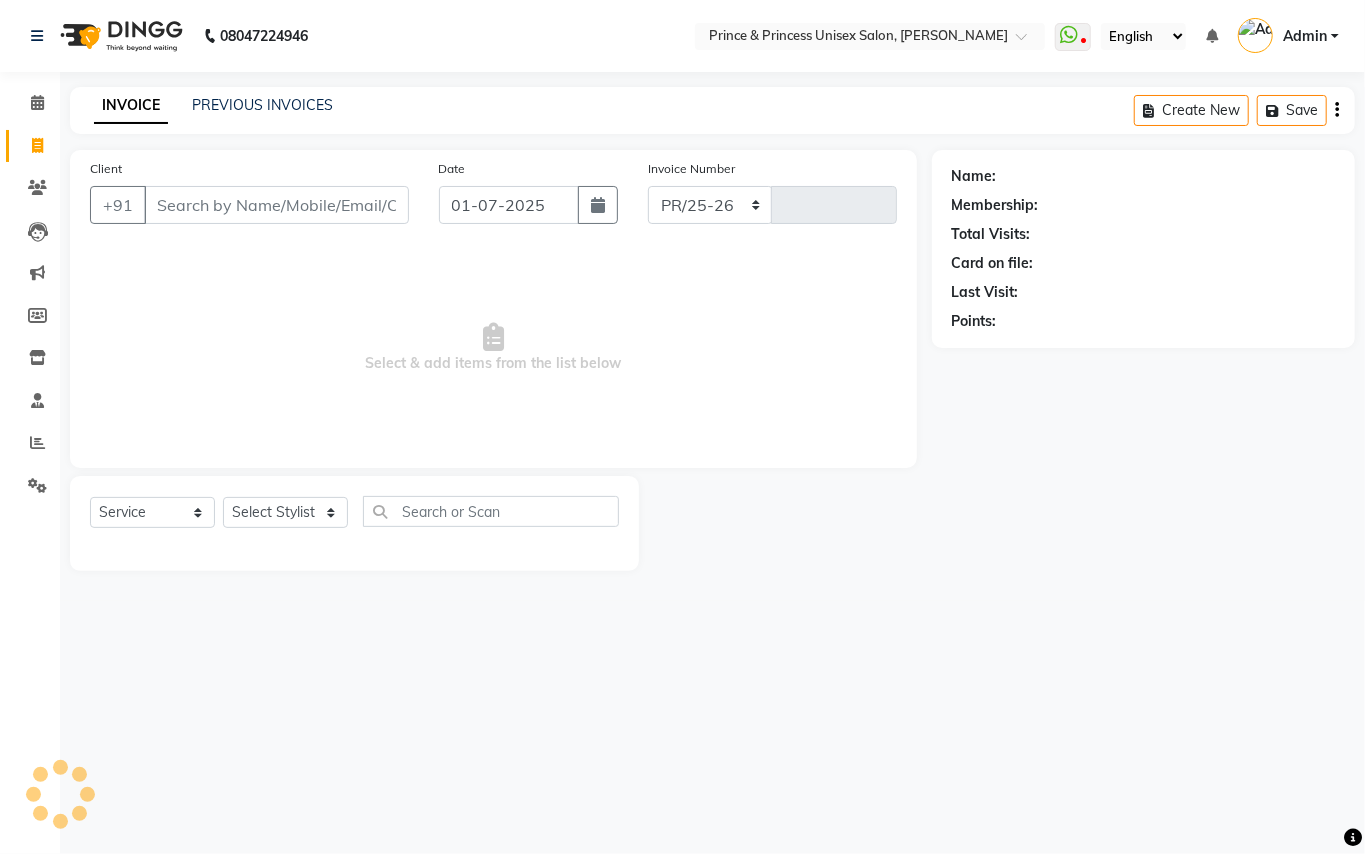 type on "2165" 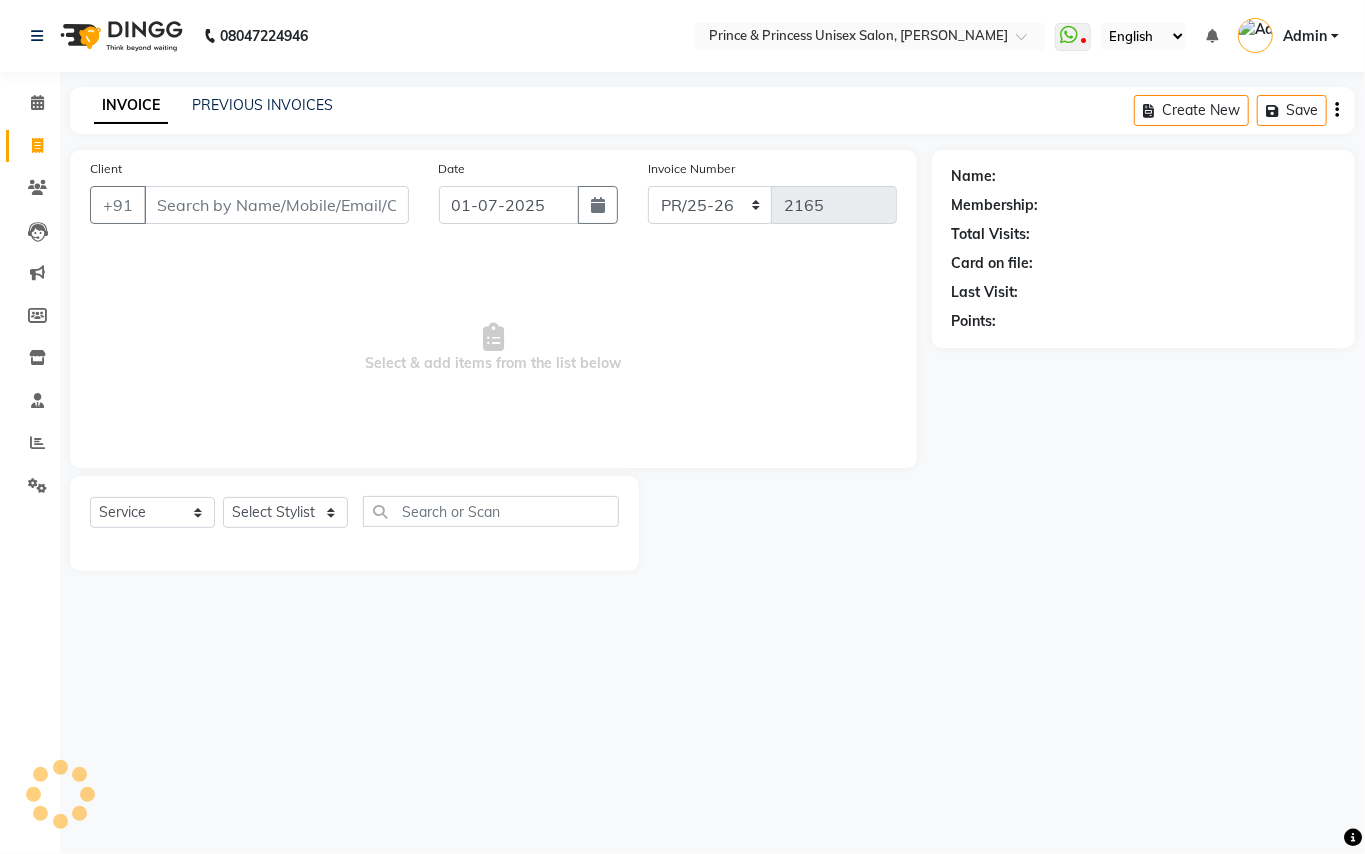 click on "Client" at bounding box center [276, 205] 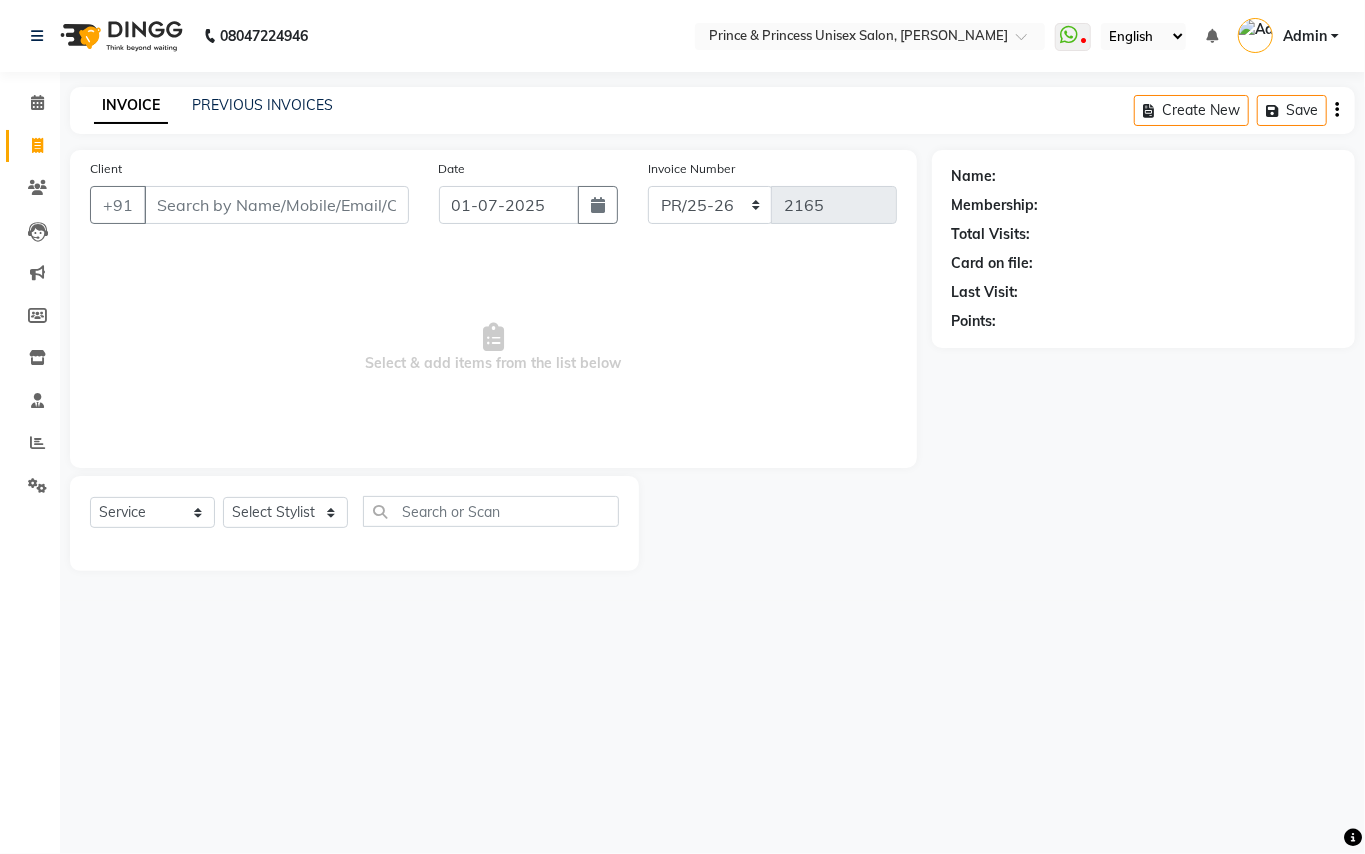 click on "Client" at bounding box center [276, 205] 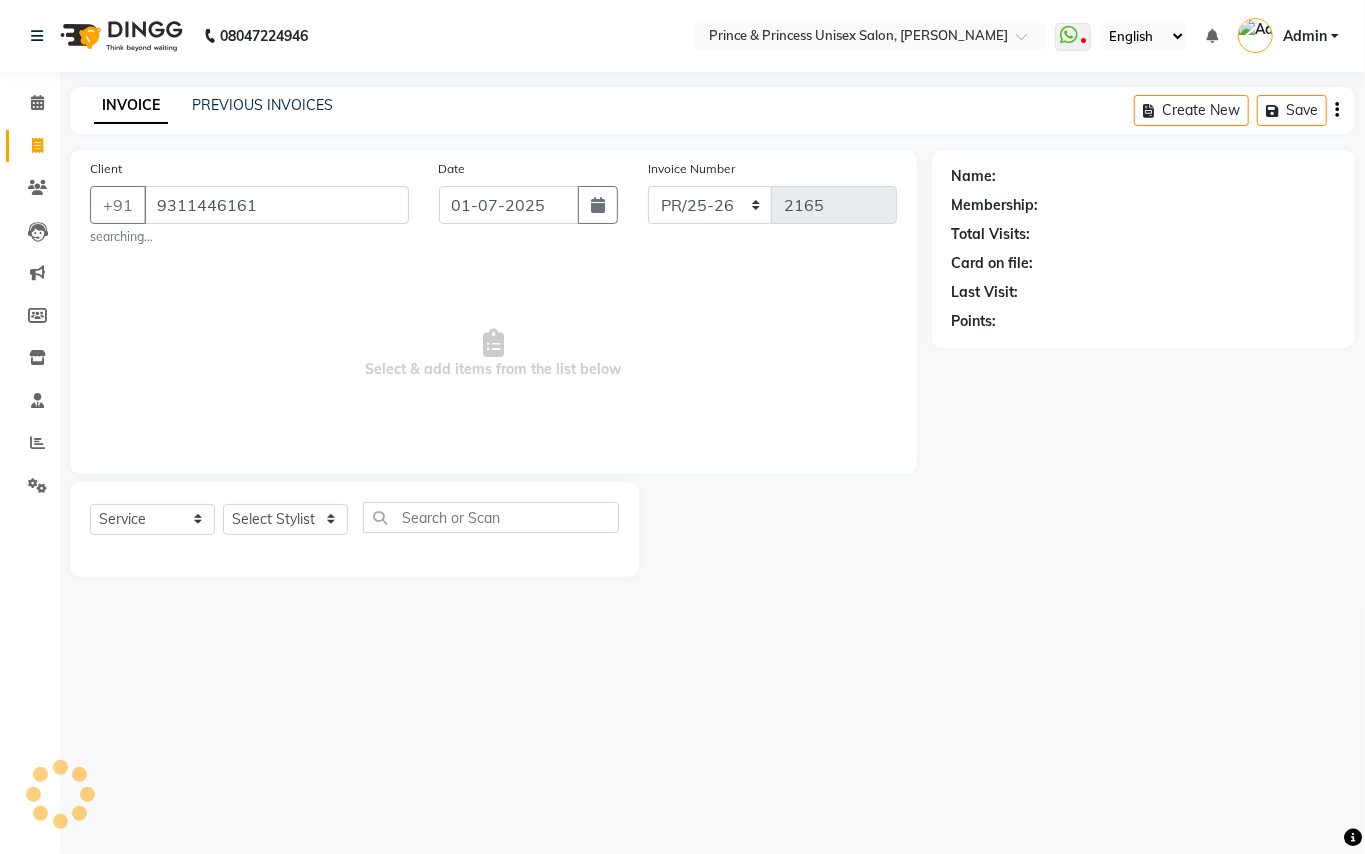 type on "9311446161" 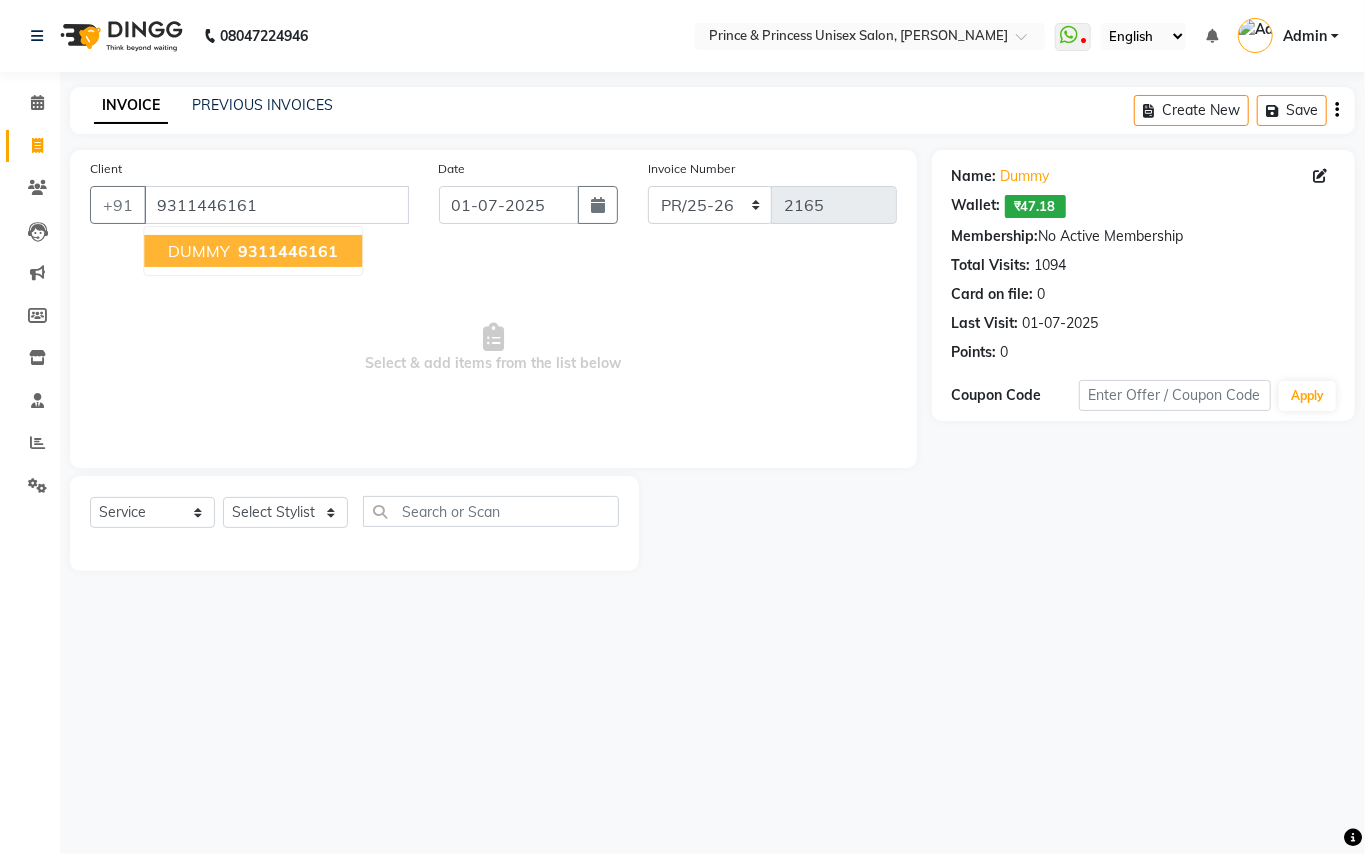 click on "9311446161" at bounding box center [288, 251] 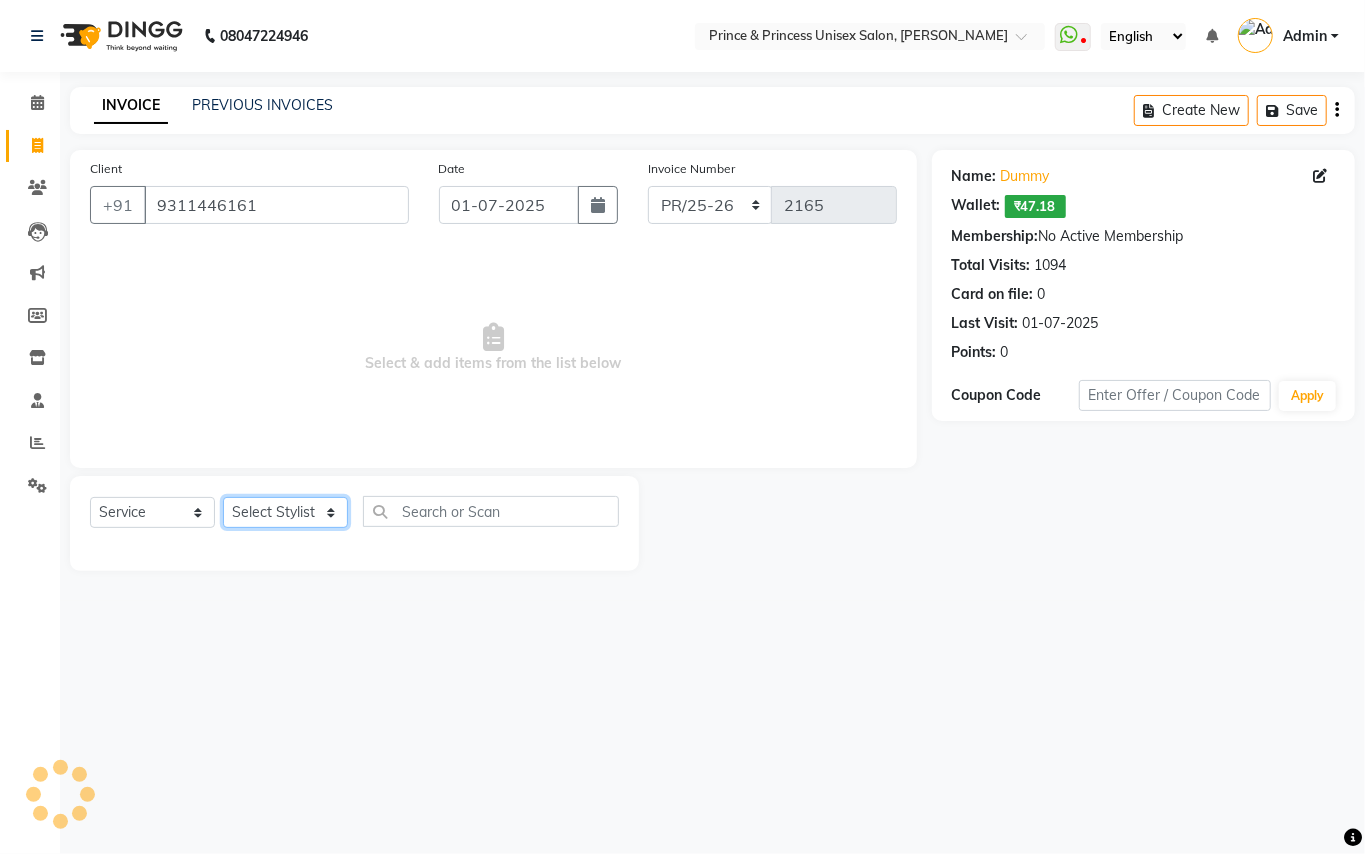 click on "Select Stylist ABHISHEK [PERSON_NAME] NEW [PERSON_NAME] CHANDAN [PERSON_NAME] MEENAKSHI [PERSON_NAME] RAHUL SANDEEP [PERSON_NAME] XYZ" 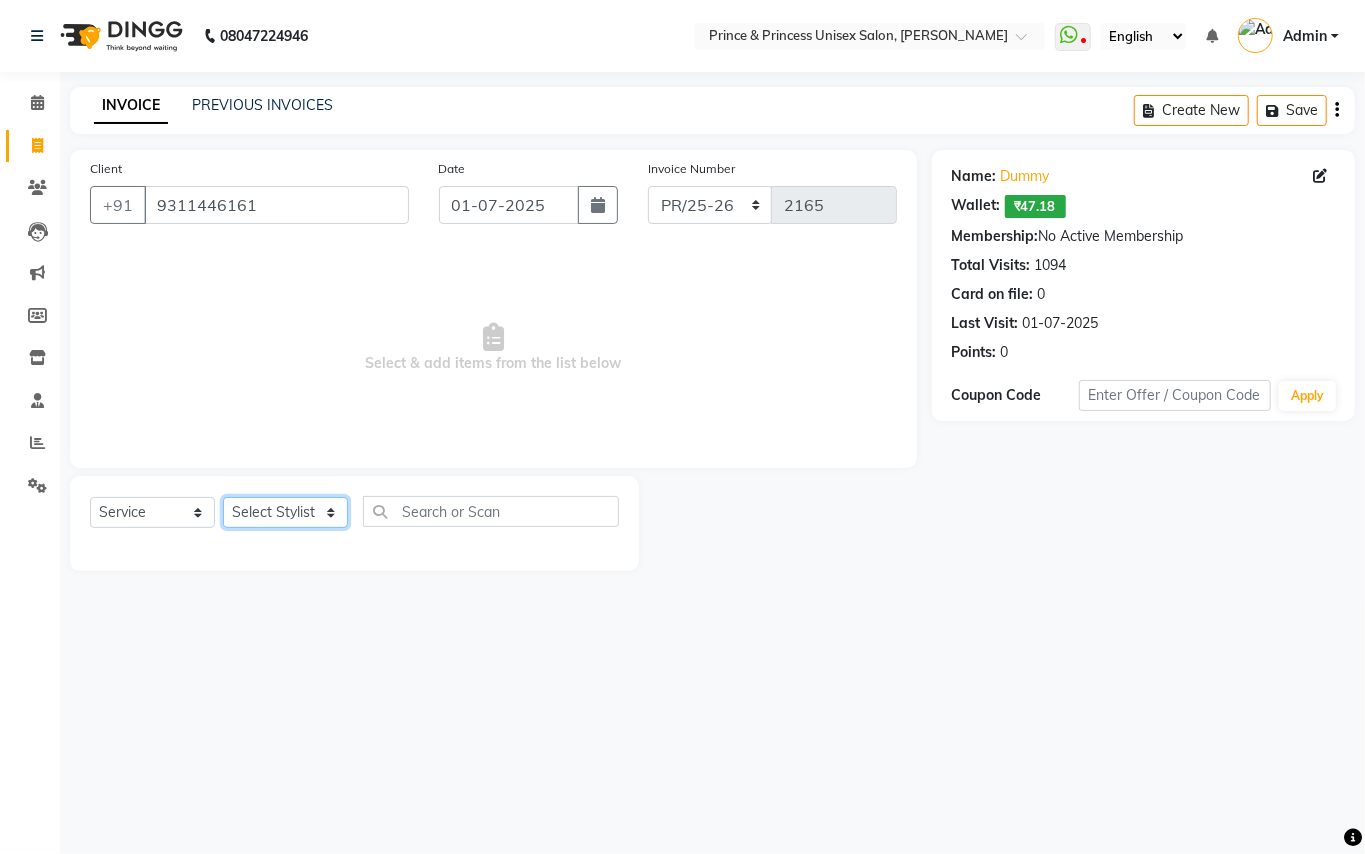select on "17655" 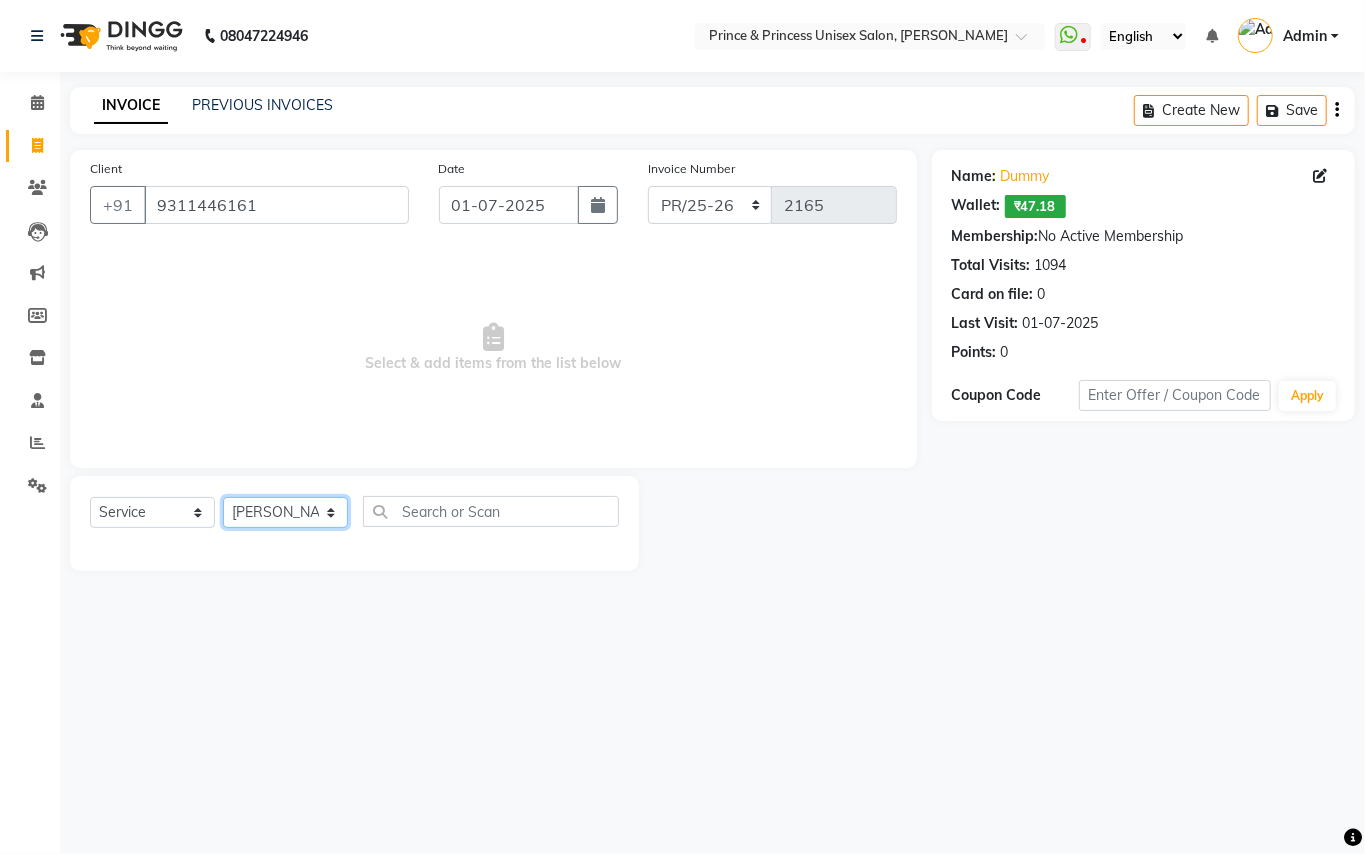 drag, startPoint x: 270, startPoint y: 518, endPoint x: 480, endPoint y: 512, distance: 210.0857 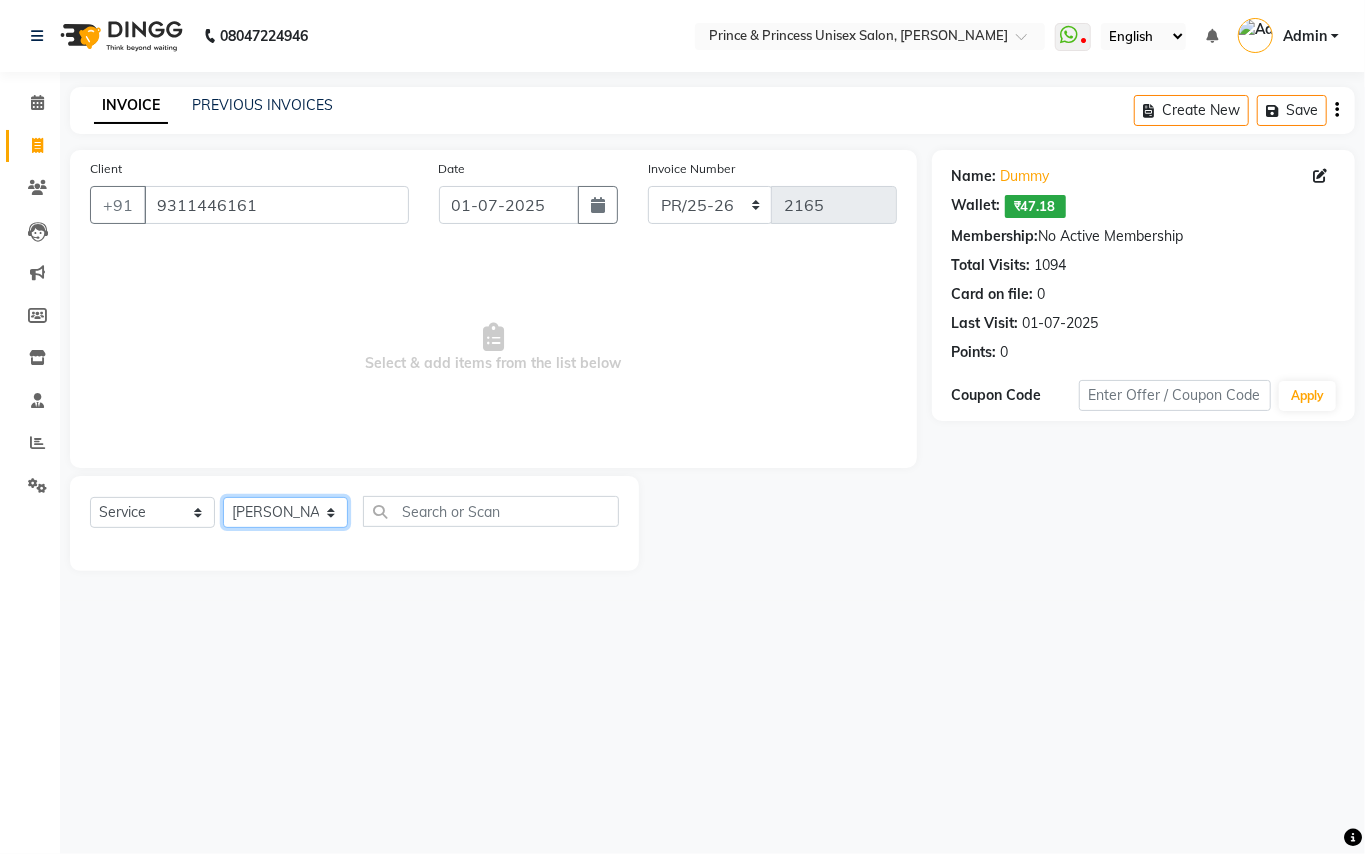 click on "Select Stylist ABHISHEK [PERSON_NAME] NEW [PERSON_NAME] CHANDAN [PERSON_NAME] MEENAKSHI [PERSON_NAME] RAHUL SANDEEP [PERSON_NAME] XYZ" 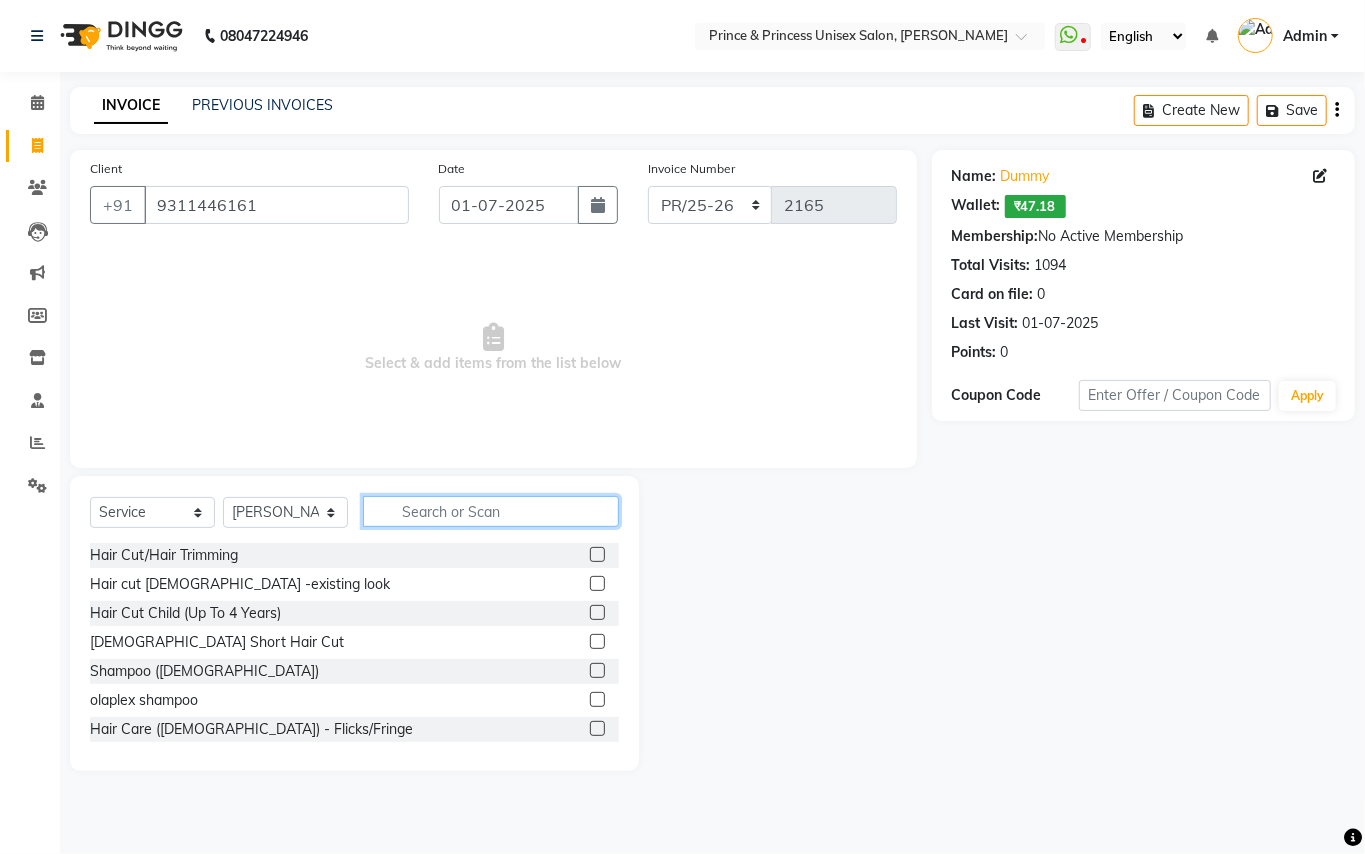 click 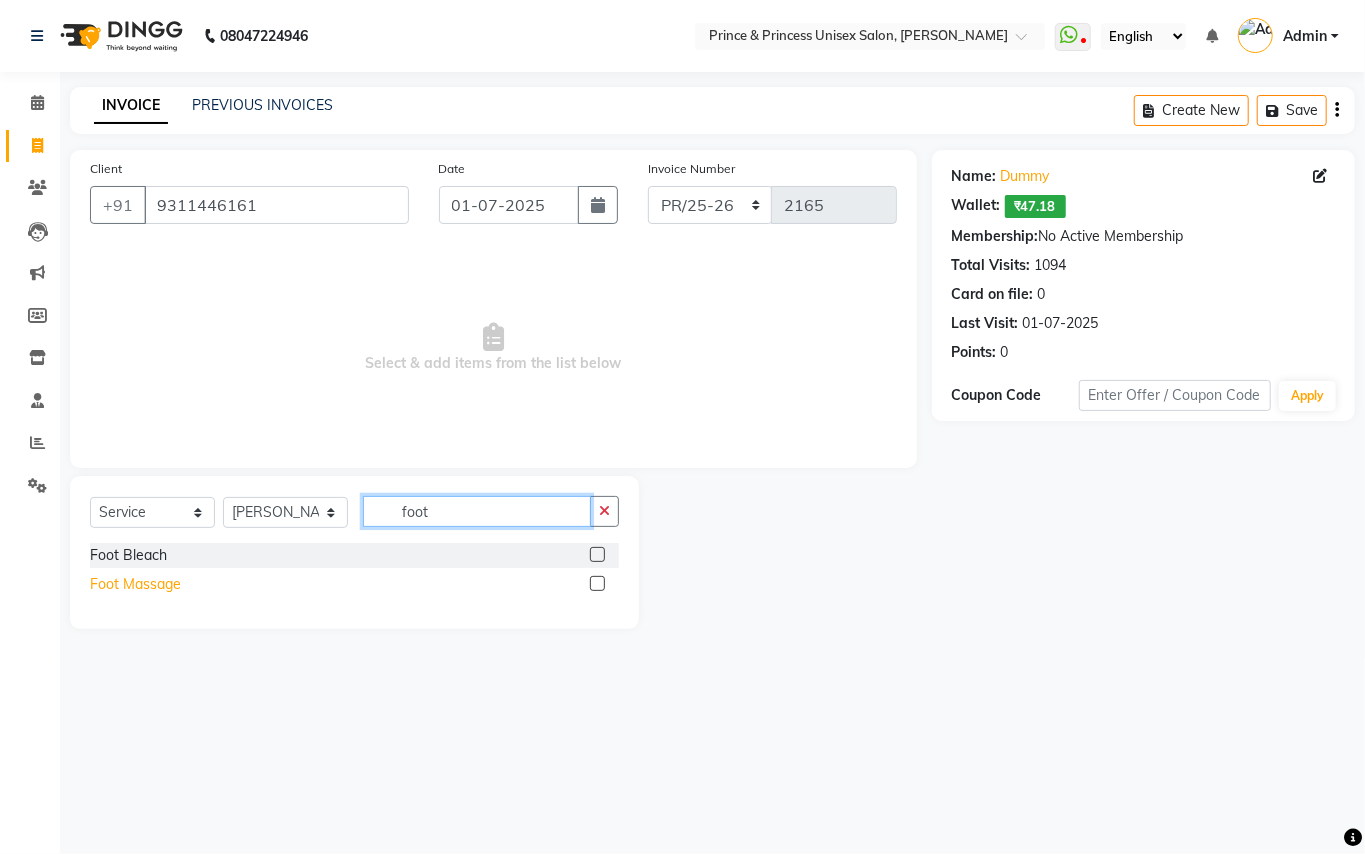 type on "foot" 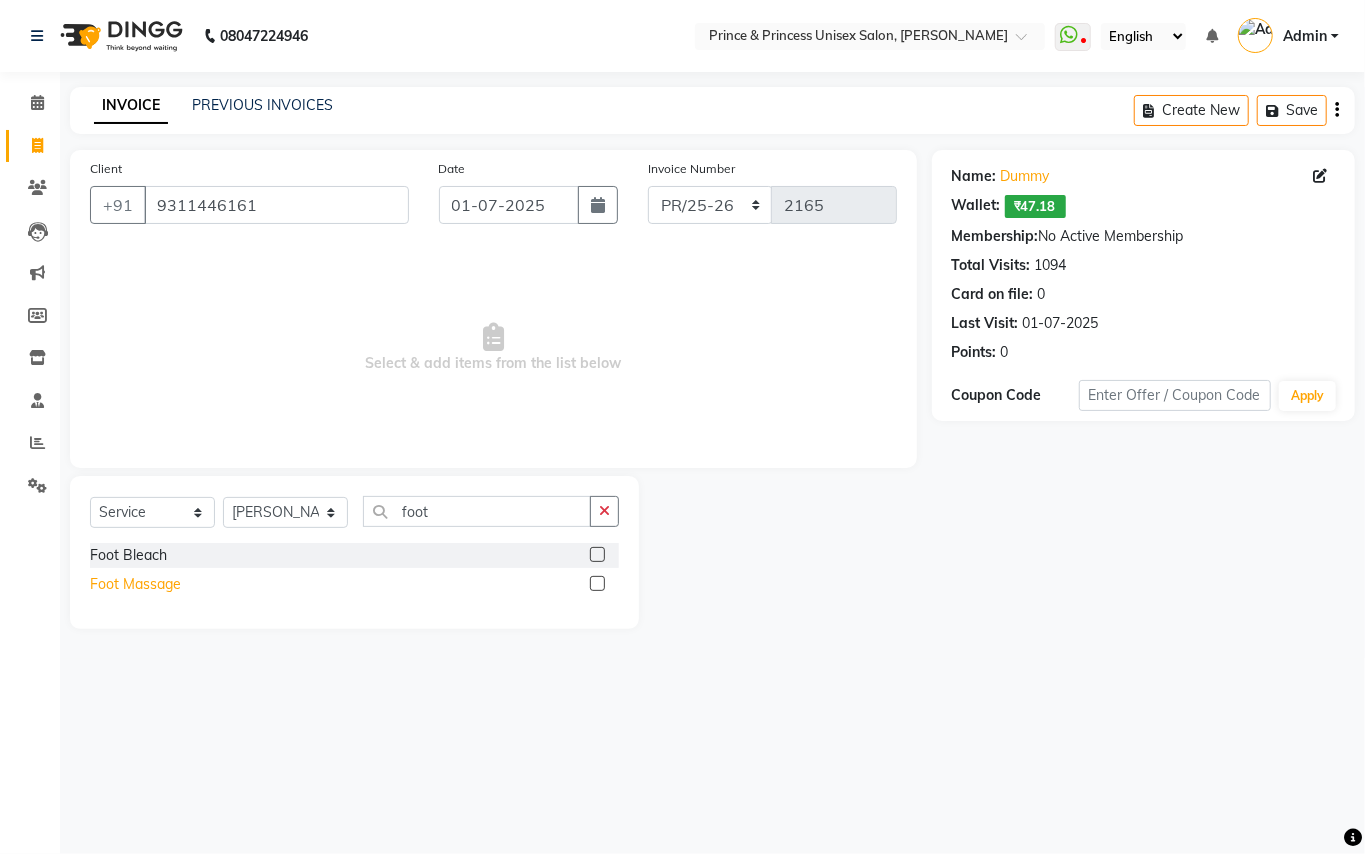 click on "Foot Massage" 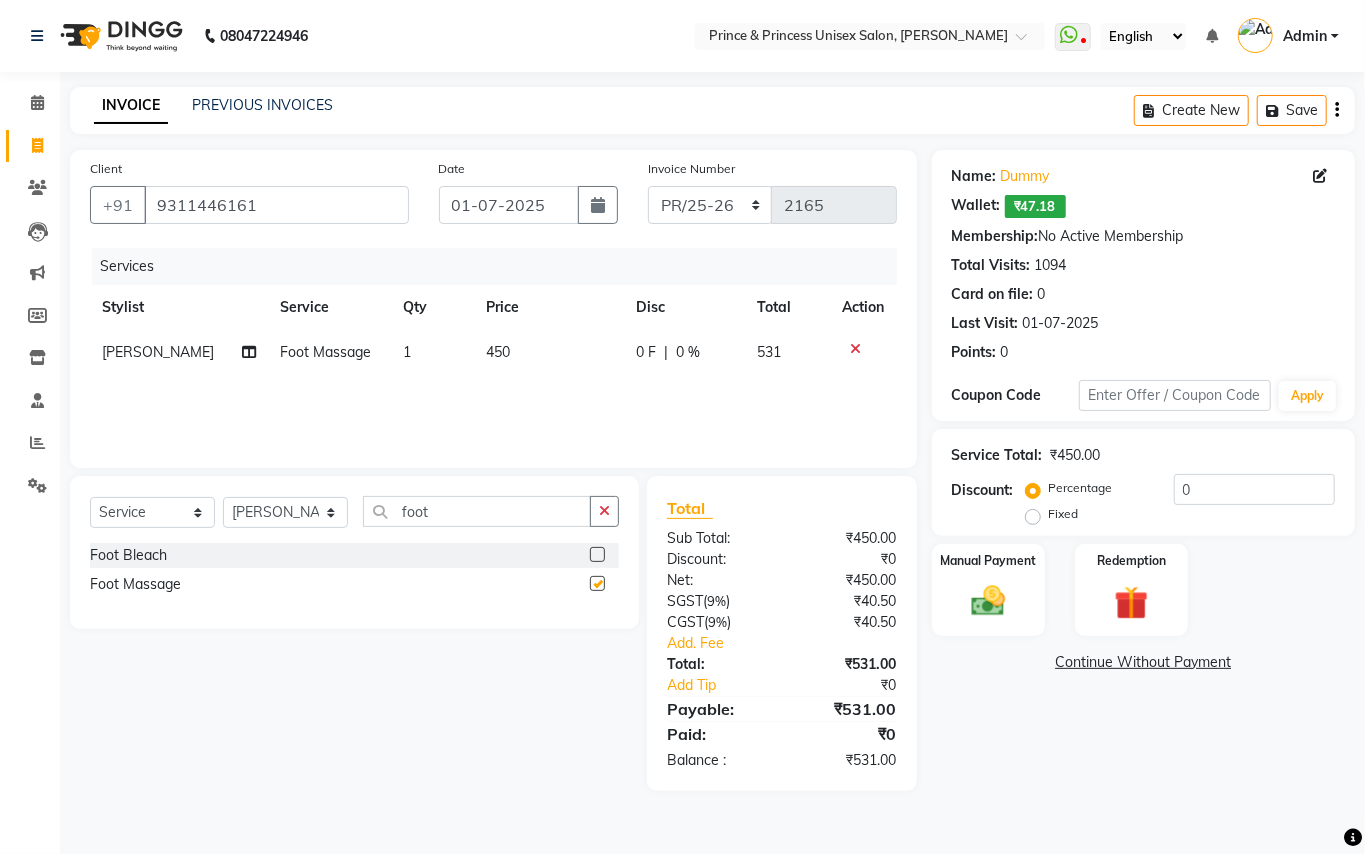 checkbox on "false" 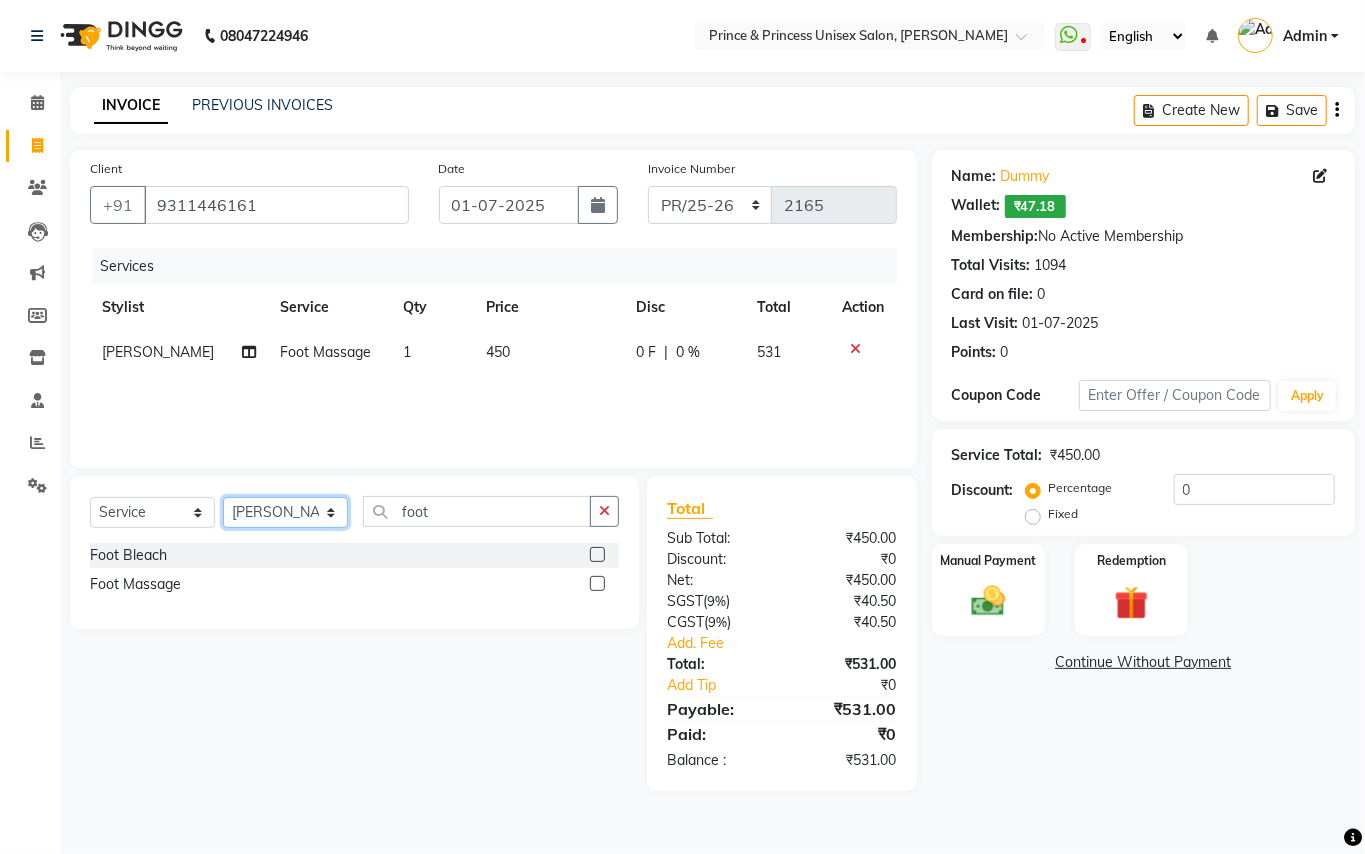 click on "Select Stylist ABHISHEK [PERSON_NAME] NEW [PERSON_NAME] CHANDAN [PERSON_NAME] MEENAKSHI [PERSON_NAME] RAHUL SANDEEP [PERSON_NAME] XYZ" 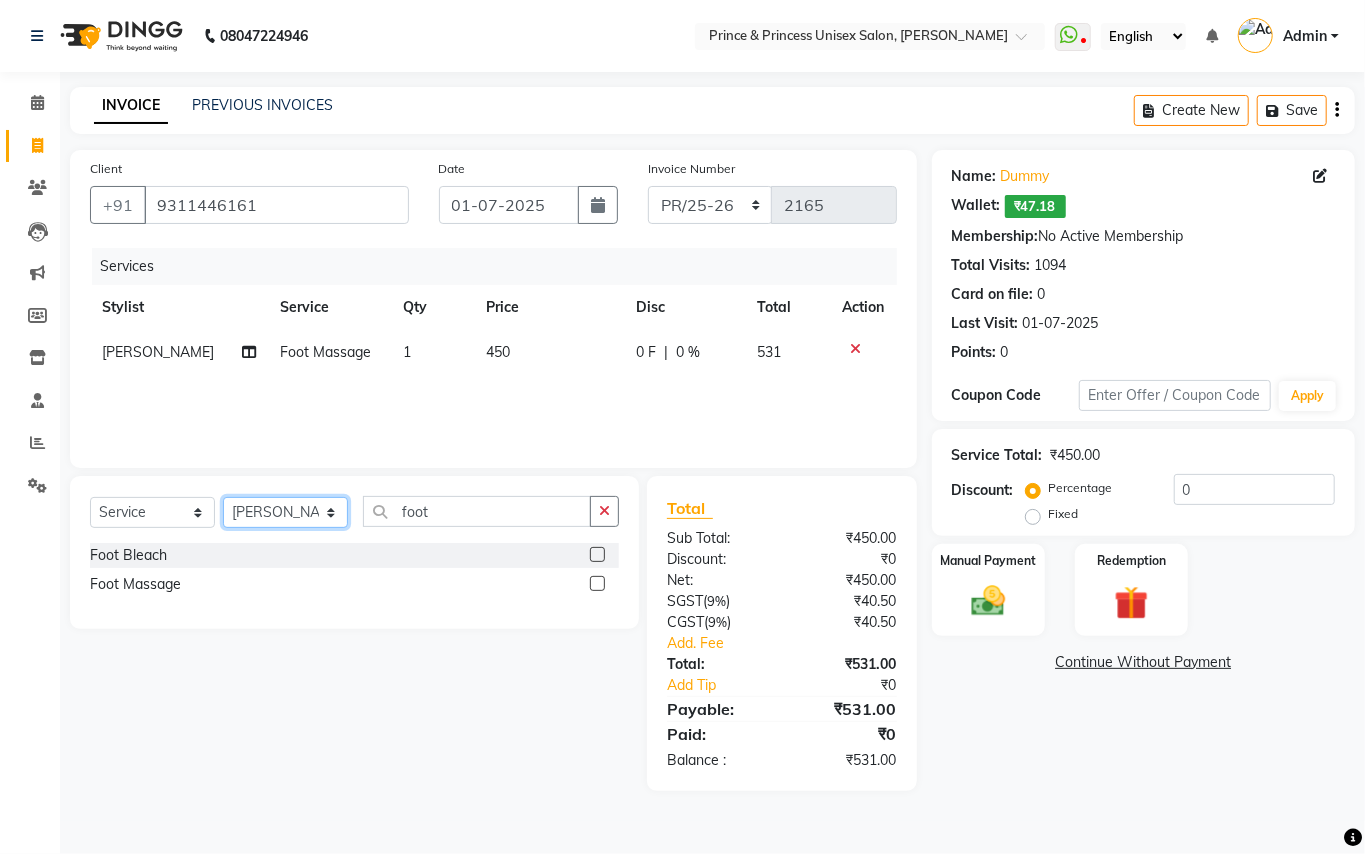 select on "63815" 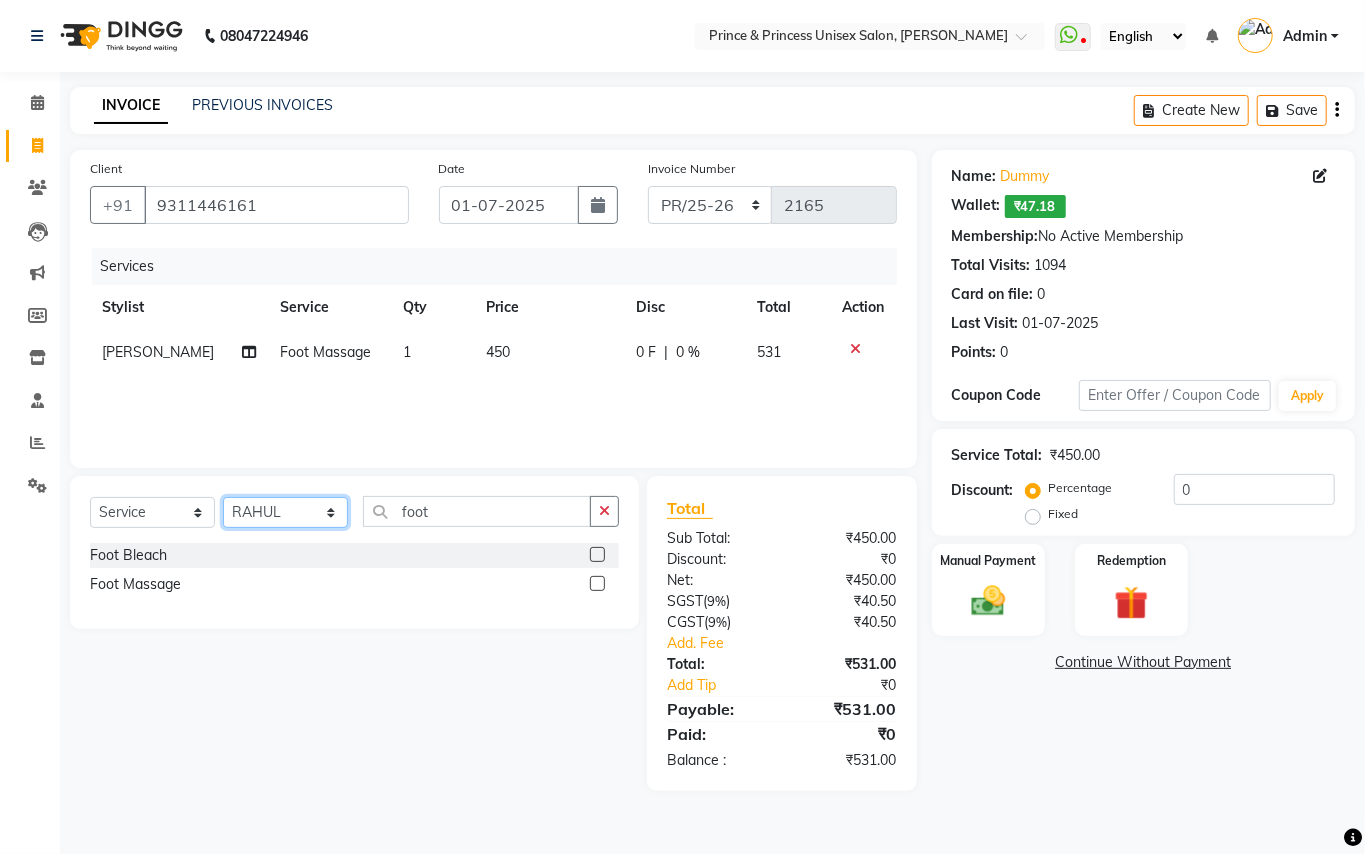 drag, startPoint x: 272, startPoint y: 518, endPoint x: 377, endPoint y: 524, distance: 105.17129 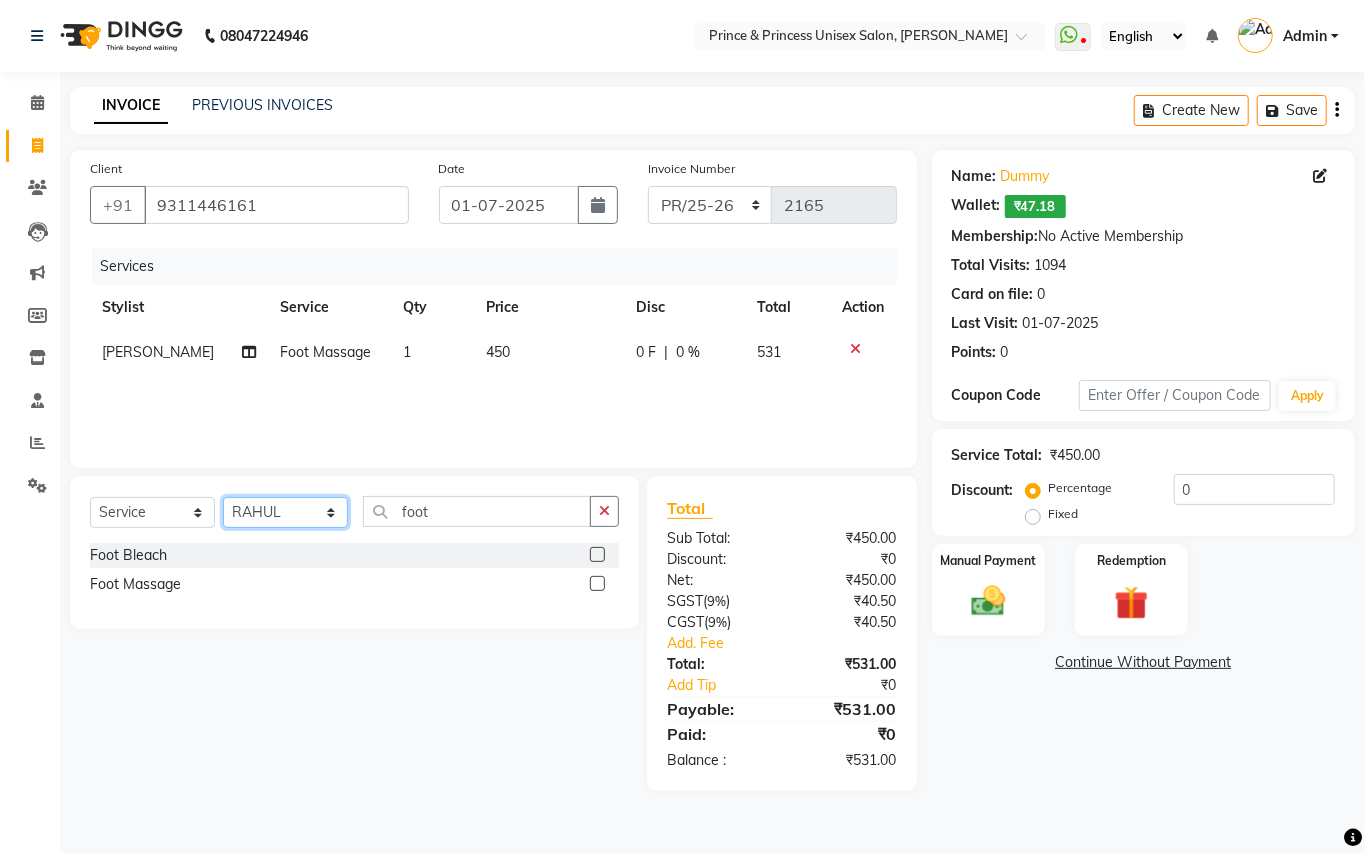 click on "Select Stylist ABHISHEK [PERSON_NAME] NEW [PERSON_NAME] CHANDAN [PERSON_NAME] MEENAKSHI [PERSON_NAME] RAHUL SANDEEP [PERSON_NAME] XYZ" 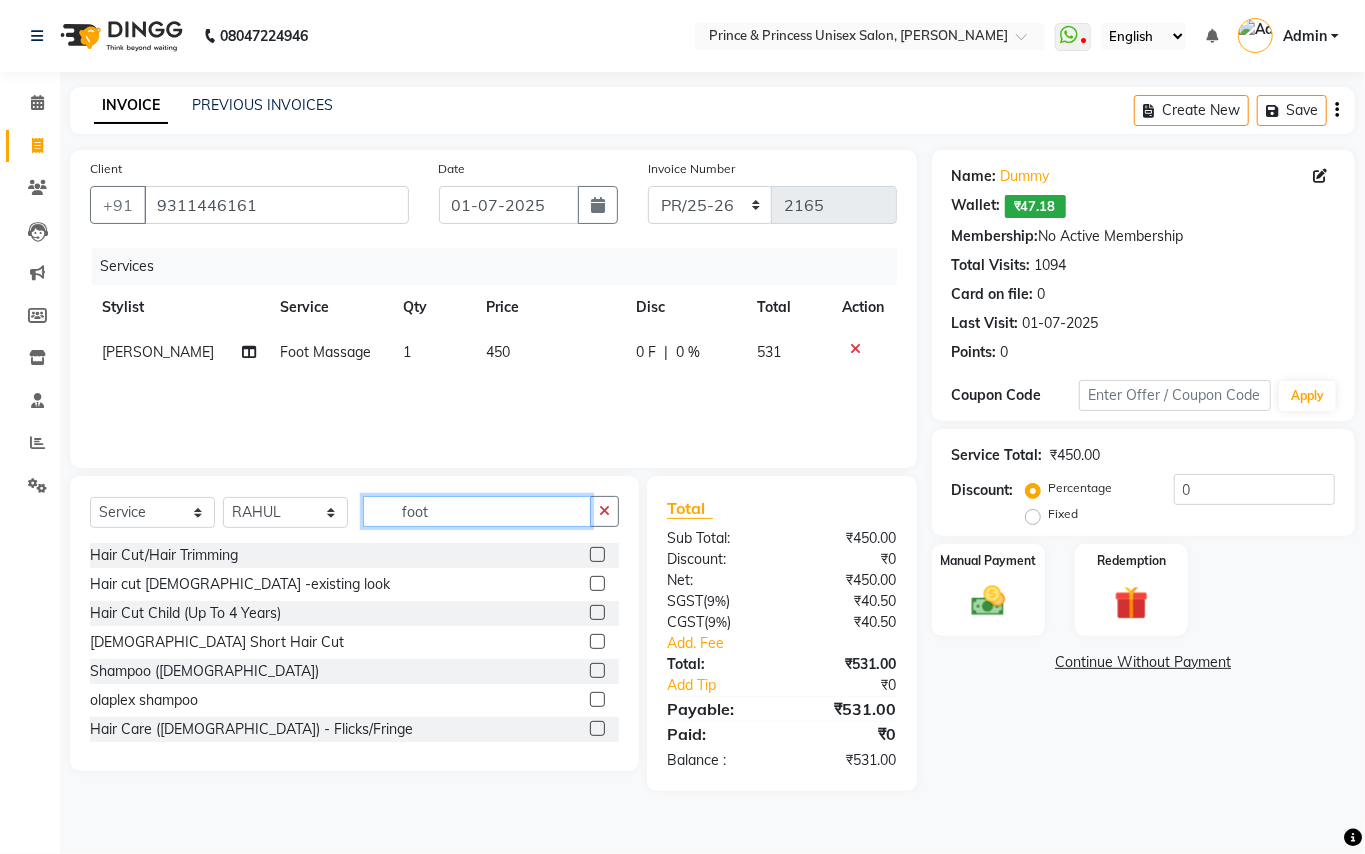 drag, startPoint x: 432, startPoint y: 512, endPoint x: 325, endPoint y: 209, distance: 321.33783 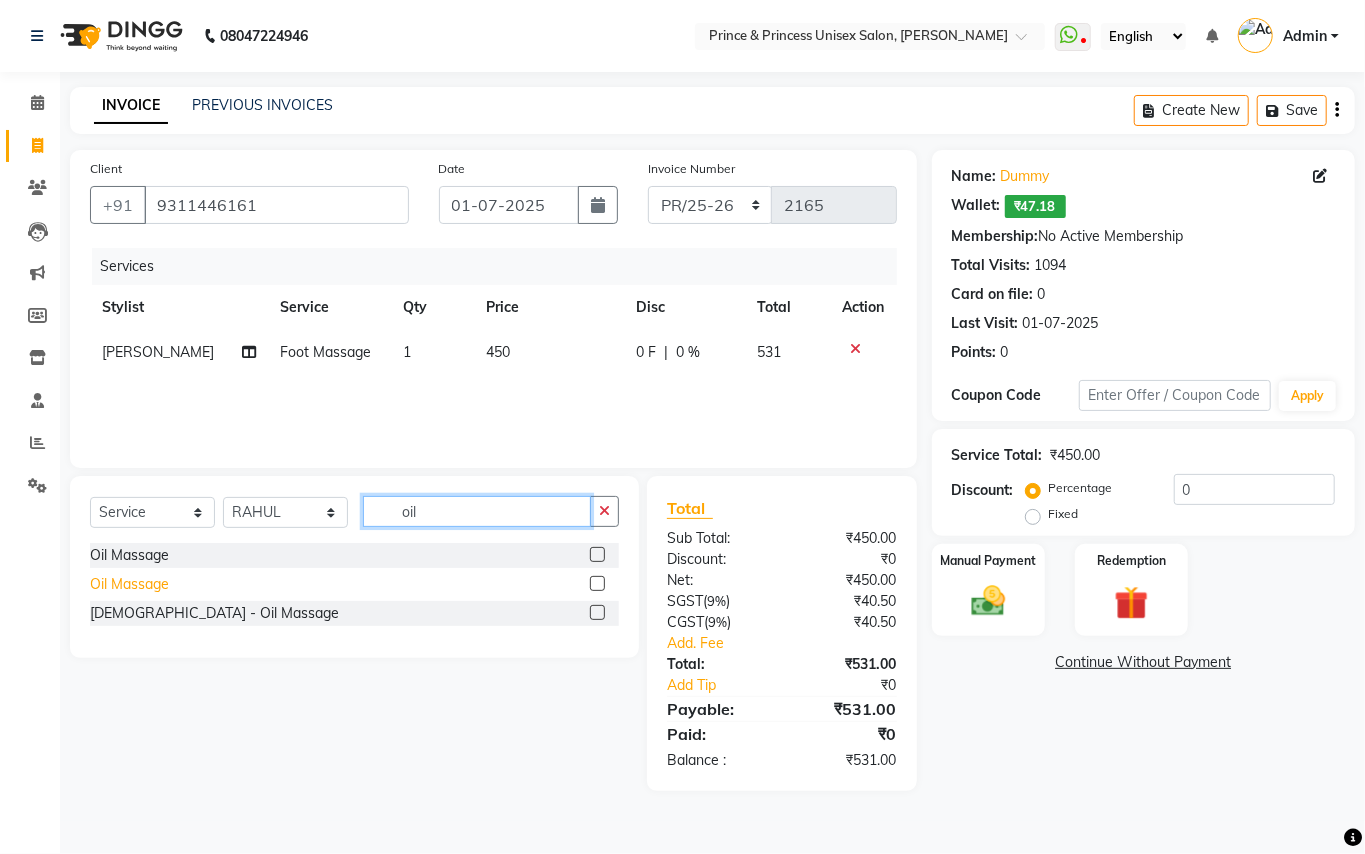 type on "oil" 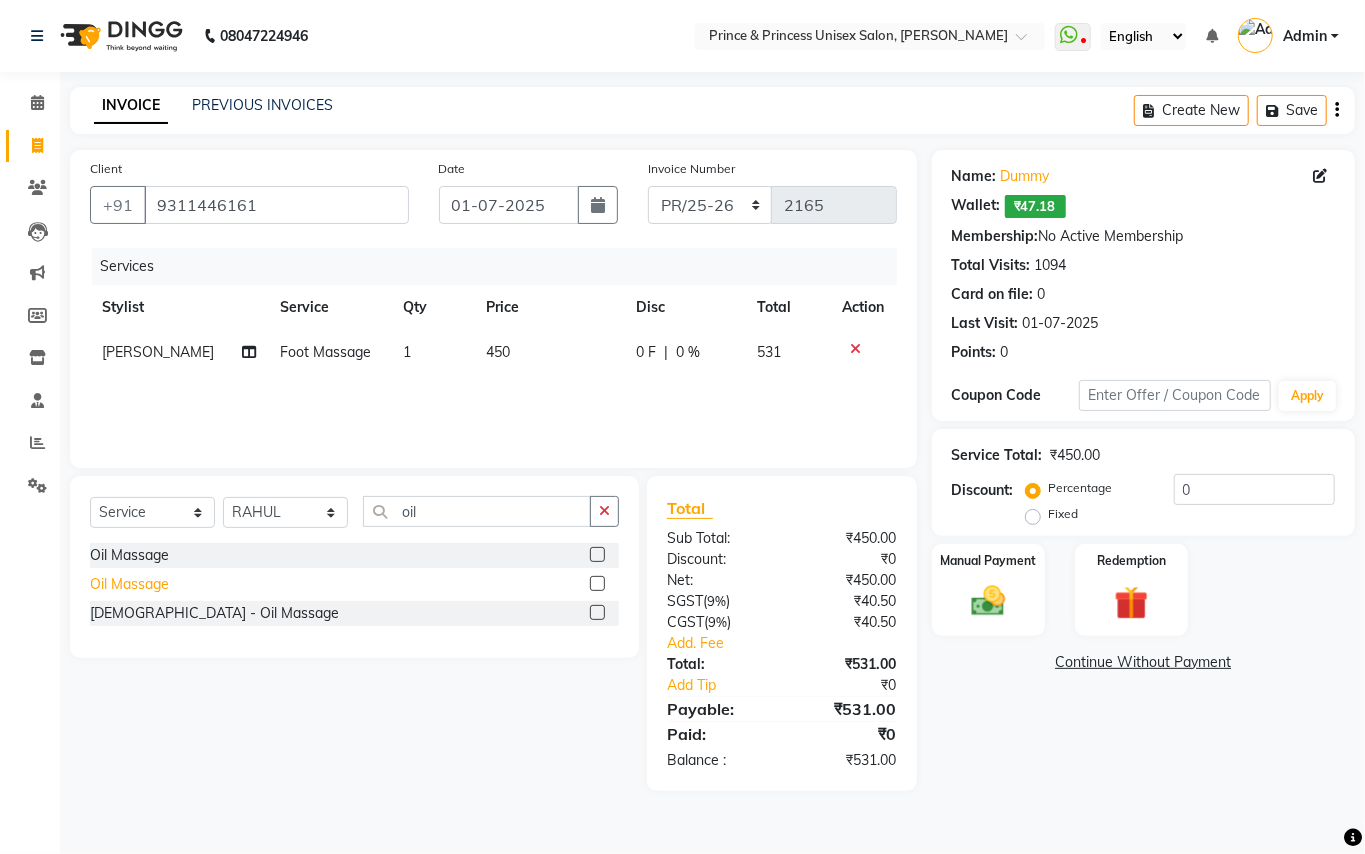 click on "Oil Massage" 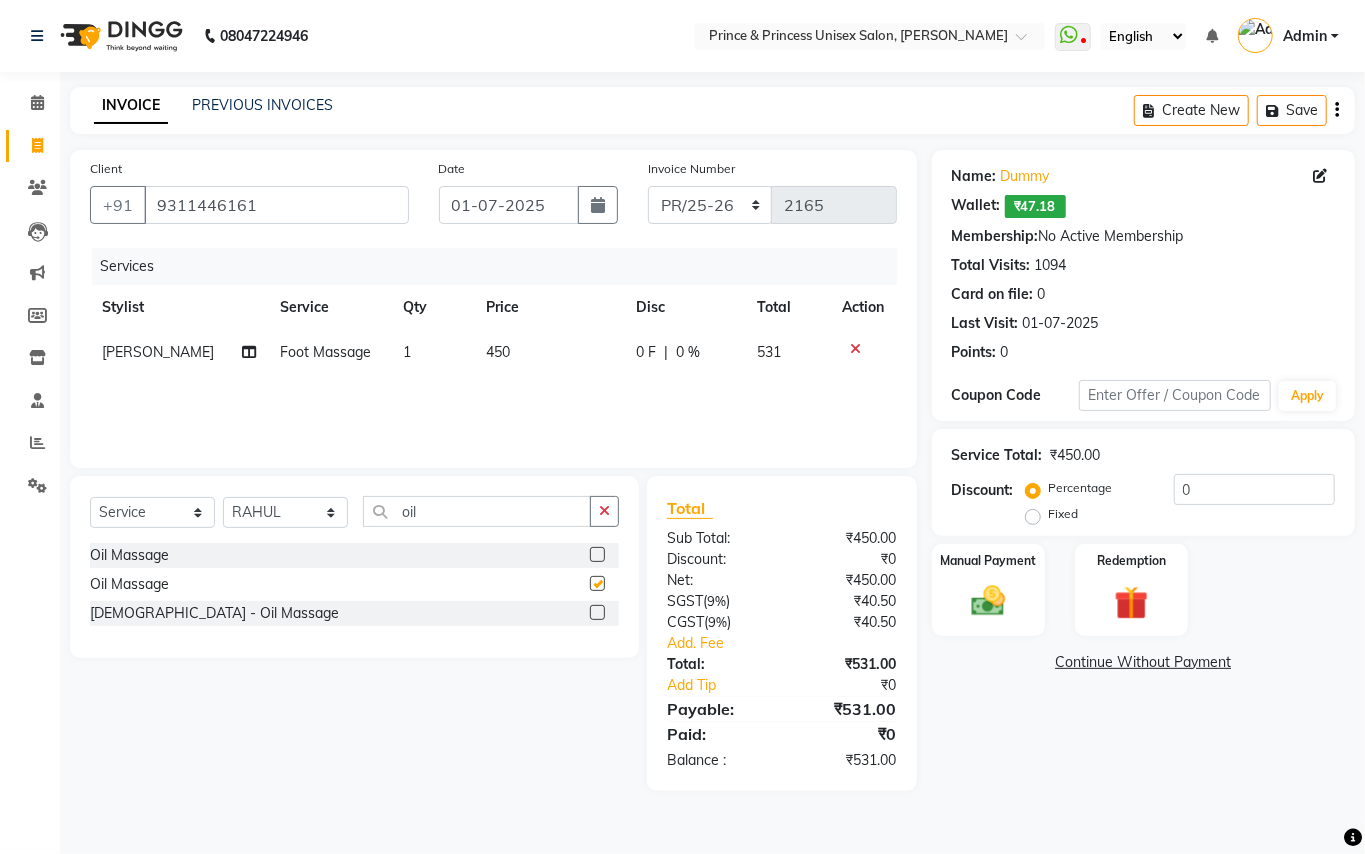 checkbox on "false" 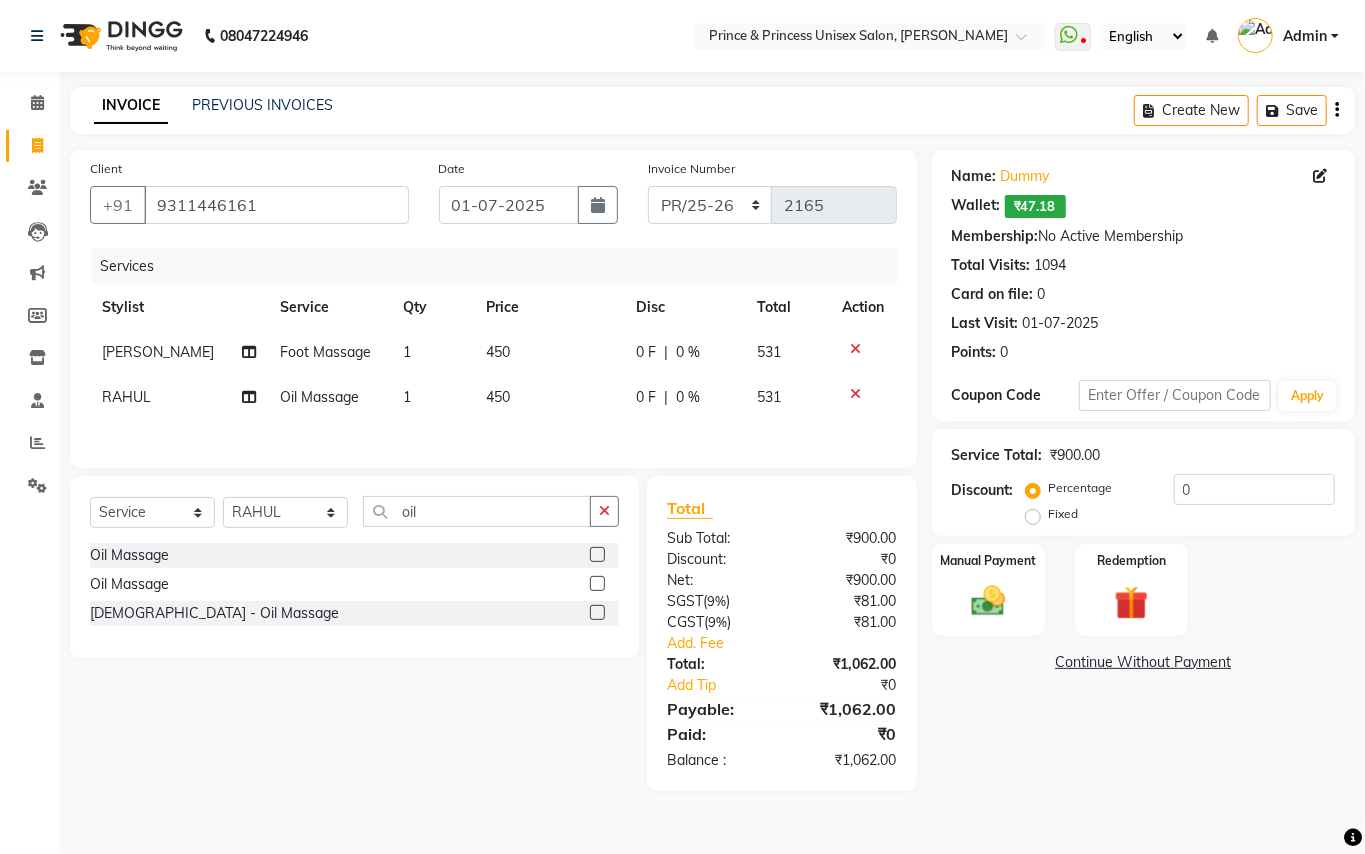 click on "450" 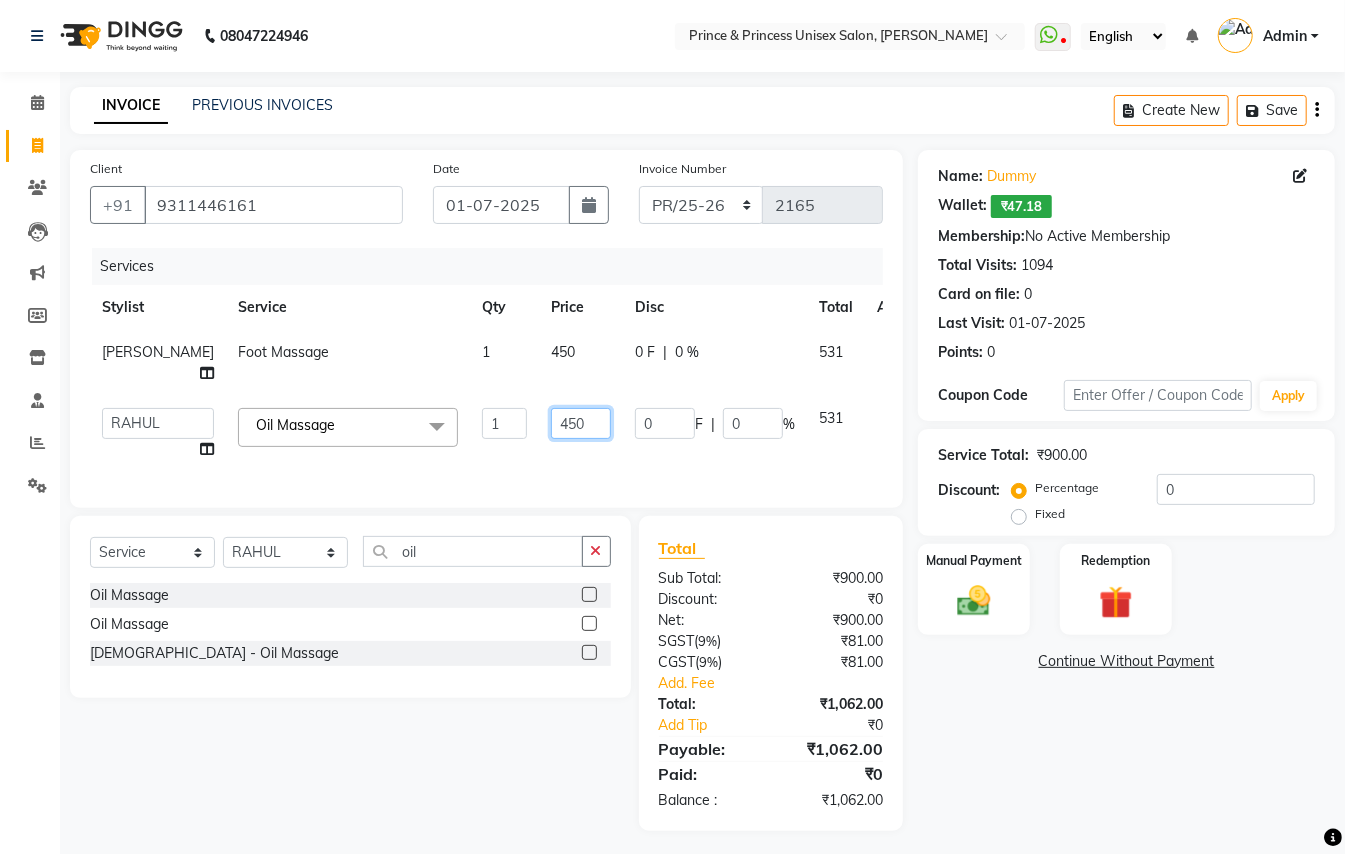 click on "450" 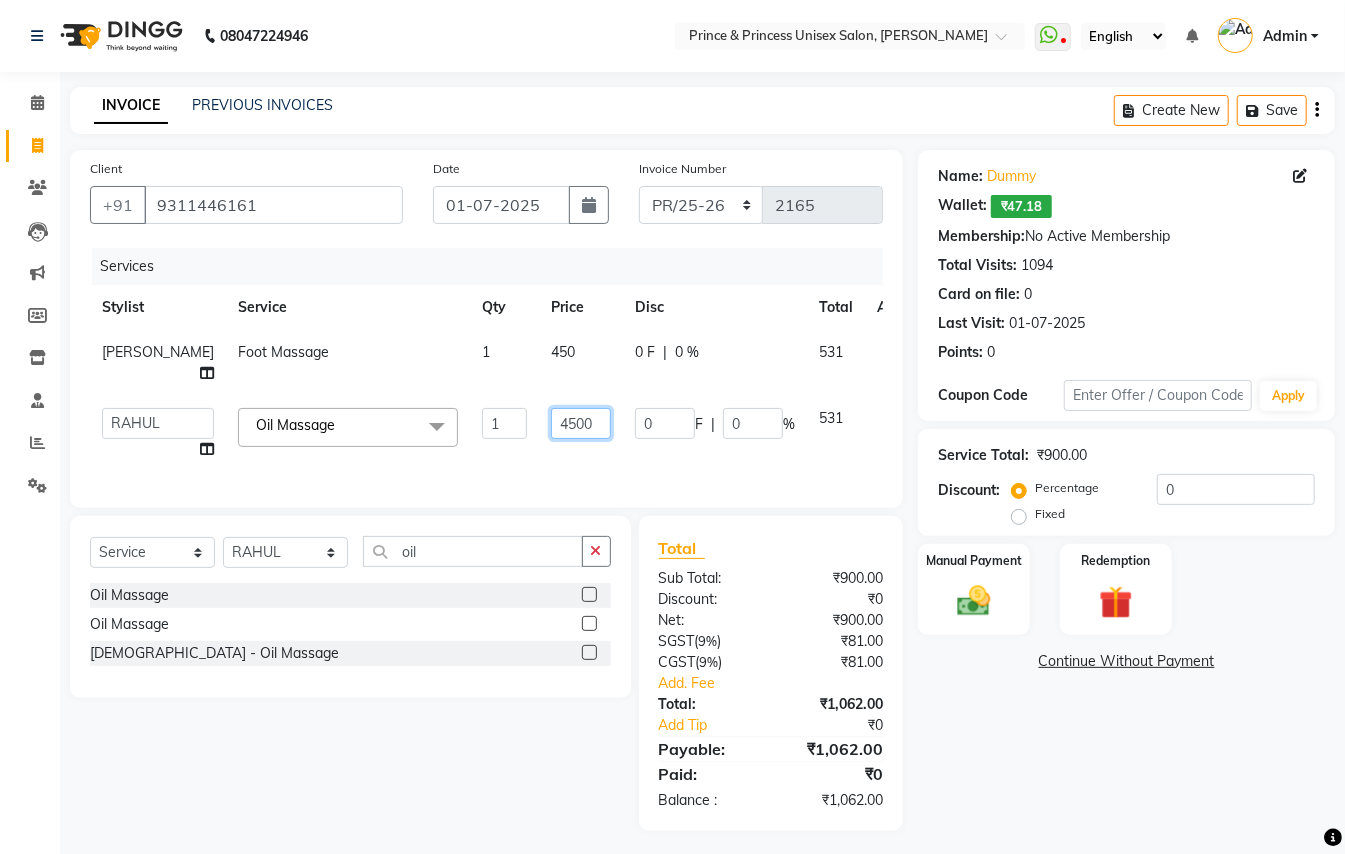 type on "500" 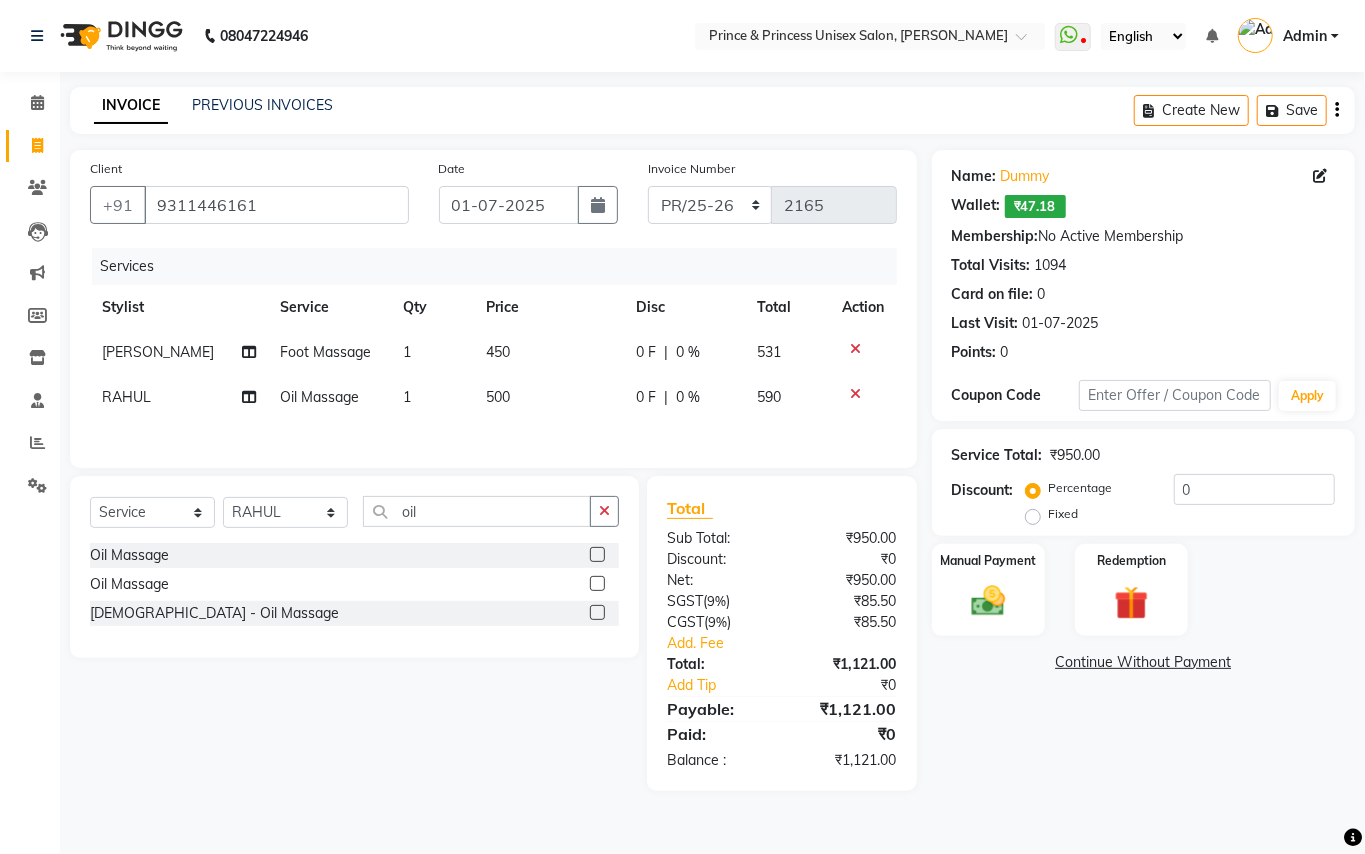 click on "Client [PHONE_NUMBER] Date [DATE] Invoice Number PR/25-26 V/2025 V/[PHONE_NUMBER] Services Stylist Service Qty Price Disc Total Action [PERSON_NAME] Foot Massage 1 450 0 F | 0 % 531 RAHUL Oil Massage 1 500 0 F | 0 % 590 Select  Service  Product  Membership  Package Voucher Prepaid Gift Card  Select Stylist ABHISHEK [PERSON_NAME] NEW [PERSON_NAME] CHANDAN [PERSON_NAME] MEENAKSHI [PERSON_NAME] RAHUL SANDEEP [PERSON_NAME] XYZ oil Oil Massage  Oil Massage  [DEMOGRAPHIC_DATA]  - Oil Massage  Total Sub Total: ₹950.00 Discount: ₹0 Net: ₹950.00 SGST  ( 9% ) ₹85.50 CGST  ( 9% ) ₹85.50 Add. Fee Total: ₹1,121.00 Add Tip ₹0 Payable: ₹1,121.00 Paid: ₹0 Balance   : ₹1,121.00" 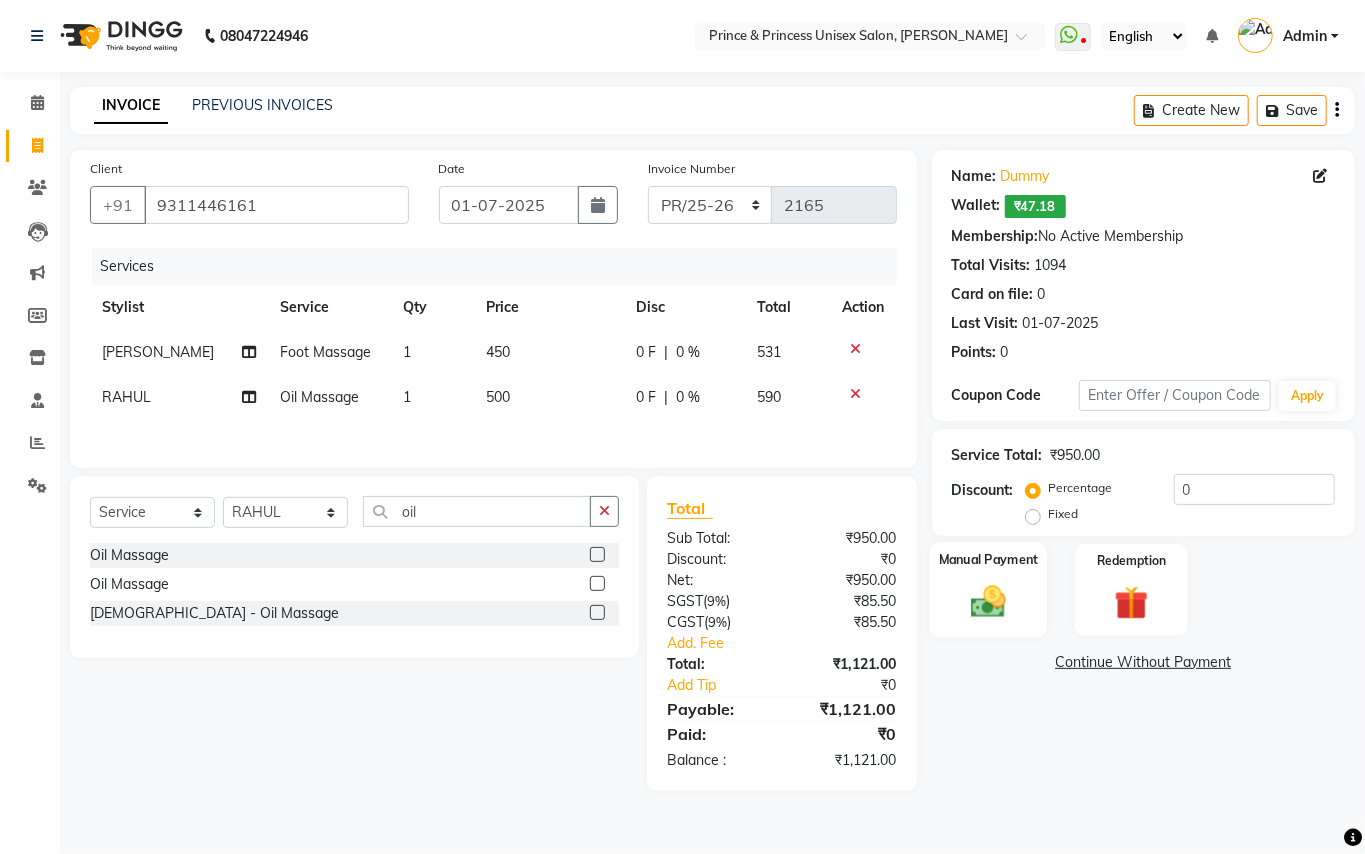 click 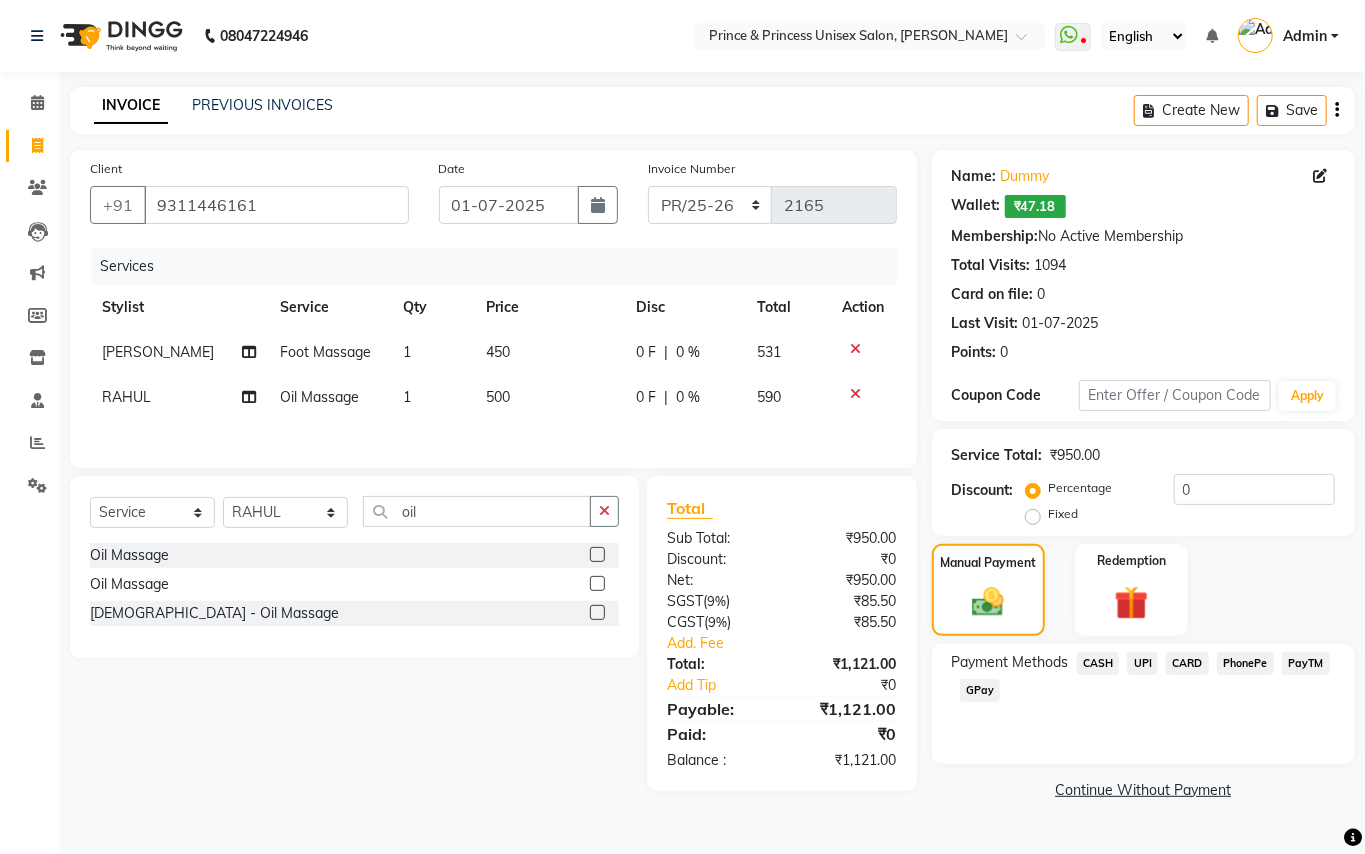 click on "CARD" 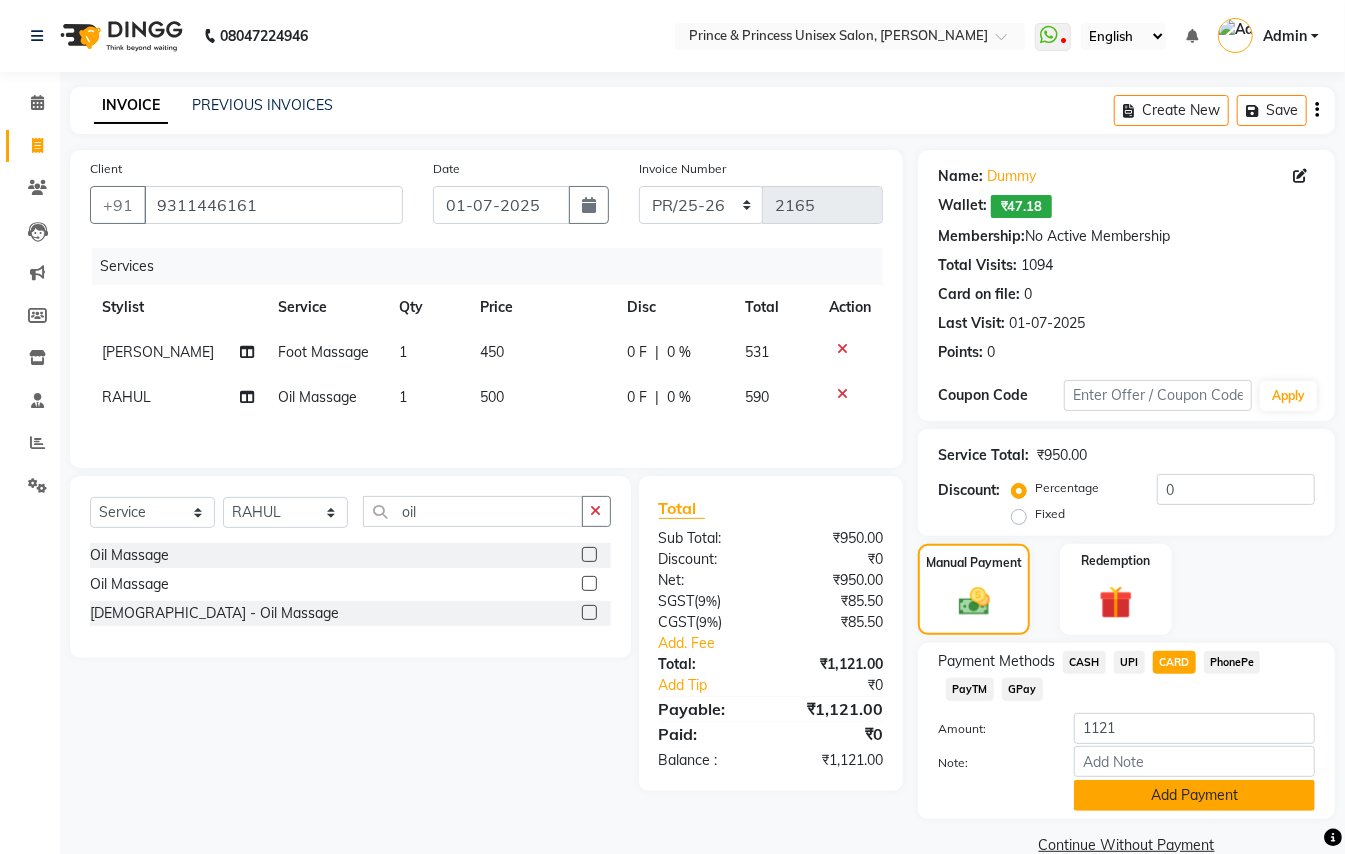 click on "Add Payment" 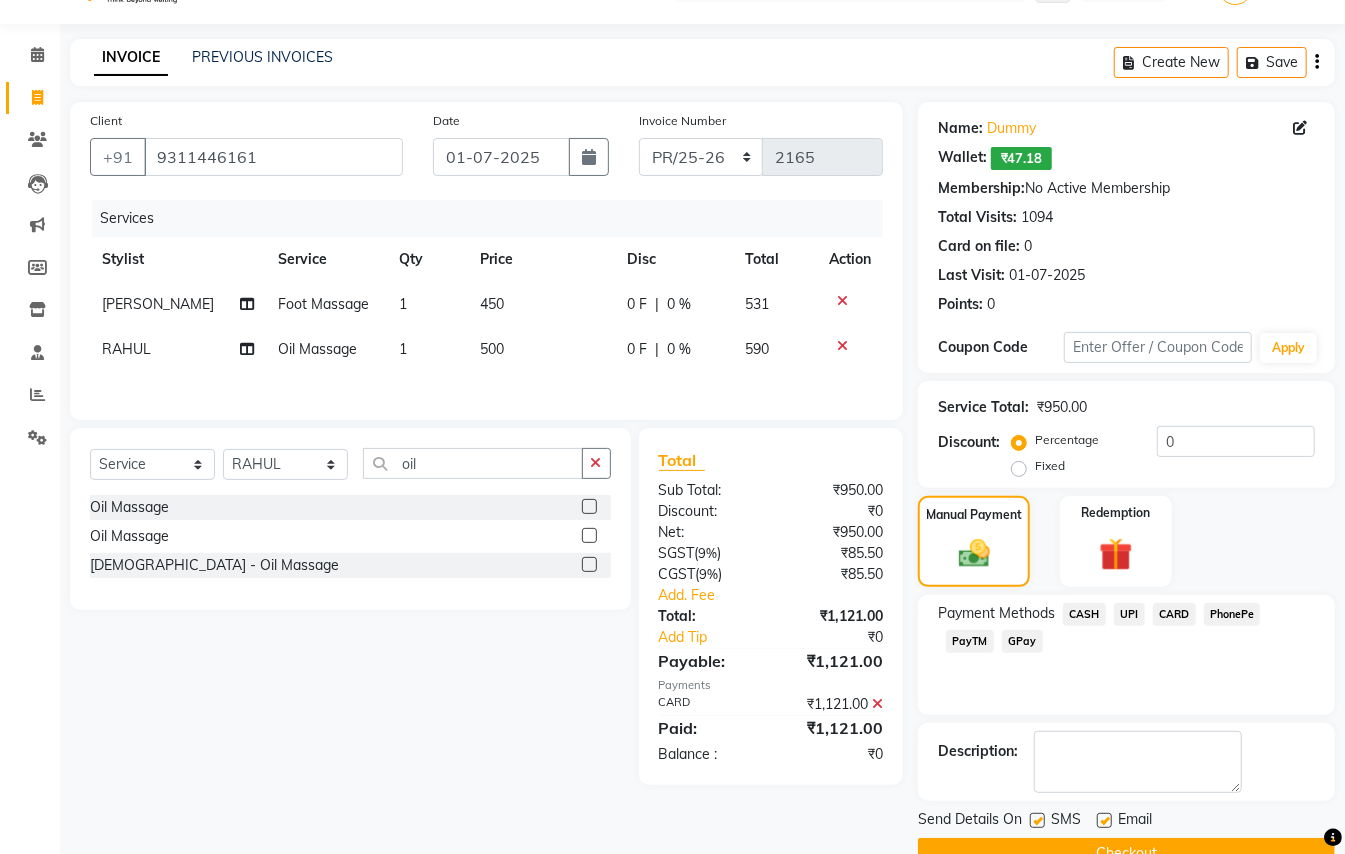 scroll, scrollTop: 94, scrollLeft: 0, axis: vertical 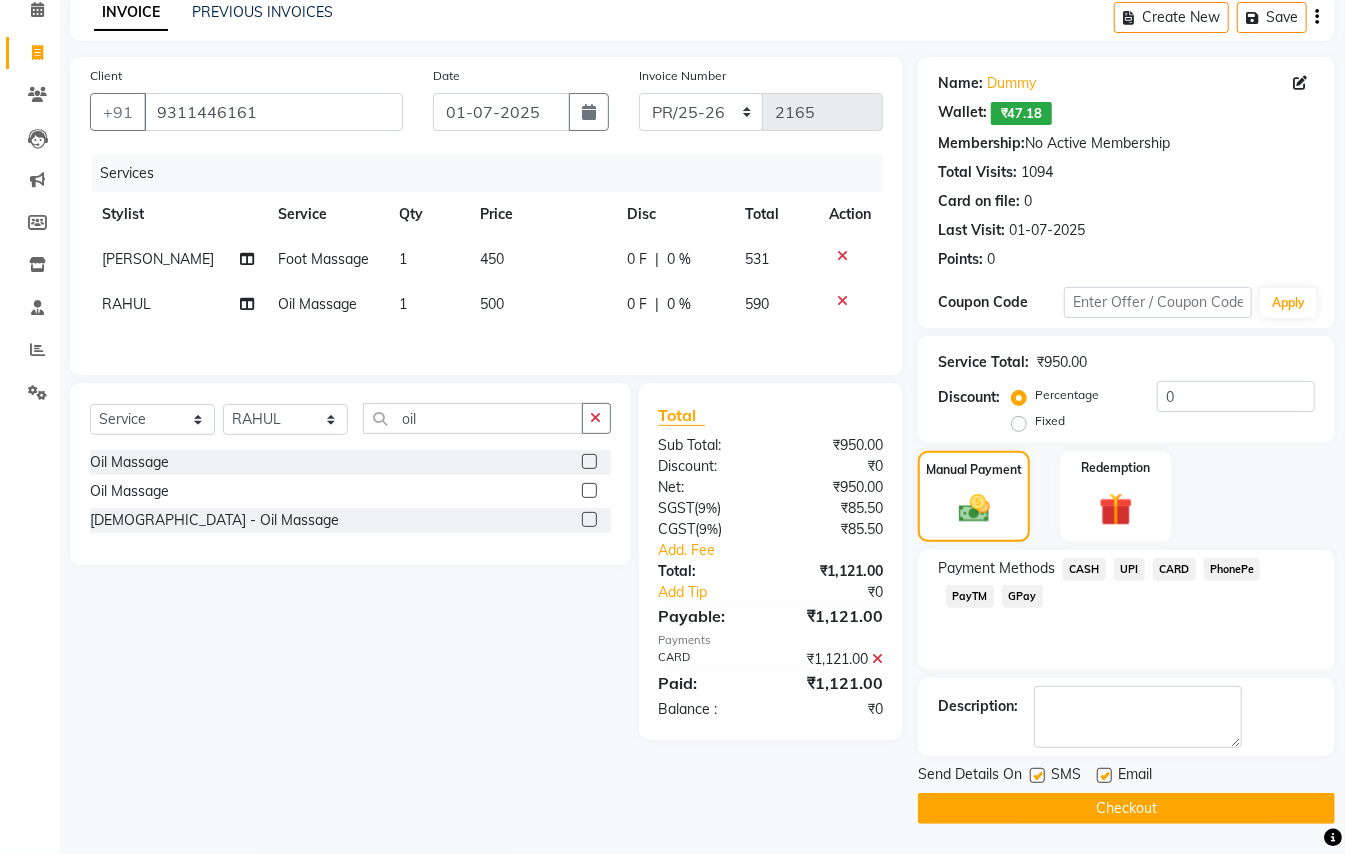 click on "Checkout" 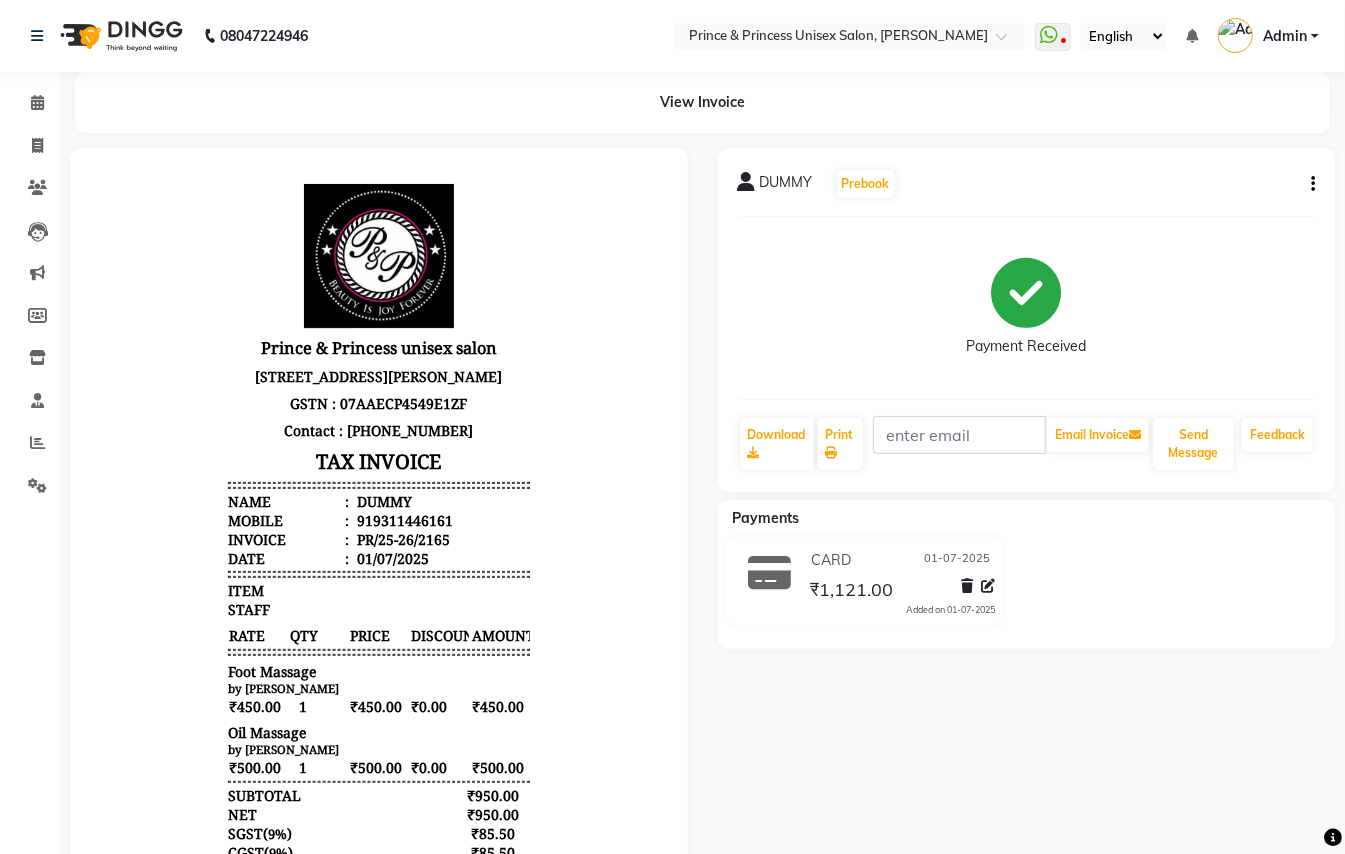 scroll, scrollTop: 0, scrollLeft: 0, axis: both 